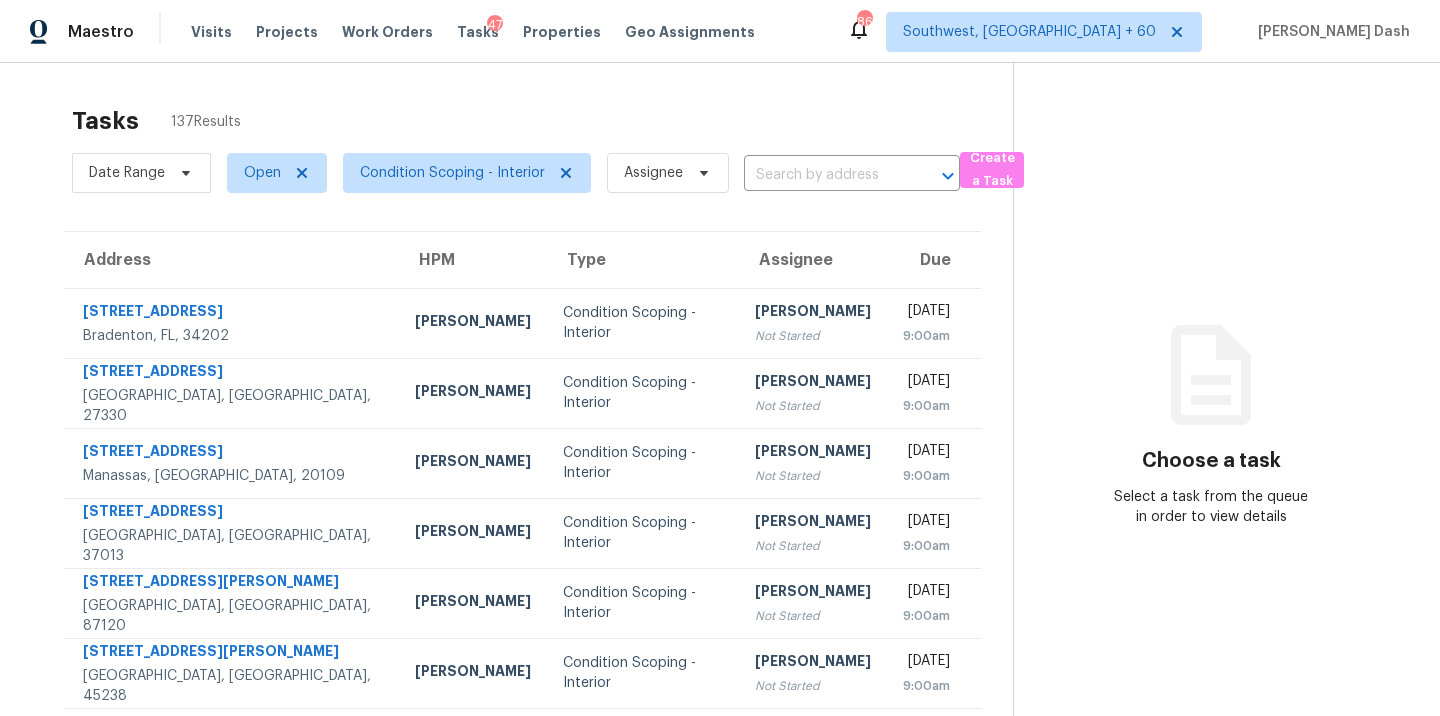 scroll, scrollTop: 0, scrollLeft: 0, axis: both 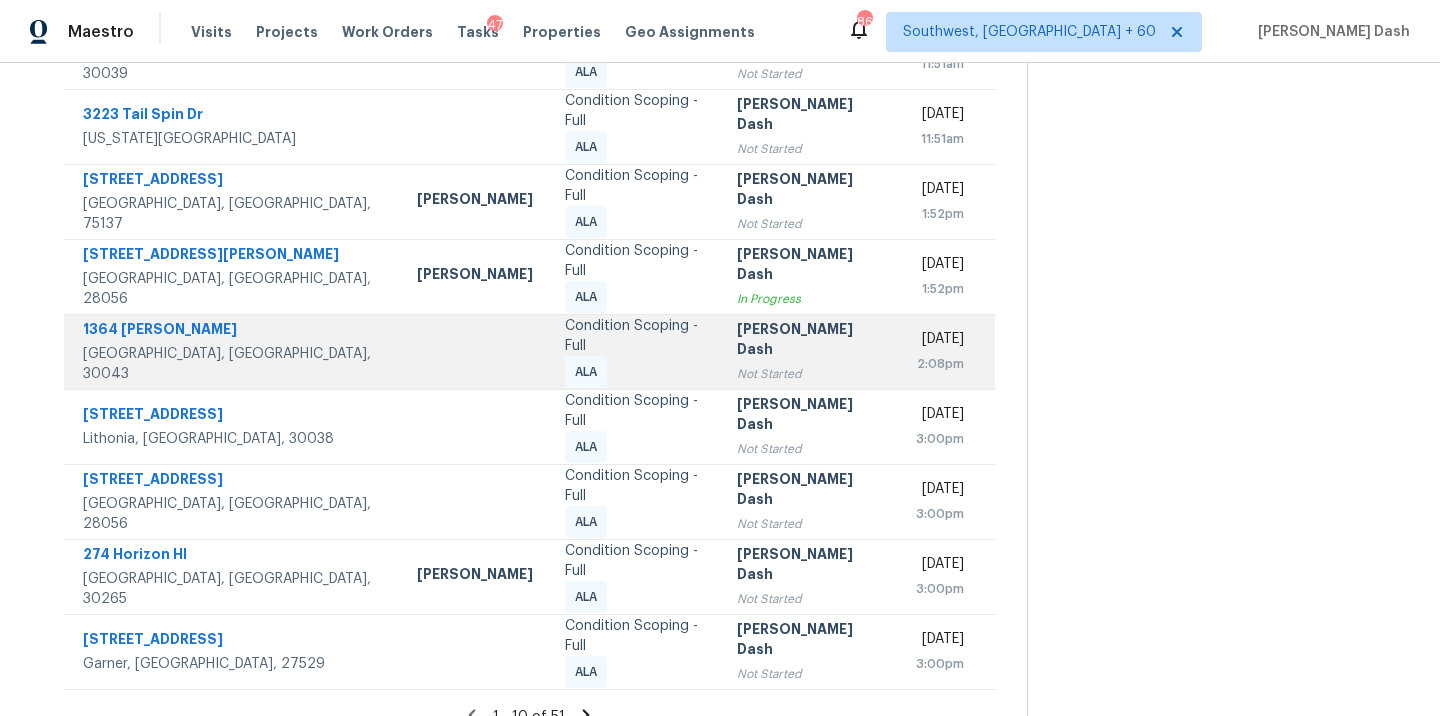 click on "Condition Scoping - Full" at bounding box center [635, 336] 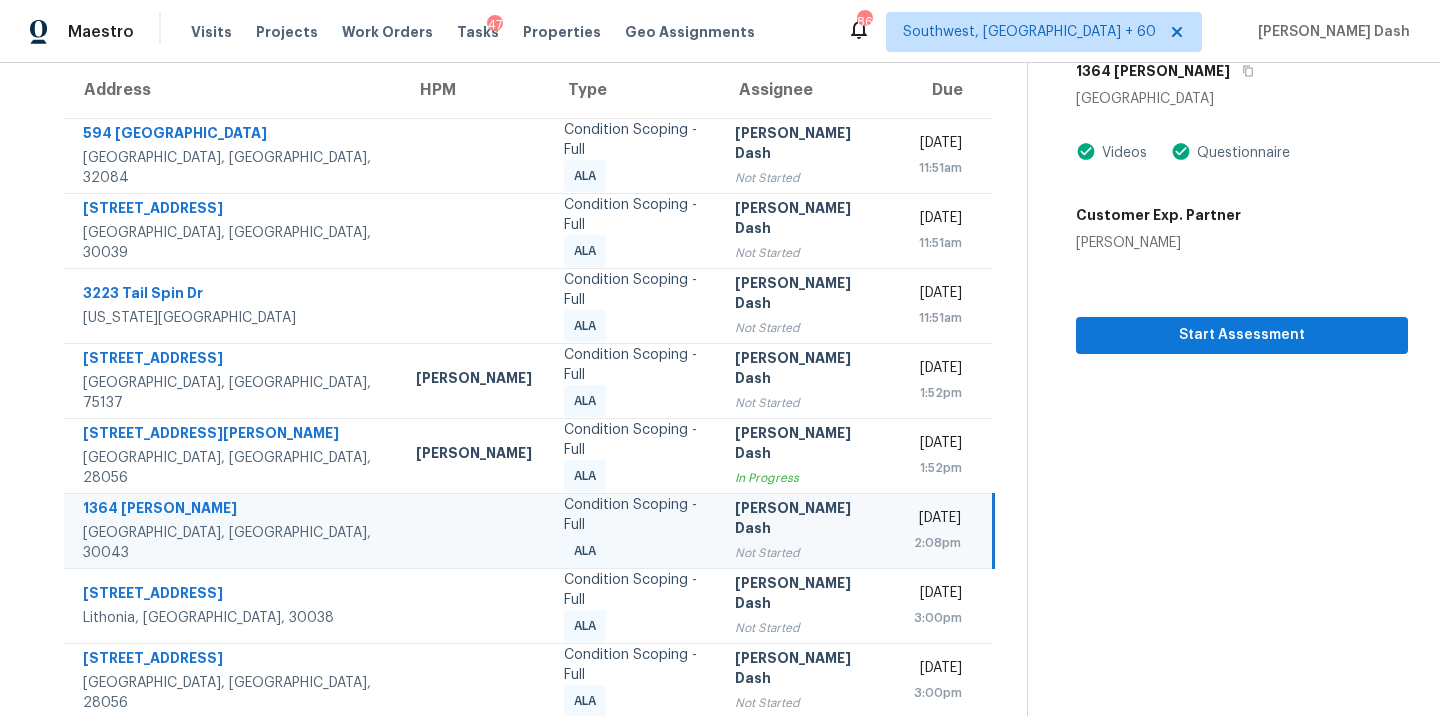 scroll, scrollTop: 123, scrollLeft: 0, axis: vertical 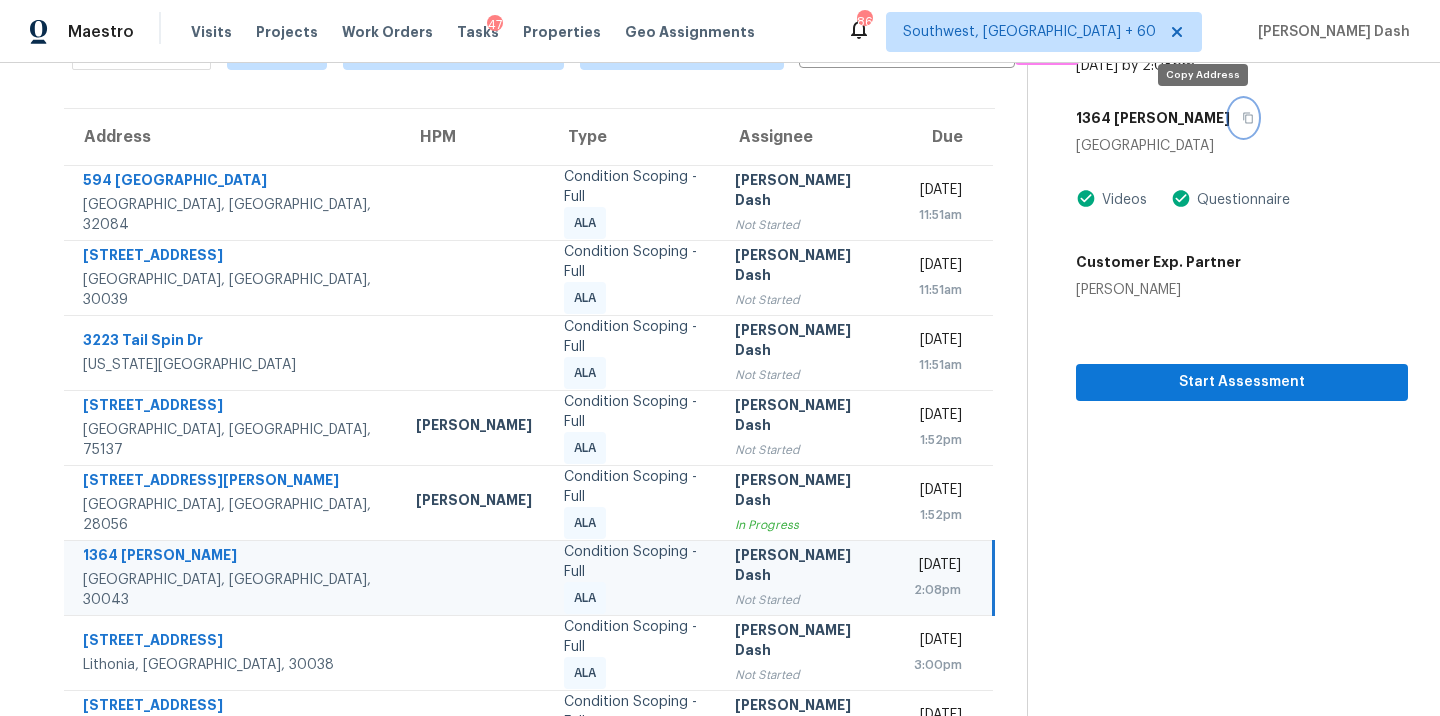 click 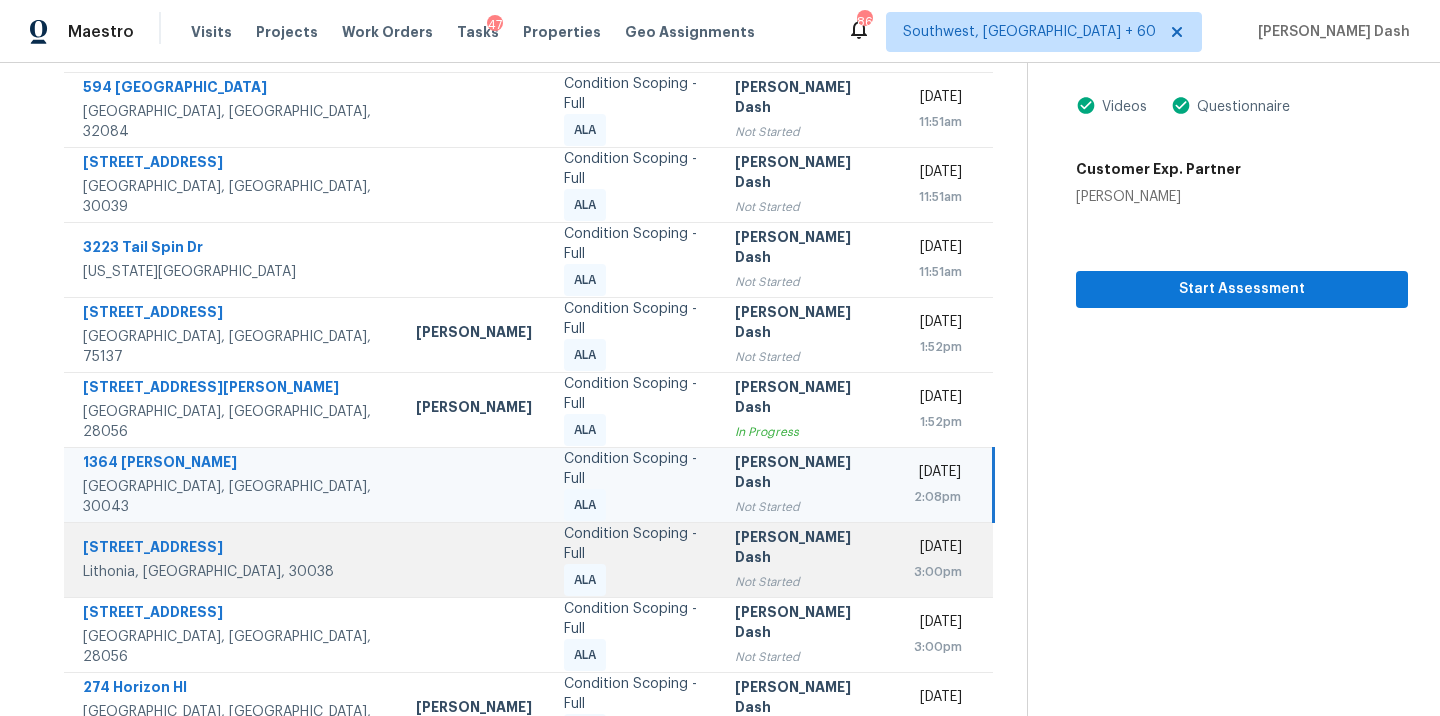 scroll, scrollTop: 246, scrollLeft: 0, axis: vertical 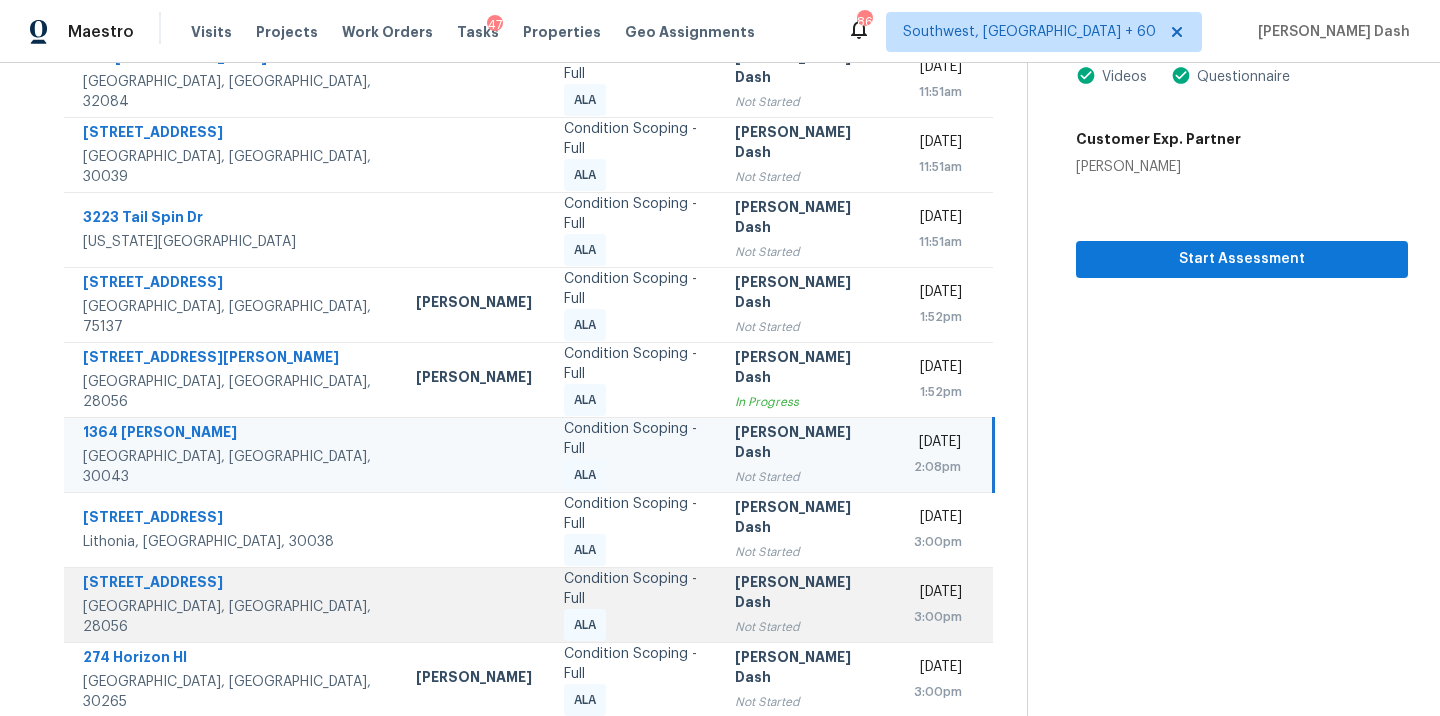 click on "Condition Scoping - Full" at bounding box center (633, 589) 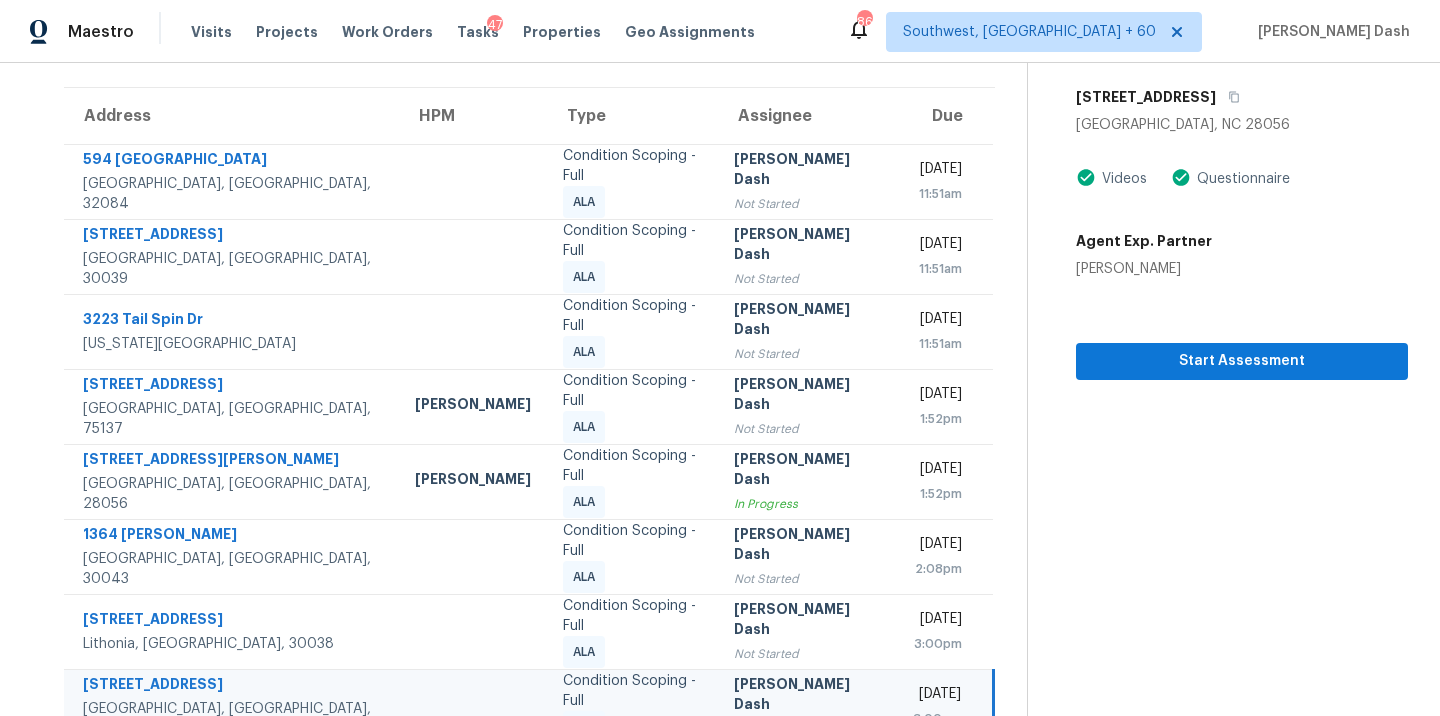 scroll, scrollTop: 1, scrollLeft: 0, axis: vertical 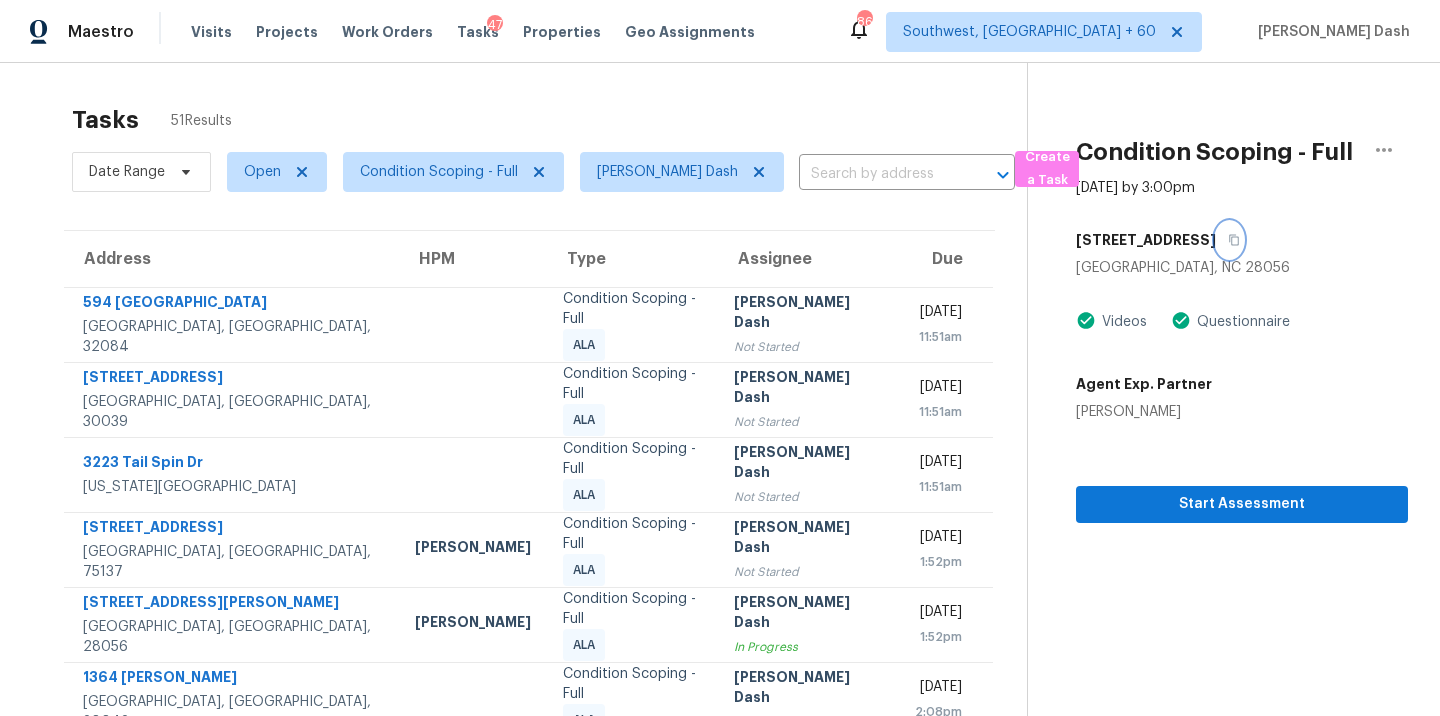 click 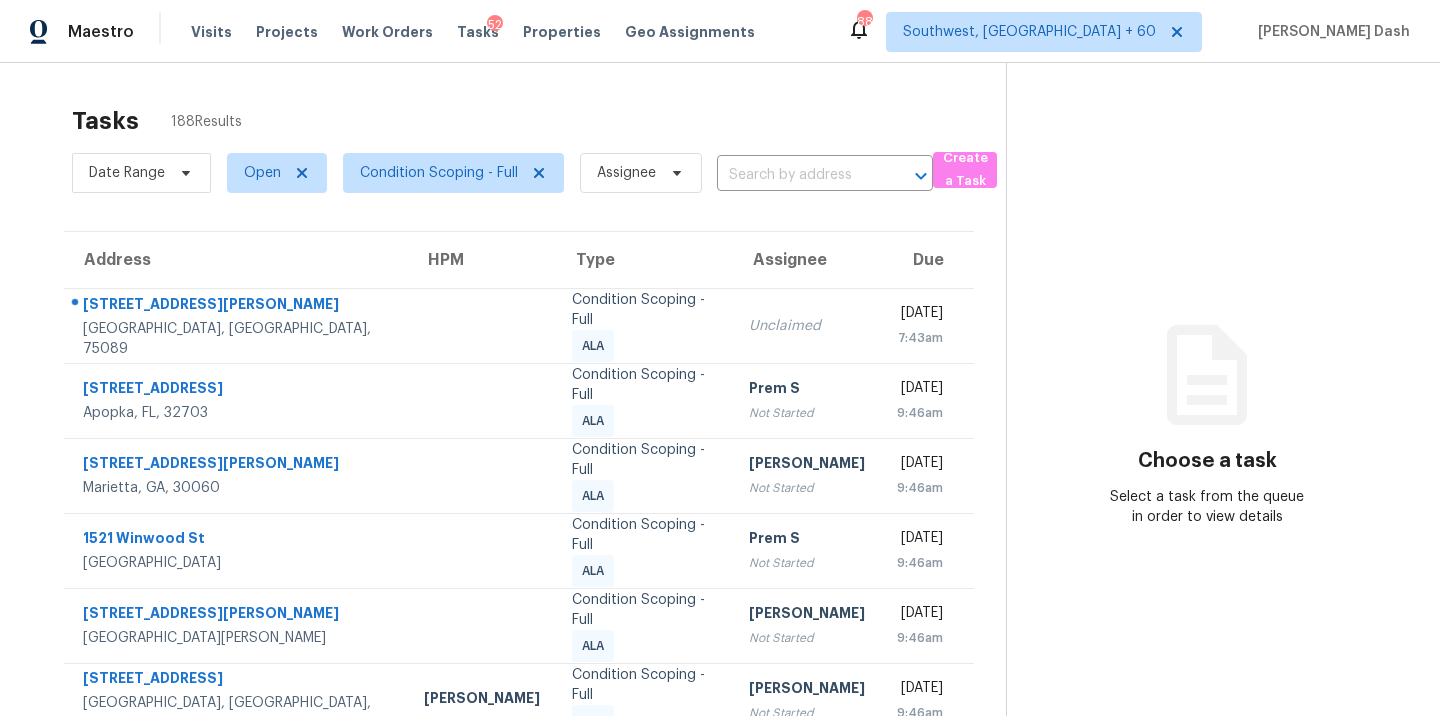 scroll, scrollTop: 0, scrollLeft: 0, axis: both 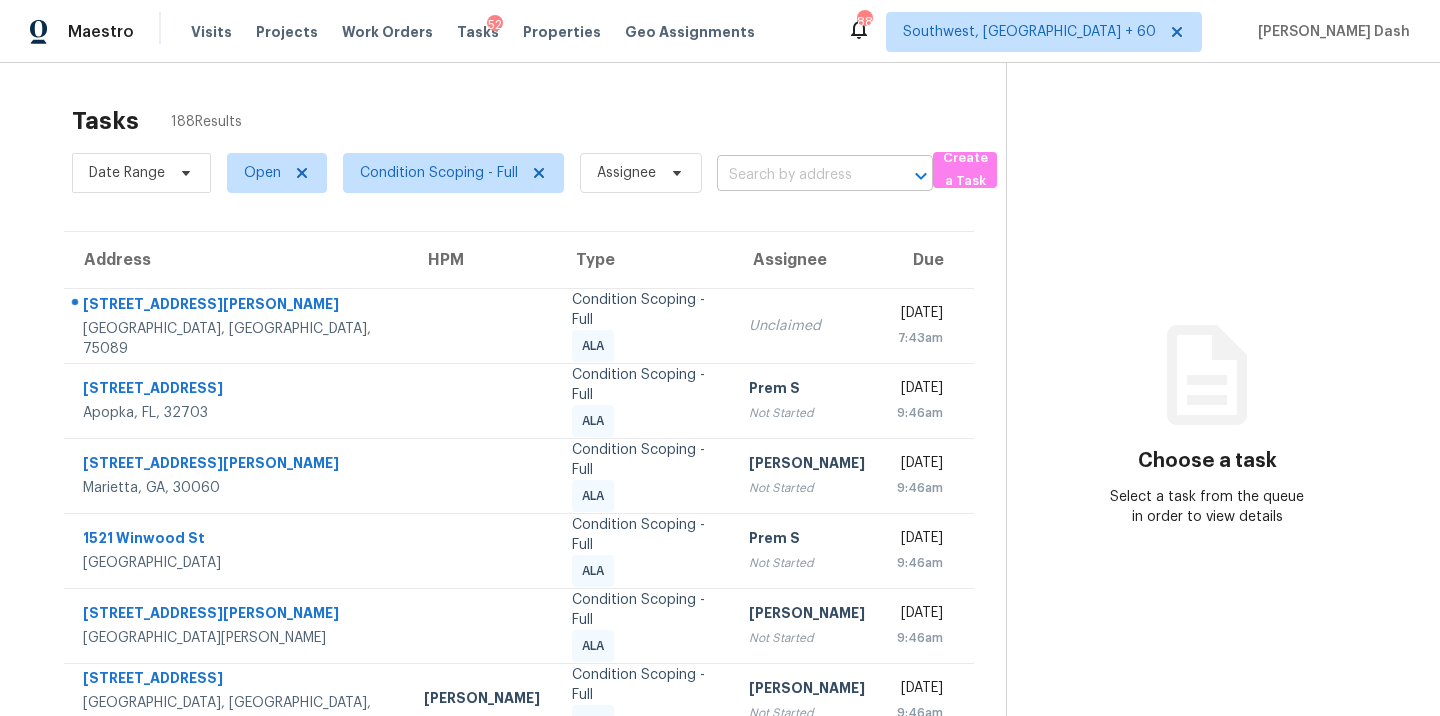 click at bounding box center [797, 175] 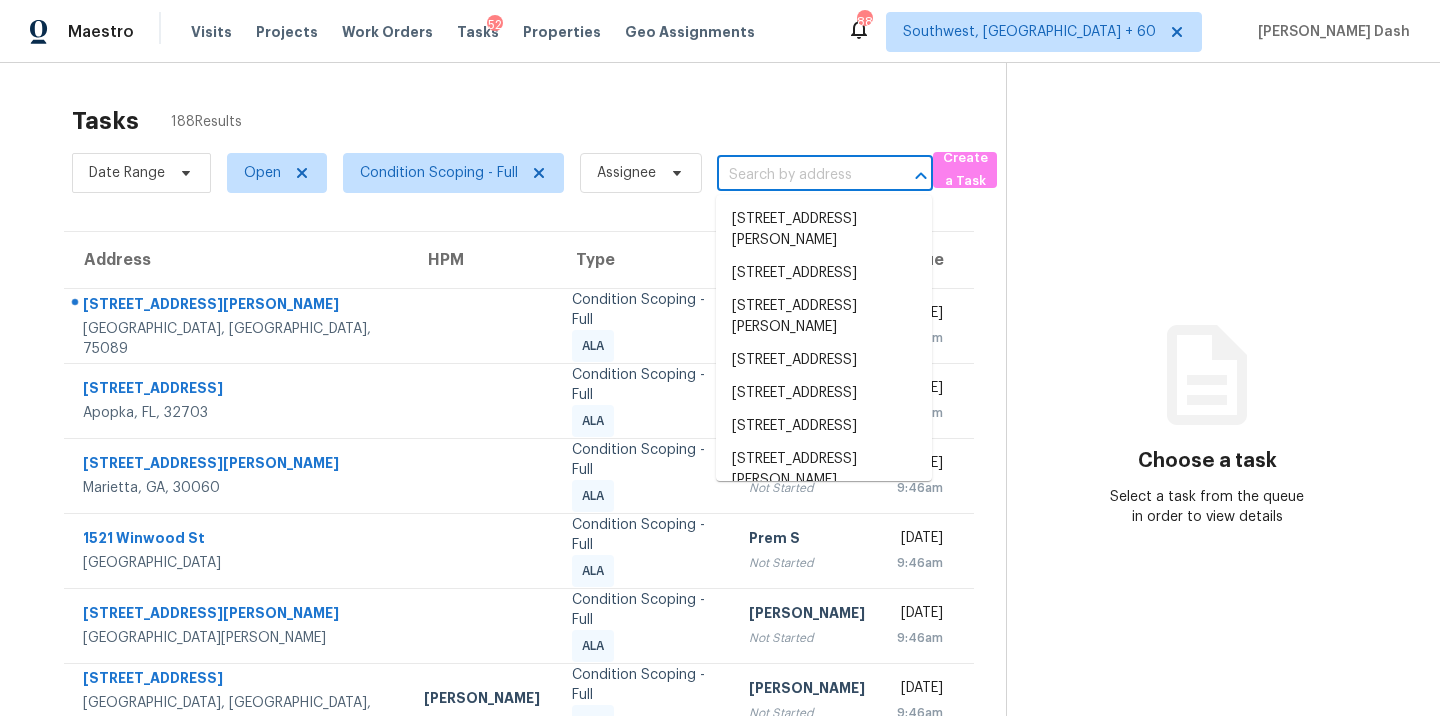 paste on "4277 Timberwood Dr, Gastonia, NC 28056" 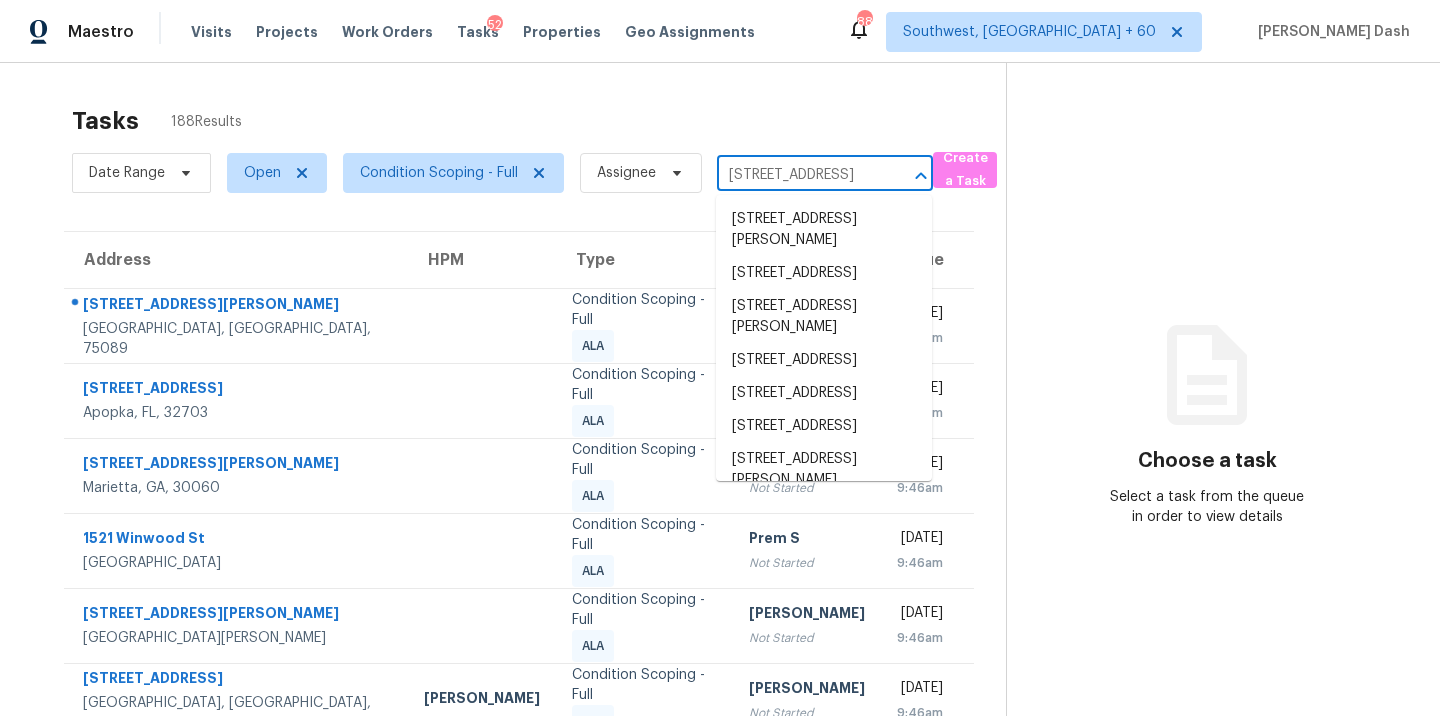 scroll, scrollTop: 0, scrollLeft: 126, axis: horizontal 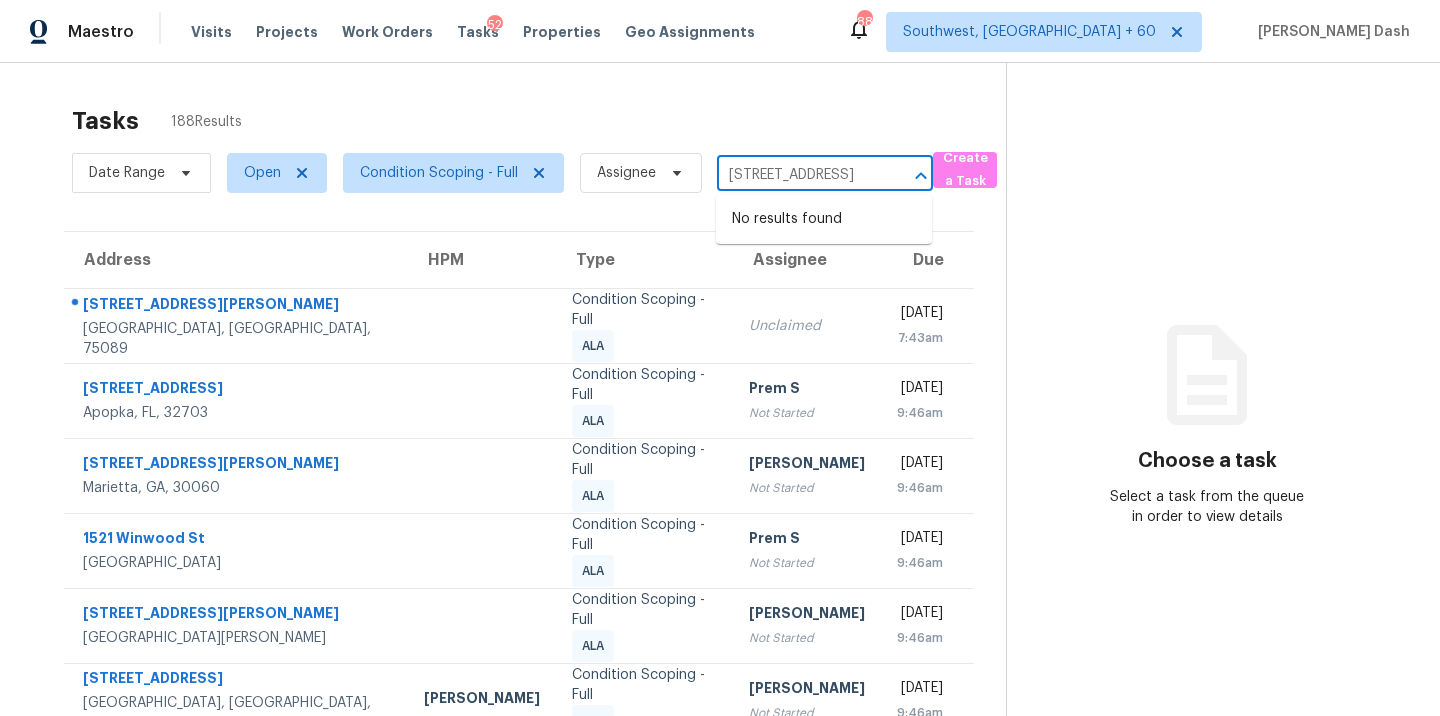 type on "4277 Timberwood Dr, Gastonia, NC 28056" 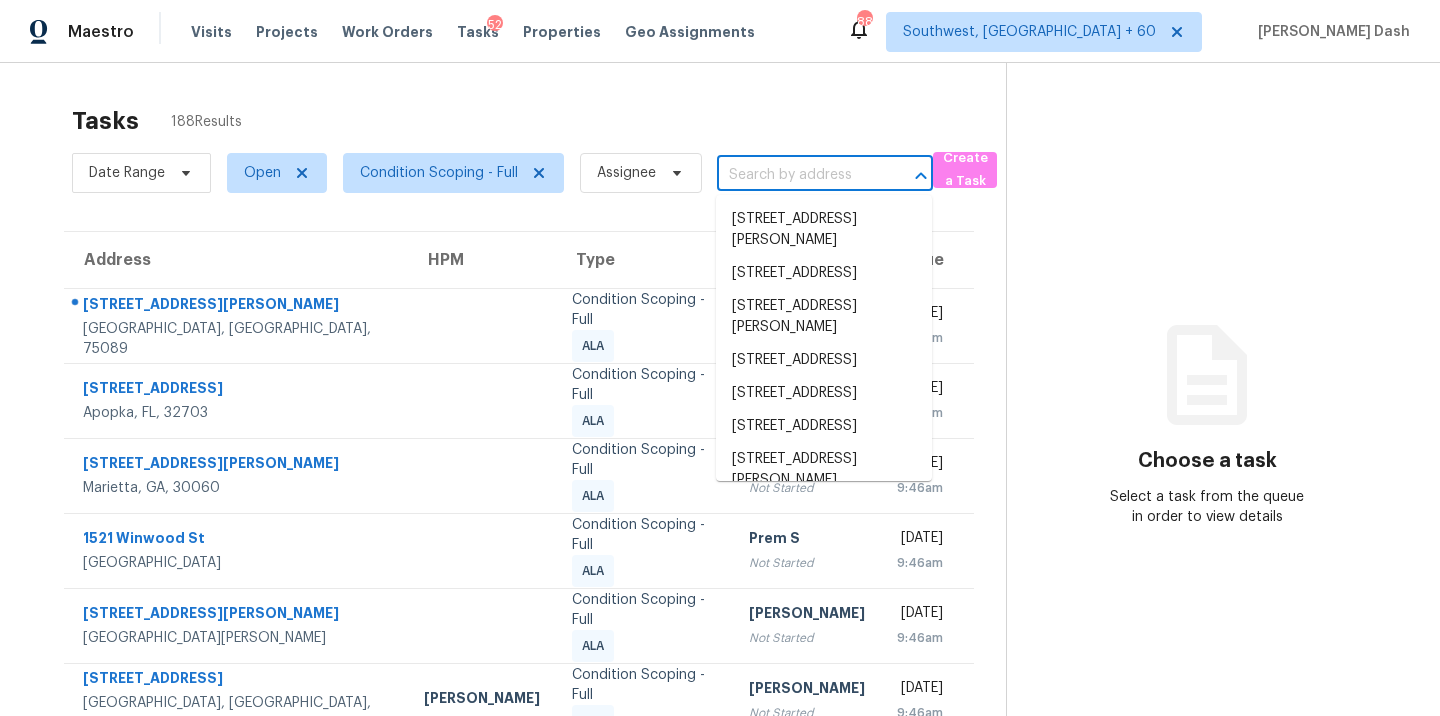 scroll, scrollTop: 0, scrollLeft: 0, axis: both 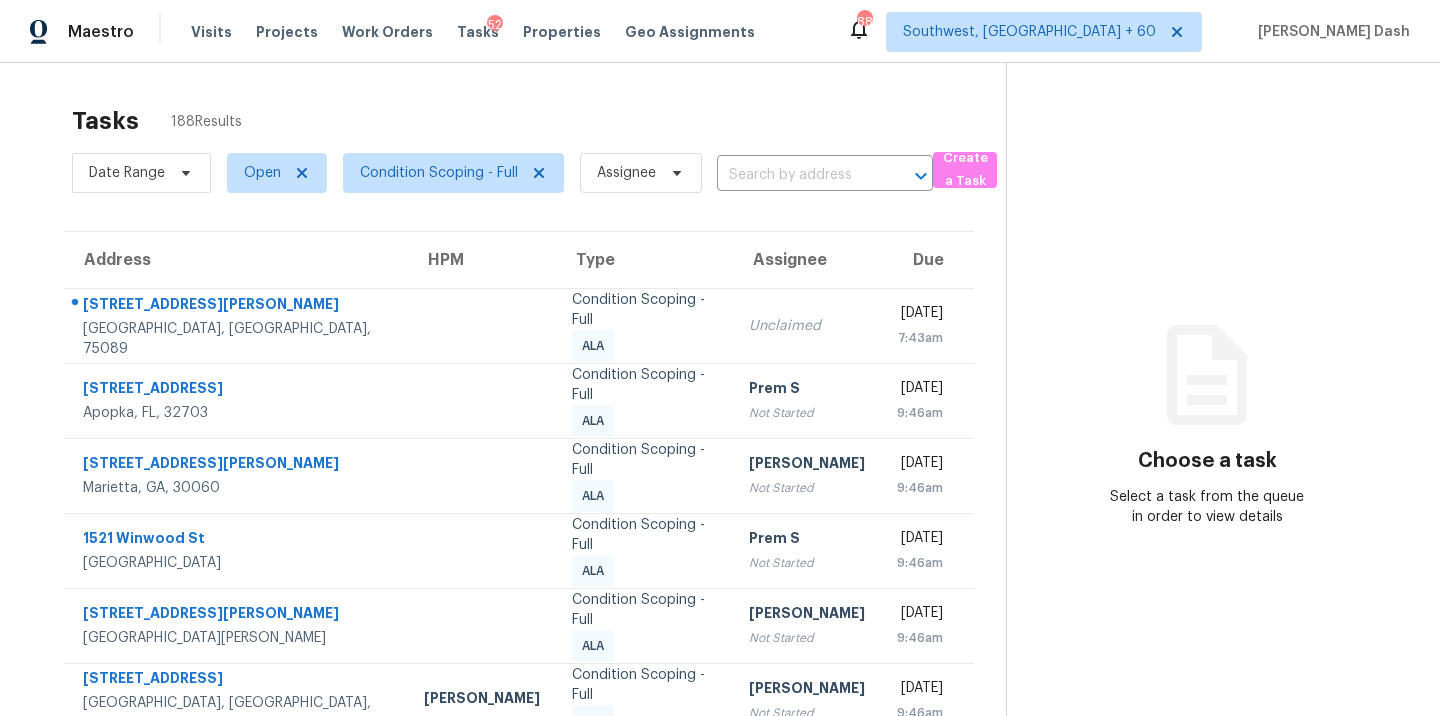 click on "Date Range Open Condition Scoping - Full Assignee ​" at bounding box center (502, 173) 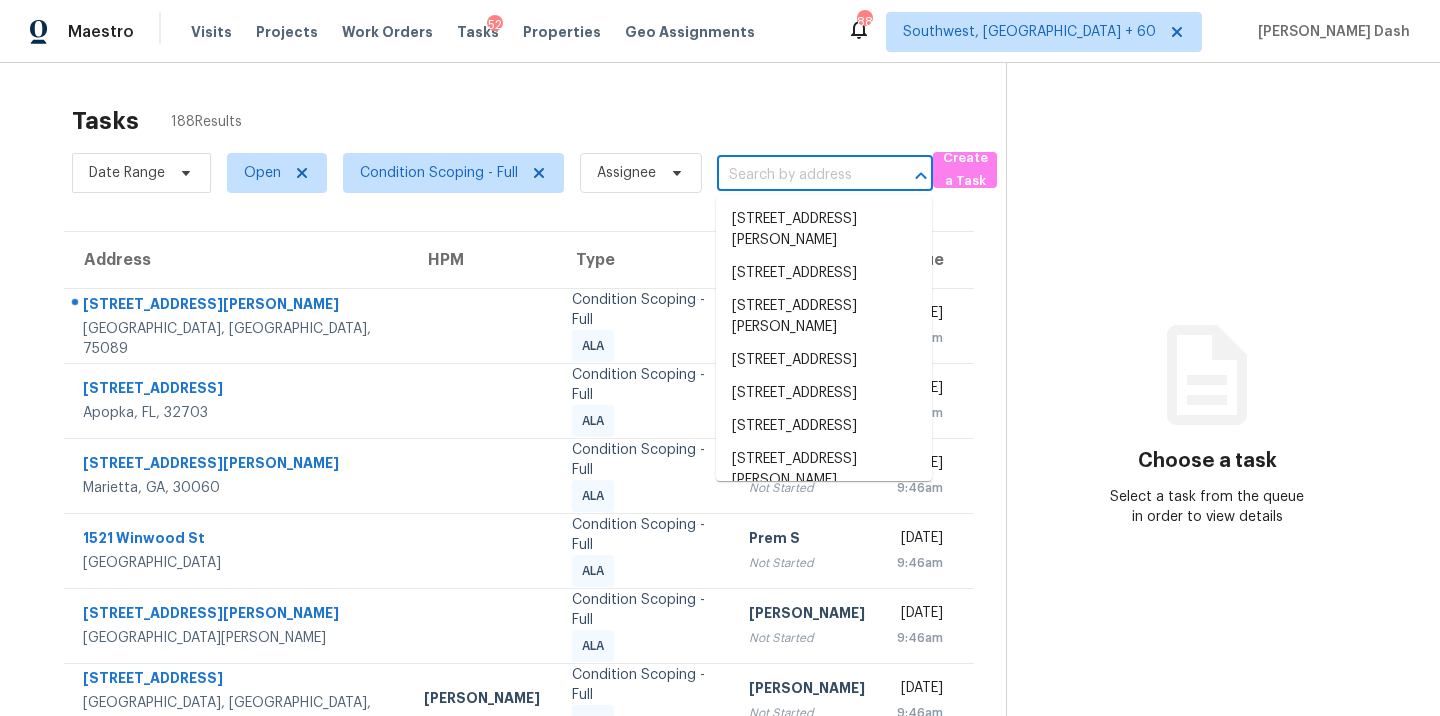 click at bounding box center [797, 175] 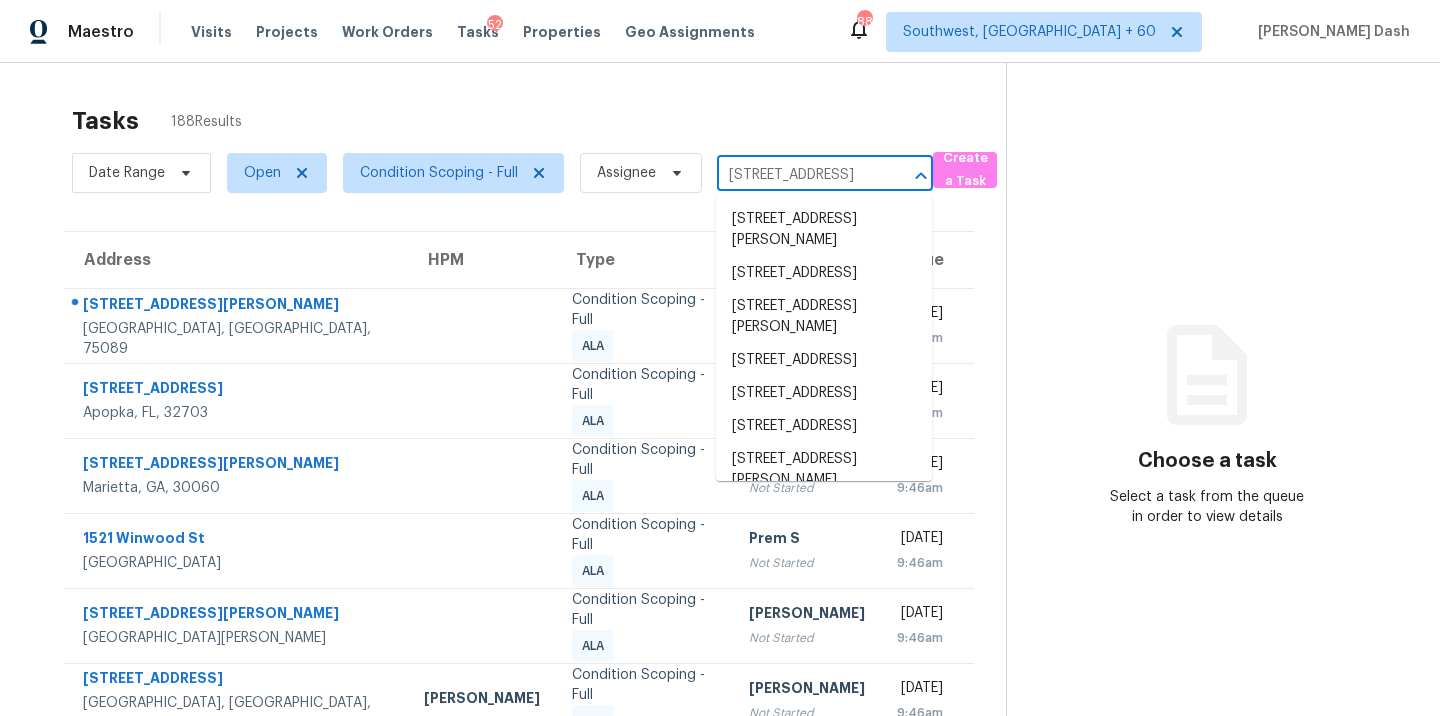 scroll, scrollTop: 0, scrollLeft: 126, axis: horizontal 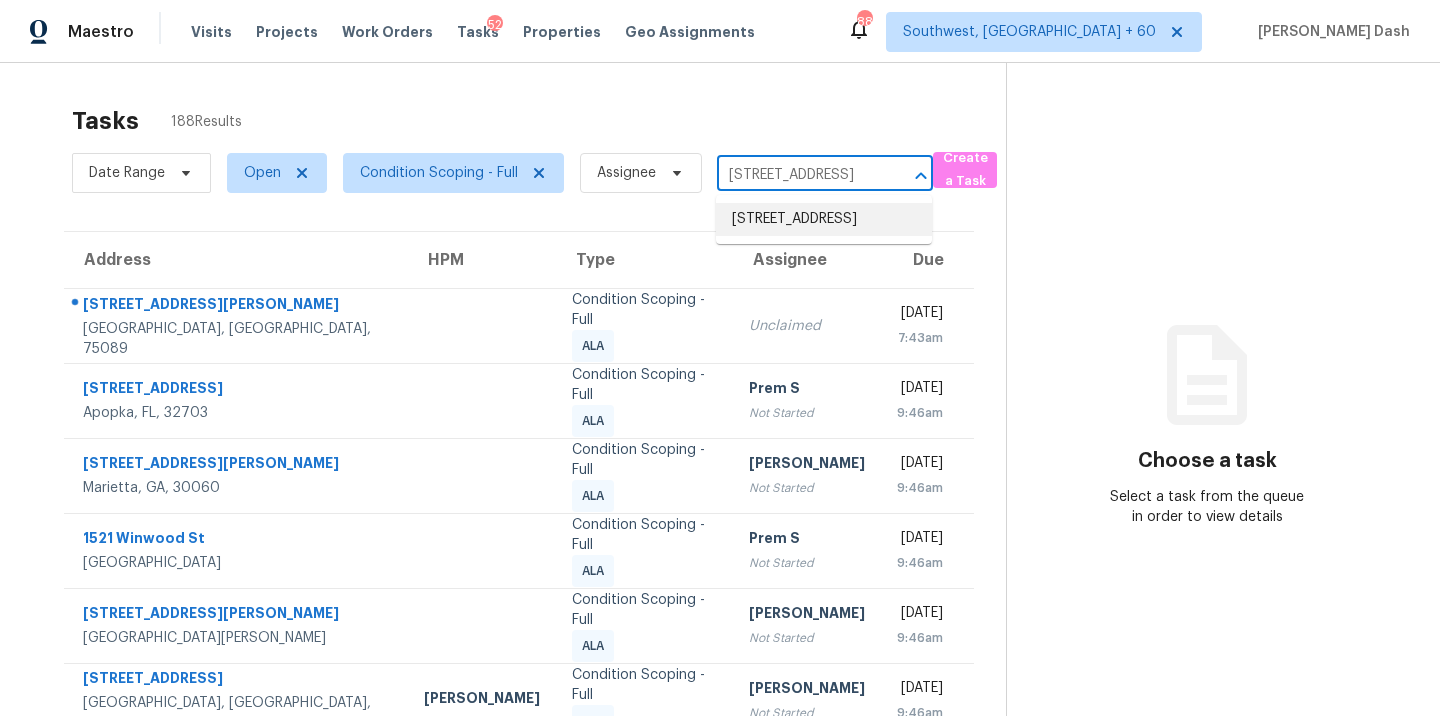 click on "4277 Timberwood Dr, Gastonia, NC 28056" at bounding box center (824, 219) 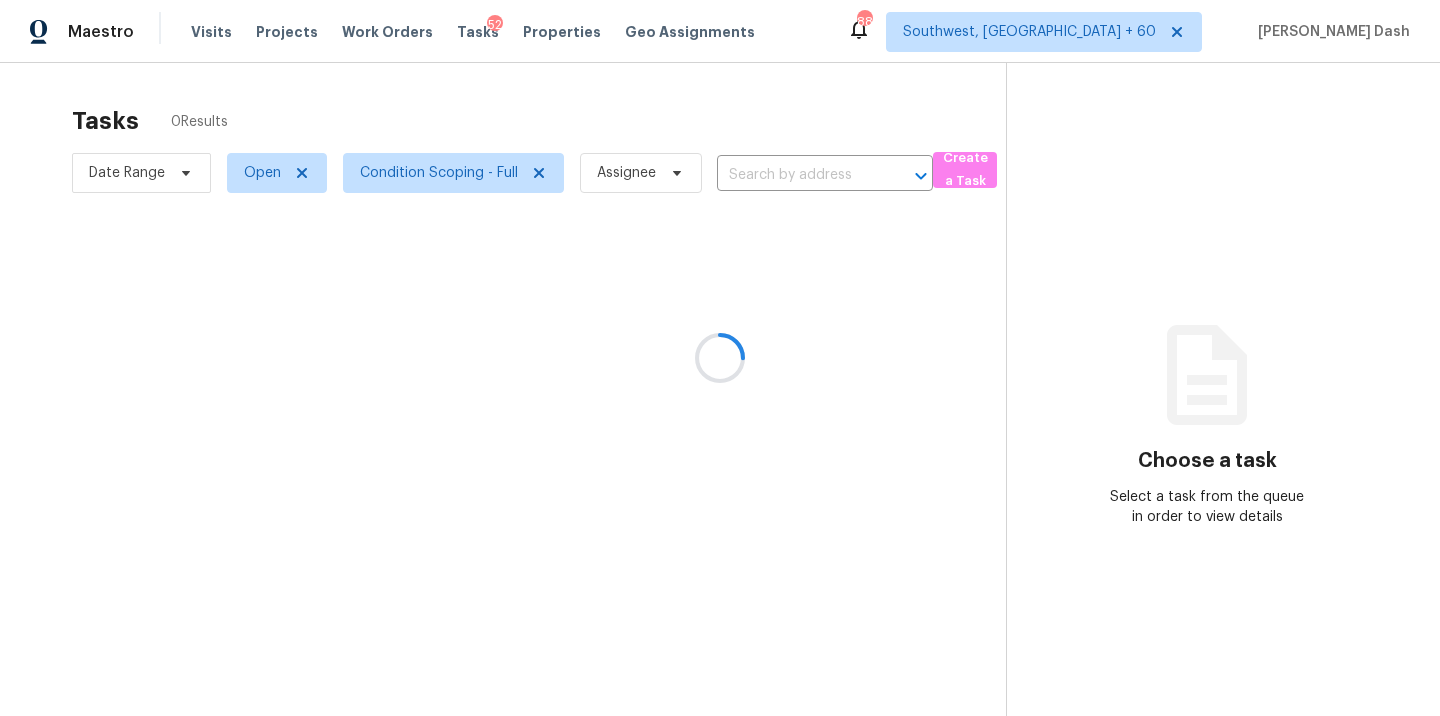 type on "4277 Timberwood Dr, Gastonia, NC 28056" 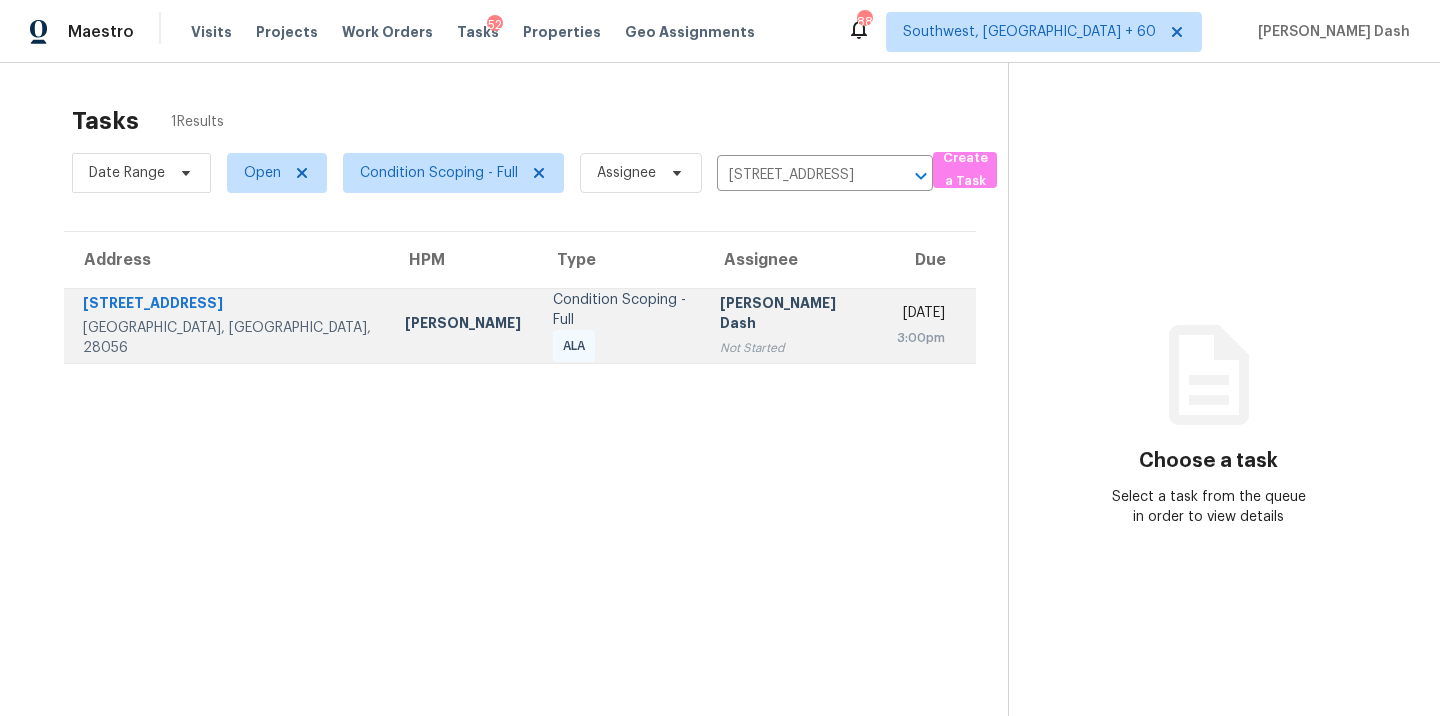 click on "Soumya Ranjan Dash Not Started" at bounding box center [793, 325] 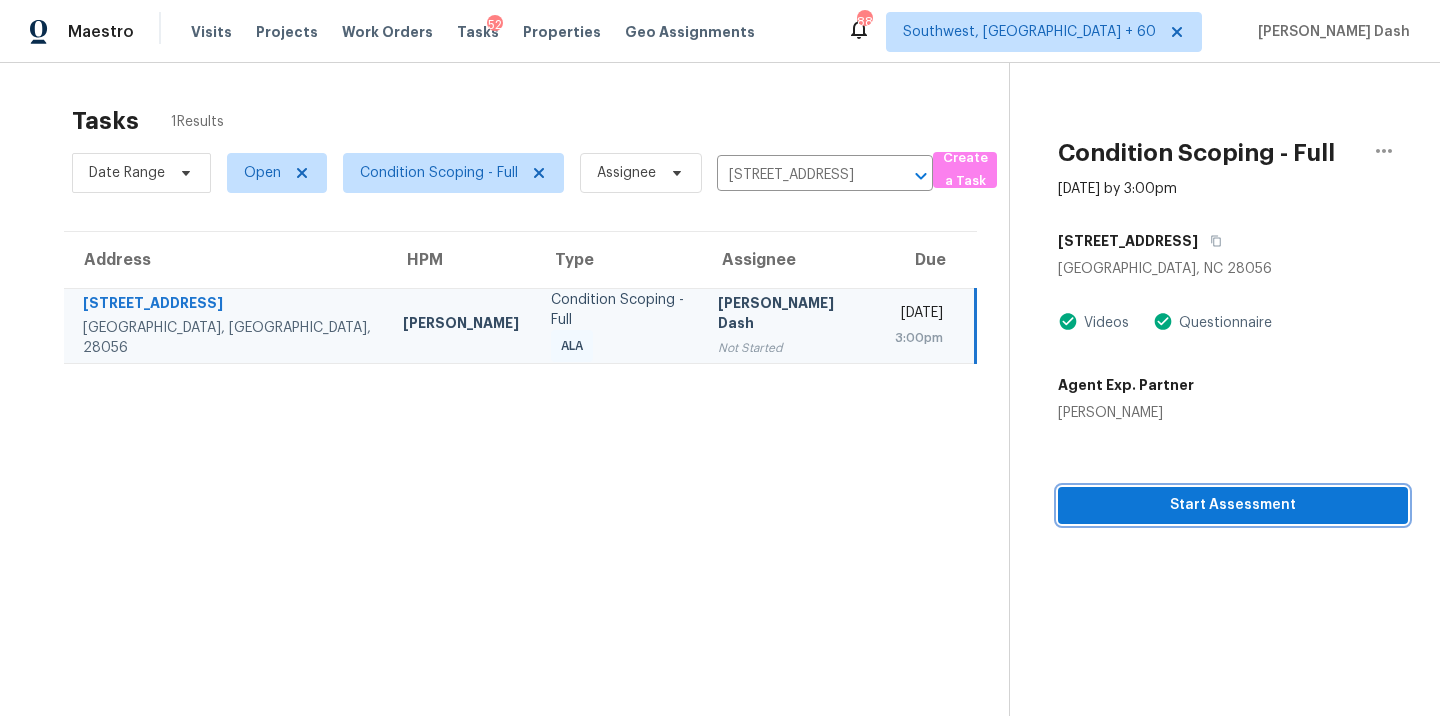 click on "Start Assessment" at bounding box center [1233, 505] 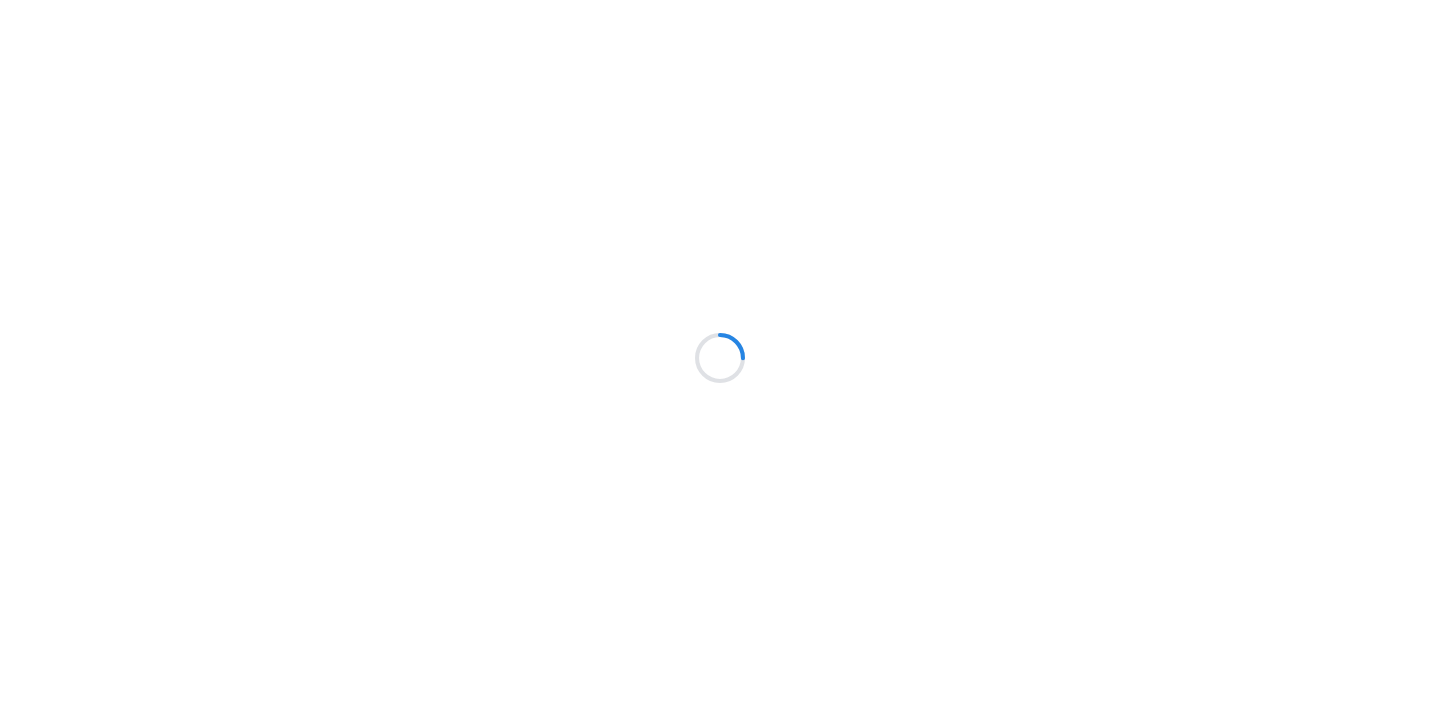 scroll, scrollTop: 0, scrollLeft: 0, axis: both 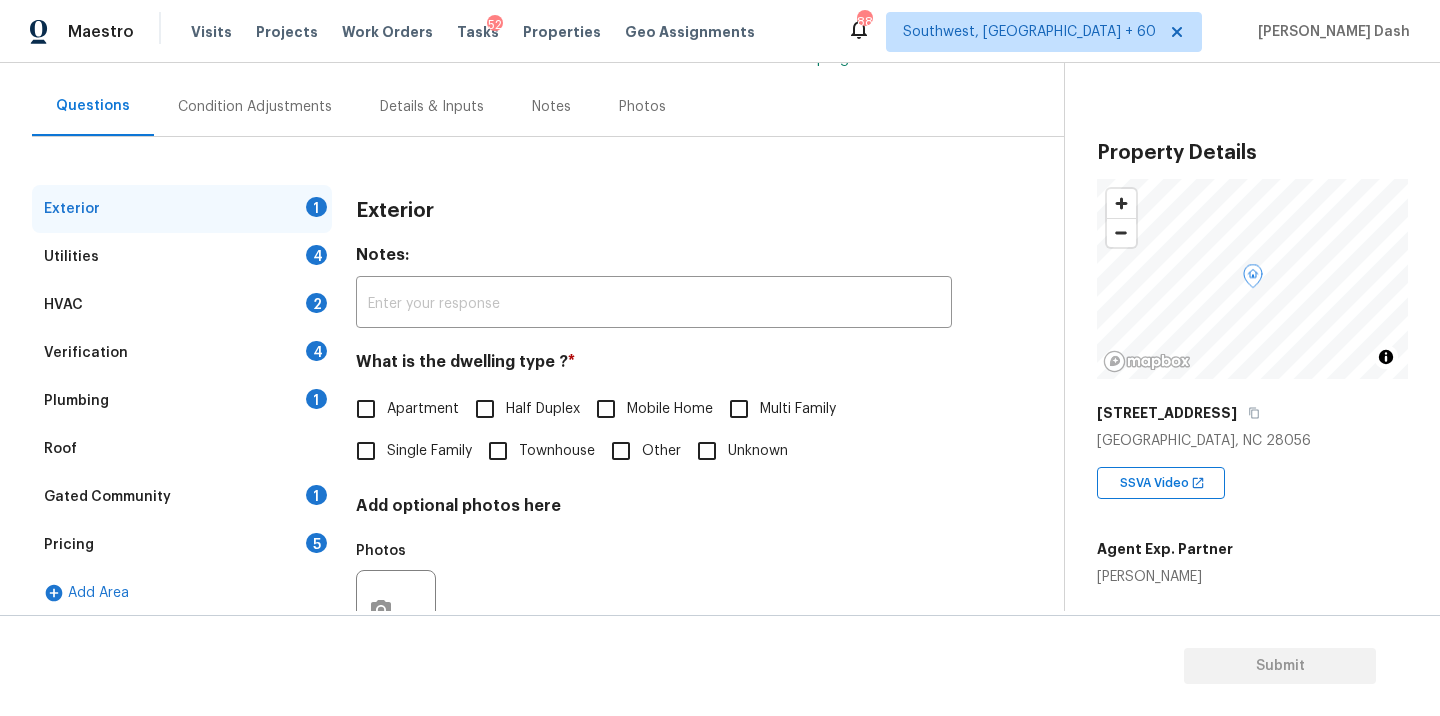click on "Single Family" at bounding box center (429, 451) 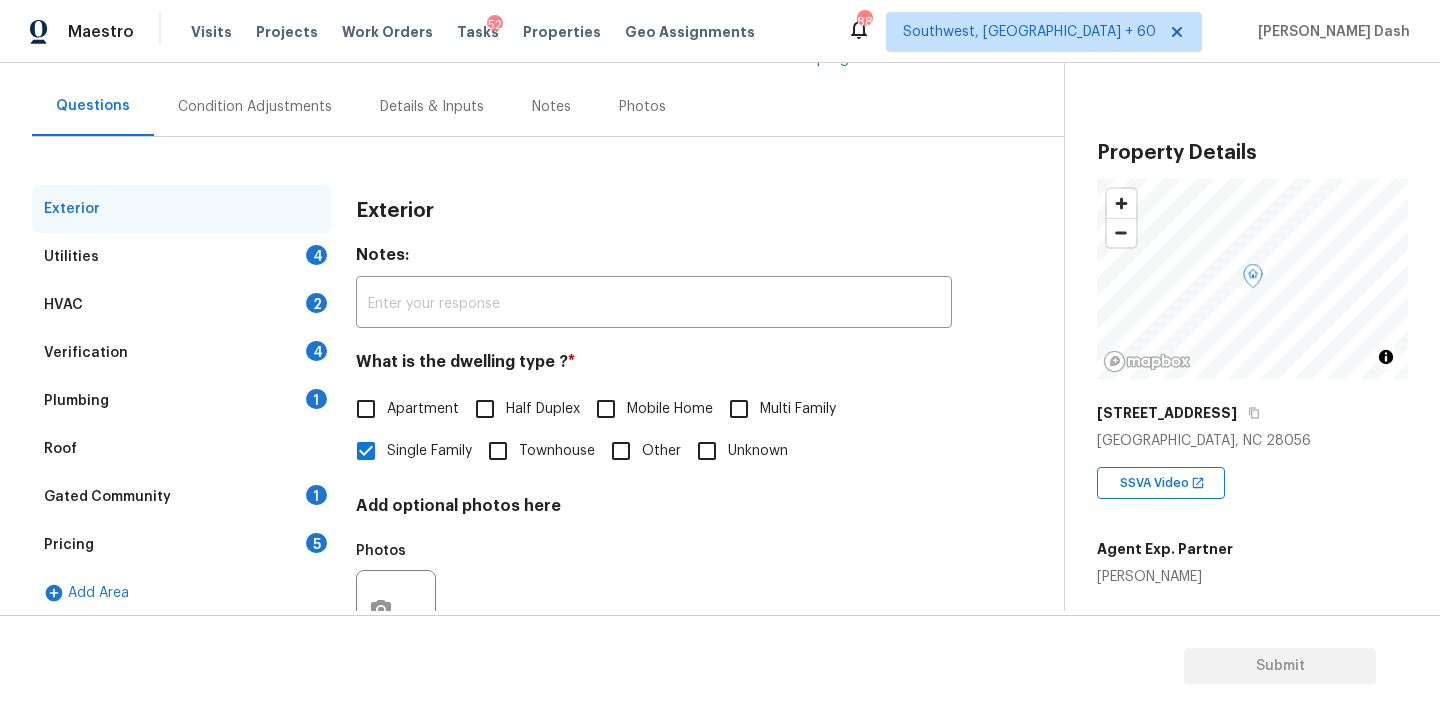click on "Utilities 4" at bounding box center (182, 257) 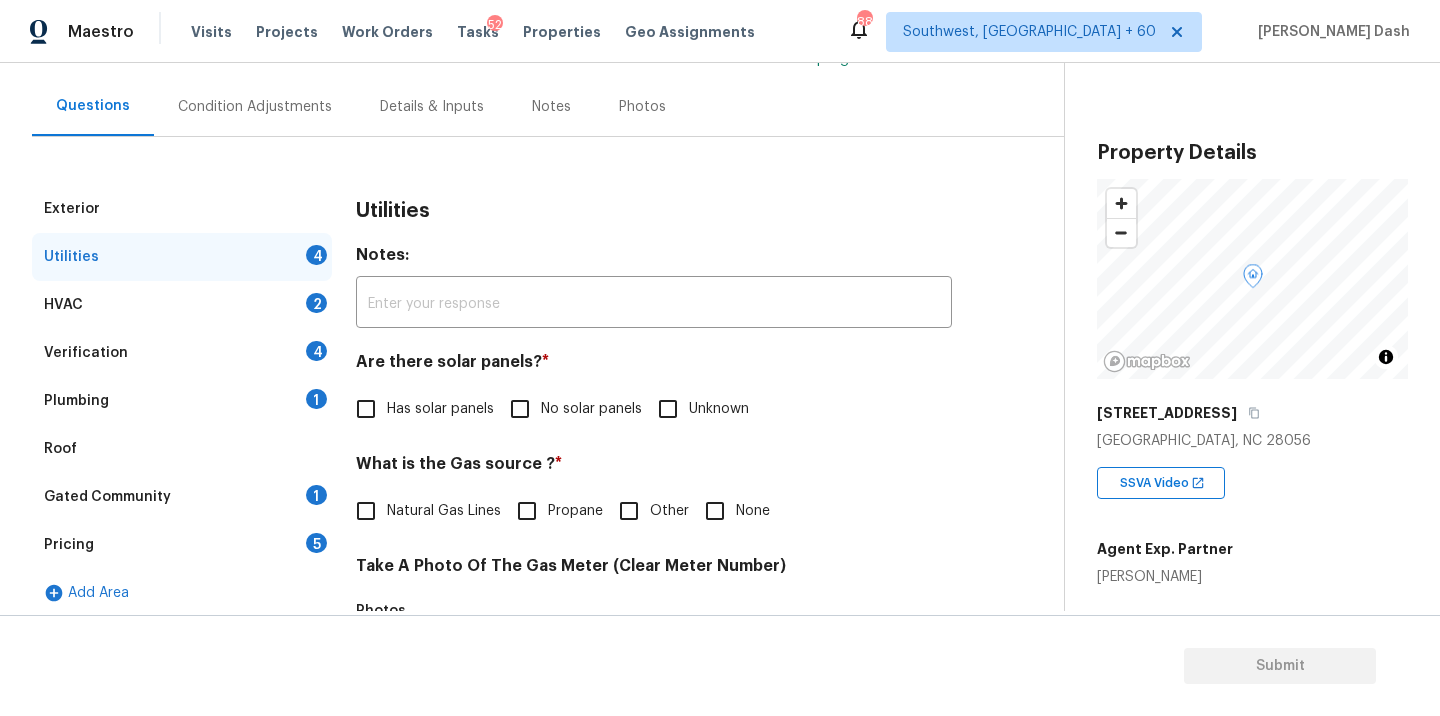 click on "No solar panels" at bounding box center (591, 409) 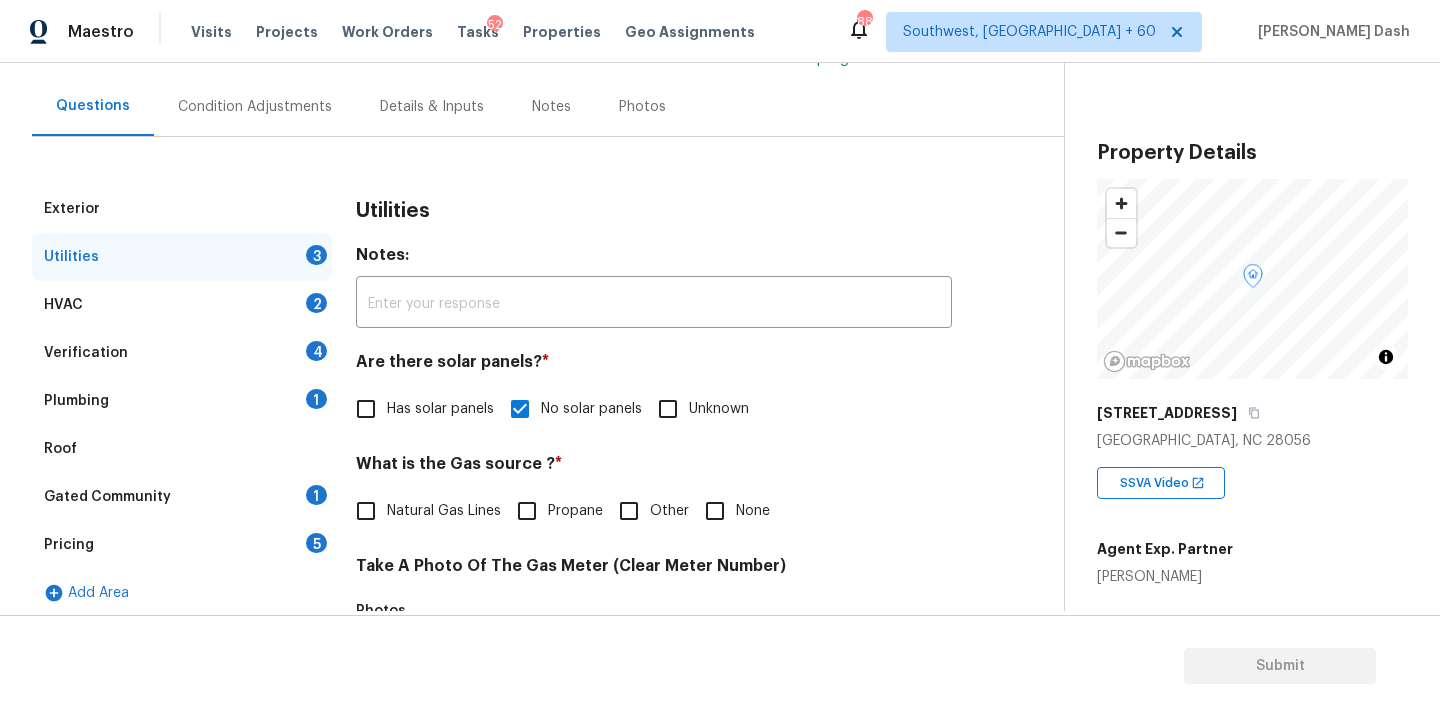 click on "Natural Gas Lines" at bounding box center [444, 511] 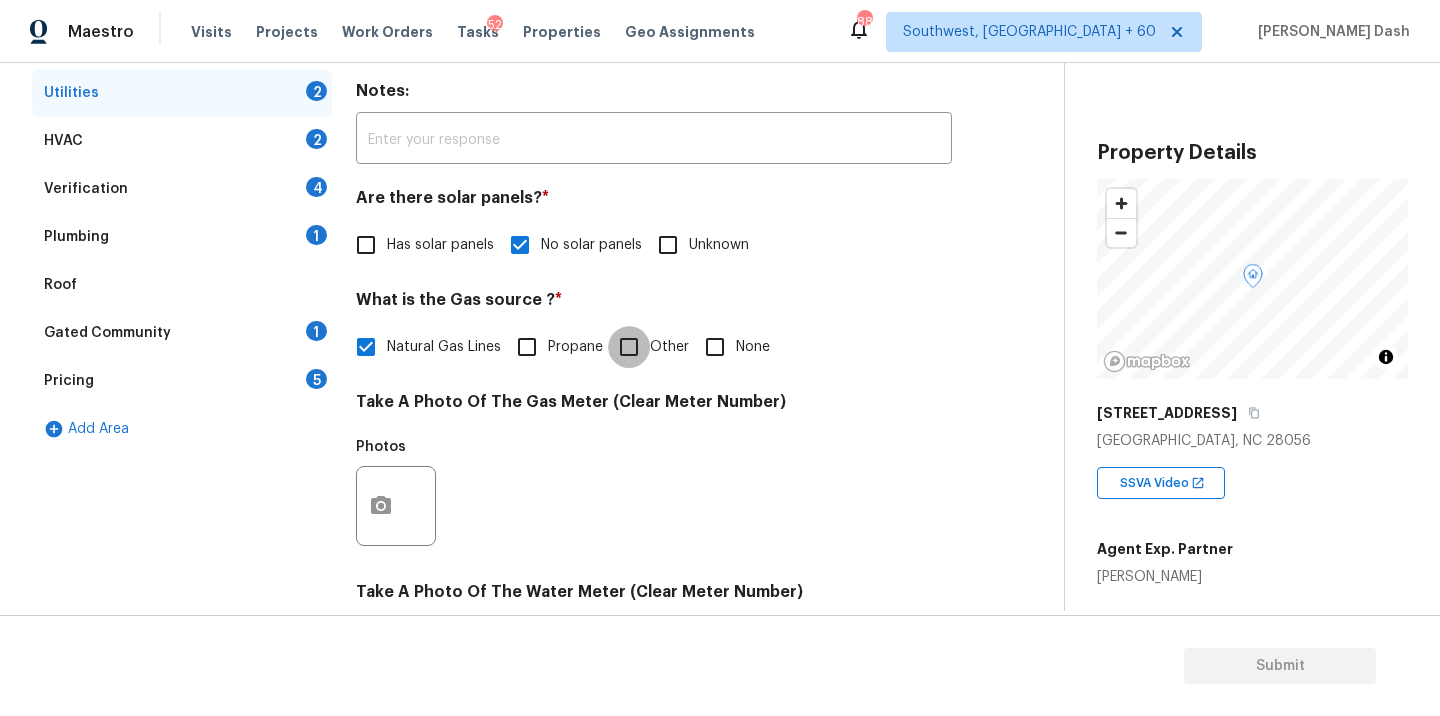 click on "Other" at bounding box center (629, 347) 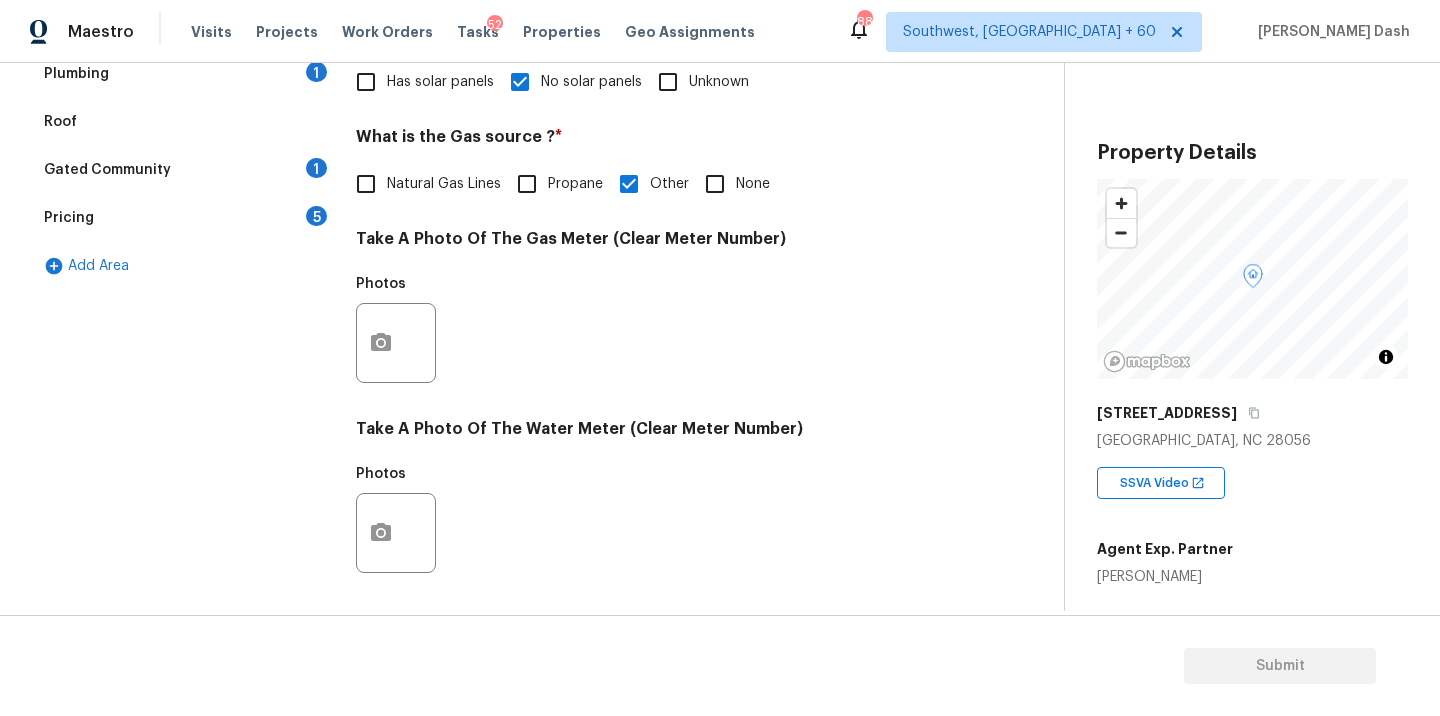 scroll, scrollTop: 654, scrollLeft: 0, axis: vertical 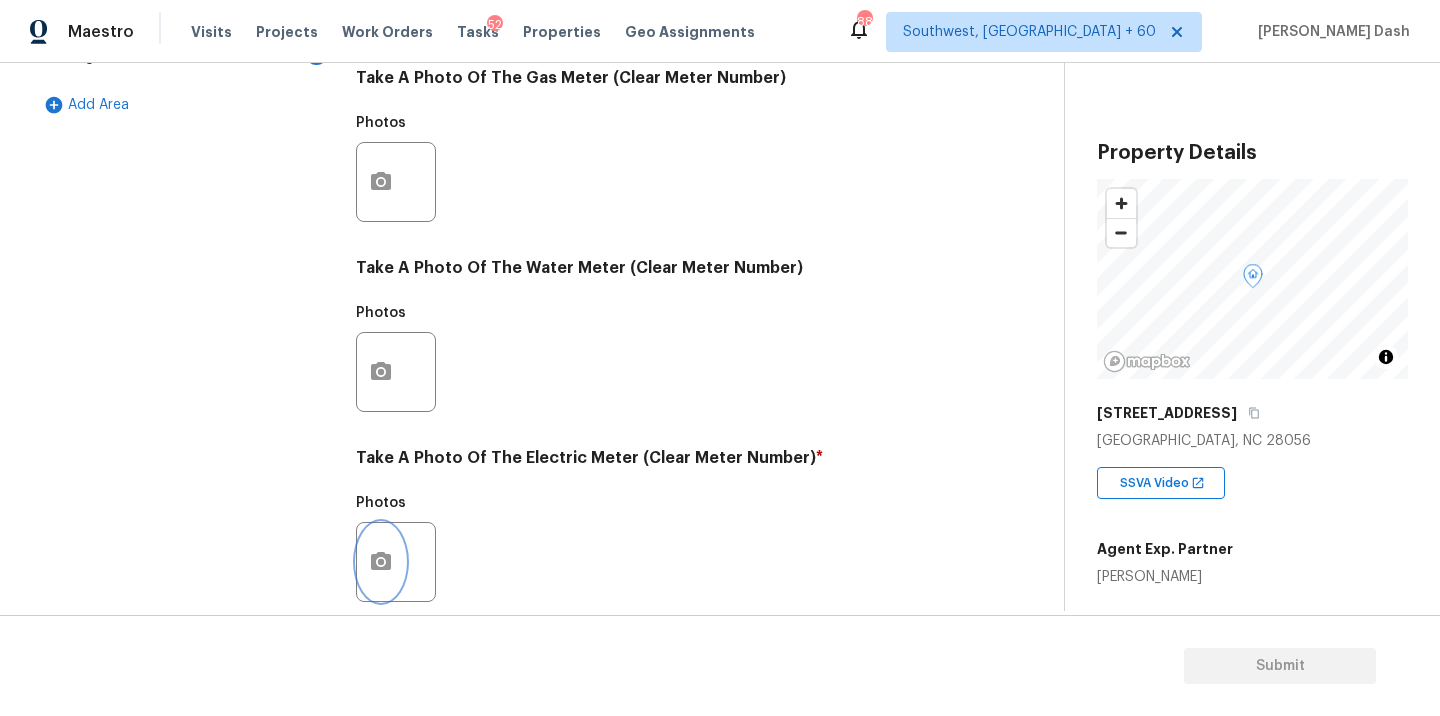 click 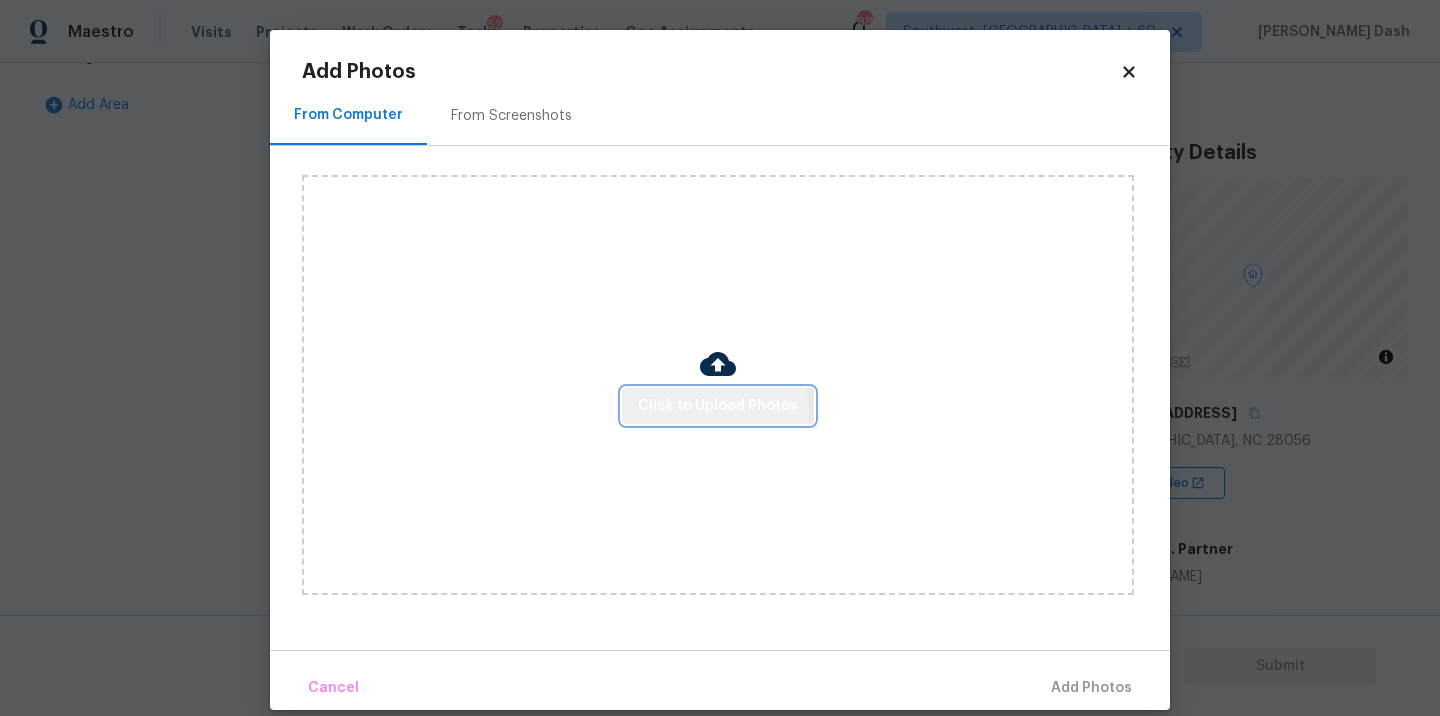 click on "Click to Upload Photos" at bounding box center [718, 406] 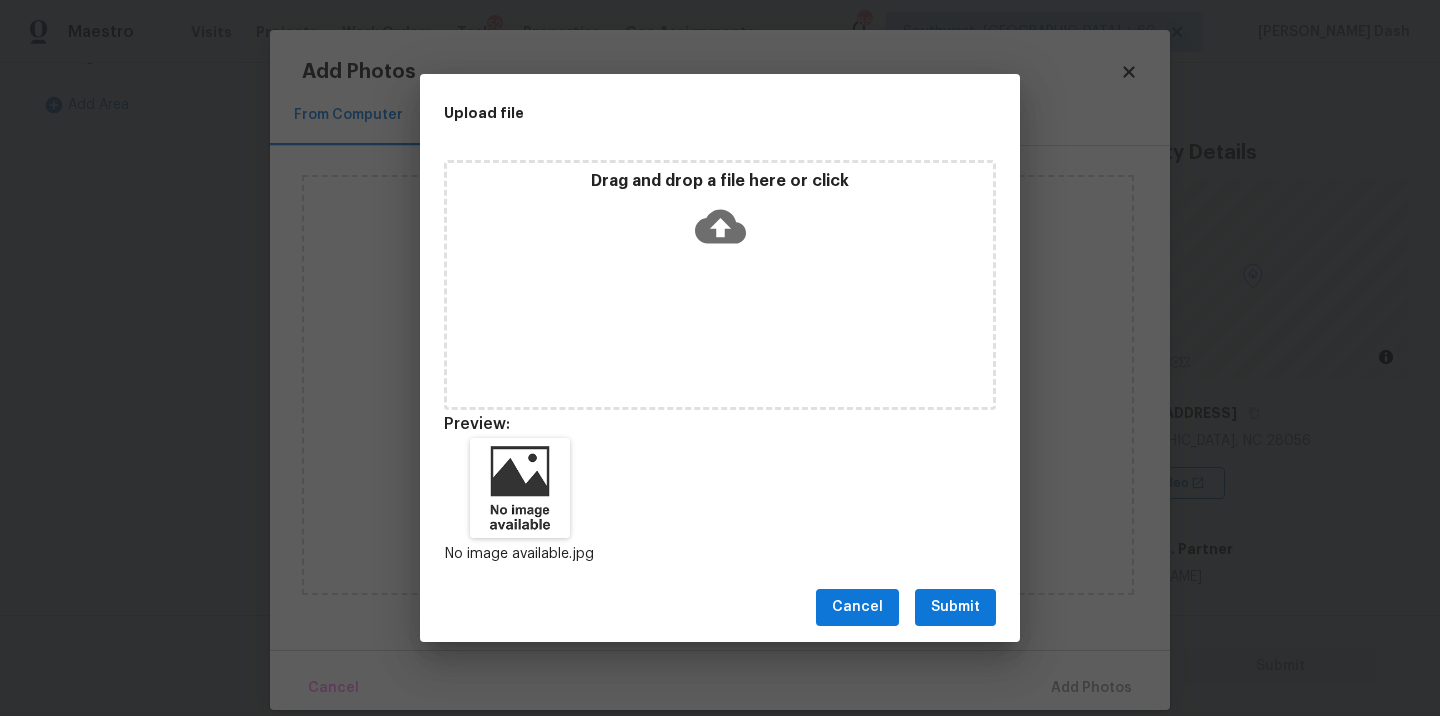 click on "Submit" at bounding box center (955, 607) 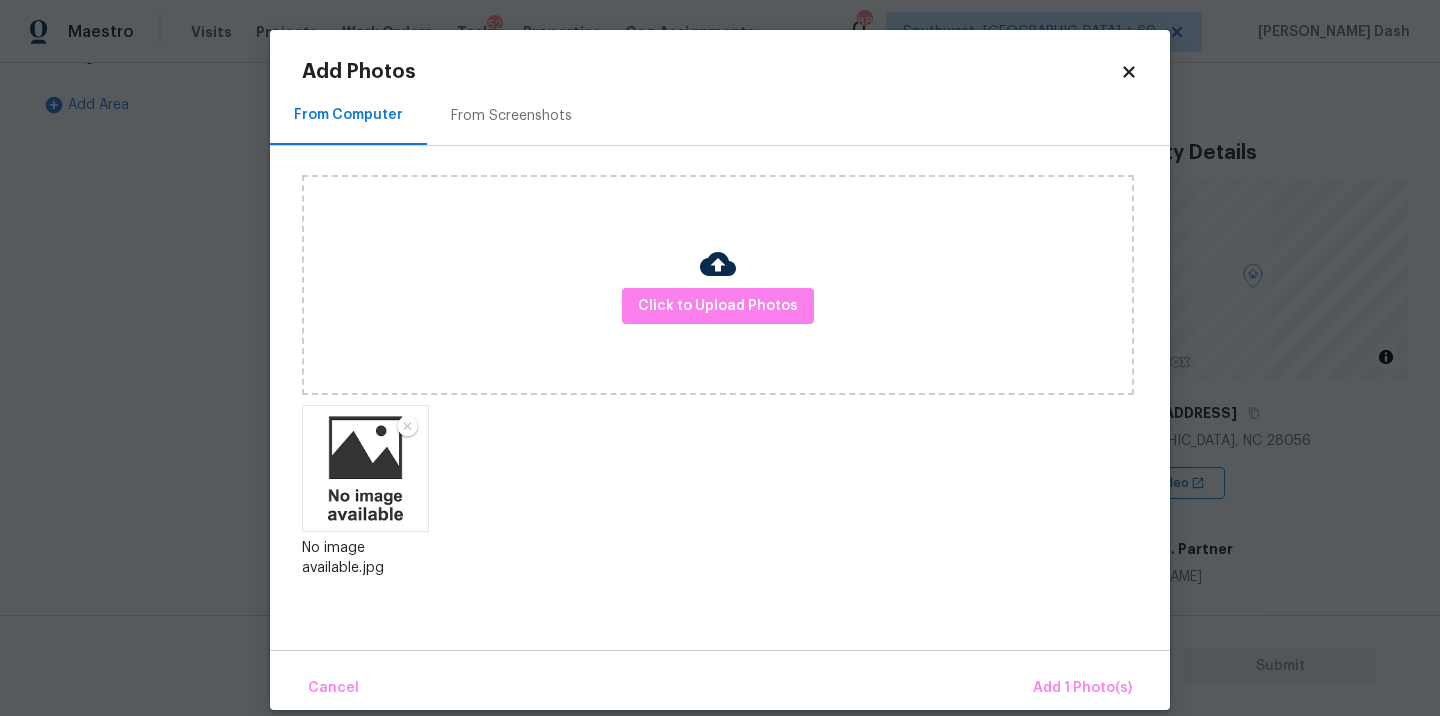 click on "Cancel Add 1 Photo(s)" at bounding box center (720, 680) 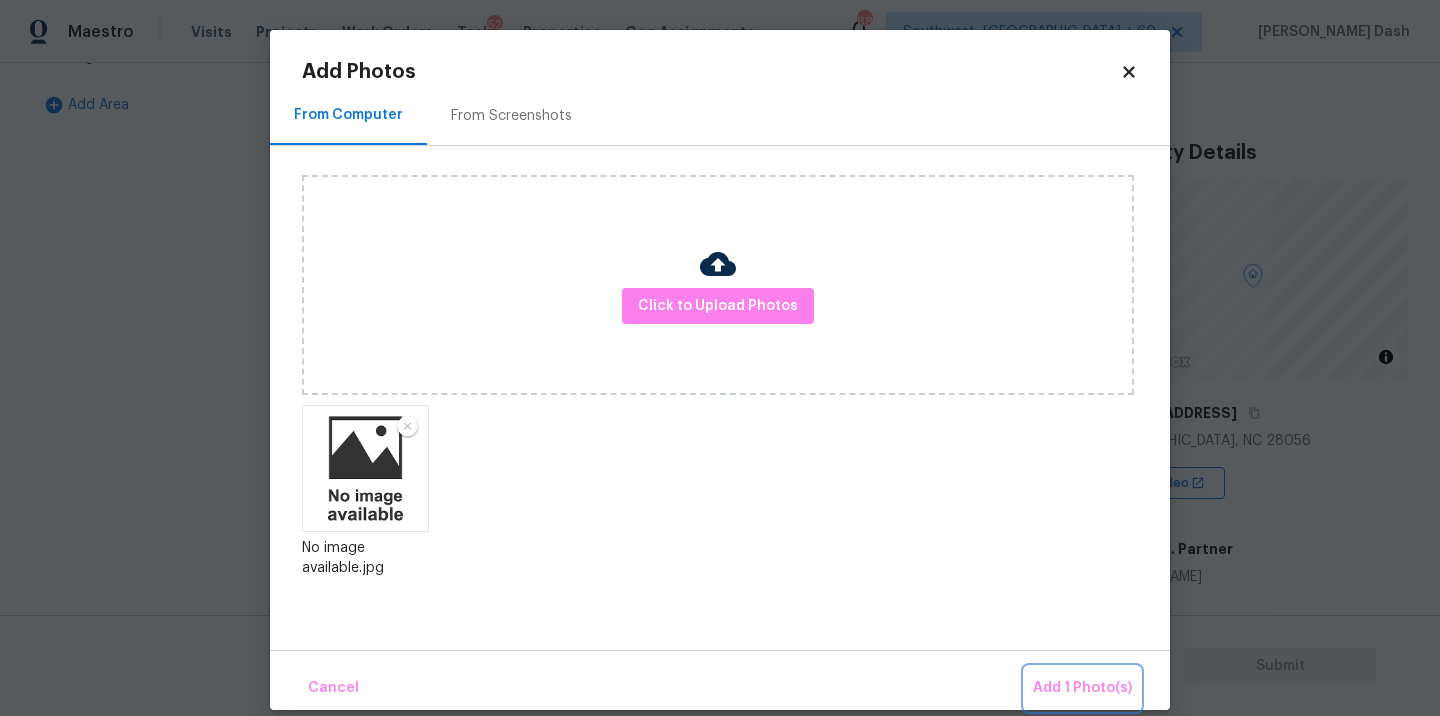 click on "Add 1 Photo(s)" at bounding box center [1082, 688] 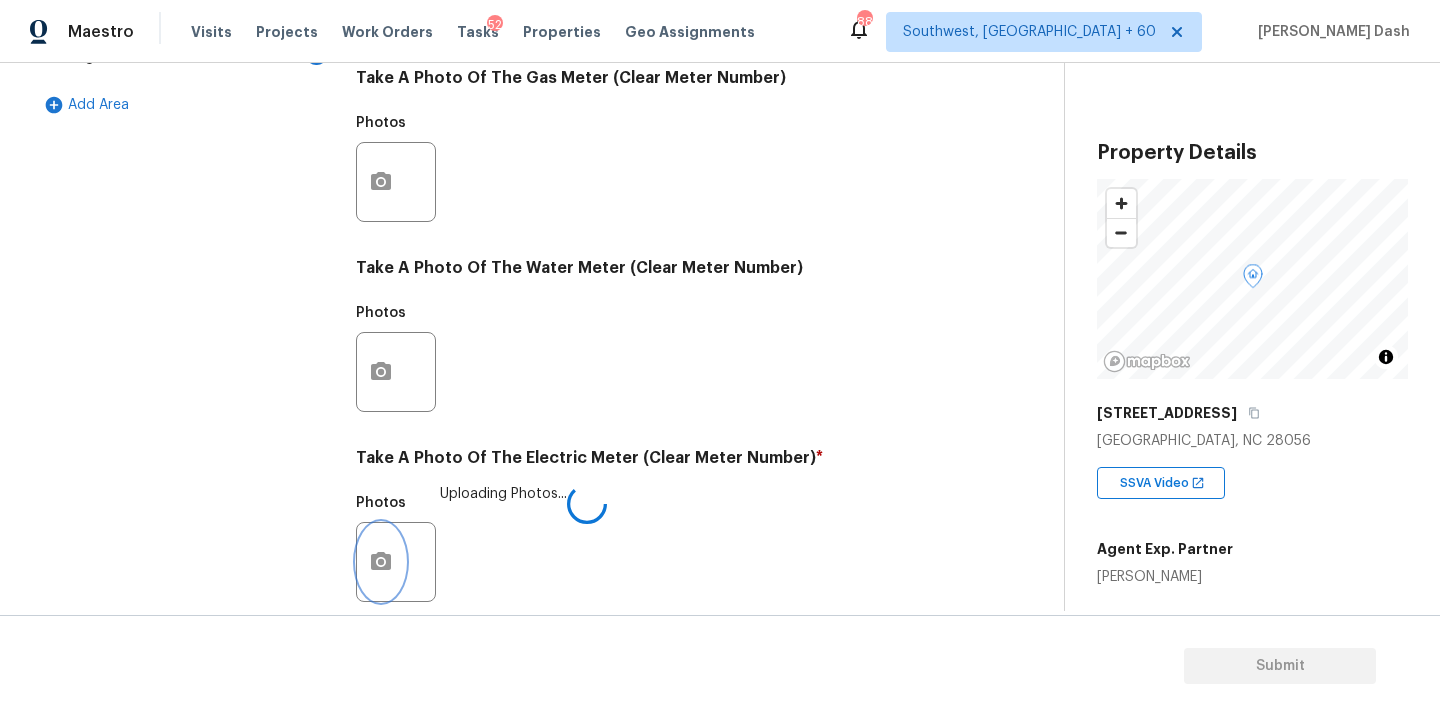 click 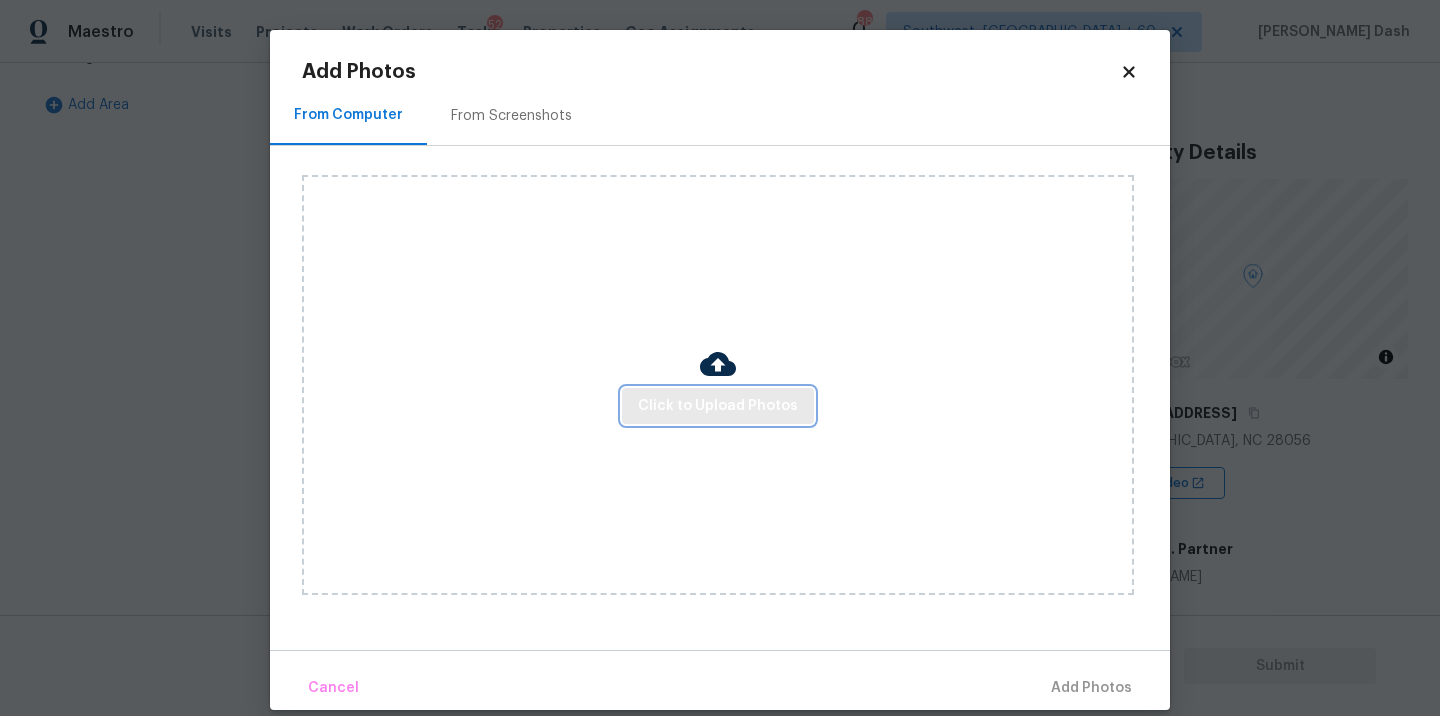 click on "Click to Upload Photos" at bounding box center (718, 406) 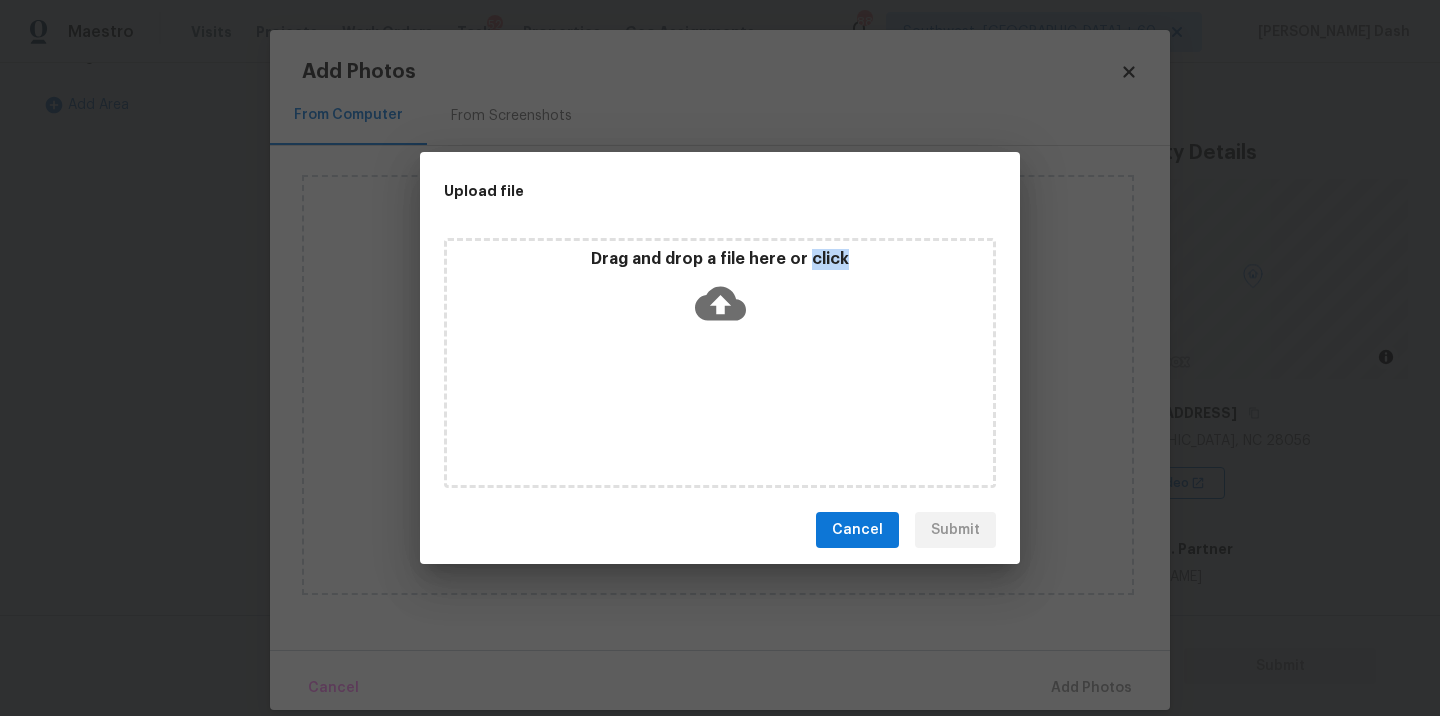 click on "Drag and drop a file here or click" at bounding box center (720, 363) 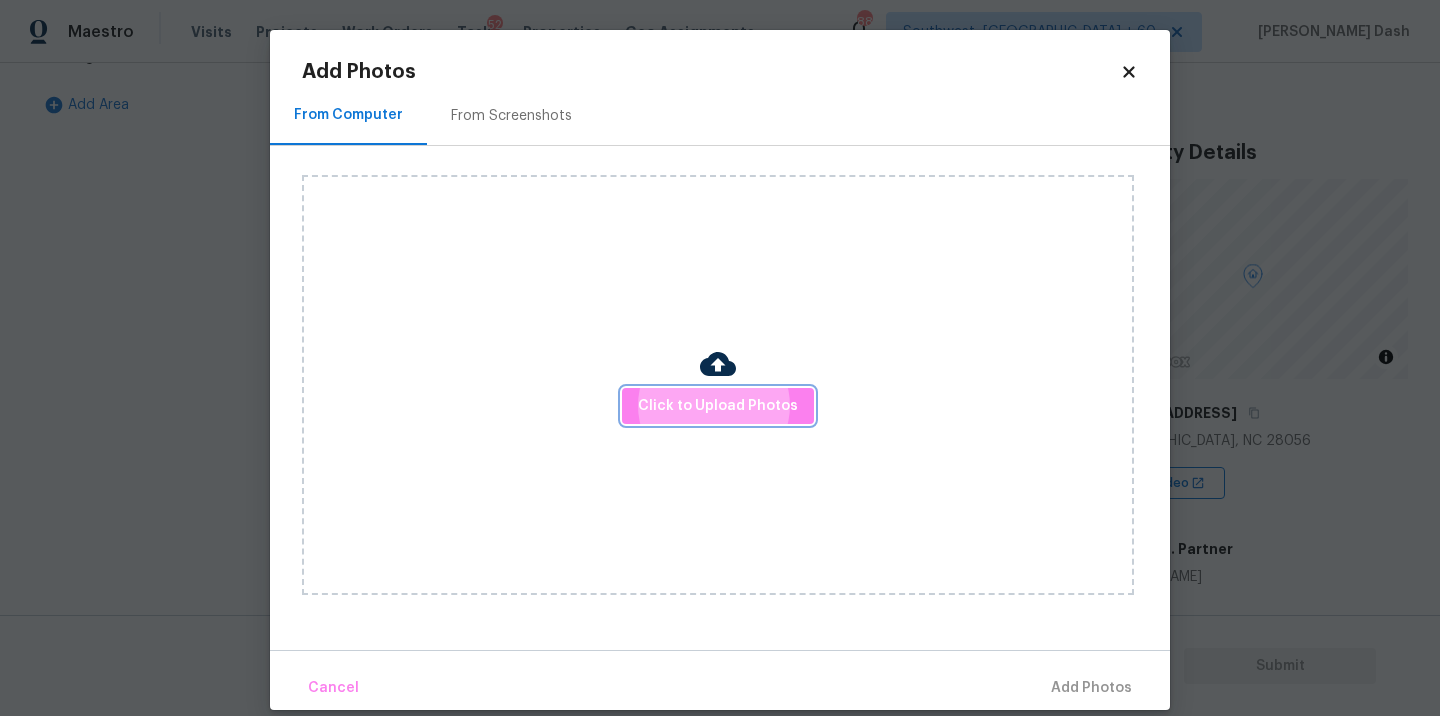 type 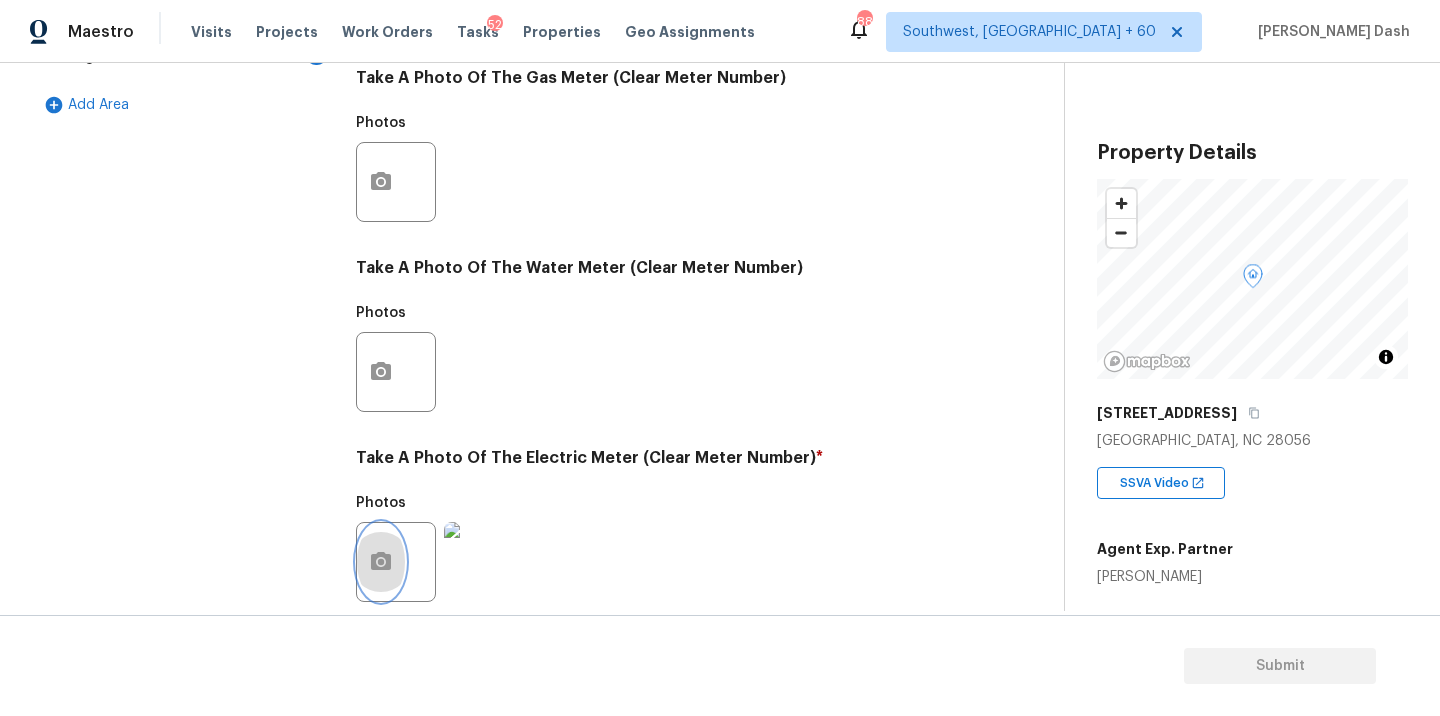type 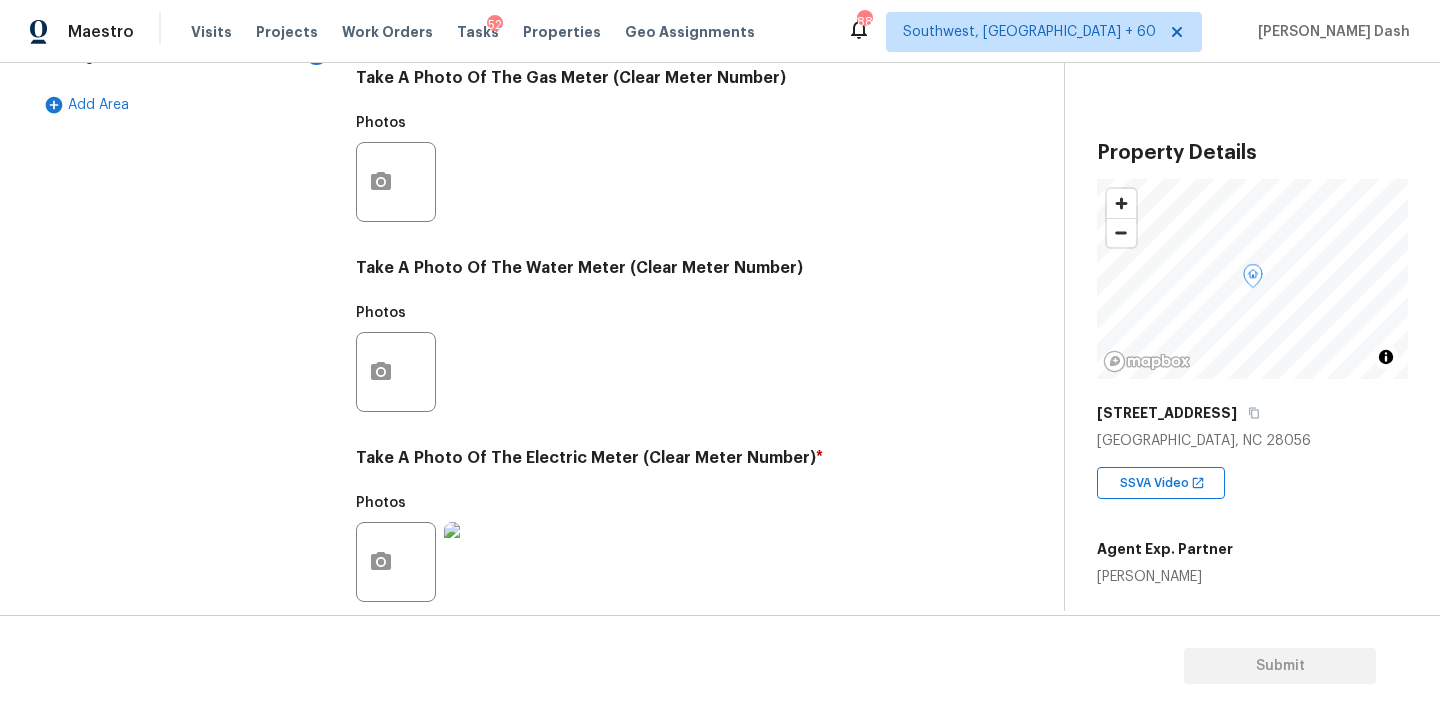 click on "Exterior Utilities 1 HVAC 2 Verification 4 Plumbing 1 Roof Gated Community 1 Pricing 5 Add Area" at bounding box center (182, 218) 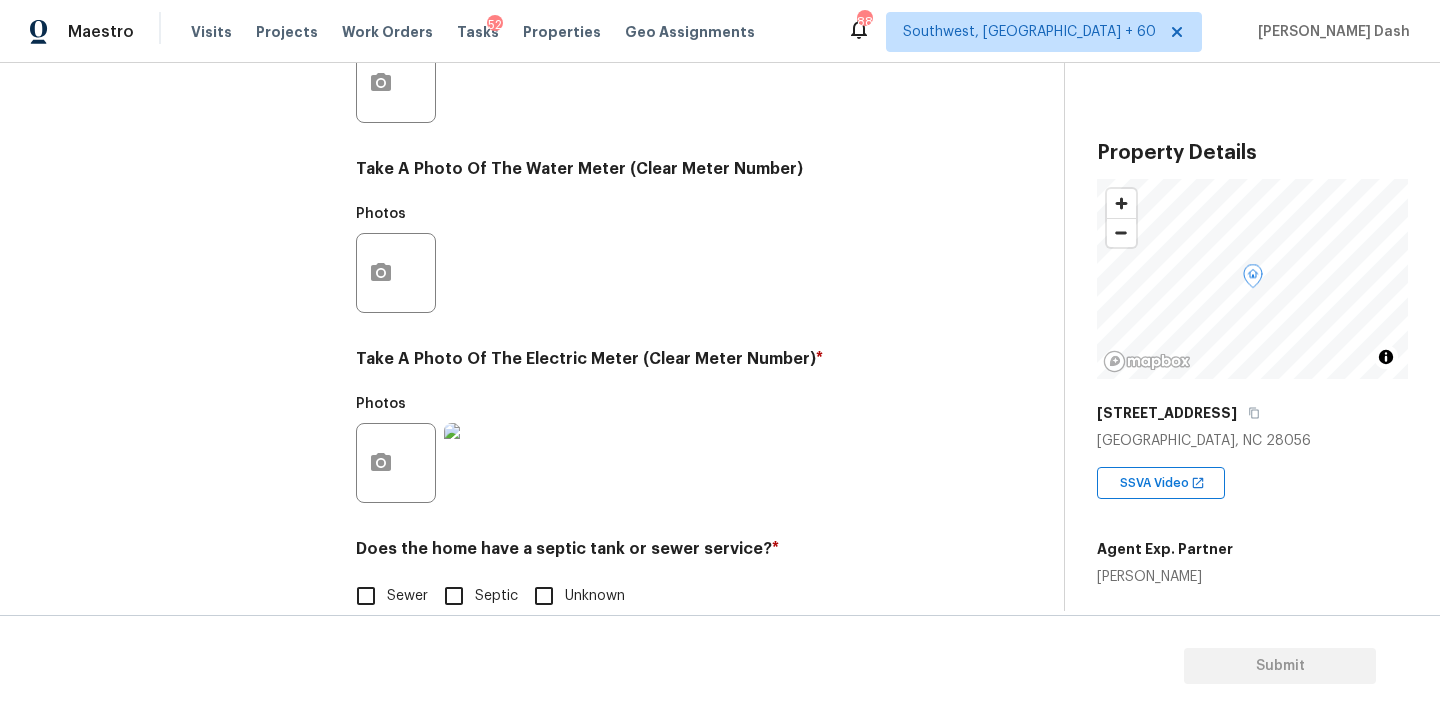 scroll, scrollTop: 789, scrollLeft: 0, axis: vertical 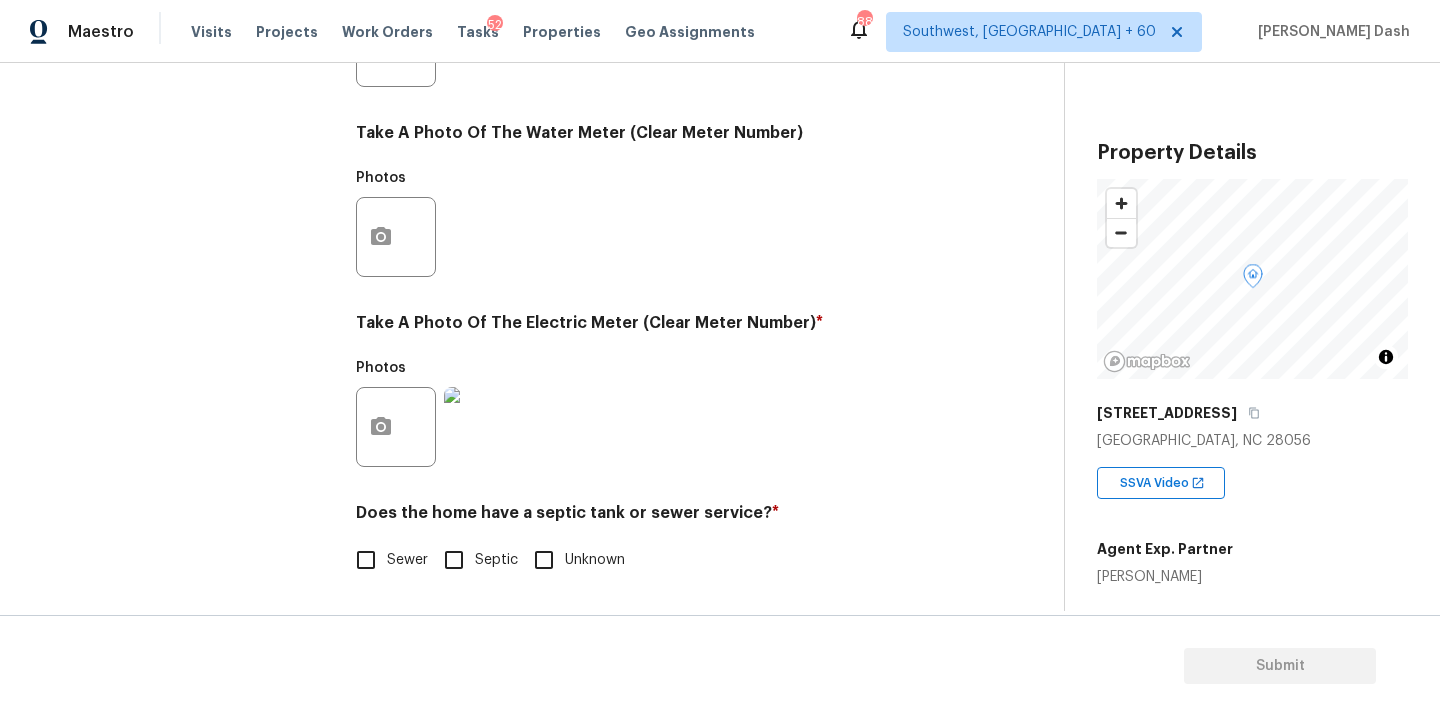 click on "Sewer" at bounding box center (366, 560) 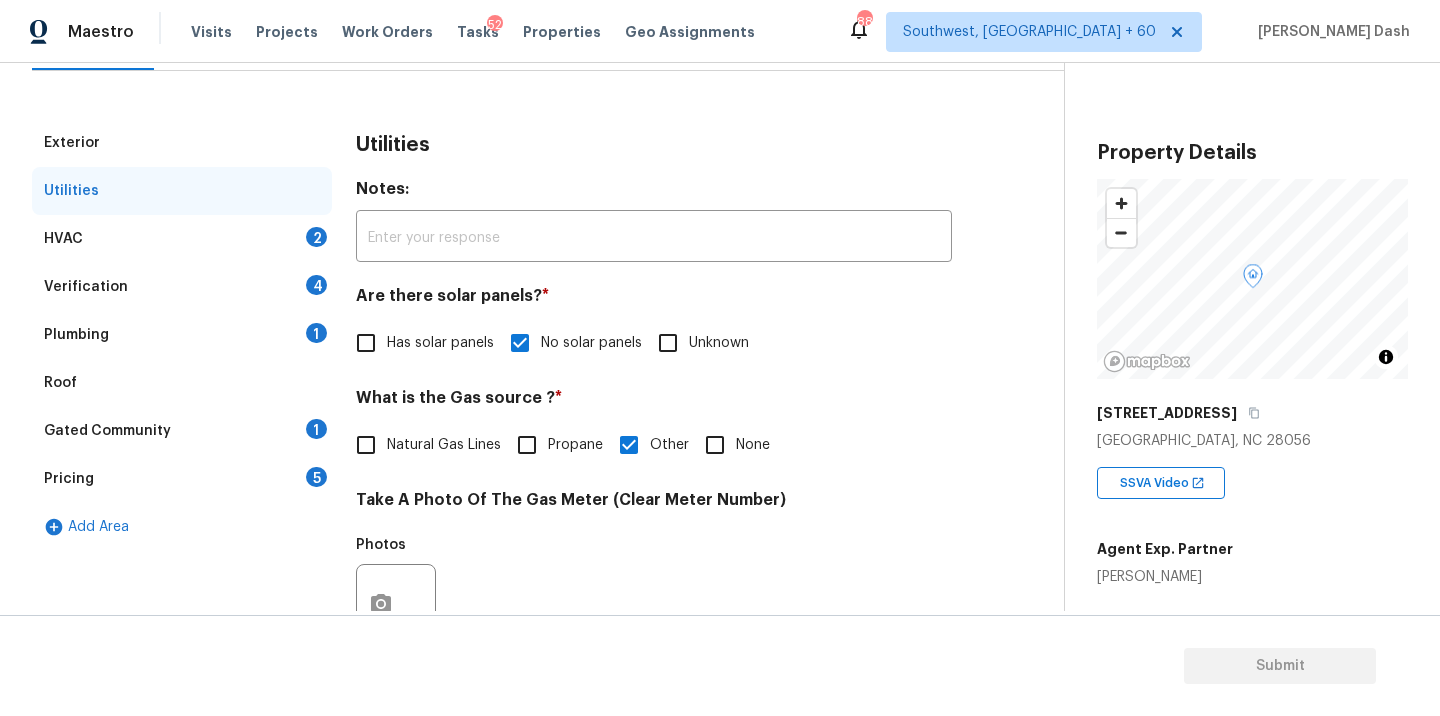 scroll, scrollTop: 207, scrollLeft: 0, axis: vertical 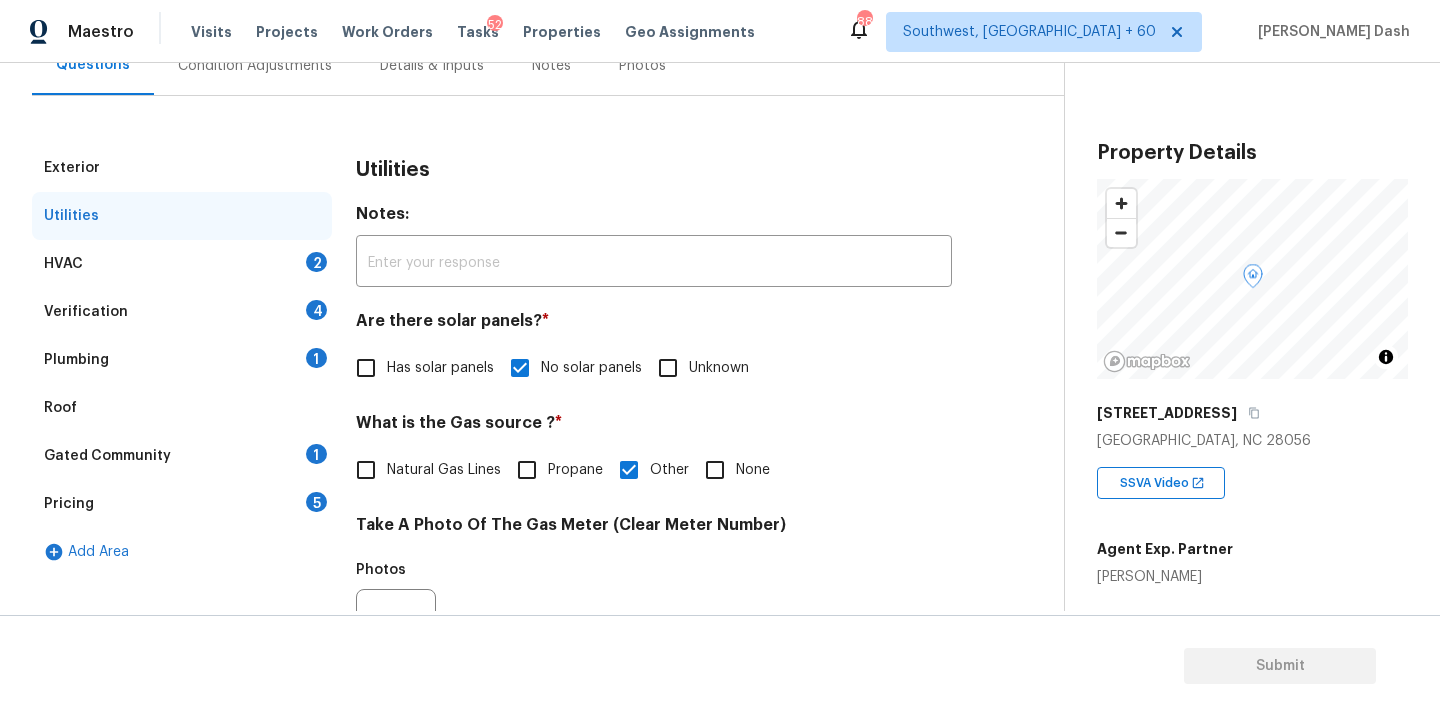 click on "HVAC 2" at bounding box center (182, 264) 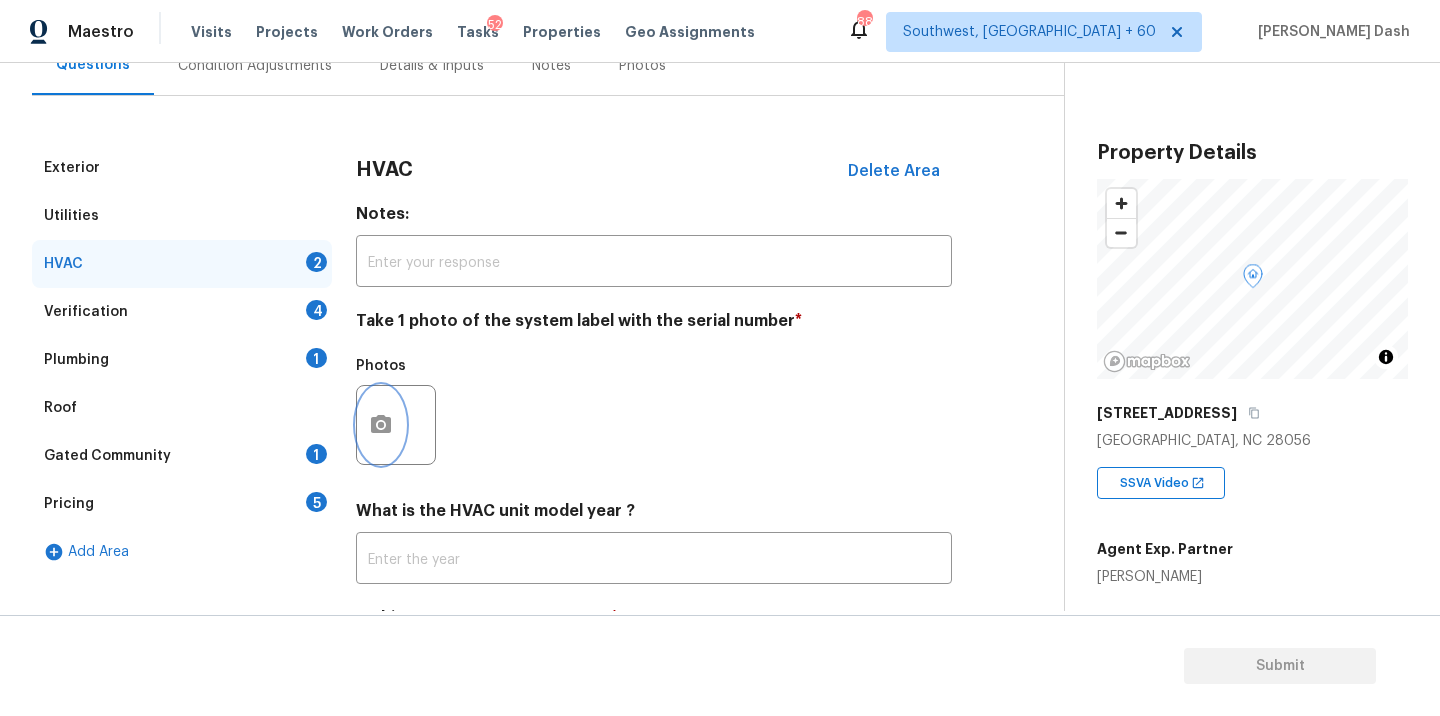 click 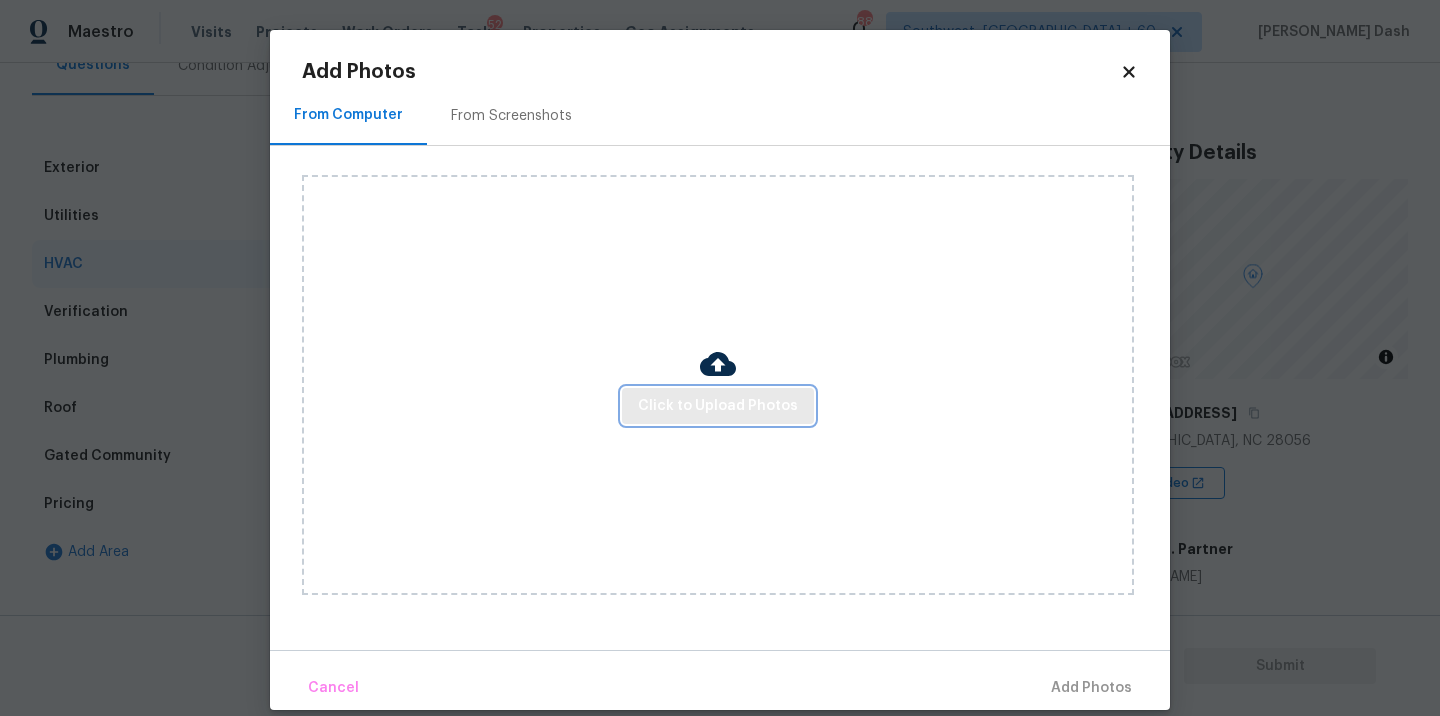 click on "Click to Upload Photos" at bounding box center (718, 406) 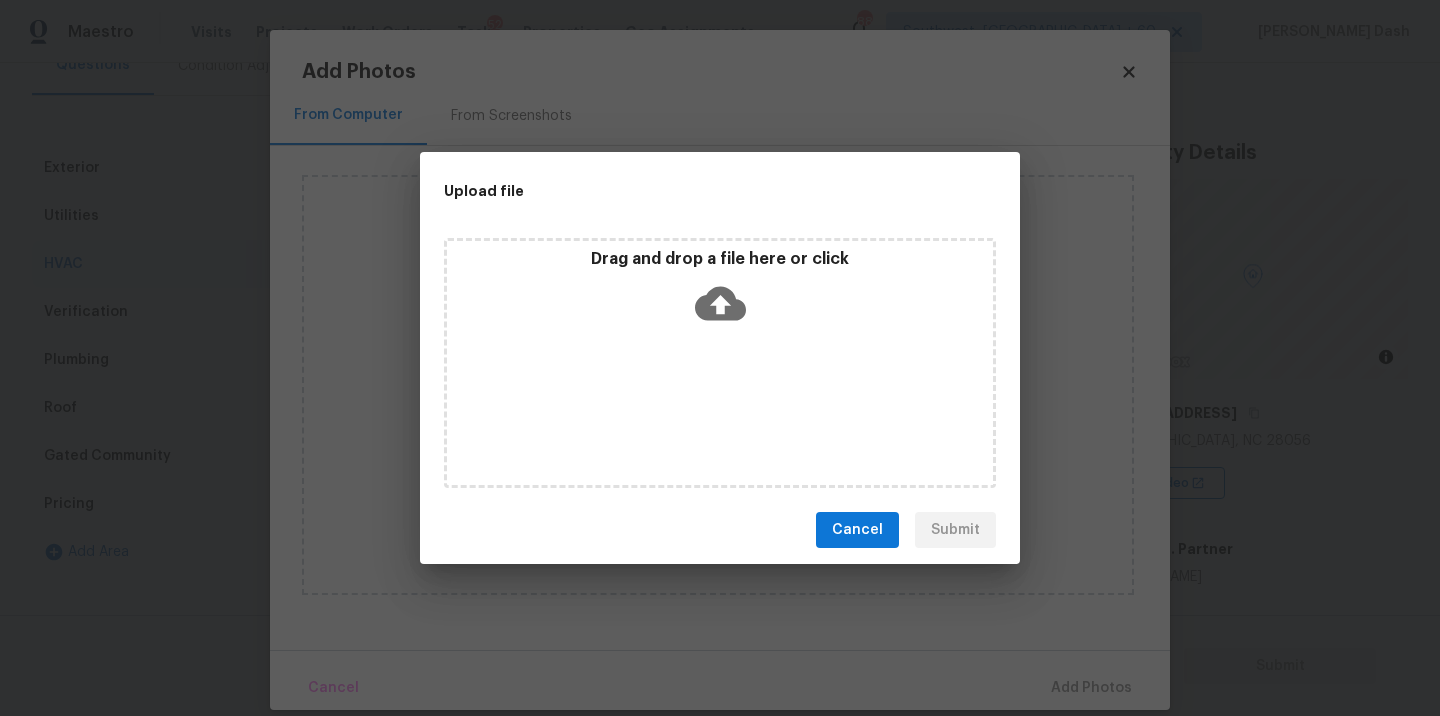 click on "Drag and drop a file here or click" at bounding box center (720, 363) 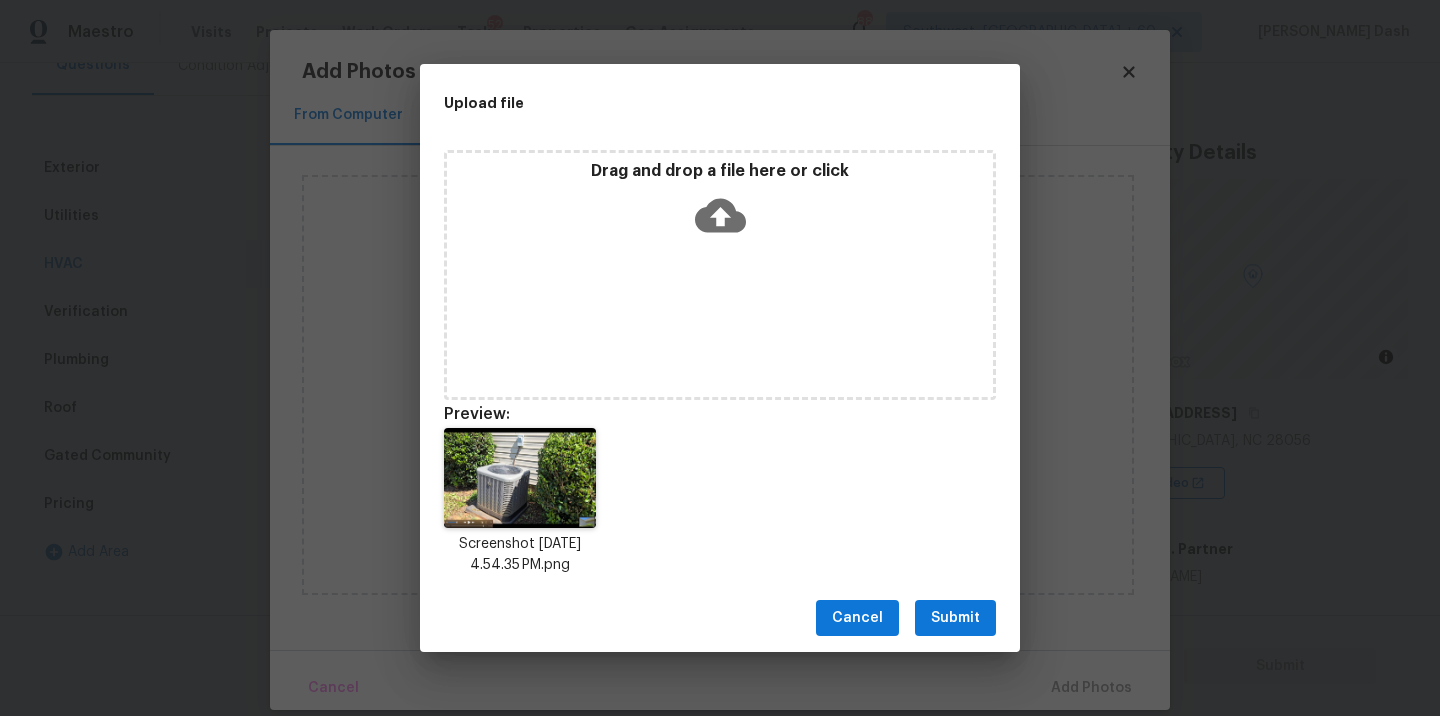 click on "Submit" at bounding box center (955, 618) 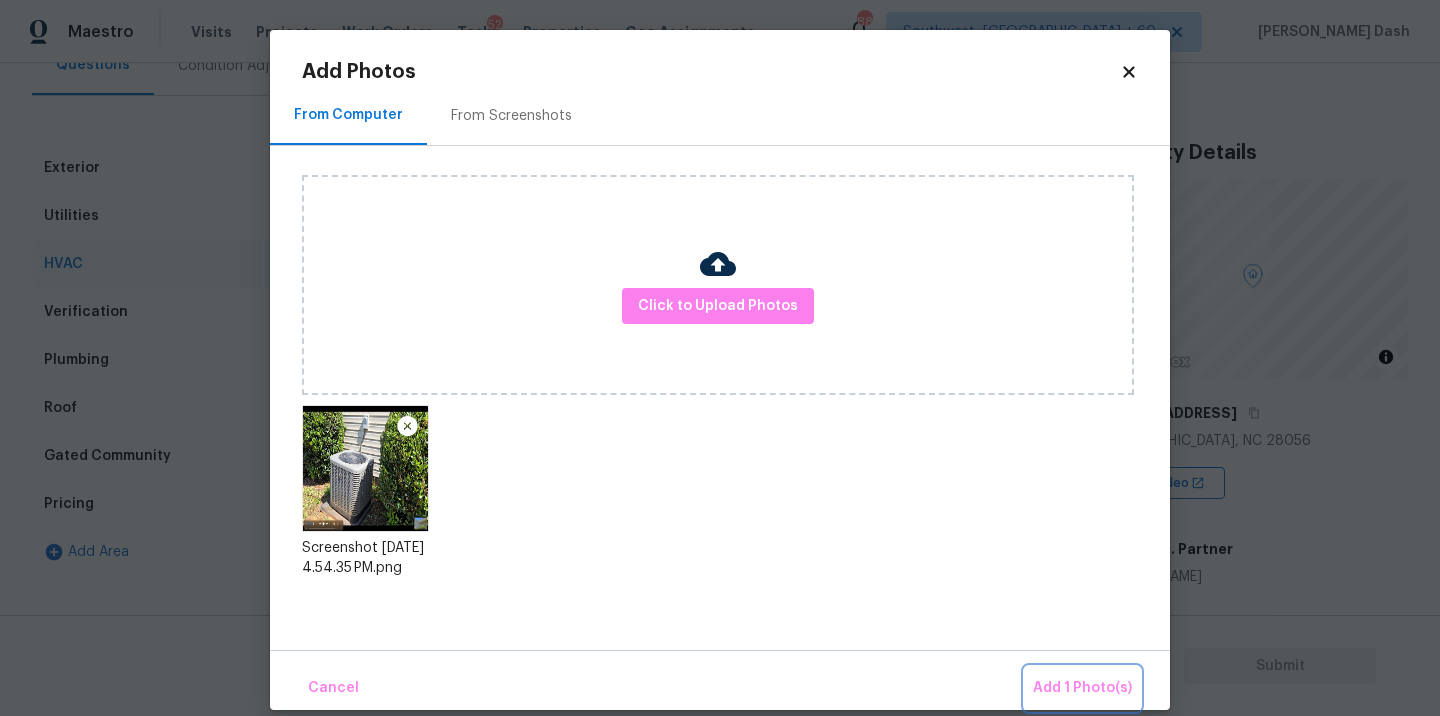 click on "Add 1 Photo(s)" at bounding box center (1082, 688) 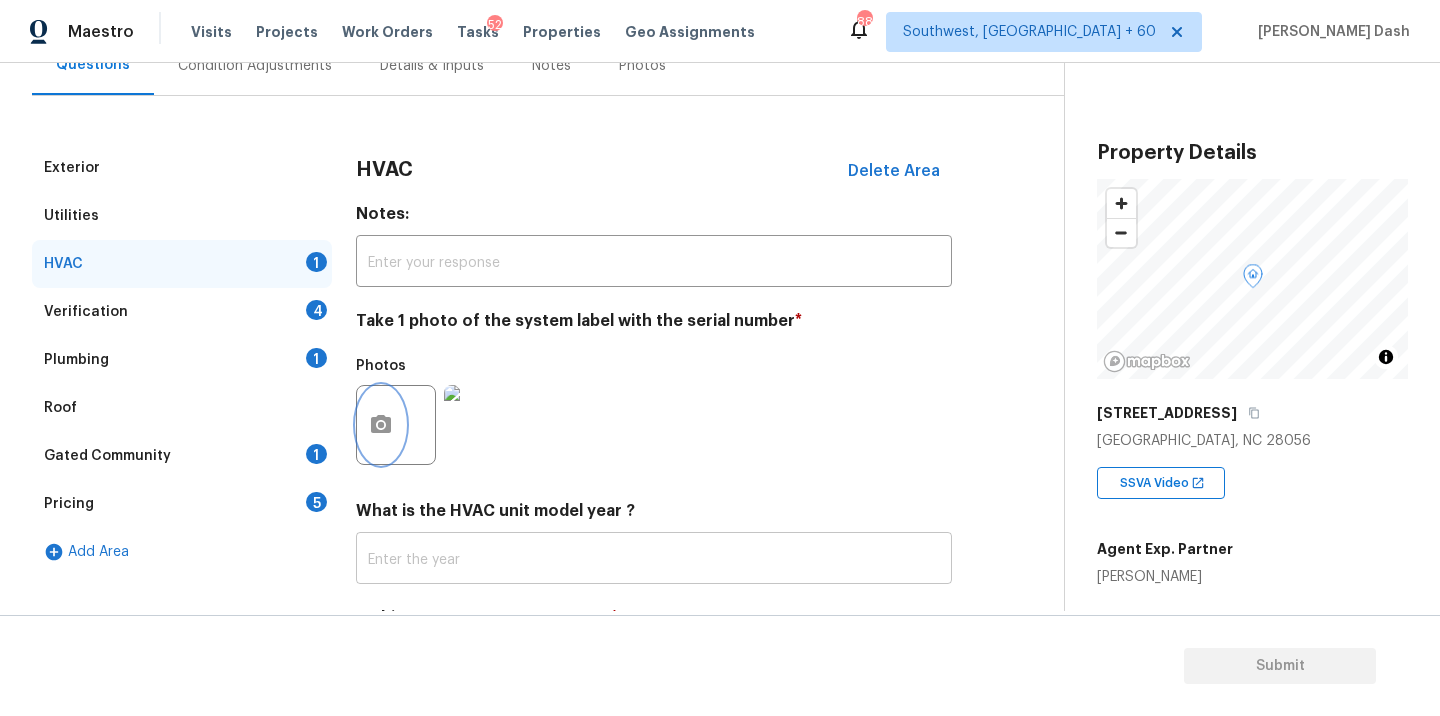 scroll, scrollTop: 302, scrollLeft: 0, axis: vertical 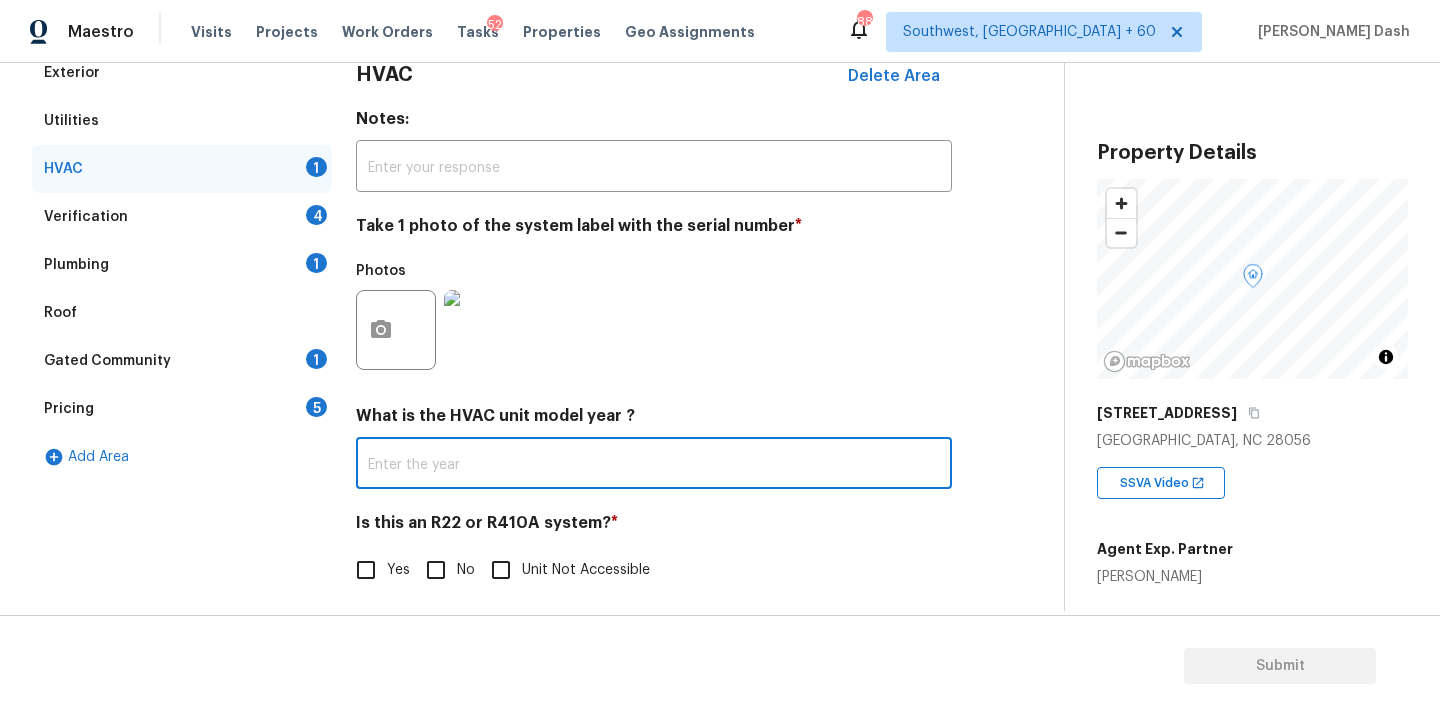 click at bounding box center [654, 465] 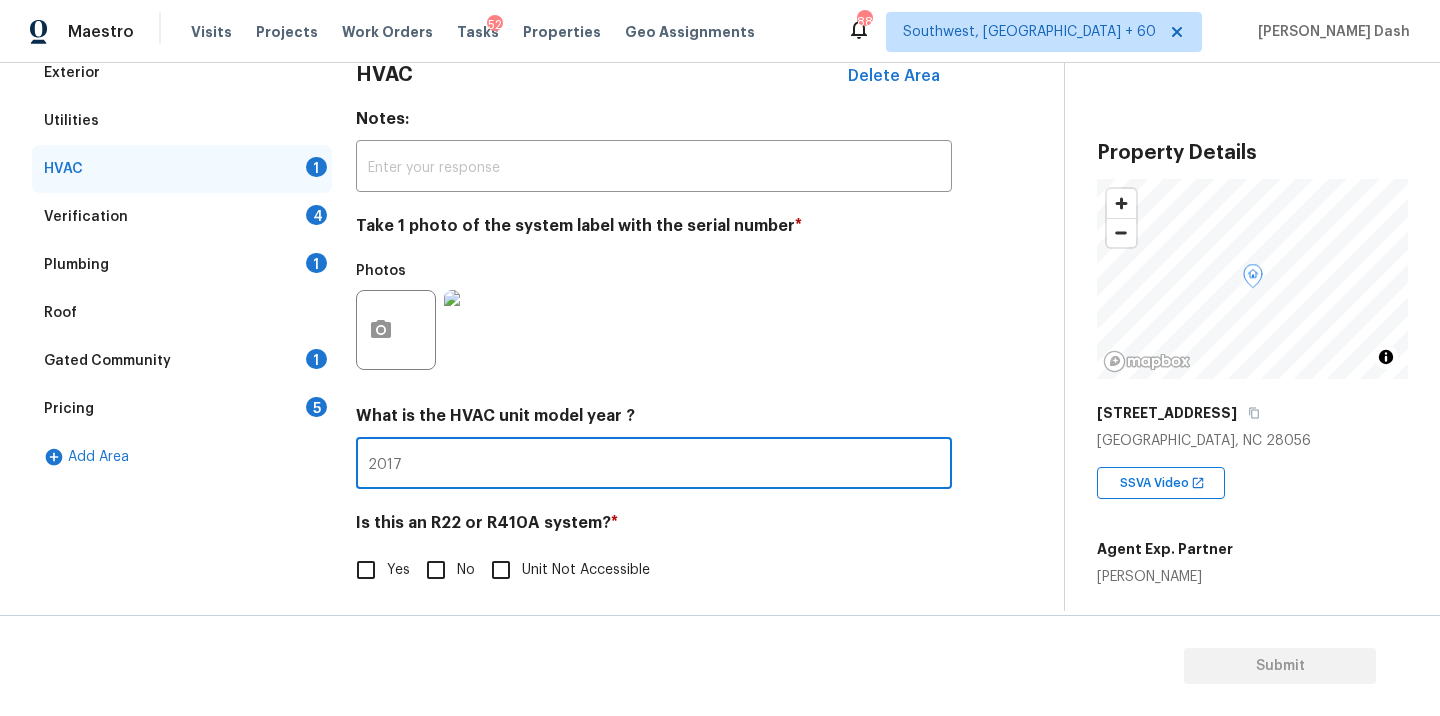 scroll, scrollTop: 313, scrollLeft: 0, axis: vertical 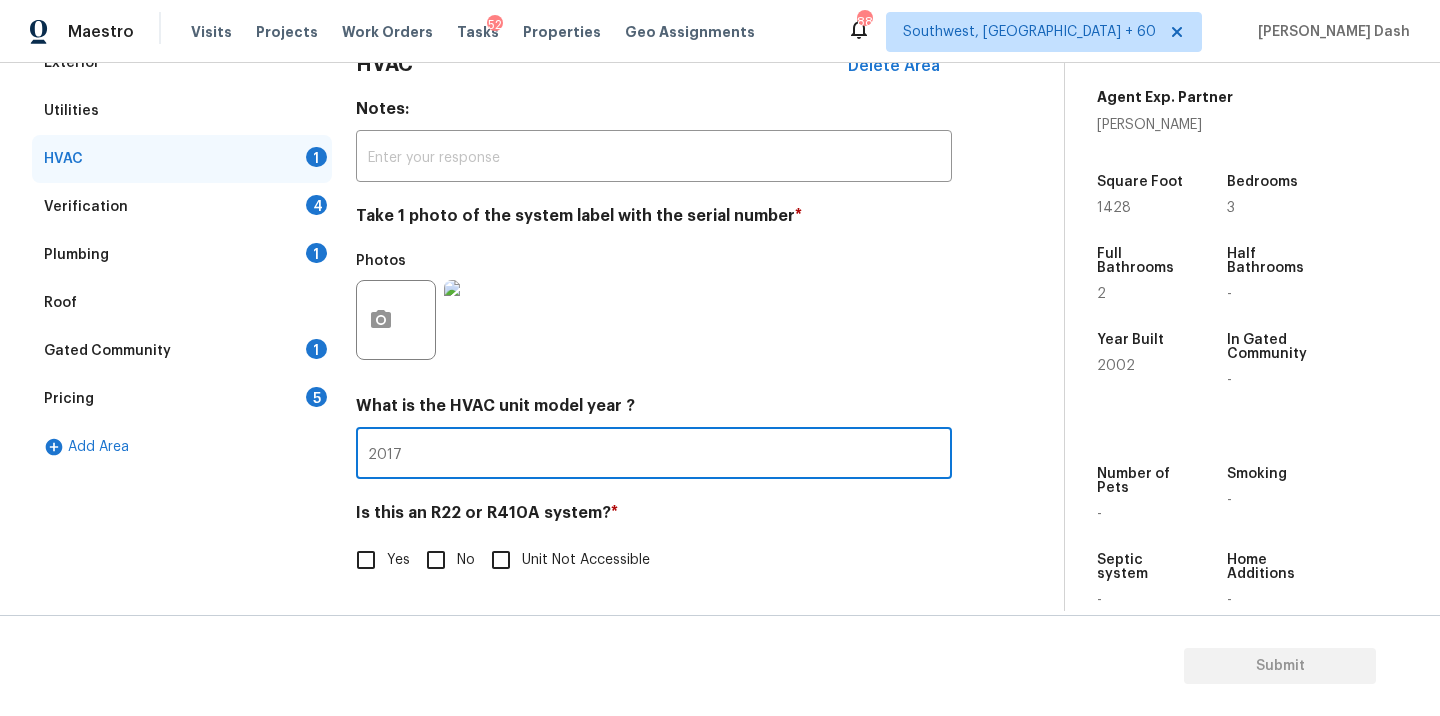 type on "2017" 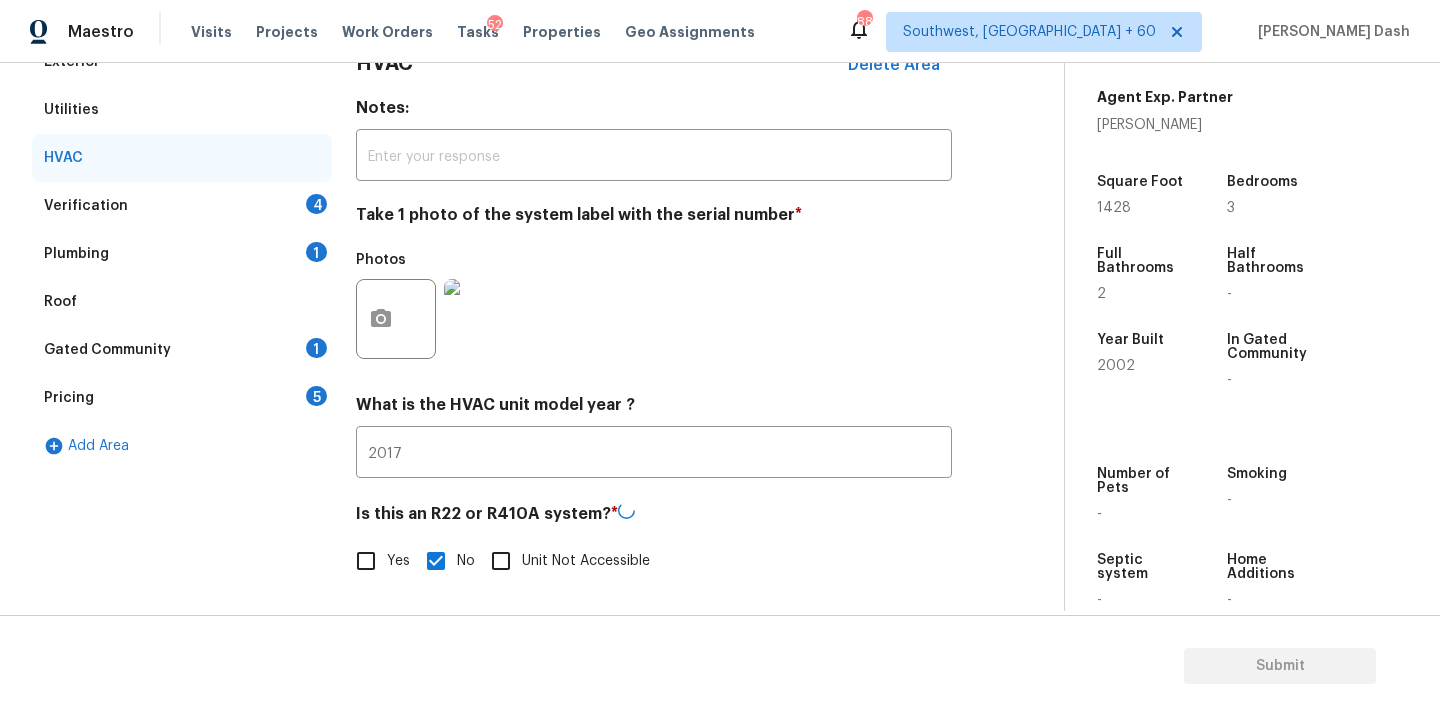 click on "Verification 4" at bounding box center (182, 206) 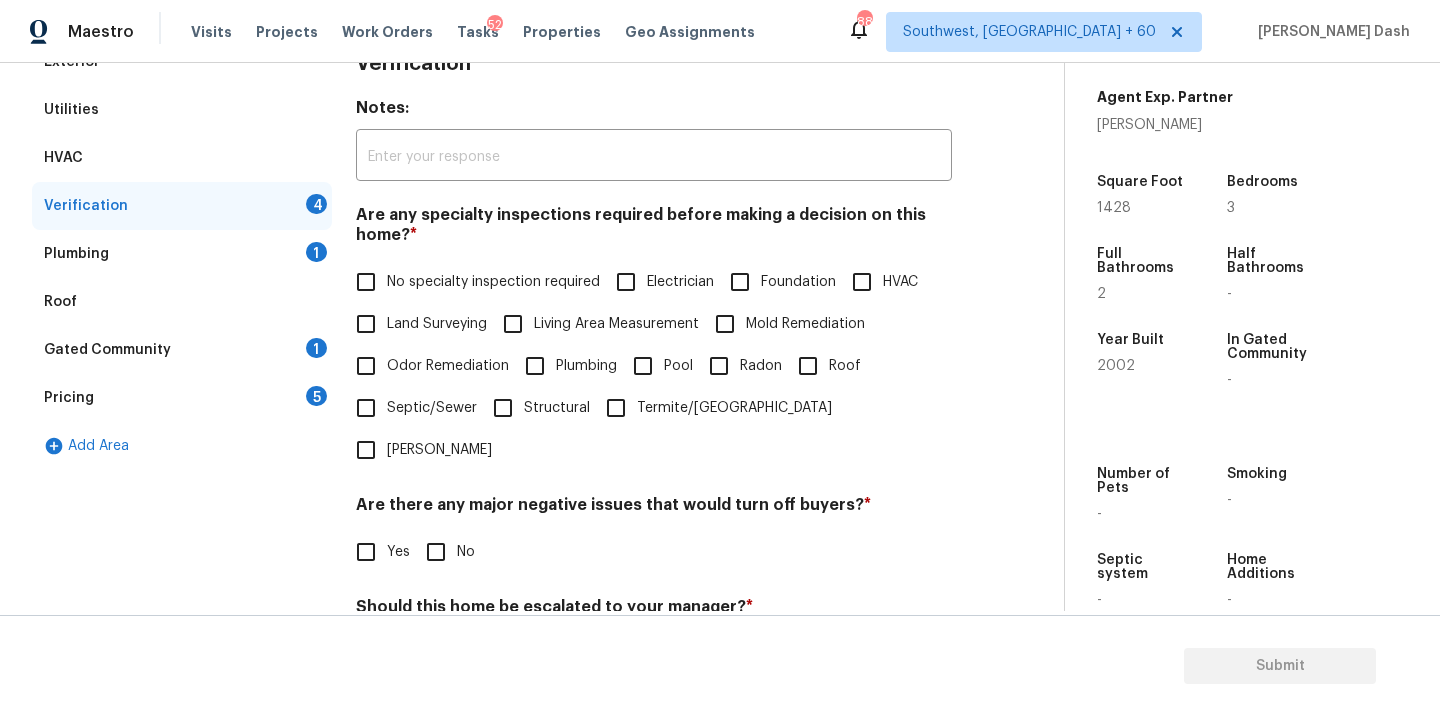 click on "HVAC" at bounding box center (862, 282) 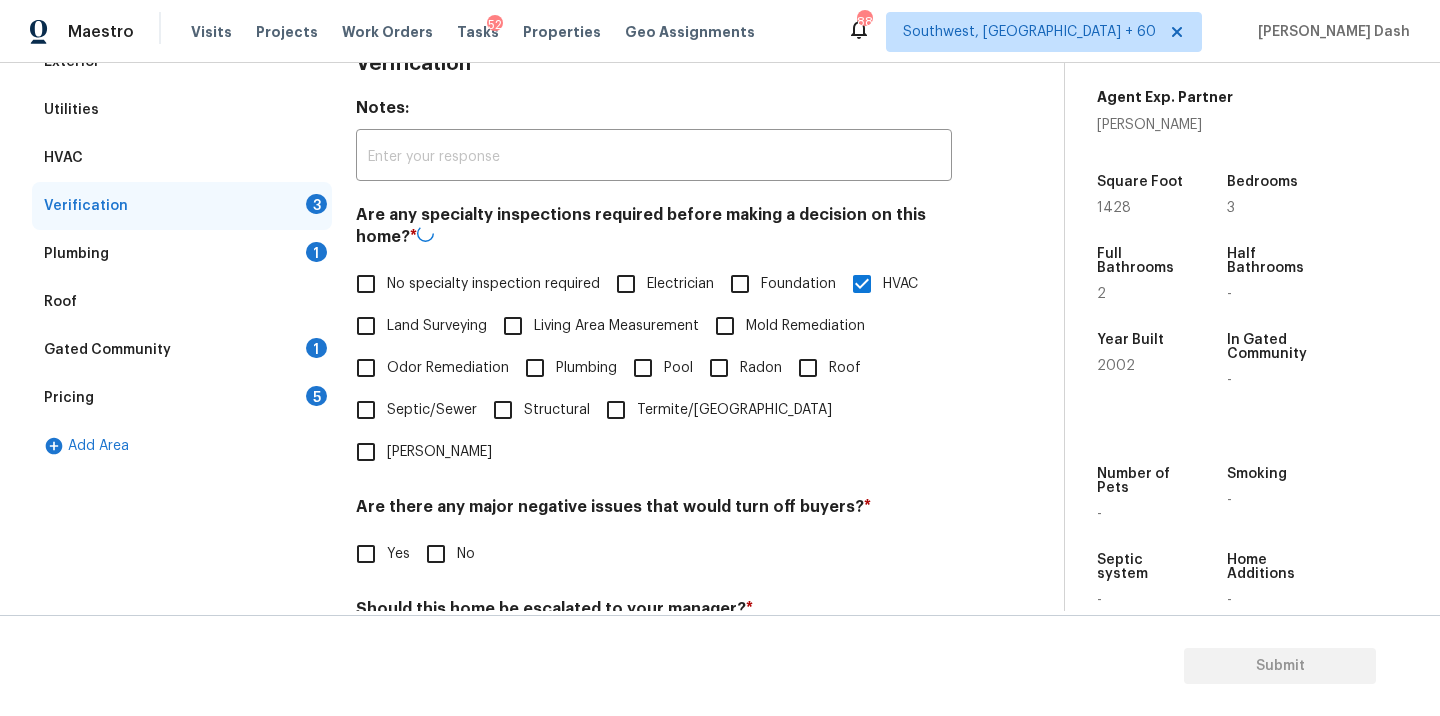 click on "Roof" at bounding box center (808, 368) 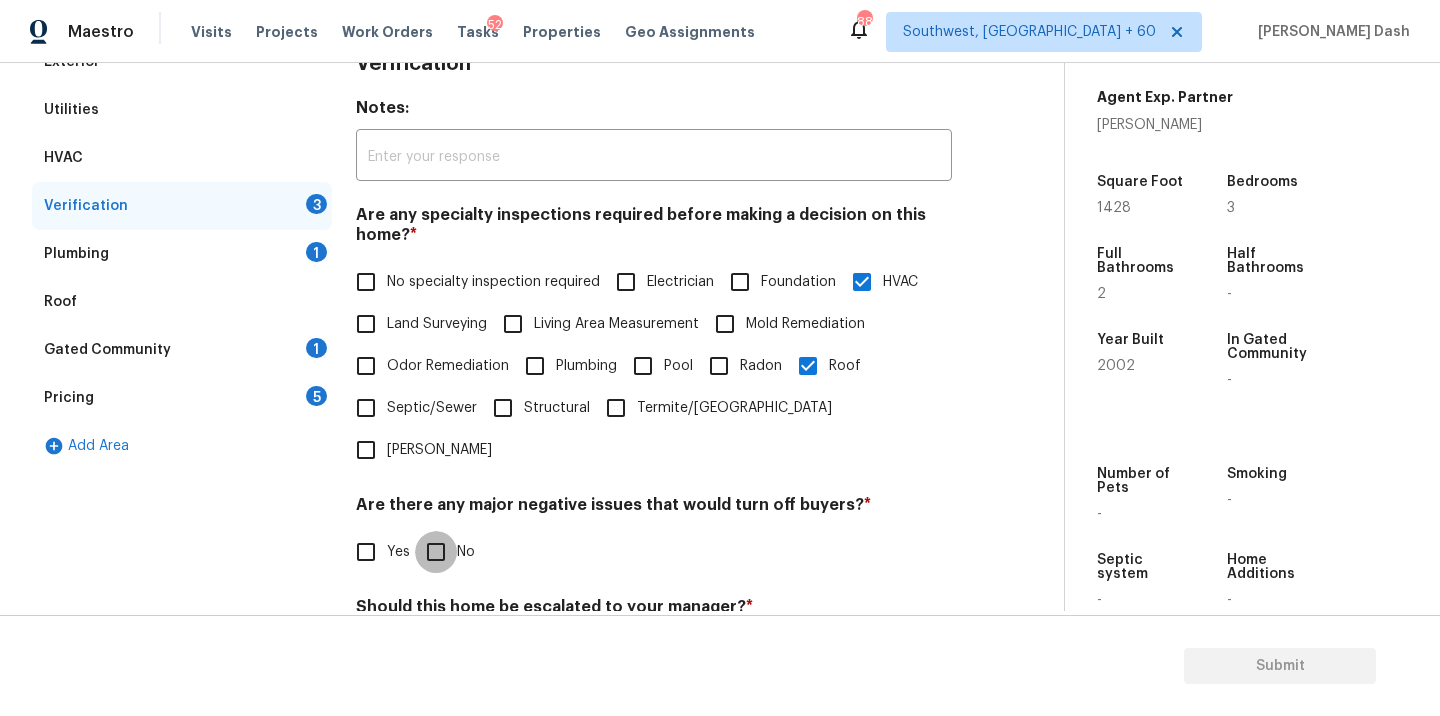 click on "No" at bounding box center (436, 552) 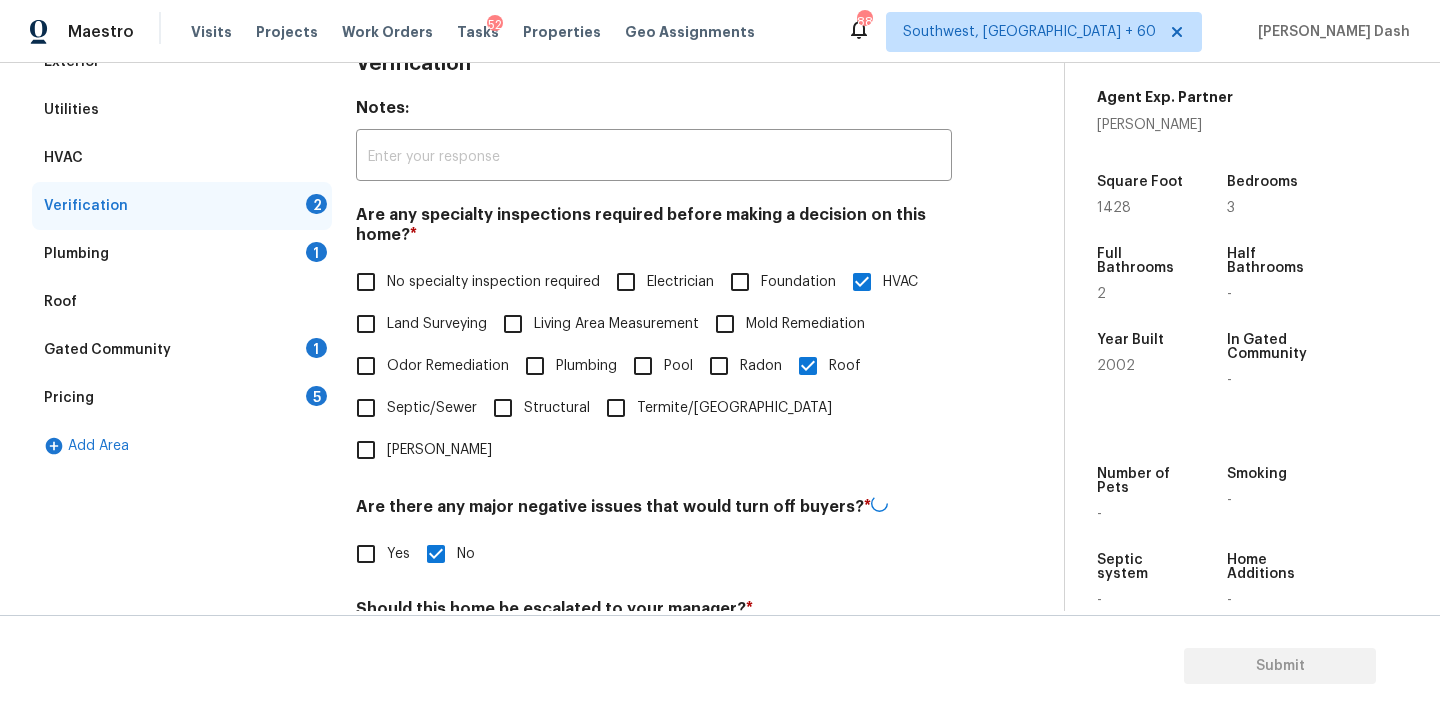 scroll, scrollTop: 477, scrollLeft: 0, axis: vertical 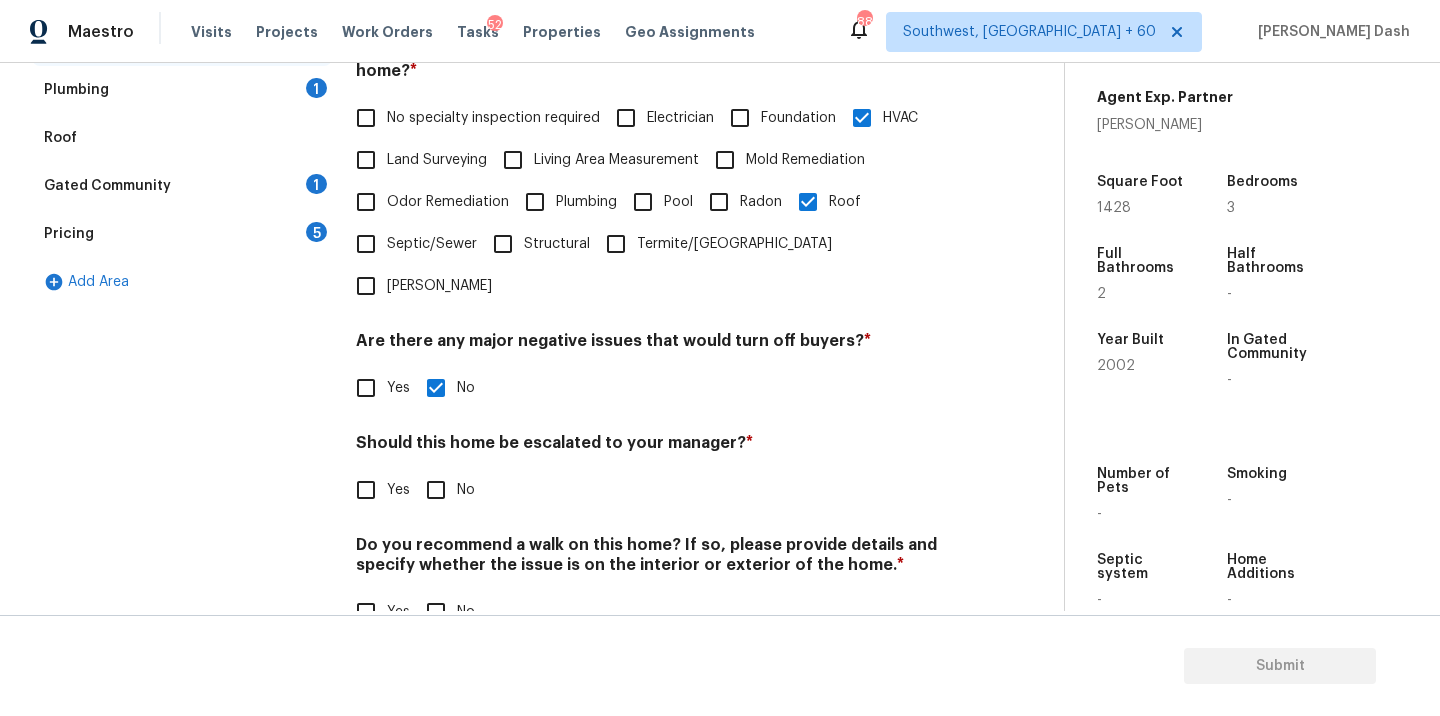 click on "Verification Notes: ​ Are any specialty inspections required before making a decision on this home?  * No specialty inspection required Electrician Foundation HVAC Land Surveying Living Area Measurement Mold Remediation Odor Remediation Plumbing Pool Radon Roof Septic/Sewer Structural Termite/Pest Wells Are there any major negative issues that would turn off buyers?  * Yes No Should this home be escalated to your manager?  * Yes No Do you recommend a walk on this home? If so, please provide details and specify whether the issue is on the interior or exterior of the home.  * Yes No" at bounding box center (654, 265) 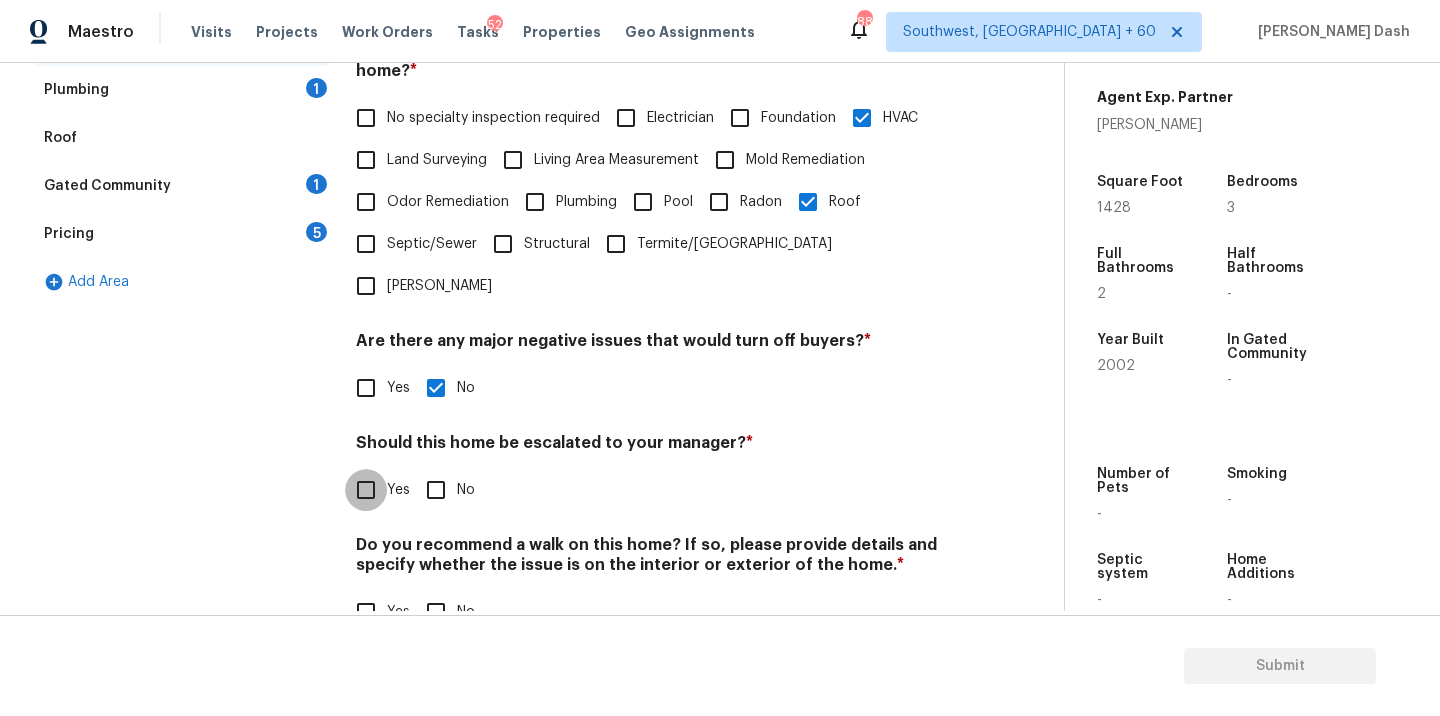 click on "Yes" at bounding box center [366, 490] 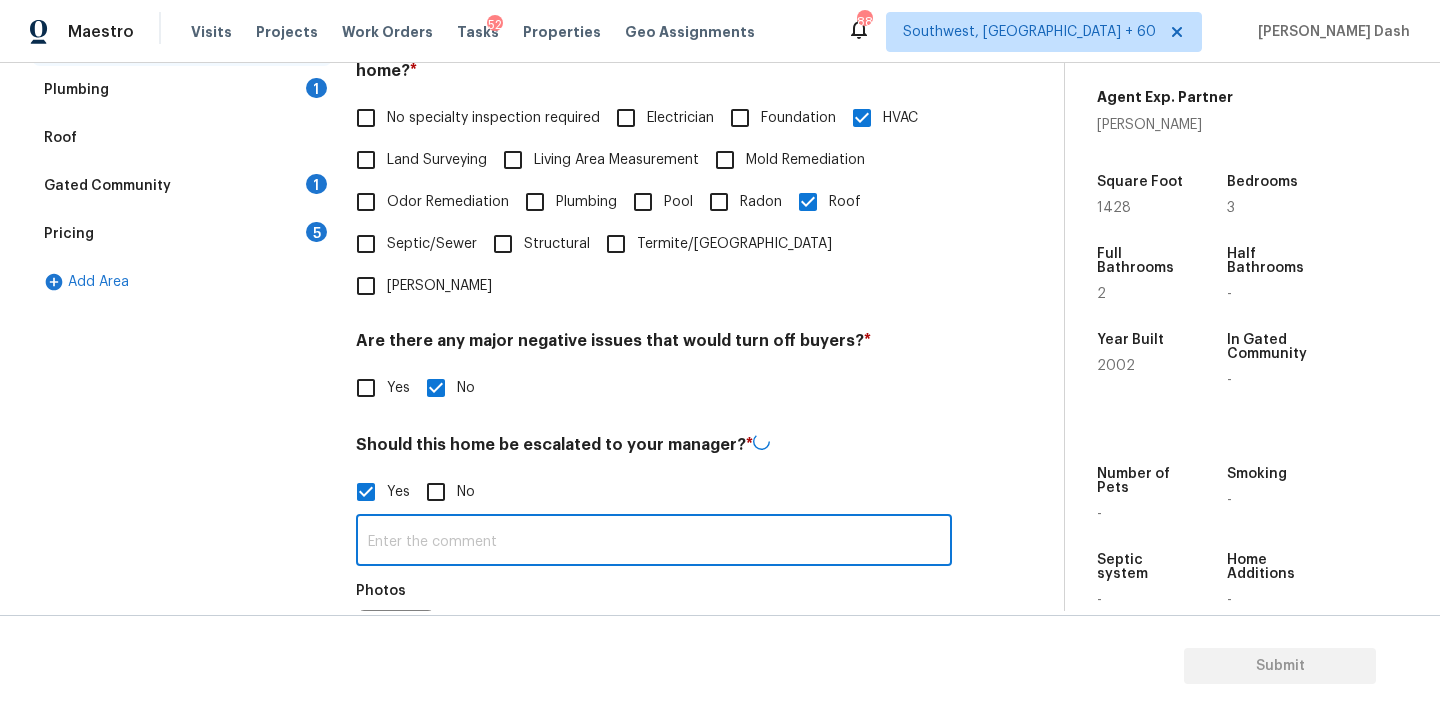 click at bounding box center [654, 542] 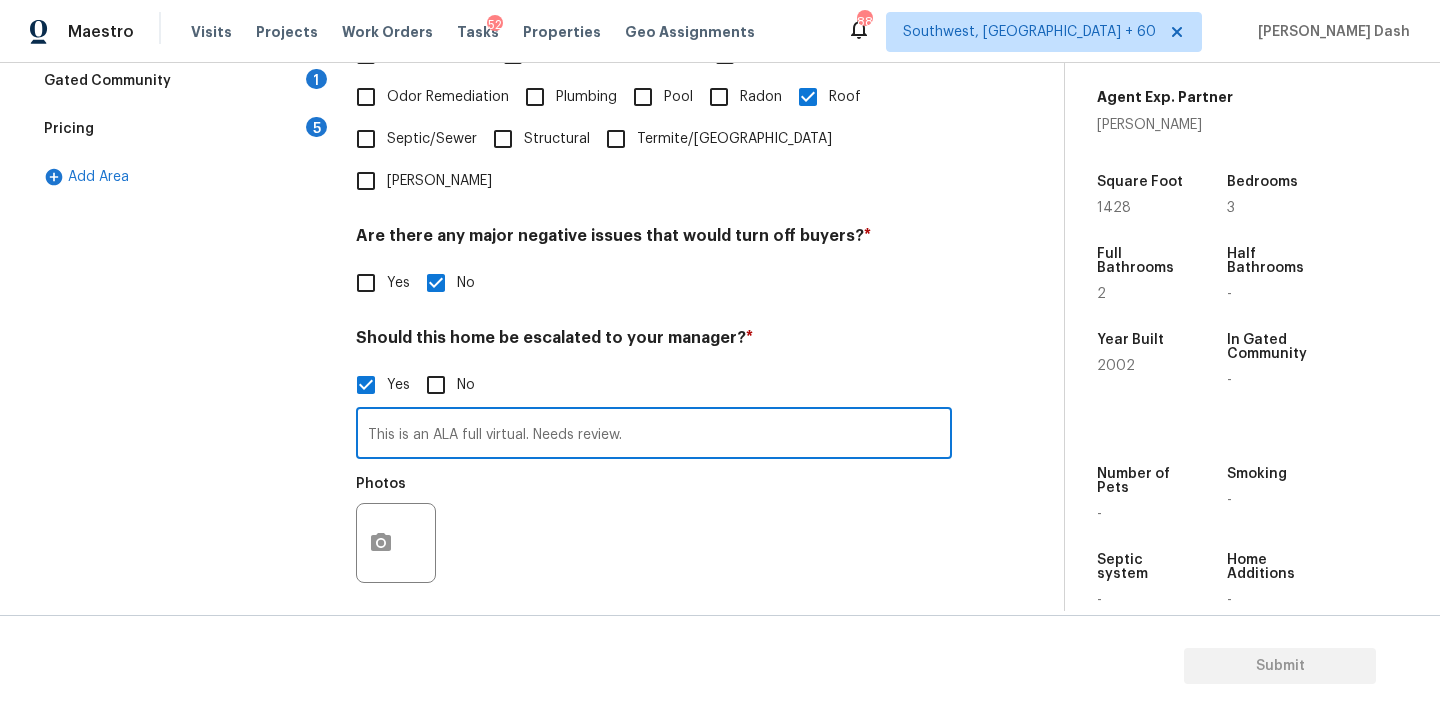 scroll, scrollTop: 677, scrollLeft: 0, axis: vertical 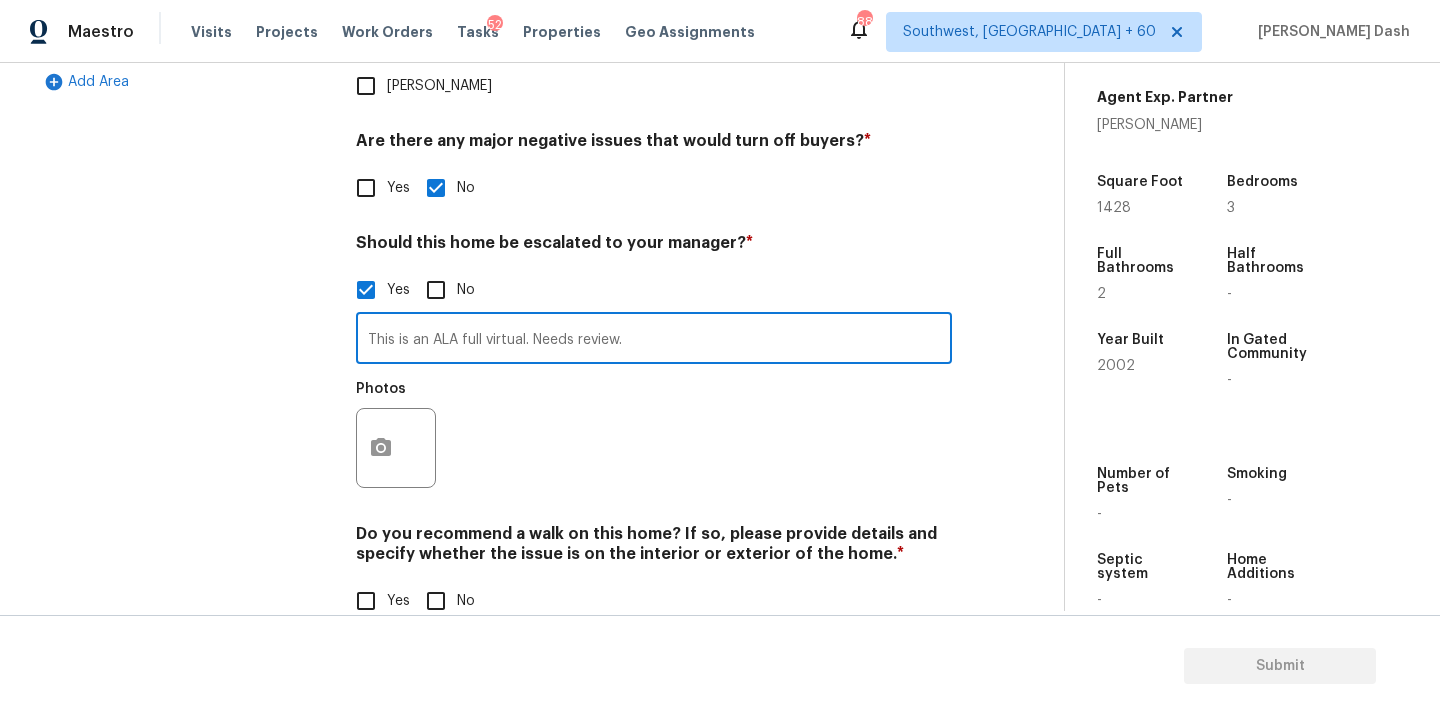 type on "This is an ALA full virtual. Needs review." 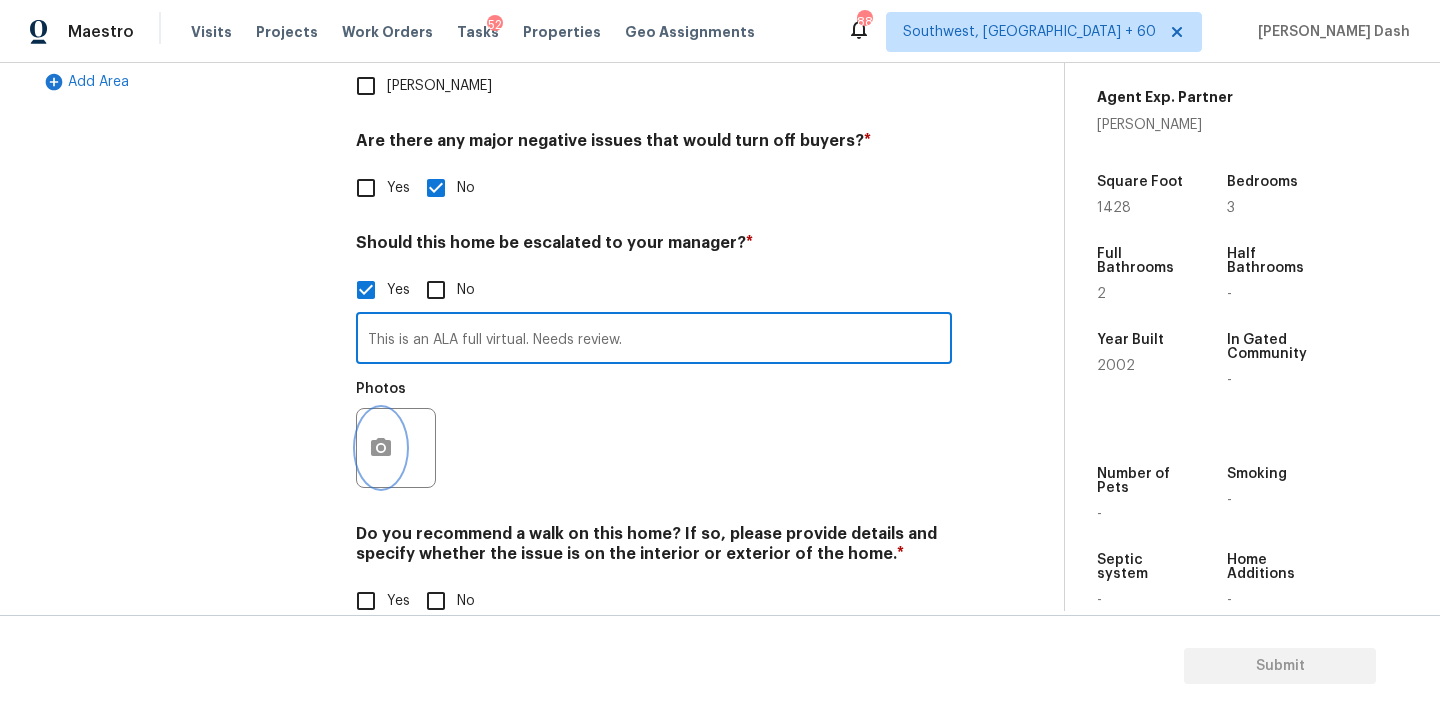 click 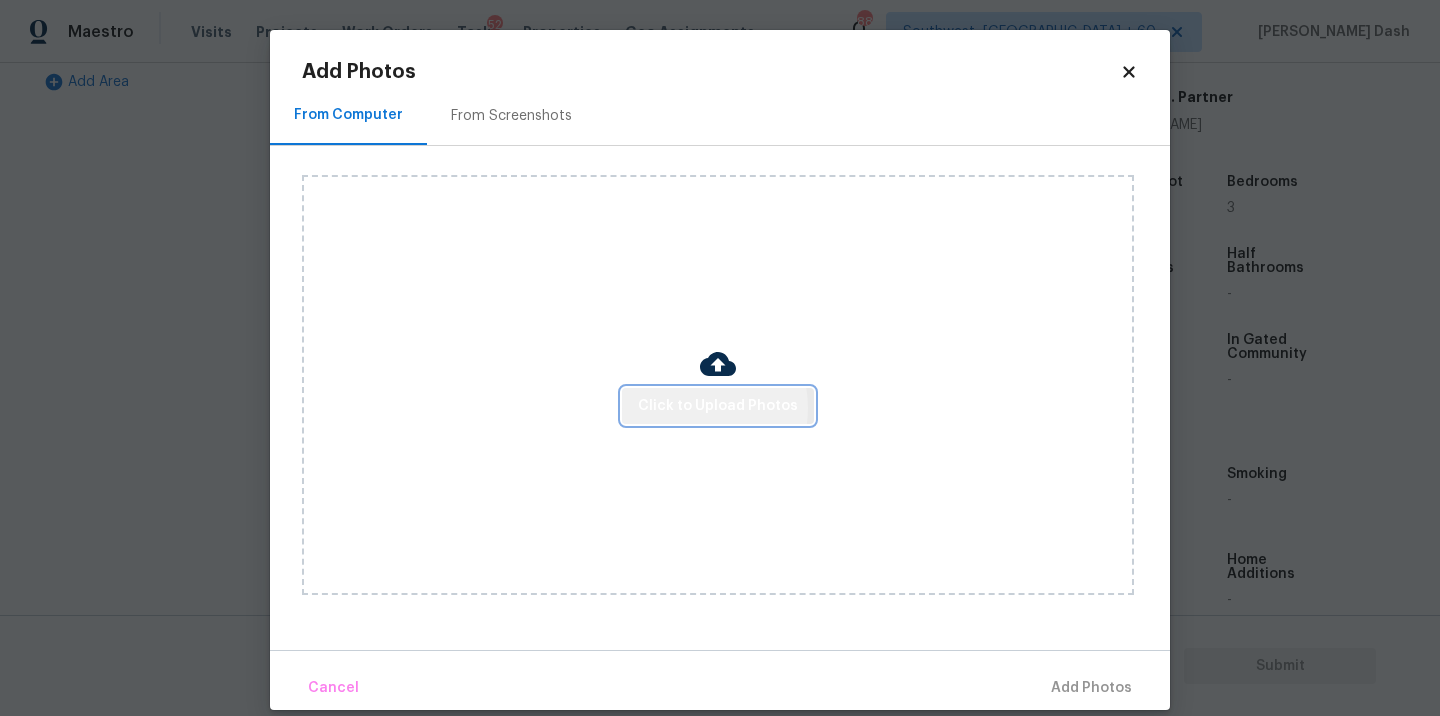 click on "Click to Upload Photos" at bounding box center [718, 406] 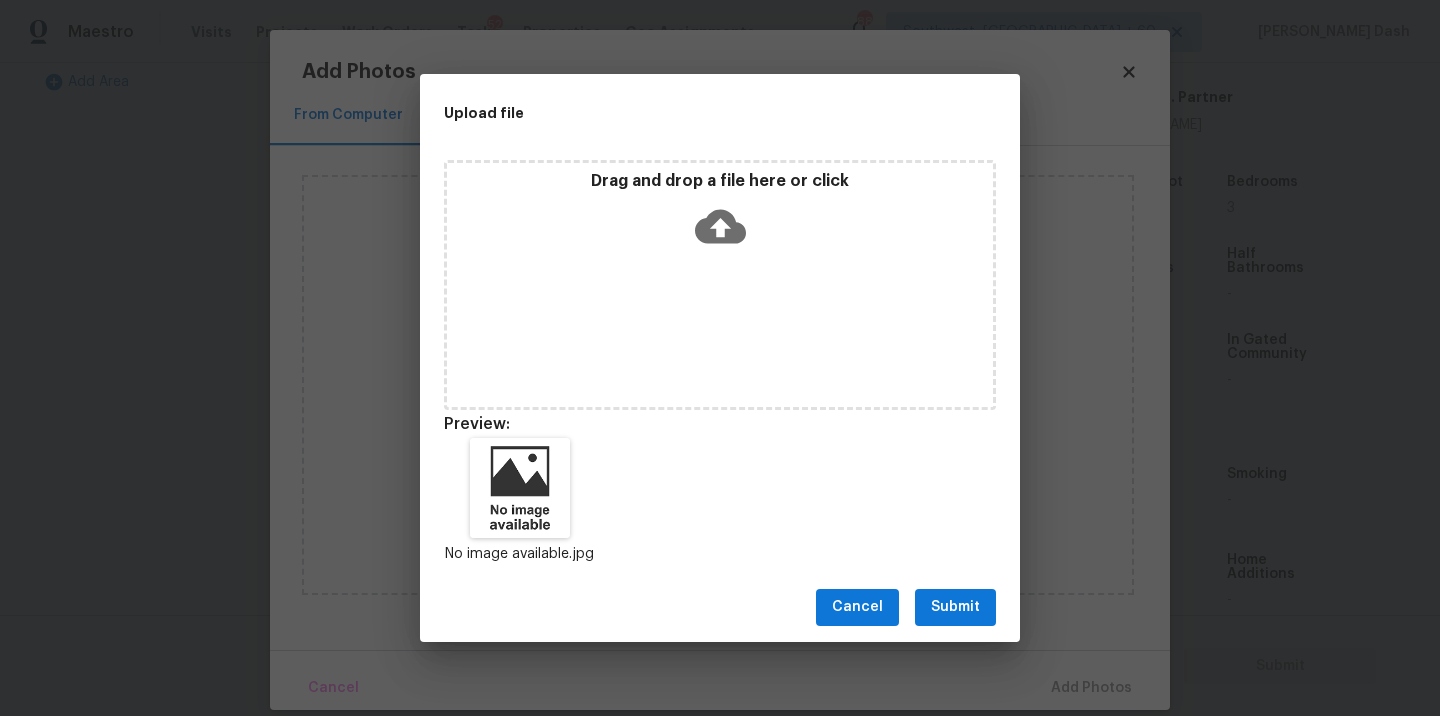 click on "Submit" at bounding box center (955, 607) 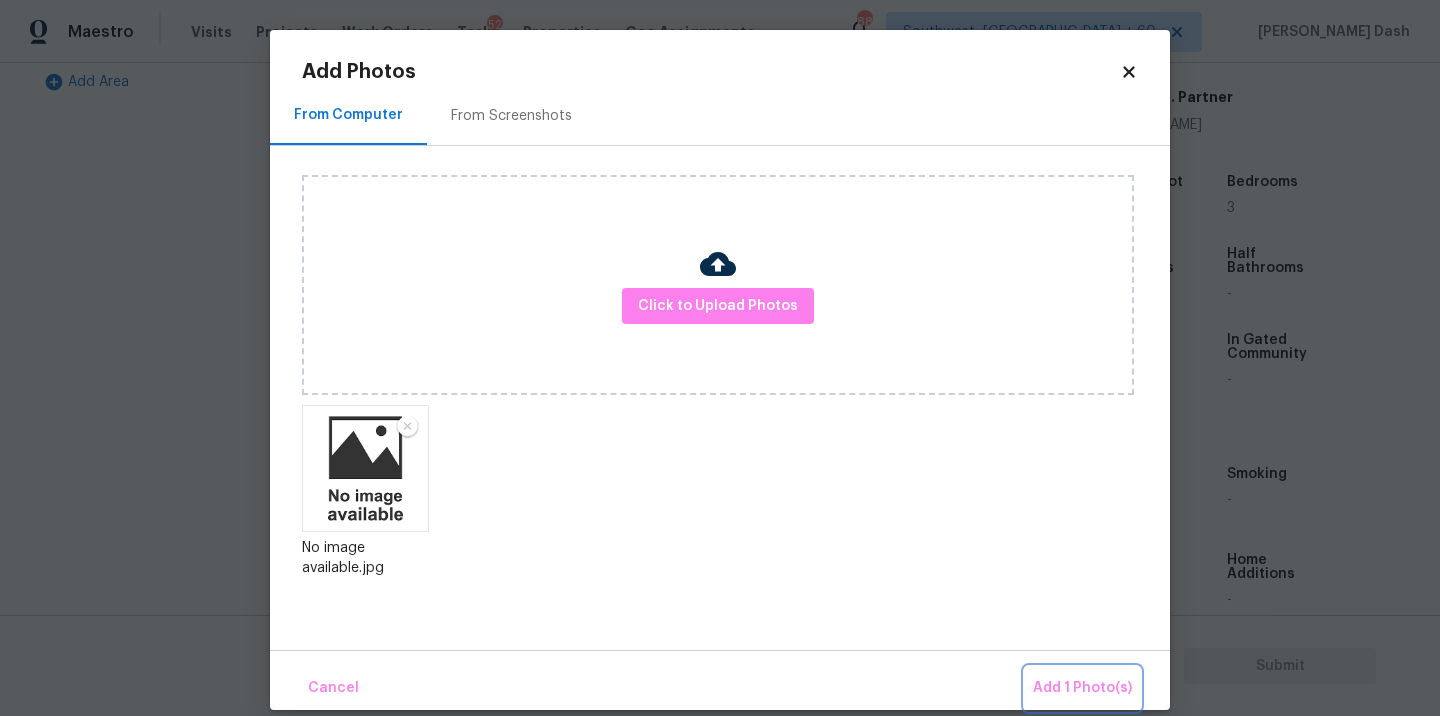 click on "Add 1 Photo(s)" at bounding box center (1082, 688) 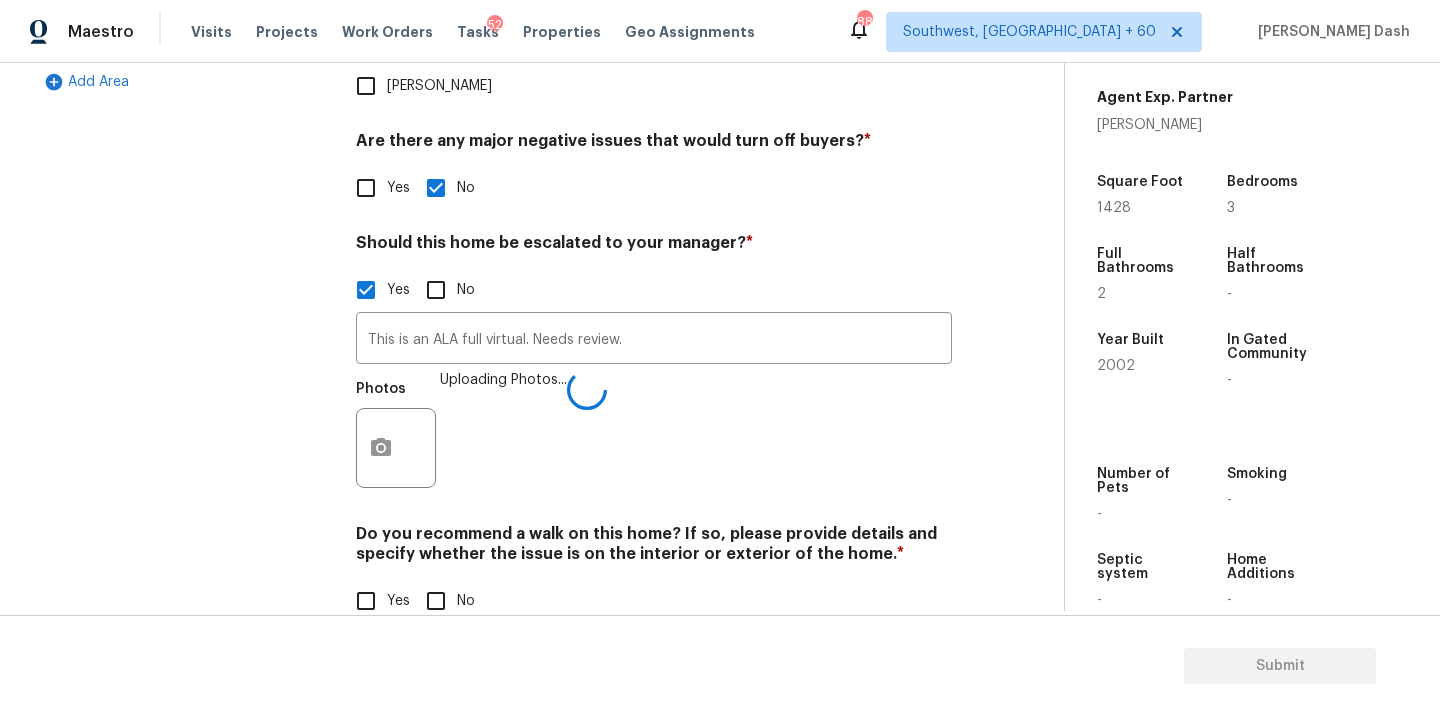 click on "No" at bounding box center [436, 601] 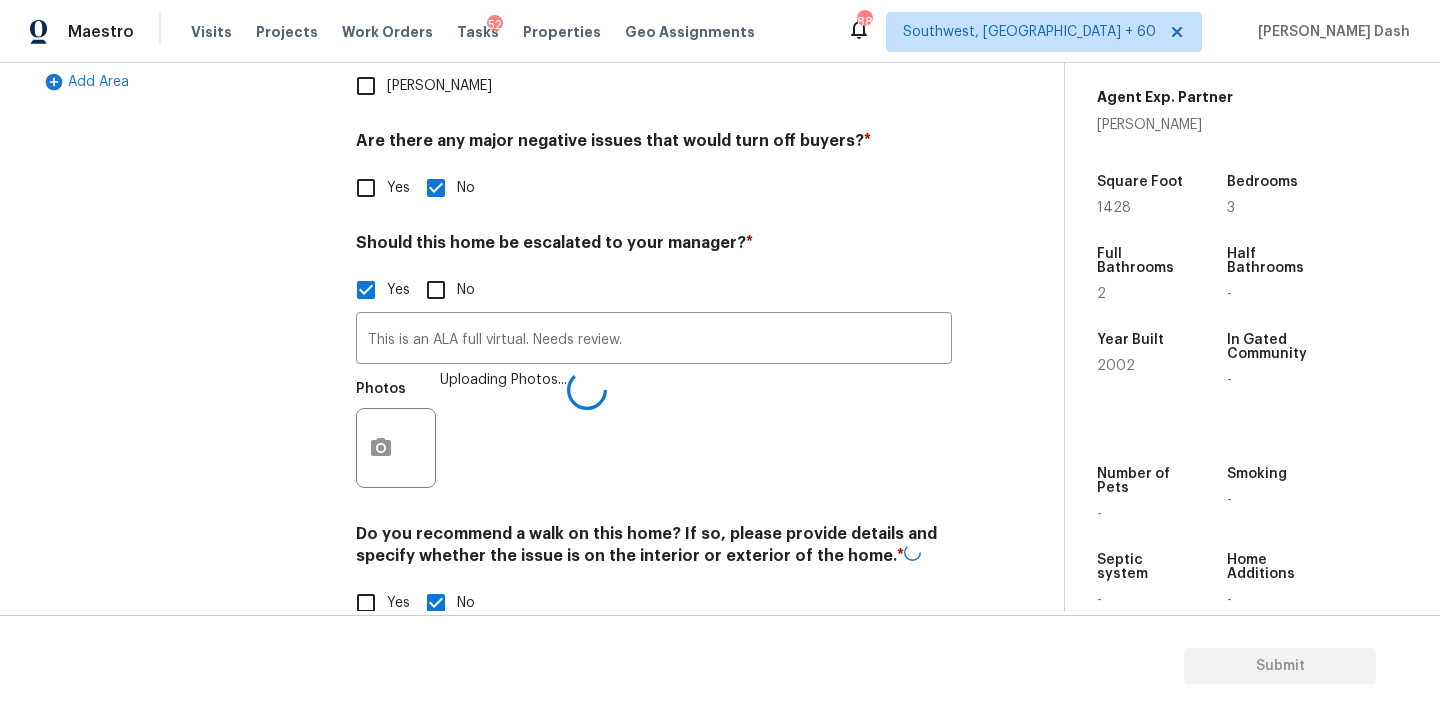click on "Exterior Utilities HVAC Verification 1 Plumbing 1 Roof Gated Community 1 Pricing 5 Add Area" at bounding box center [182, 161] 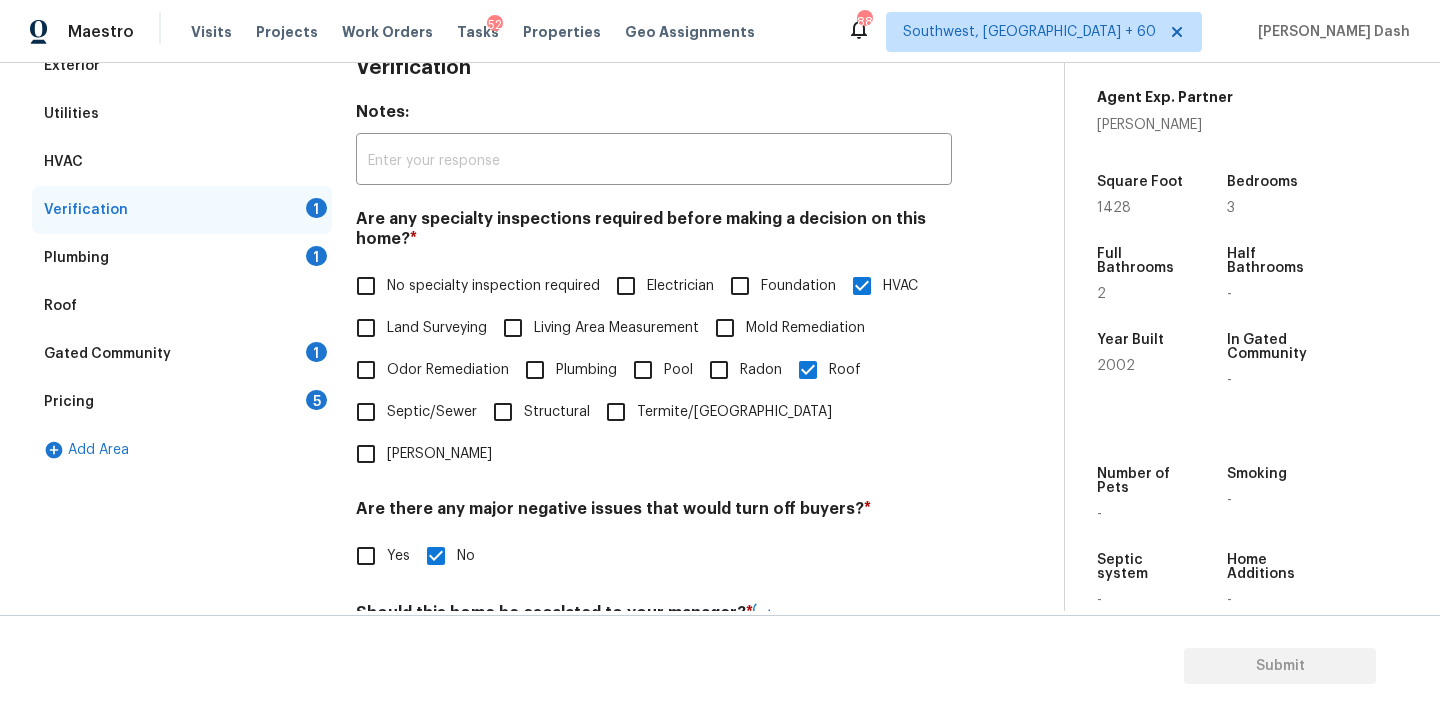 scroll, scrollTop: 301, scrollLeft: 0, axis: vertical 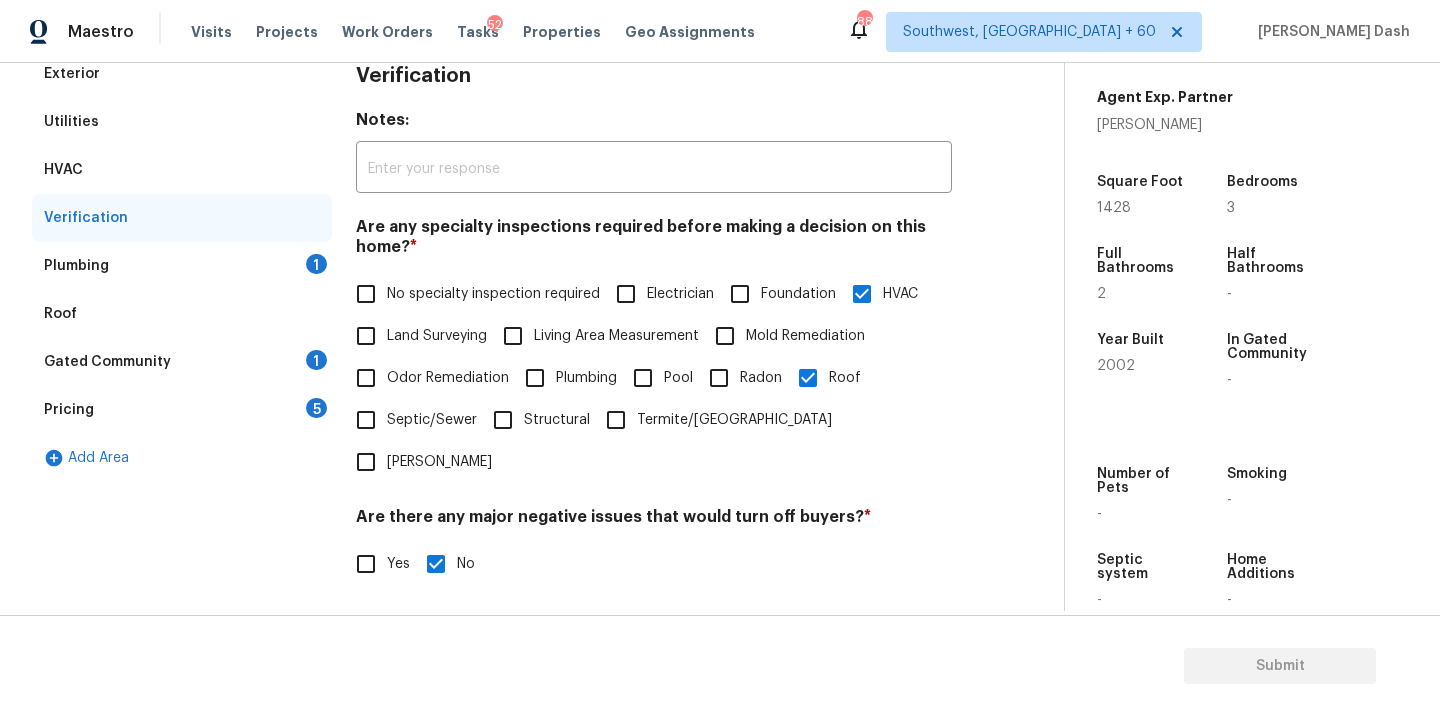 click on "Plumbing 1" at bounding box center (182, 266) 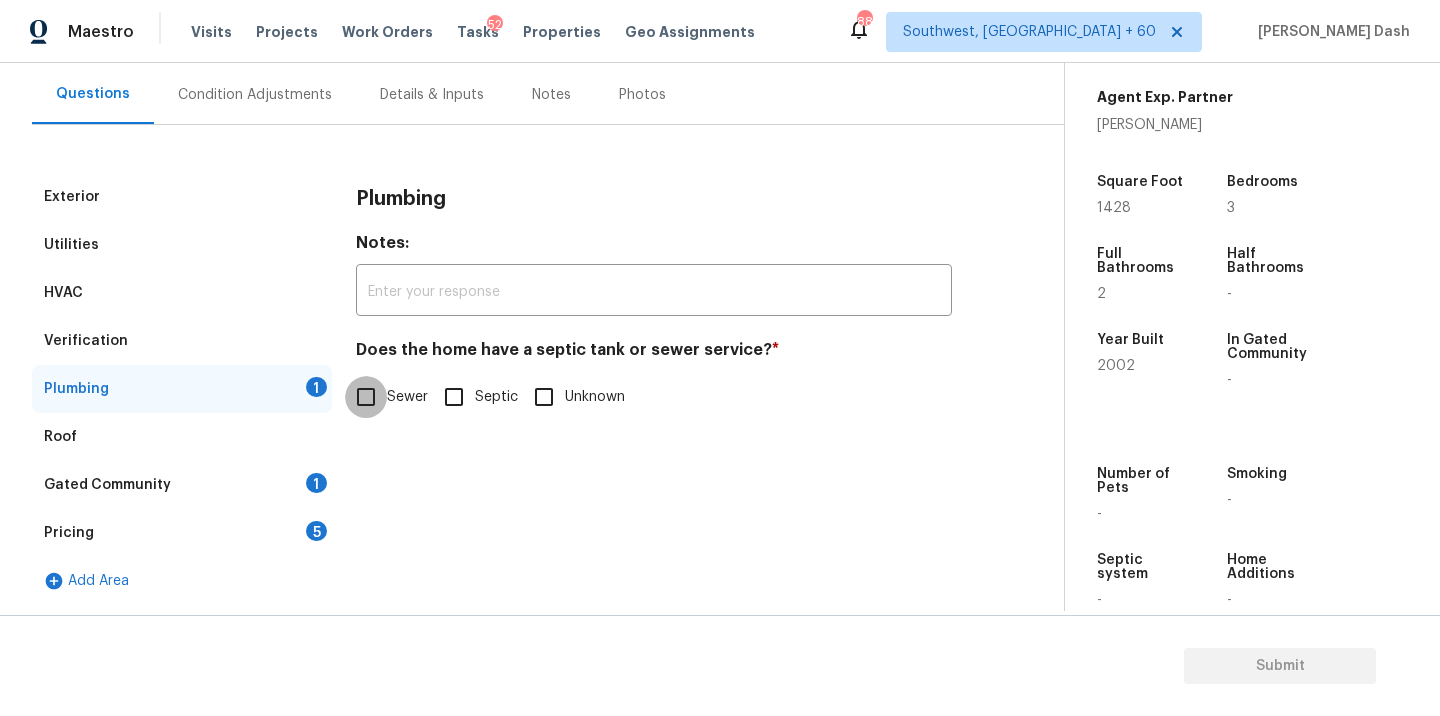 click on "Sewer" at bounding box center (366, 397) 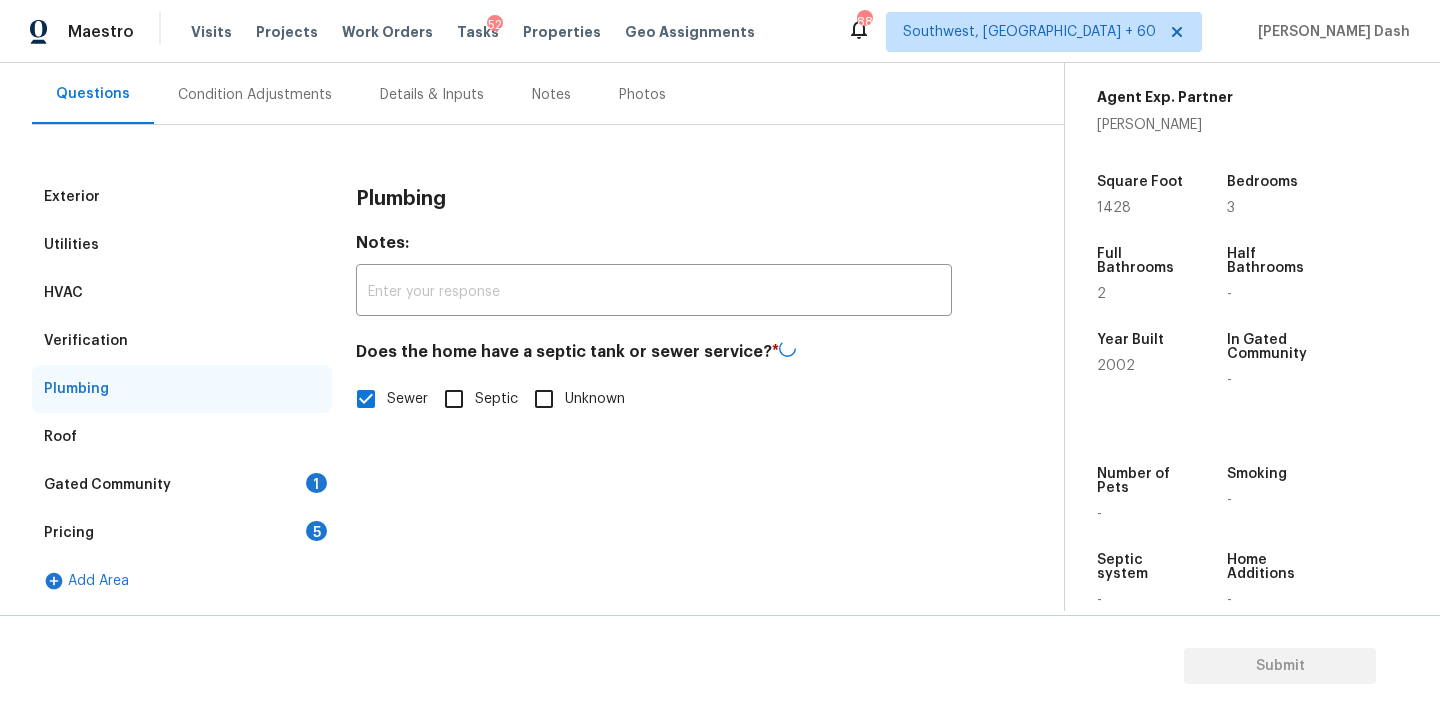 click on "Gated Community 1" at bounding box center (182, 485) 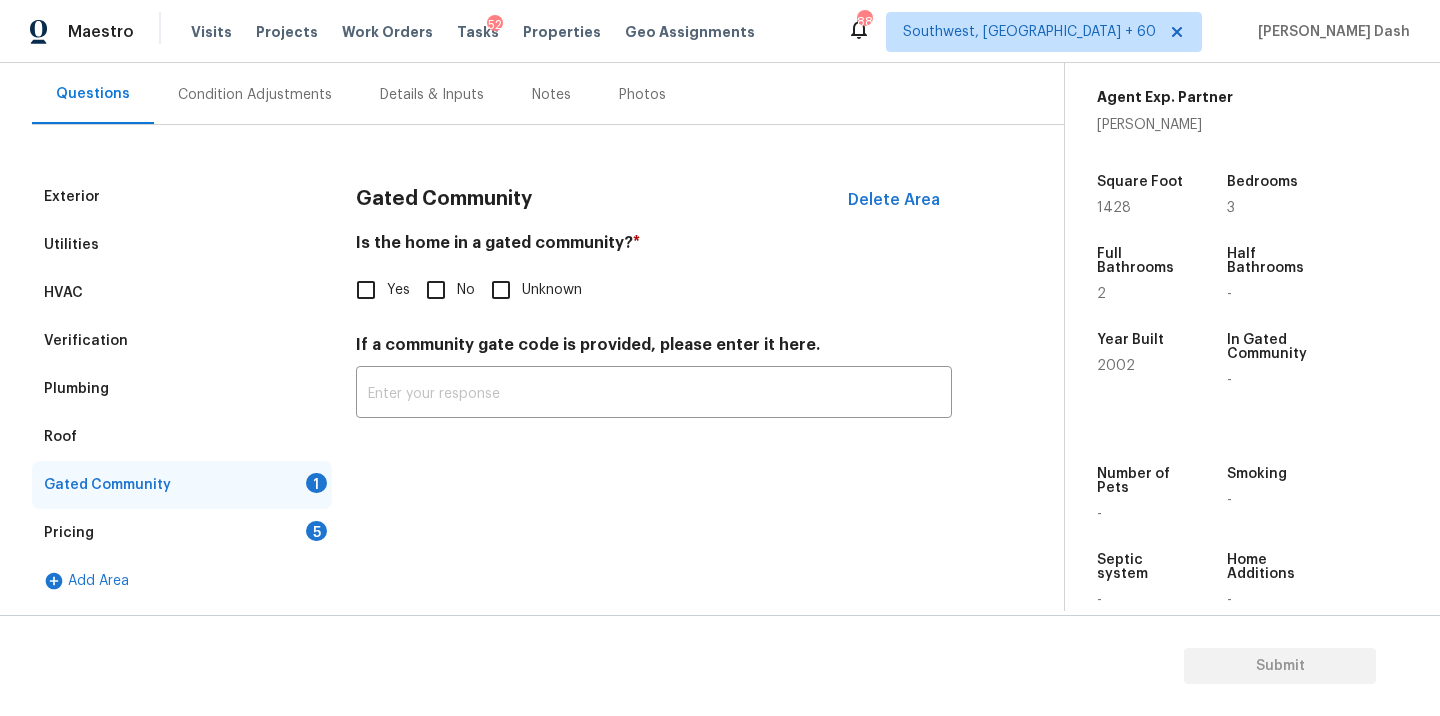 click on "No" at bounding box center (436, 290) 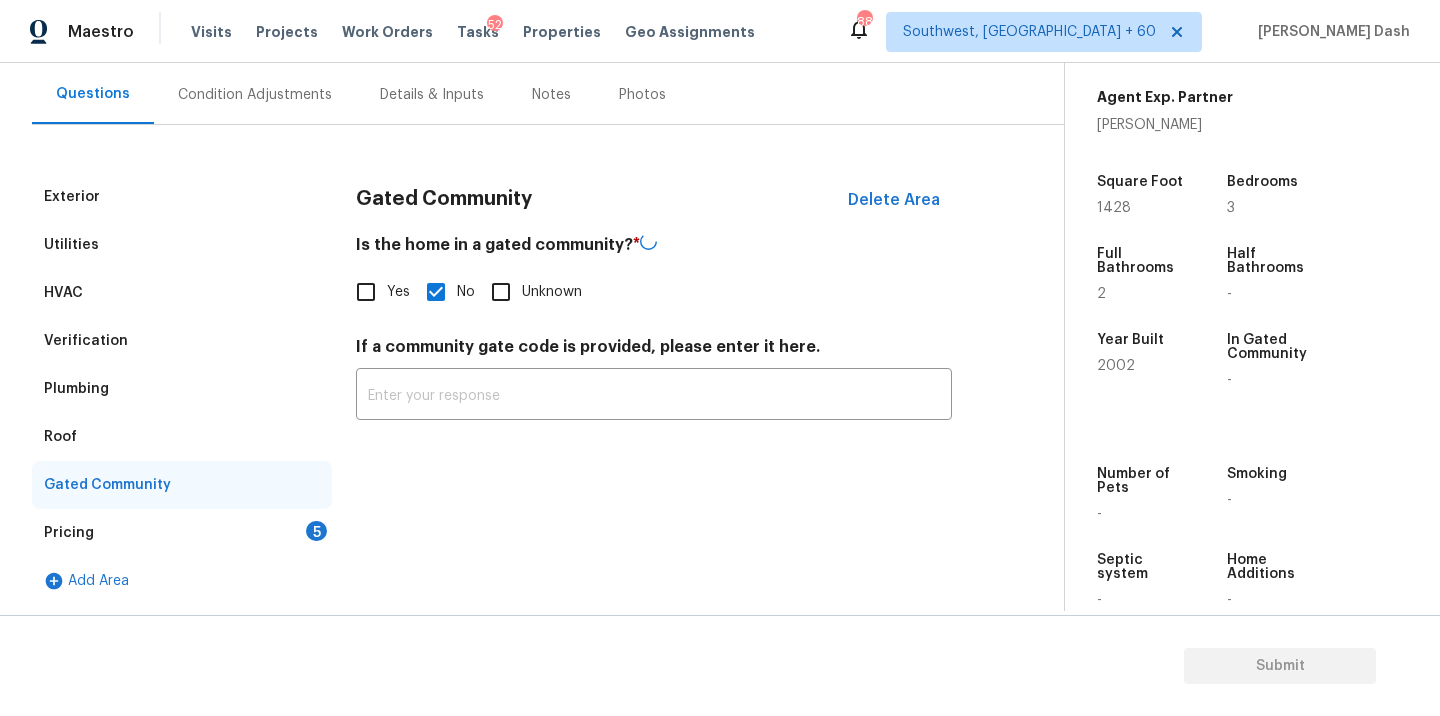 click on "5" at bounding box center [316, 531] 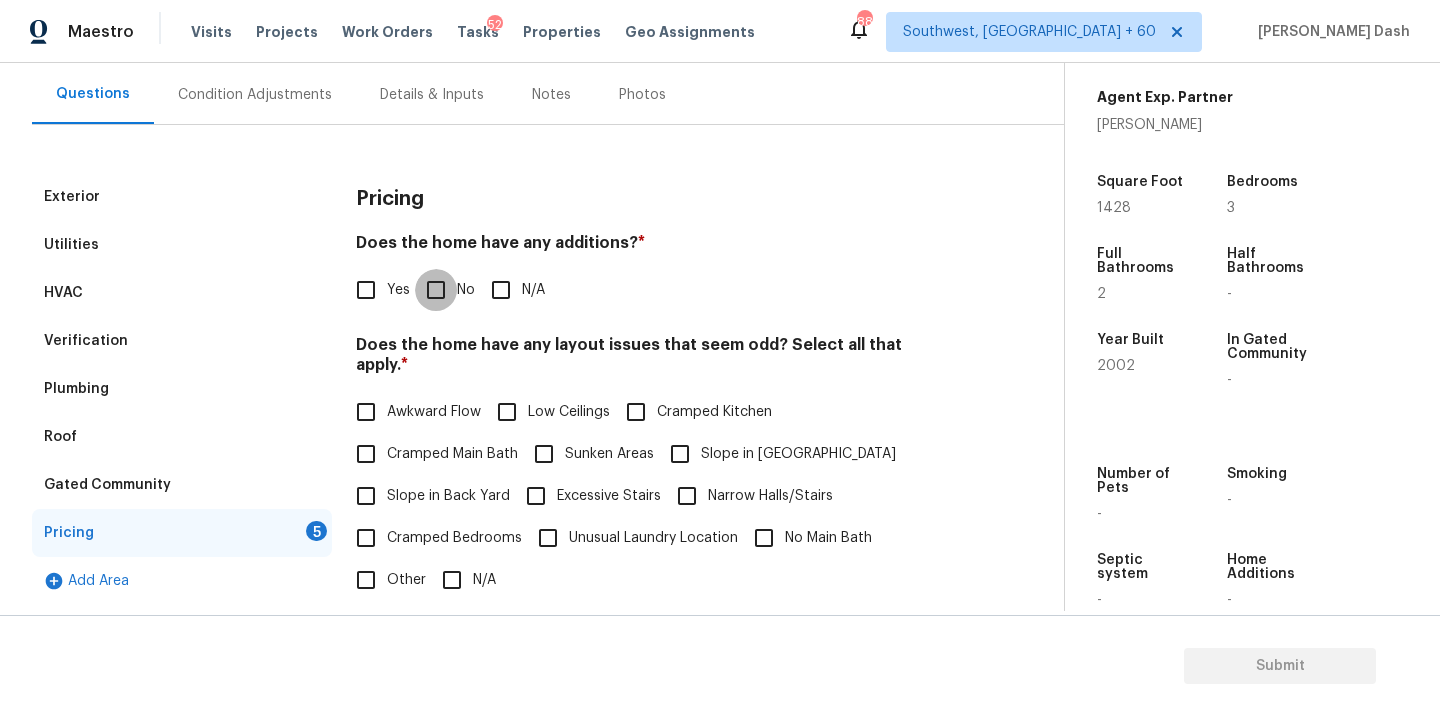 drag, startPoint x: 433, startPoint y: 281, endPoint x: 459, endPoint y: 467, distance: 187.80841 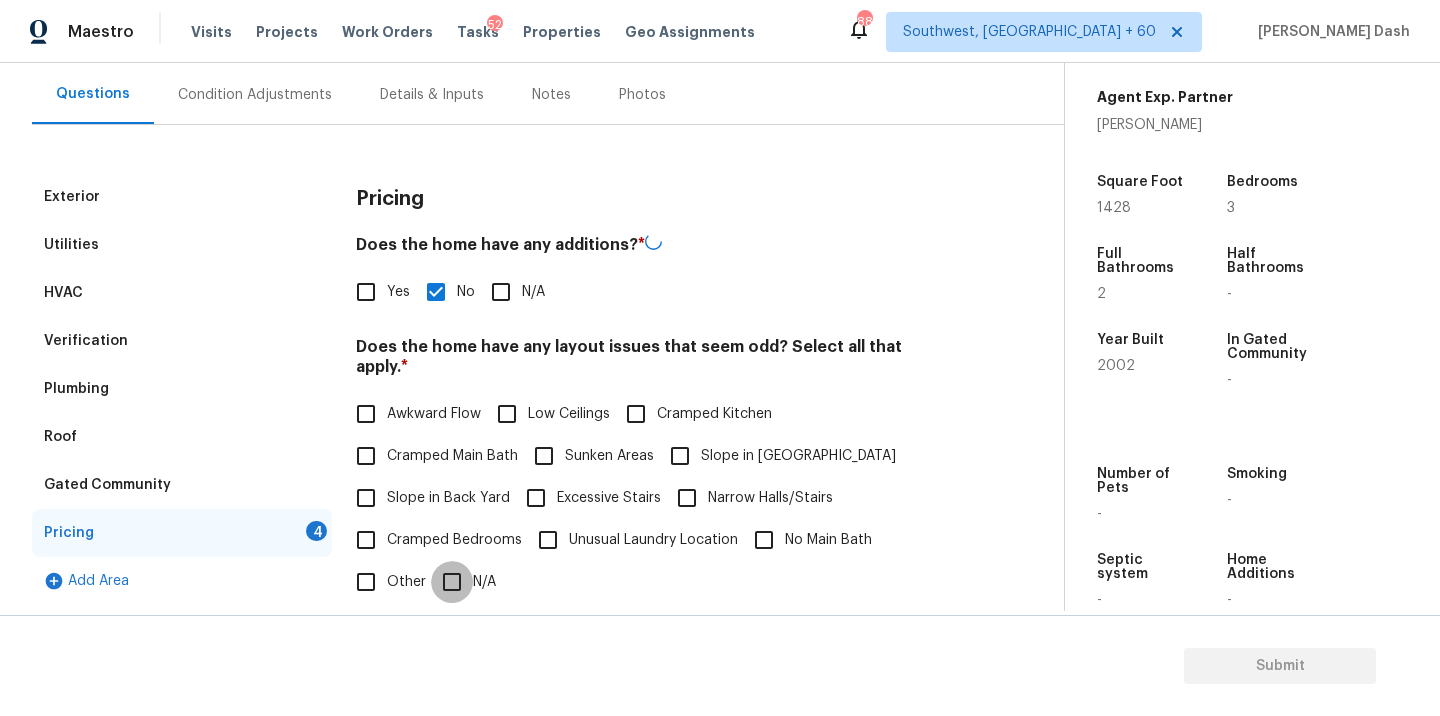 click on "N/A" at bounding box center [452, 582] 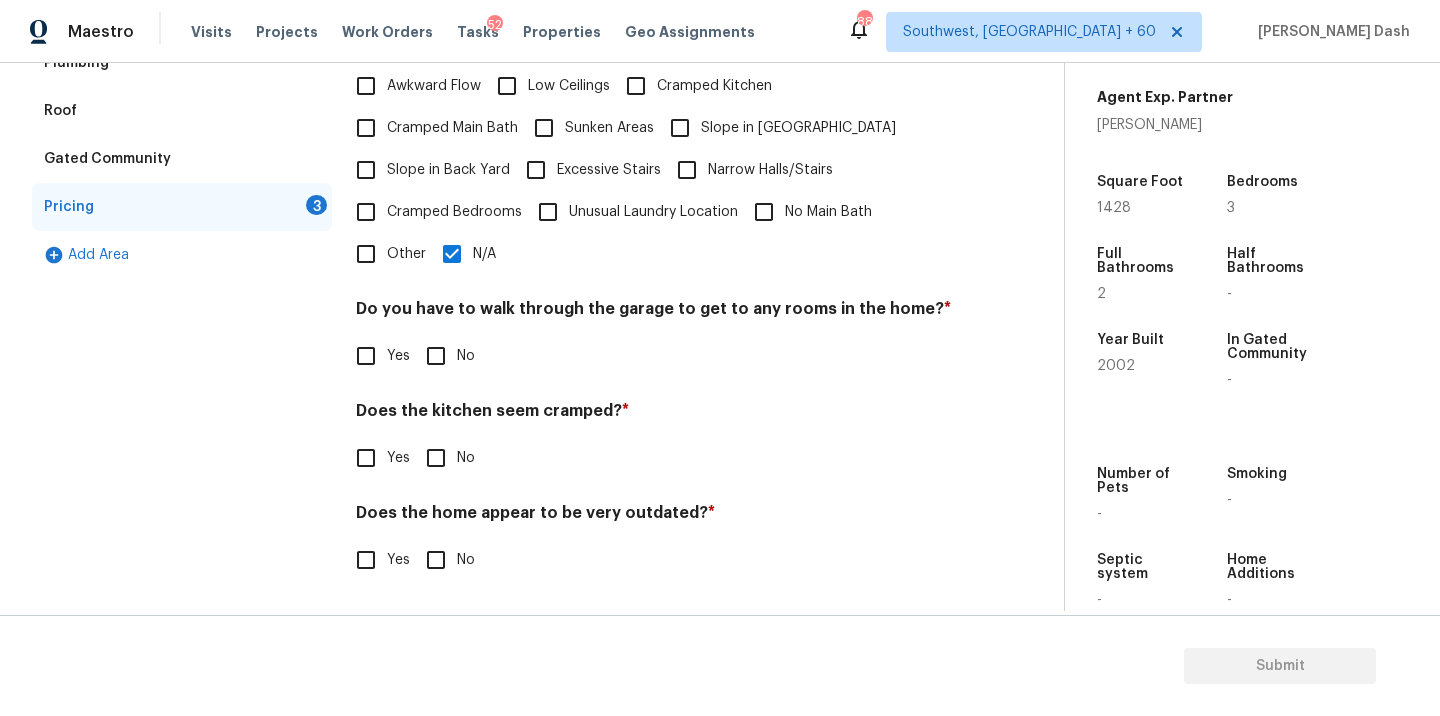 scroll, scrollTop: 484, scrollLeft: 0, axis: vertical 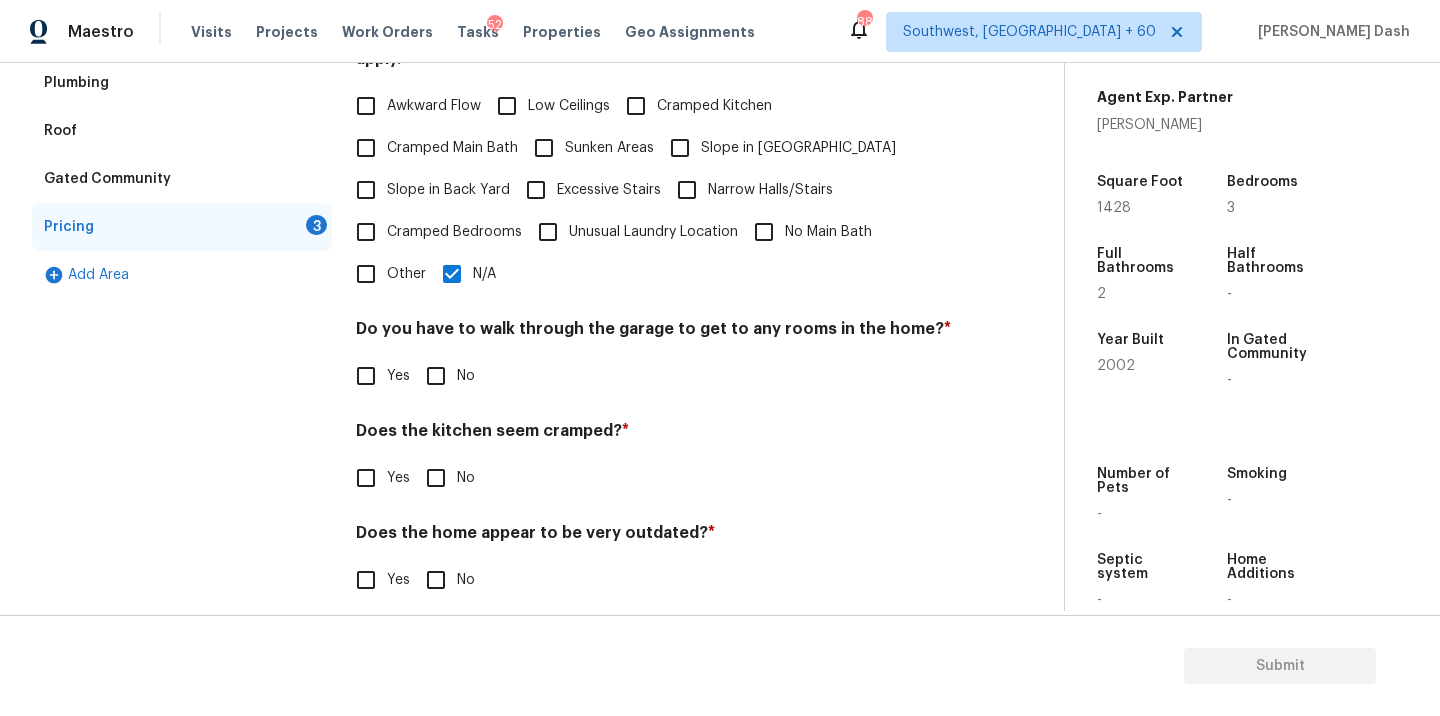 click on "No" at bounding box center (436, 376) 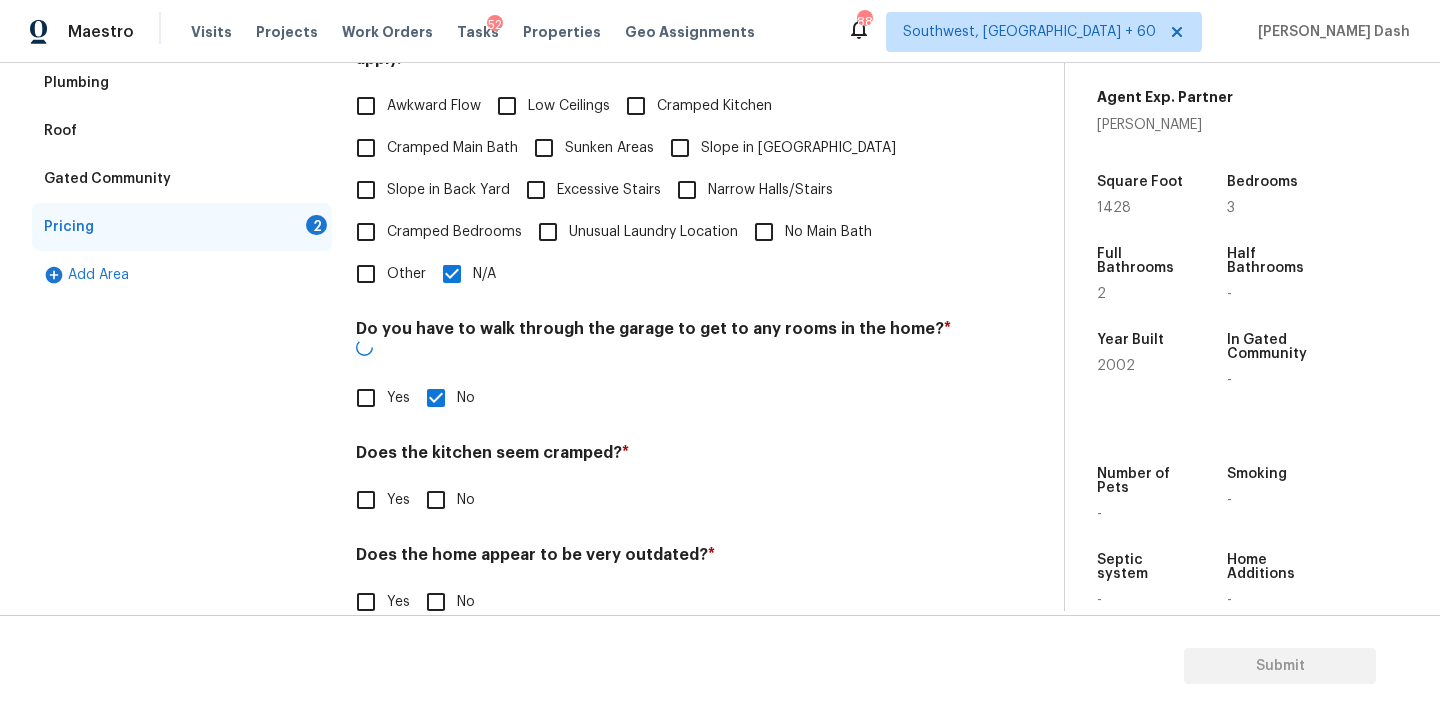 click on "No" at bounding box center (436, 500) 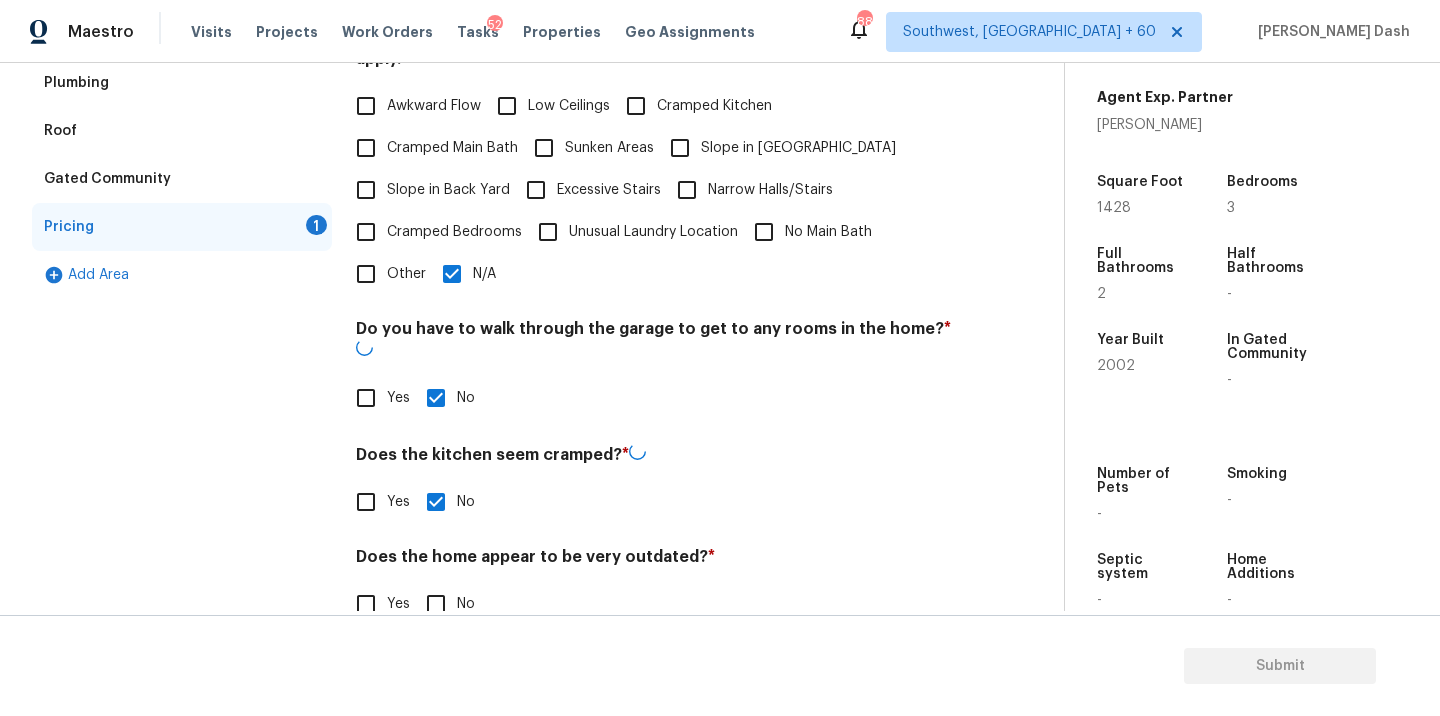drag, startPoint x: 439, startPoint y: 575, endPoint x: 426, endPoint y: 525, distance: 51.662365 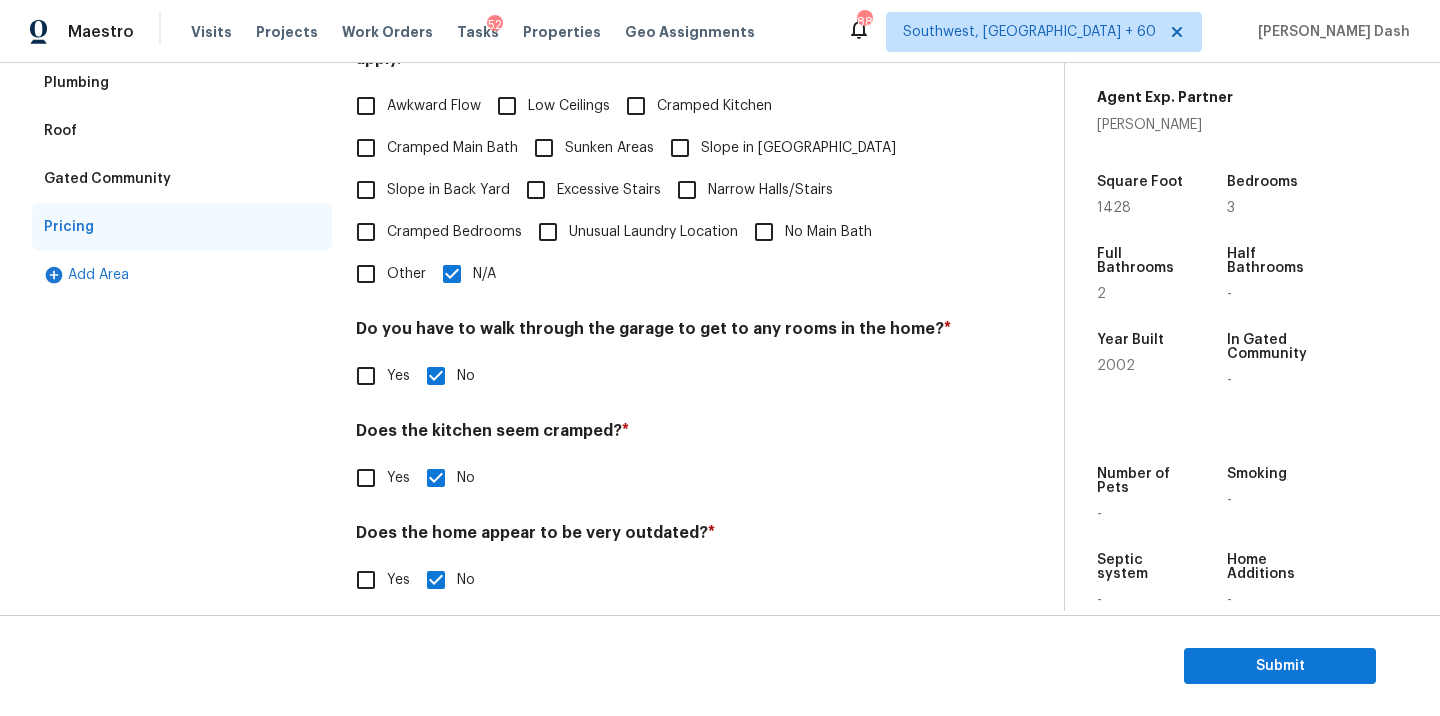 click on "Exterior Utilities HVAC Verification Plumbing Roof Gated Community Pricing Add Area" at bounding box center (182, 246) 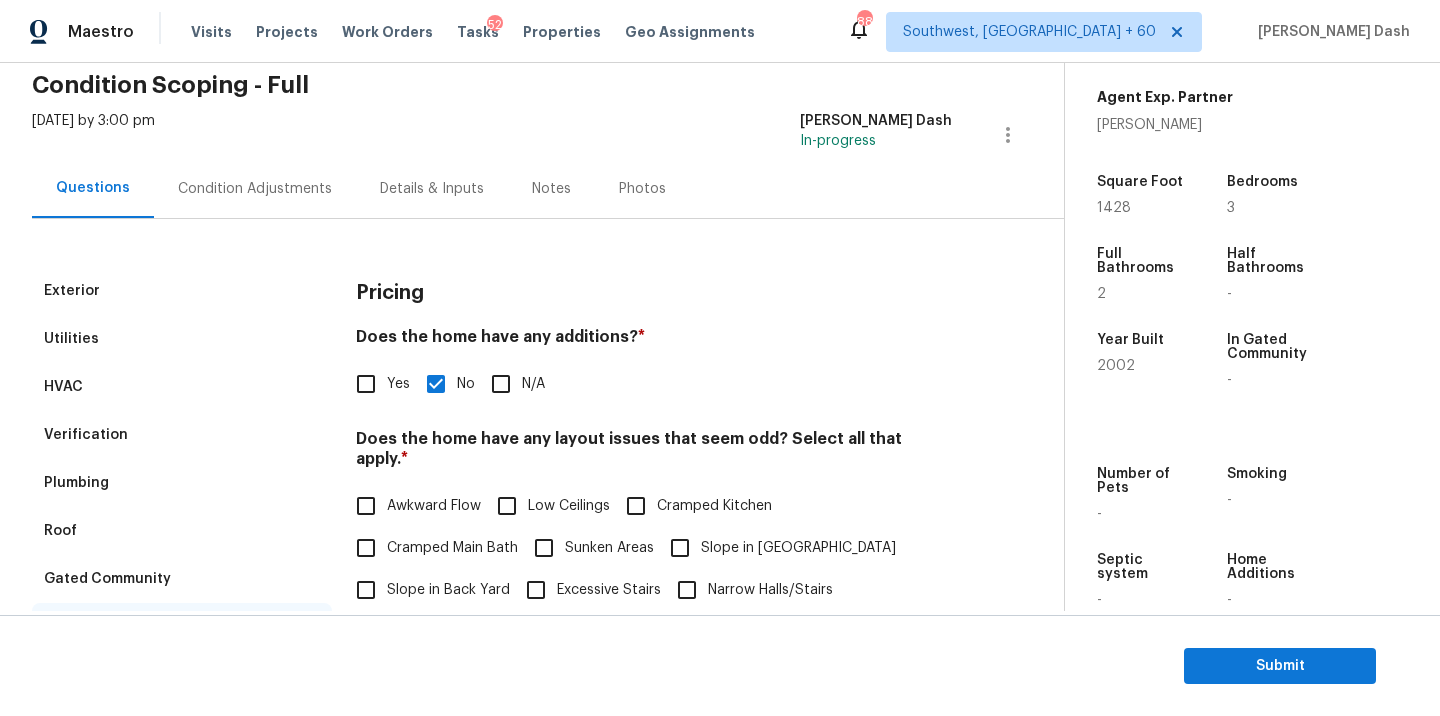 scroll, scrollTop: 38, scrollLeft: 0, axis: vertical 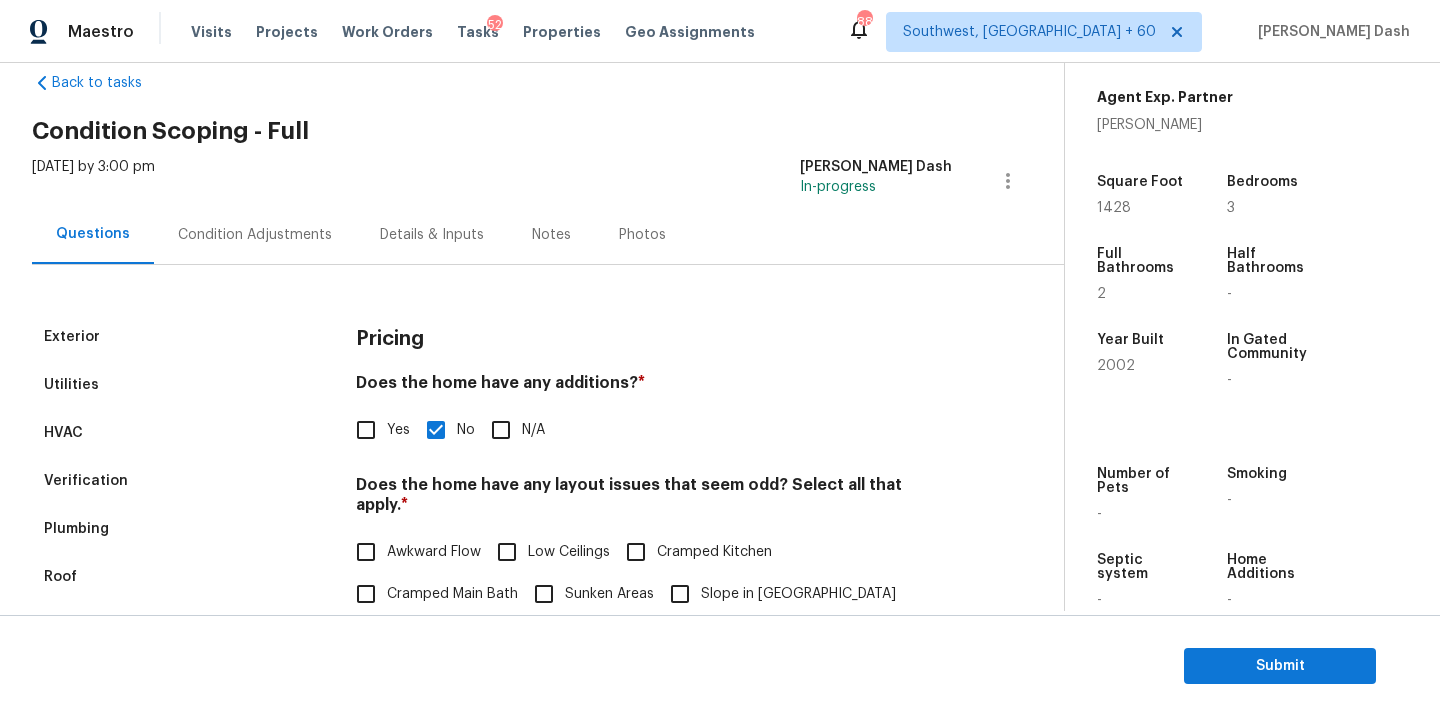 click on "Condition Adjustments" at bounding box center (255, 234) 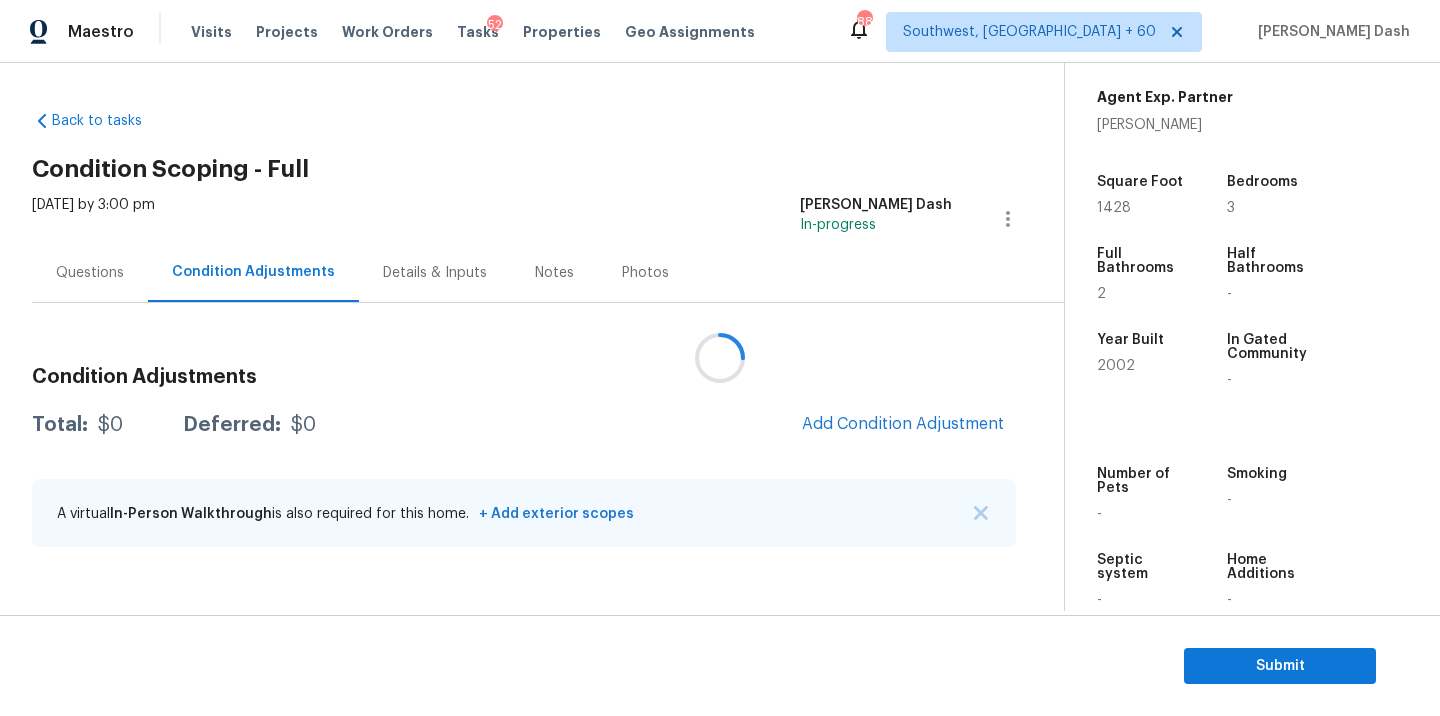scroll, scrollTop: 0, scrollLeft: 0, axis: both 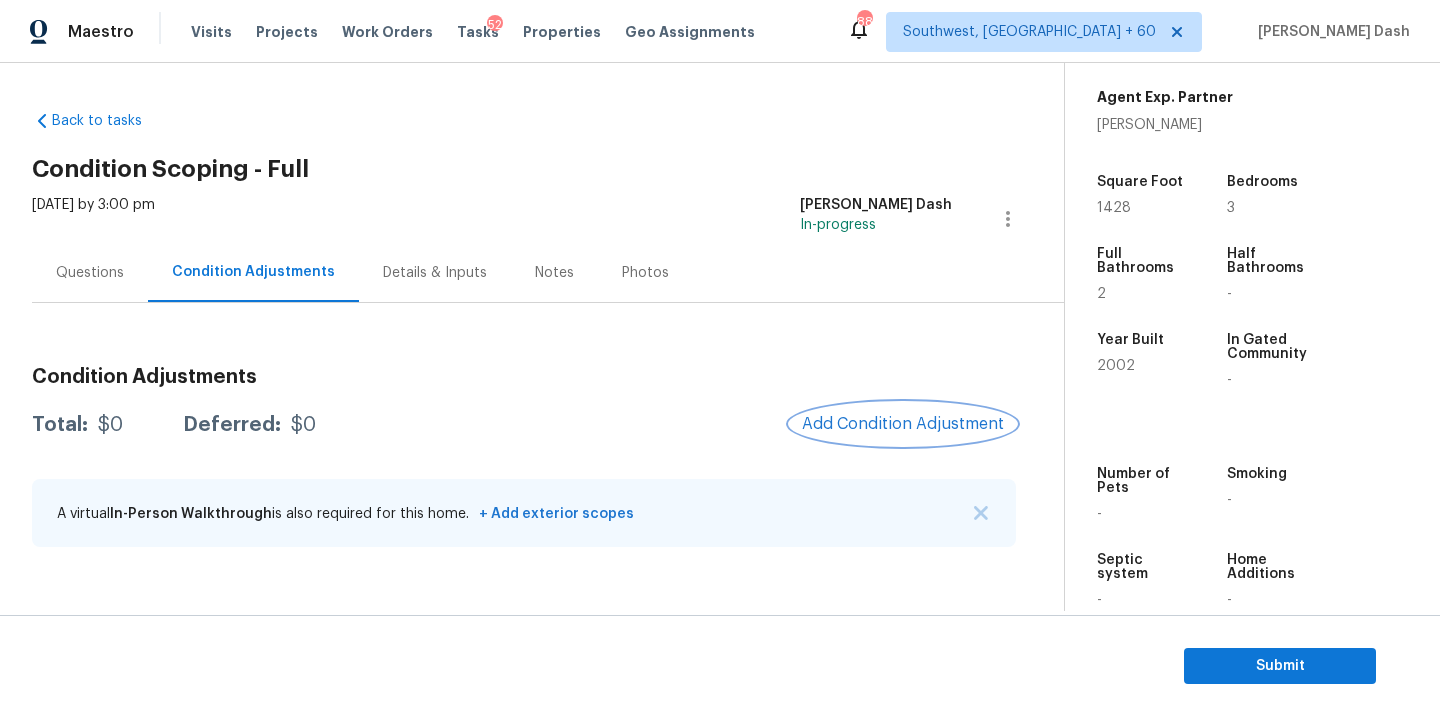 click on "Add Condition Adjustment" at bounding box center (903, 424) 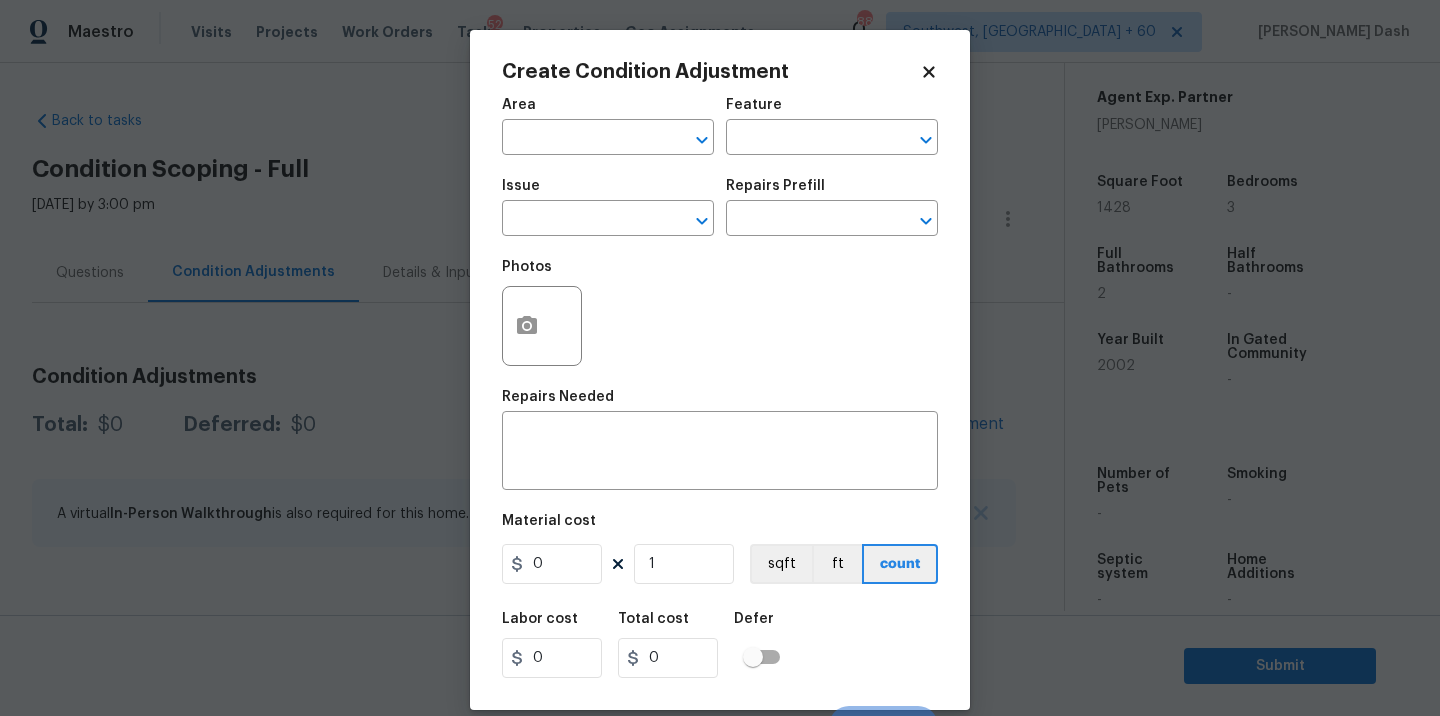 click on "Area ​" at bounding box center [608, 126] 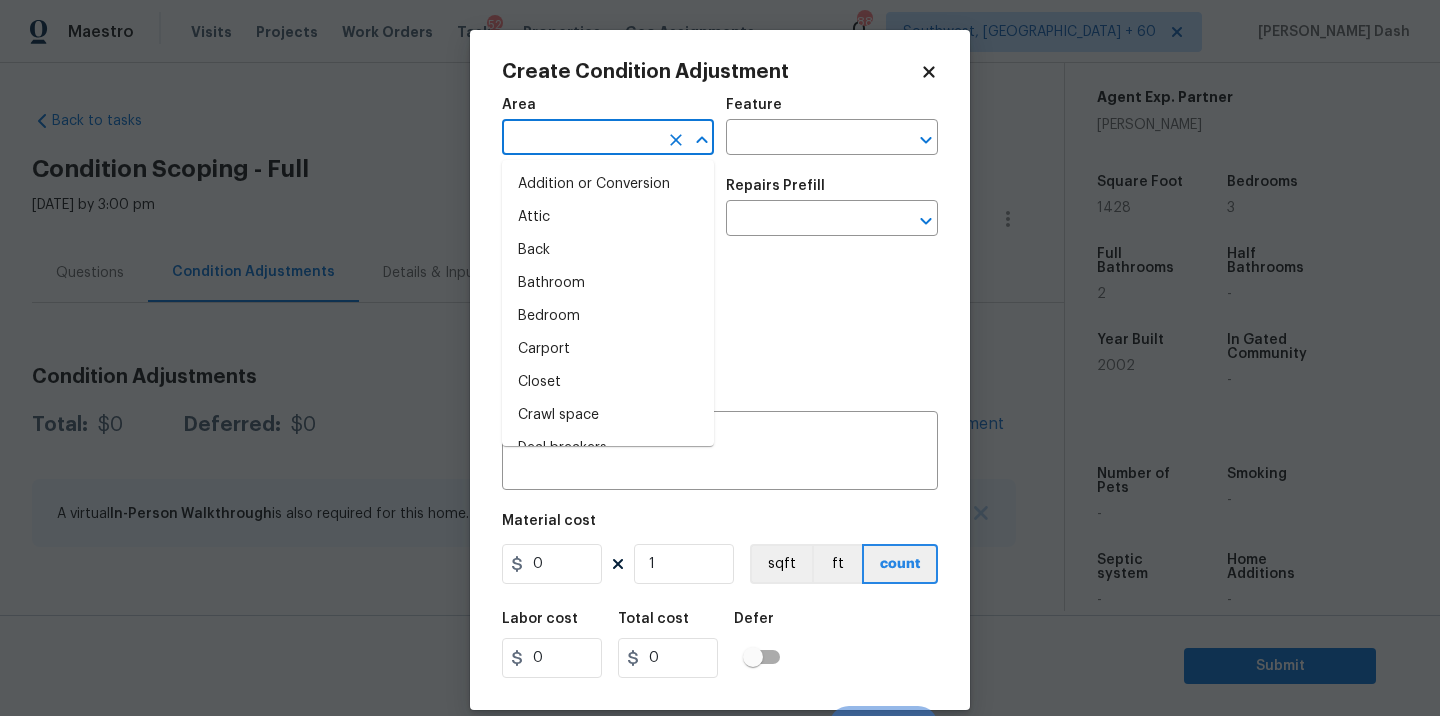 click at bounding box center (580, 139) 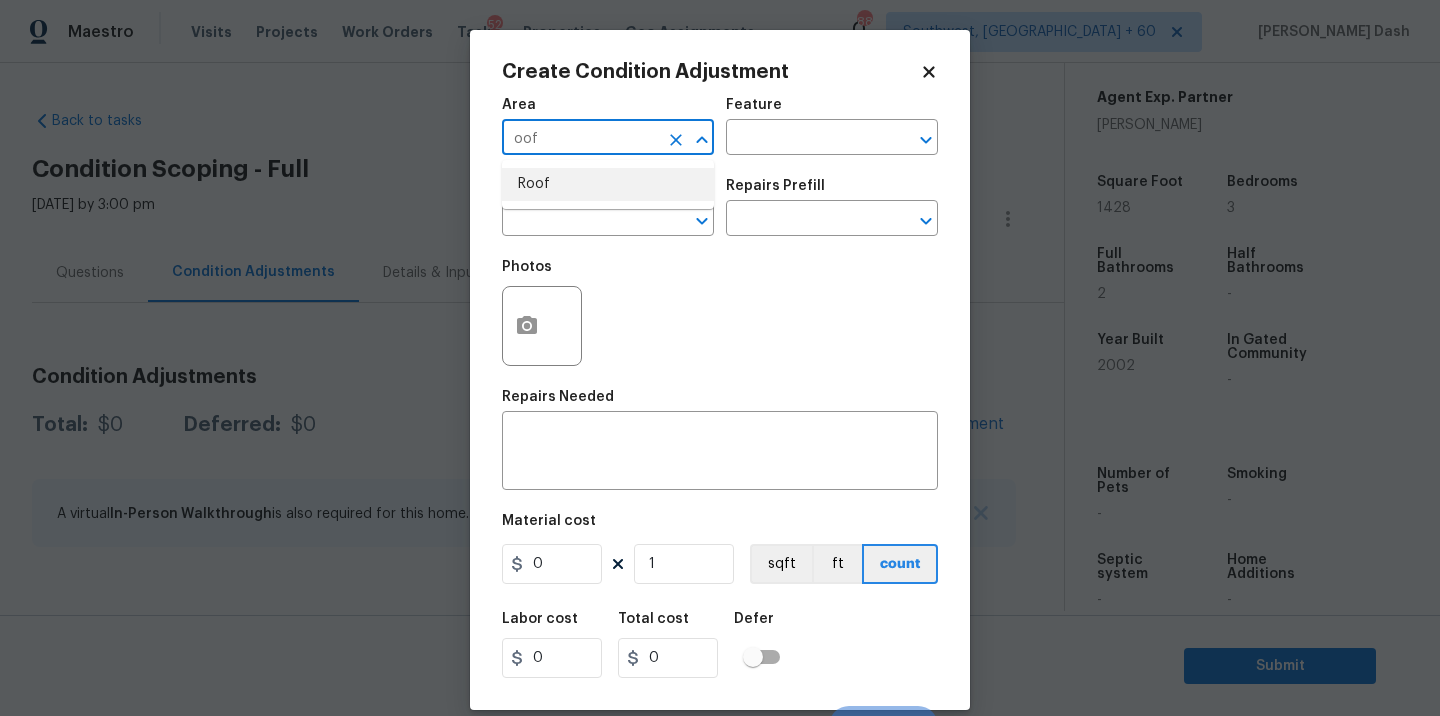 click on "Roof" at bounding box center (608, 184) 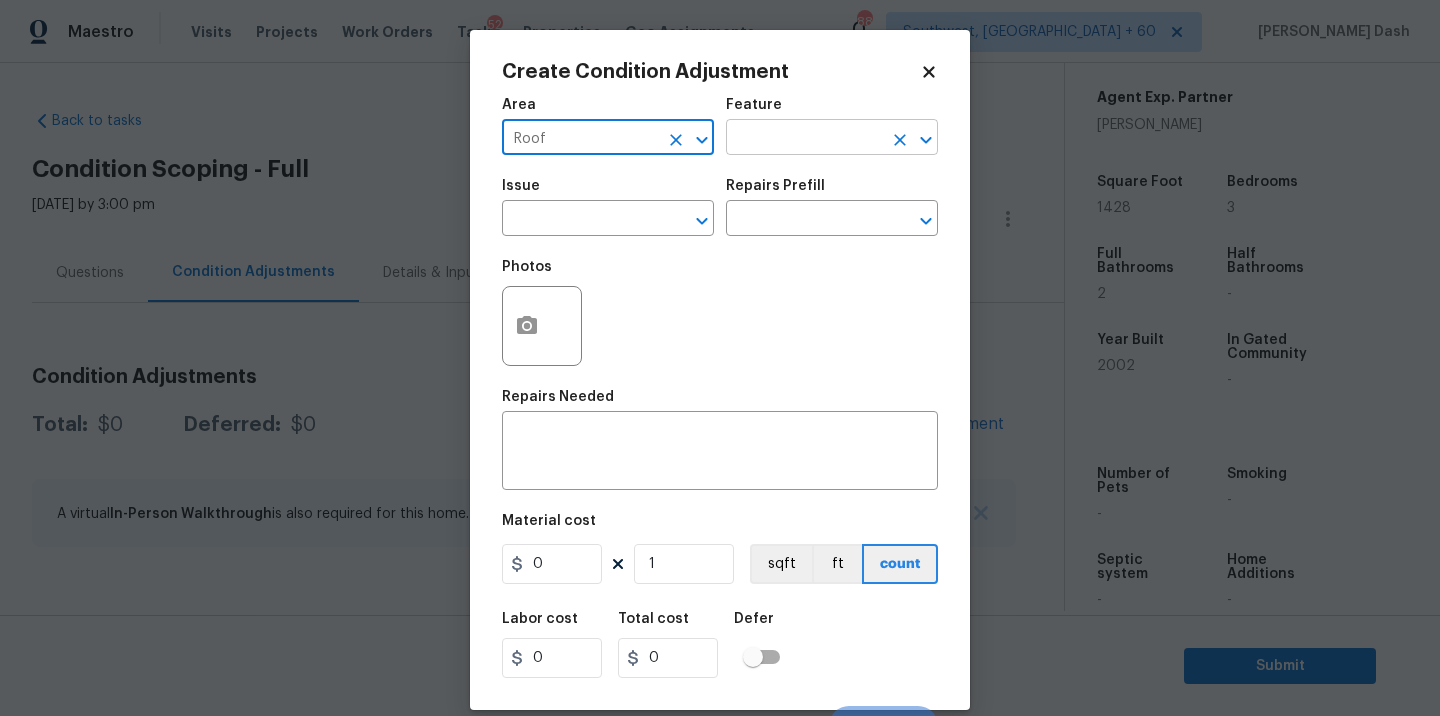 type on "Roof" 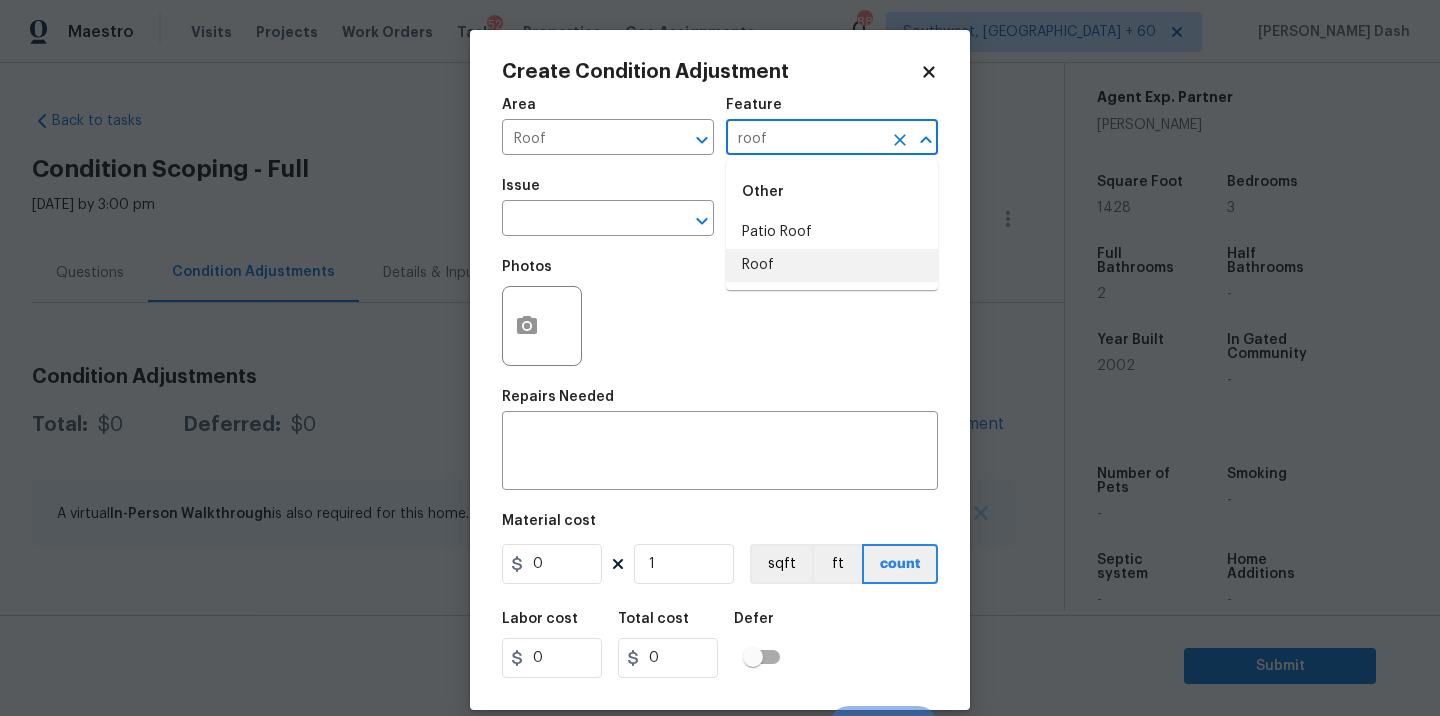 click on "Roof" at bounding box center (832, 265) 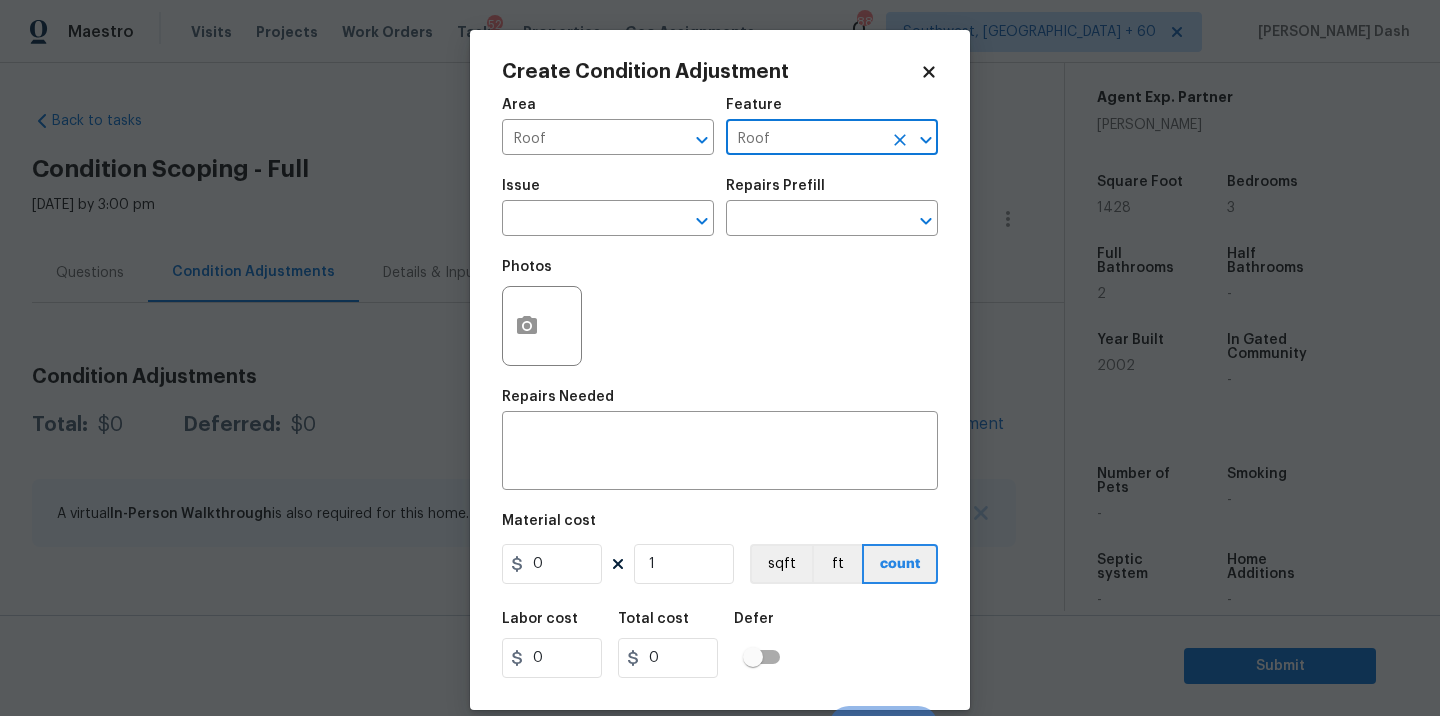 type on "Roof" 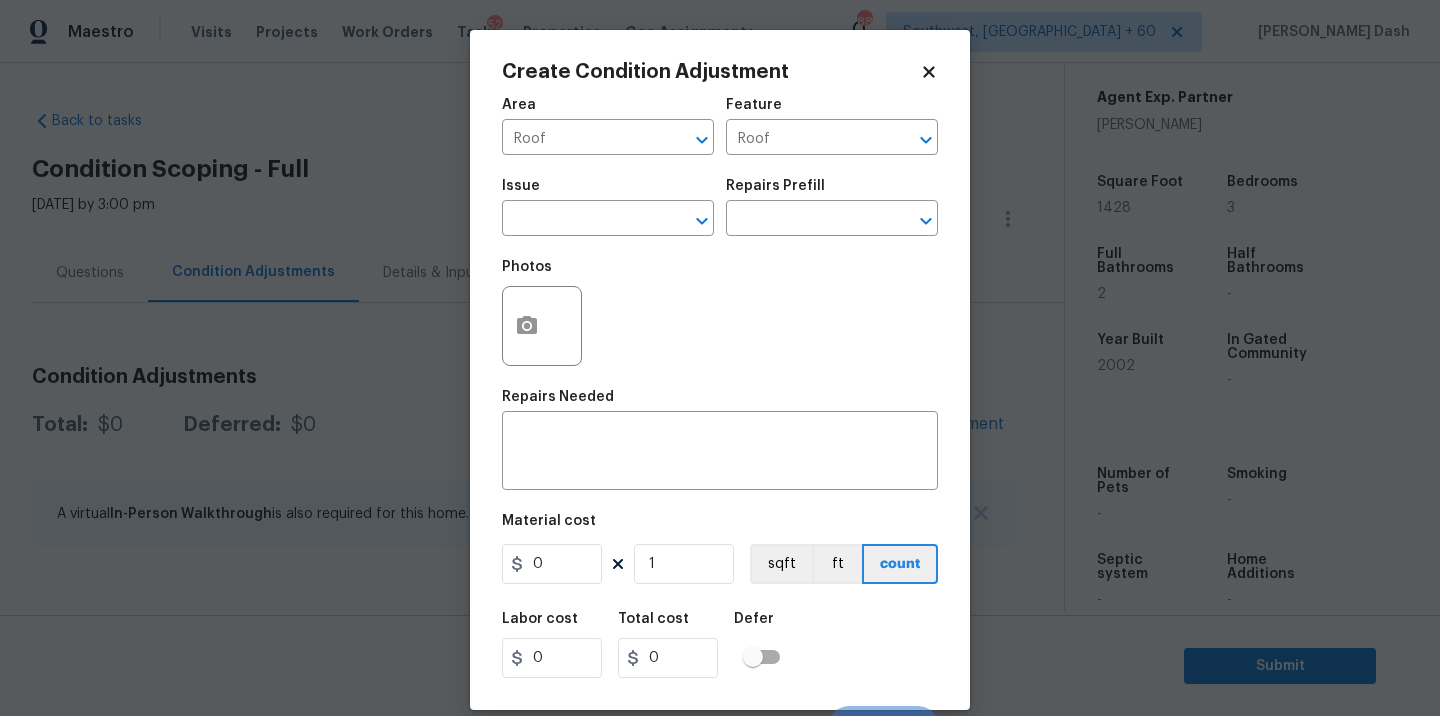 click on "Issue" at bounding box center [608, 192] 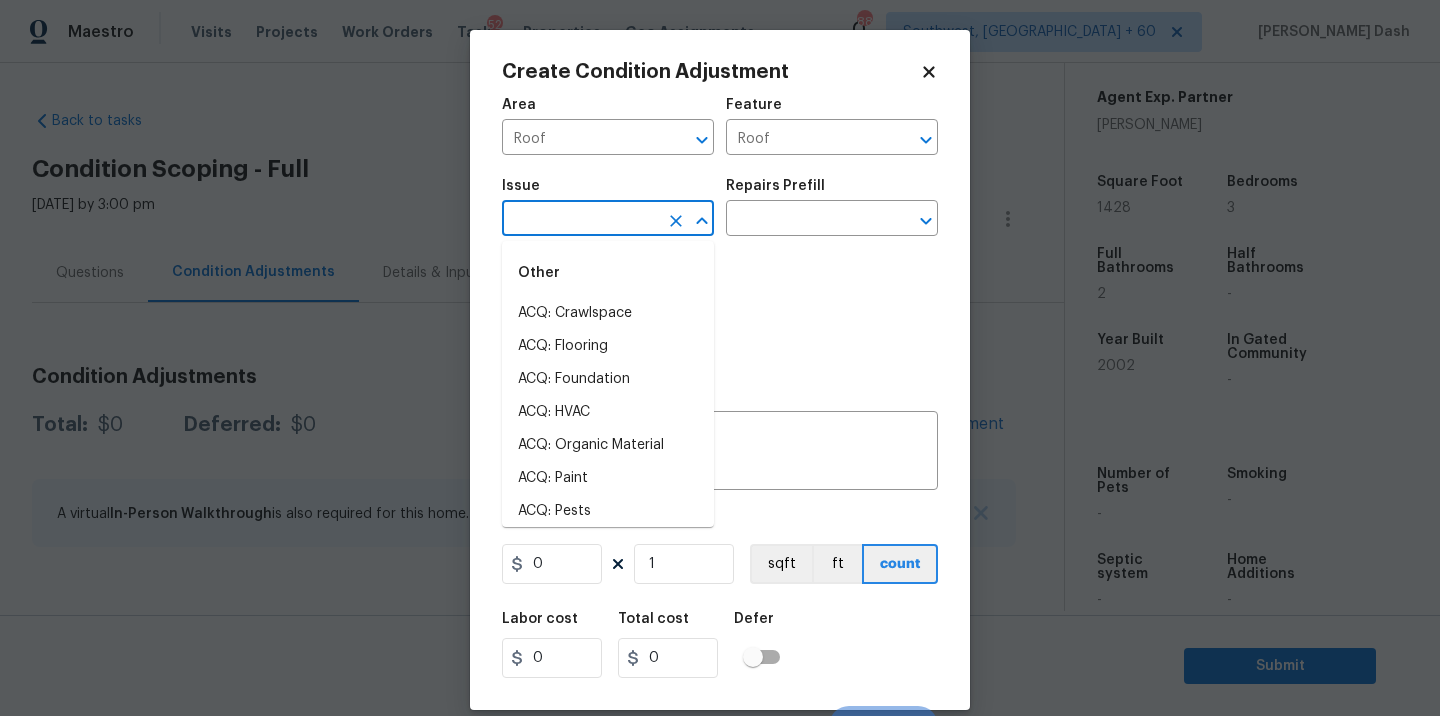 click at bounding box center [580, 220] 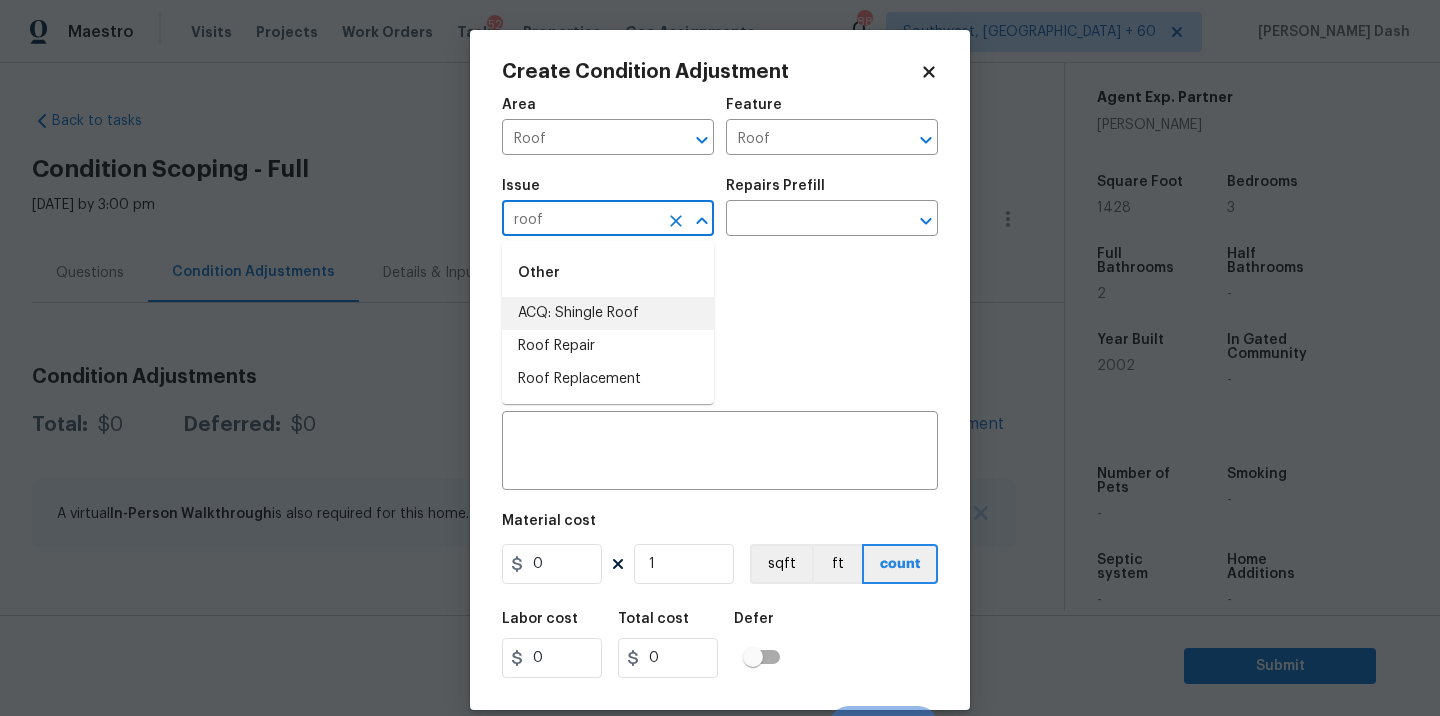 click on "ACQ: Shingle Roof" at bounding box center (608, 313) 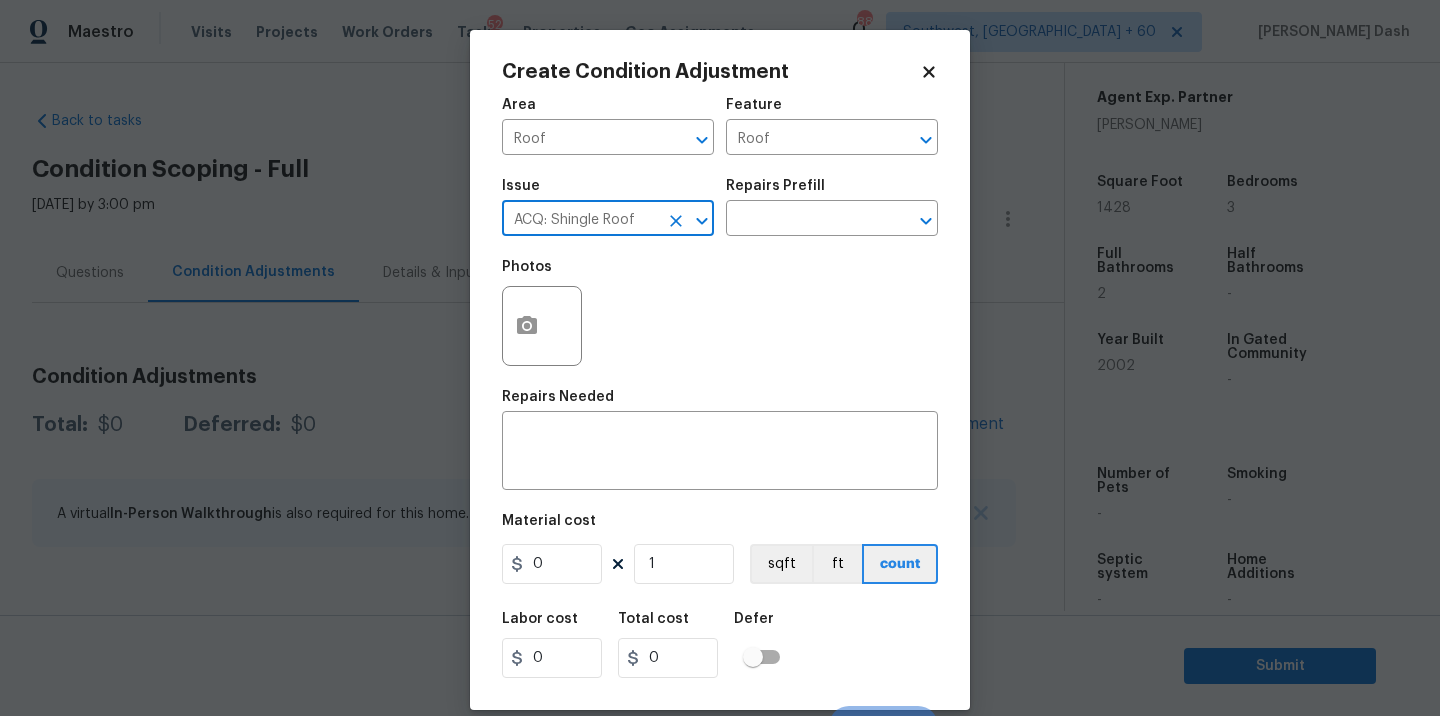 type on "ACQ: Shingle Roof" 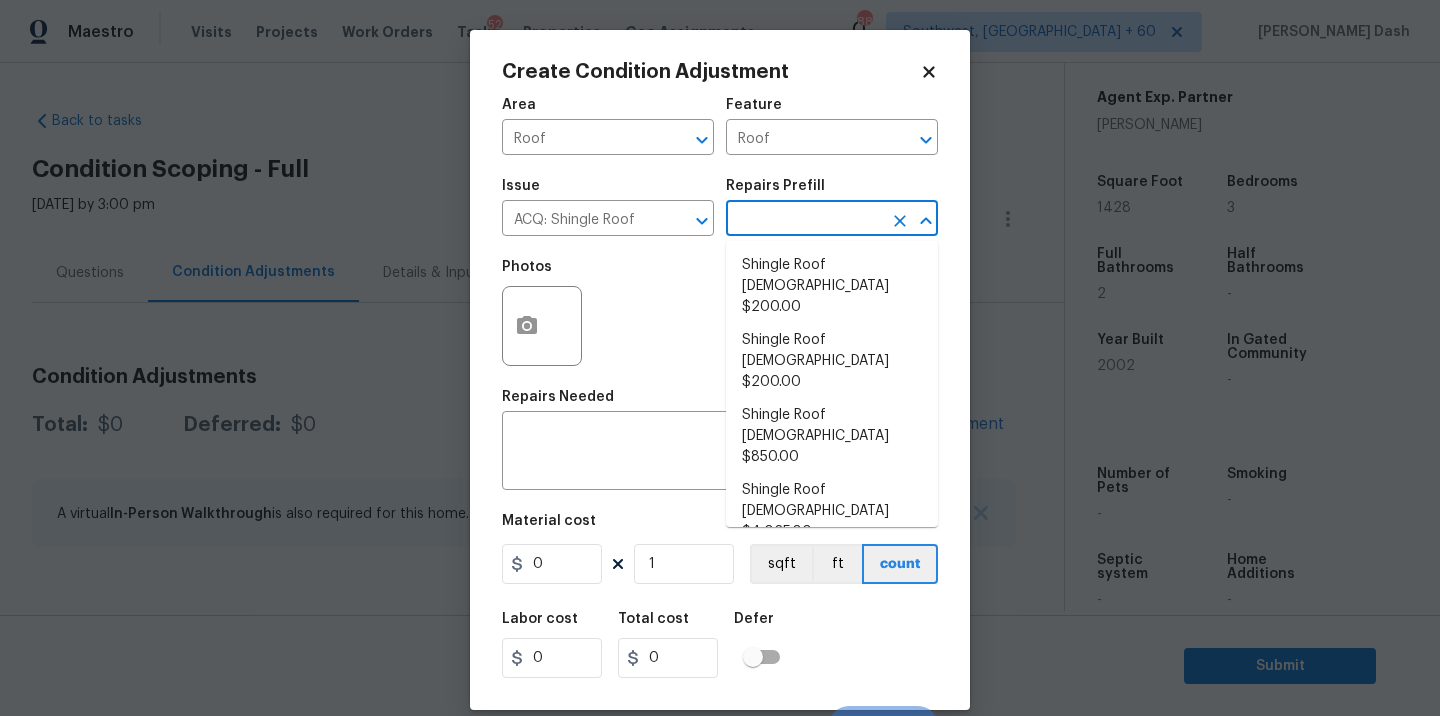 click at bounding box center (804, 220) 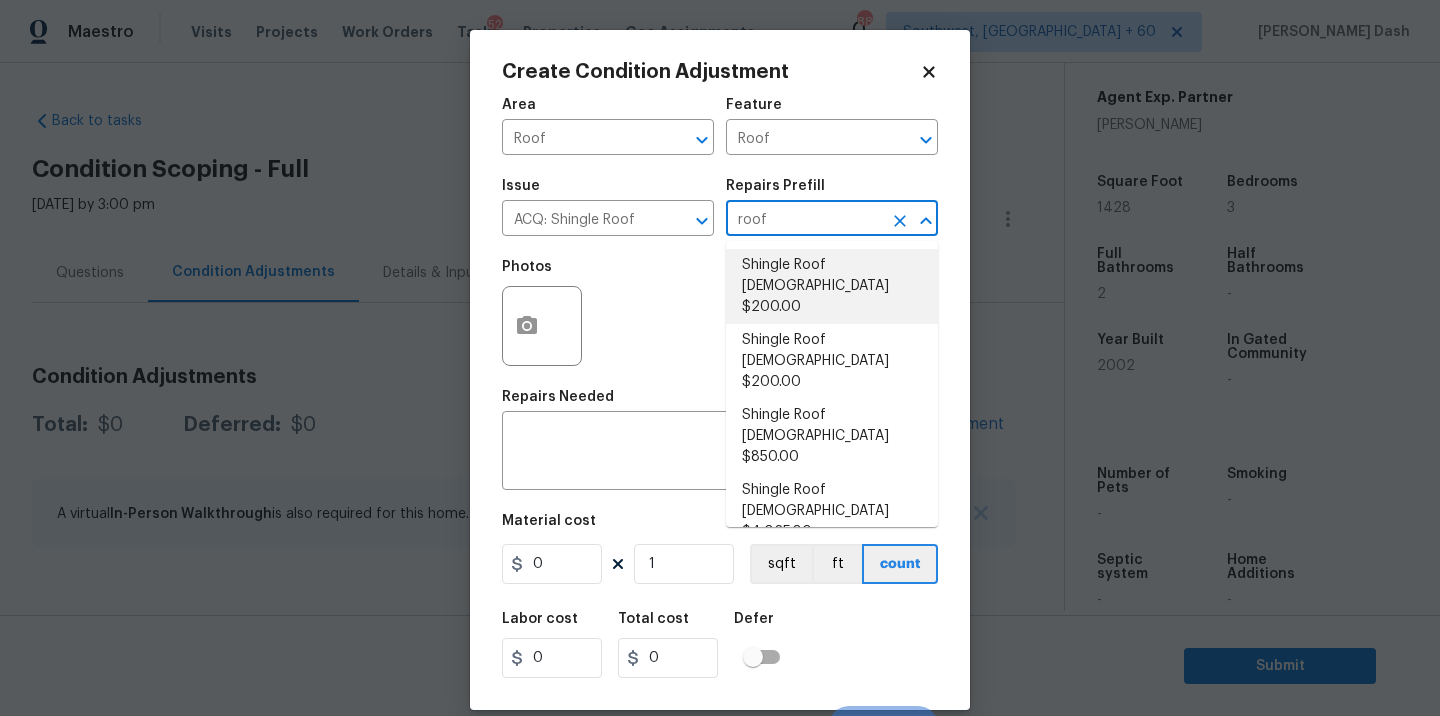 type on "roof" 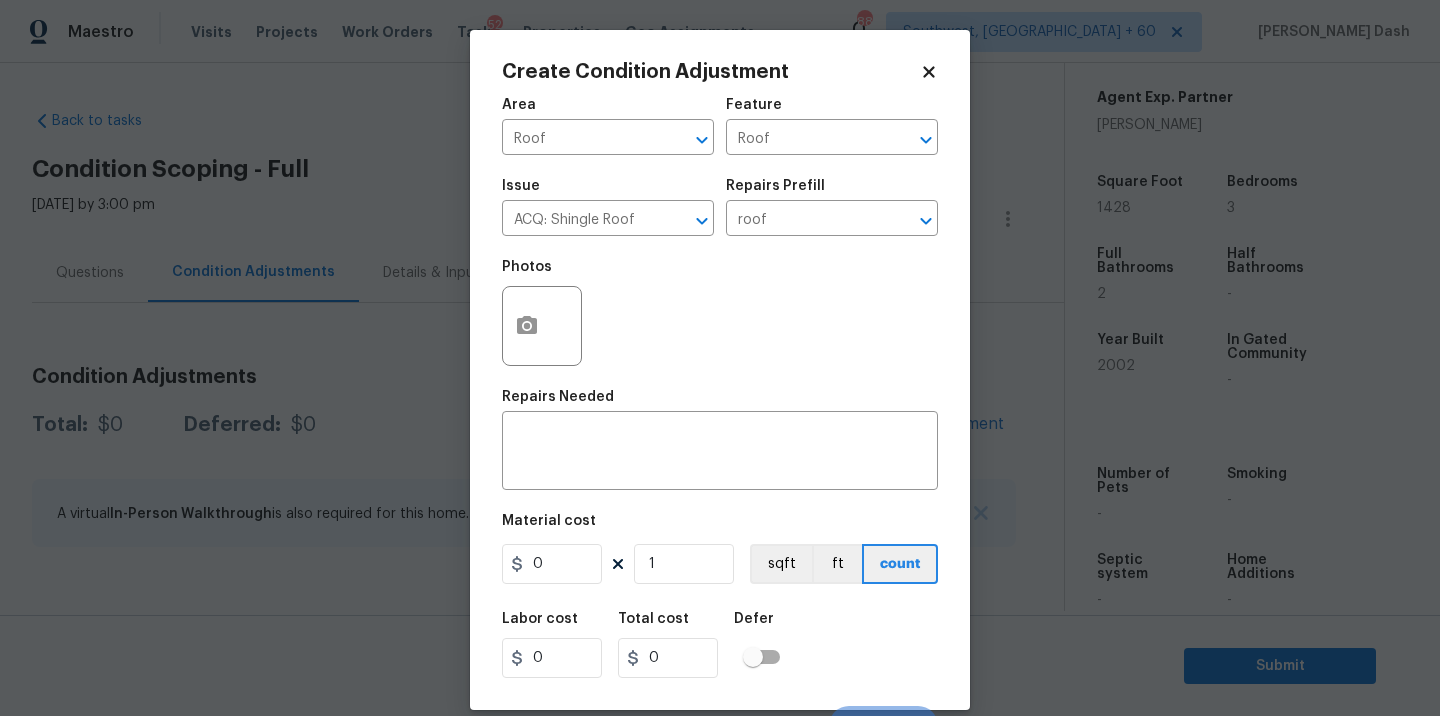type 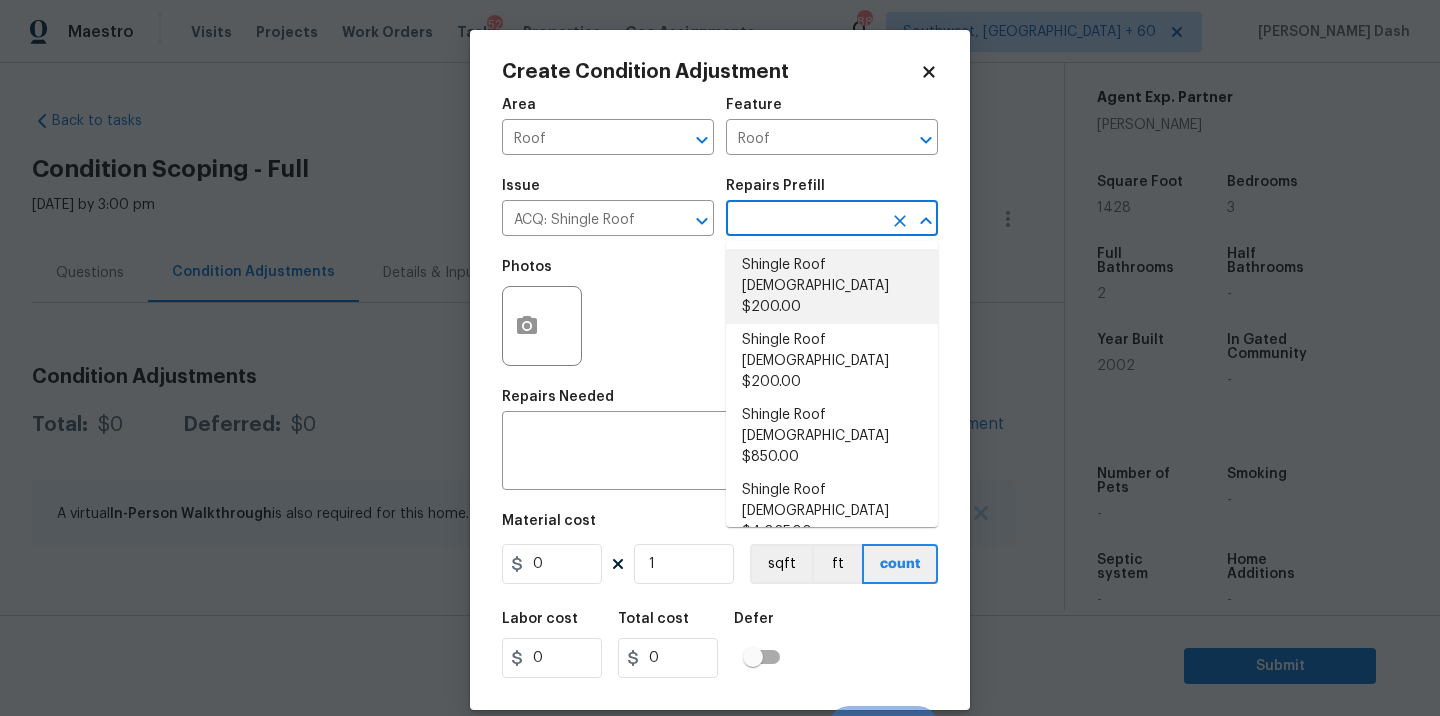 click on "Shingle Roof 0-10 Years Old $200.00" at bounding box center (832, 286) 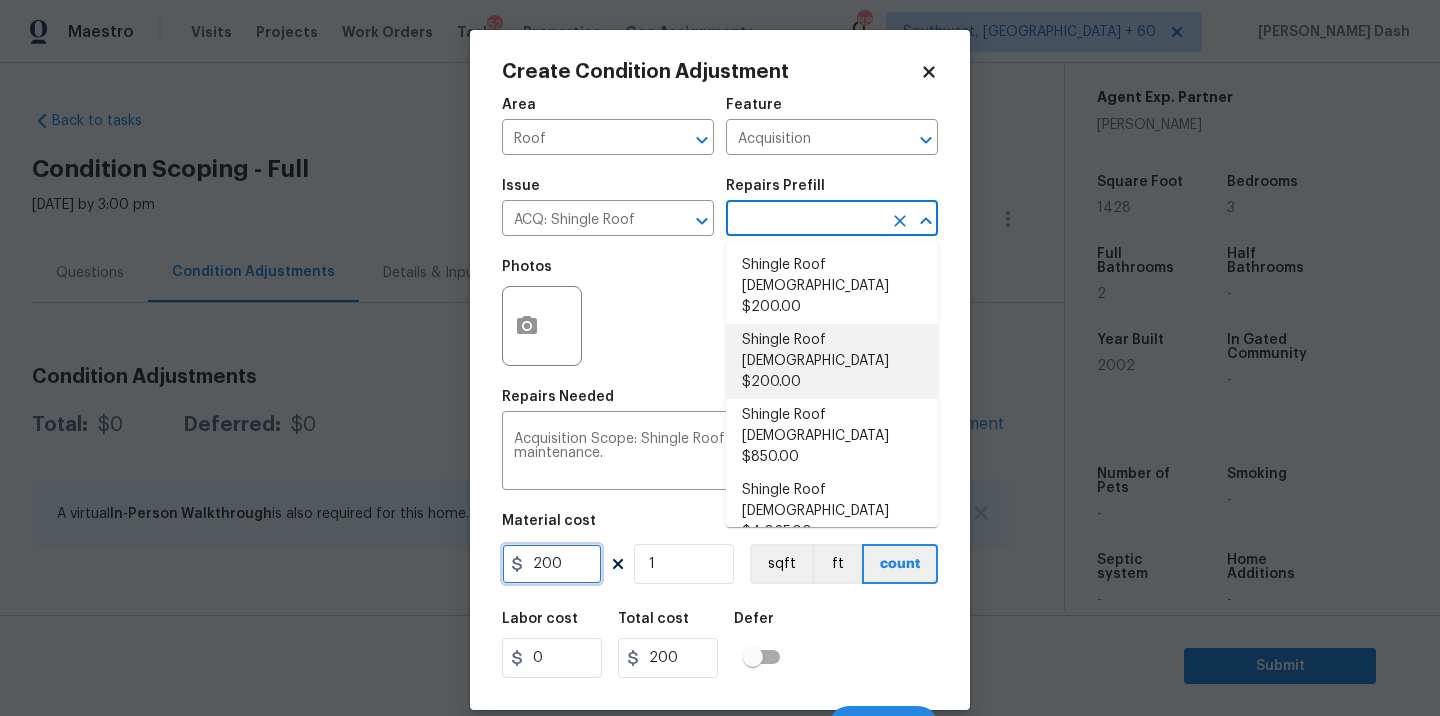 click on "200" at bounding box center (552, 564) 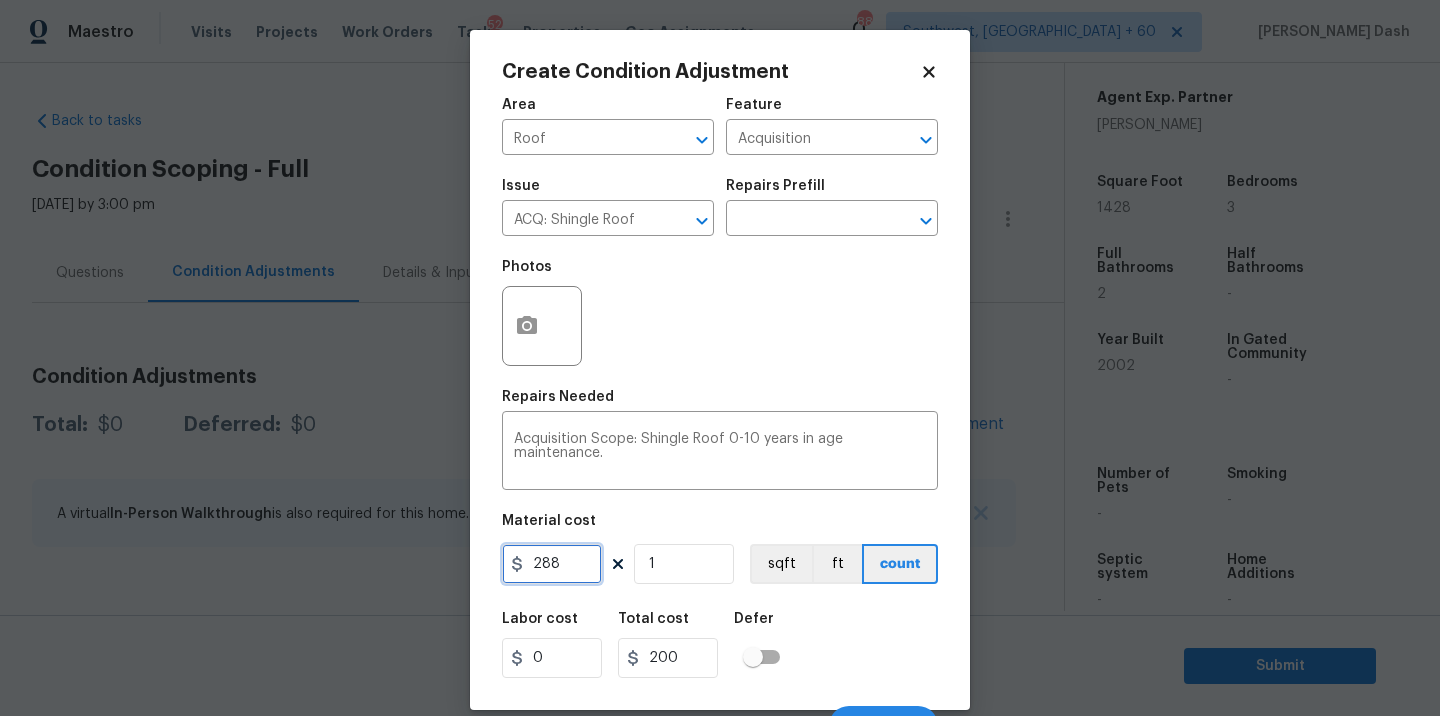 type on "288" 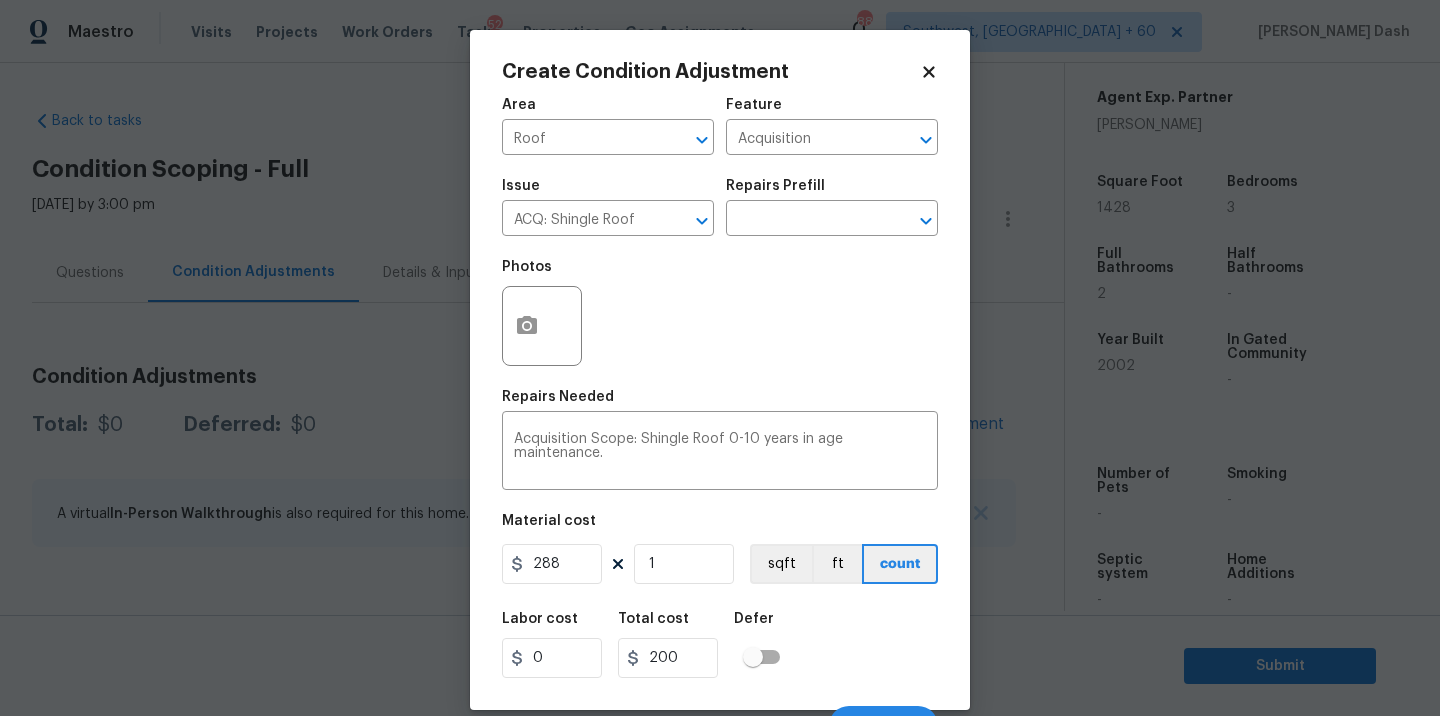 type on "288" 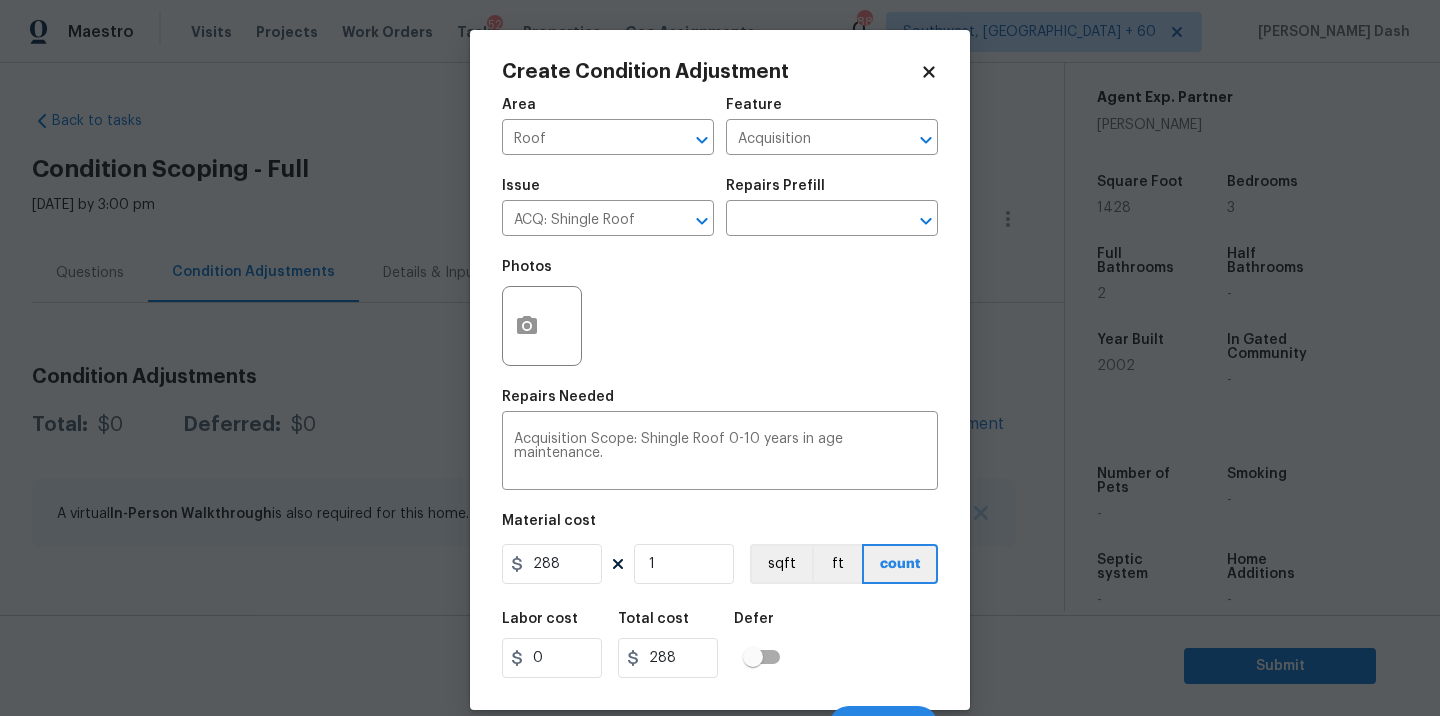 click on "Cancel Create" at bounding box center [720, 718] 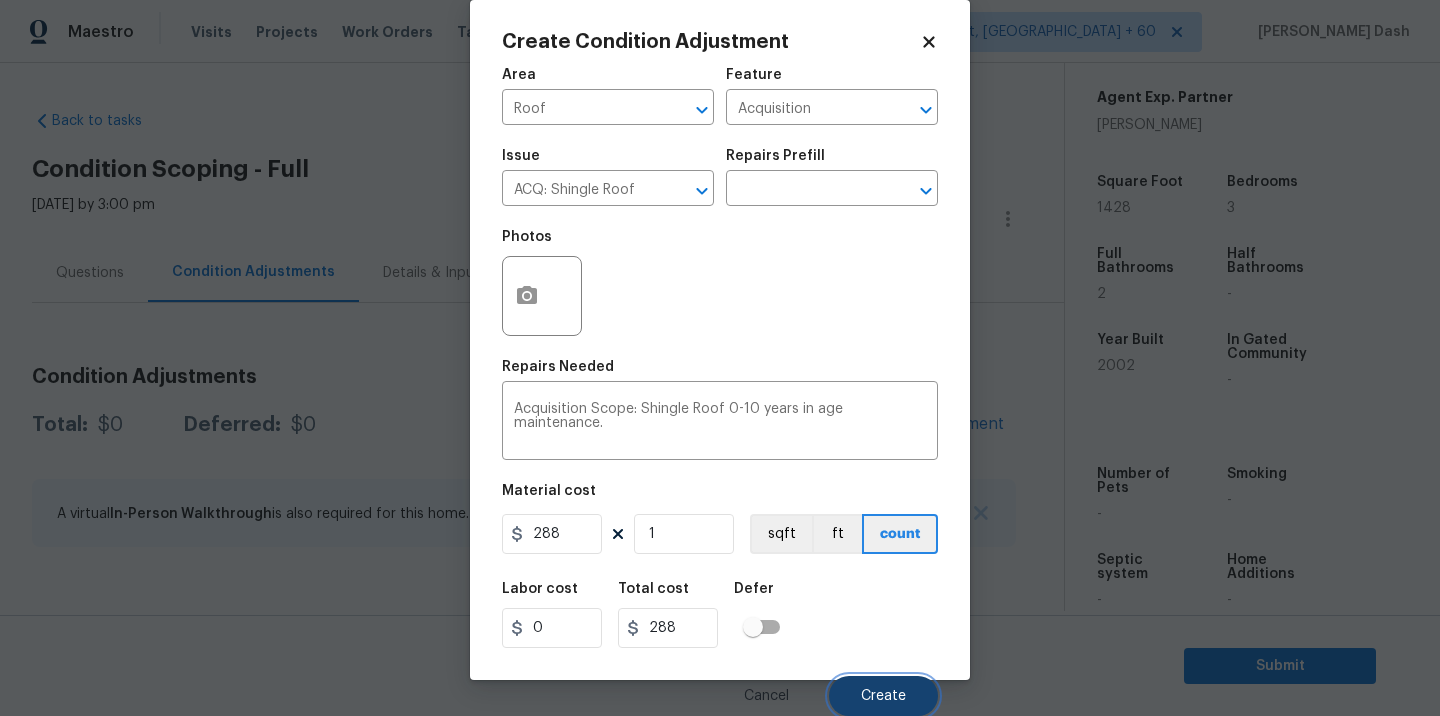 click on "Create" at bounding box center [883, 696] 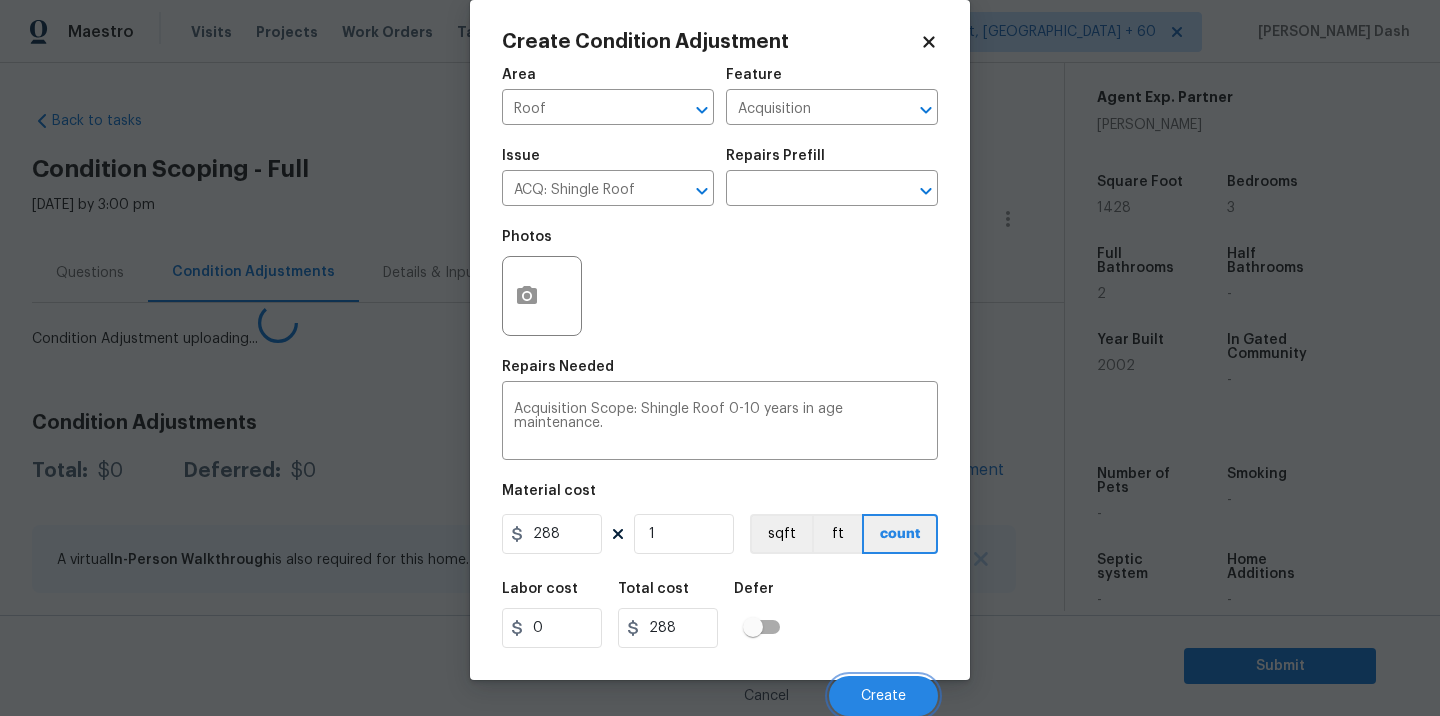 scroll, scrollTop: 24, scrollLeft: 0, axis: vertical 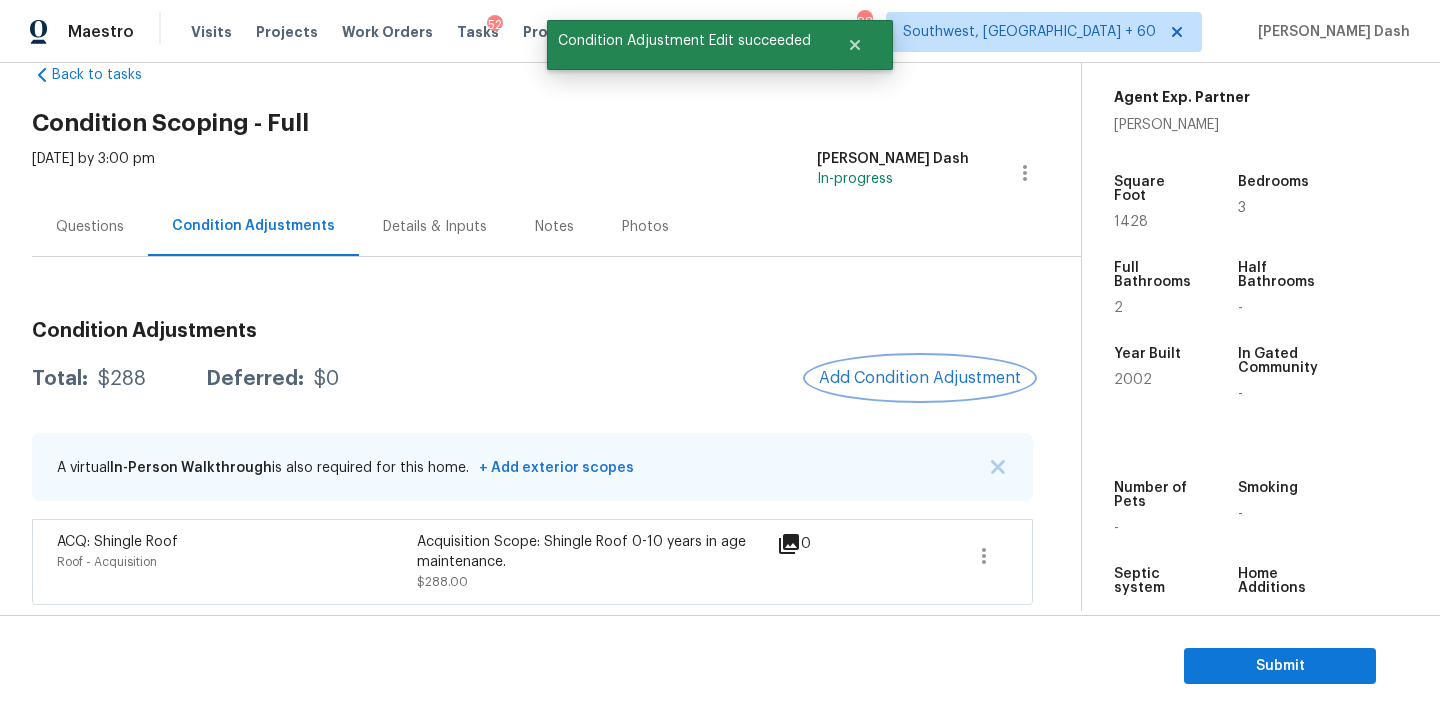 click on "Add Condition Adjustment" at bounding box center (920, 378) 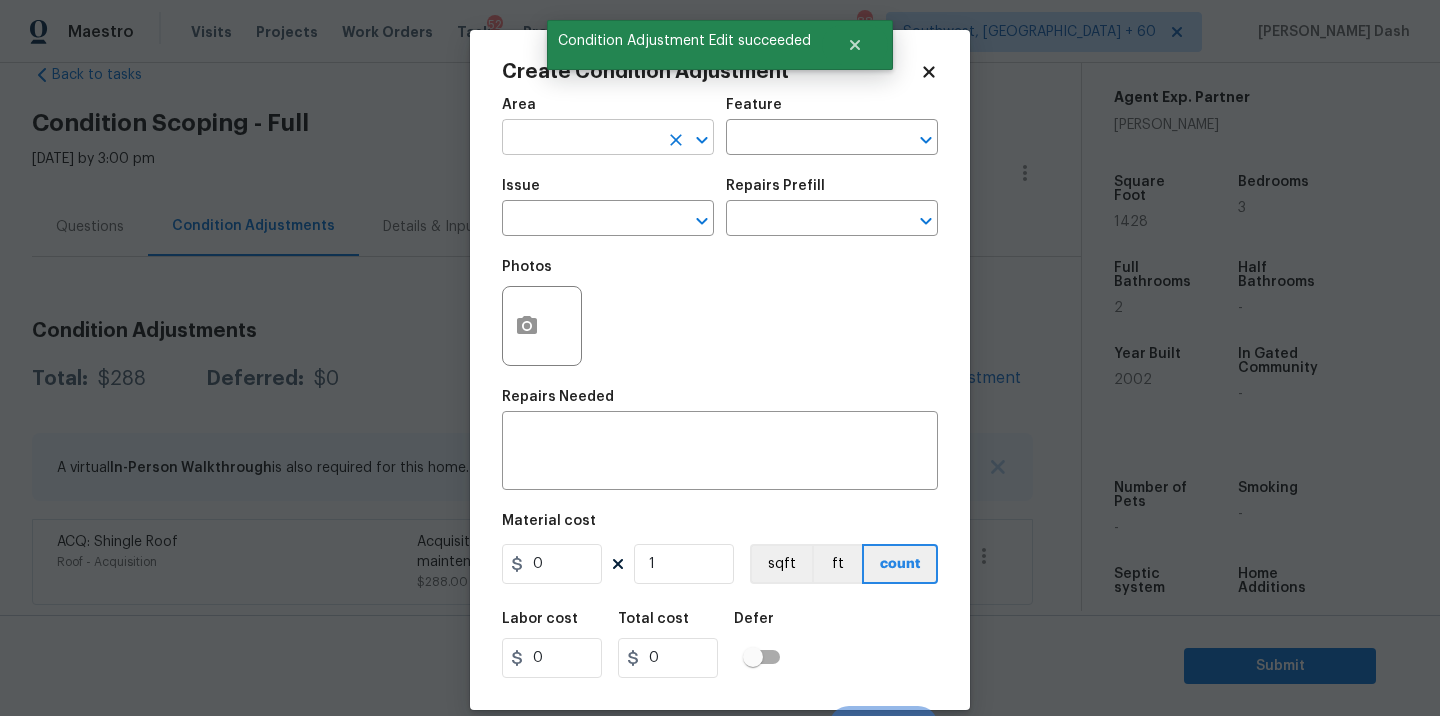 click at bounding box center [580, 139] 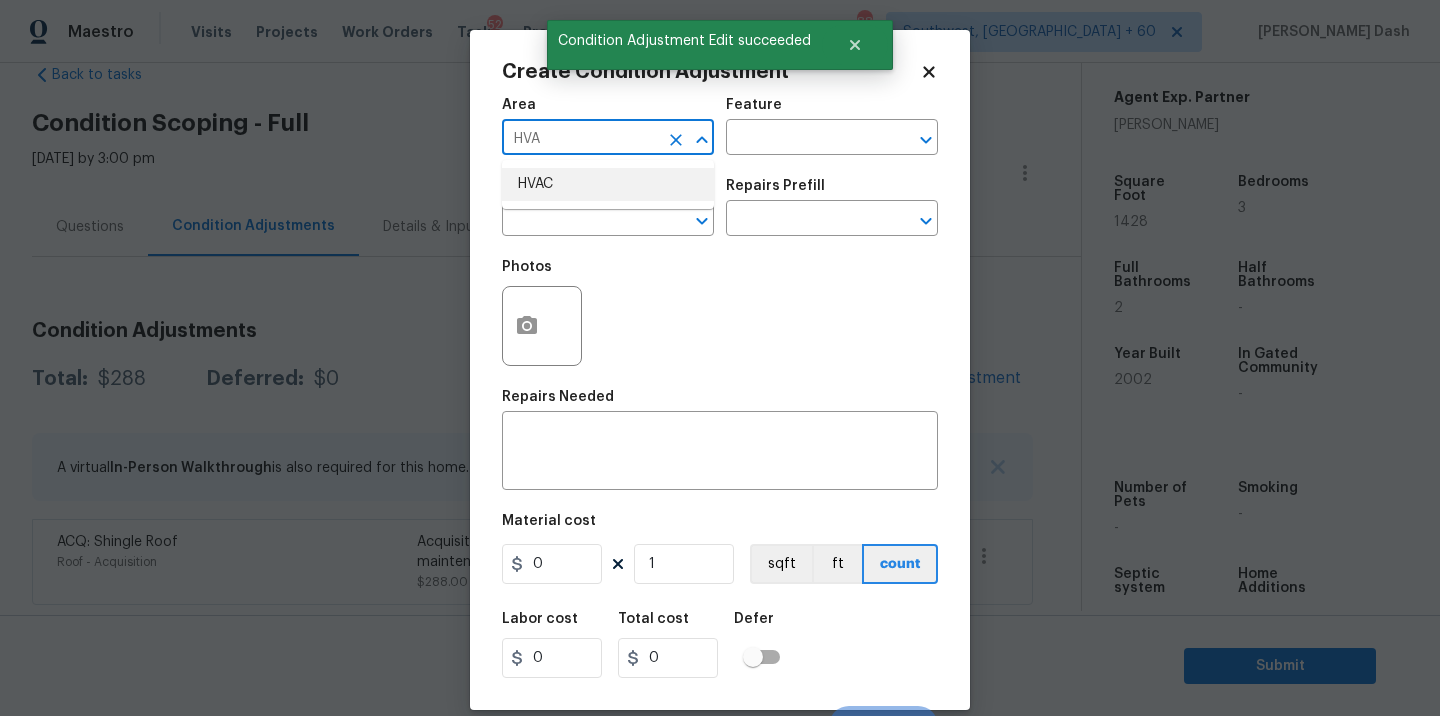 drag, startPoint x: 579, startPoint y: 192, endPoint x: 638, endPoint y: 186, distance: 59.3043 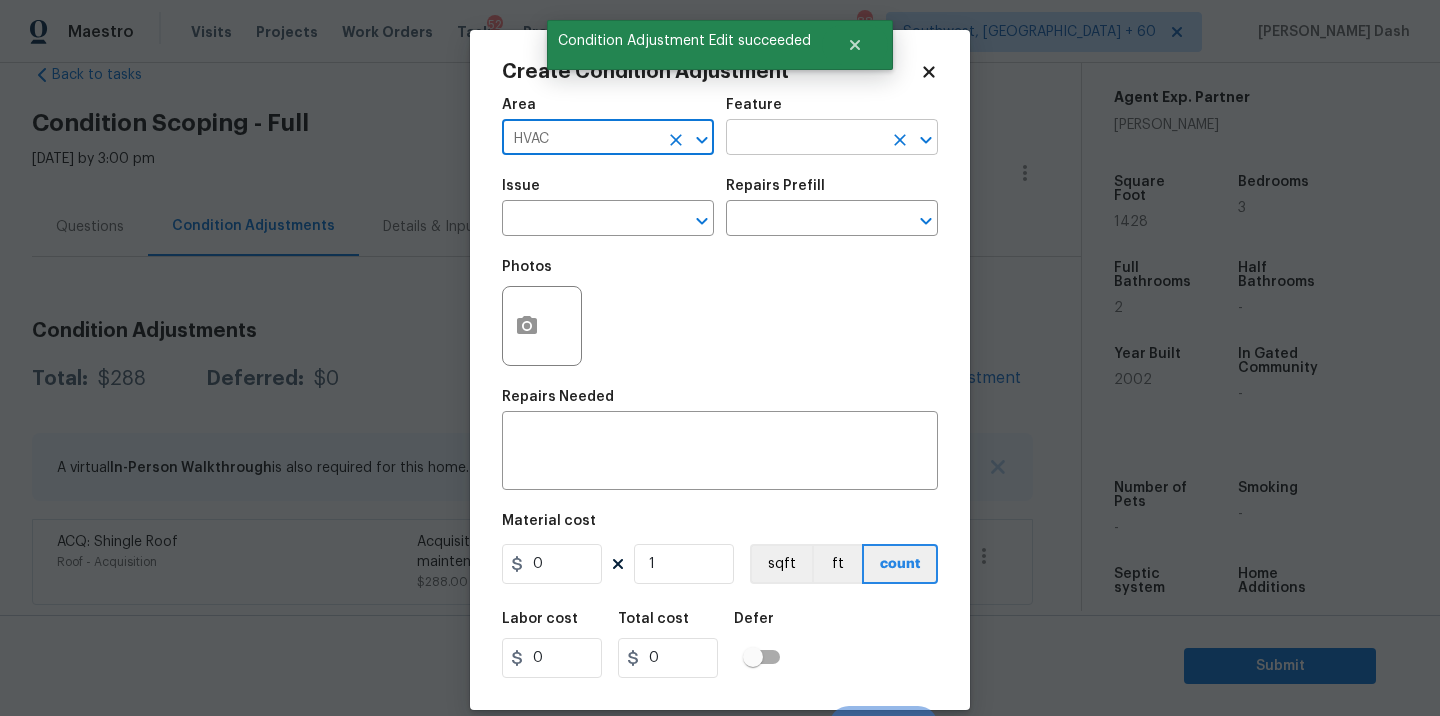 type on "HVAC" 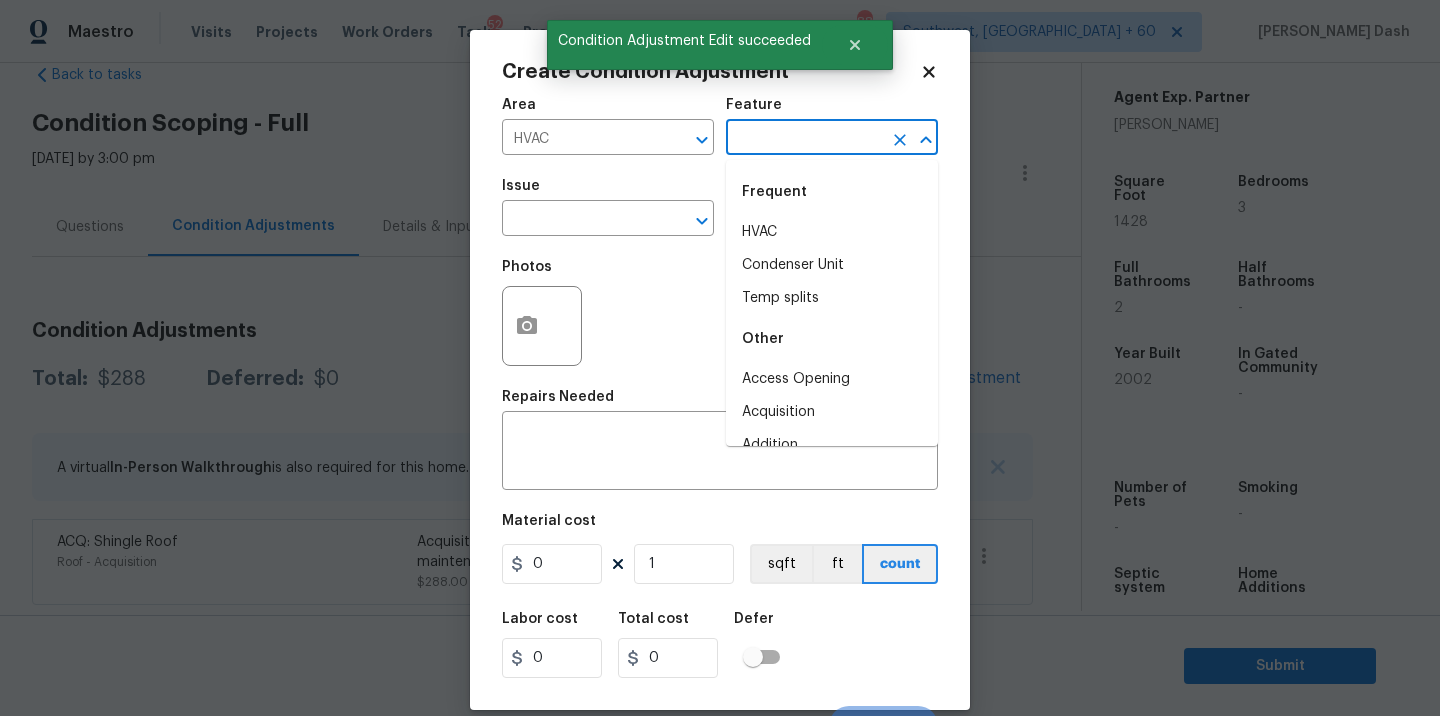 click at bounding box center (804, 139) 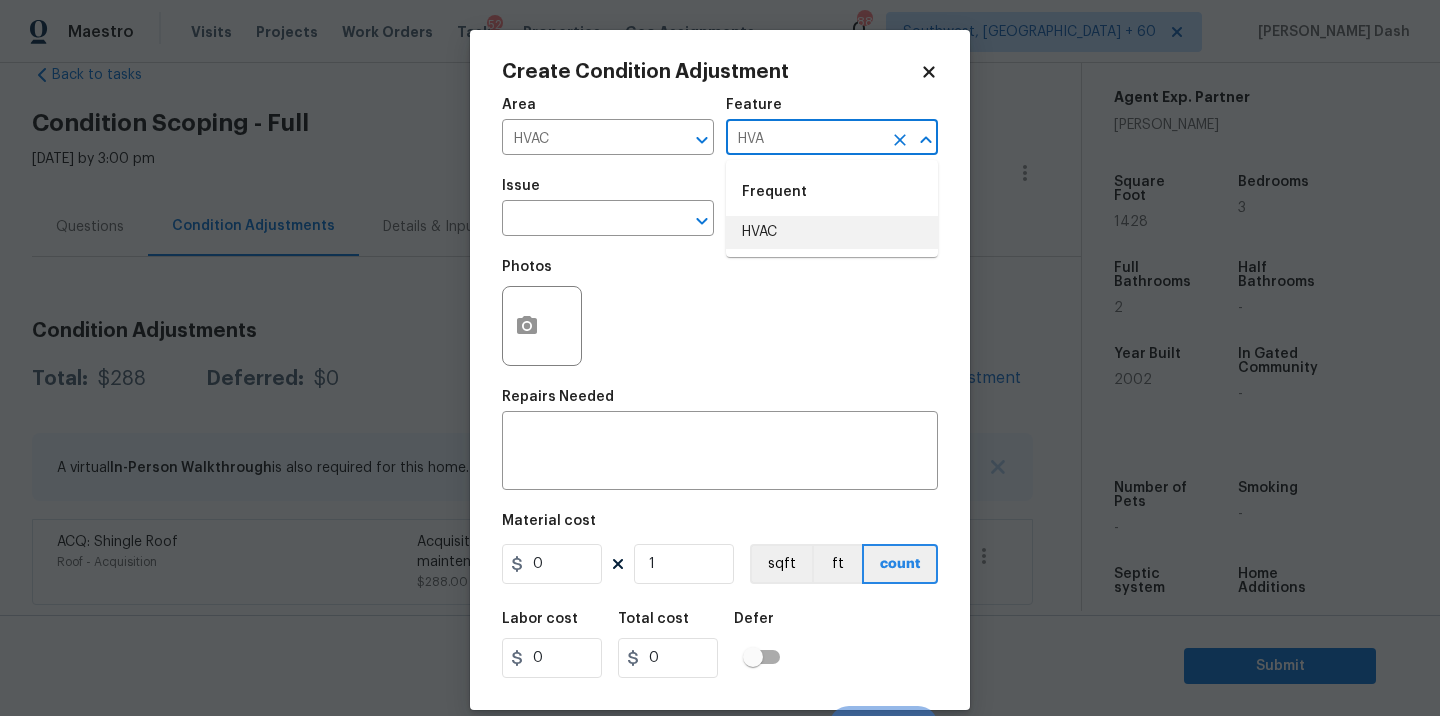 click on "HVAC" at bounding box center (832, 232) 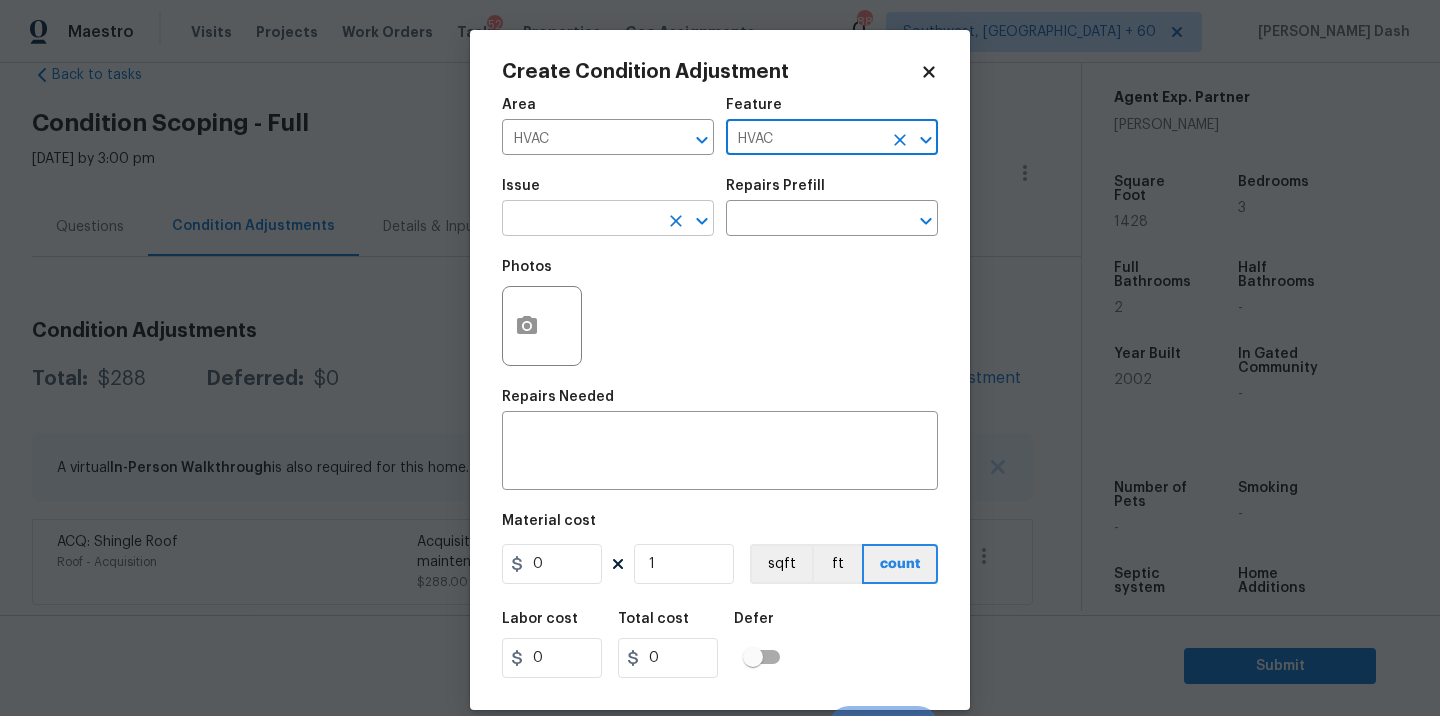 click 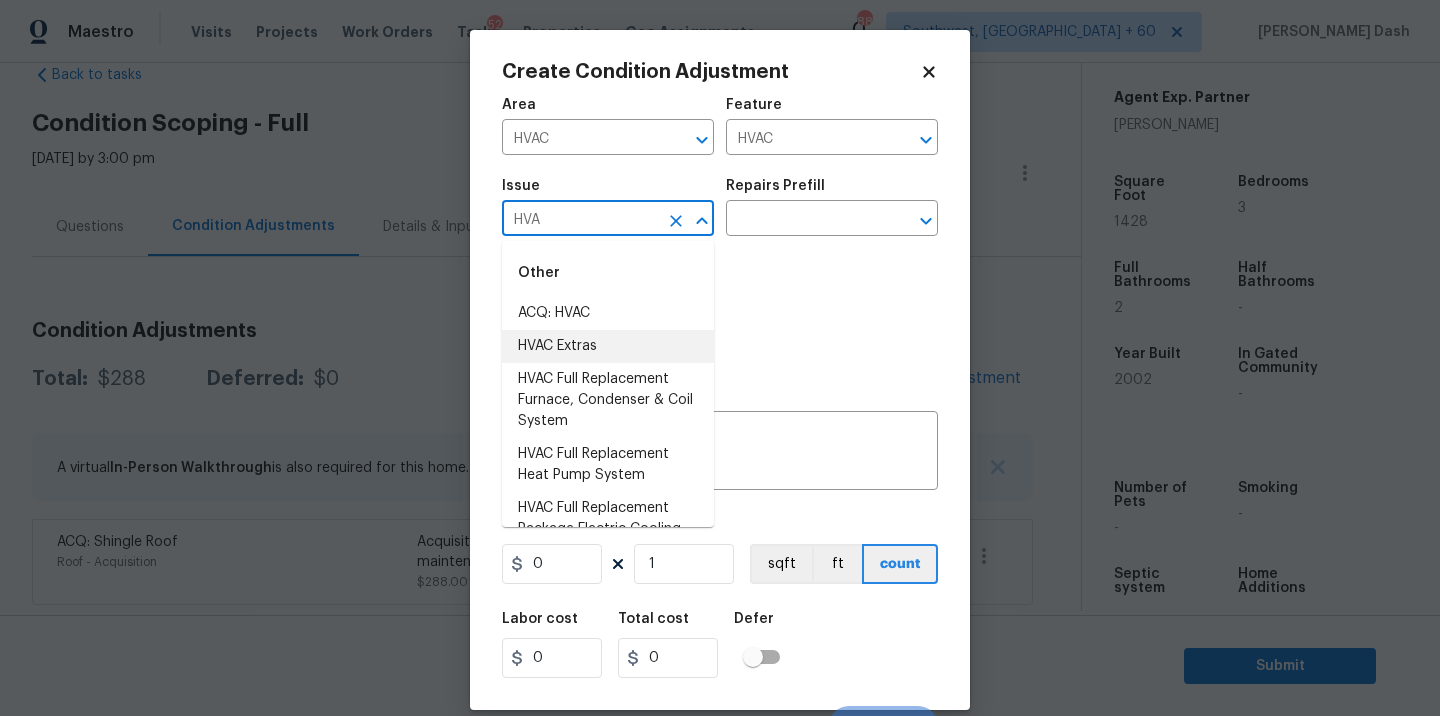 click on "ACQ: HVAC" at bounding box center (608, 313) 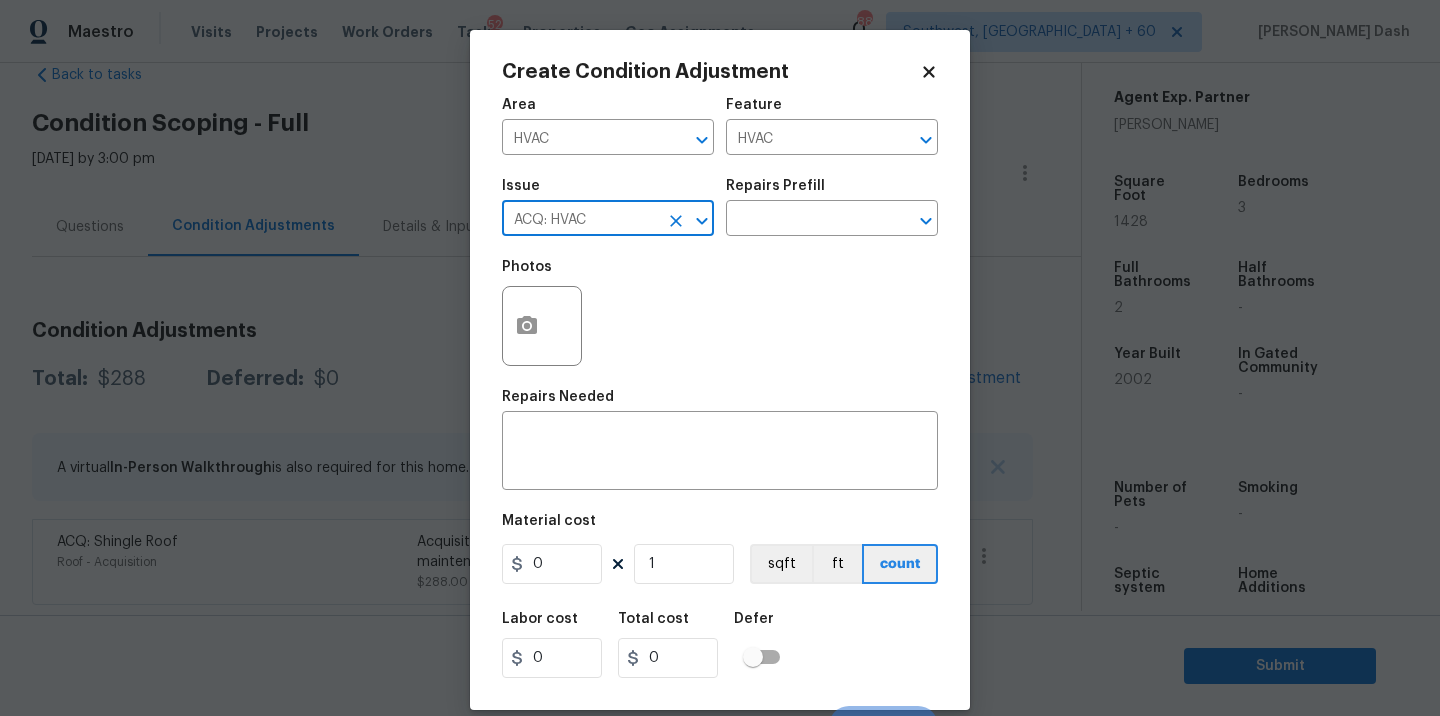 type on "ACQ: HVAC" 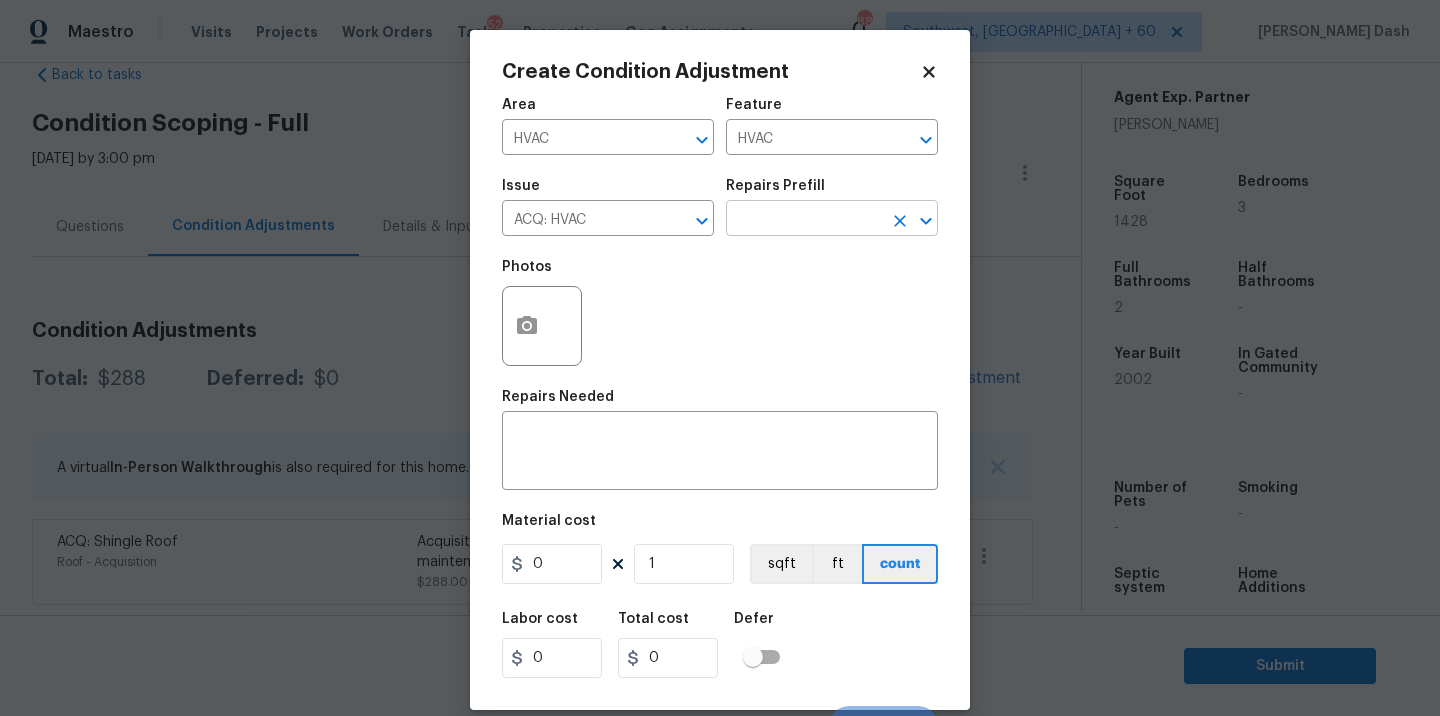 click at bounding box center (804, 220) 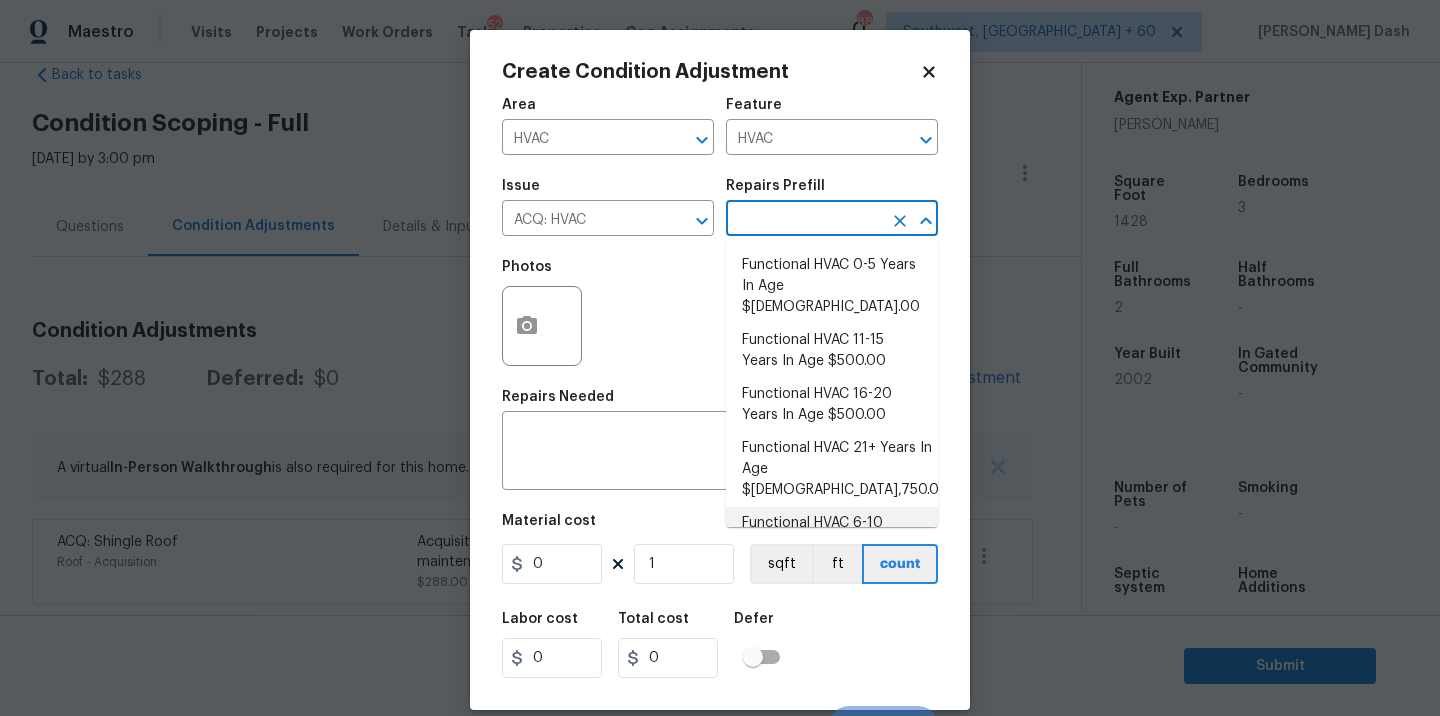 click on "Functional HVAC 6-10 Years In Age $402.00" at bounding box center [832, 534] 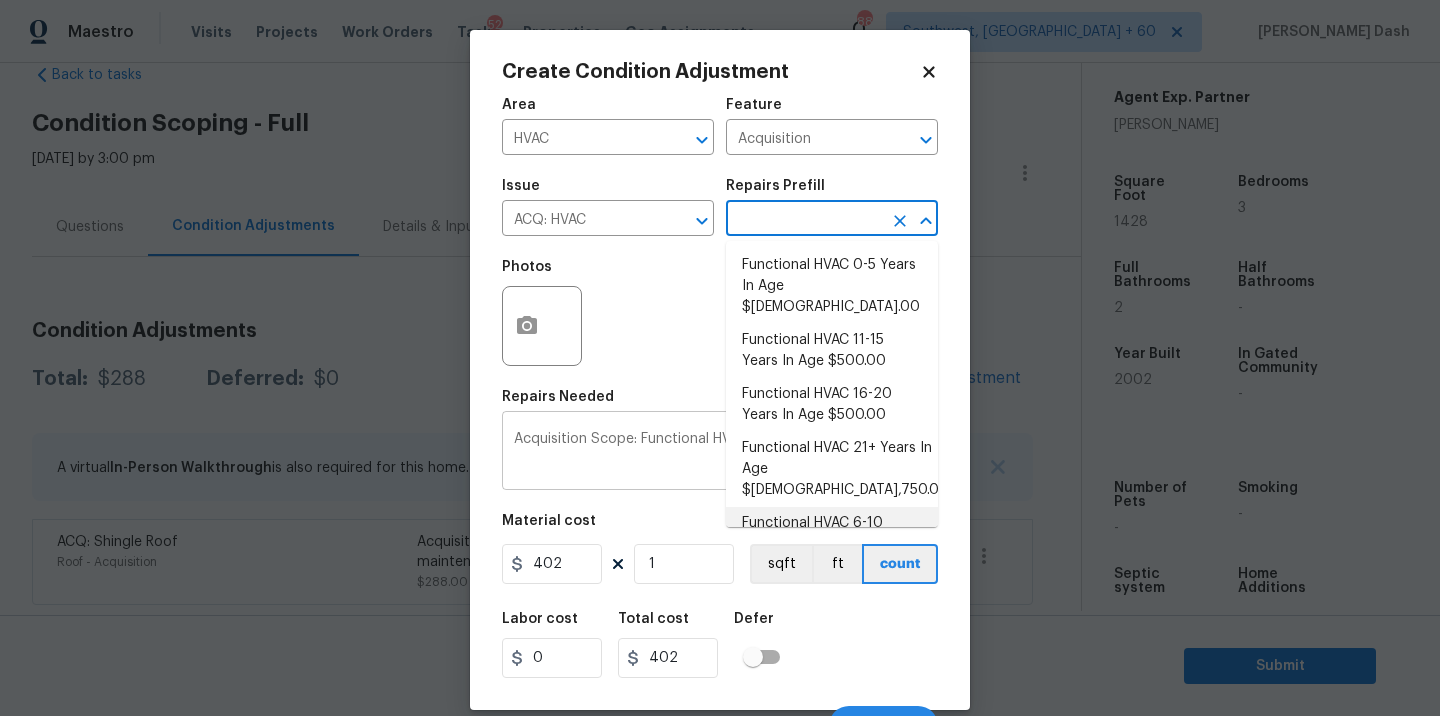scroll, scrollTop: 31, scrollLeft: 0, axis: vertical 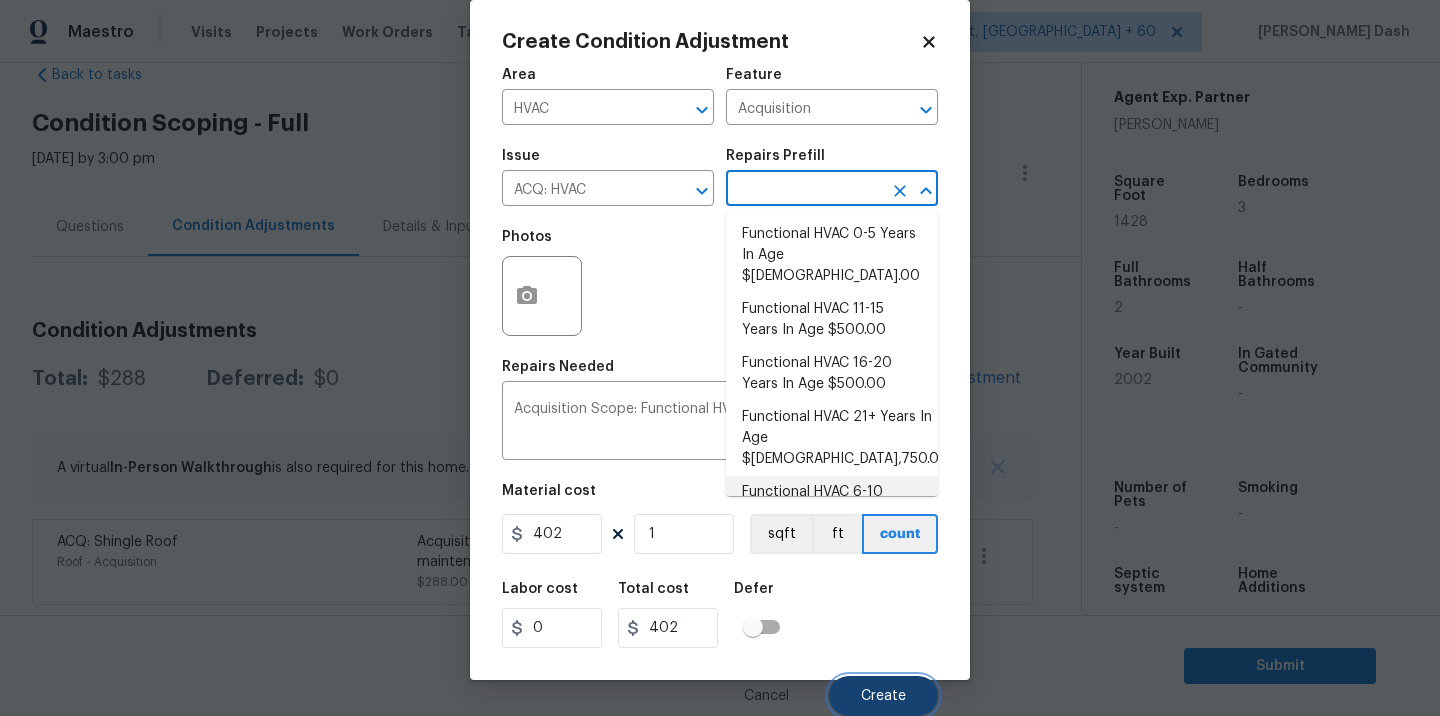 click on "Create" at bounding box center [883, 696] 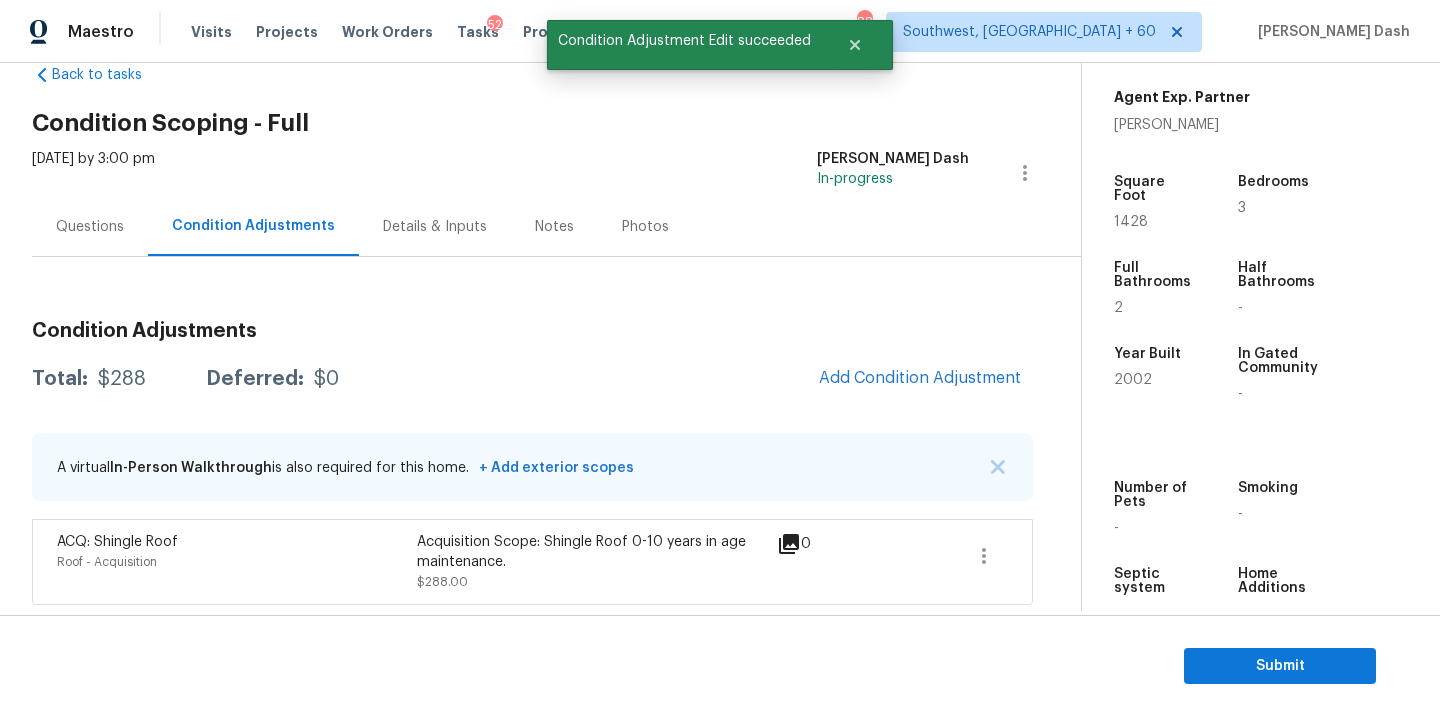 scroll, scrollTop: 24, scrollLeft: 0, axis: vertical 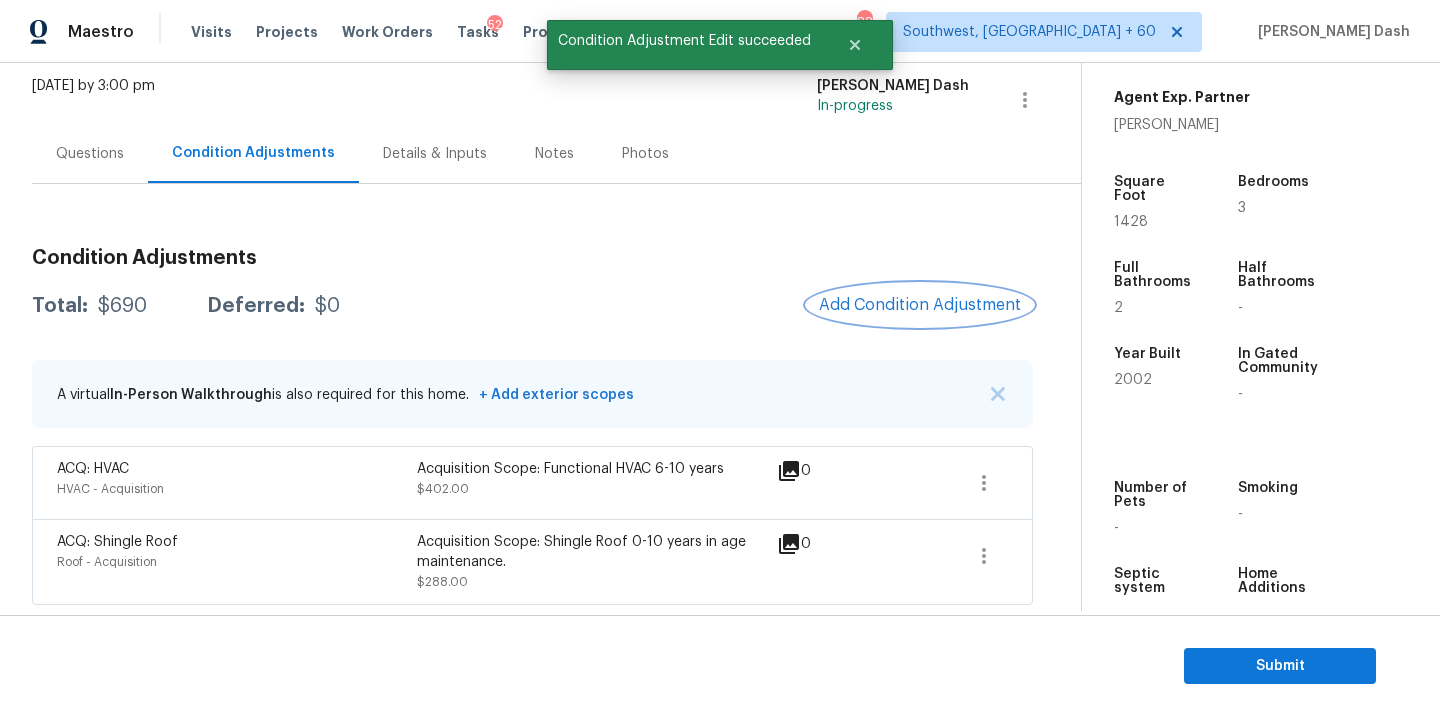 click on "Add Condition Adjustment" at bounding box center [920, 305] 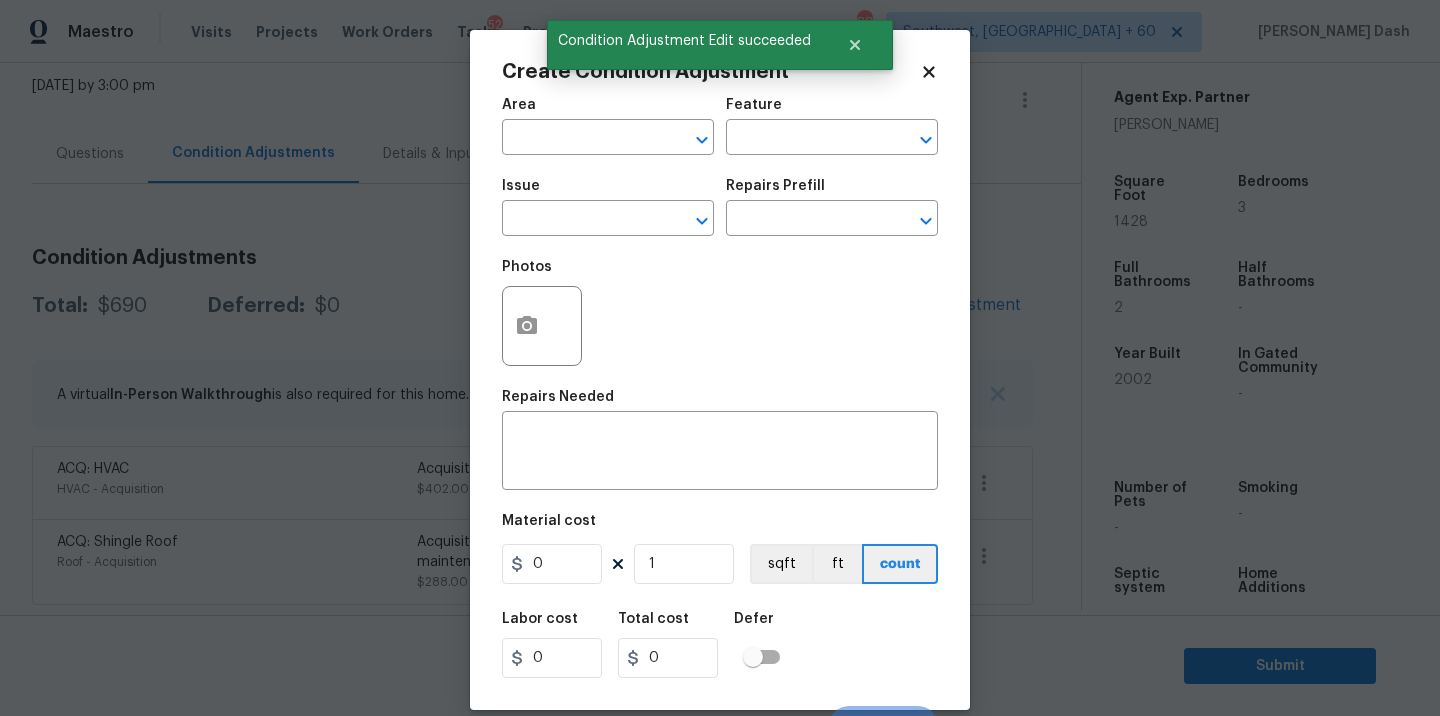 click on "Area ​" at bounding box center [608, 126] 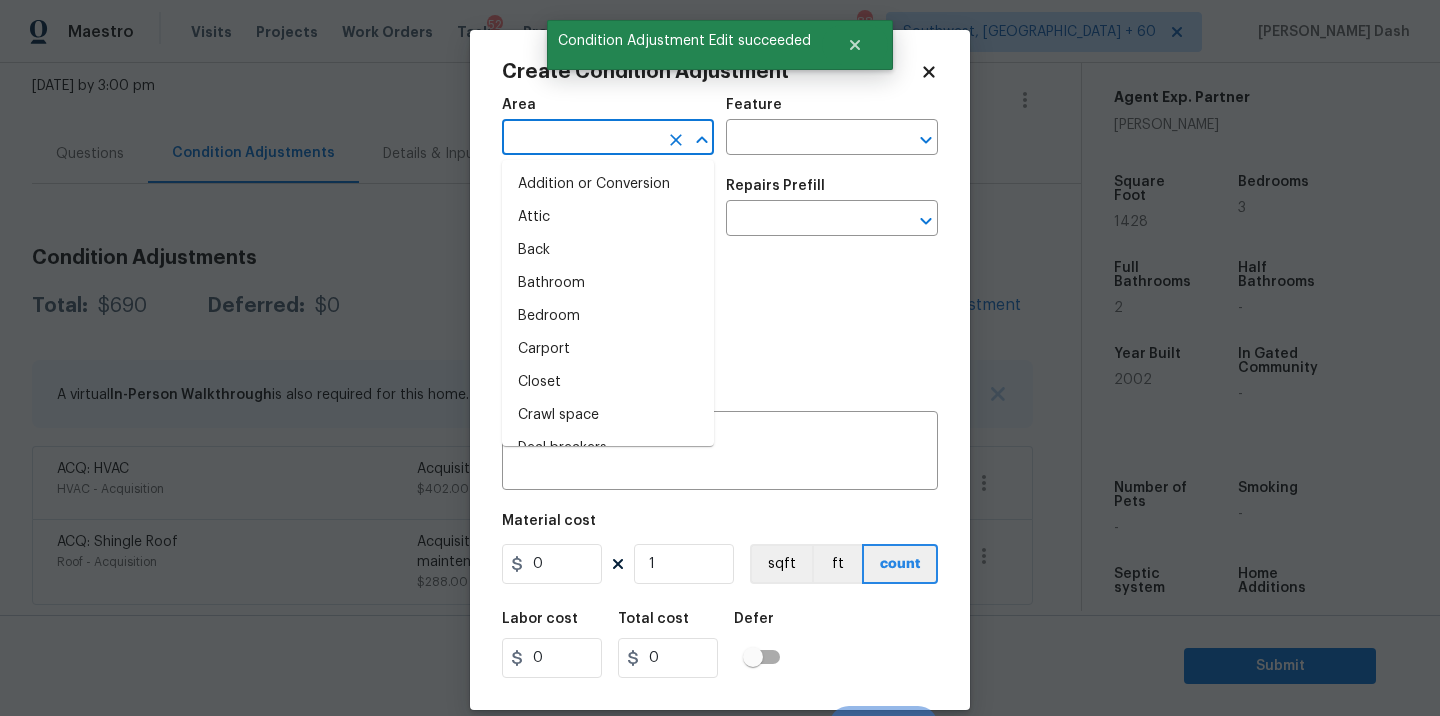 click at bounding box center [580, 139] 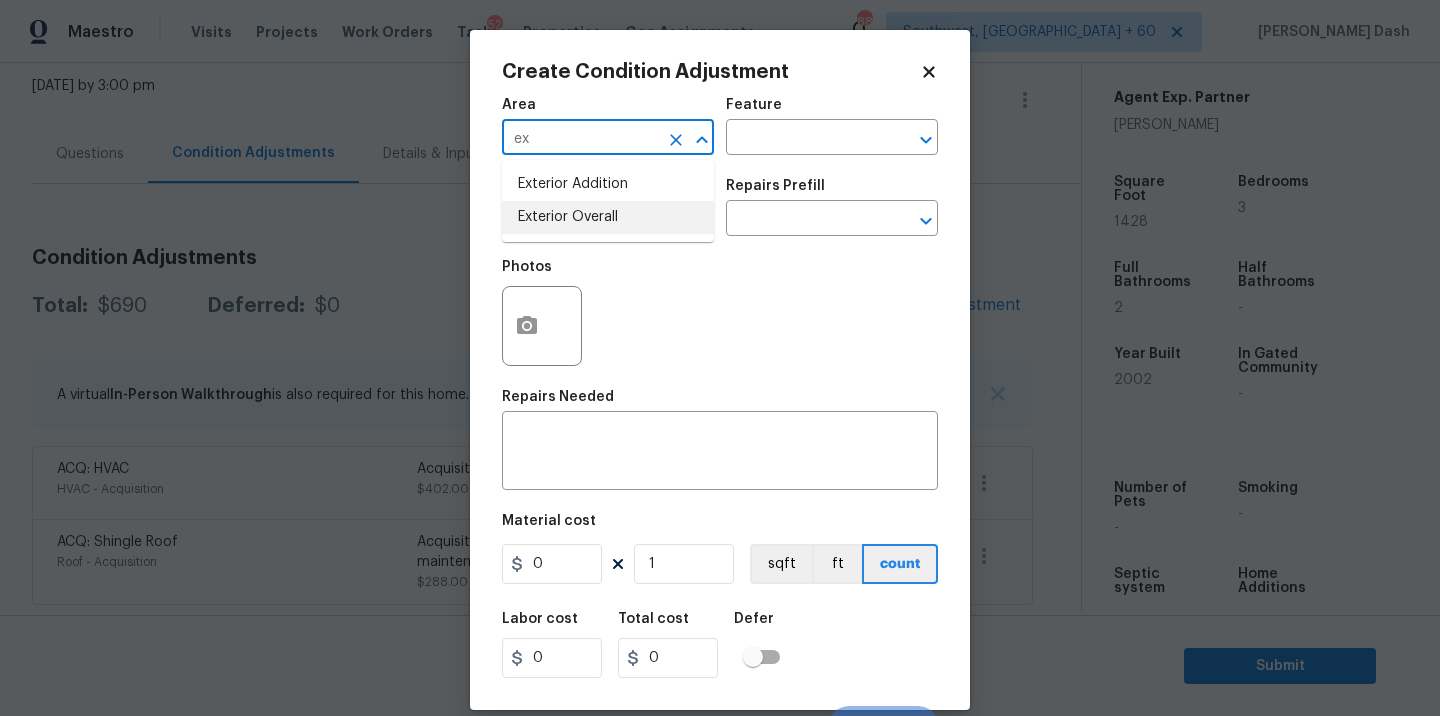 click on "Exterior Overall" at bounding box center (608, 217) 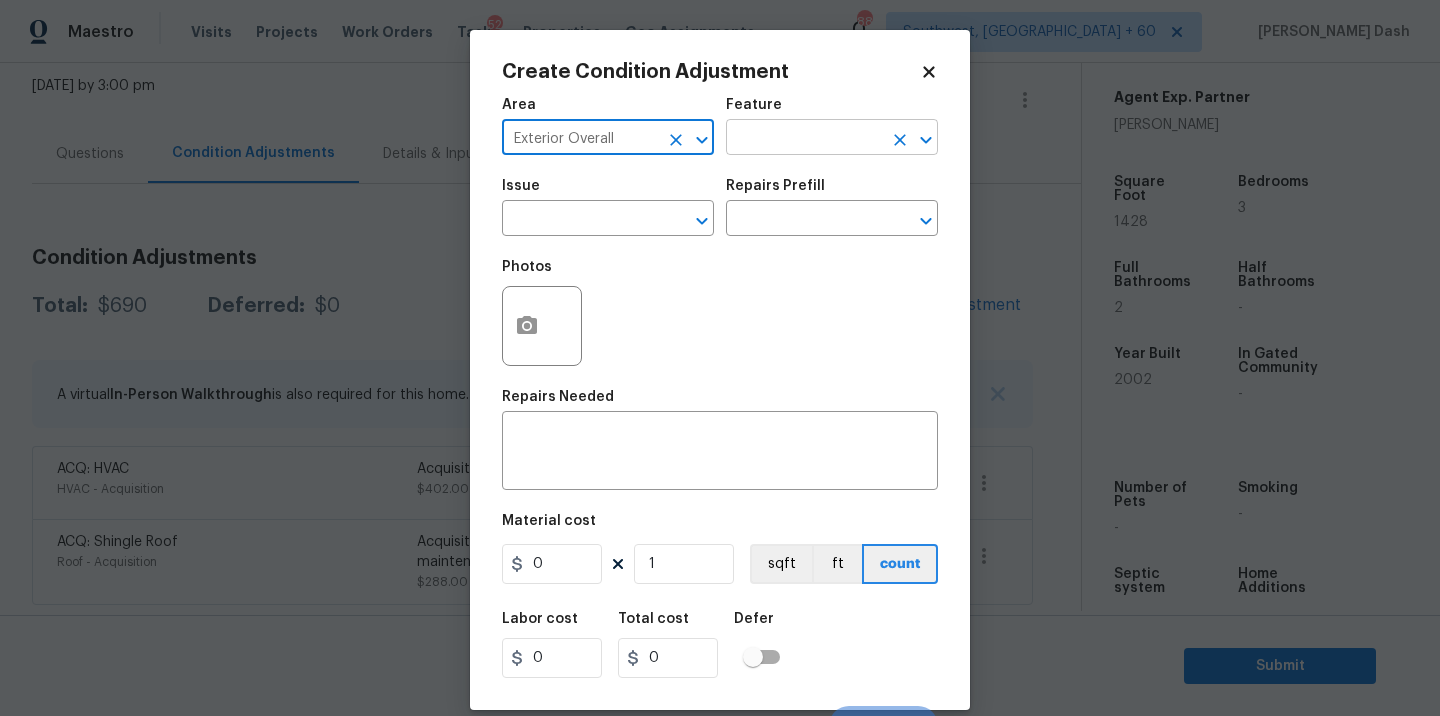 type on "Exterior Overall" 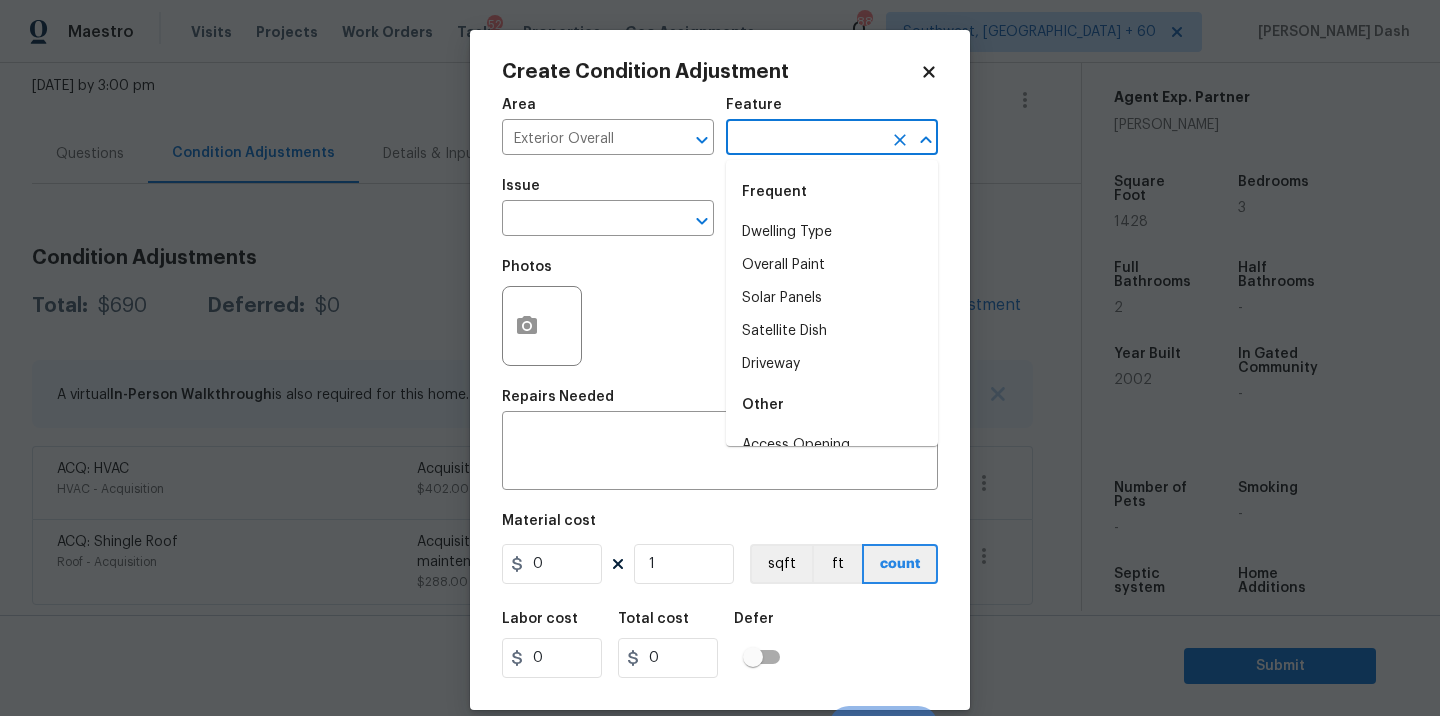 click at bounding box center (804, 139) 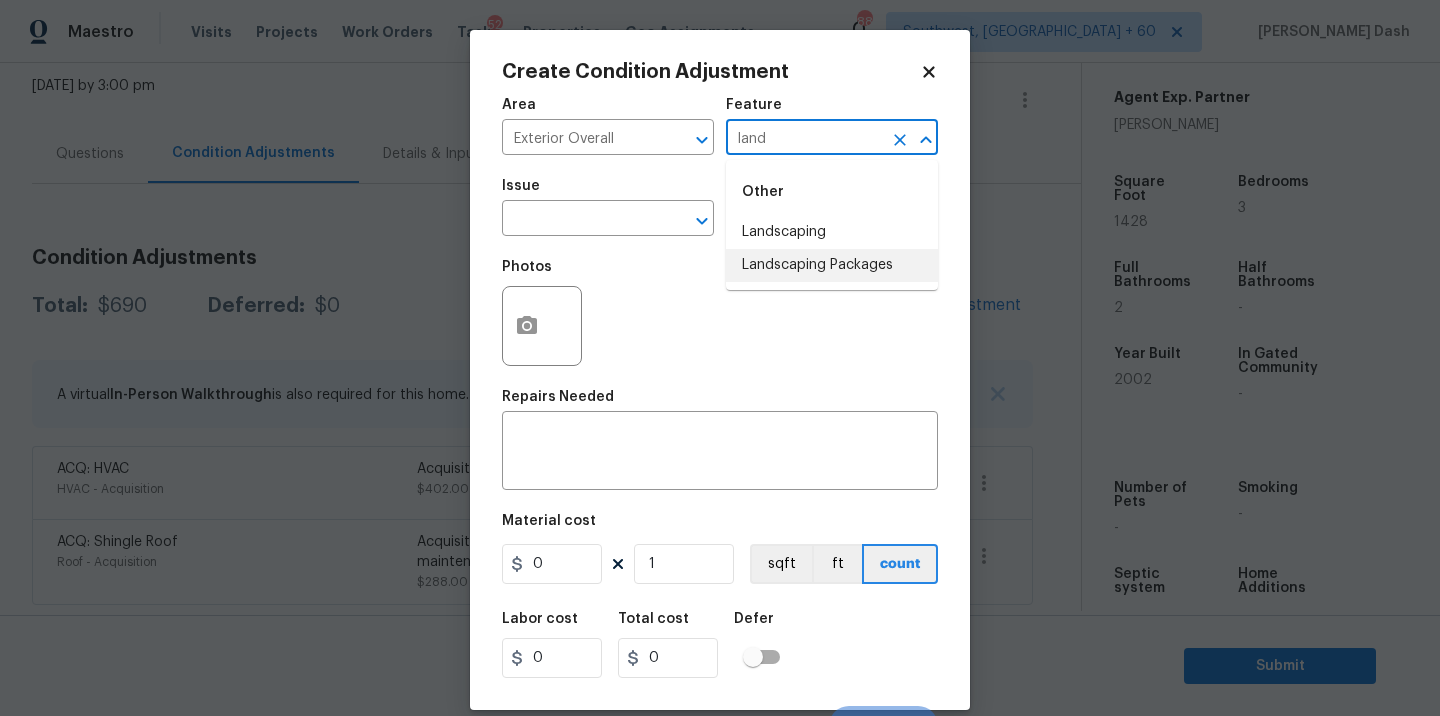 click on "Landscaping Packages" at bounding box center (832, 265) 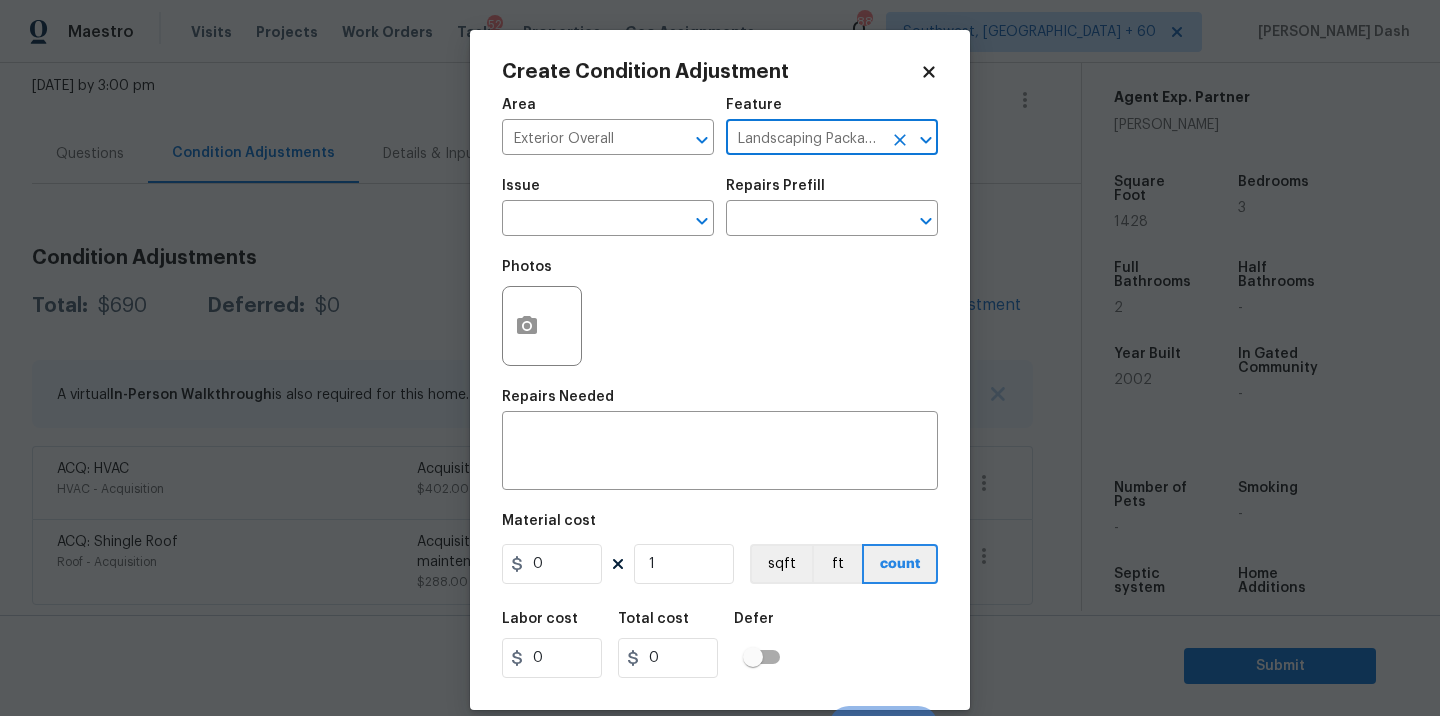 type on "Landscaping Packages" 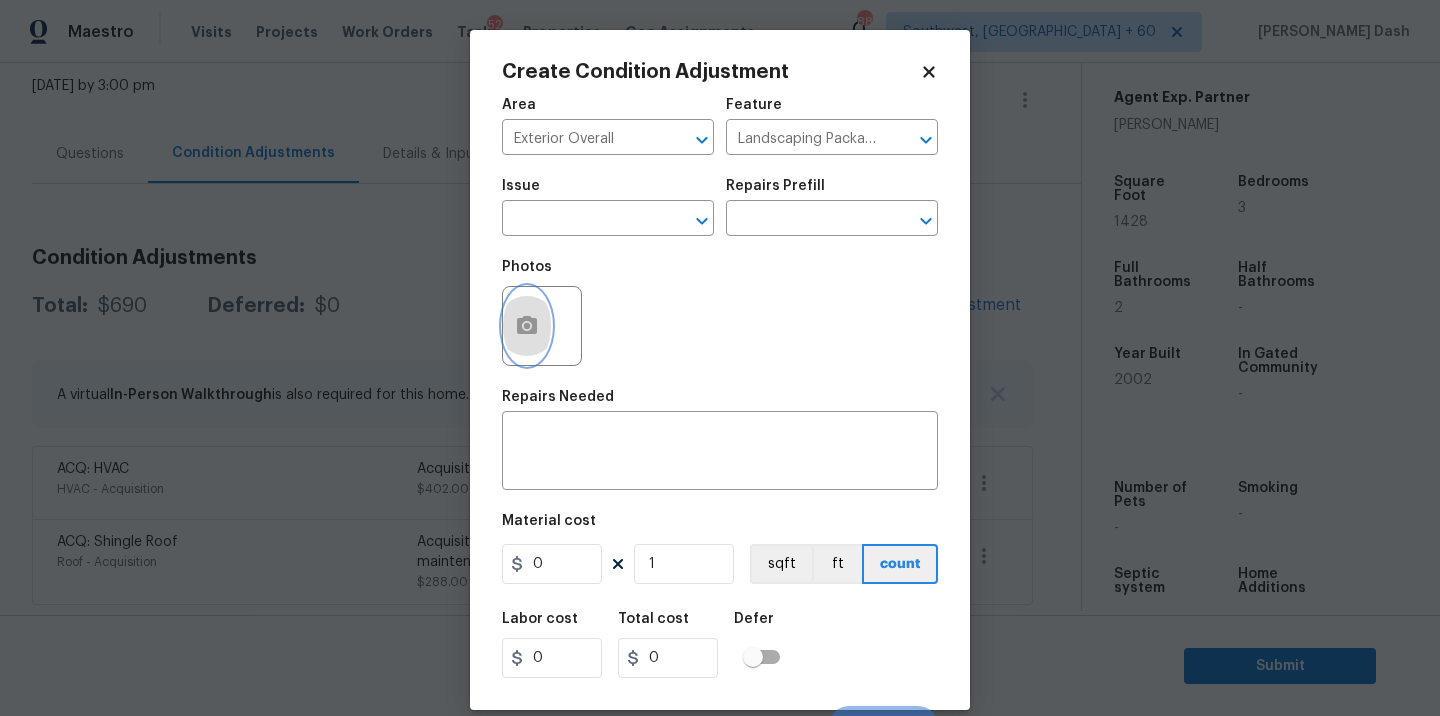 click at bounding box center [527, 326] 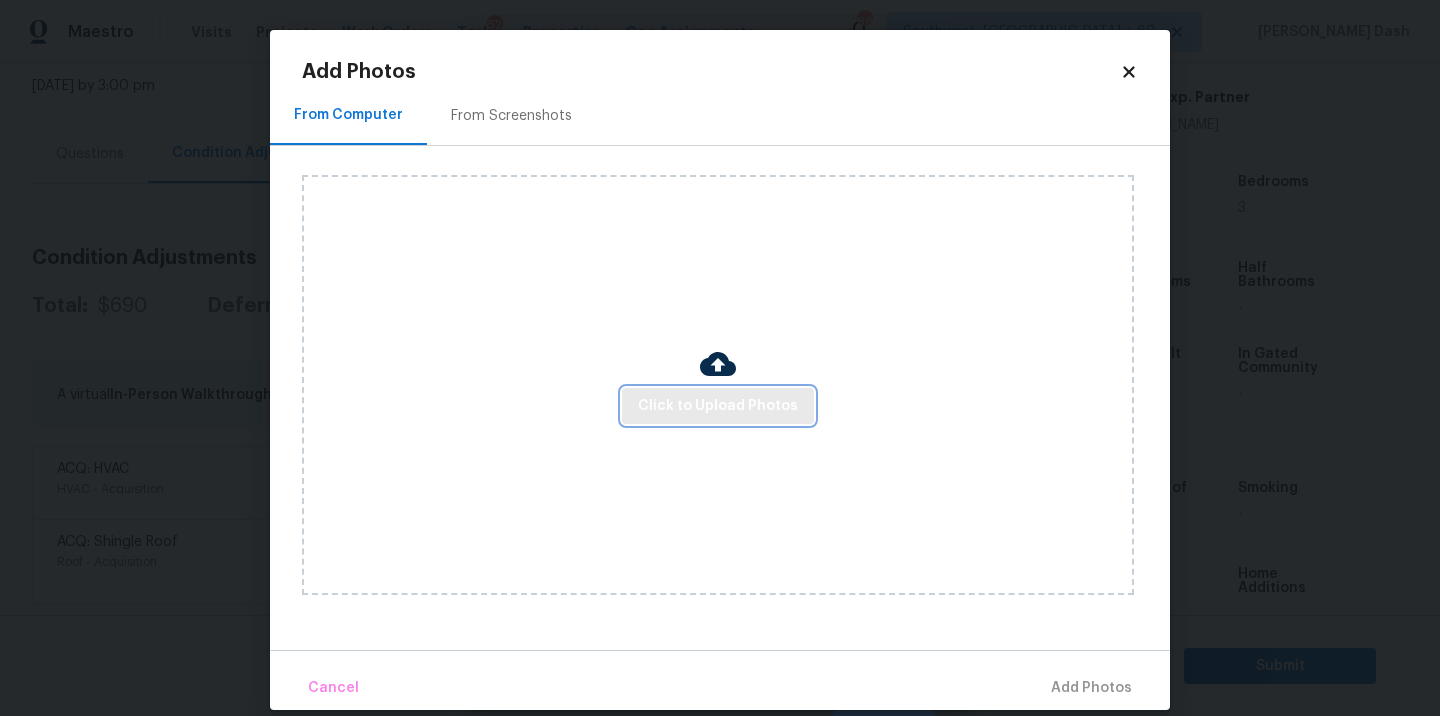click on "Click to Upload Photos" at bounding box center [718, 406] 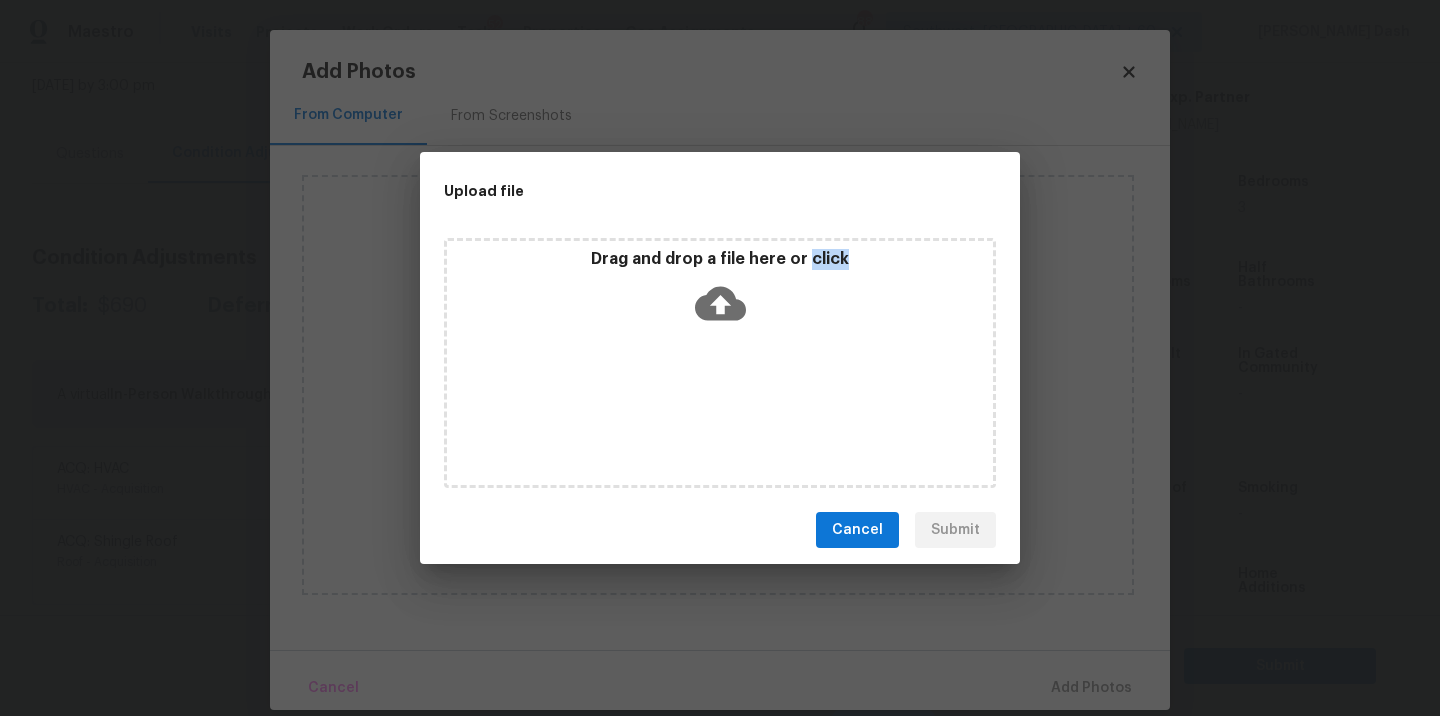 click on "Drag and drop a file here or click" at bounding box center (720, 363) 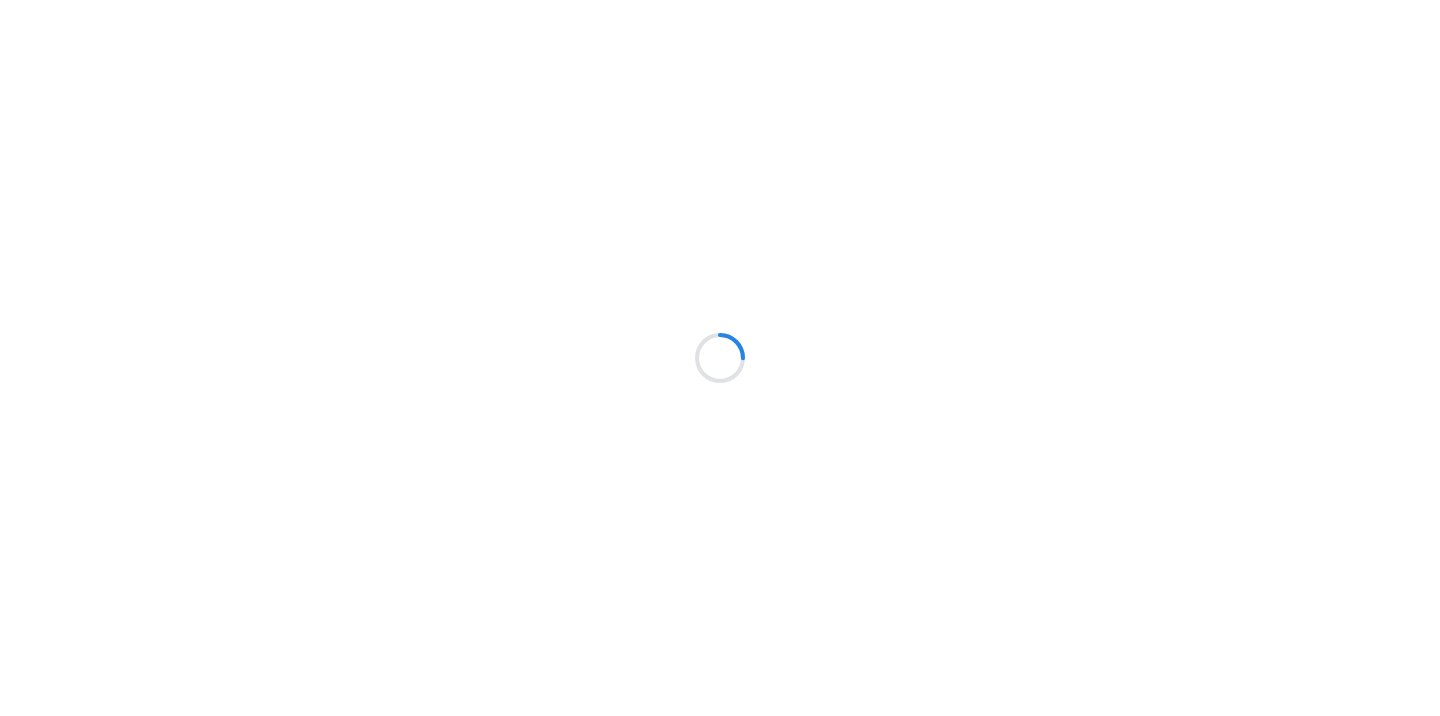 scroll, scrollTop: 0, scrollLeft: 0, axis: both 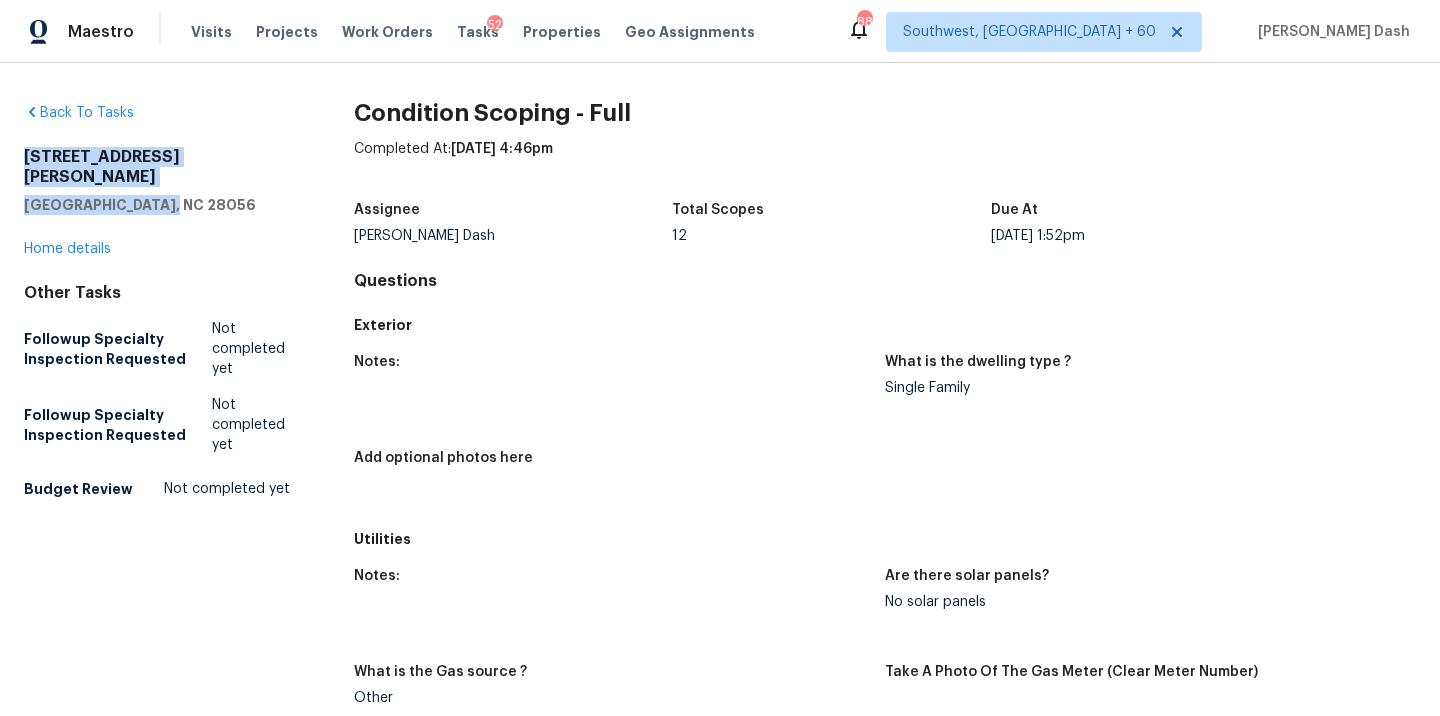 drag, startPoint x: 161, startPoint y: 182, endPoint x: 20, endPoint y: 149, distance: 144.81023 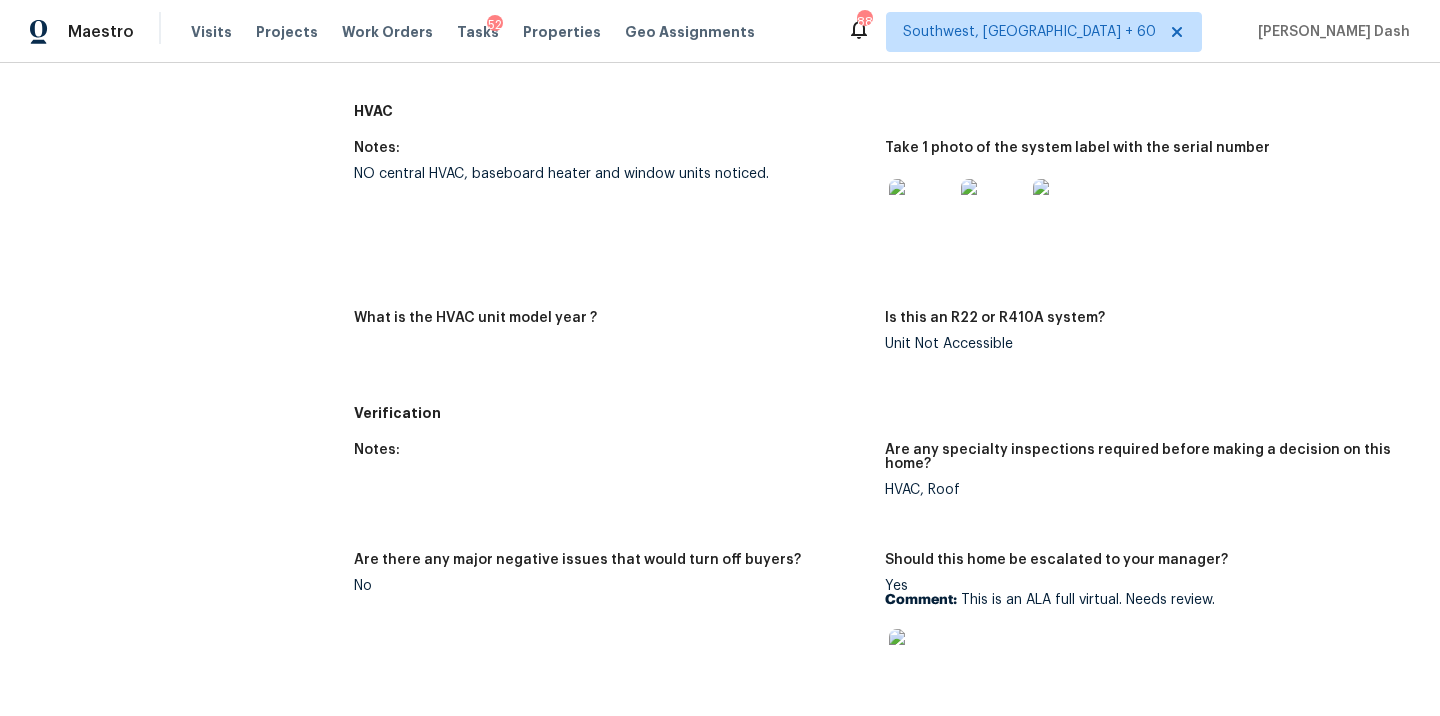 scroll, scrollTop: 925, scrollLeft: 0, axis: vertical 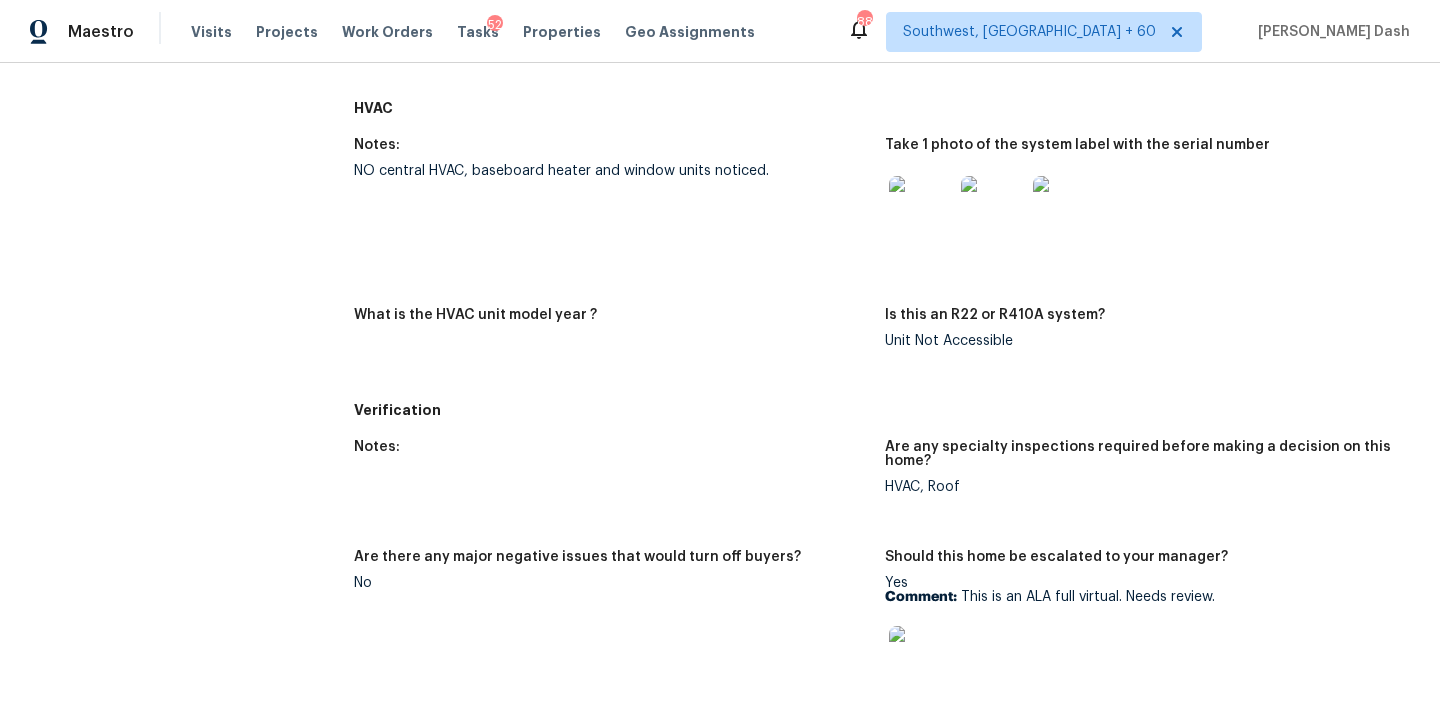 click at bounding box center [921, 208] 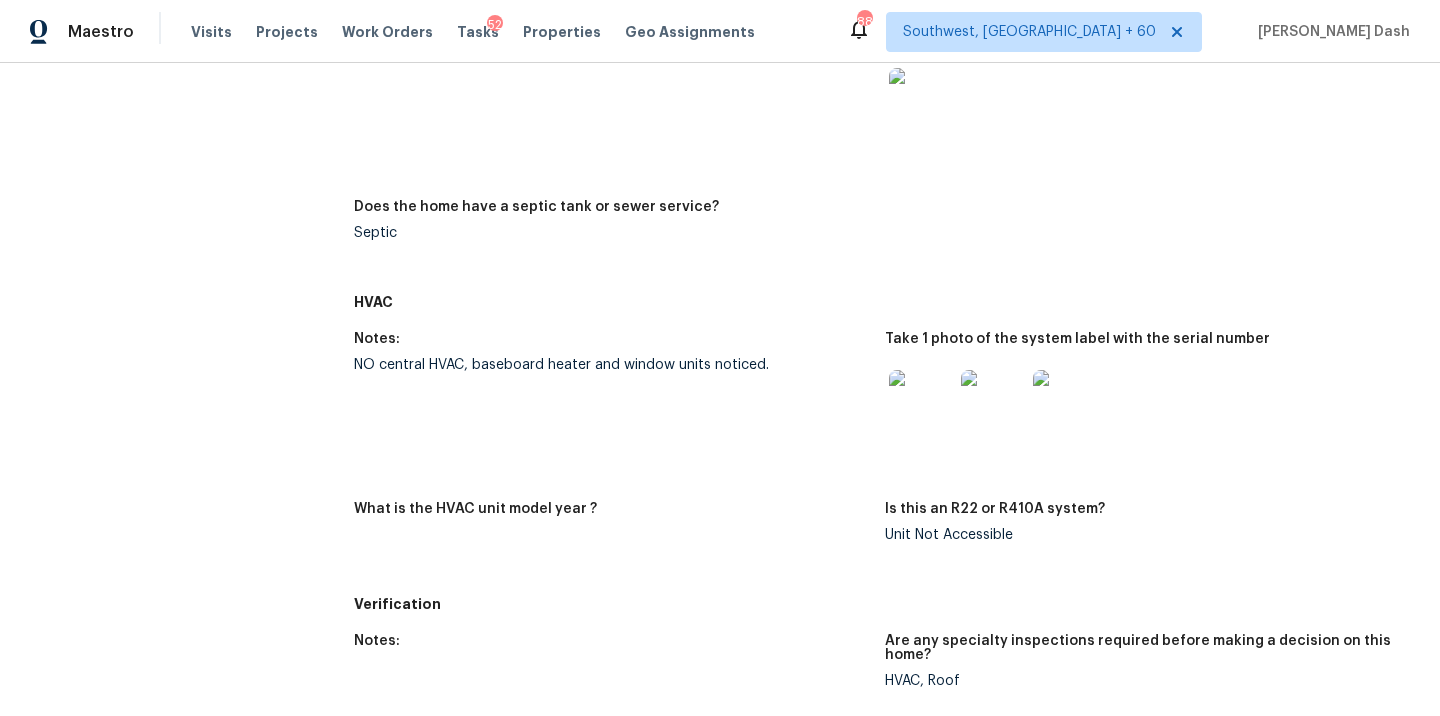 scroll, scrollTop: 777, scrollLeft: 0, axis: vertical 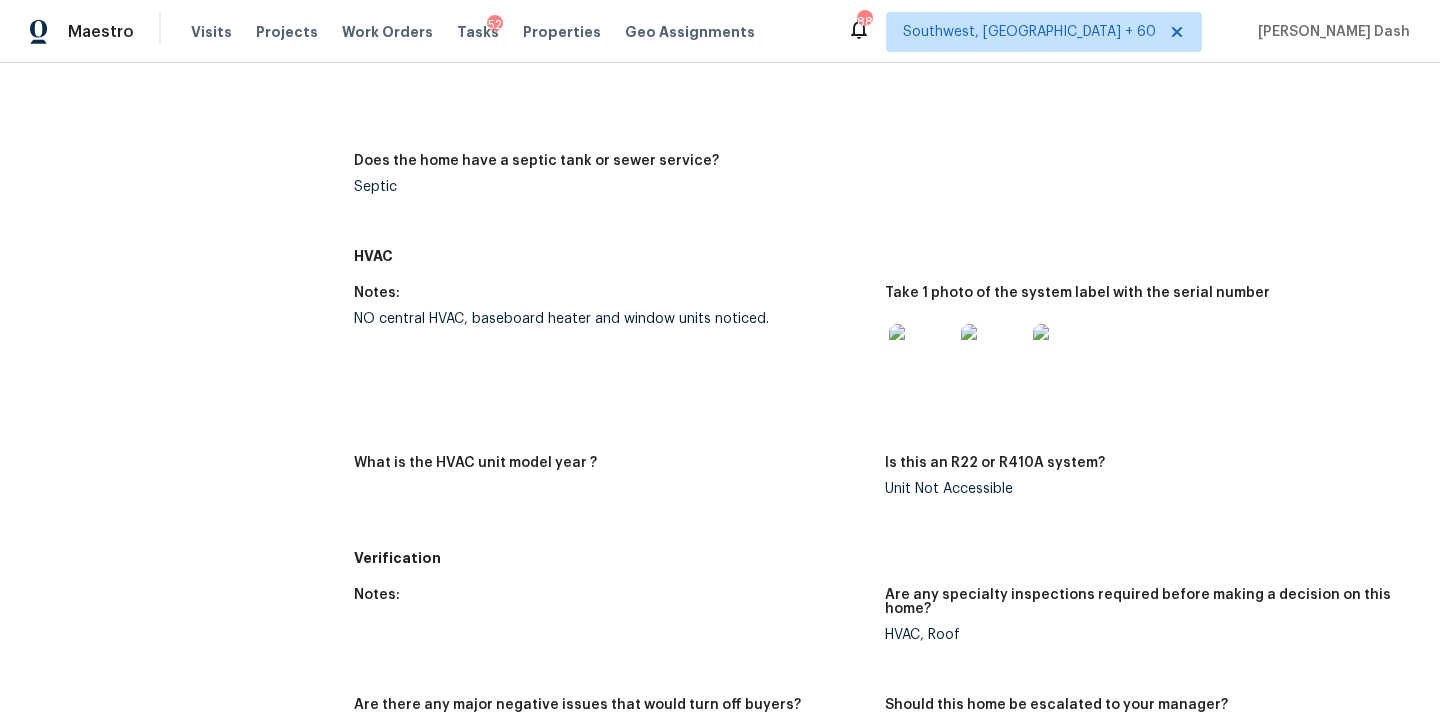 click at bounding box center [921, 356] 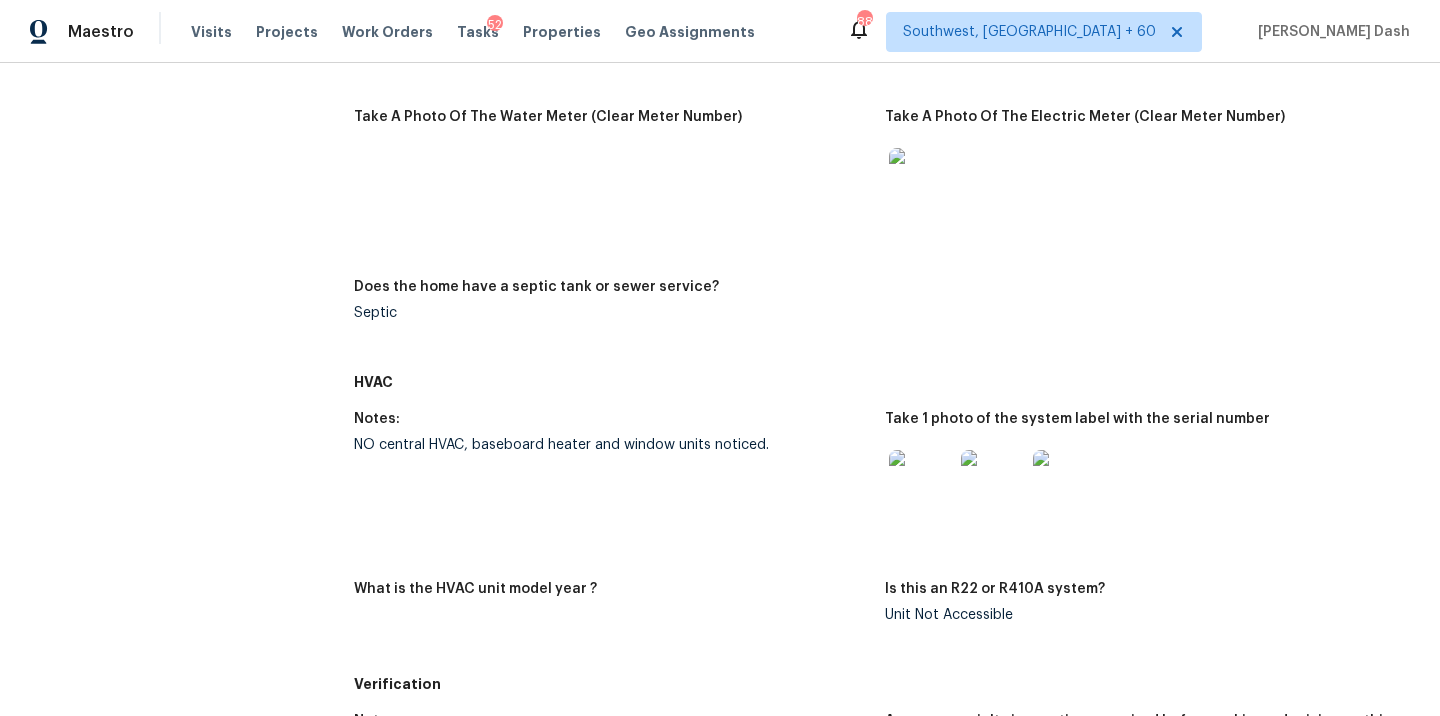 scroll, scrollTop: 707, scrollLeft: 0, axis: vertical 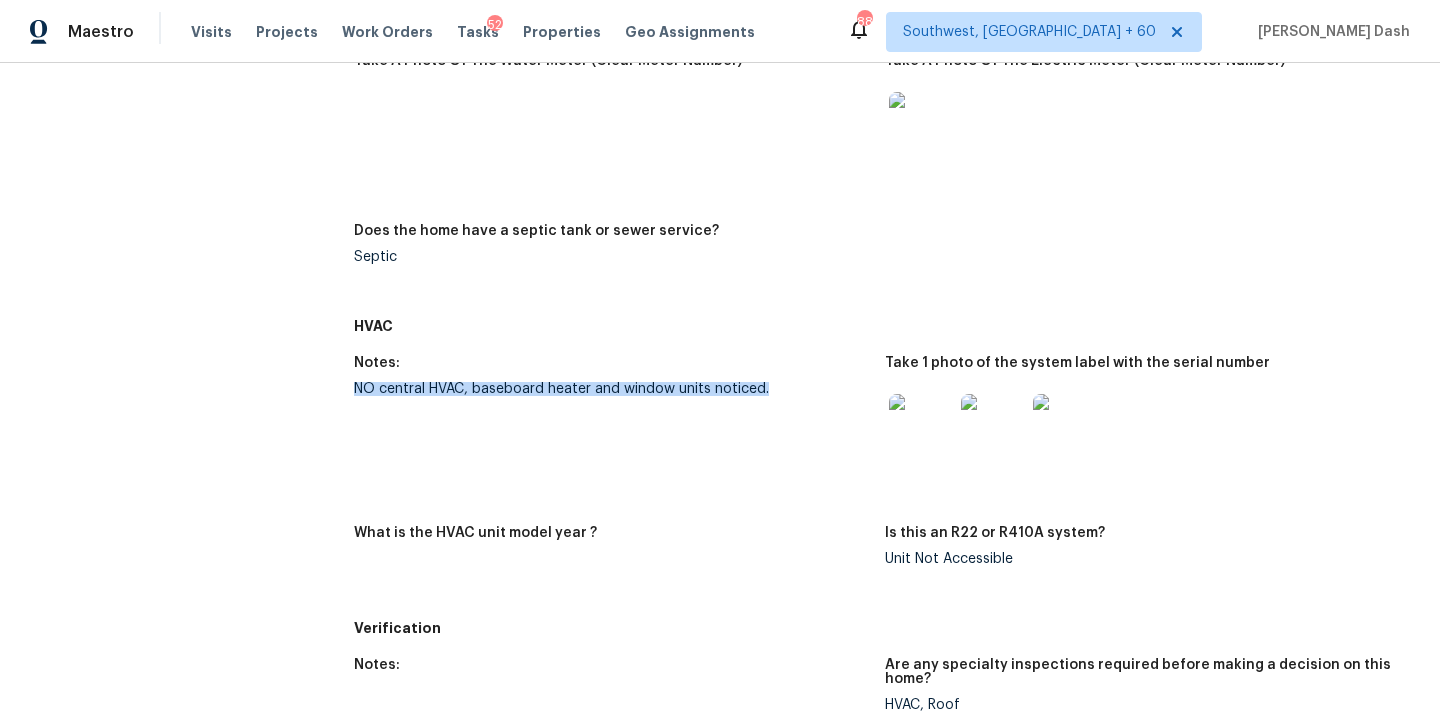 drag, startPoint x: 355, startPoint y: 391, endPoint x: 795, endPoint y: 388, distance: 440.01022 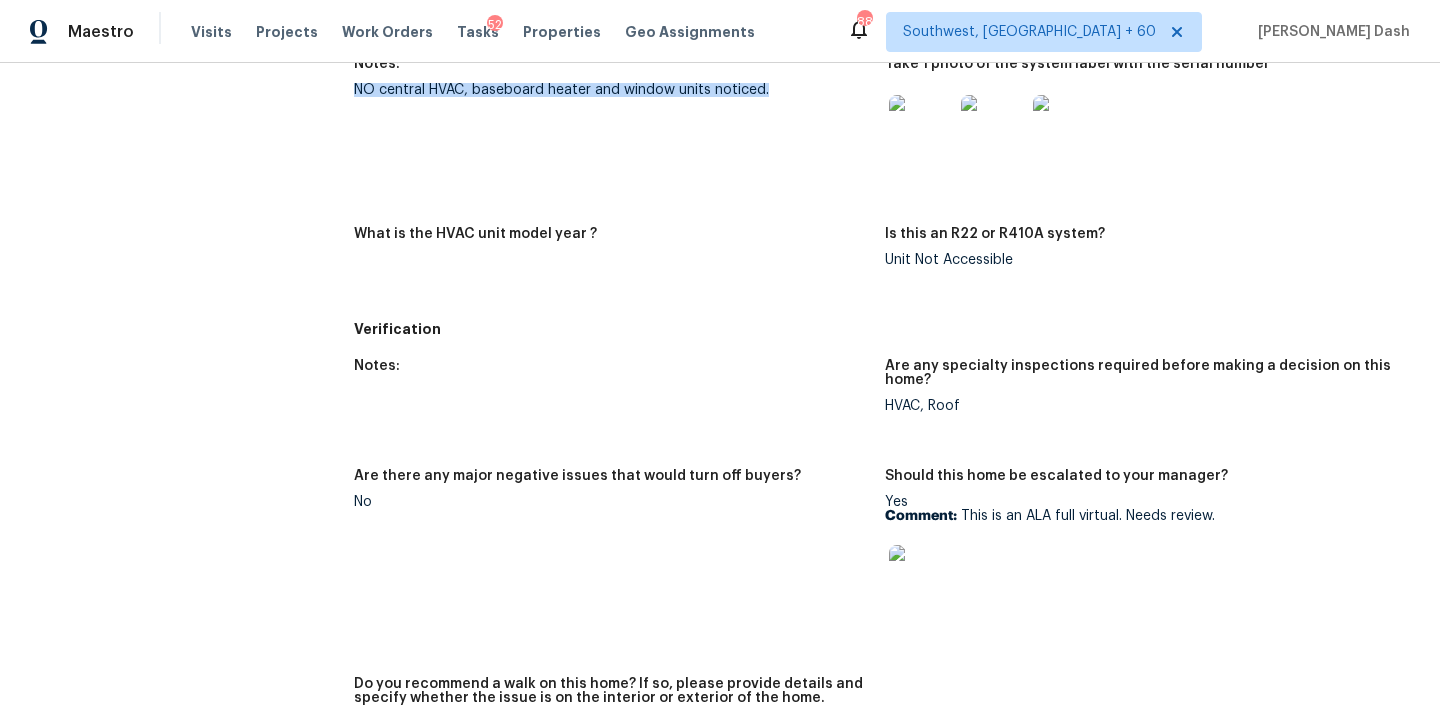 scroll, scrollTop: 1018, scrollLeft: 0, axis: vertical 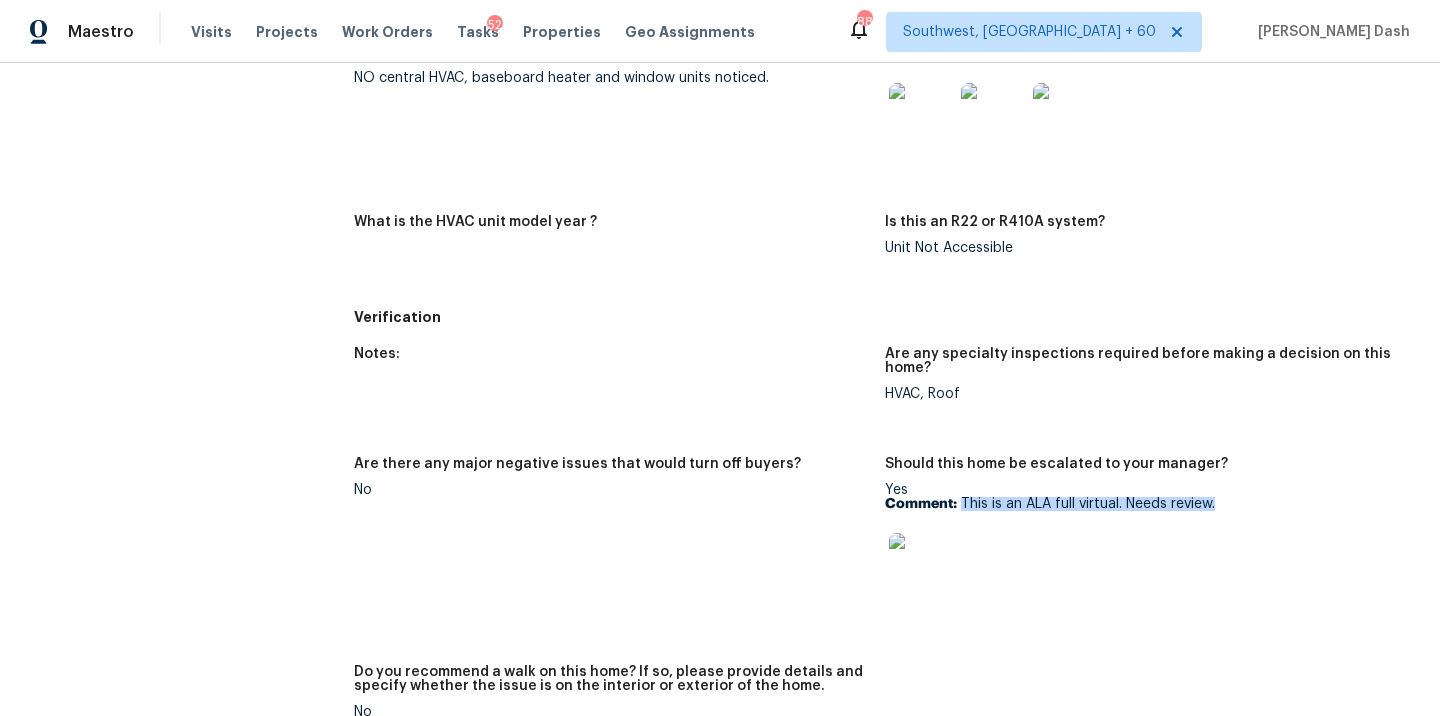 drag, startPoint x: 960, startPoint y: 503, endPoint x: 1235, endPoint y: 502, distance: 275.00183 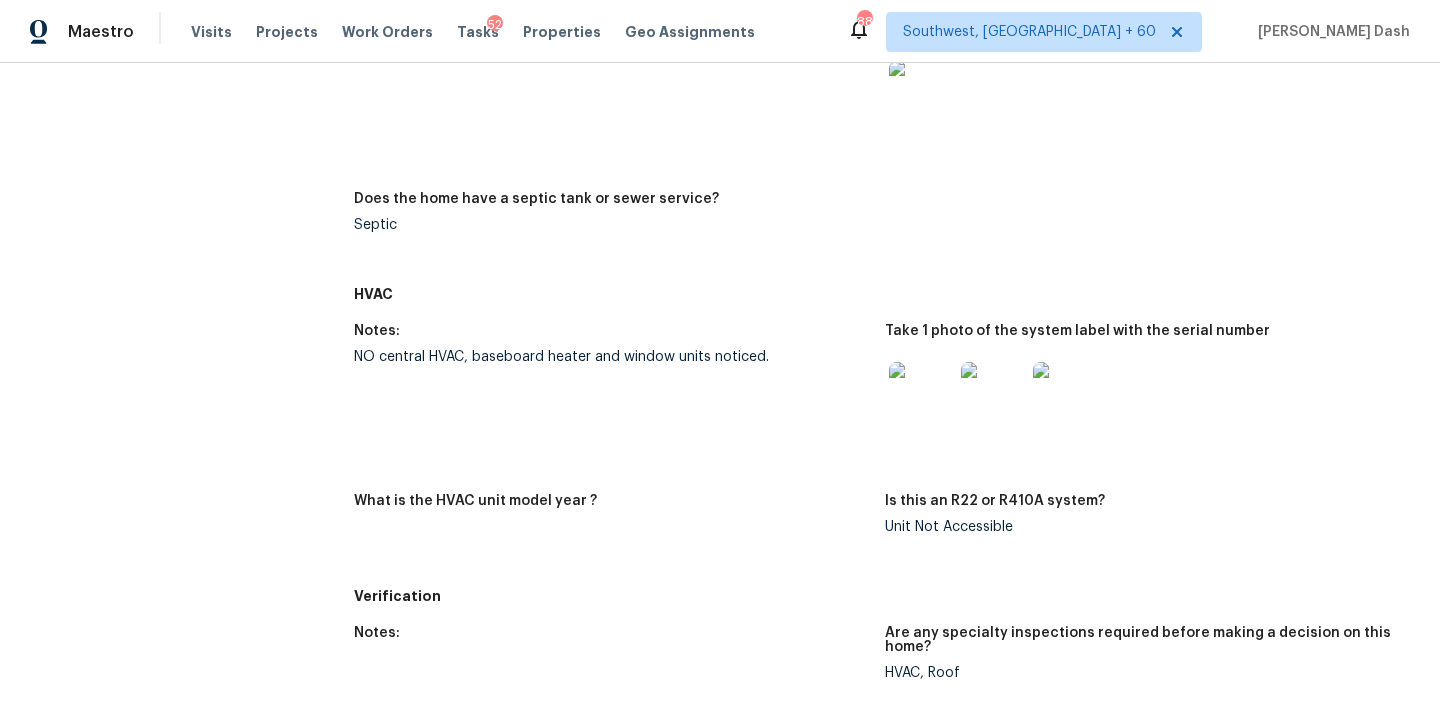 scroll, scrollTop: 0, scrollLeft: 0, axis: both 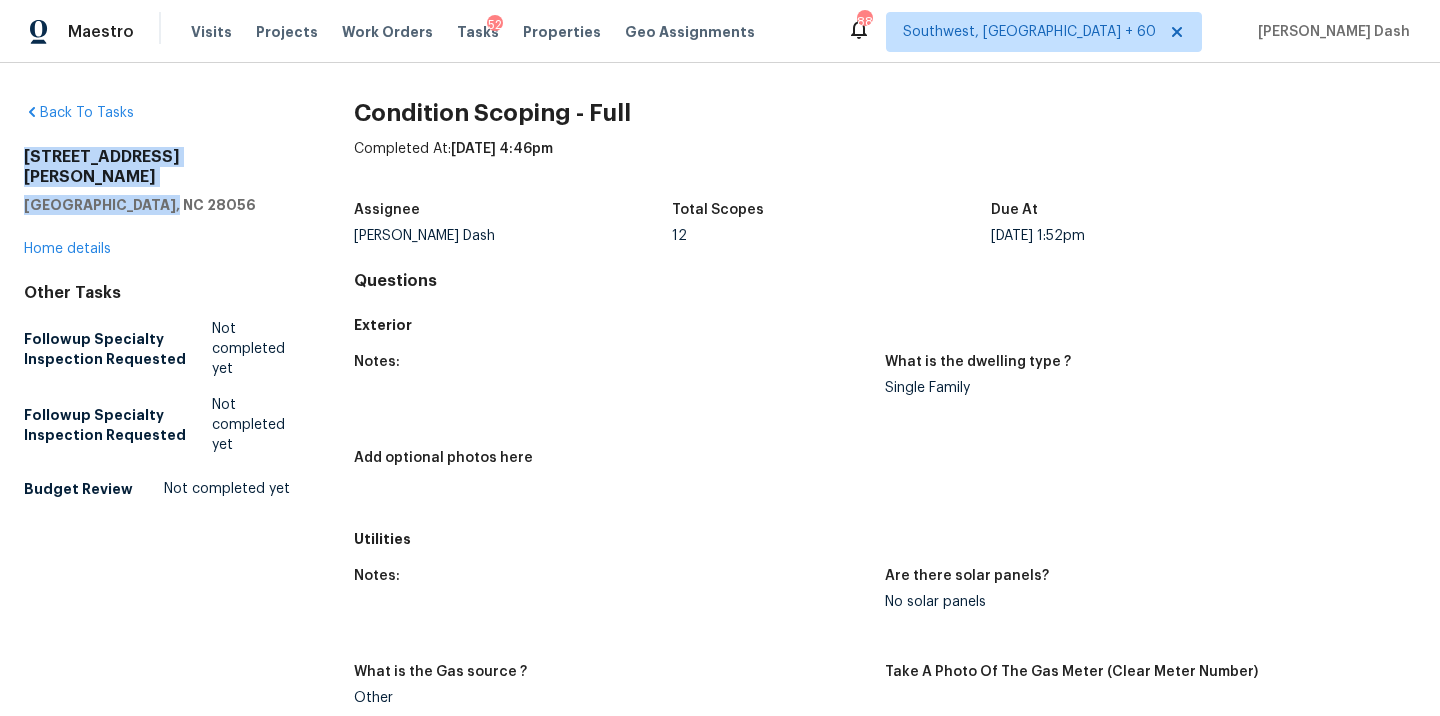 drag, startPoint x: 172, startPoint y: 181, endPoint x: 0, endPoint y: 140, distance: 176.81912 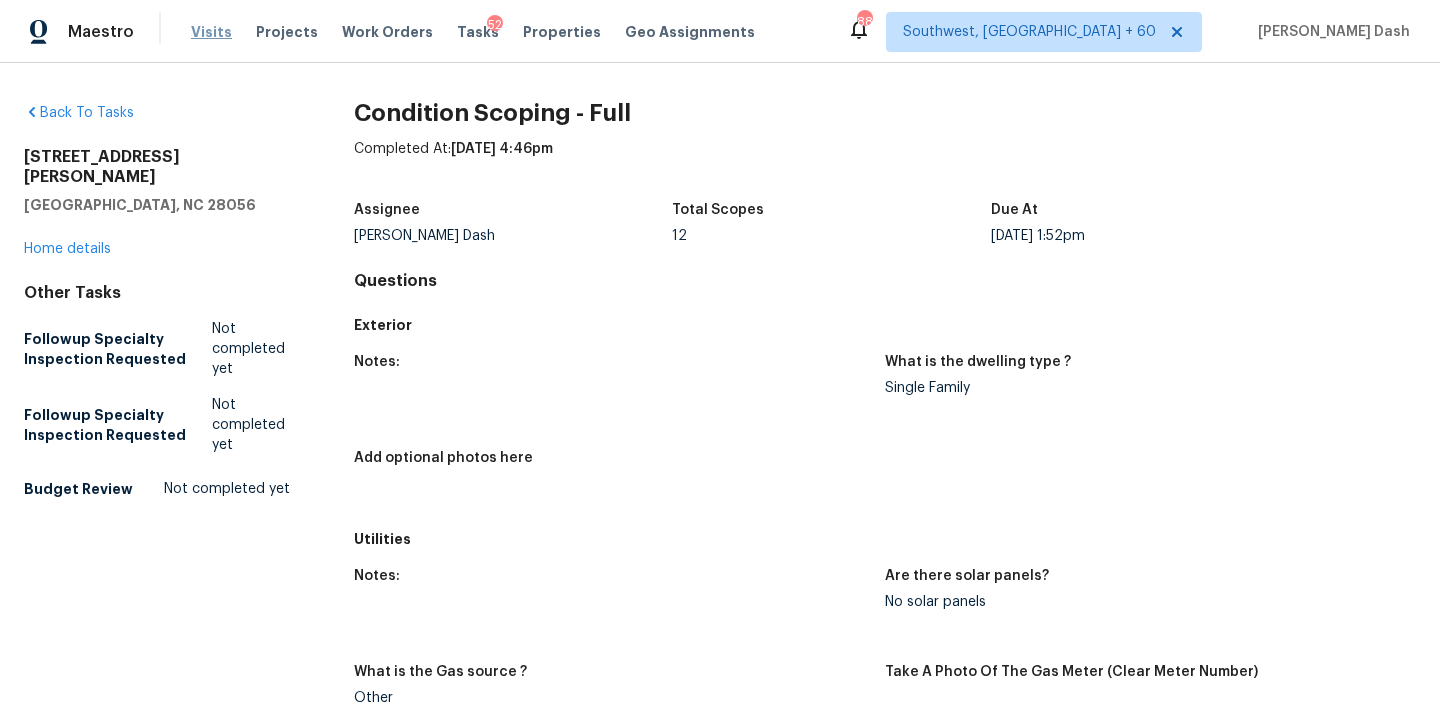 click on "Visits" at bounding box center (211, 32) 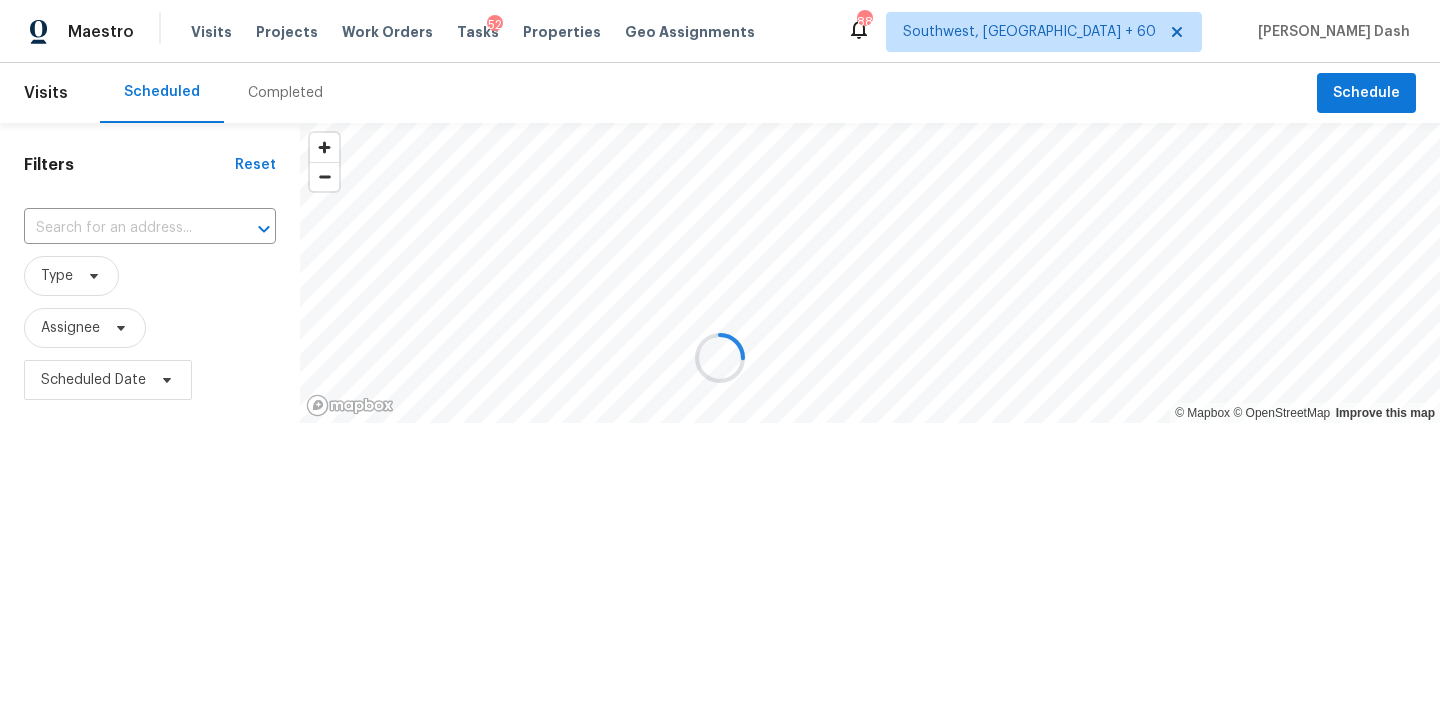 click at bounding box center [720, 358] 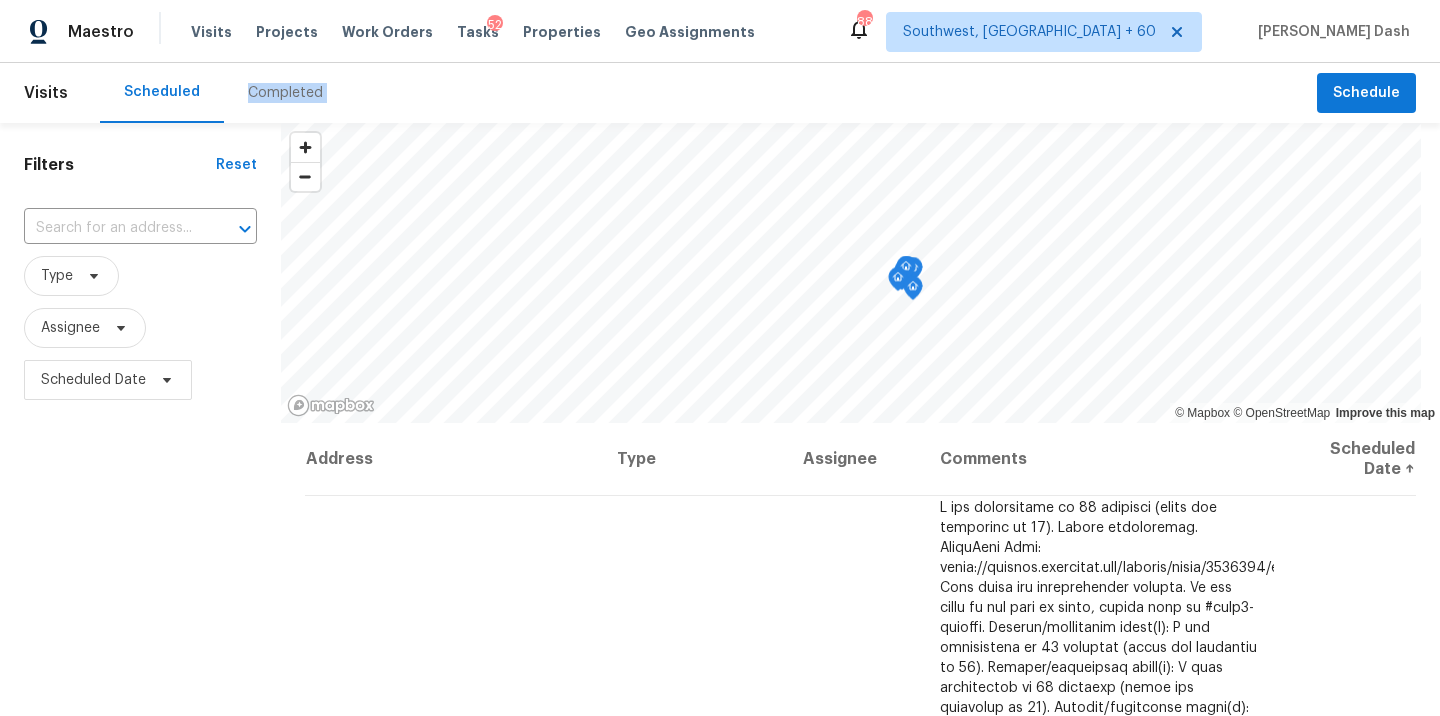click on "Completed" at bounding box center [285, 93] 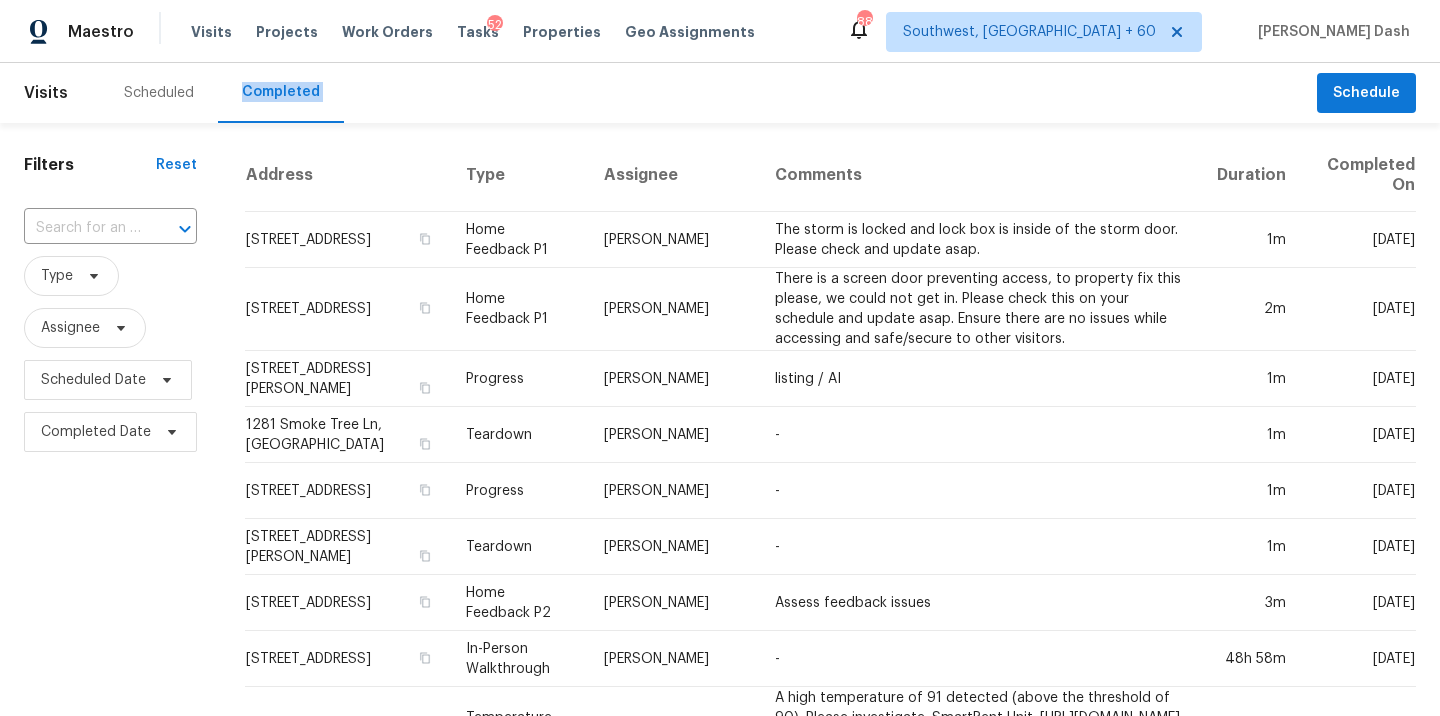 click on "​" at bounding box center [110, 228] 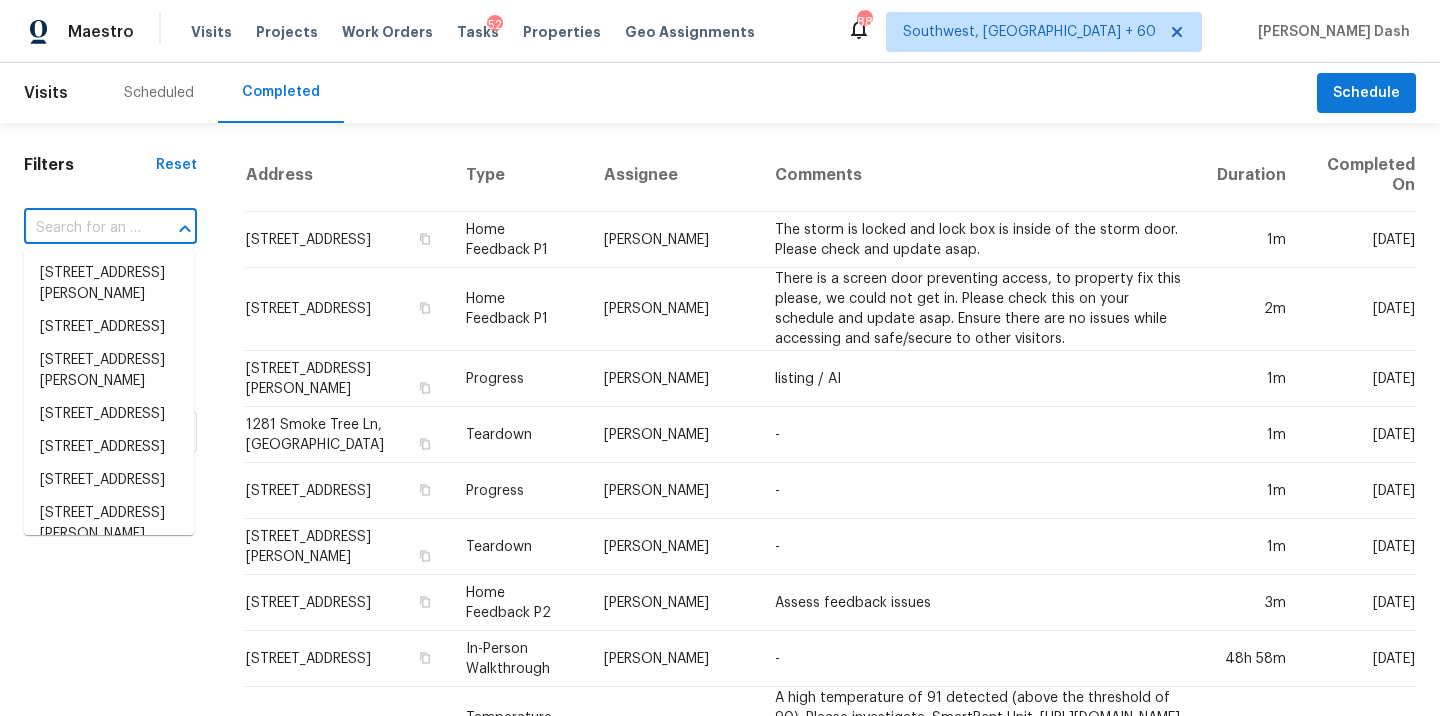 paste on "https://maestro.ops.opendoor.com/tasks/862d9f55-e06e-49c0-b610-080b8b97b2fb?tab=QUESTIONS&markets=southwest_fl&markets=miami_fl&markets=tamp%5B%E2%80%A6%5D3%3A59%3A59+GMT-0700+%28Pacific+Daylight+Time%29&markets=asheville_nc&markets=san_diego_ca&markets=washington_dc&markets=tucson&markets=tampa&markets=st_louis&markets=sf_bay_area&markets=seattle_wa&markets=san_antonio&markets=salt_lake_city&markets=sacramento&markets=riverside&markets=prescott_az&markets=raleigh&markets=reno_nv&markets=richmond_va&markets=portland&markets=phoenix&markets=philadelphia_pa&markets=northern_colorado&markets=oklahoma_city_ok&markets=orlando&markets=new_york_new_jersey&markets=las_vegas&markets=los_angeles&markets=louisville_in_ky&markets=memphis_tn&markets=minneapolis&markets=nashville&markets=houston&markets=killeen_tx&markets=denver&markets=detroit_mi&markets=corpus_christi_tx&markets=dallas&markets=colorado_springs_co&markets=chicago_il&markets=central_california_ca&markets=austin&markets=baltimore_md&markets=boston_ma&mar..." 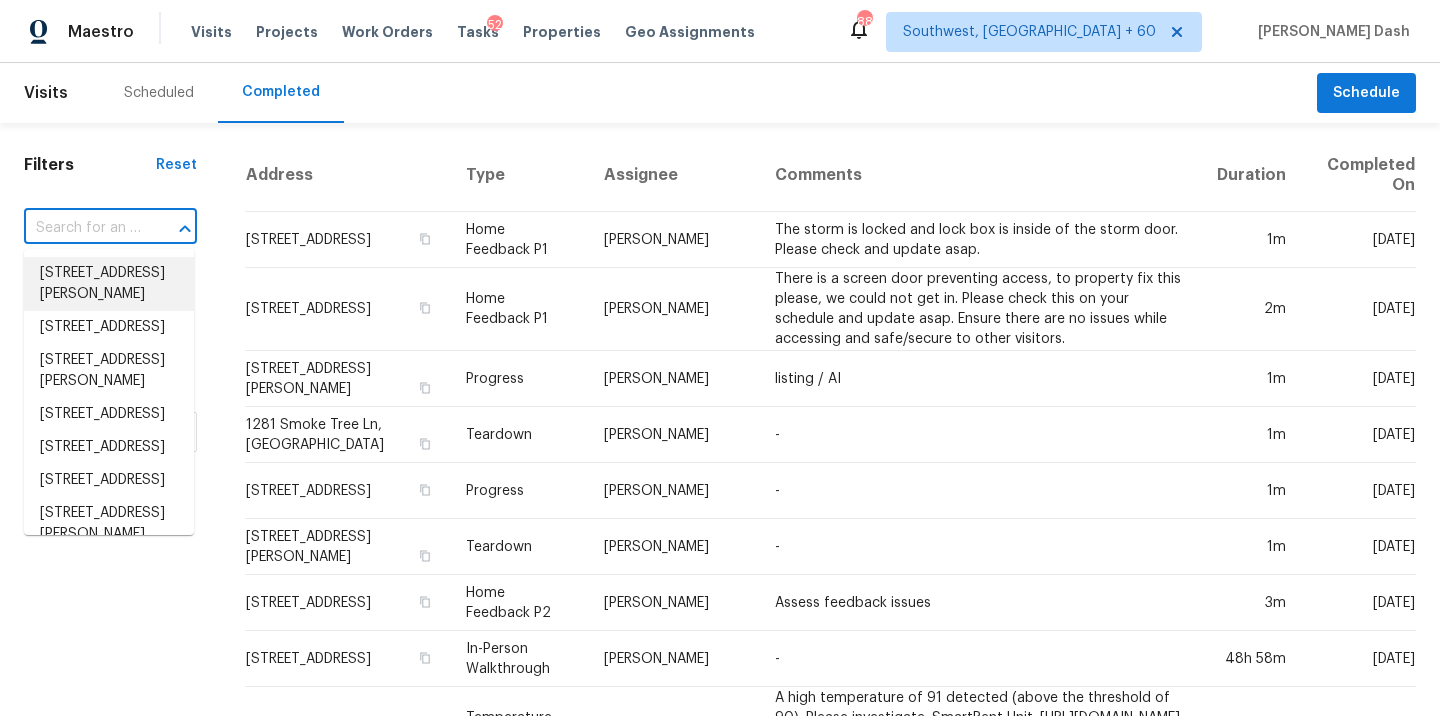 scroll, scrollTop: 0, scrollLeft: 0, axis: both 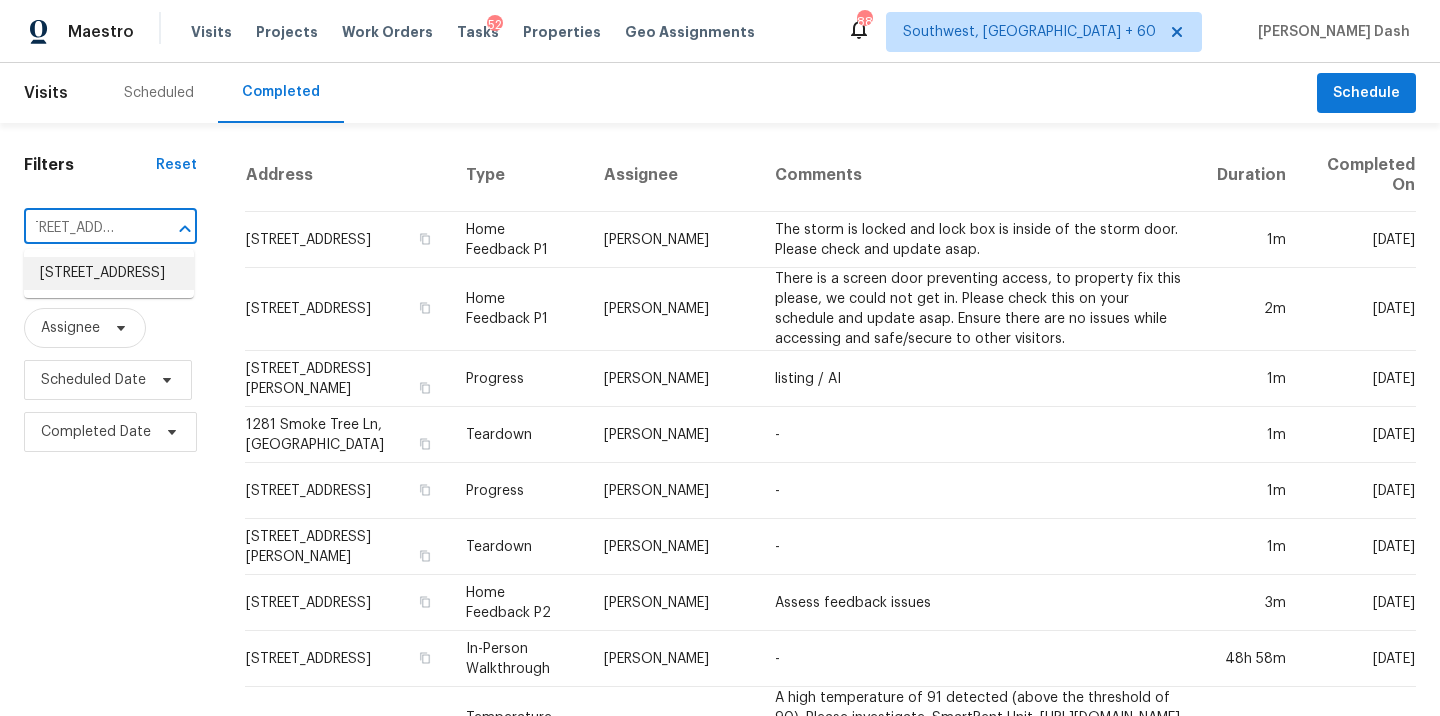 click on "2734 Sunnybrook Dr, Sanford, NC 27330" at bounding box center (109, 273) 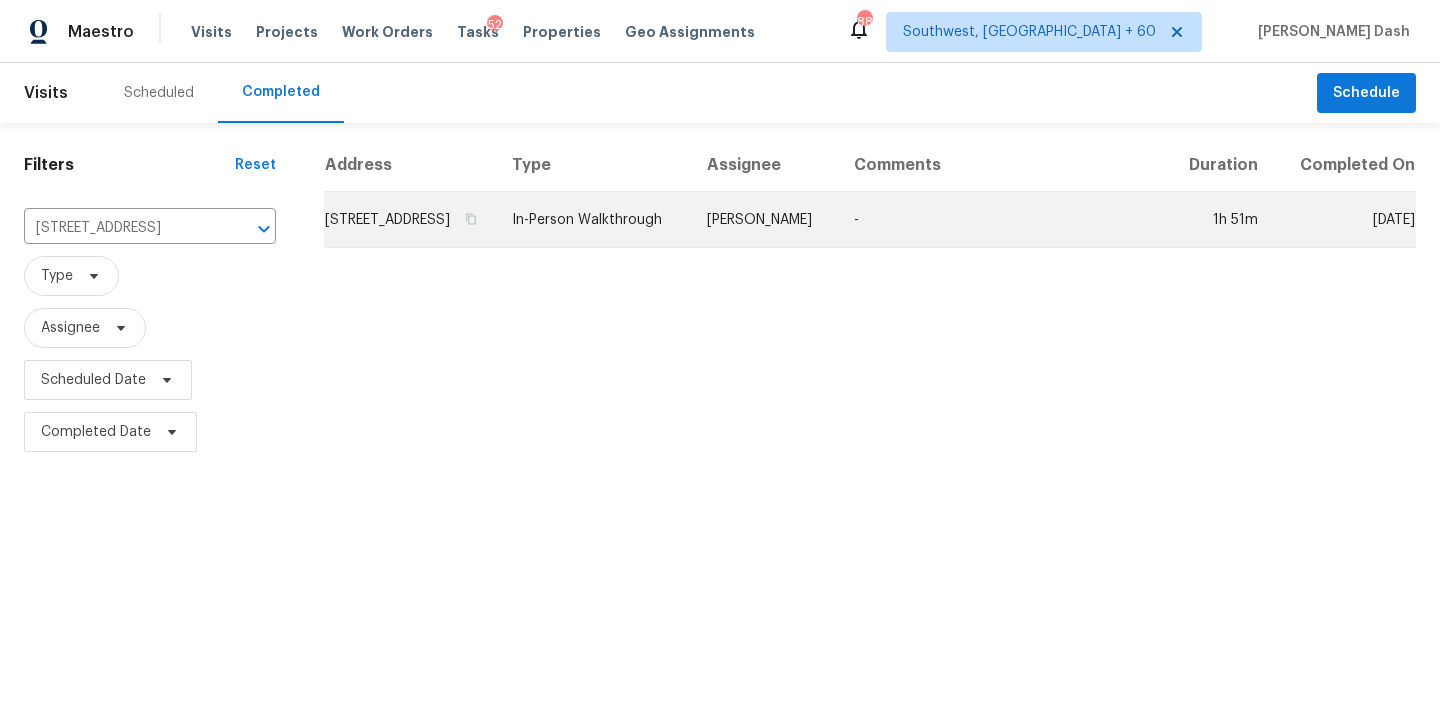 click on "In-Person Walkthrough" at bounding box center [593, 220] 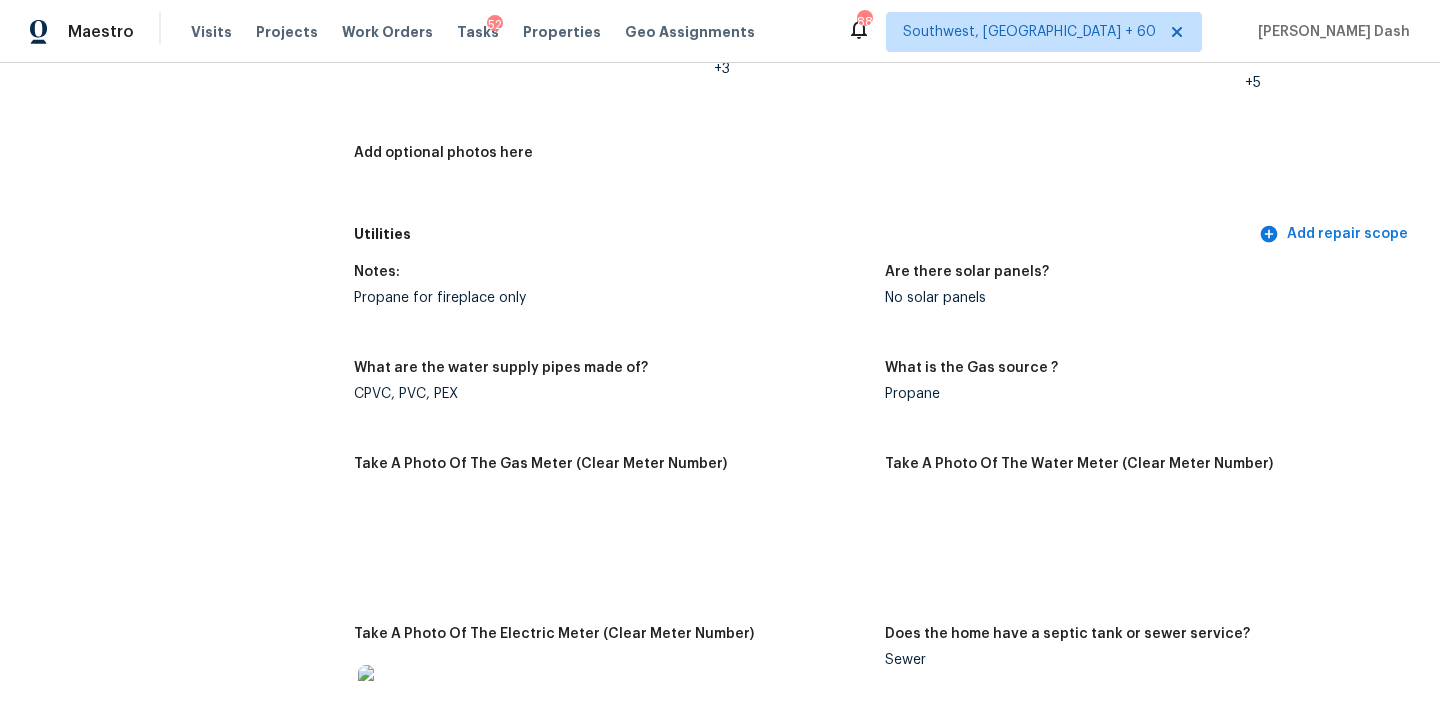 scroll, scrollTop: 0, scrollLeft: 0, axis: both 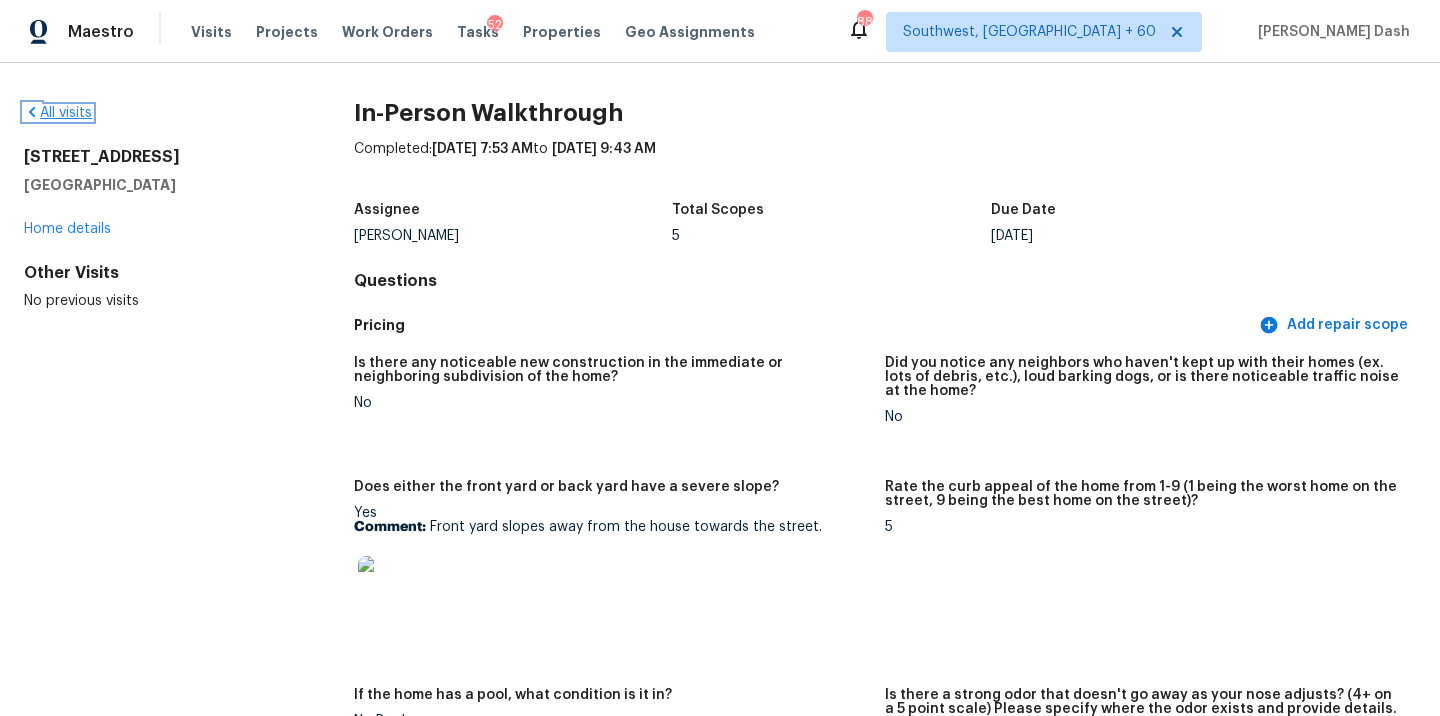 click on "All visits" at bounding box center [58, 113] 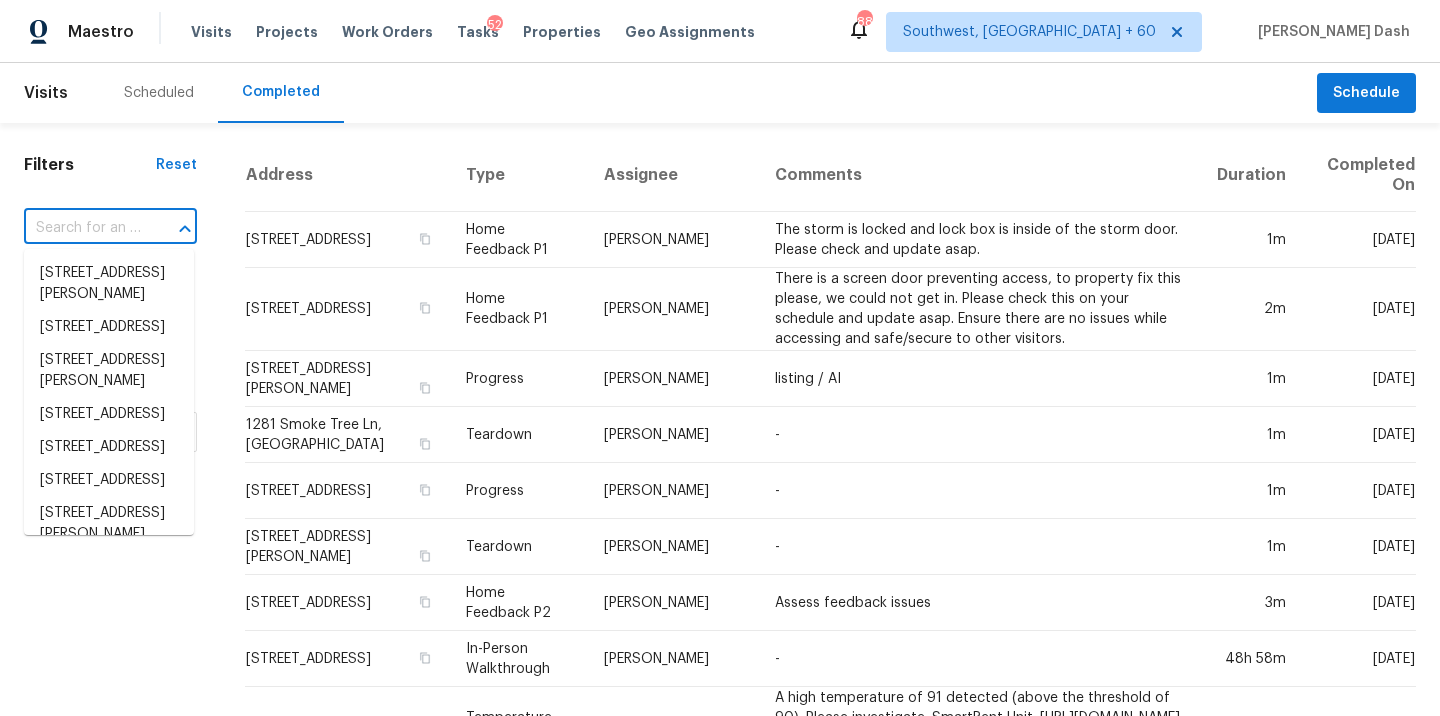 click at bounding box center [82, 228] 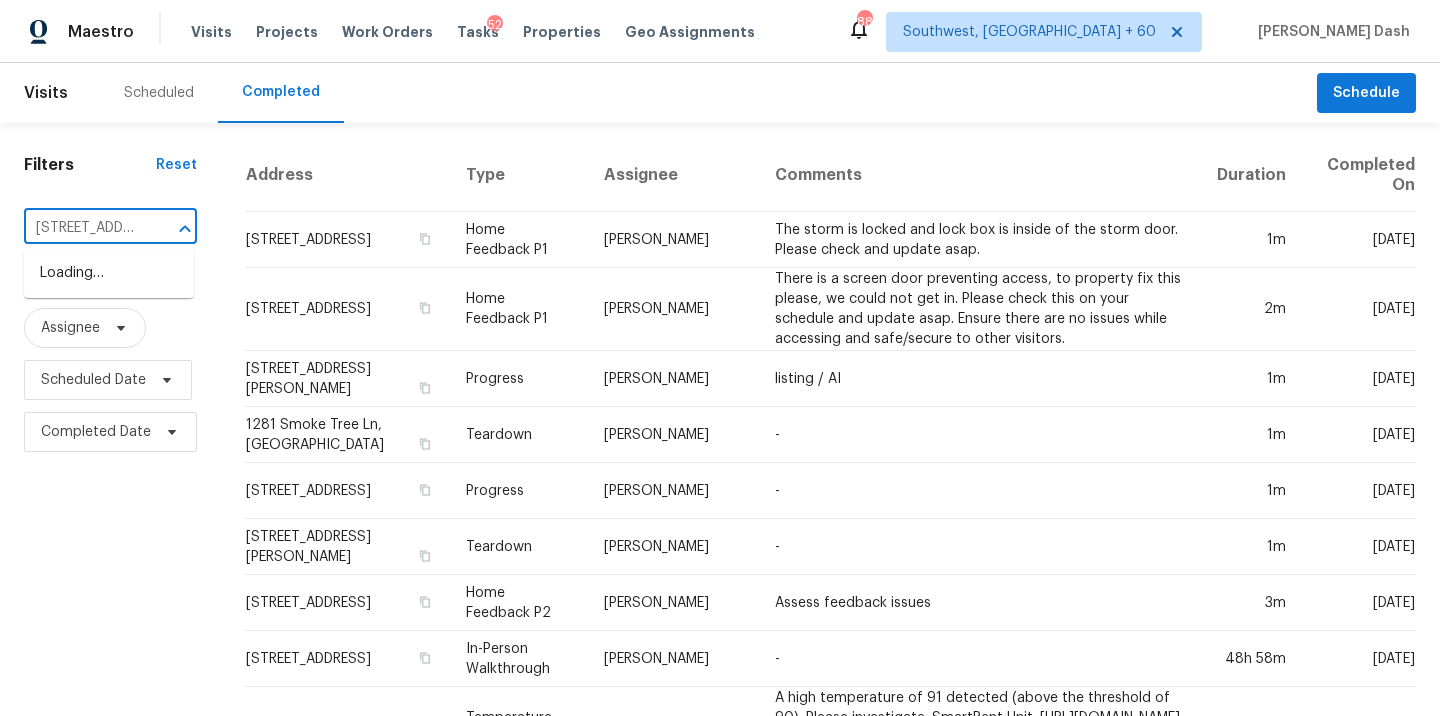 scroll, scrollTop: 0, scrollLeft: 183, axis: horizontal 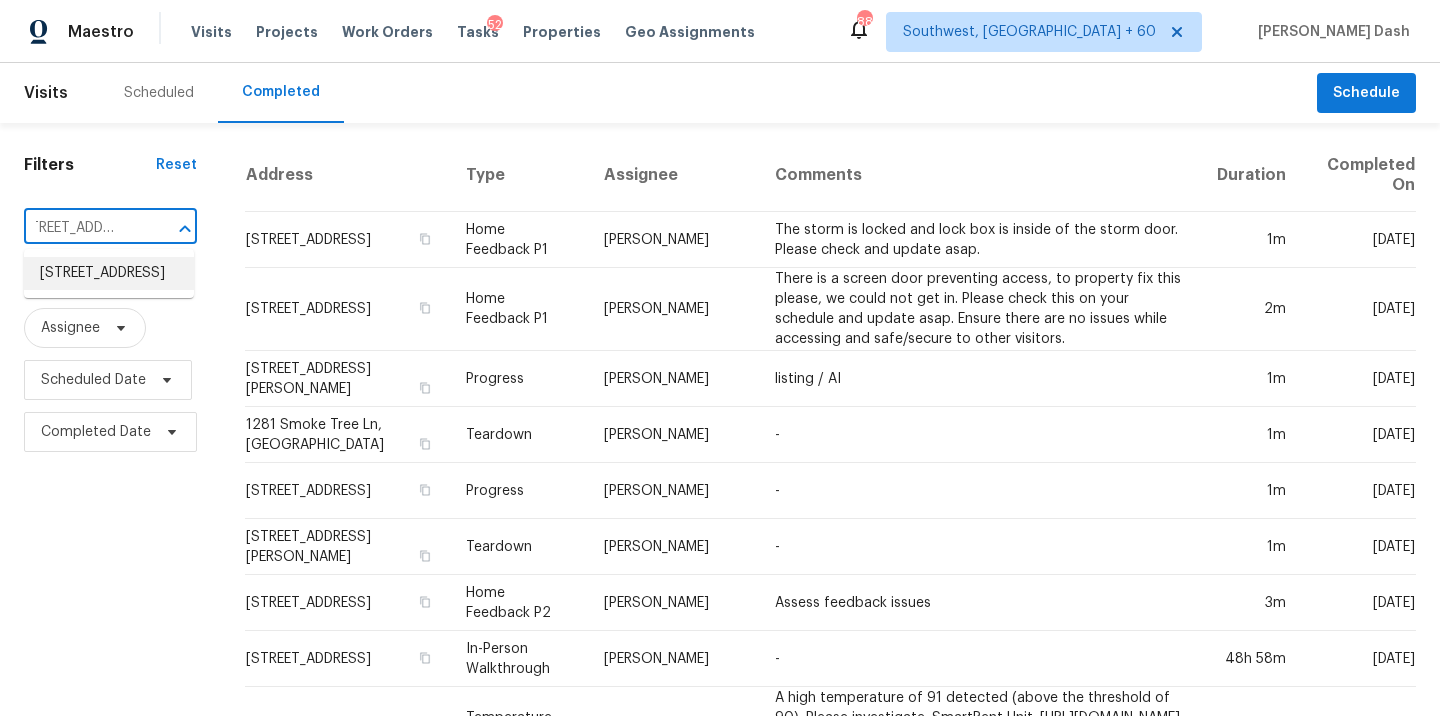 click on "11027 Sentry Ridge Rd, Manassas, VA 20109" at bounding box center [109, 273] 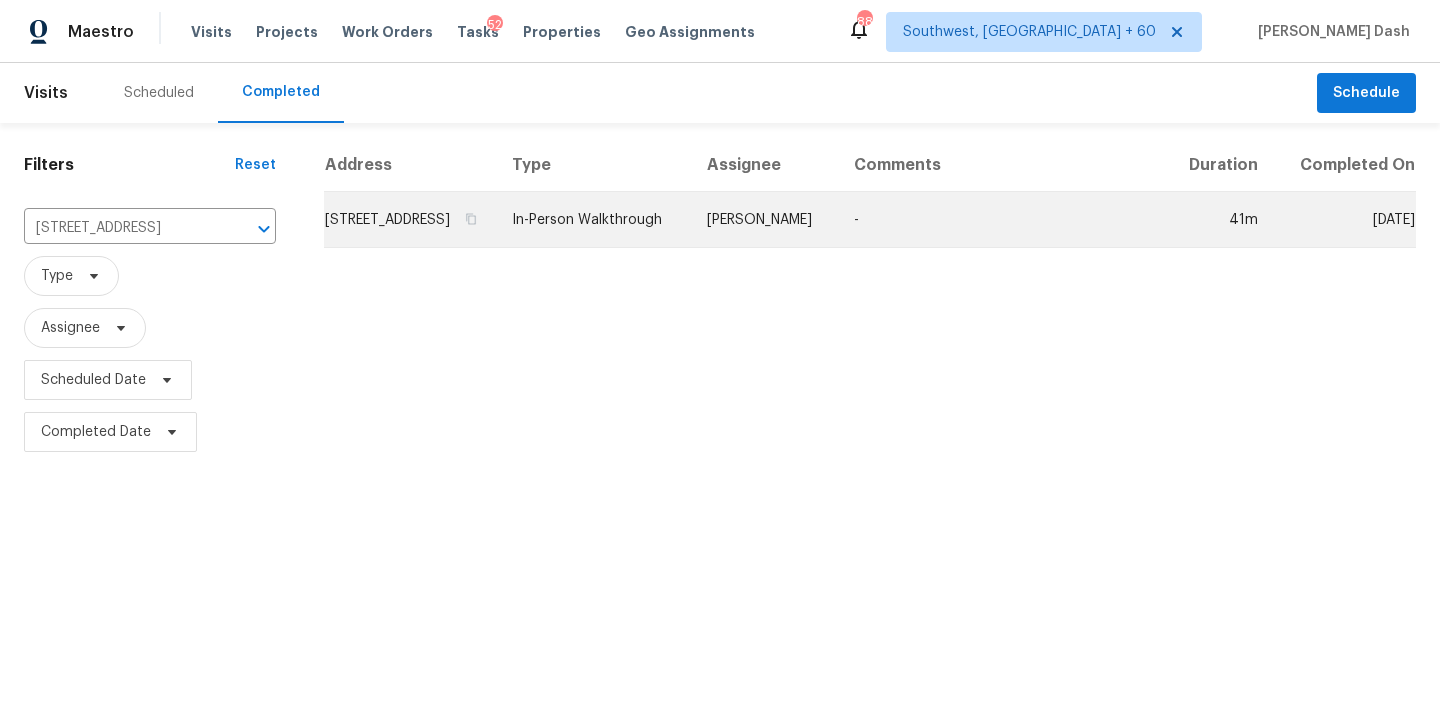 click on "In-Person Walkthrough" at bounding box center [593, 220] 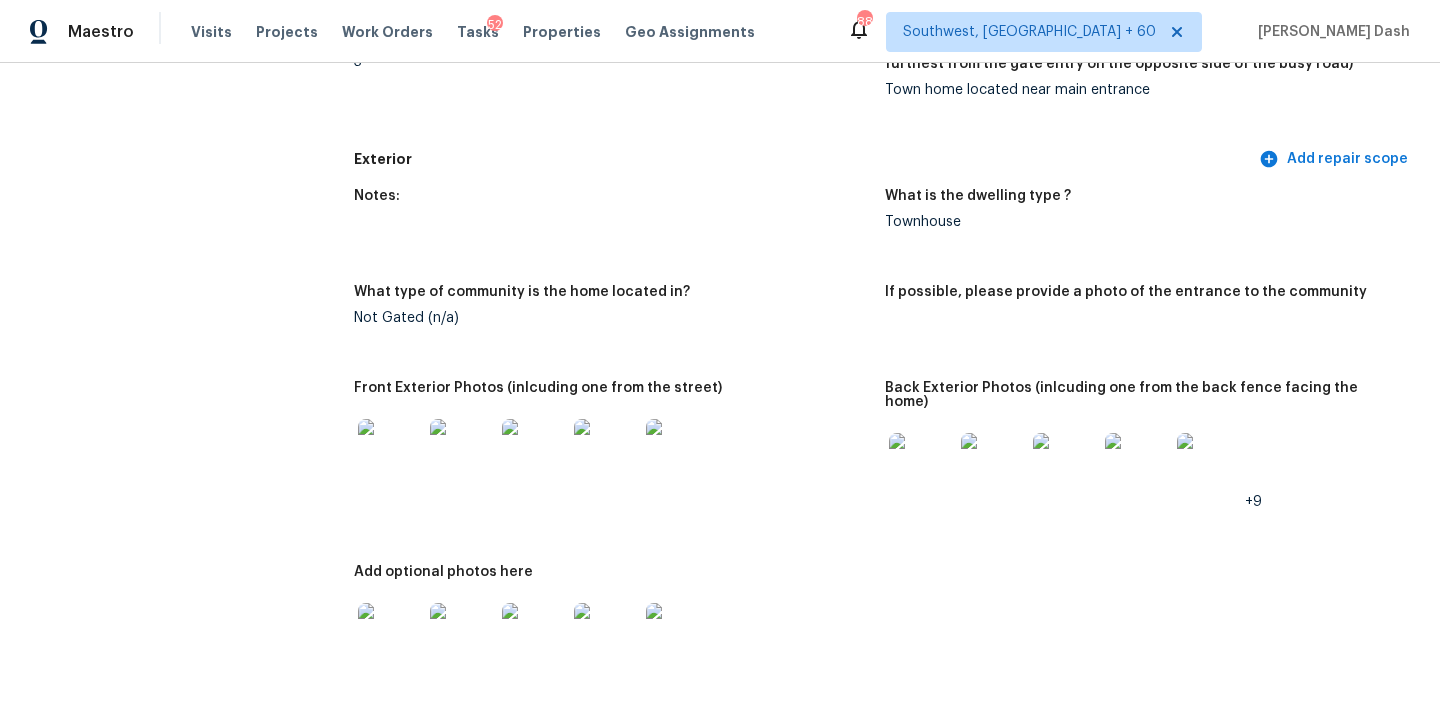 scroll, scrollTop: 0, scrollLeft: 0, axis: both 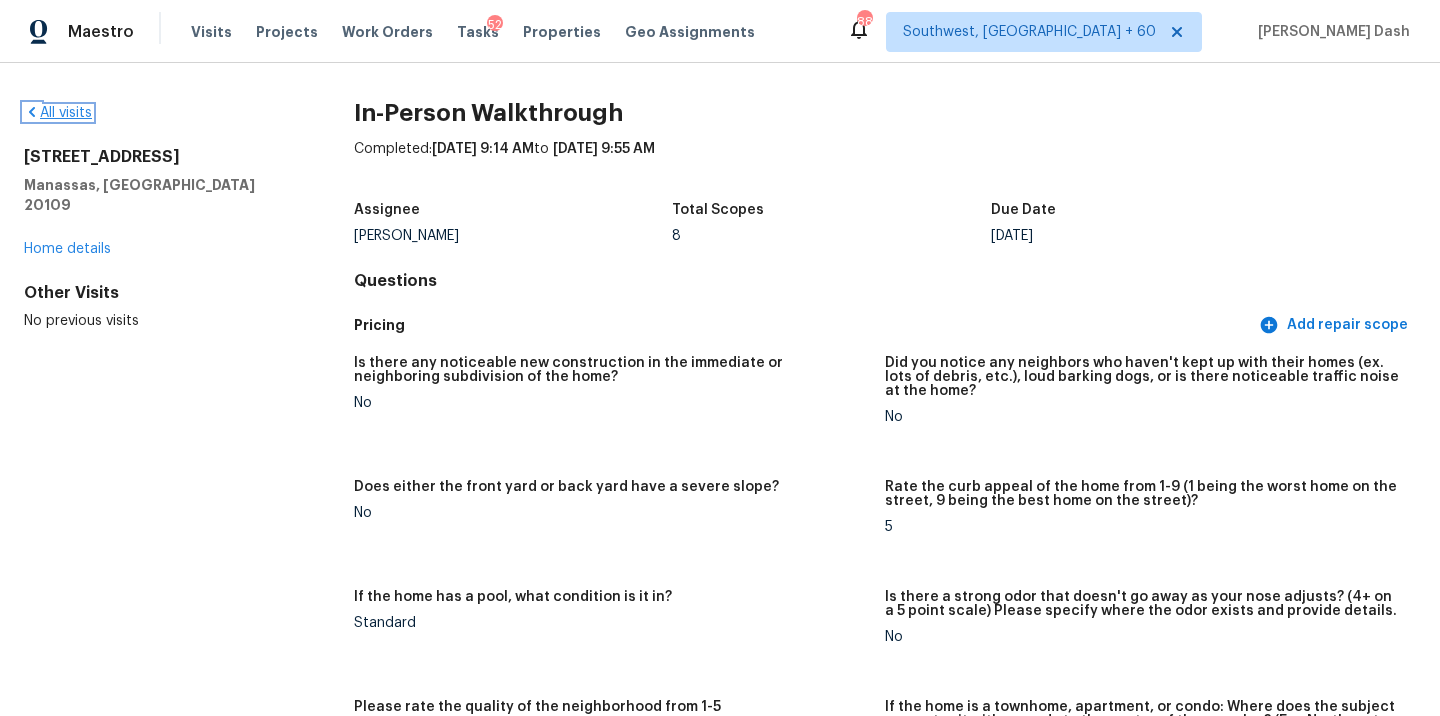 click on "All visits" at bounding box center (58, 113) 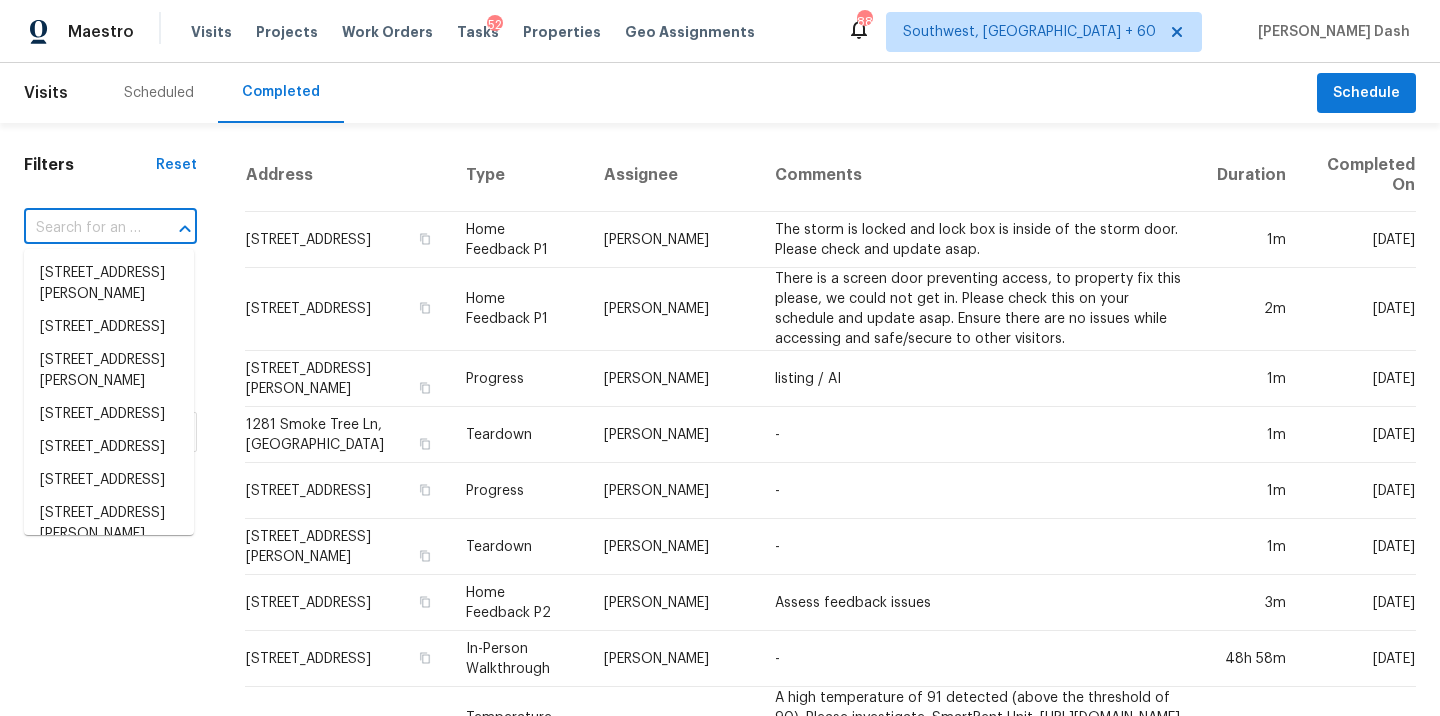 click at bounding box center (82, 228) 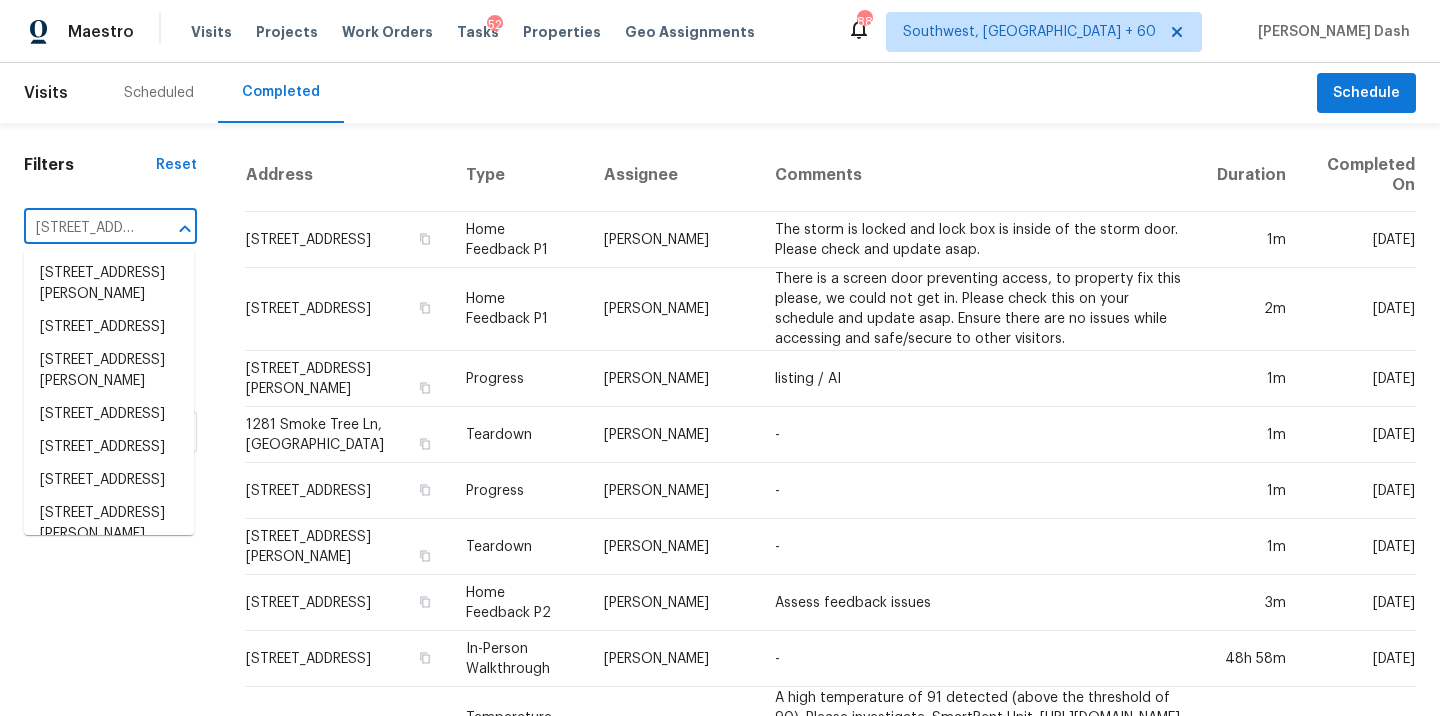 scroll, scrollTop: 0, scrollLeft: 189, axis: horizontal 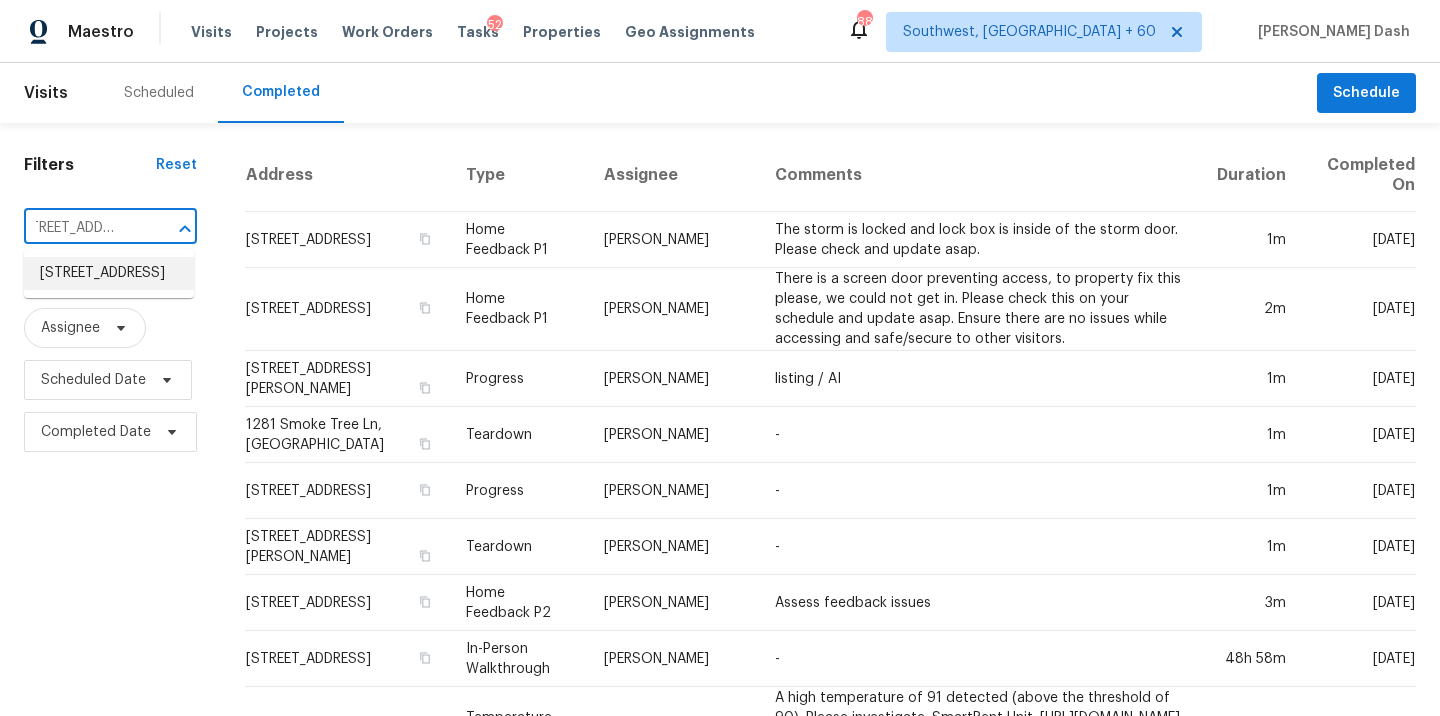 click on "5000 Oakwood Forest Dr, Antioch, TN 37013" at bounding box center (109, 273) 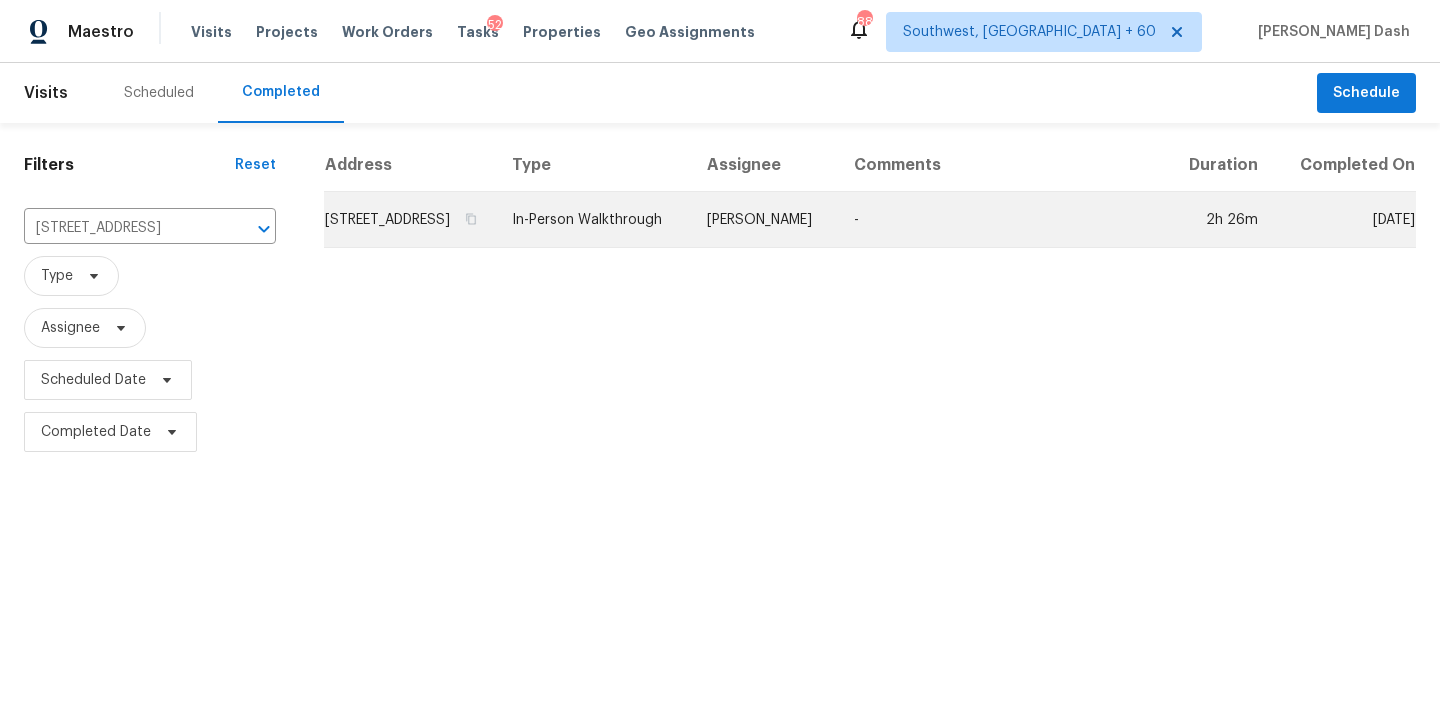 click on "In-Person Walkthrough" at bounding box center [593, 220] 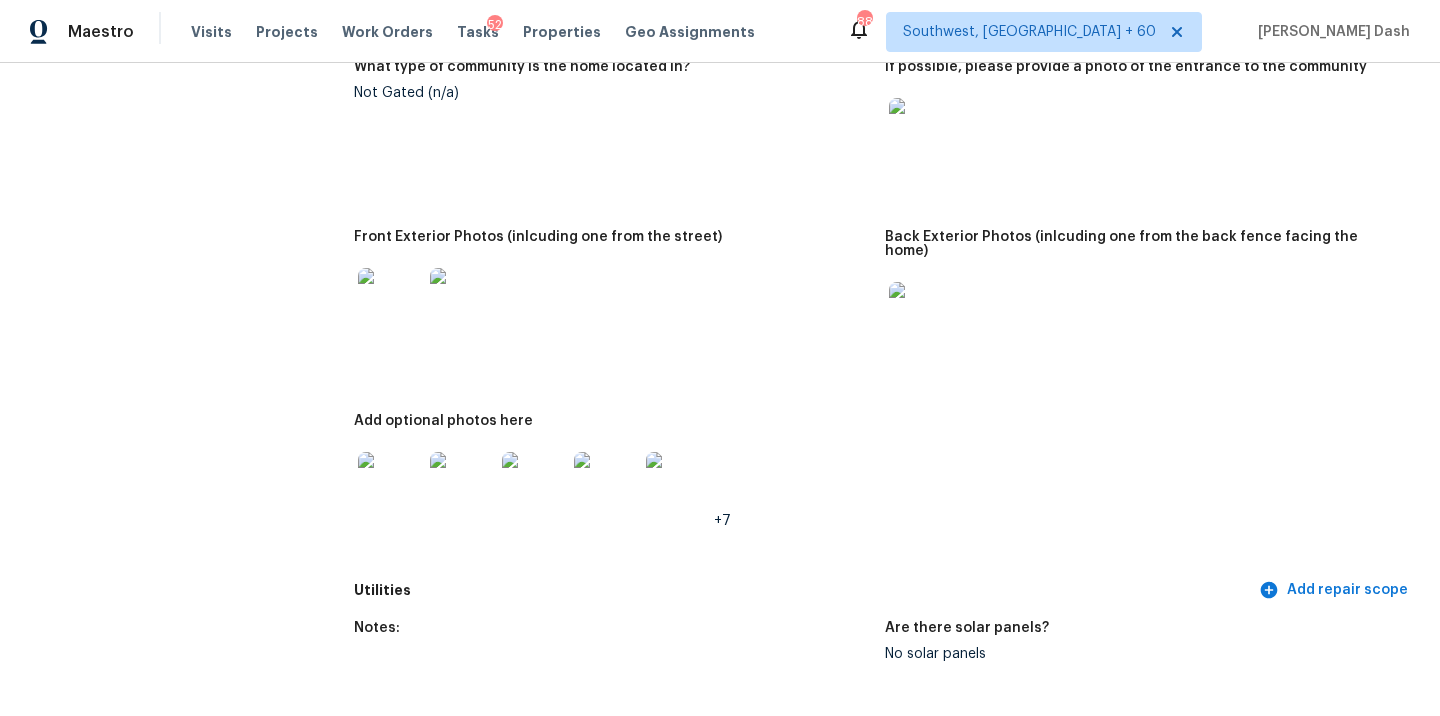 scroll, scrollTop: 0, scrollLeft: 0, axis: both 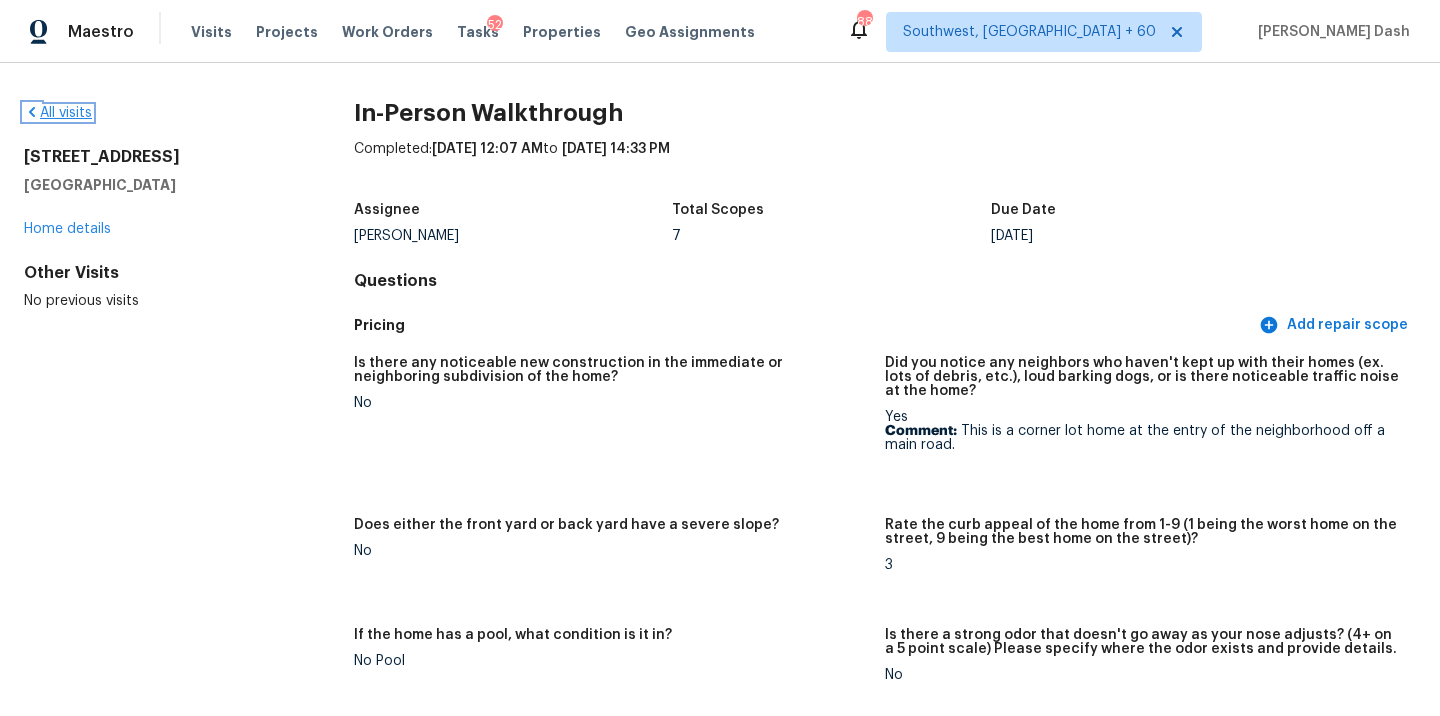 click on "All visits" at bounding box center [58, 113] 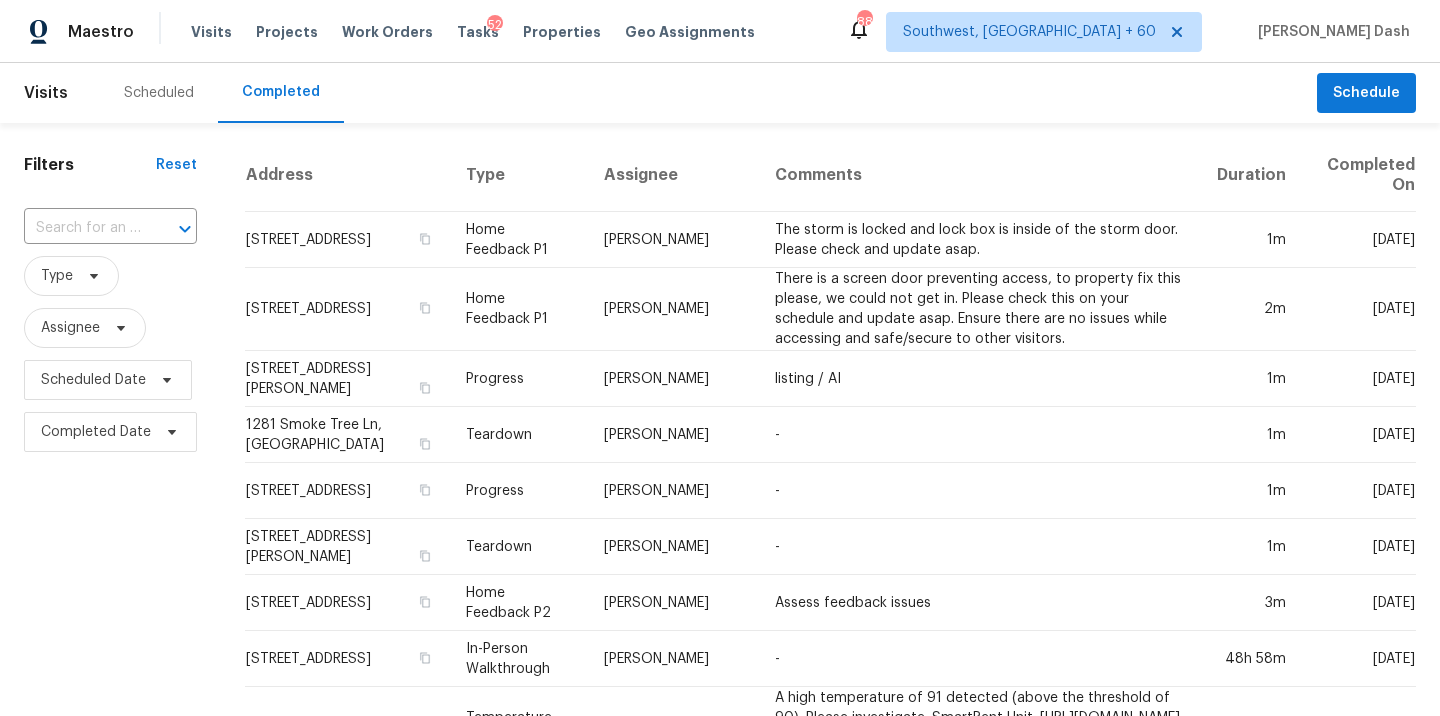 click on "​" at bounding box center (110, 228) 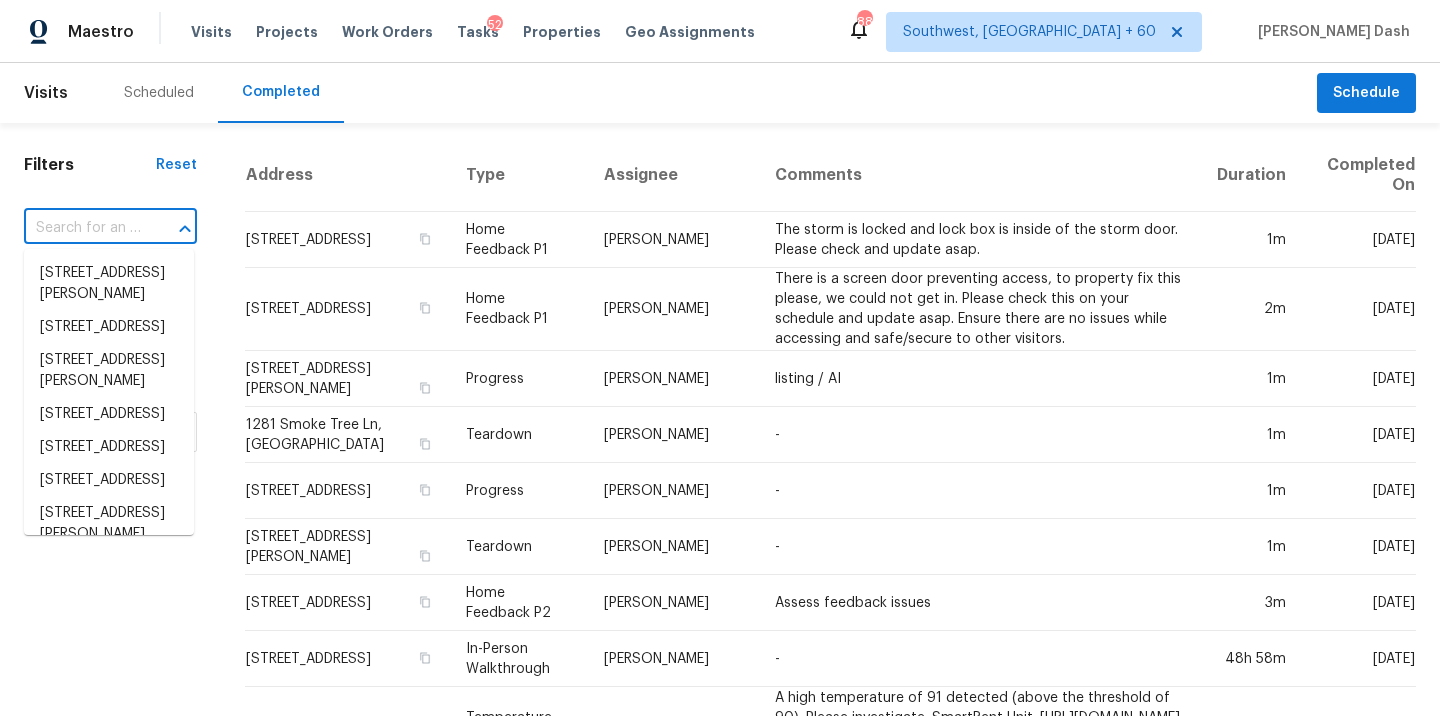 paste on "7426 Carson Trl NW, Albuquerque, NM 87120" 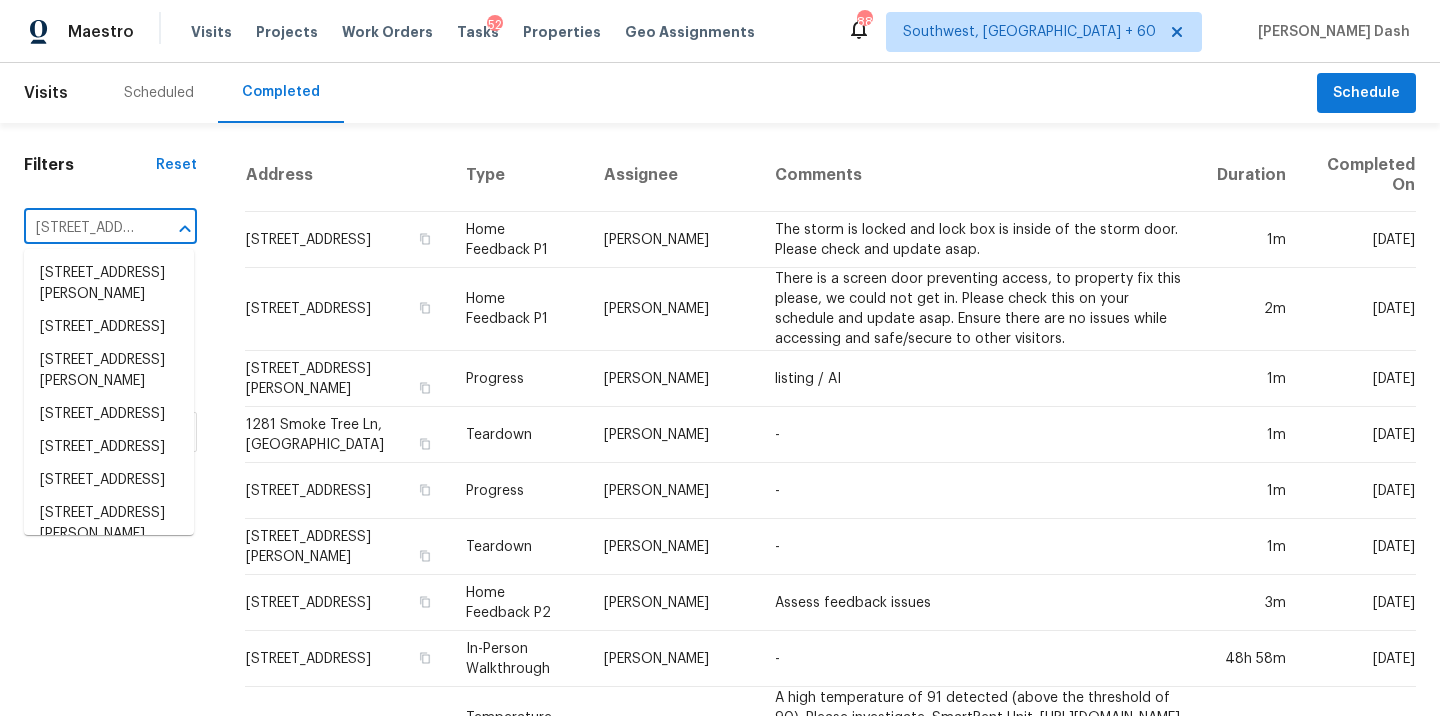 scroll, scrollTop: 0, scrollLeft: 189, axis: horizontal 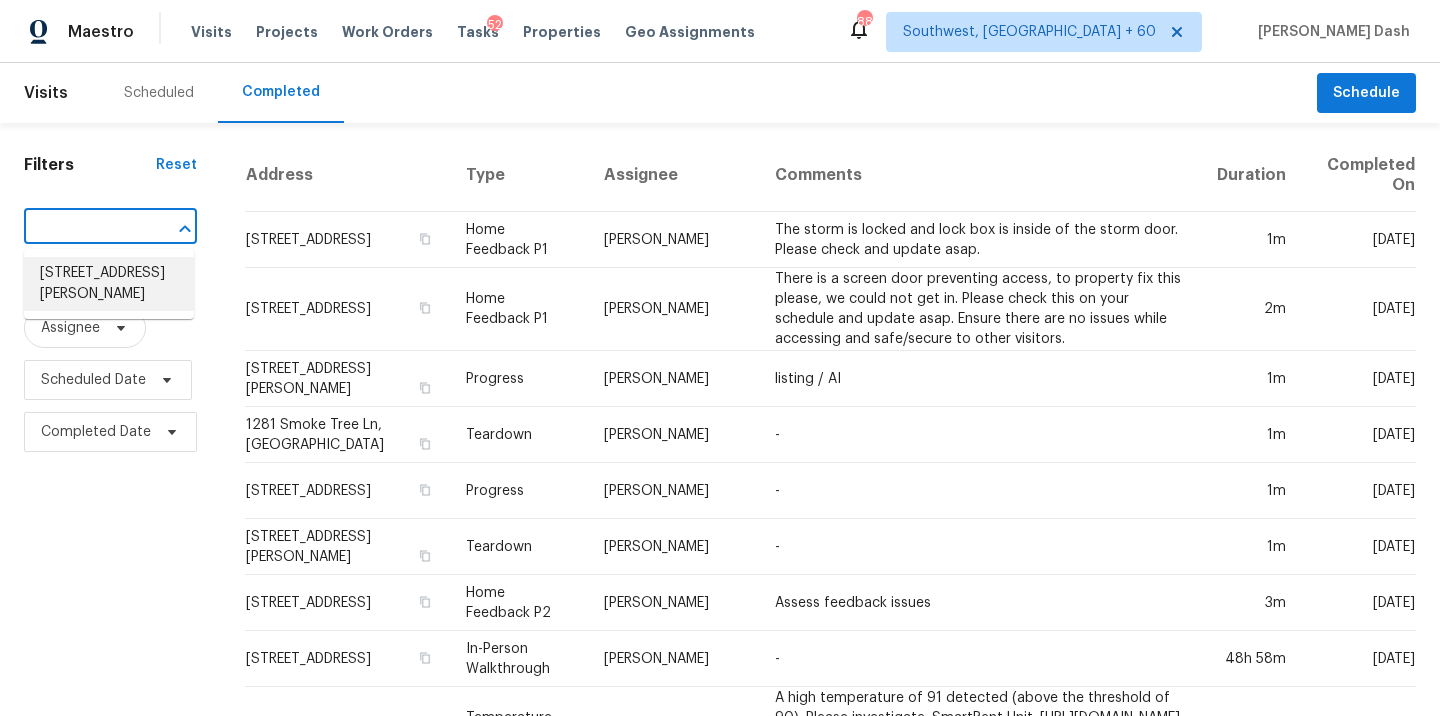 click on "7426 Carson Trl NW, Albuquerque, NM 87120" at bounding box center (109, 284) 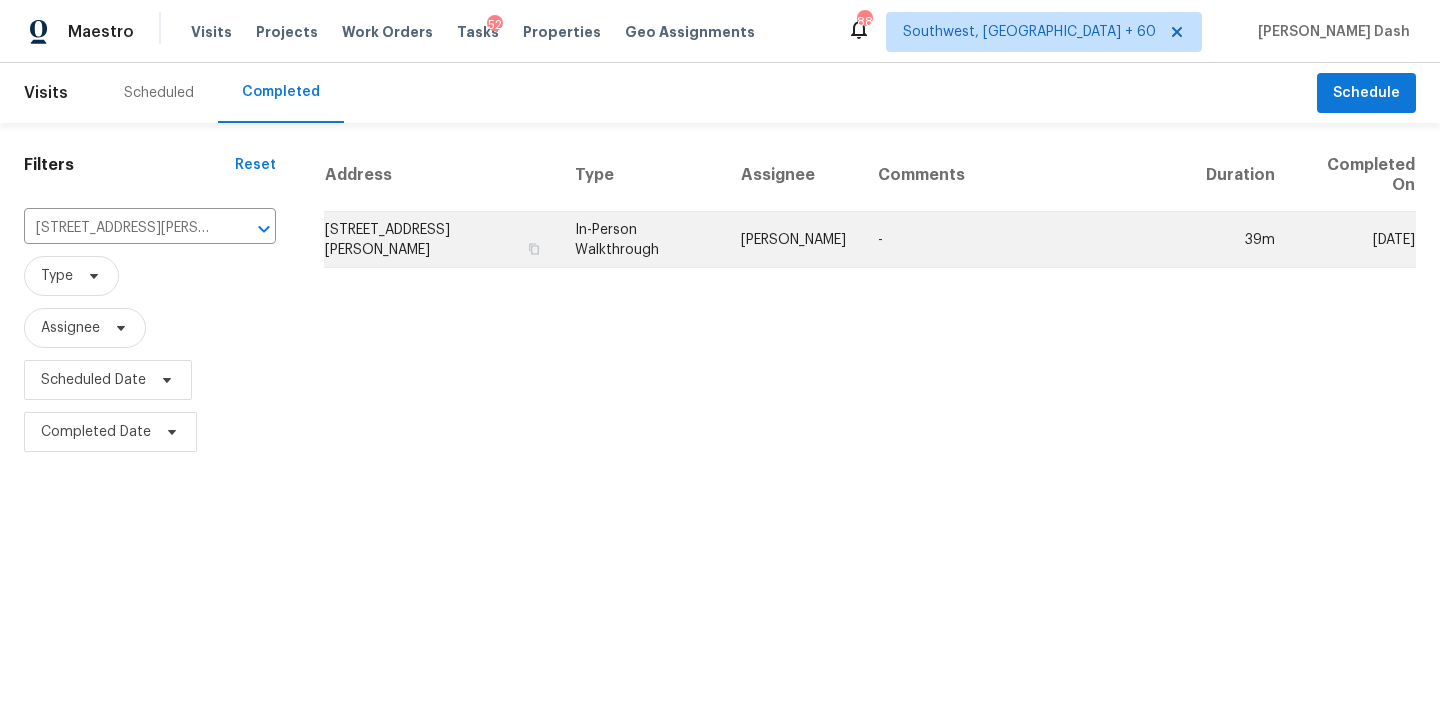 click on "In-Person Walkthrough" at bounding box center (642, 240) 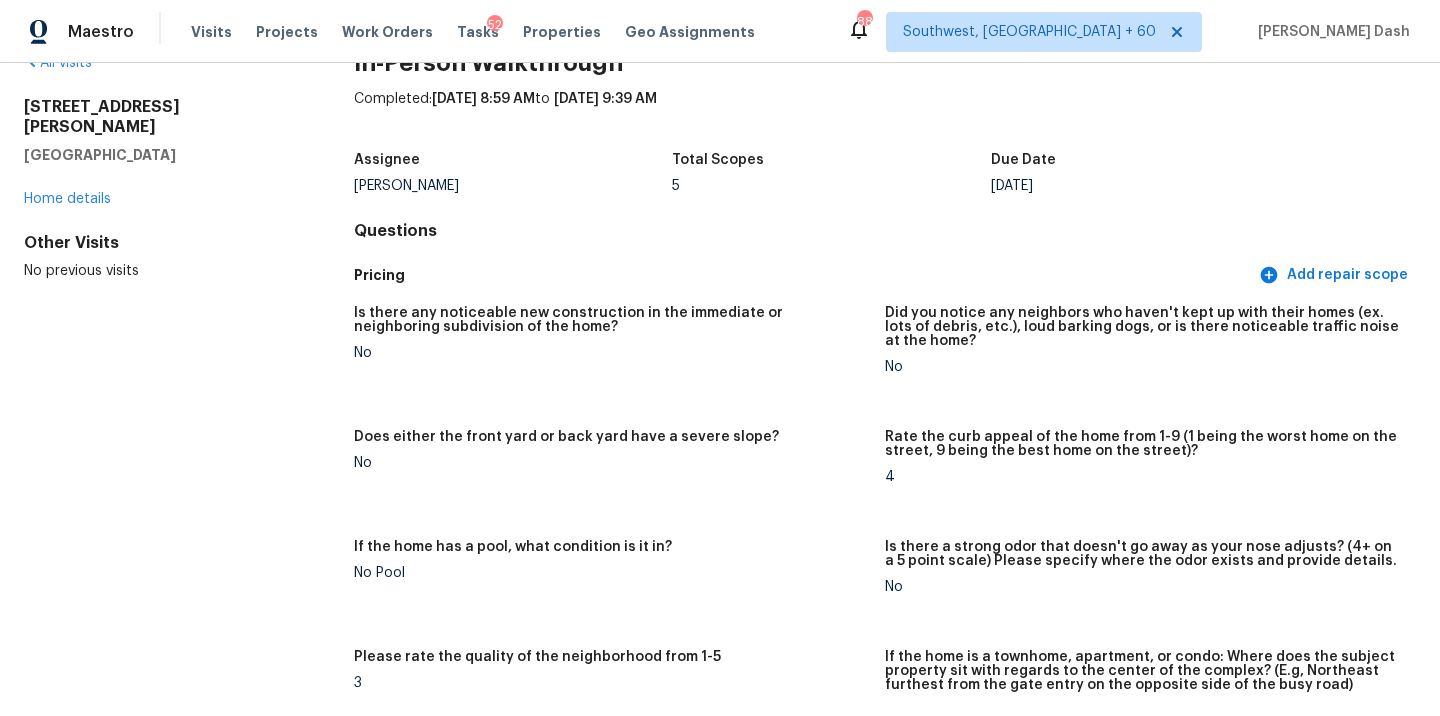scroll, scrollTop: 0, scrollLeft: 0, axis: both 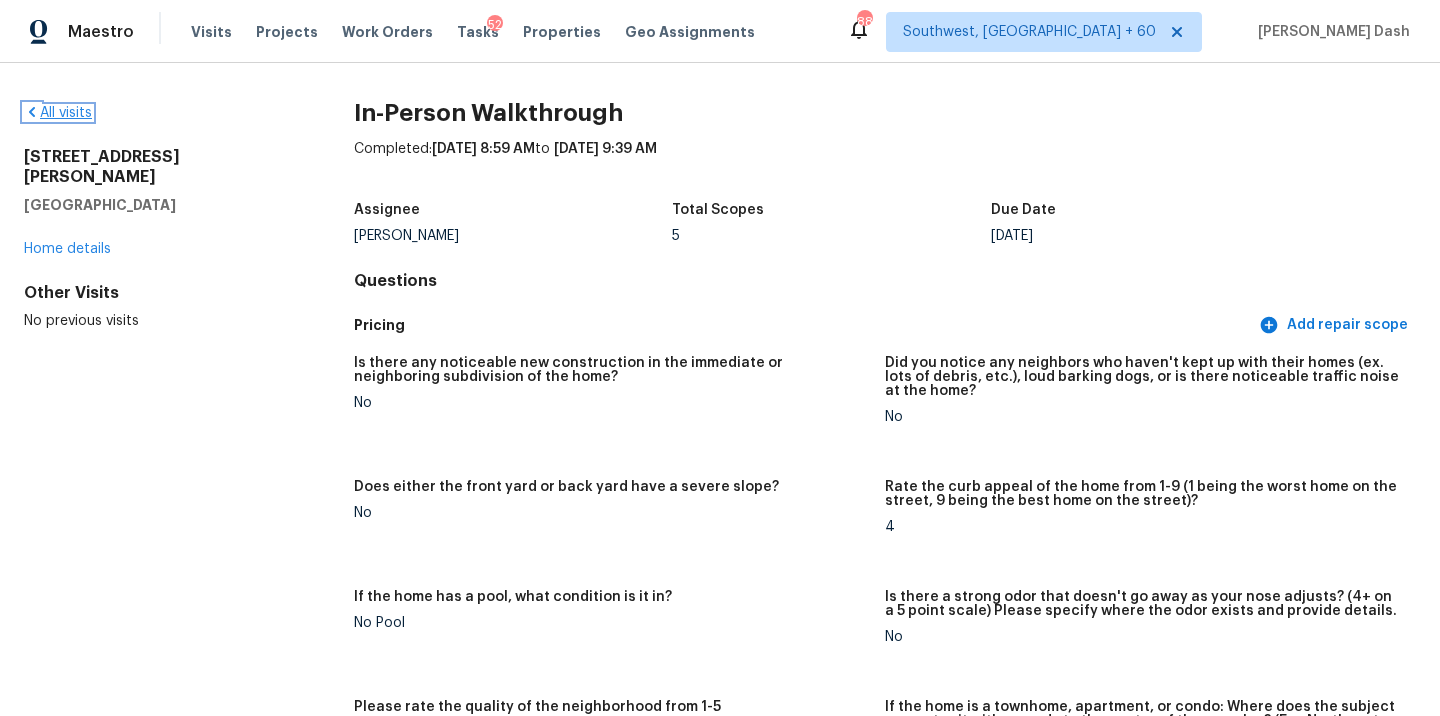 click on "All visits" at bounding box center [58, 113] 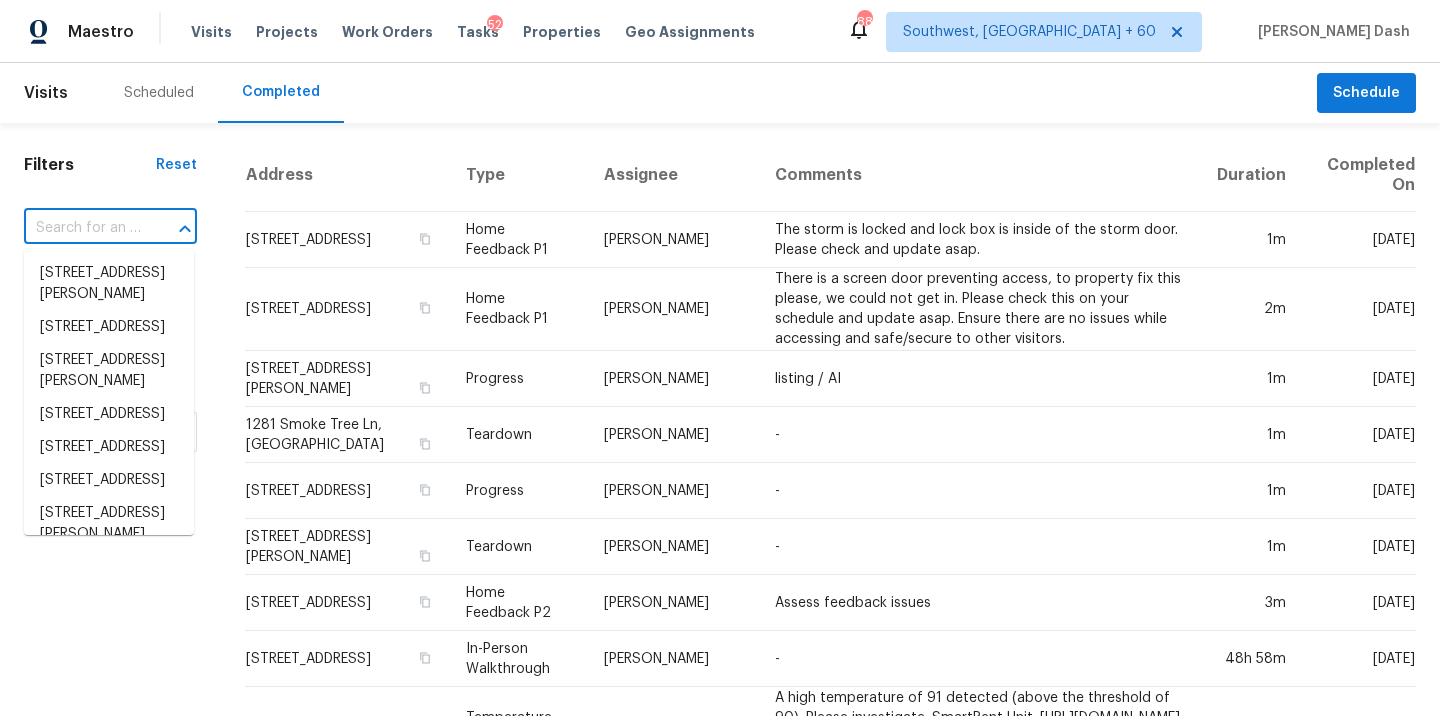 click at bounding box center (82, 228) 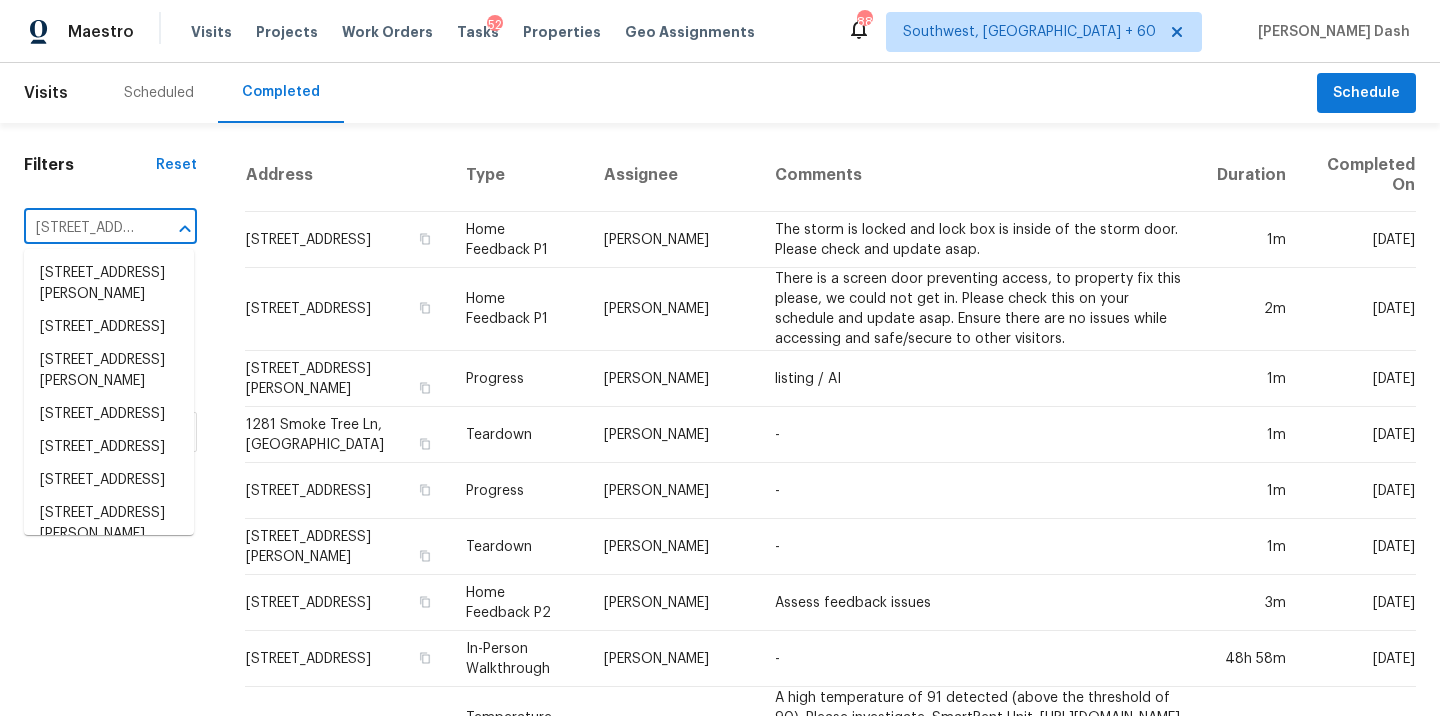 scroll, scrollTop: 0, scrollLeft: 170, axis: horizontal 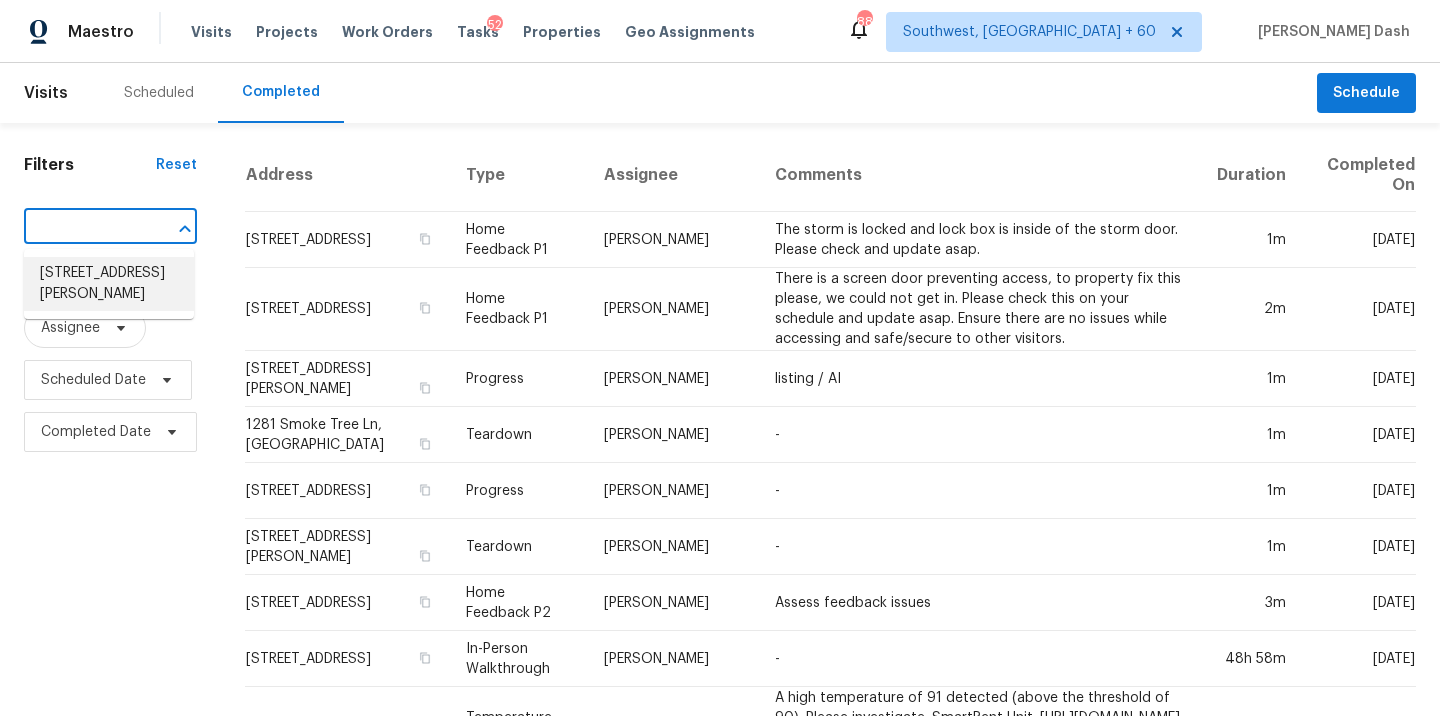 click on "309 Greenwell Ave, Cincinnati, OH 45238" at bounding box center [109, 284] 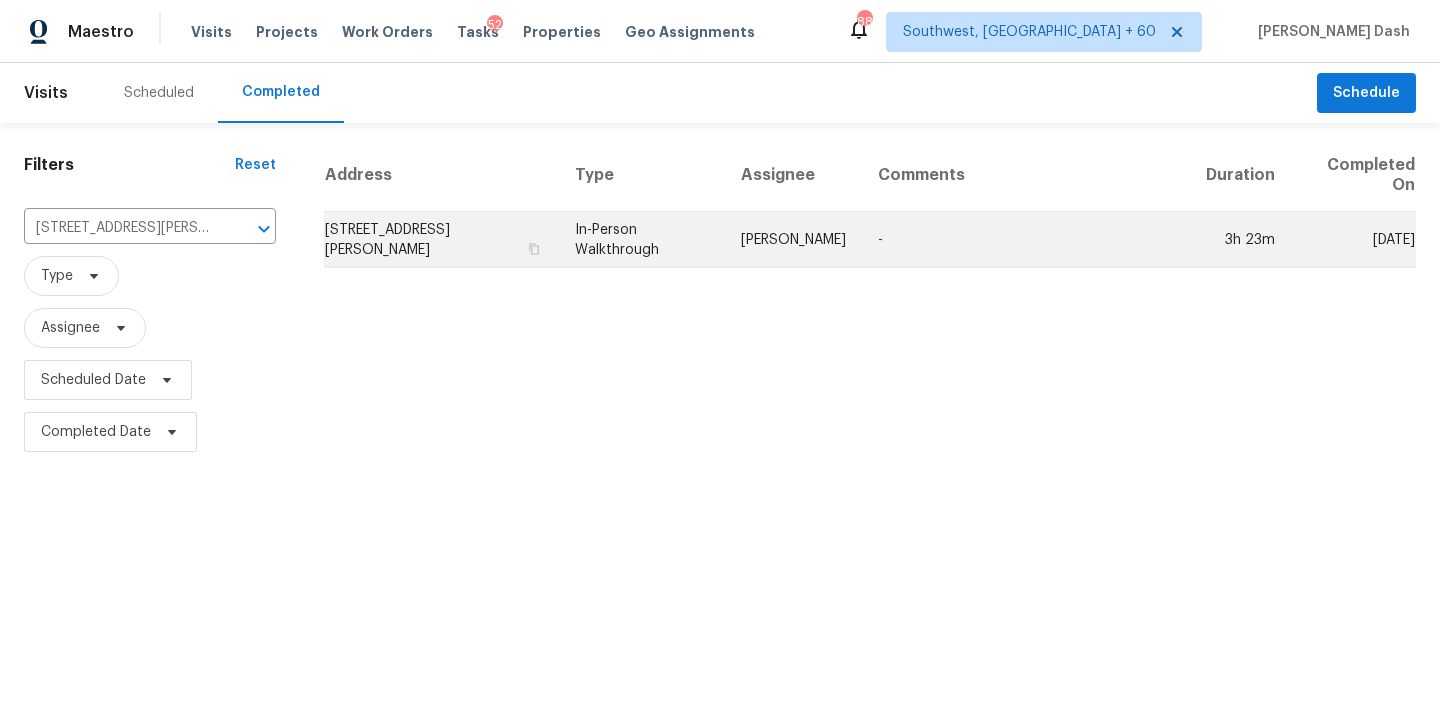 click on "In-Person Walkthrough" at bounding box center [642, 240] 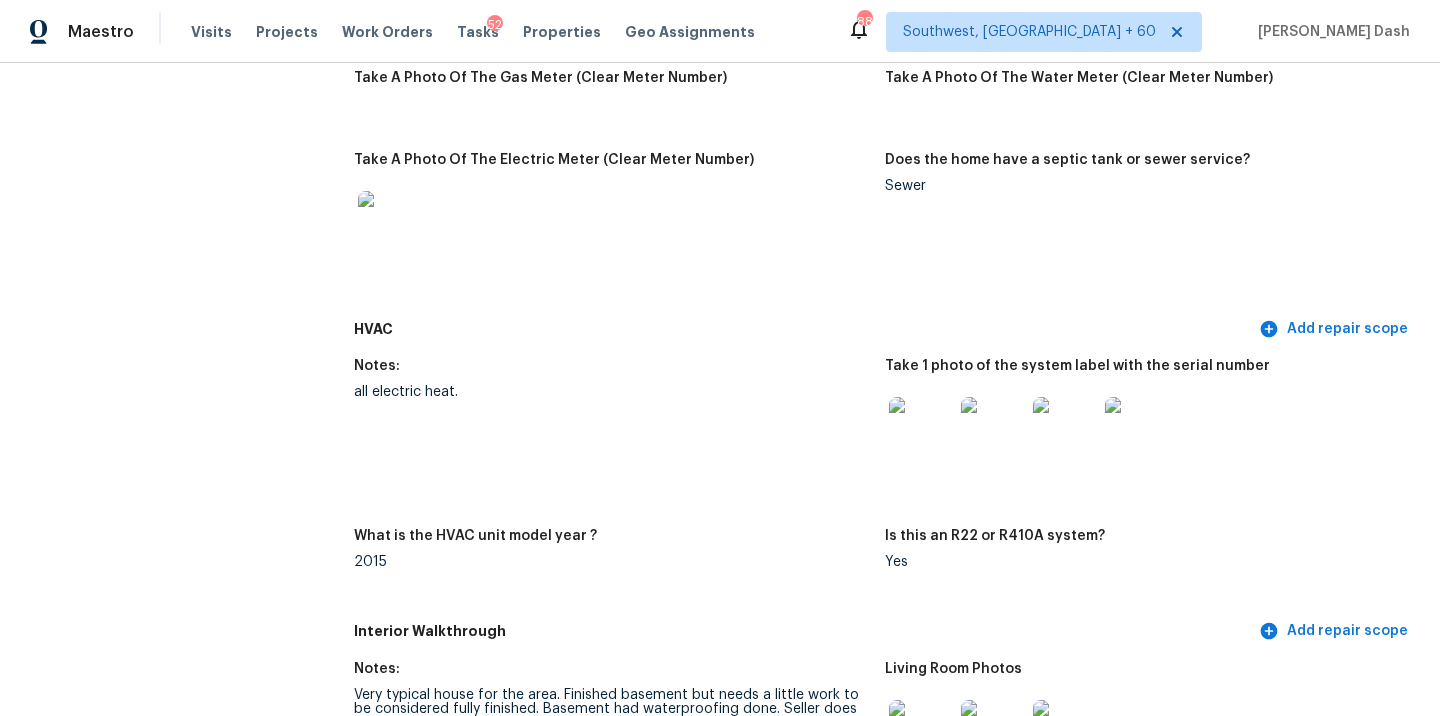 scroll, scrollTop: 0, scrollLeft: 0, axis: both 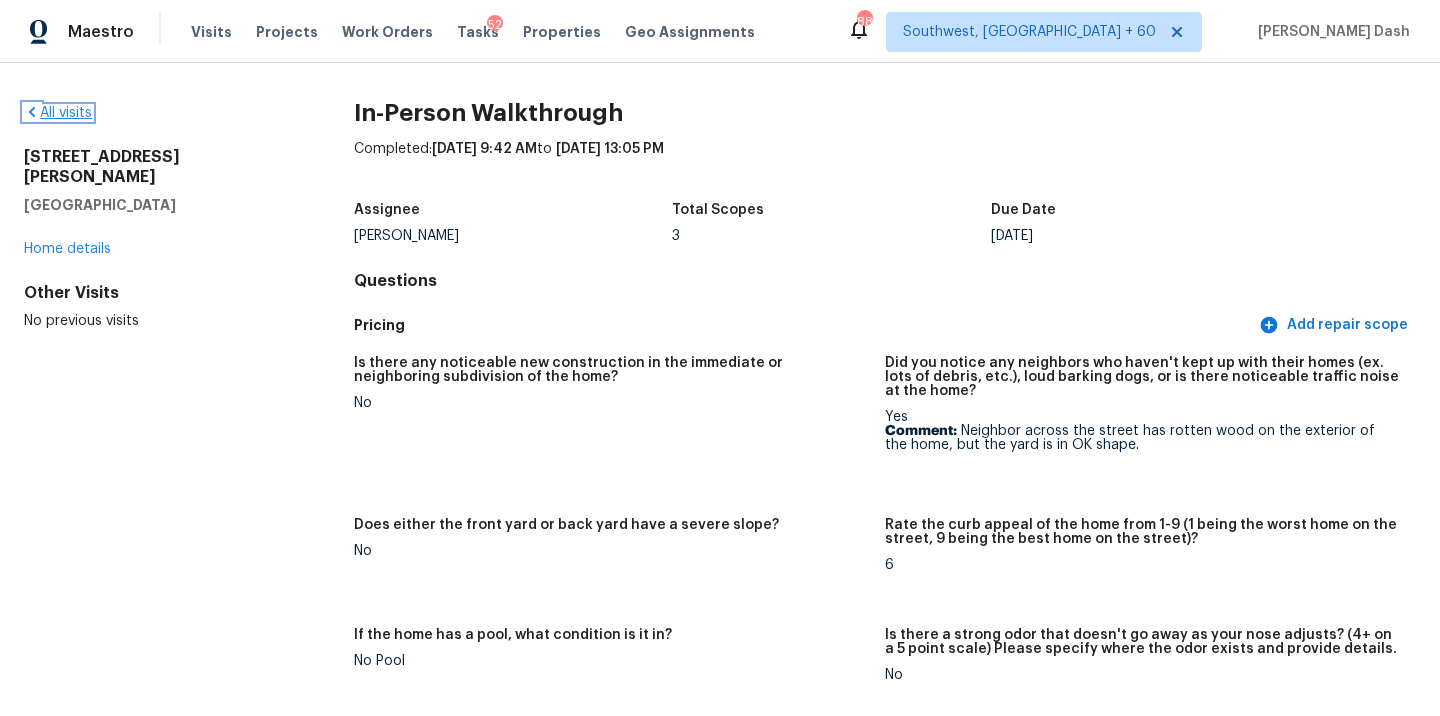 click on "All visits" at bounding box center (58, 113) 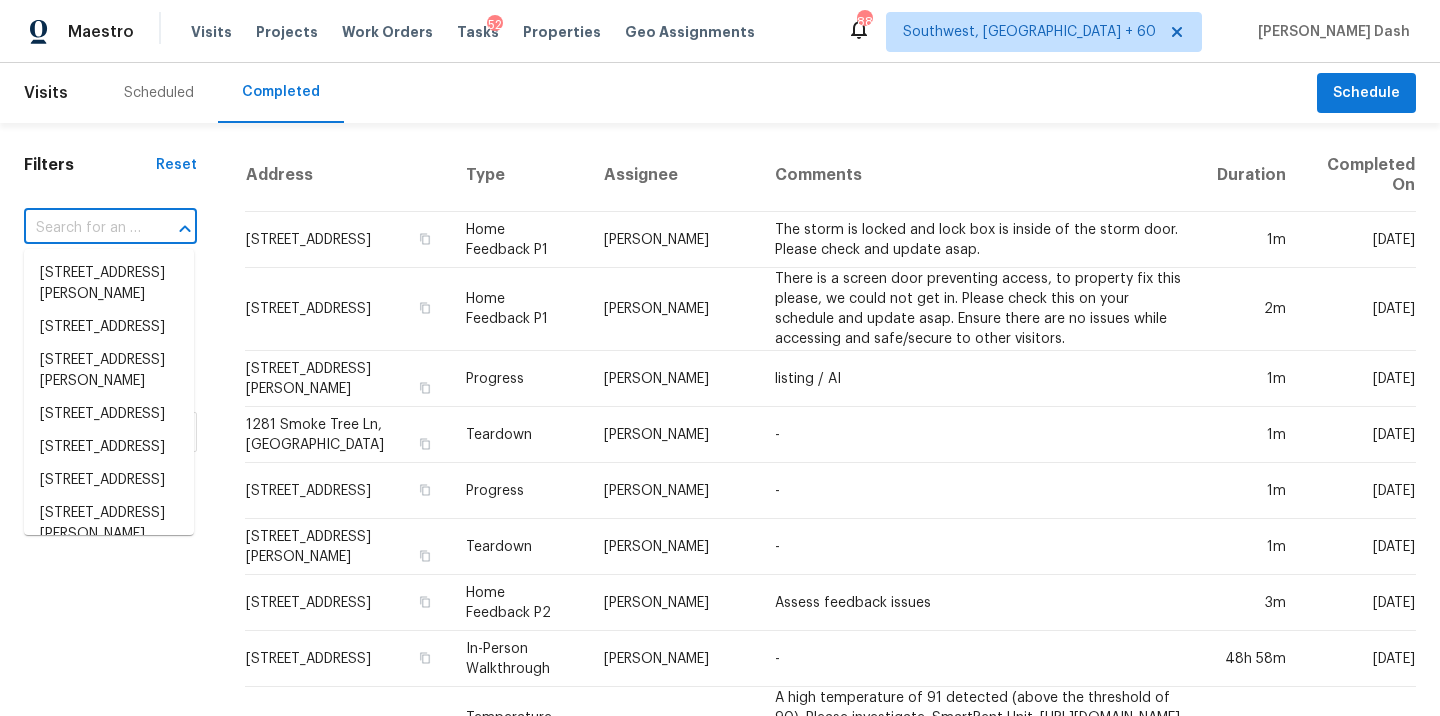 click at bounding box center (82, 228) 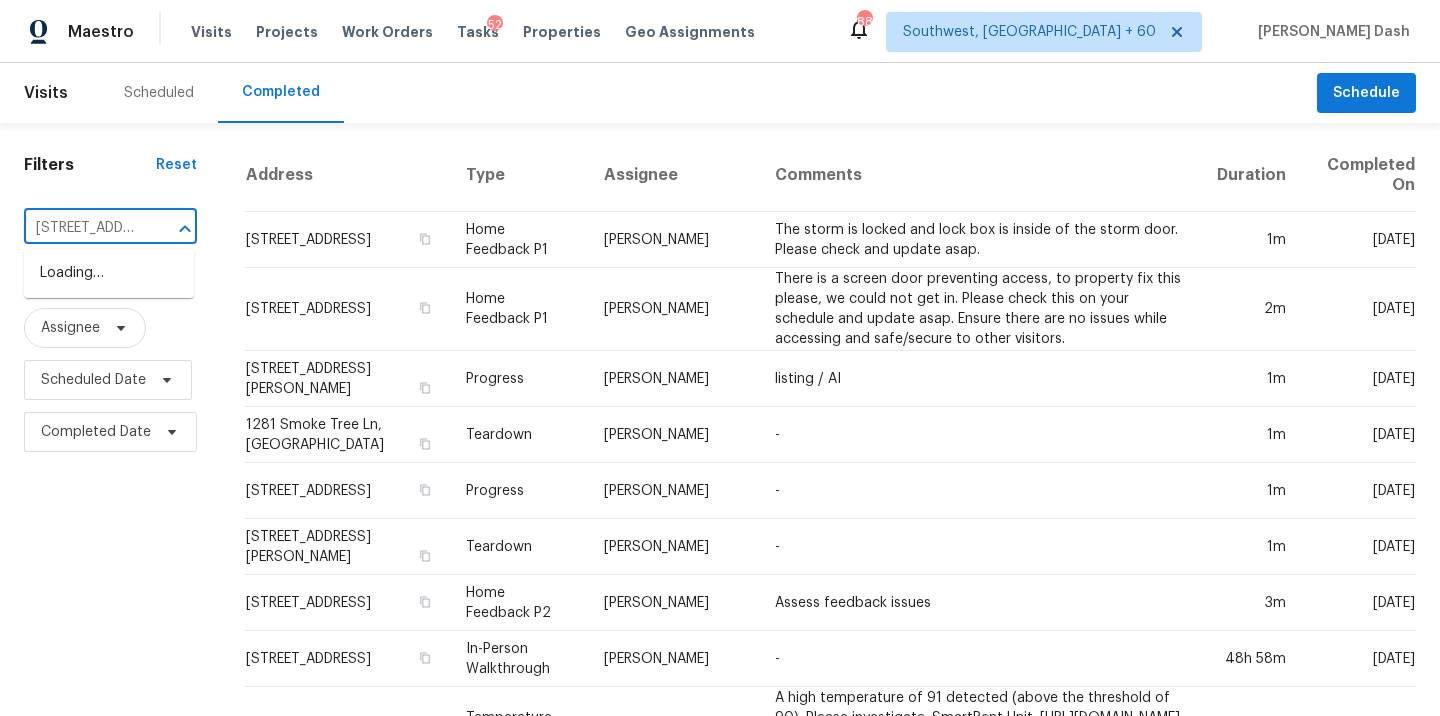 scroll, scrollTop: 0, scrollLeft: 184, axis: horizontal 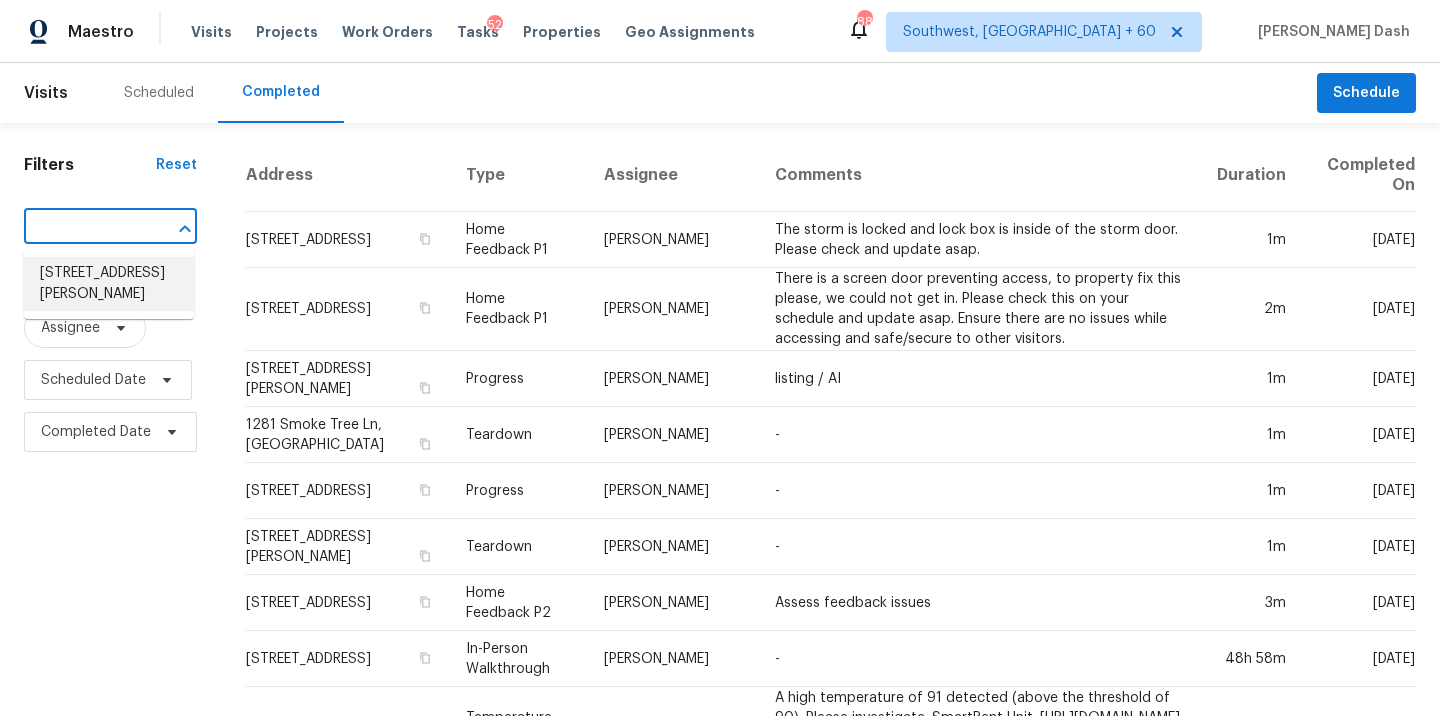 click on "11306 Luckey Ledge, San Antonio, TX 78252" at bounding box center (109, 284) 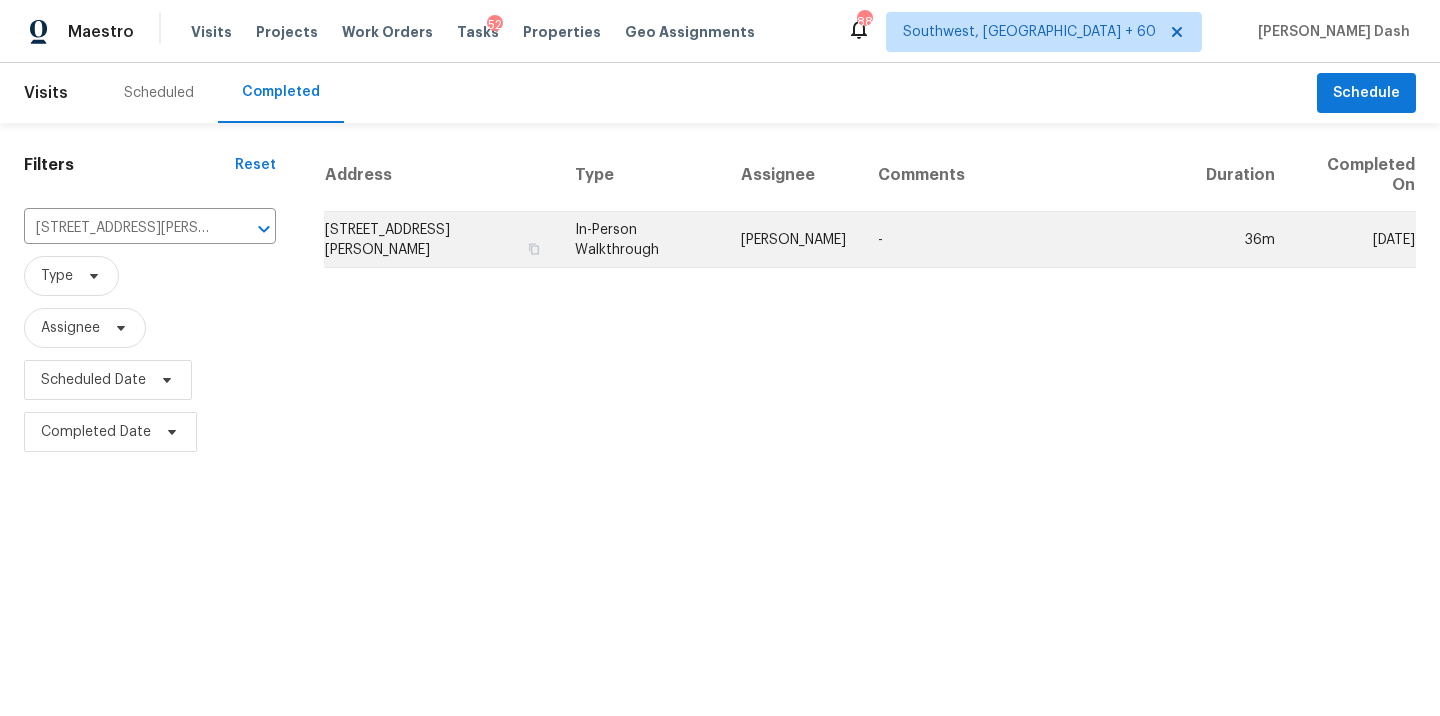click on "In-Person Walkthrough" at bounding box center (642, 240) 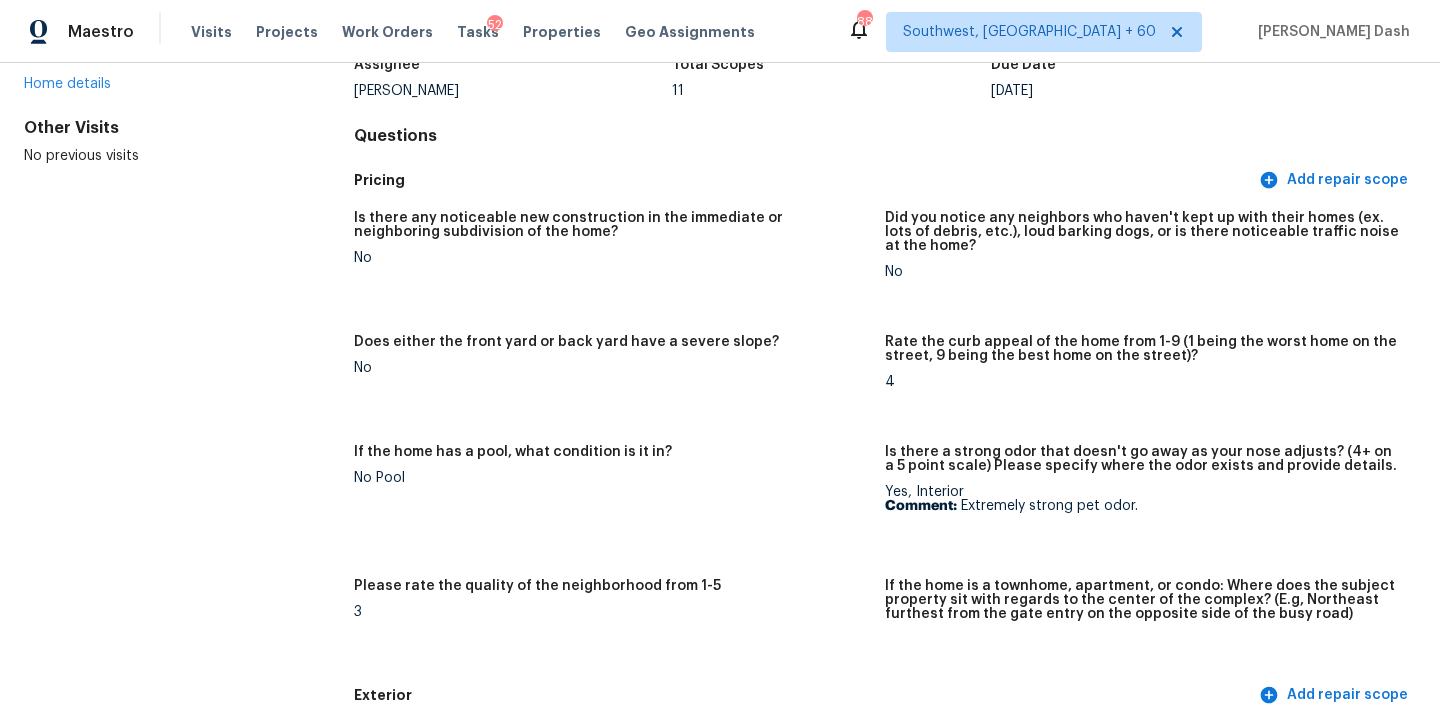 scroll, scrollTop: 0, scrollLeft: 0, axis: both 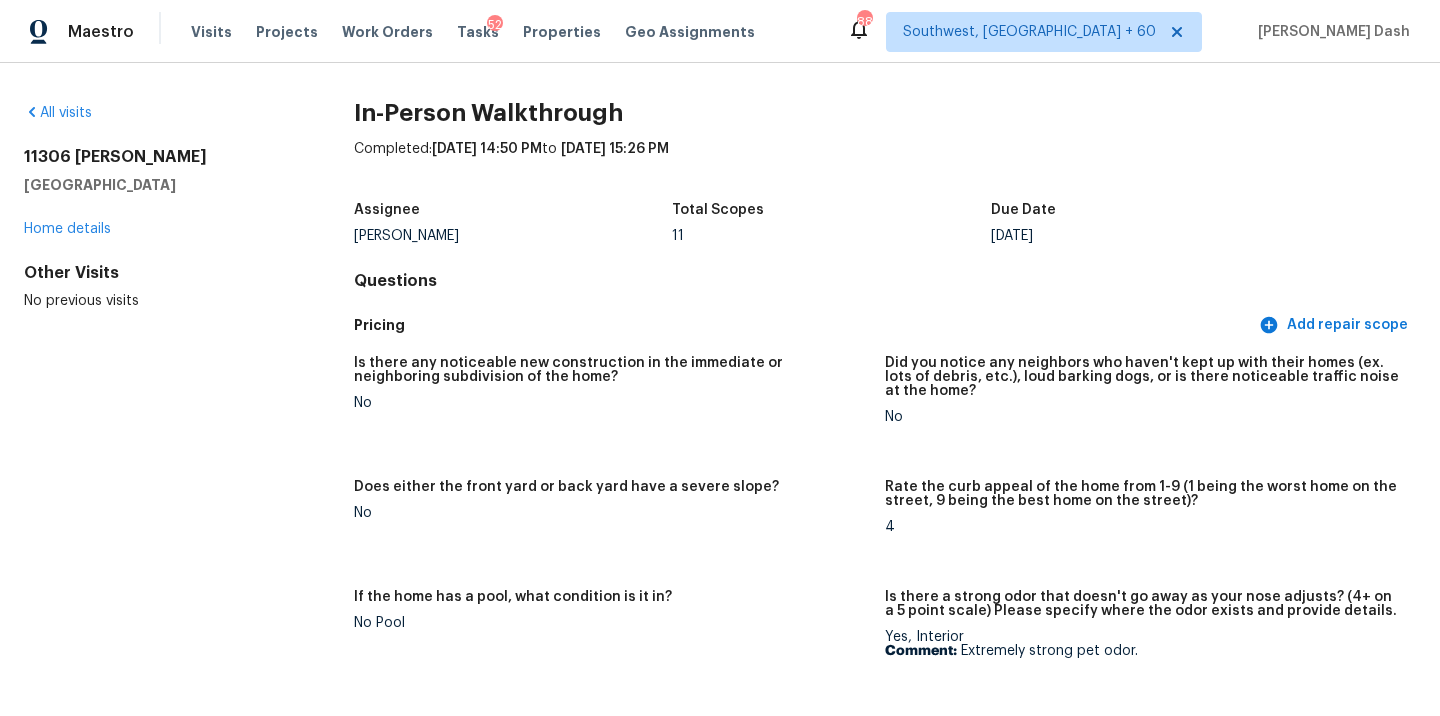 click on "All visits" at bounding box center (157, 113) 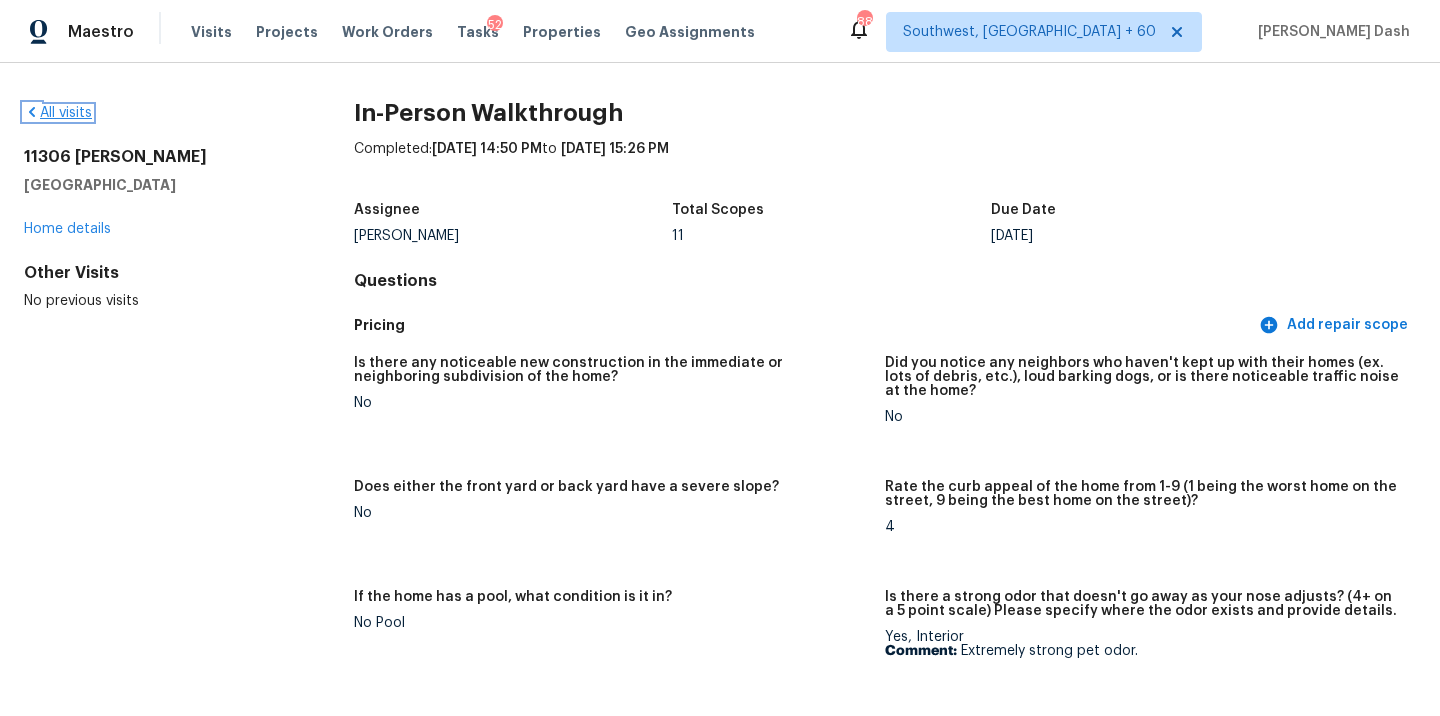 click on "All visits" at bounding box center (58, 113) 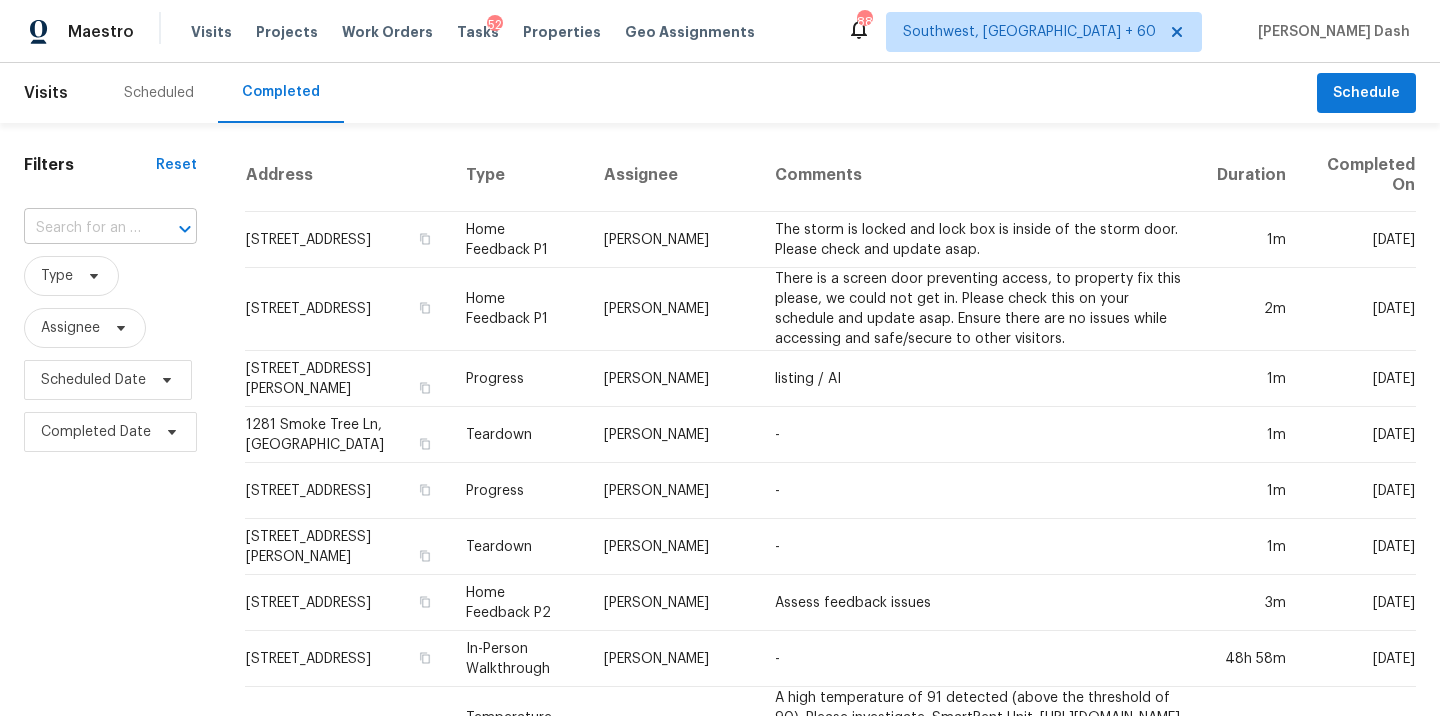click at bounding box center (82, 228) 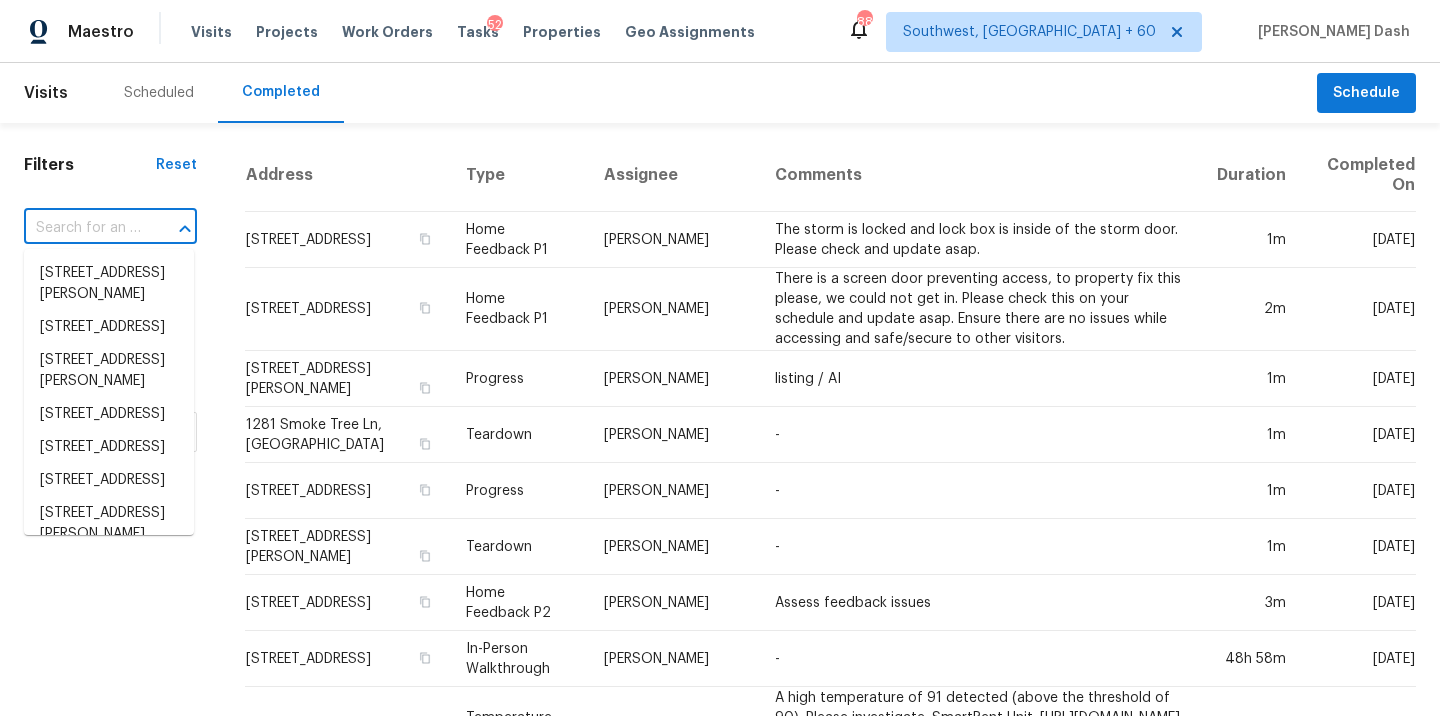 paste on "510 E Carpenter St, Maiden, NC 28650" 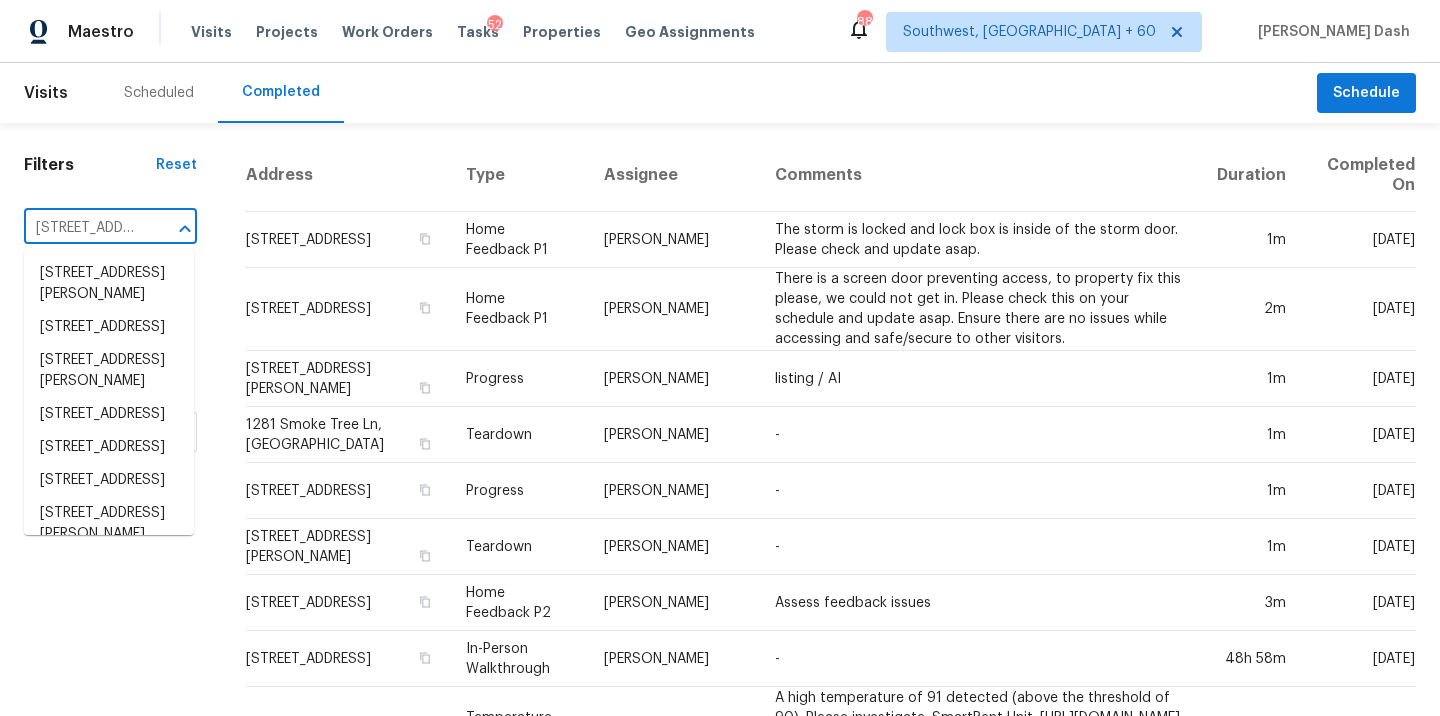 scroll, scrollTop: 0, scrollLeft: 149, axis: horizontal 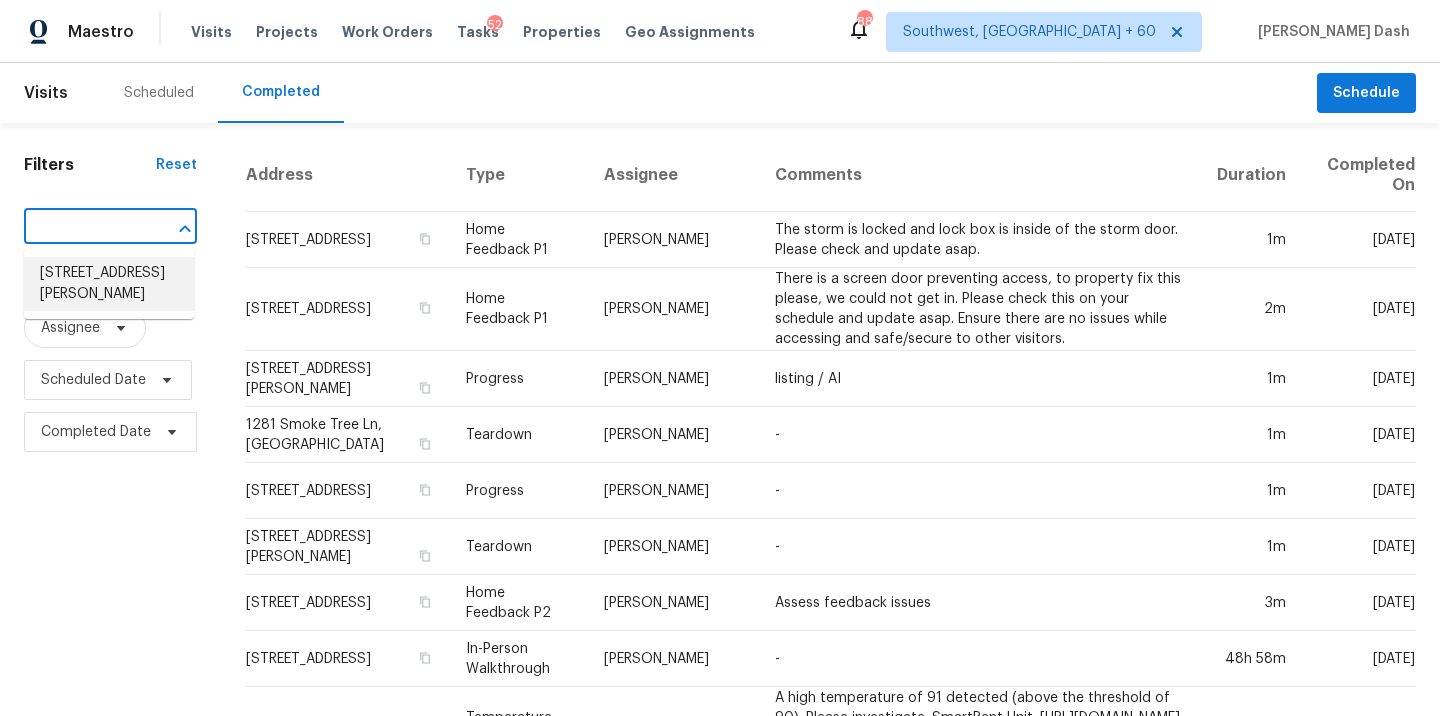 click on "510 E Carpenter St, Maiden, NC 28650" at bounding box center [109, 284] 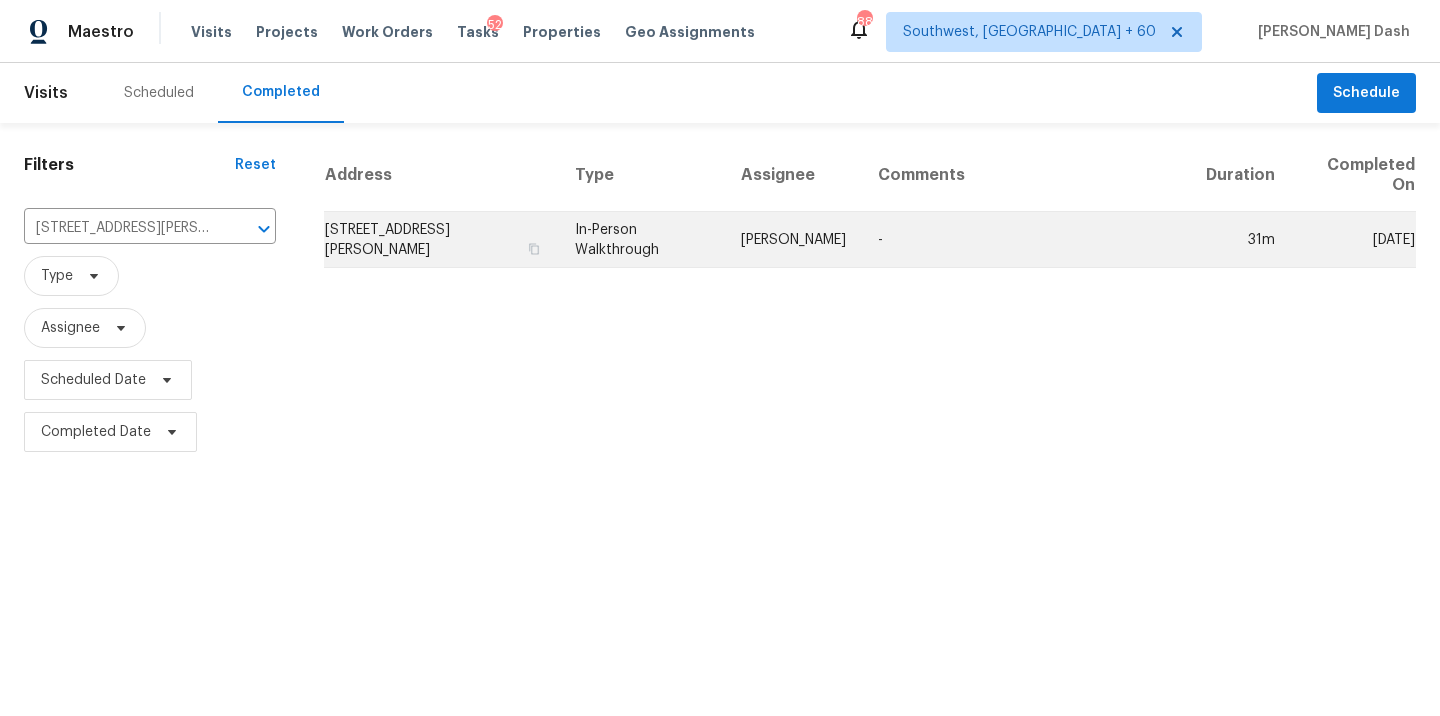 click on "In-Person Walkthrough" at bounding box center [642, 240] 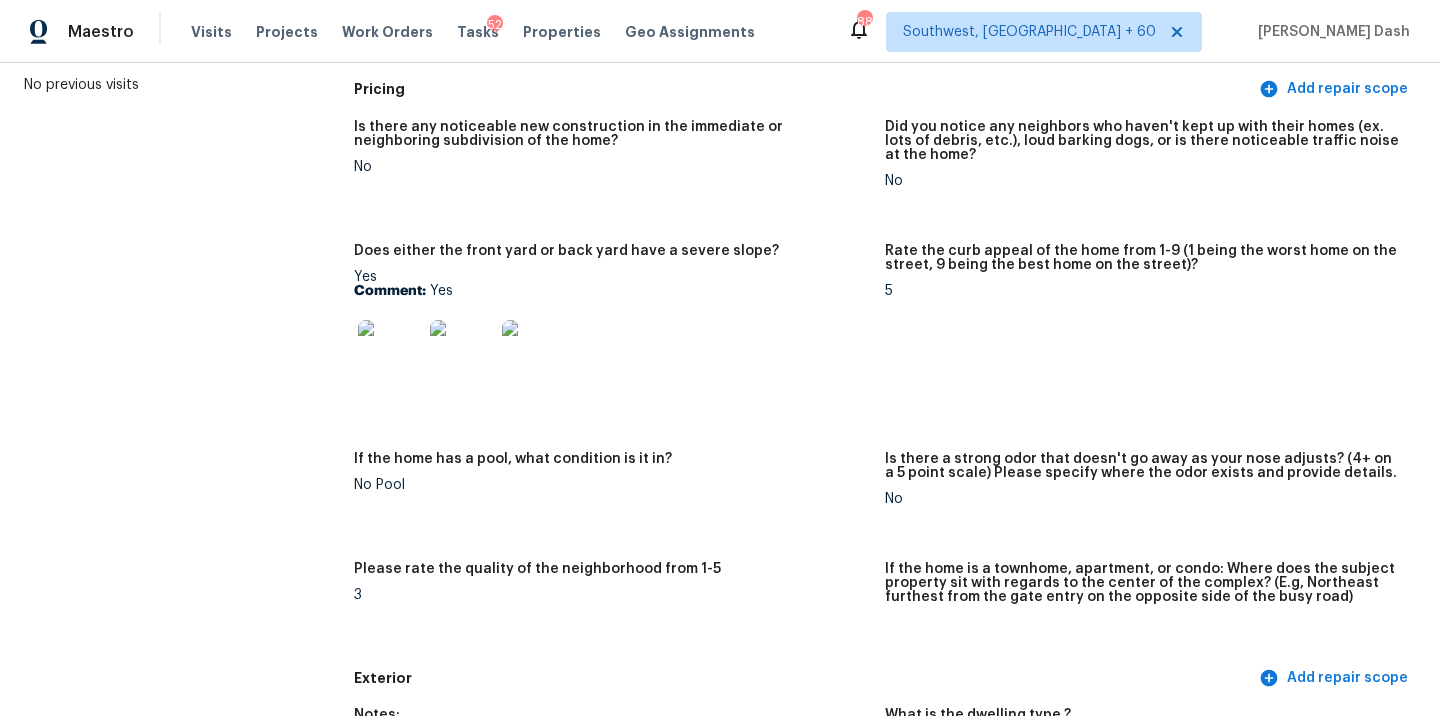 scroll, scrollTop: 0, scrollLeft: 0, axis: both 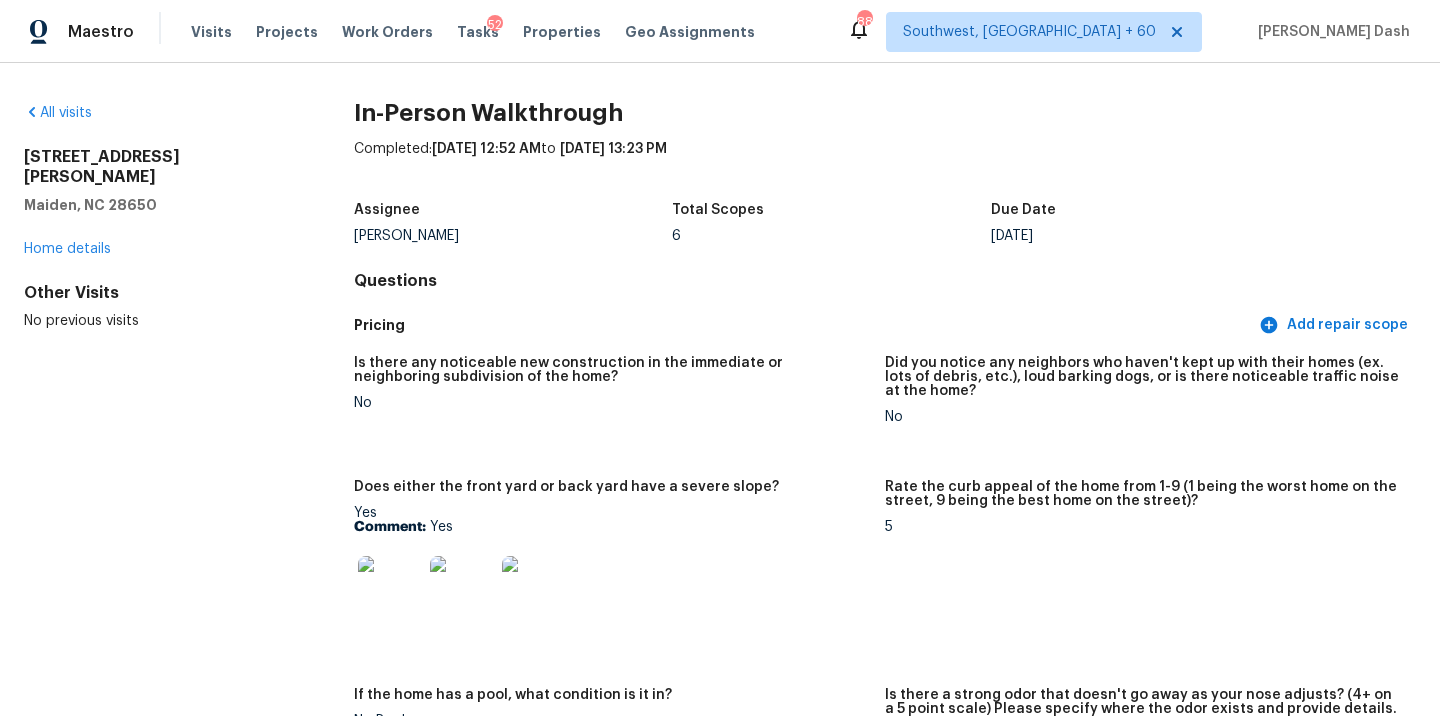 click on "All visits" at bounding box center [157, 113] 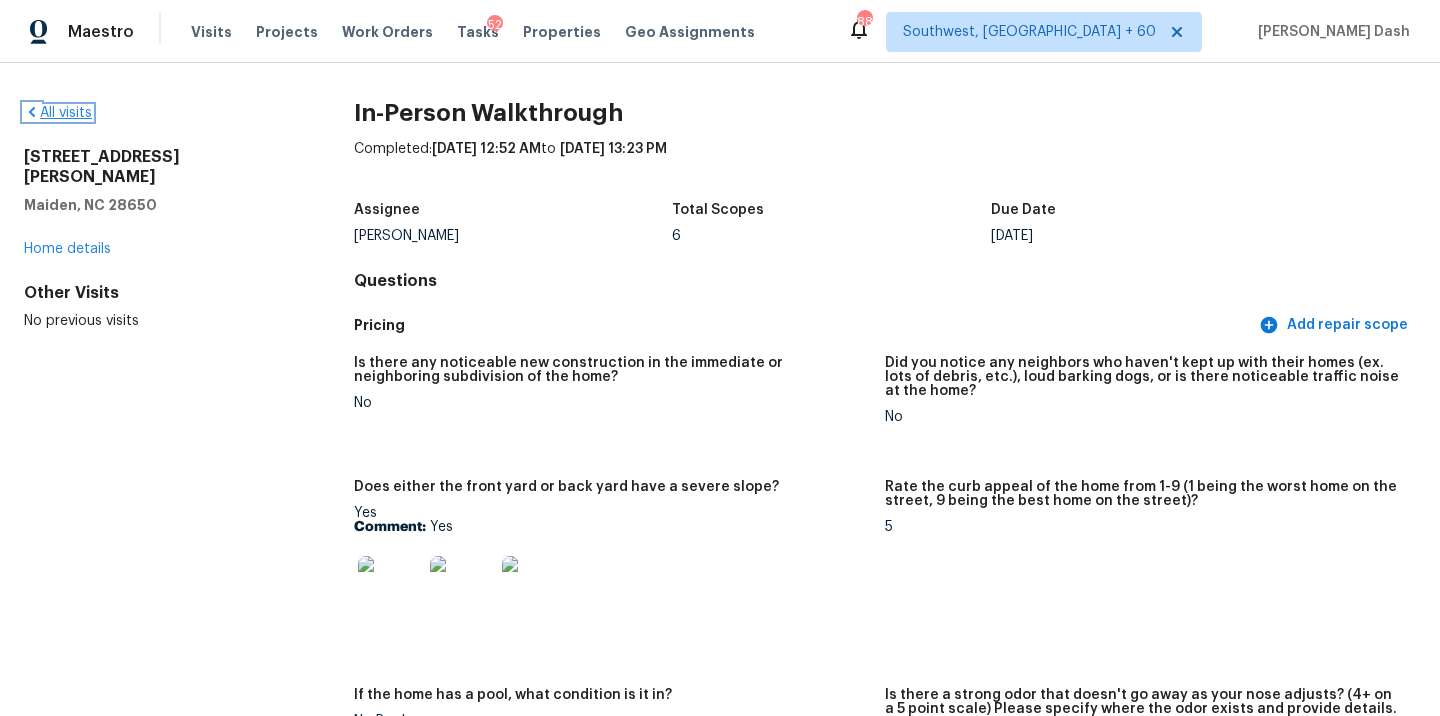 click on "All visits" at bounding box center (58, 113) 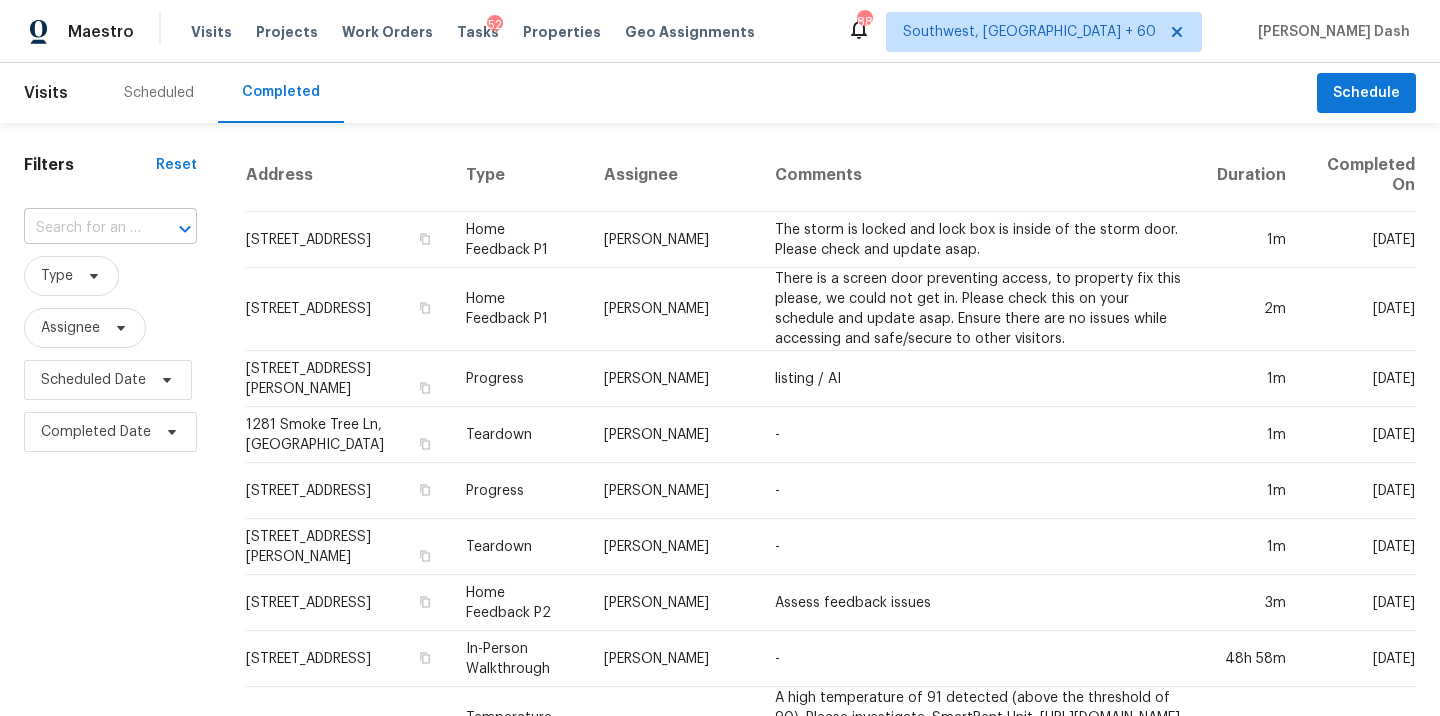 click at bounding box center (82, 228) 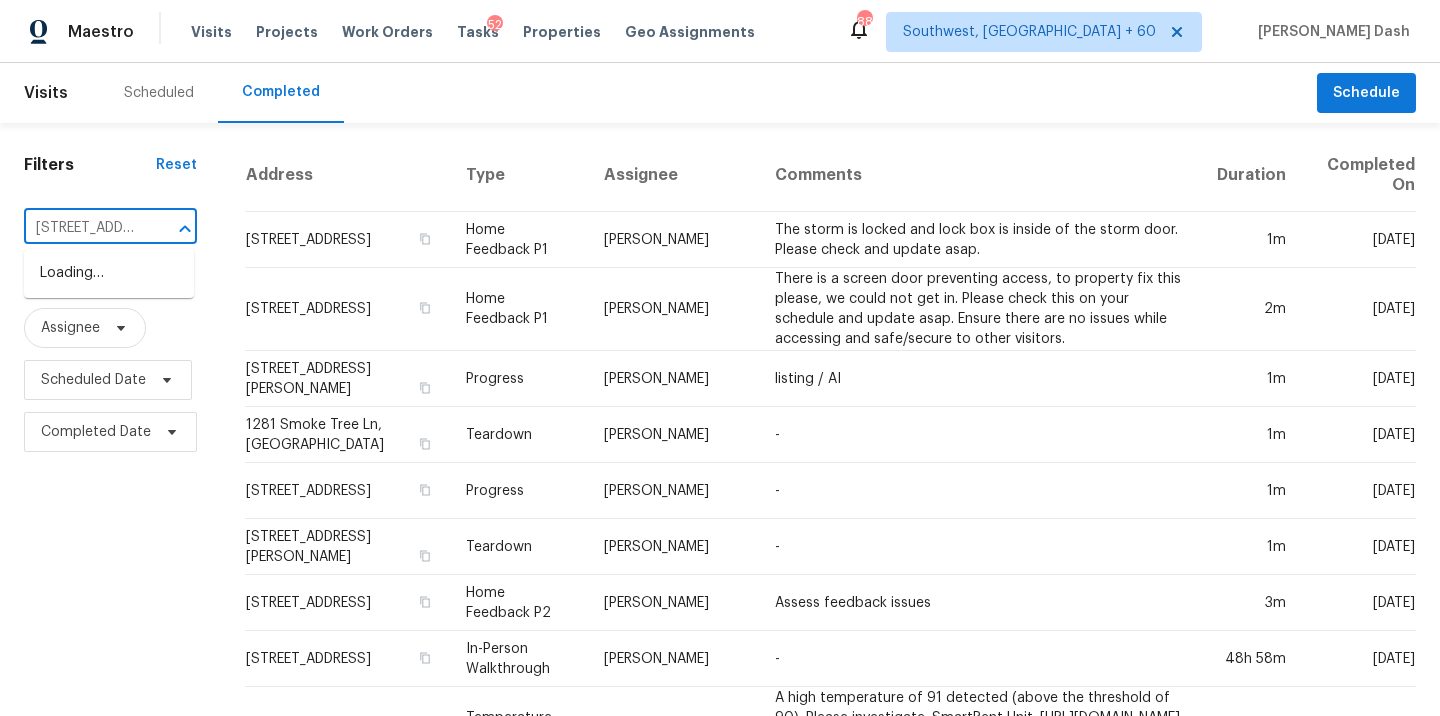 scroll, scrollTop: 0, scrollLeft: 133, axis: horizontal 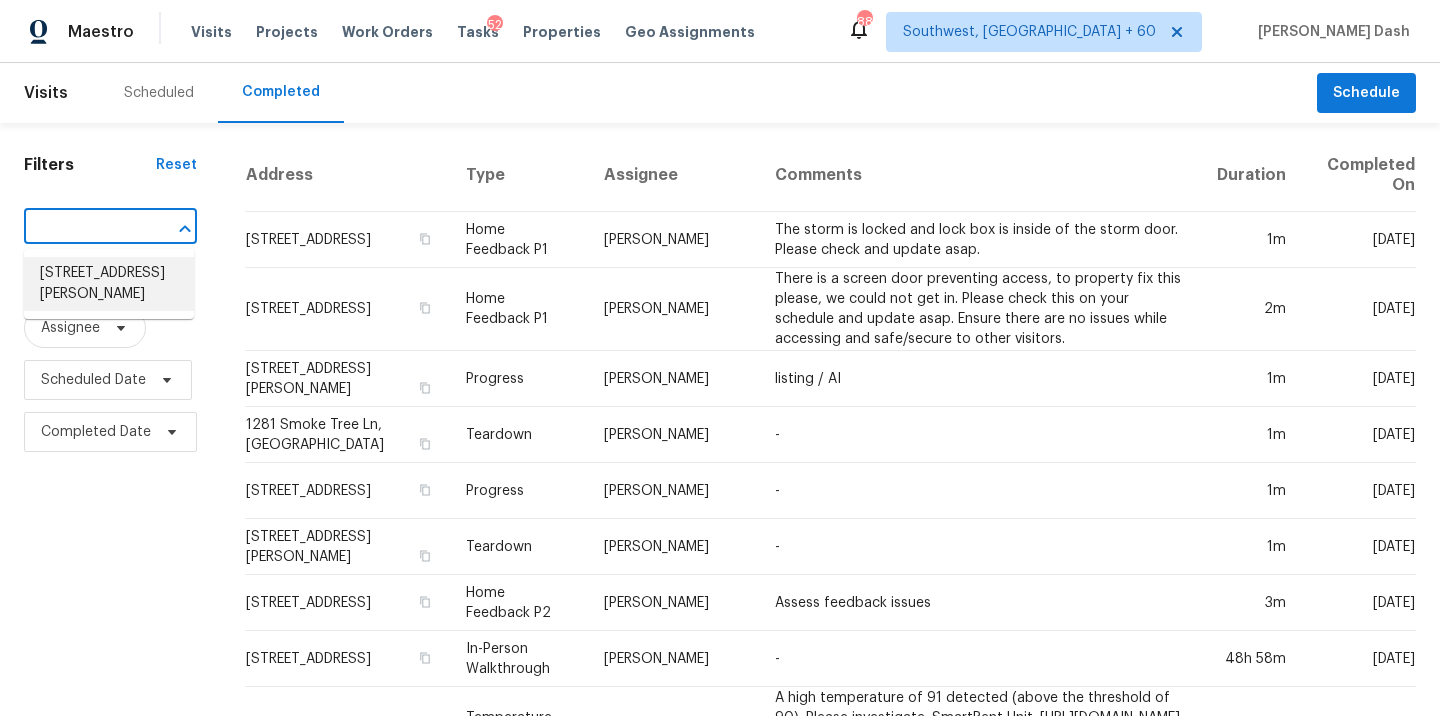 click on "8480 S Cornell Dr, Sandy, UT 84094" at bounding box center [109, 284] 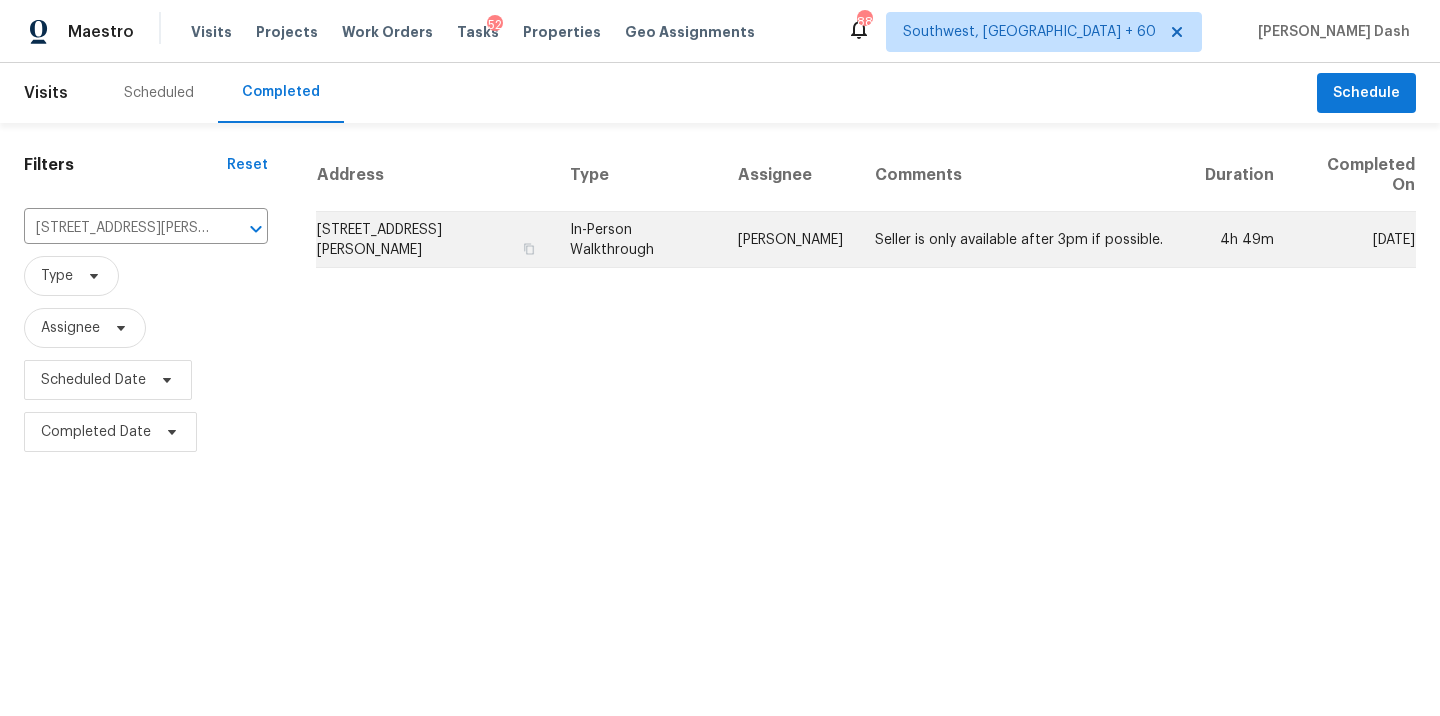 click on "In-Person Walkthrough" at bounding box center (638, 240) 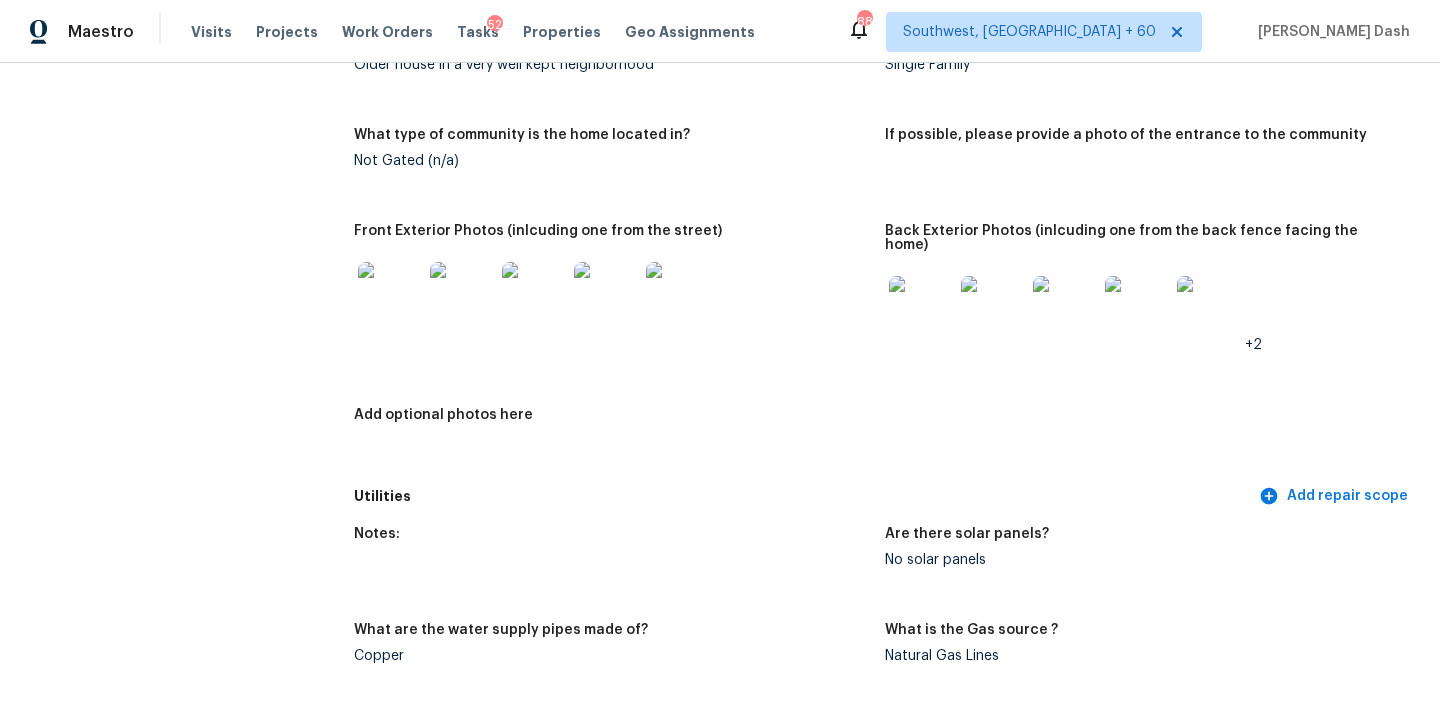scroll, scrollTop: 0, scrollLeft: 0, axis: both 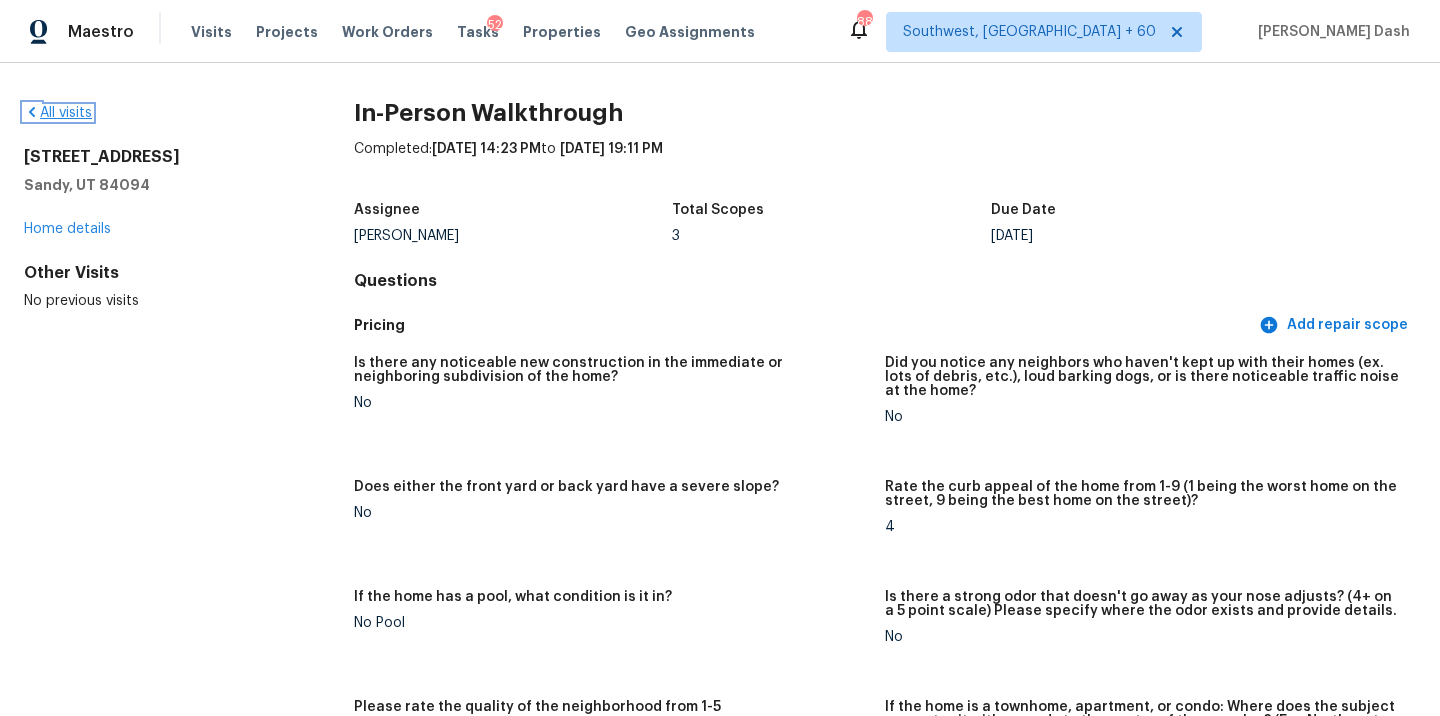 click on "All visits" at bounding box center [58, 113] 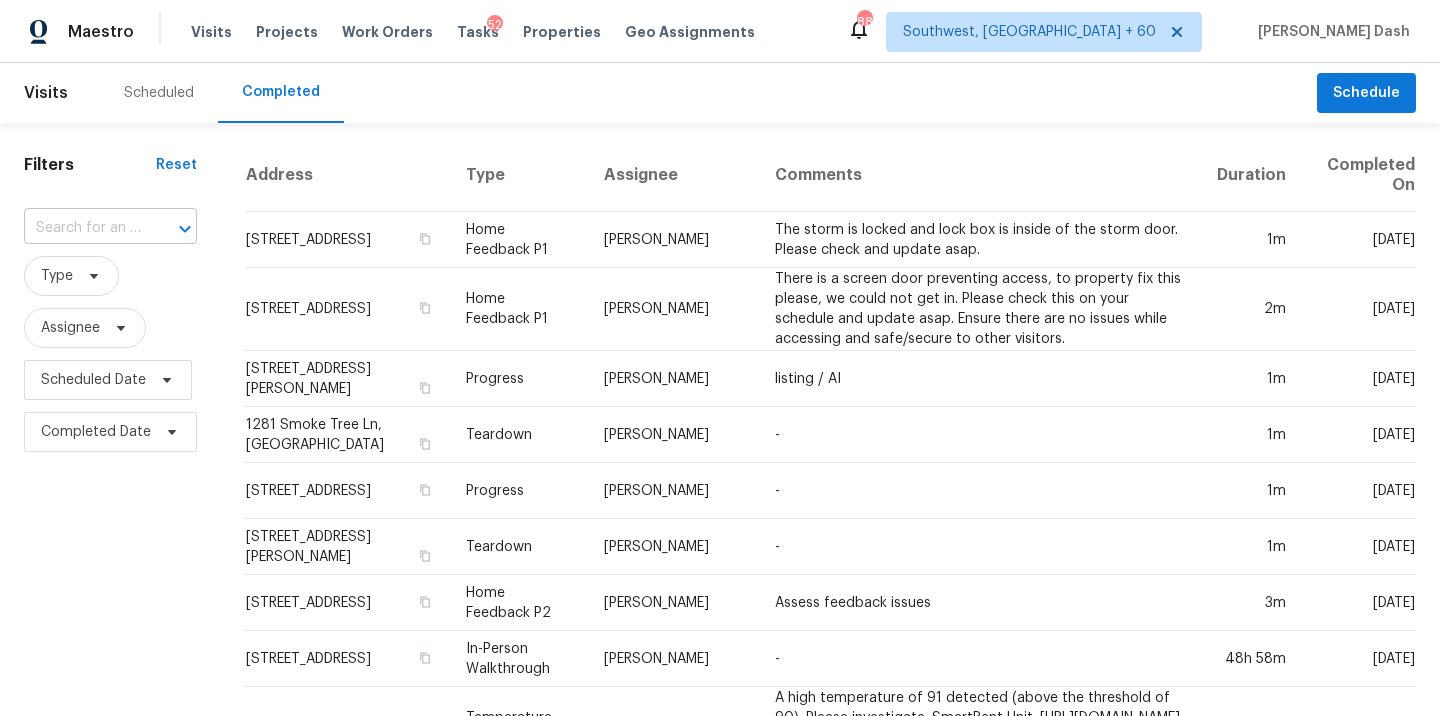 click at bounding box center (82, 228) 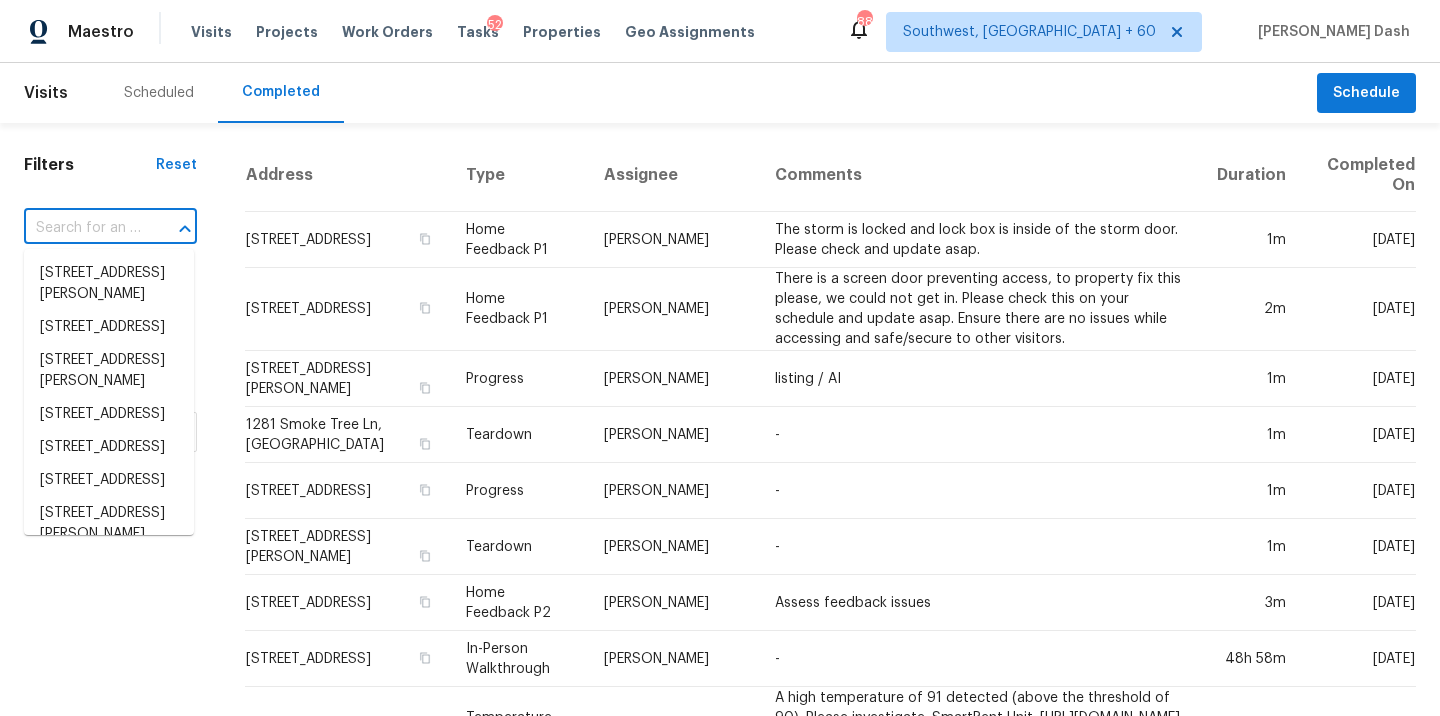 paste on "10926 W Coolidge St, Phoenix, AZ 85037" 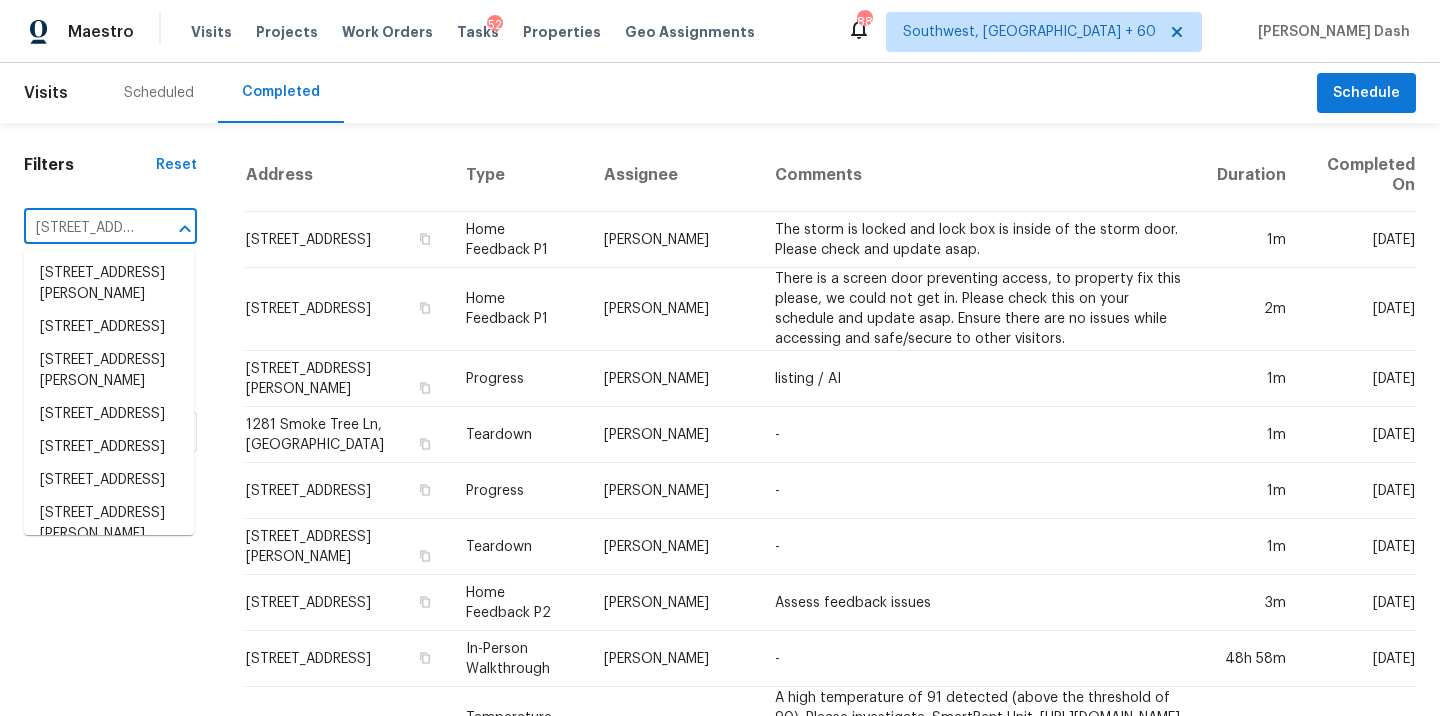 scroll, scrollTop: 0, scrollLeft: 165, axis: horizontal 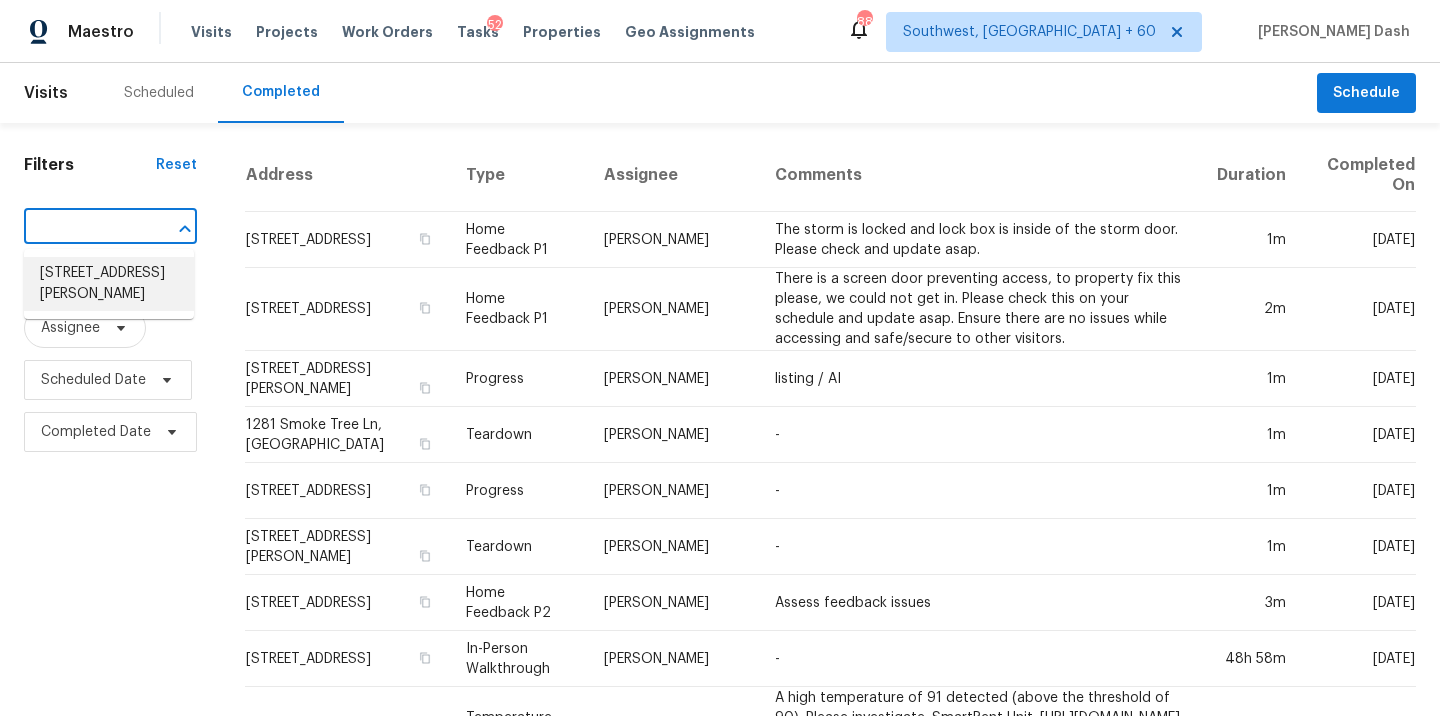 click on "10926 W Coolidge St, Phoenix, AZ 85037" at bounding box center (109, 284) 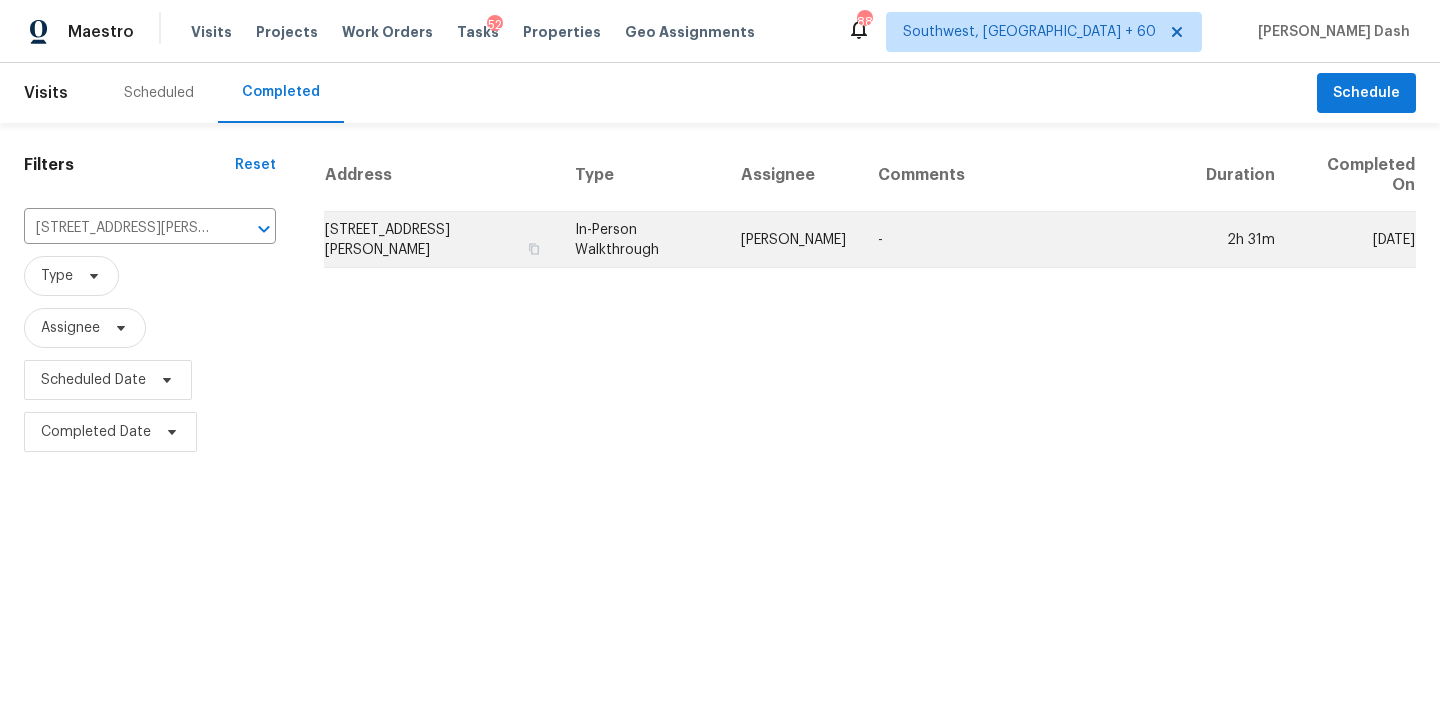 click on "10926 W Coolidge St, Phoenix, AZ 85037" at bounding box center (441, 240) 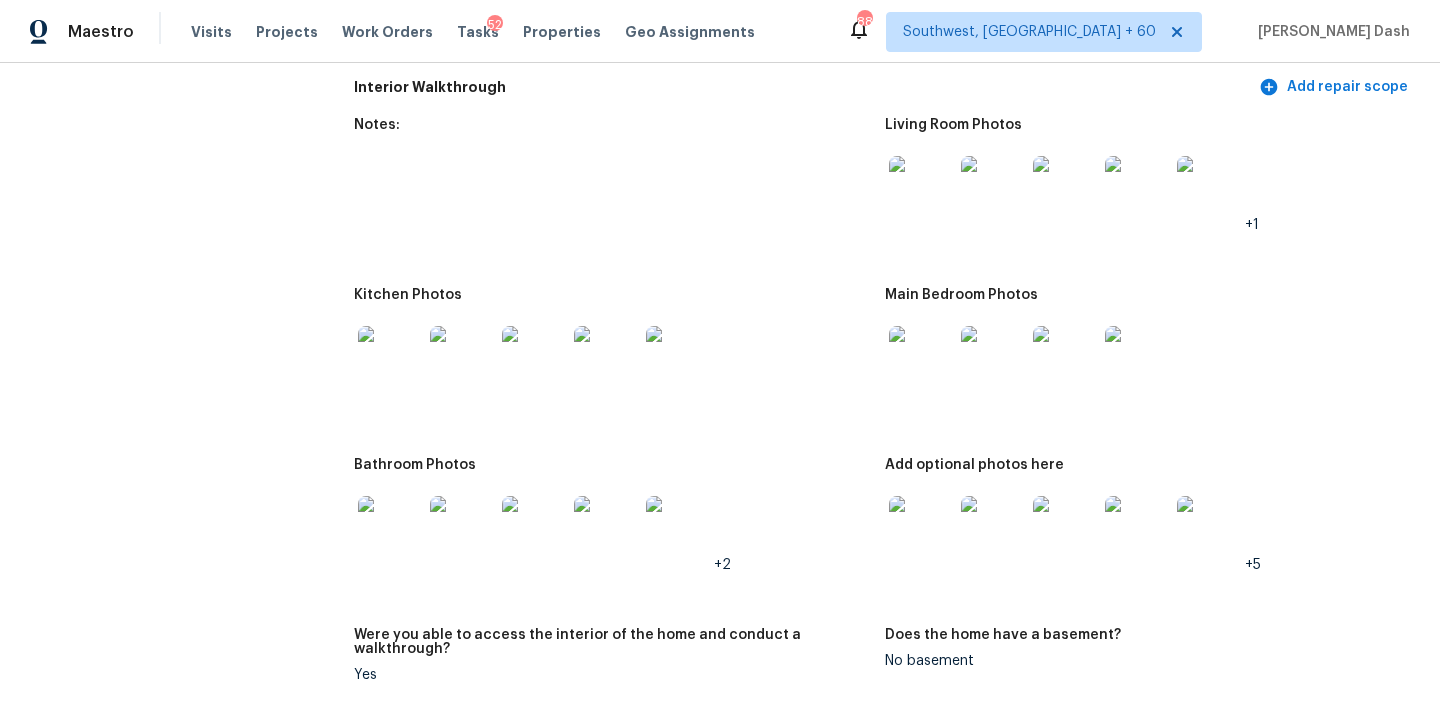scroll, scrollTop: 2574, scrollLeft: 0, axis: vertical 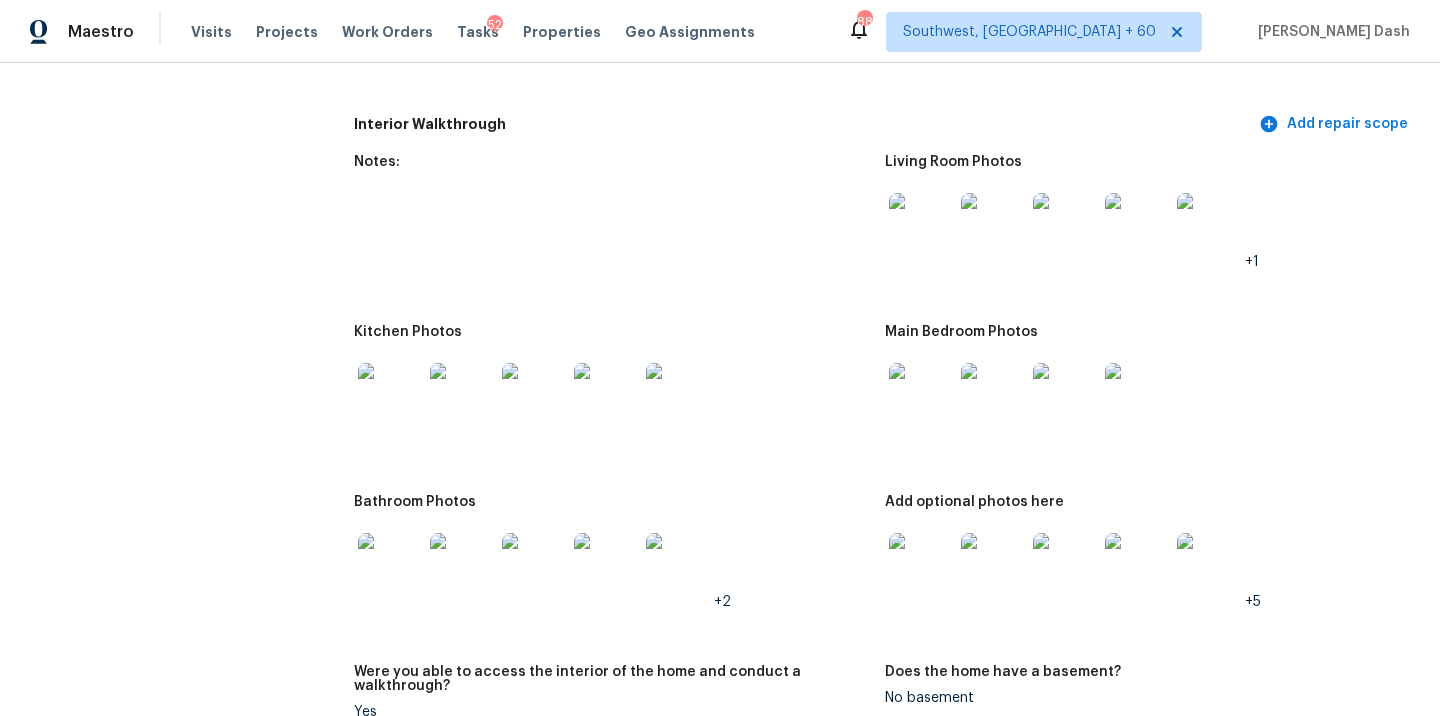 click at bounding box center [390, 395] 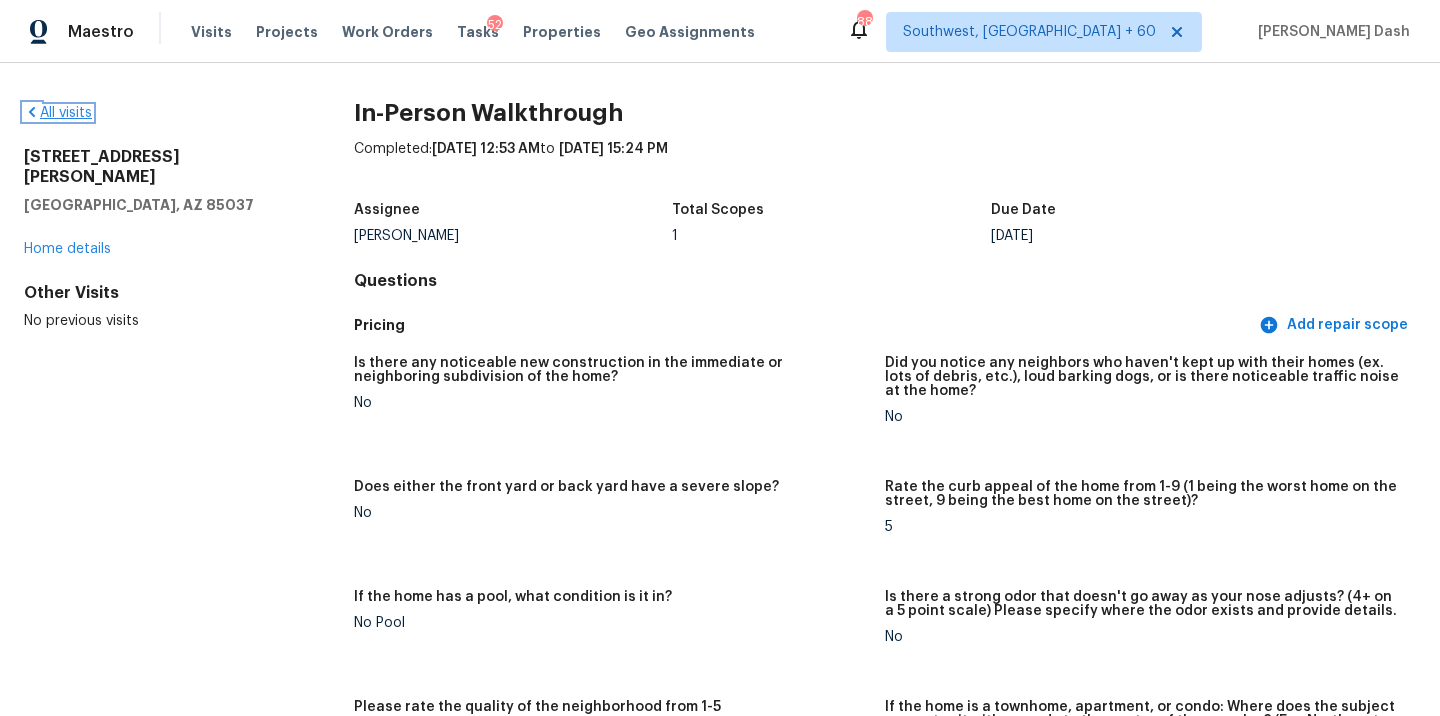 click on "All visits" at bounding box center (58, 113) 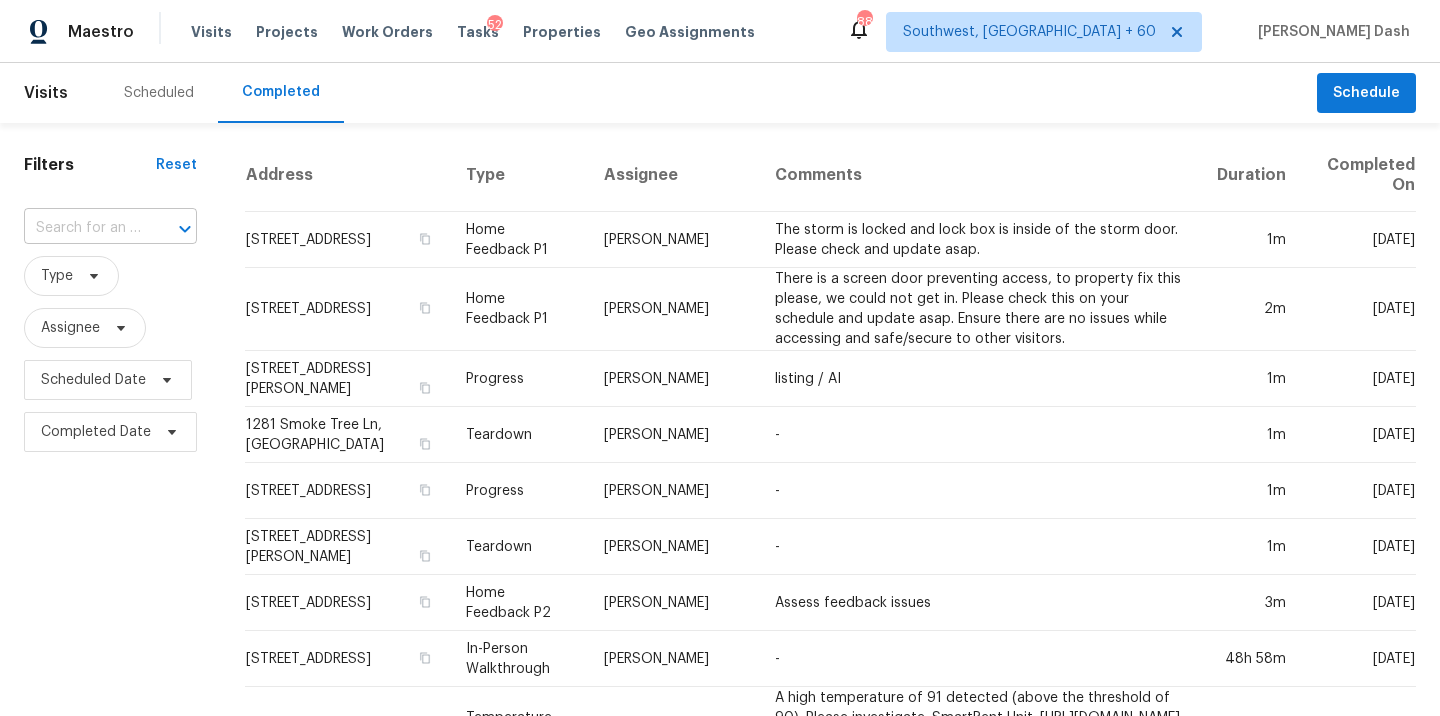 click at bounding box center (171, 229) 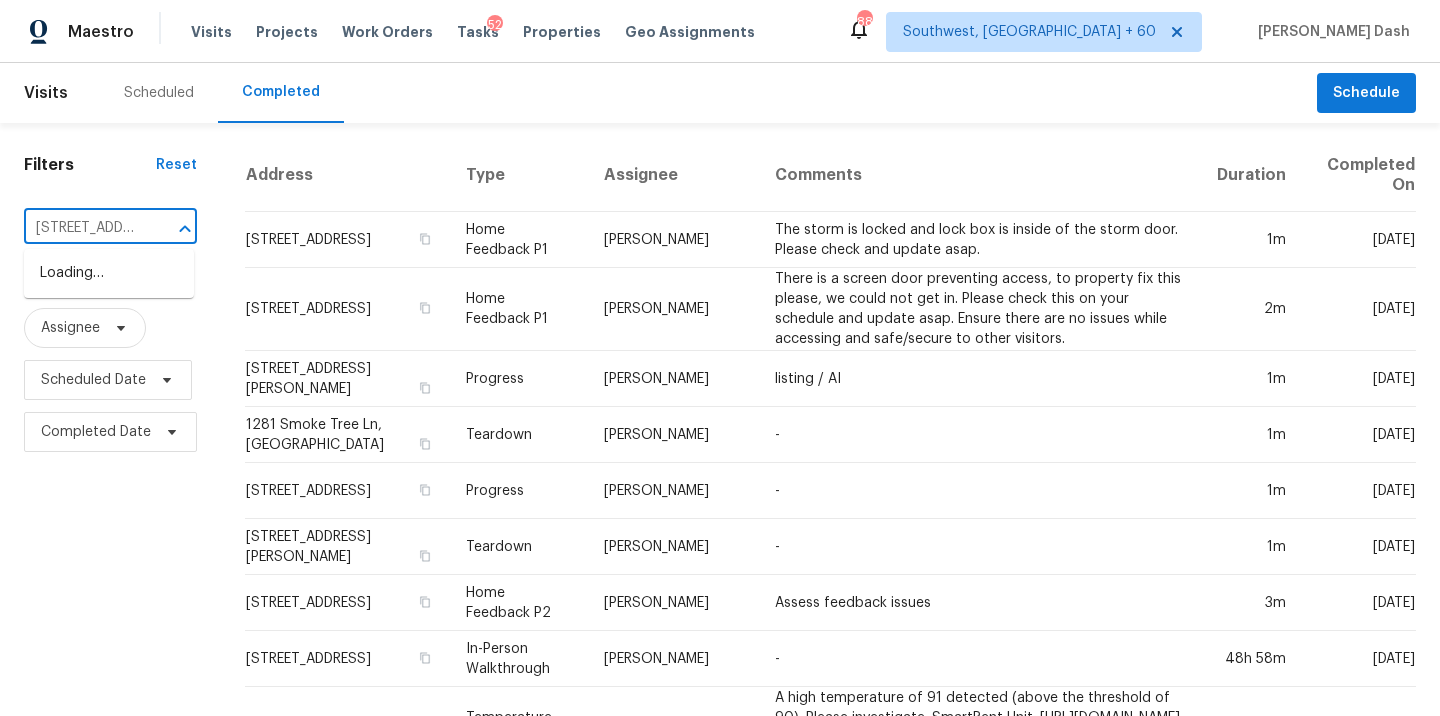 scroll, scrollTop: 0, scrollLeft: 158, axis: horizontal 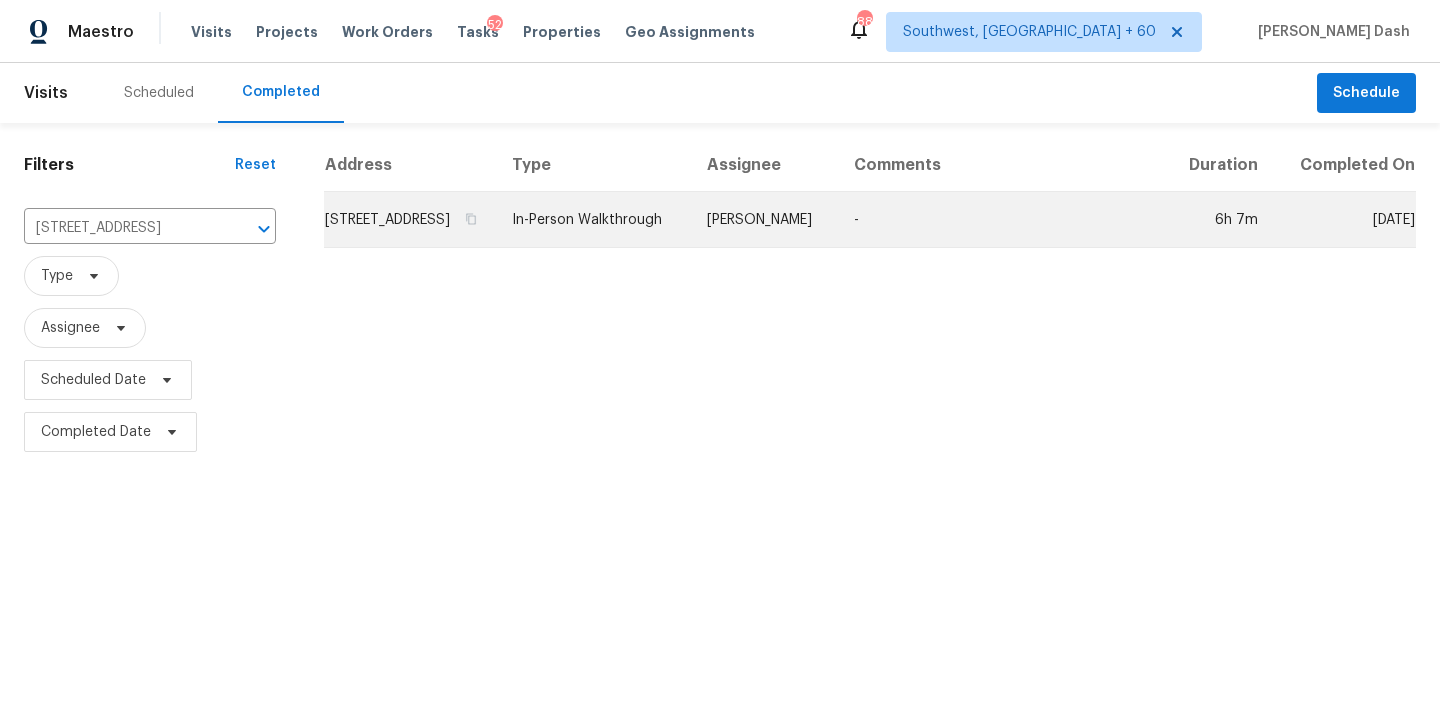 click on "Ken Romain" at bounding box center [764, 220] 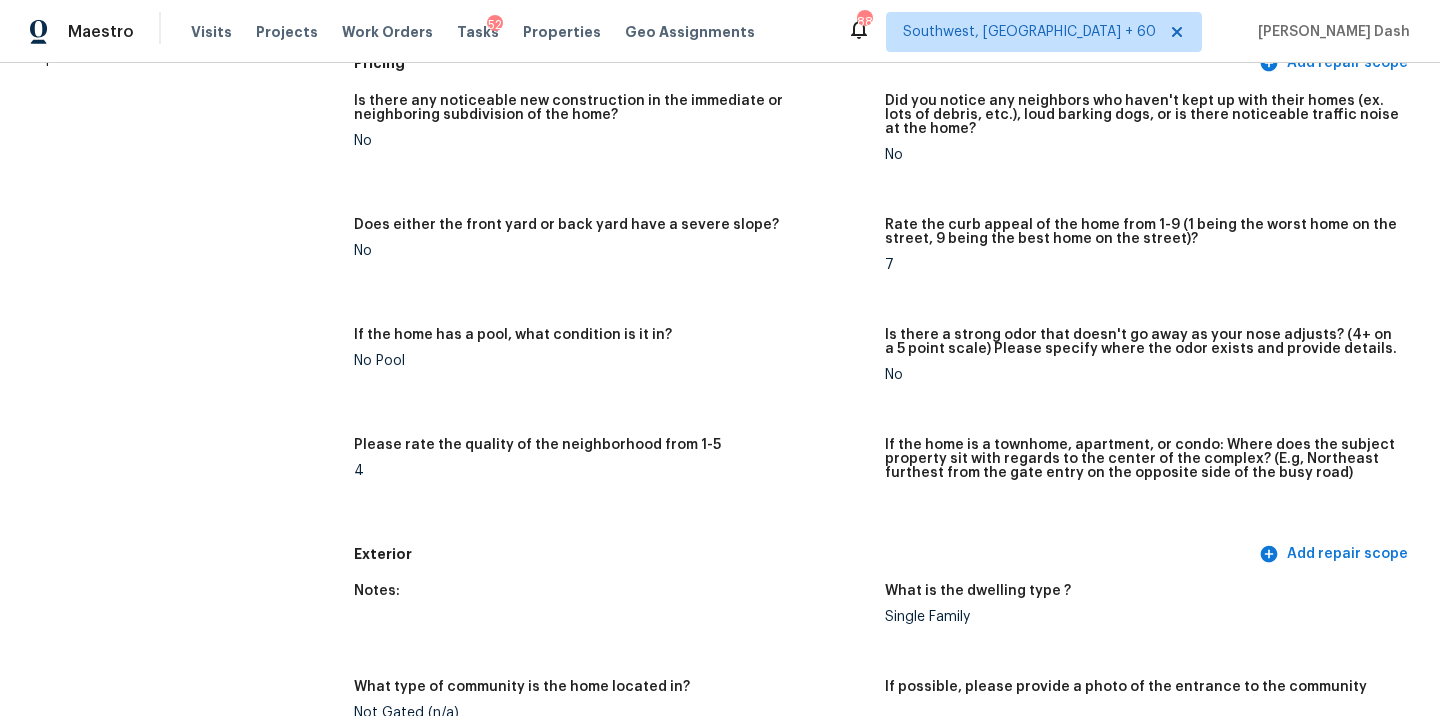 scroll, scrollTop: 0, scrollLeft: 0, axis: both 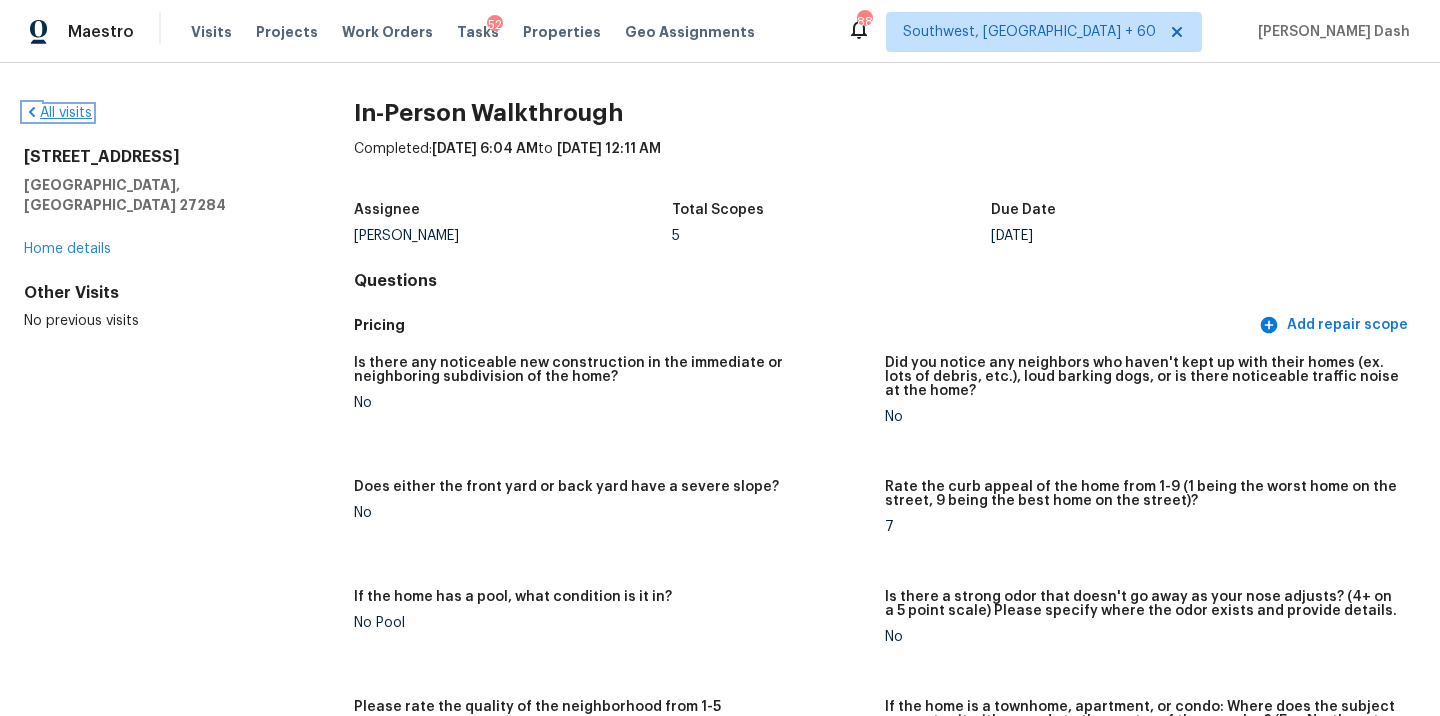 click on "All visits" at bounding box center (58, 113) 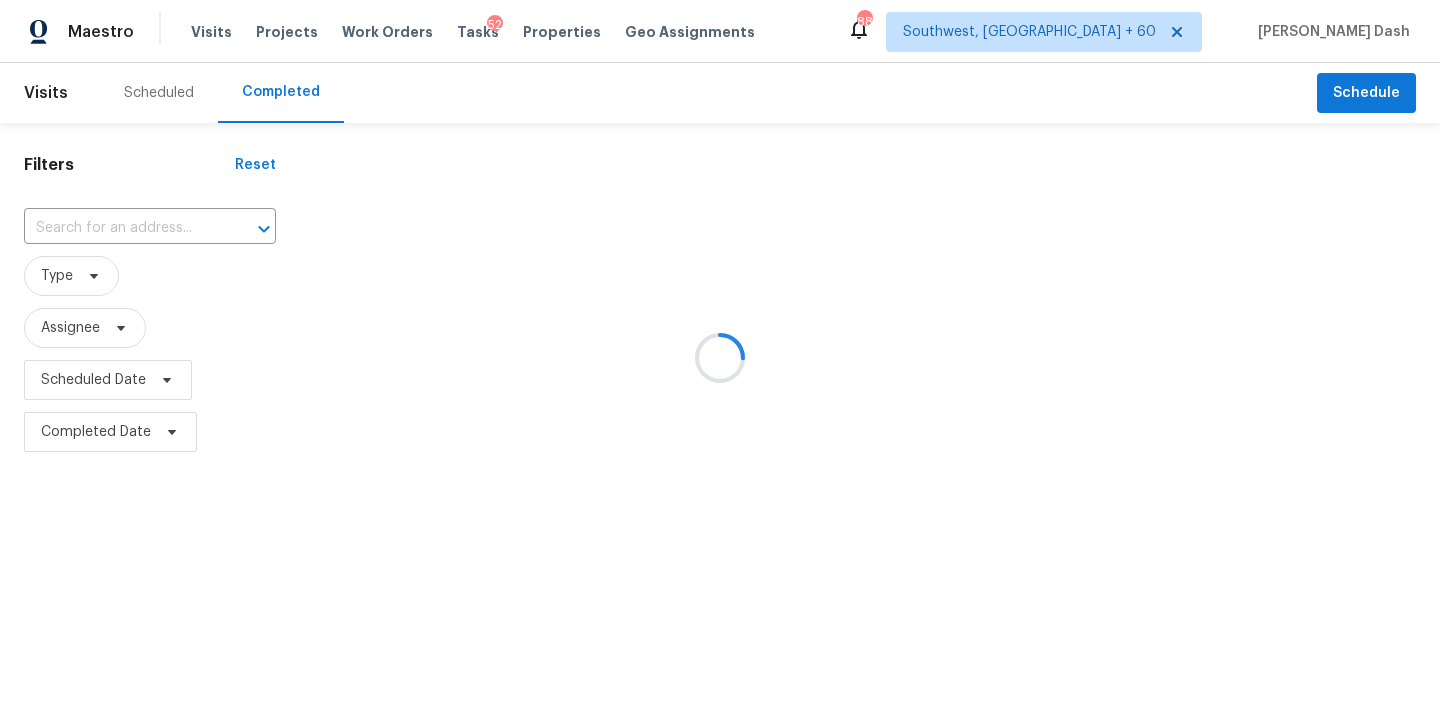 click at bounding box center [720, 358] 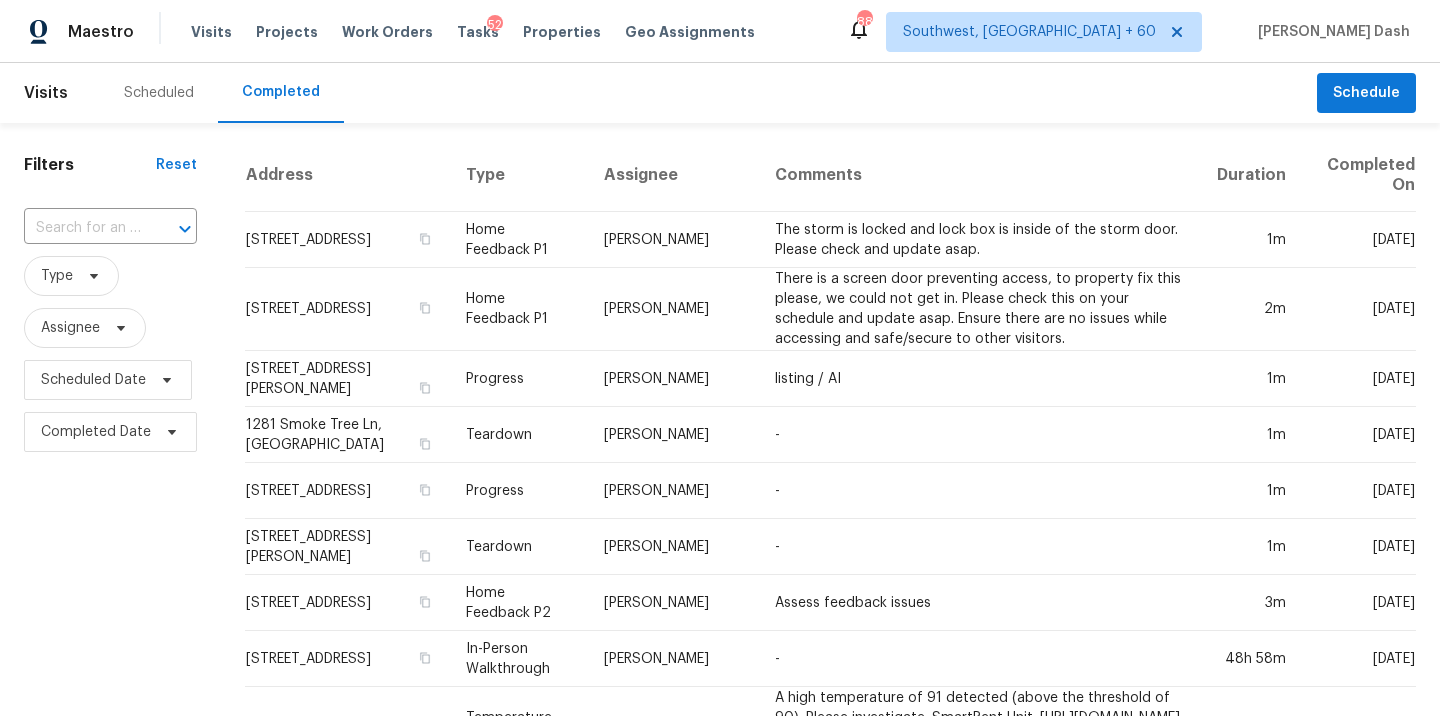 click at bounding box center [82, 228] 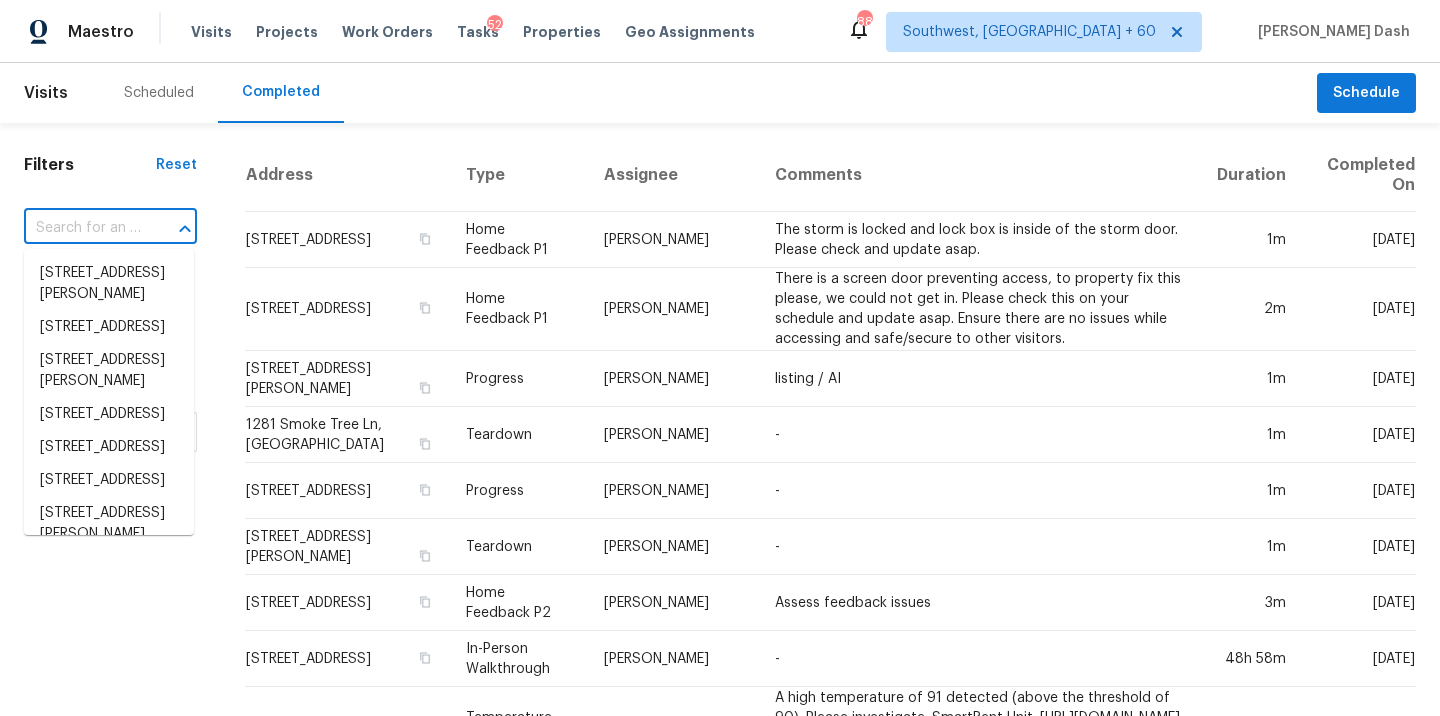 paste on "2625 Montauk Rd, Hoover, AL 35226" 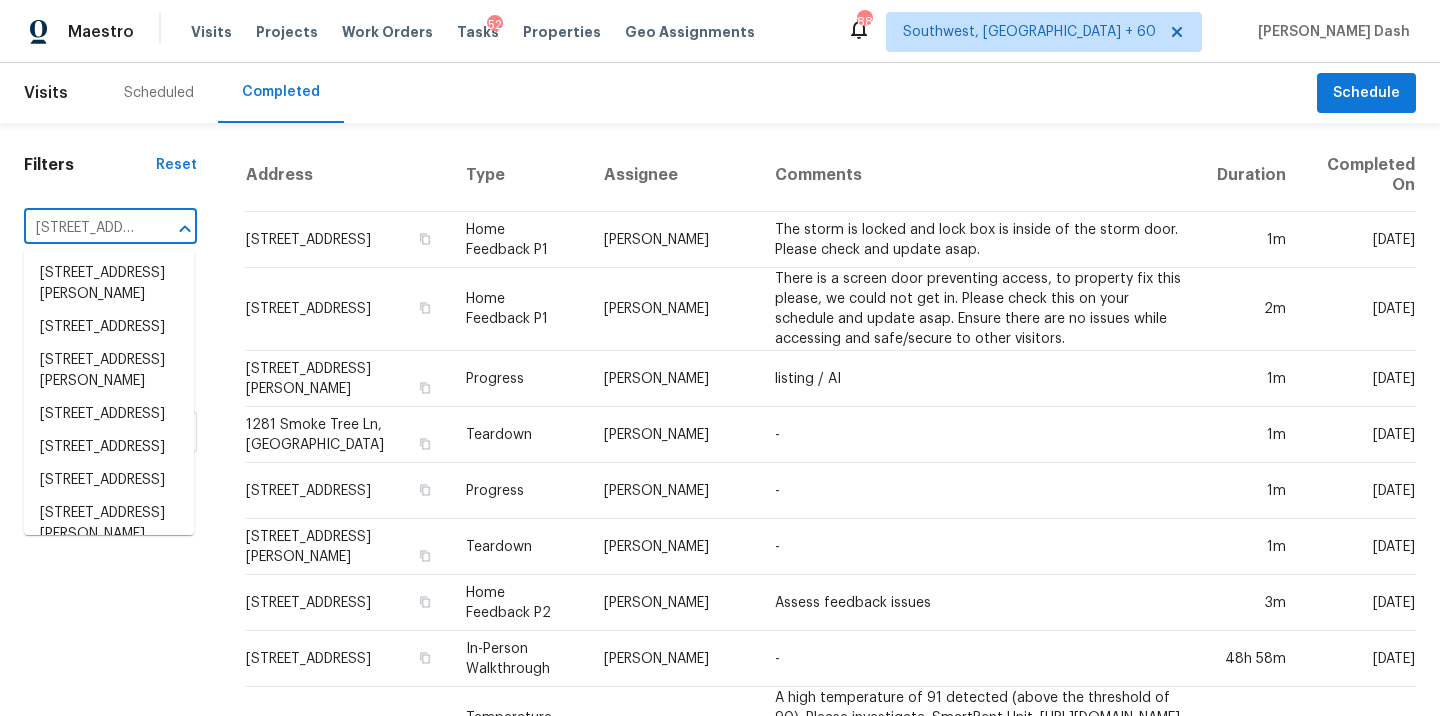scroll, scrollTop: 0, scrollLeft: 134, axis: horizontal 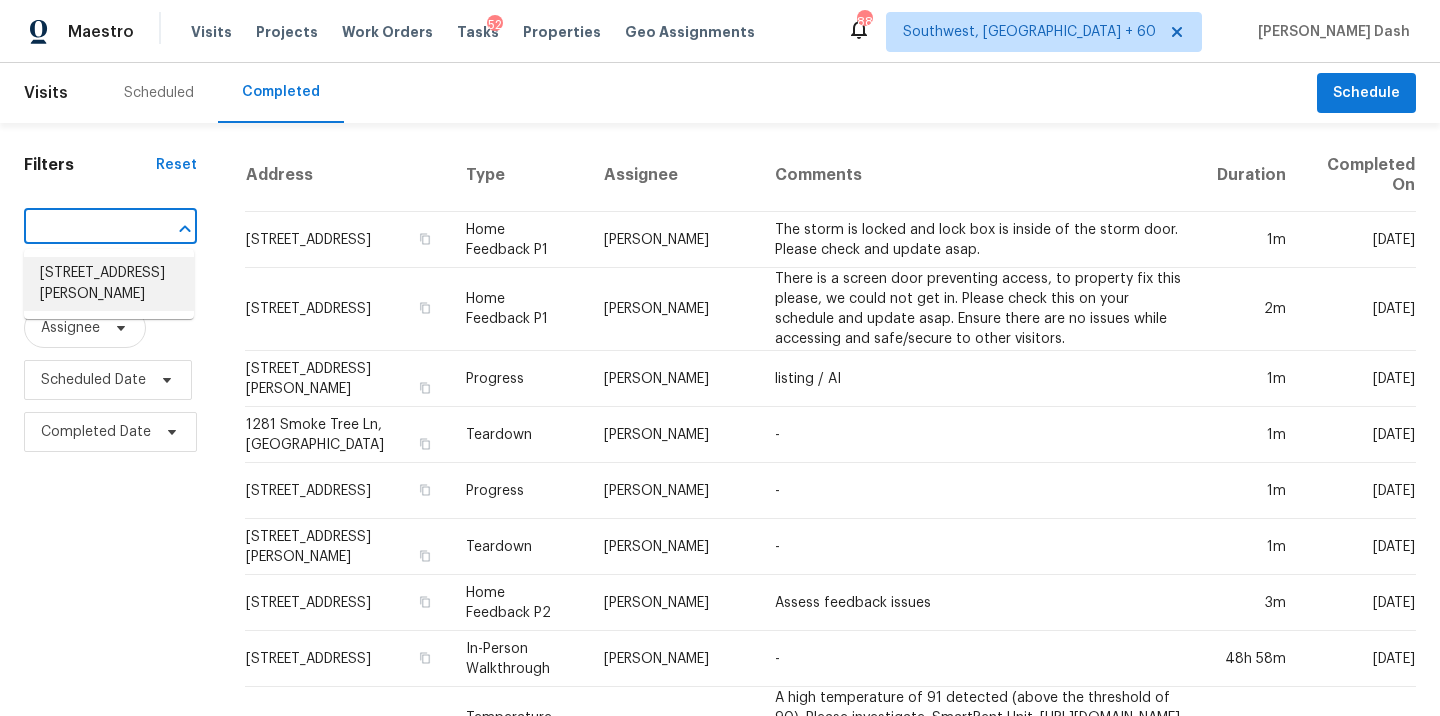 click on "2625 Montauk Rd, Hoover, AL 35226" at bounding box center (109, 284) 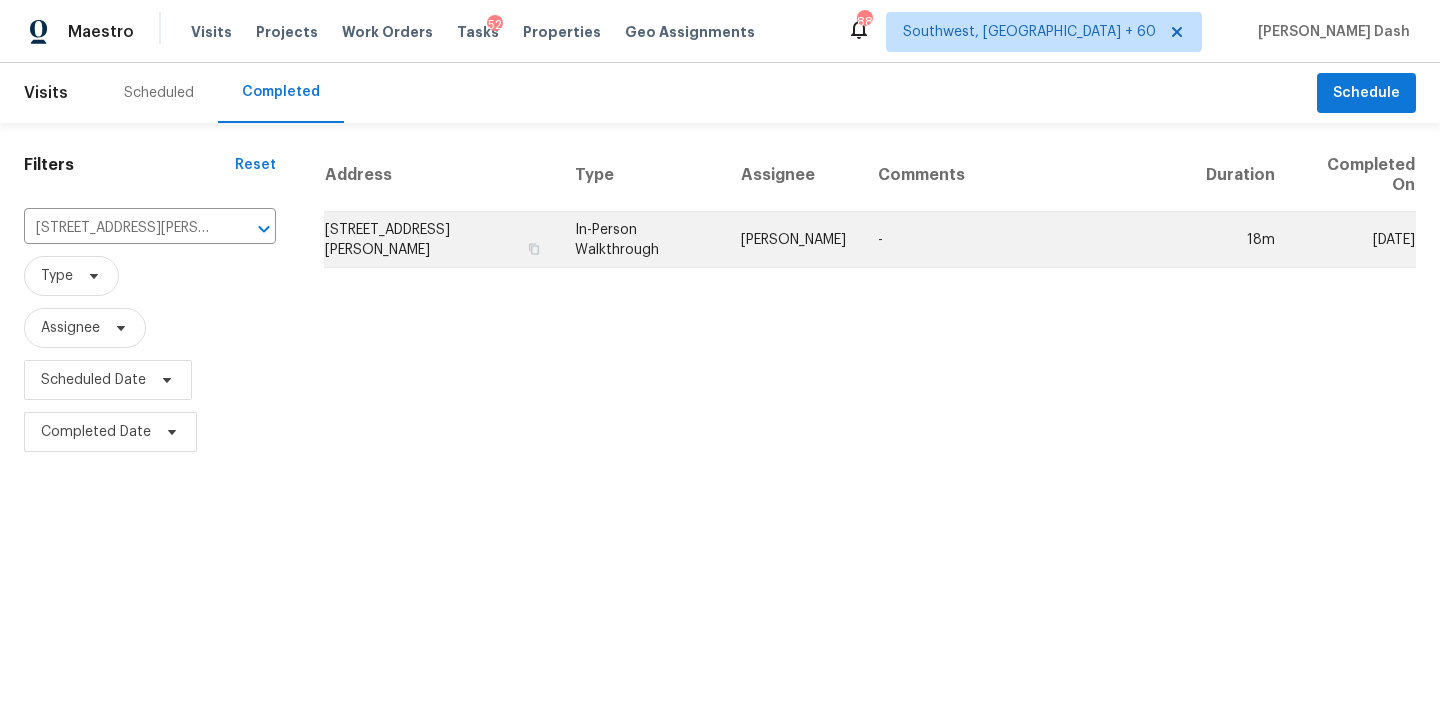 click on "In-Person Walkthrough" at bounding box center (642, 240) 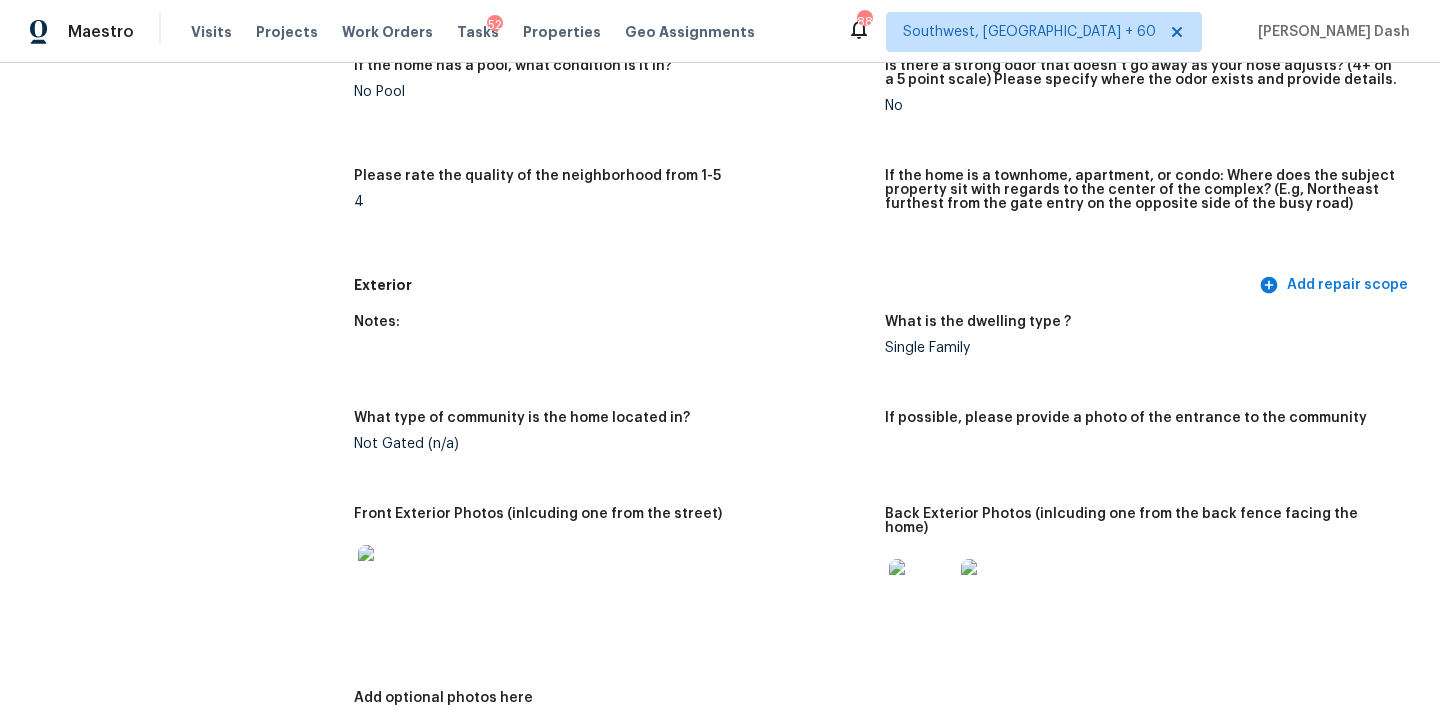 scroll, scrollTop: 0, scrollLeft: 0, axis: both 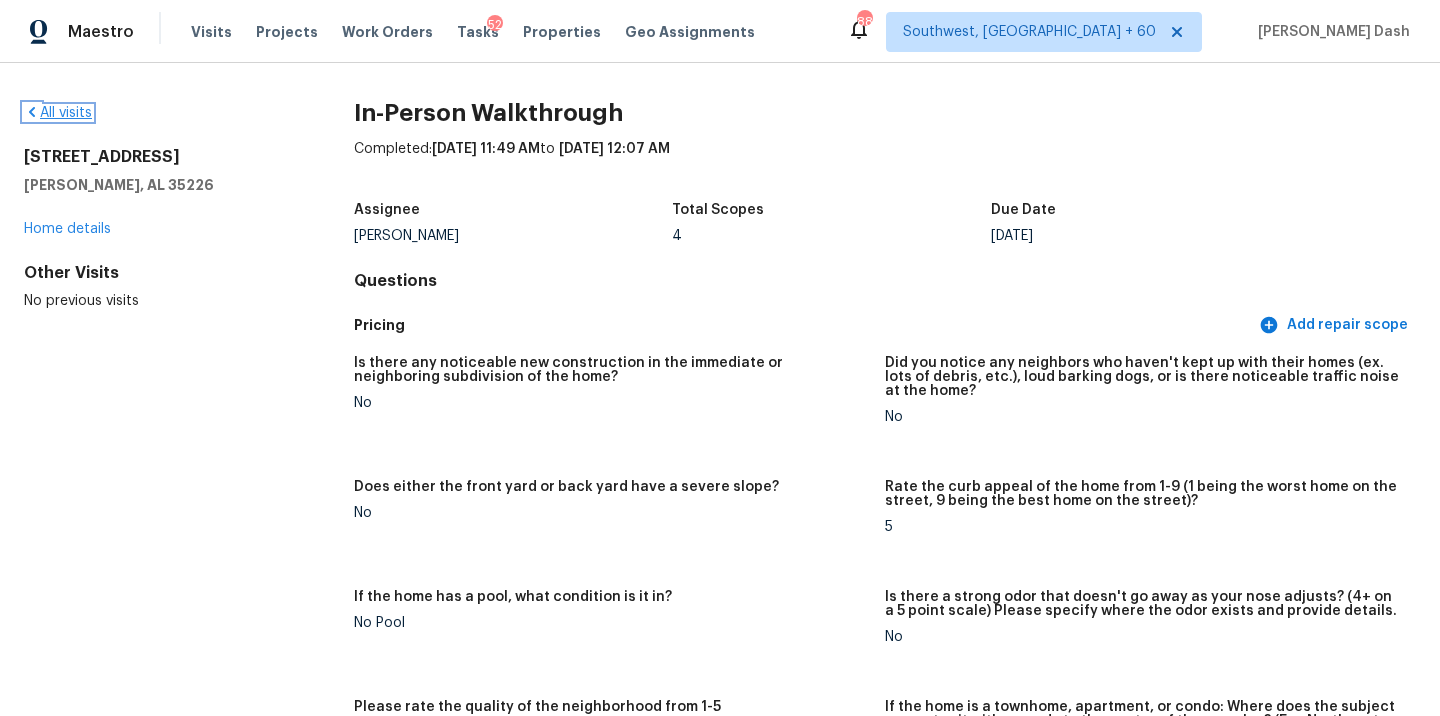 click on "All visits" at bounding box center [58, 113] 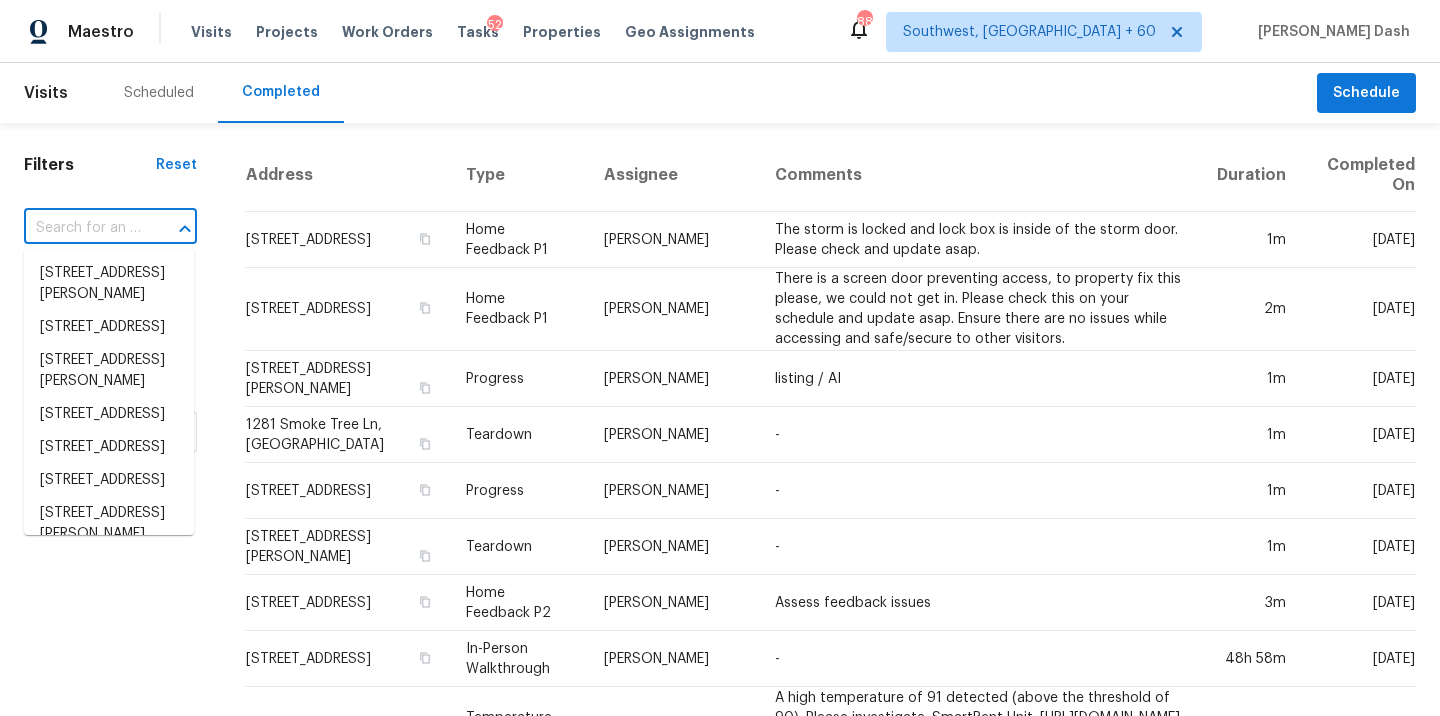 click at bounding box center (82, 228) 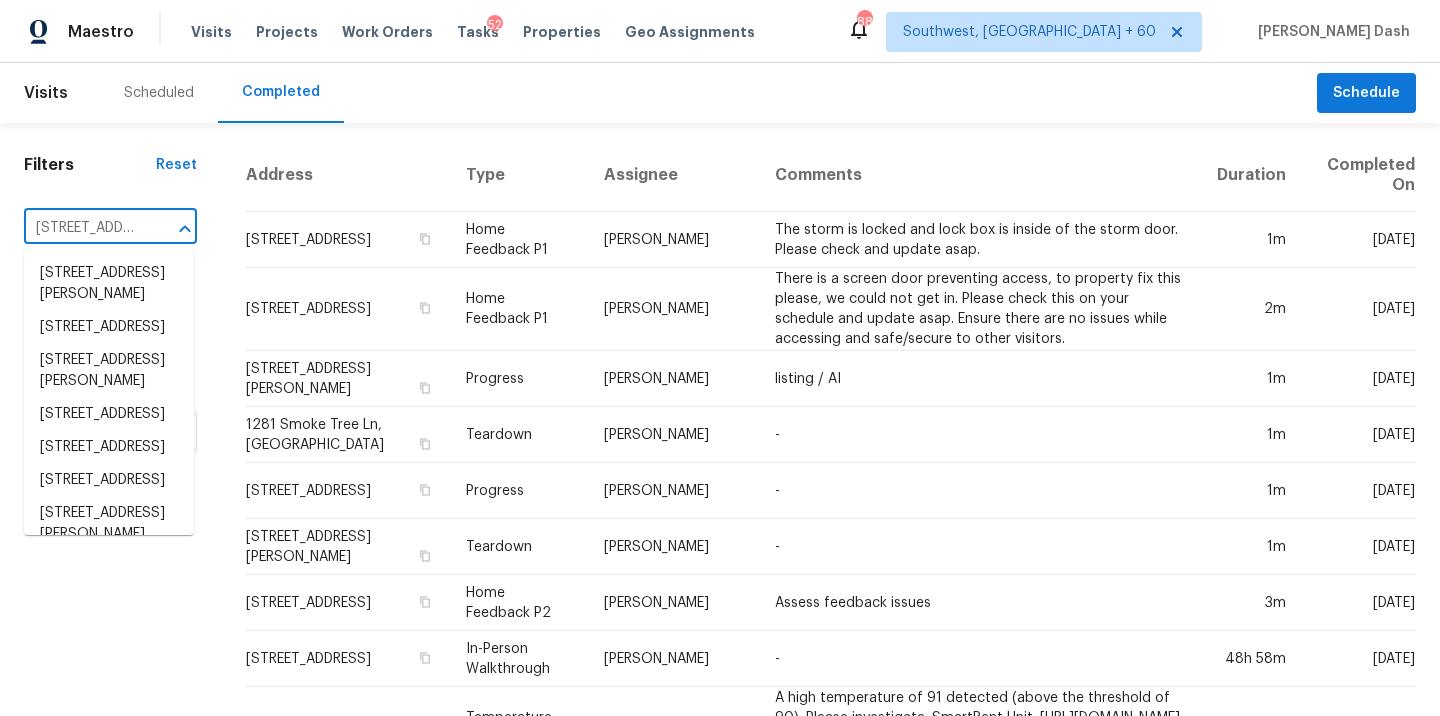 scroll, scrollTop: 0, scrollLeft: 149, axis: horizontal 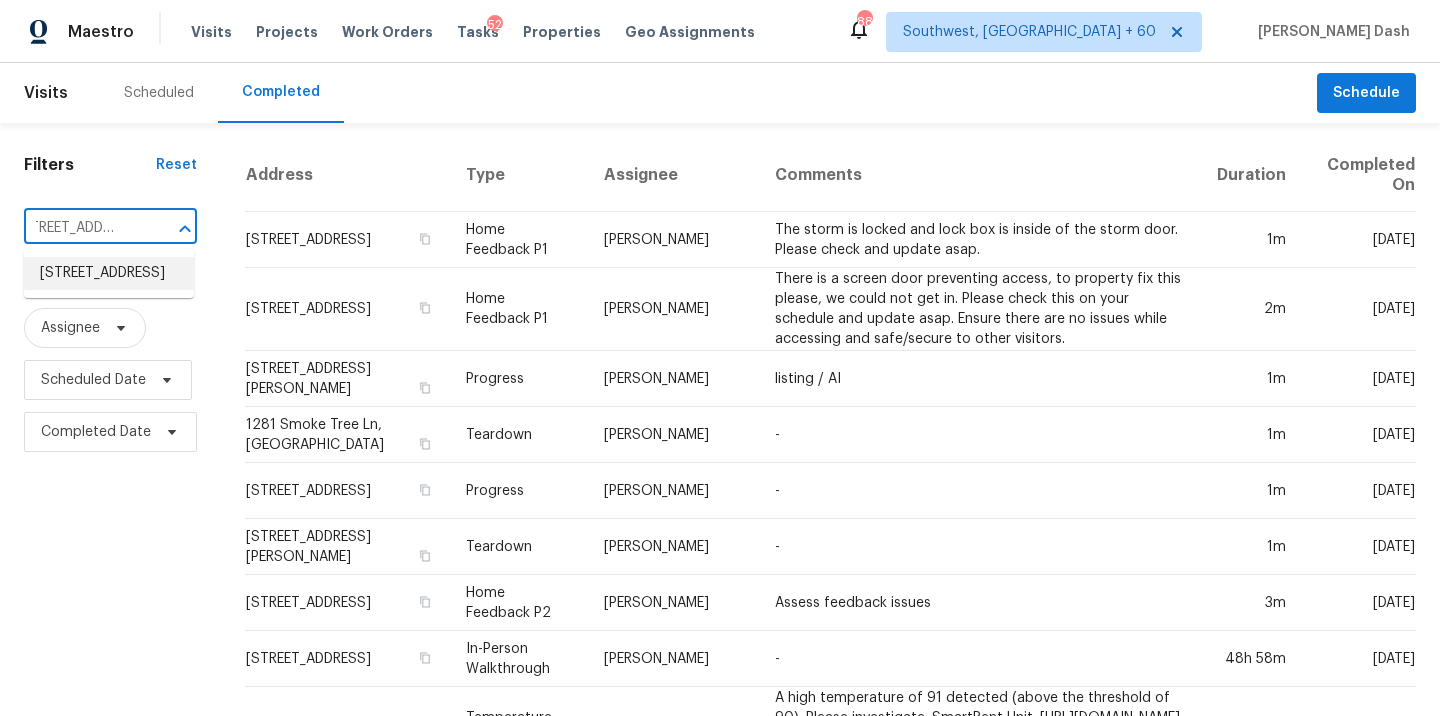 click on "3225 Detroit Ave, Richmond, VA 23222" at bounding box center (109, 273) 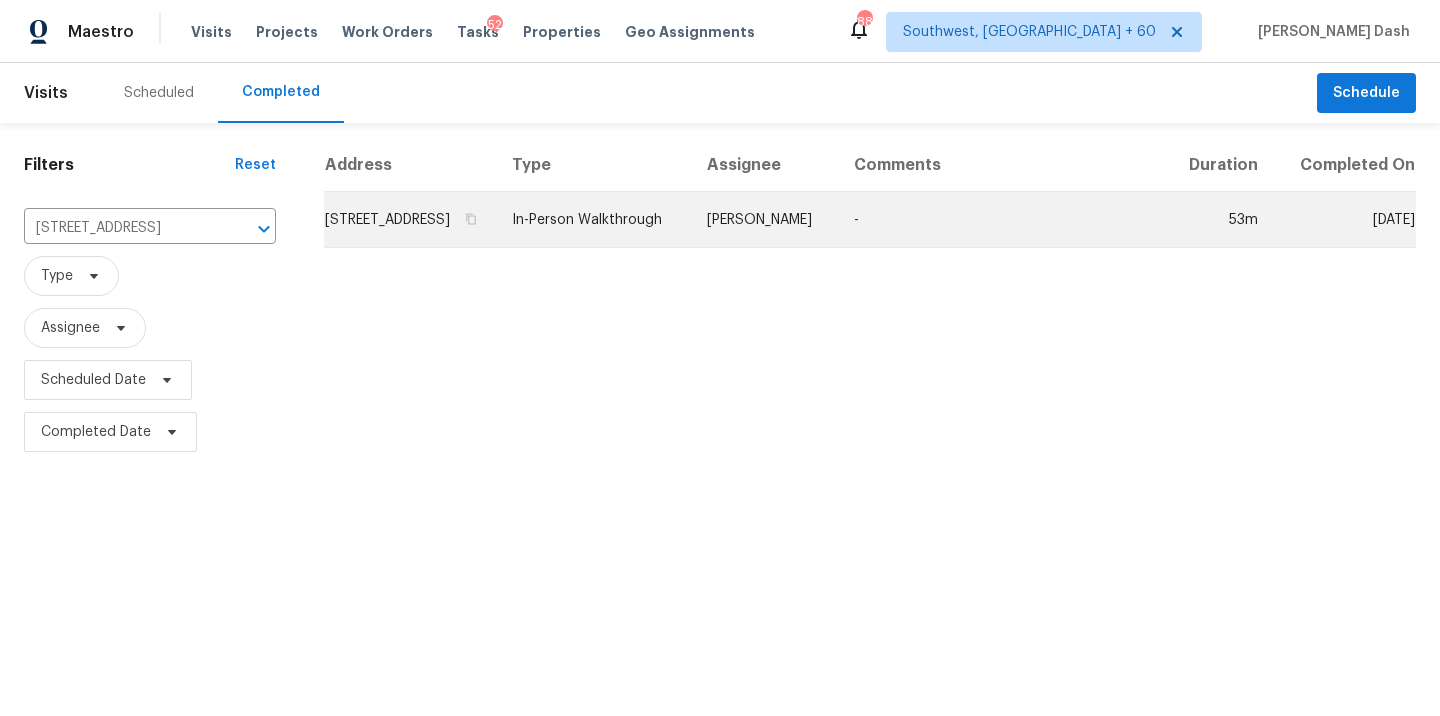 click on "Address Type Assignee Comments Duration Completed On 3225 Detroit Ave, Richmond, VA 23222 In-Person Walkthrough Christopher Neilson -  53m Fri, Jul 11" at bounding box center (870, 193) 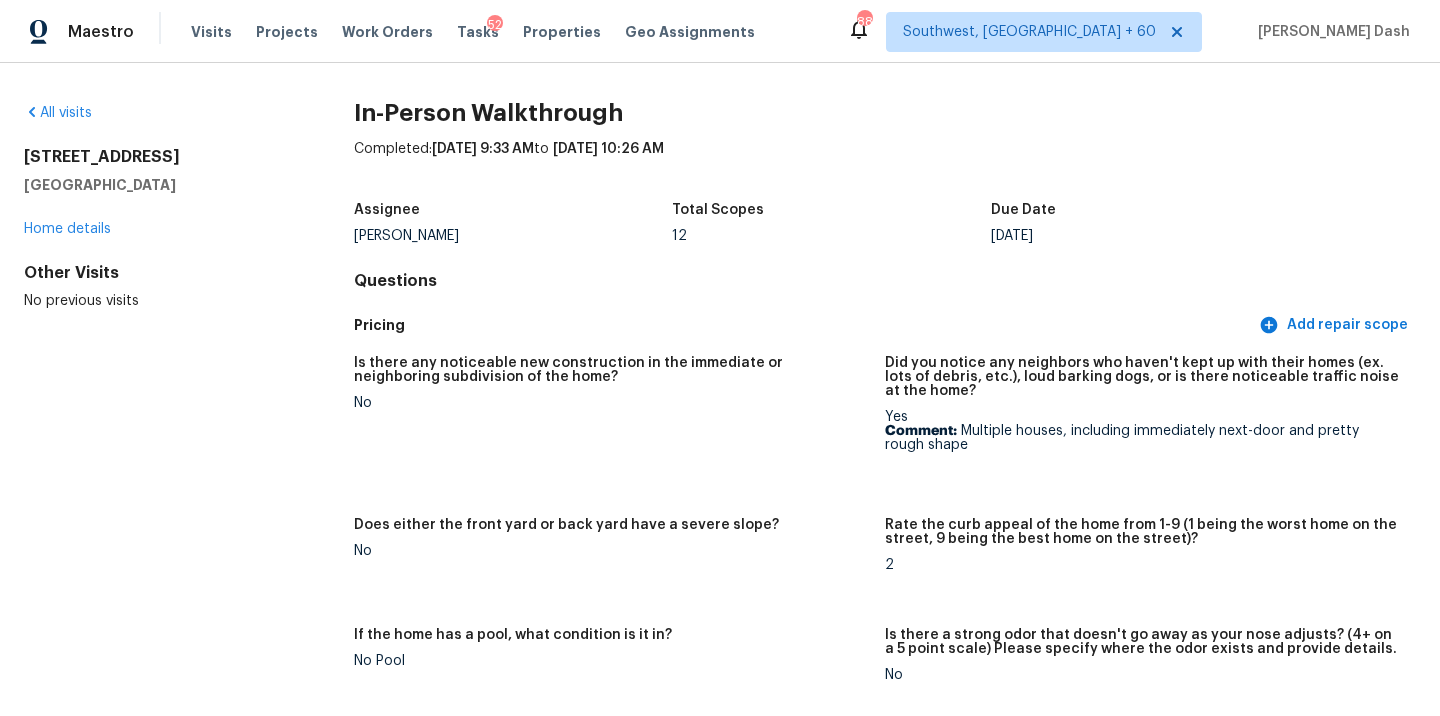 click on "All visits 3225 Detroit Ave Richmond, VA 23222 Home details Other Visits No previous visits In-Person Walkthrough Completed:  7/11/2025, 9:33 AM  to   7/11/2025, 10:26 AM Assignee Christopher Neilson Total Scopes 12 Due Date Fri, Jul 11 Questions Pricing Add repair scope Is there any noticeable new construction in the immediate or neighboring subdivision of the home? No Did you notice any neighbors who haven't kept up with their homes (ex. lots of debris, etc.), loud barking dogs, or is there noticeable traffic noise at the home? Yes Comment:   Multiple houses, including immediately next-door and pretty rough shape Does either the front yard or back yard have a severe slope? No Rate the curb appeal of the home from 1-9 (1 being the worst home on the street, 9 being the best home on the street)? 2 If the home has a pool, what condition is it in? No Pool Is there a strong odor that doesn't go away as your nose adjusts? (4+ on a 5 point scale) Please specify where the odor exists and provide details. No 2 Notes:" at bounding box center (720, 389) 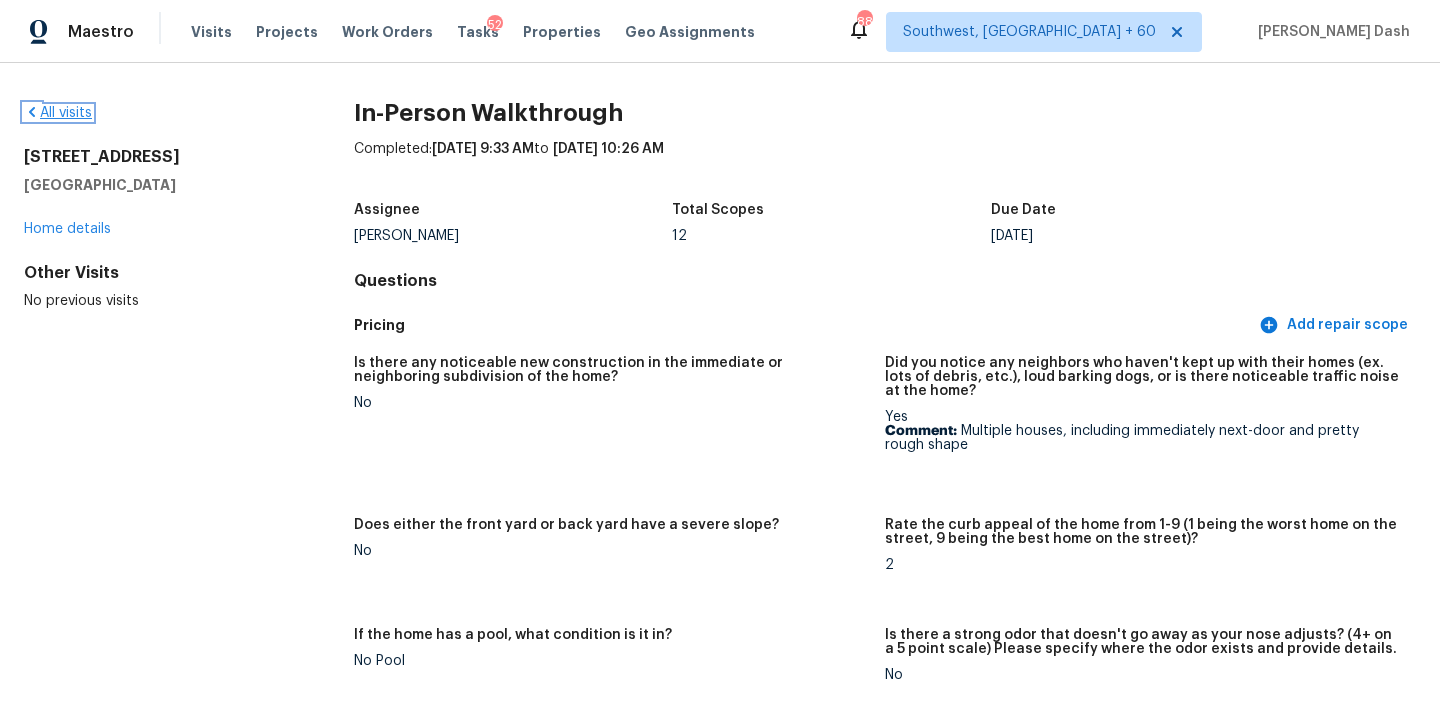 click on "All visits" at bounding box center (58, 113) 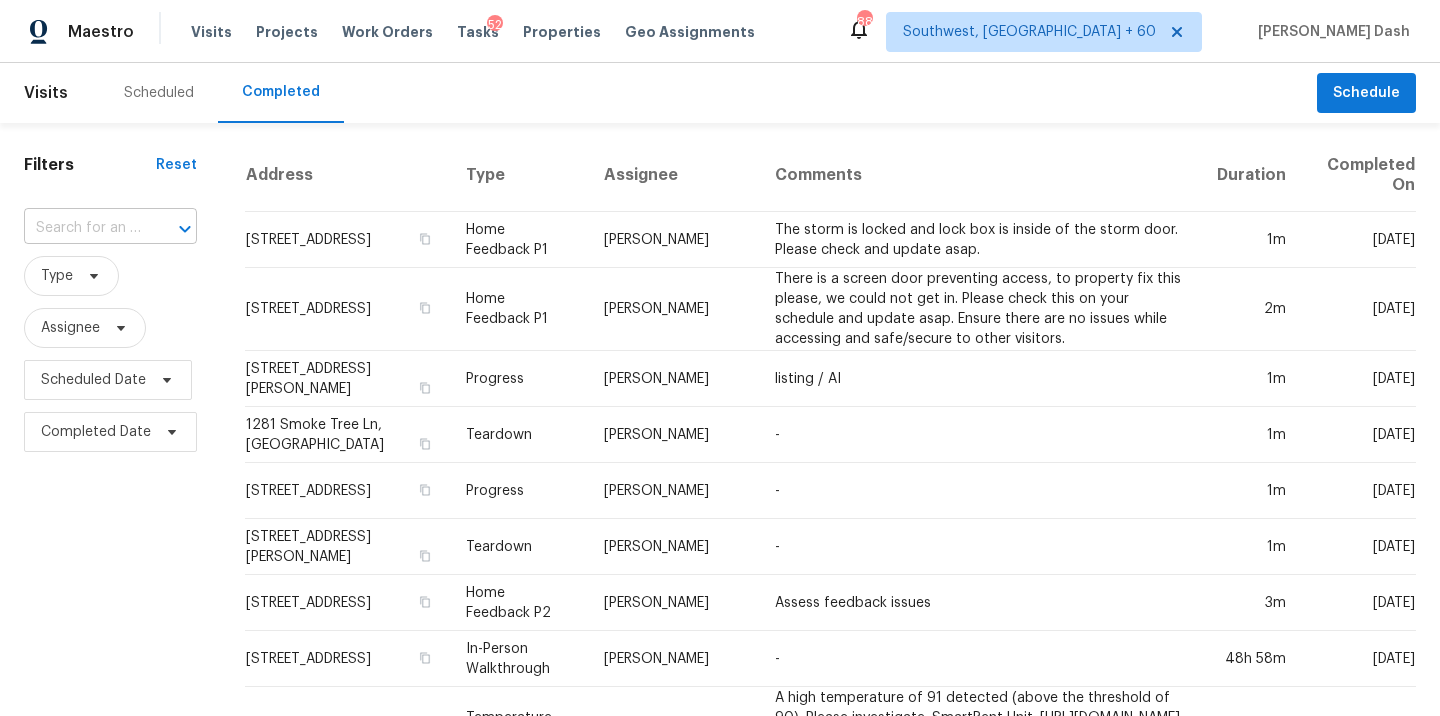 click at bounding box center [171, 229] 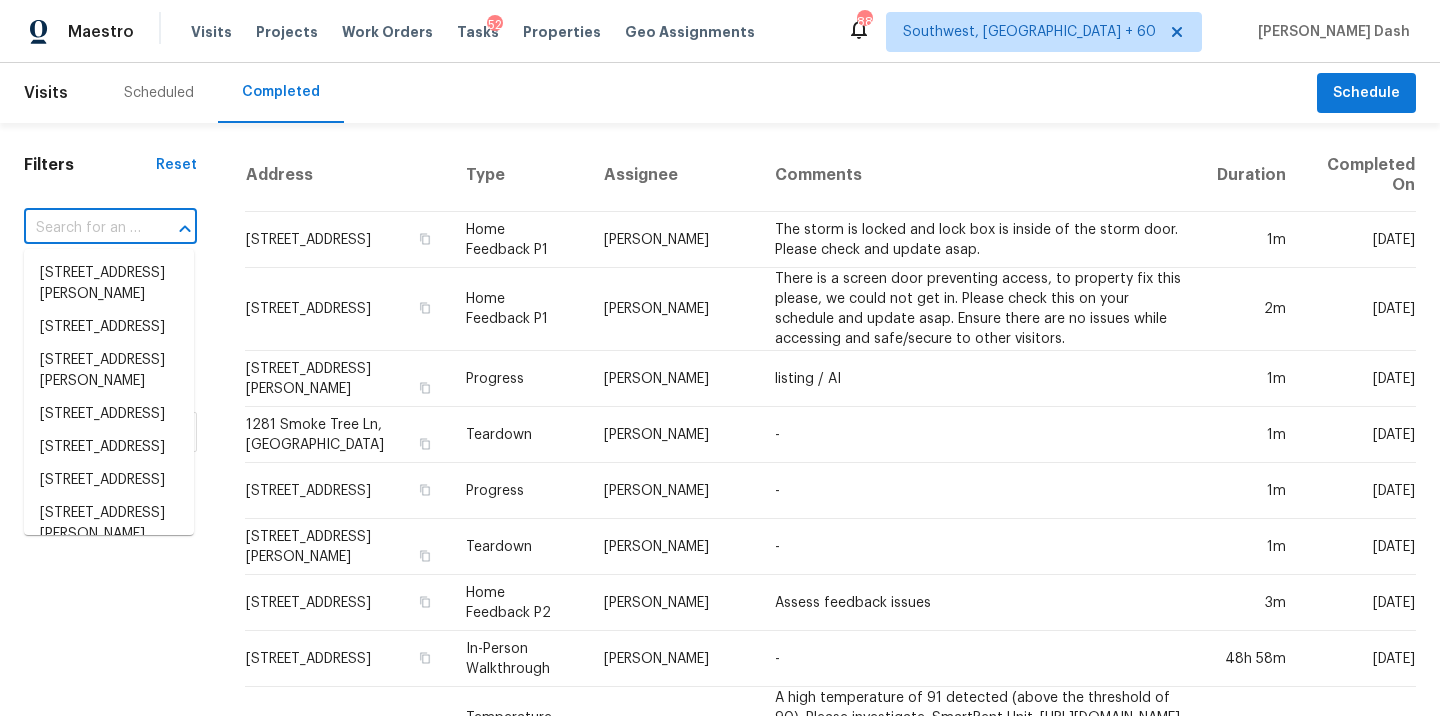 paste on "1885 Leon Ave, San Diego, CA 92154" 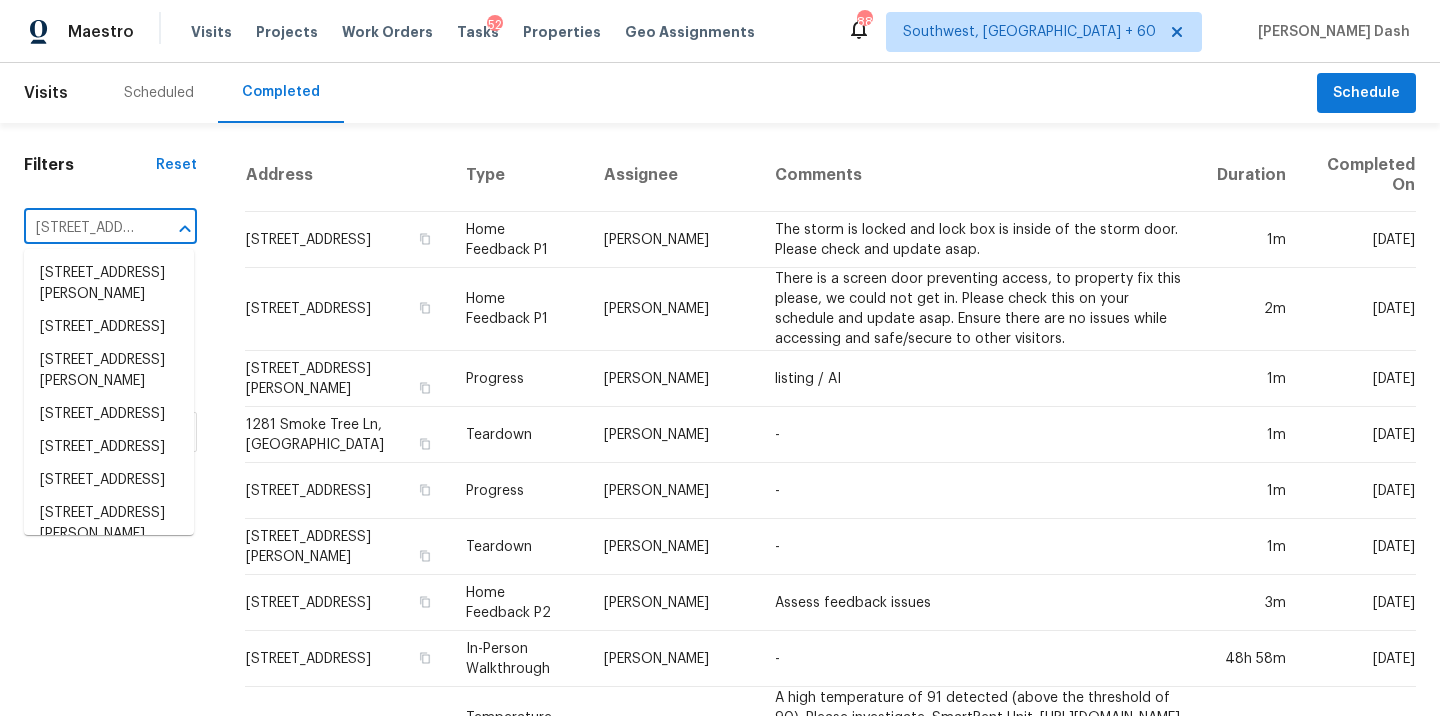 scroll, scrollTop: 0, scrollLeft: 135, axis: horizontal 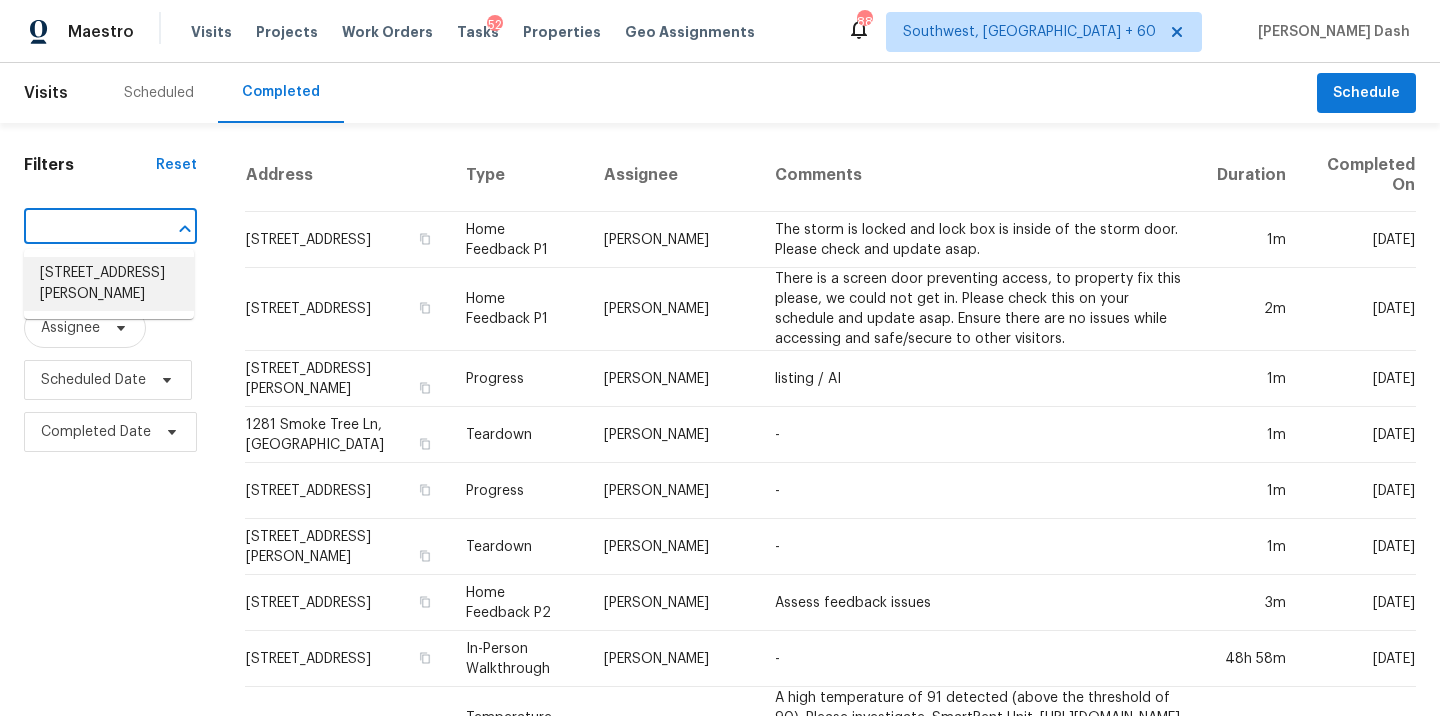 click on "1885 Leon Ave, San Diego, CA 92154" at bounding box center (109, 284) 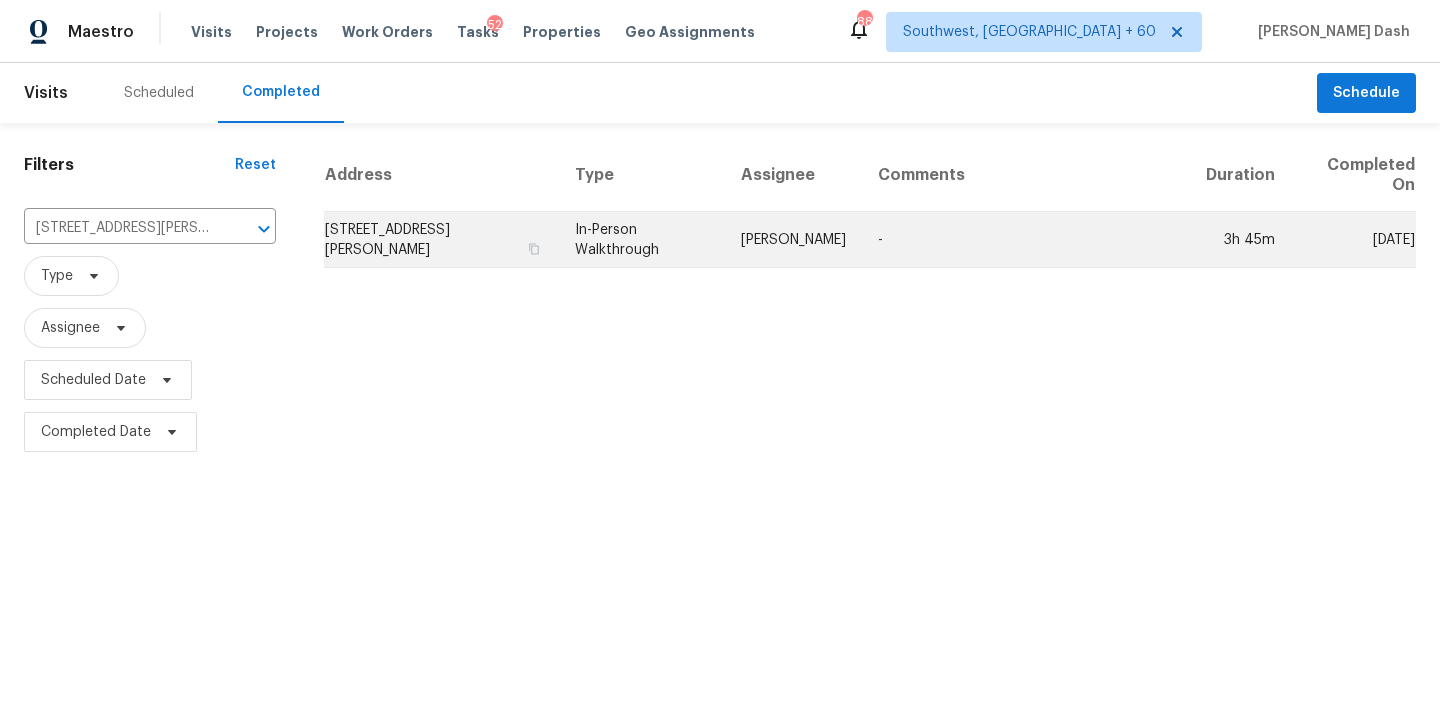 click on "In-Person Walkthrough" at bounding box center [642, 240] 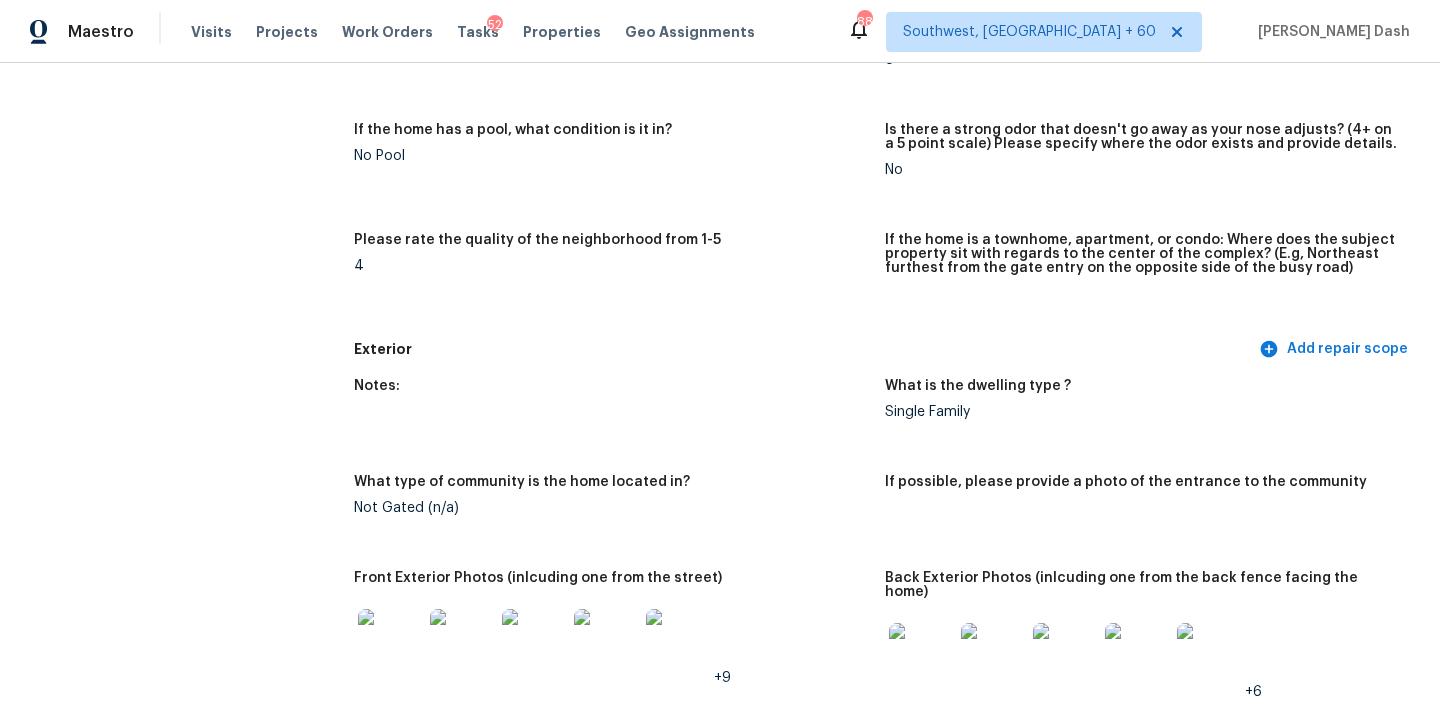 scroll, scrollTop: 0, scrollLeft: 0, axis: both 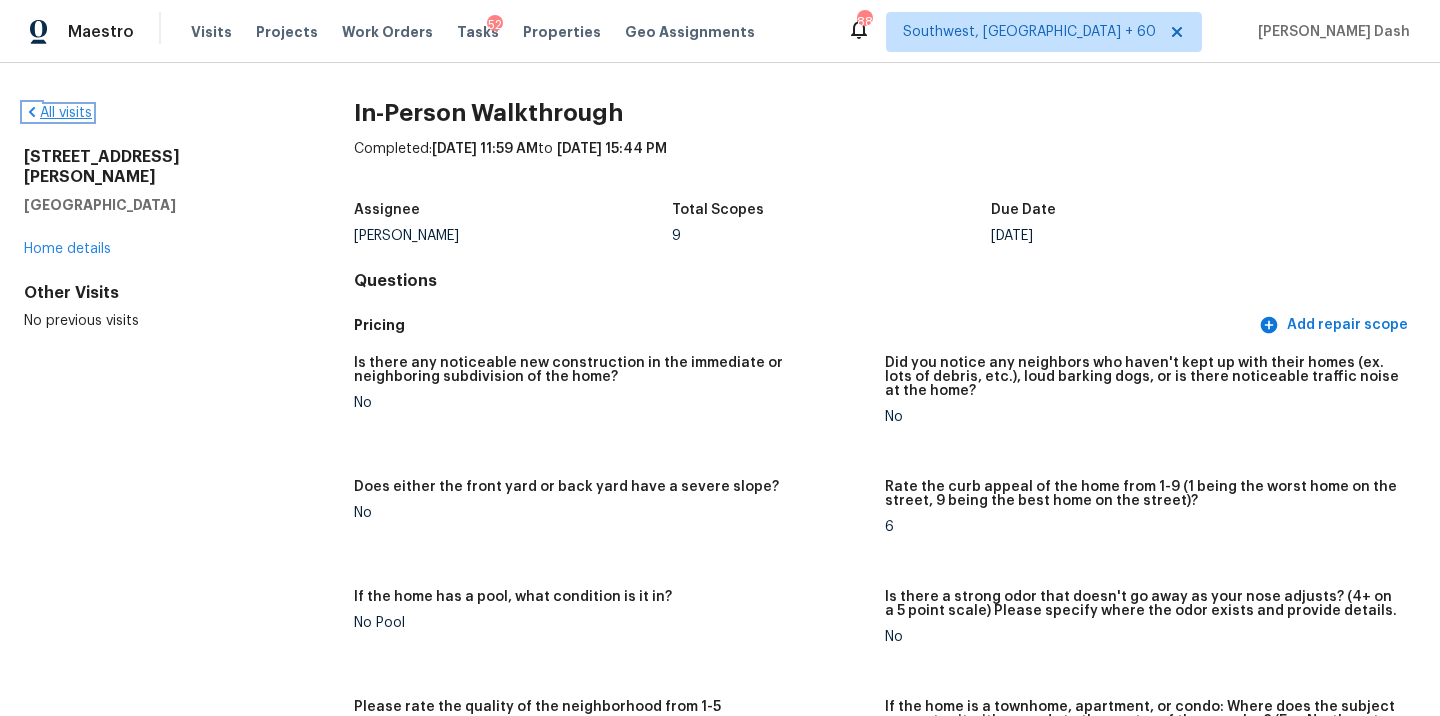 click on "All visits" at bounding box center (58, 113) 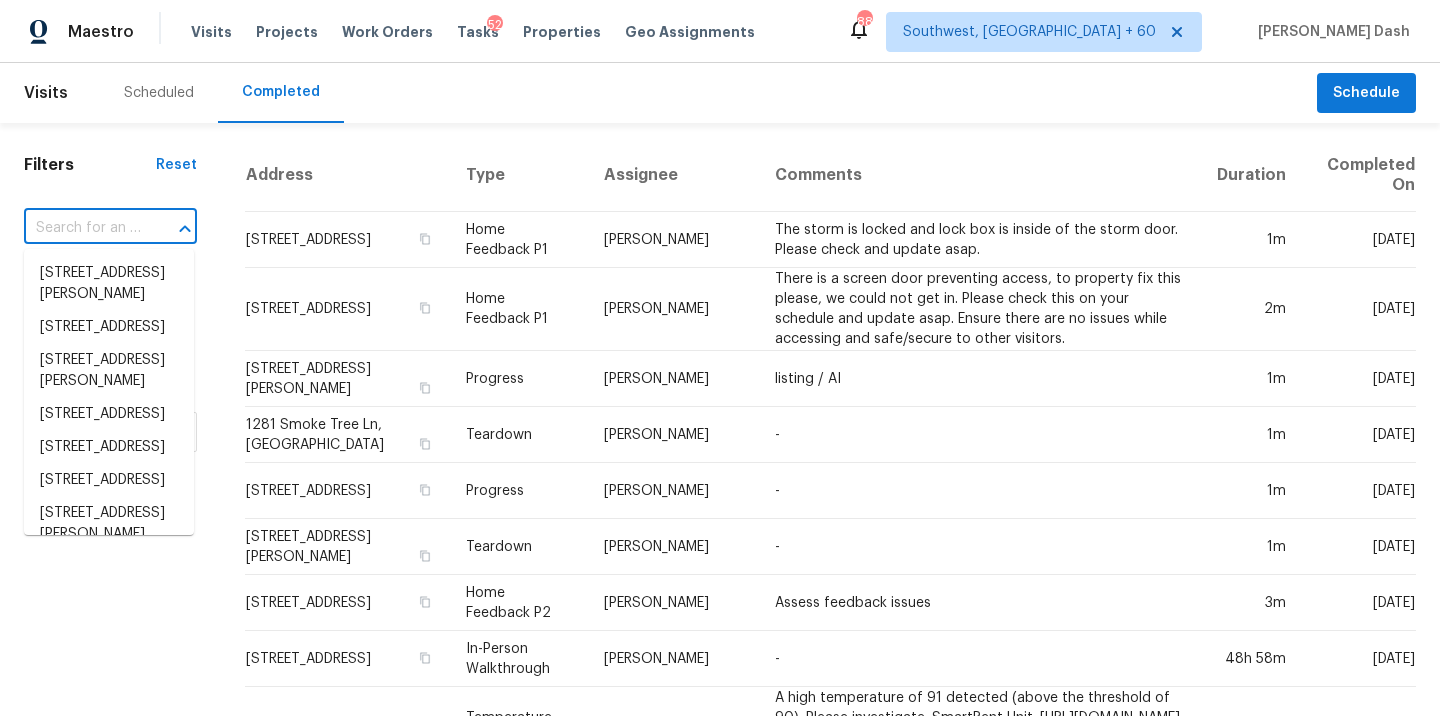 click at bounding box center [82, 228] 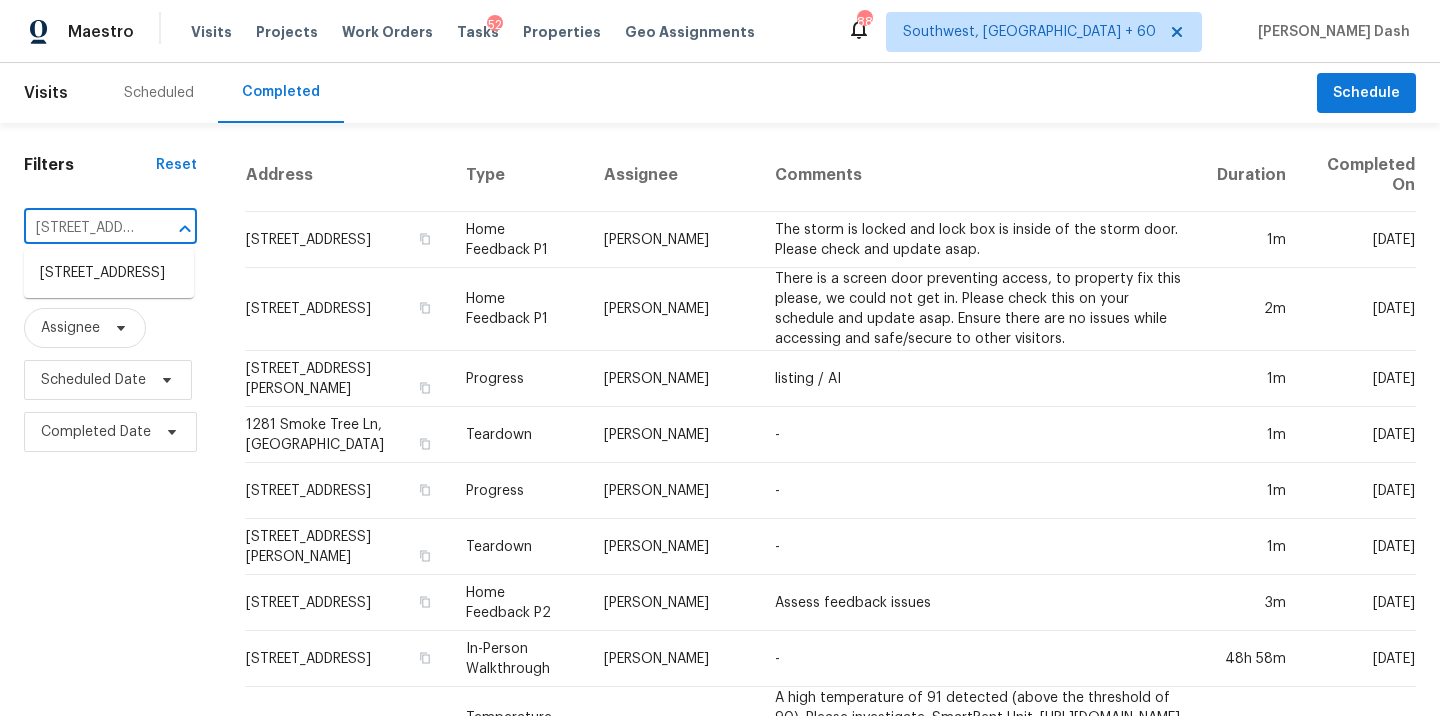 scroll, scrollTop: 0, scrollLeft: 161, axis: horizontal 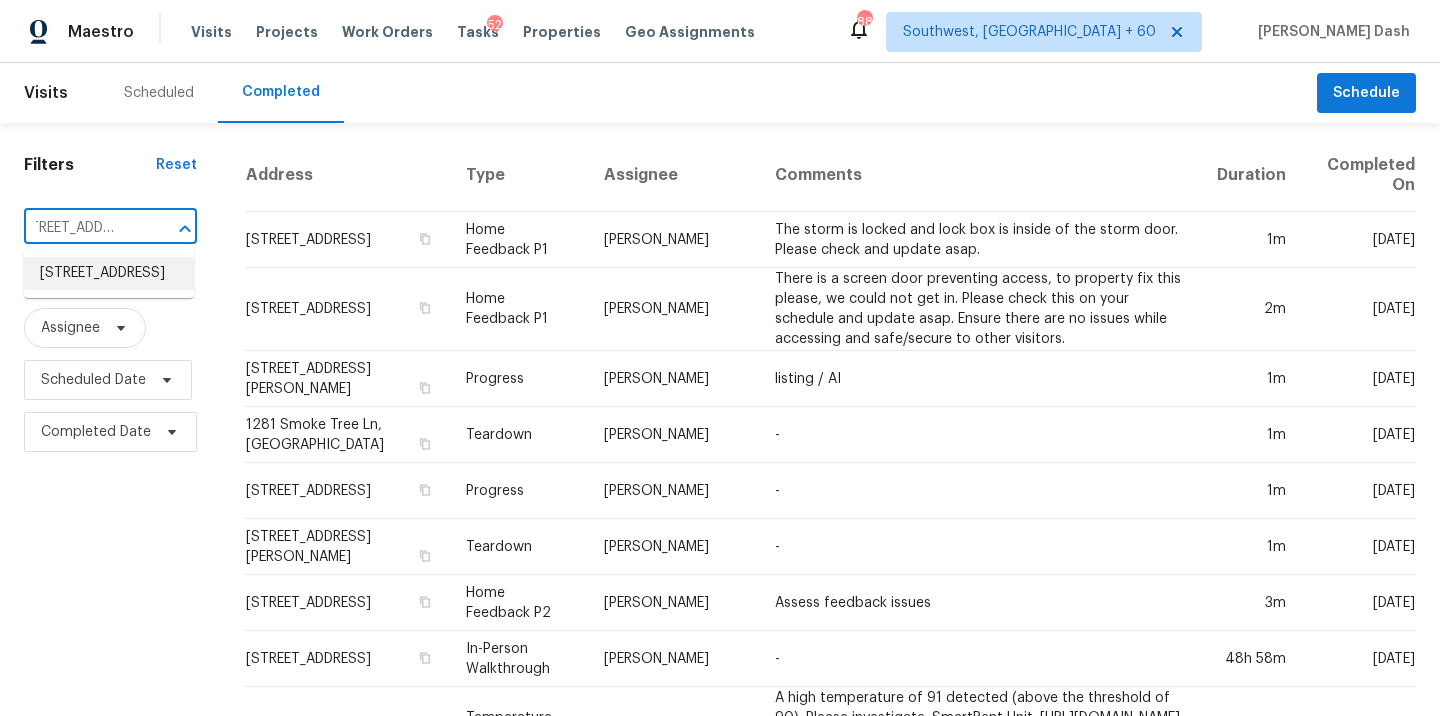 click on "2734 Sunnybrook Dr, Sanford, NC 27330" at bounding box center (109, 273) 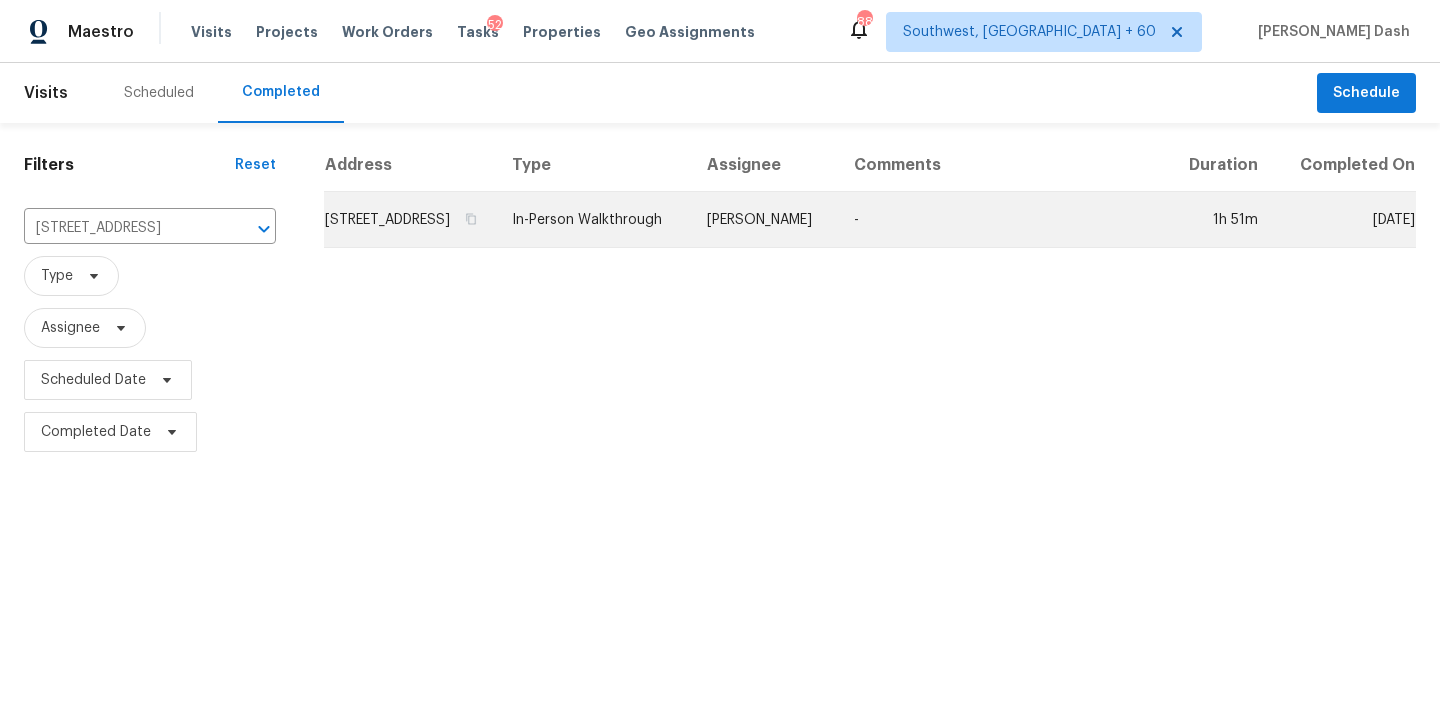 click on "In-Person Walkthrough" at bounding box center (593, 220) 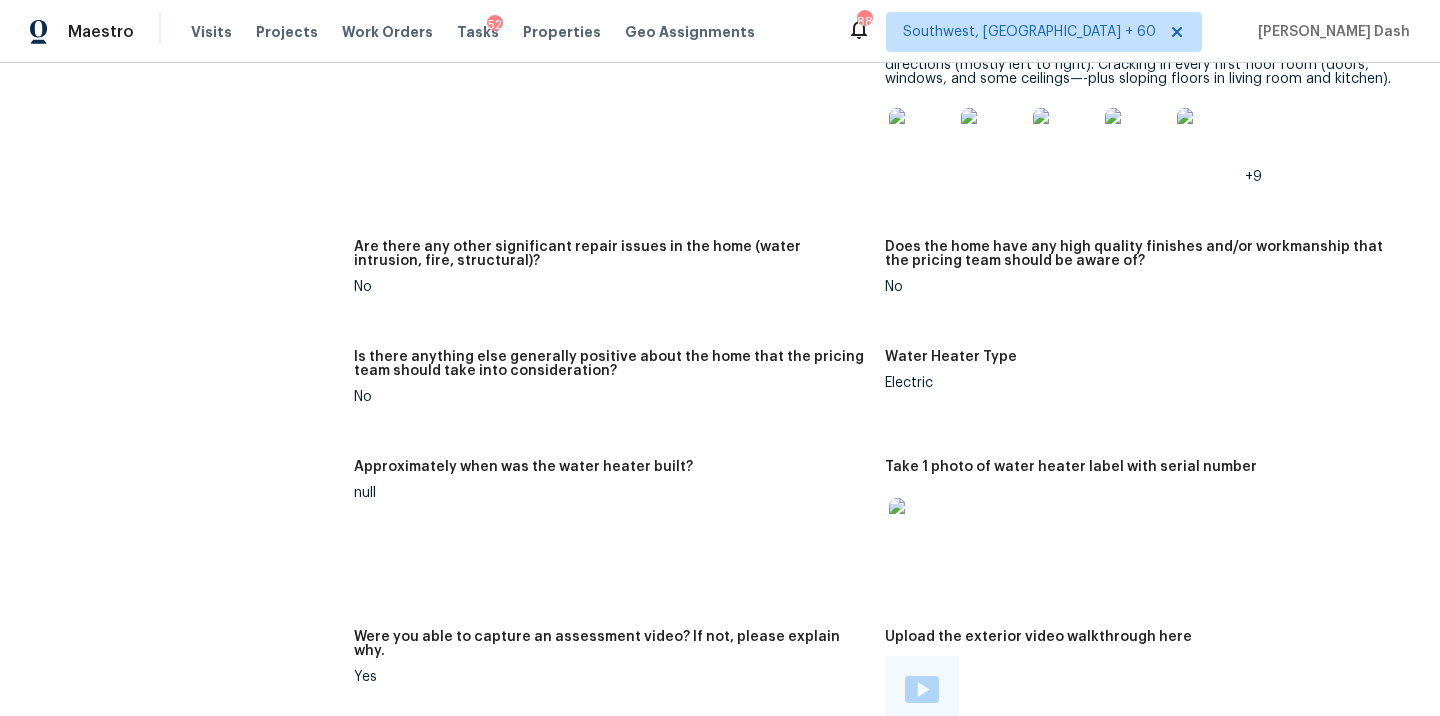 scroll, scrollTop: 3924, scrollLeft: 0, axis: vertical 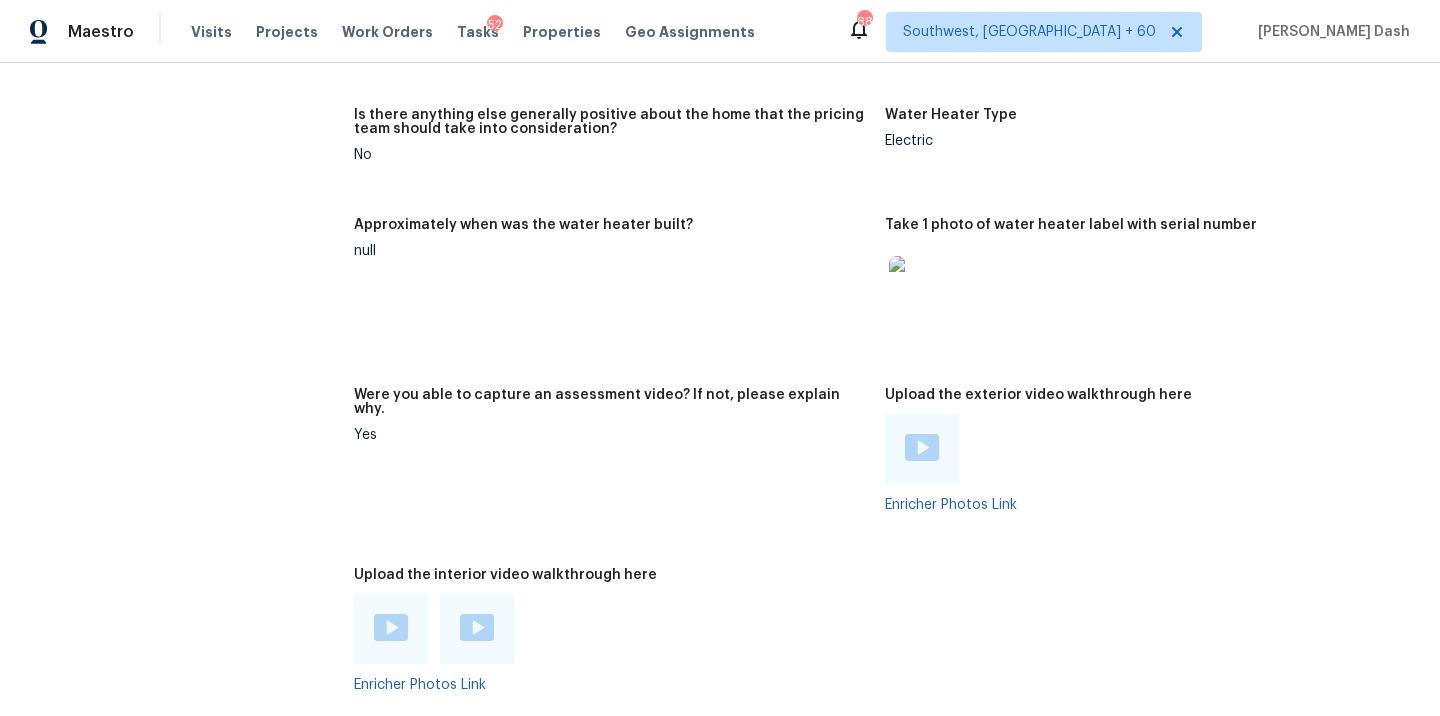 click at bounding box center (391, 627) 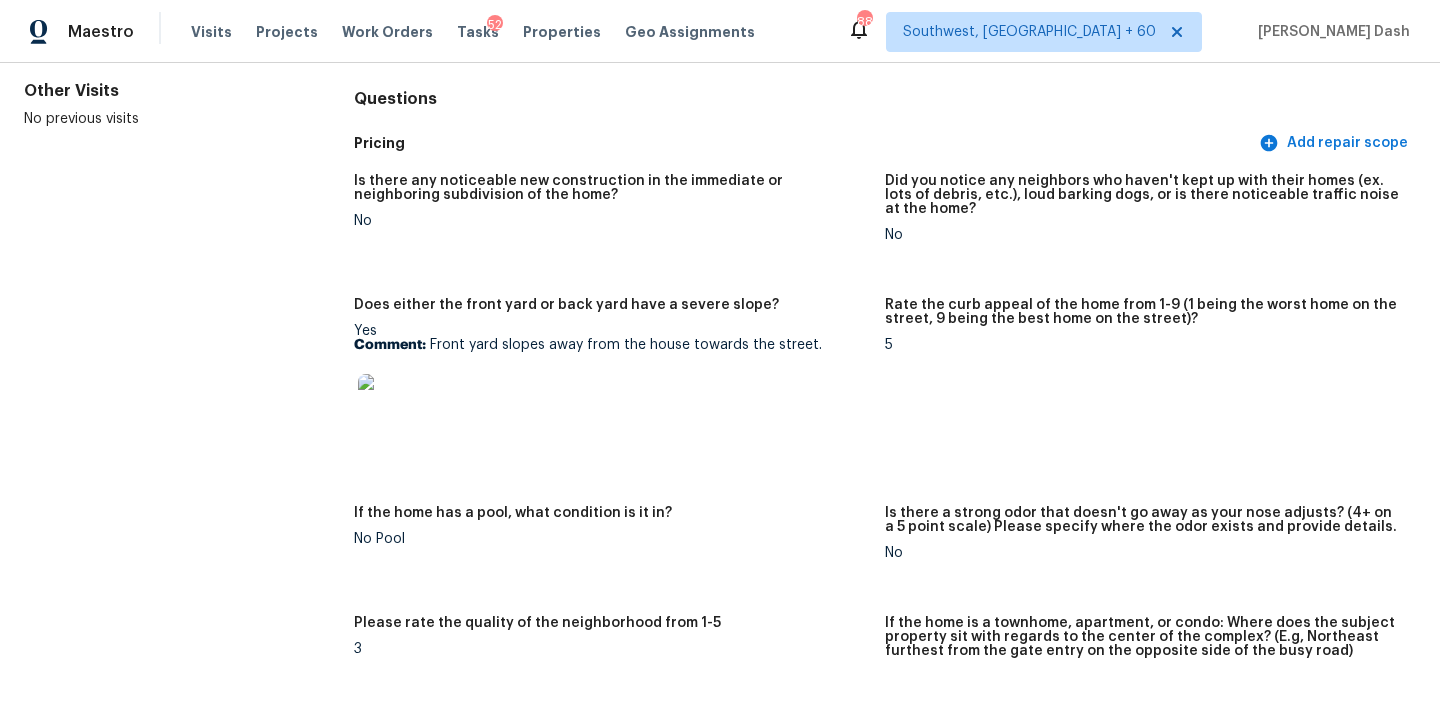 scroll, scrollTop: 272, scrollLeft: 0, axis: vertical 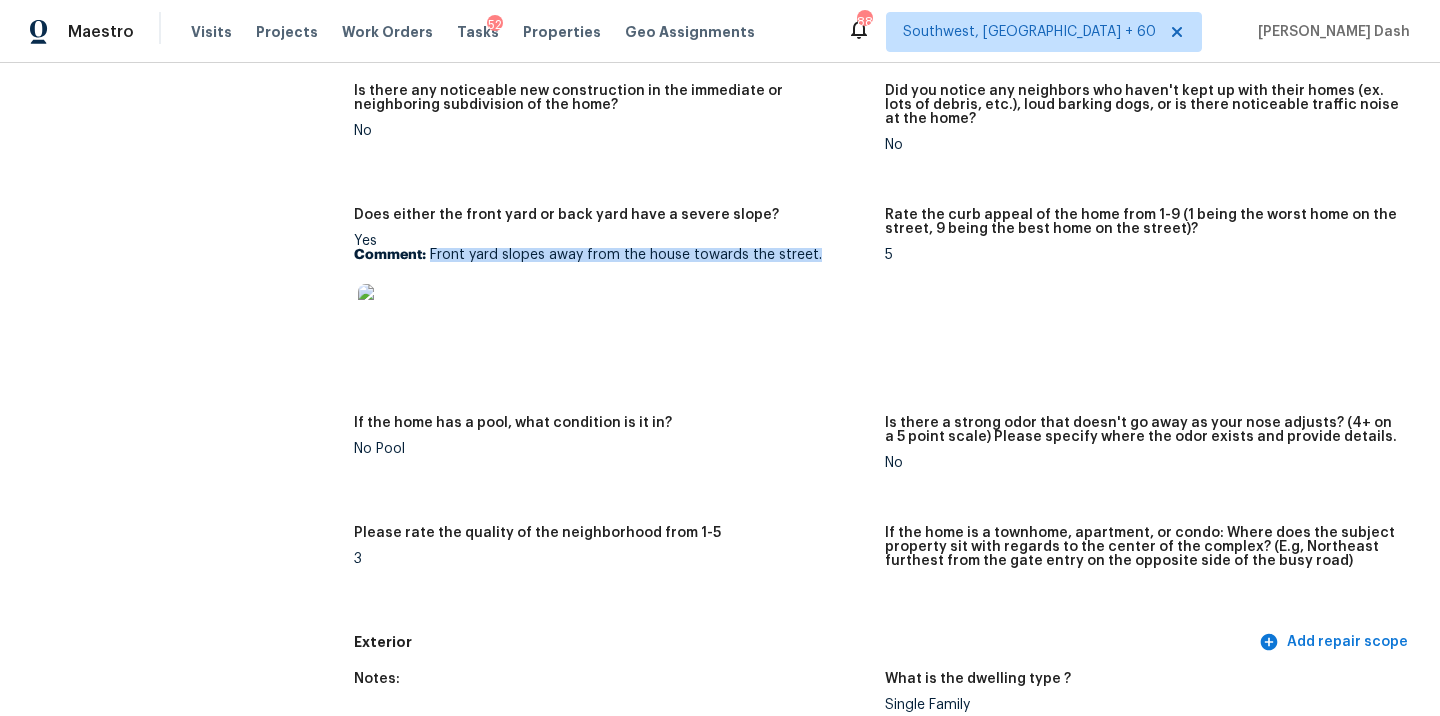drag, startPoint x: 433, startPoint y: 256, endPoint x: 808, endPoint y: 261, distance: 375.03333 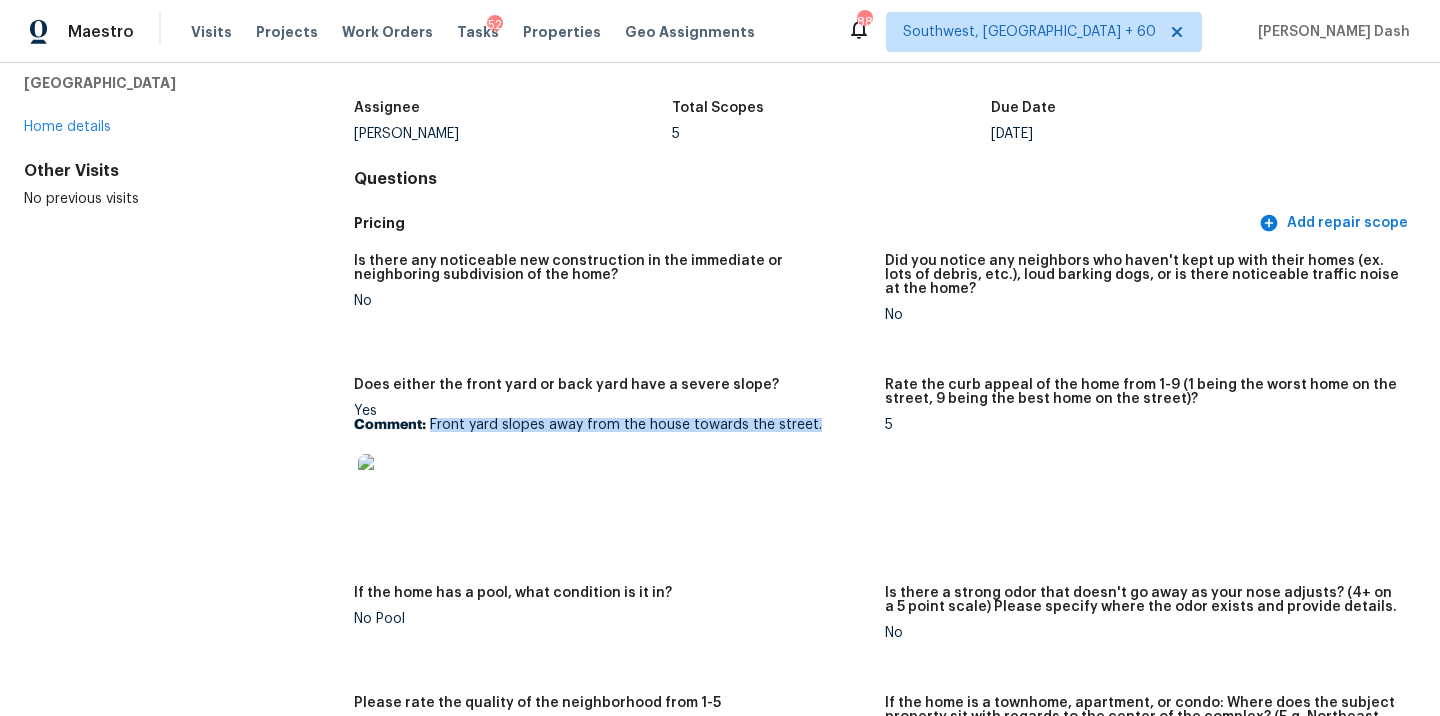 scroll, scrollTop: 0, scrollLeft: 0, axis: both 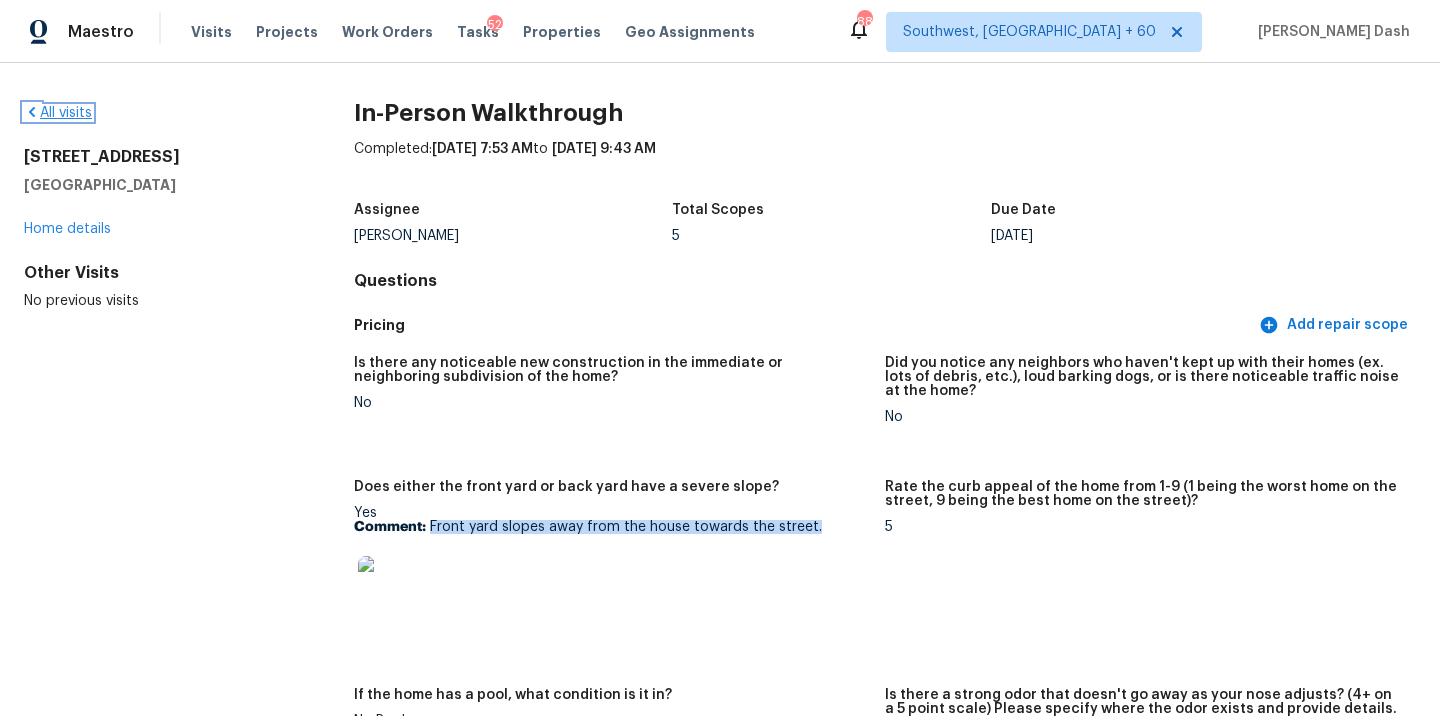 click on "All visits" at bounding box center [58, 113] 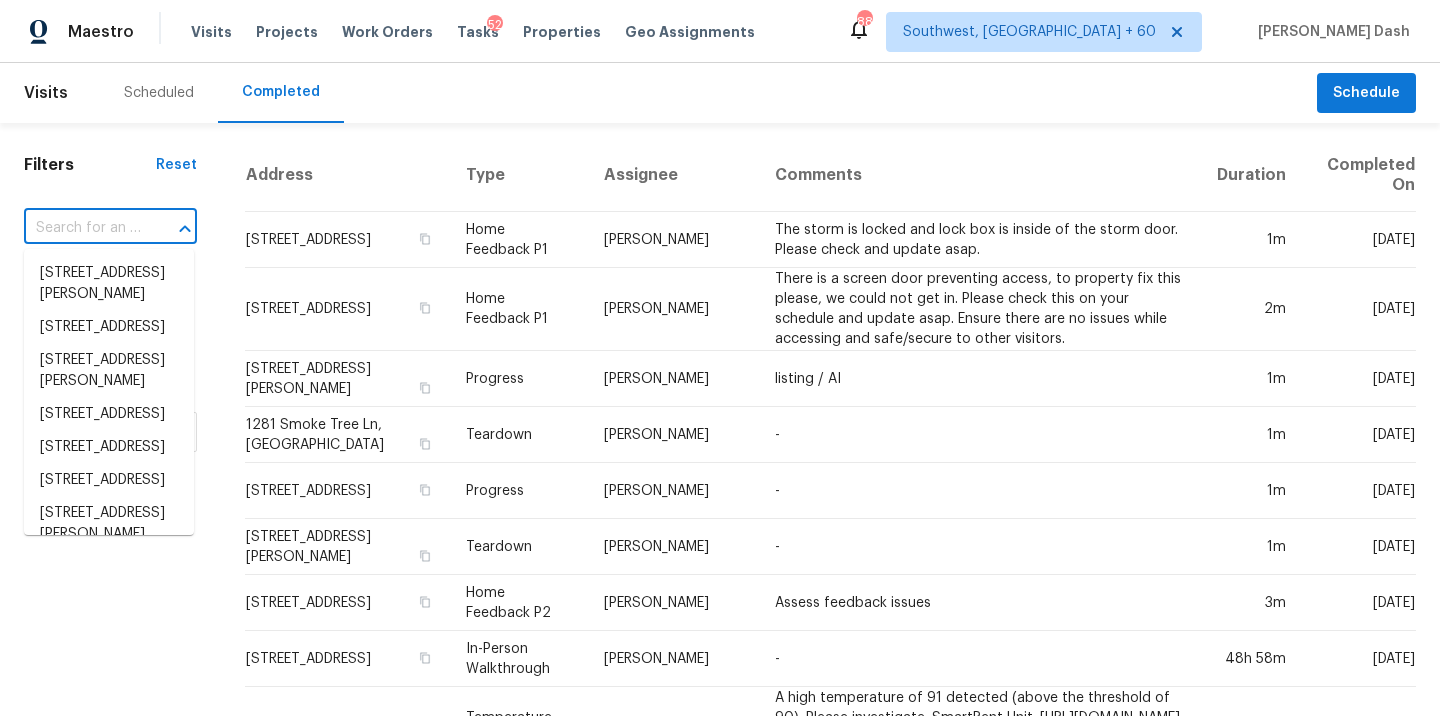 click at bounding box center (82, 228) 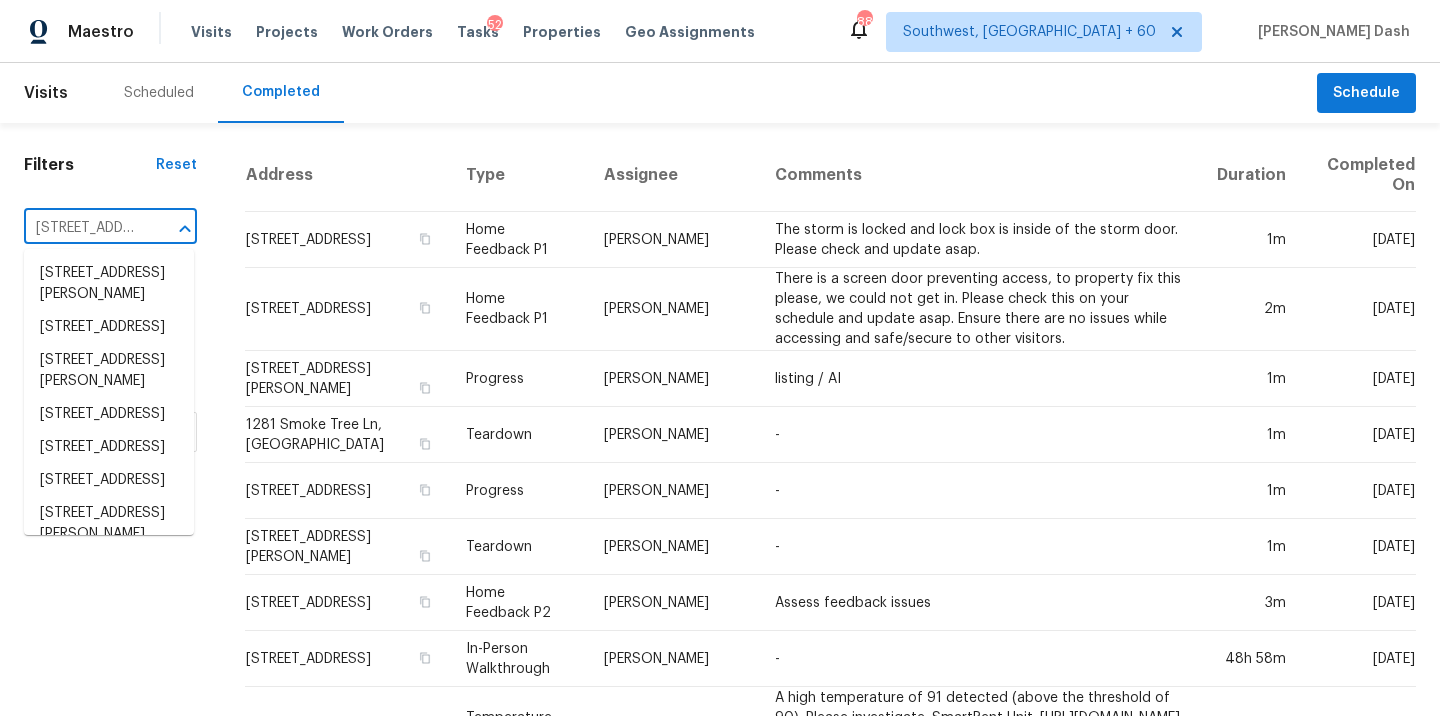 scroll, scrollTop: 0, scrollLeft: 183, axis: horizontal 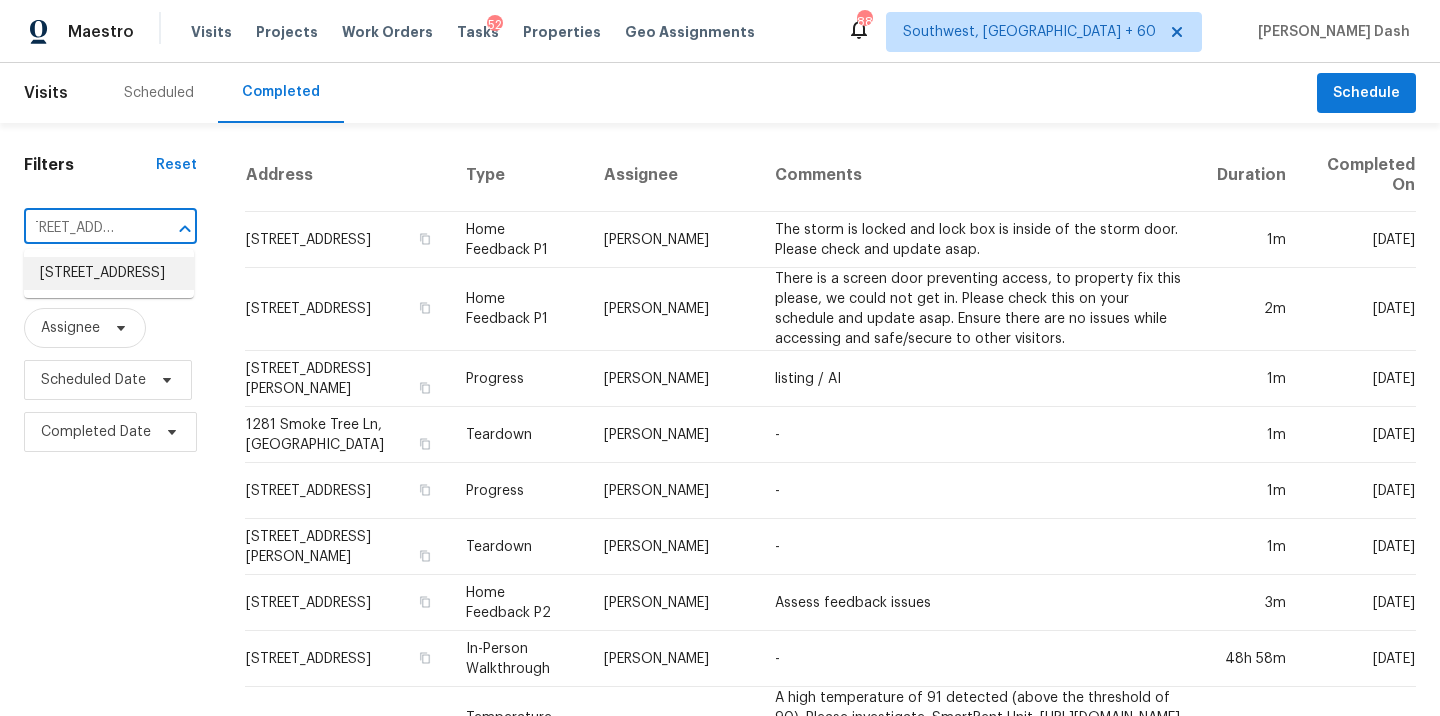 click on "11027 Sentry Ridge Rd, Manassas, VA 20109" at bounding box center [109, 273] 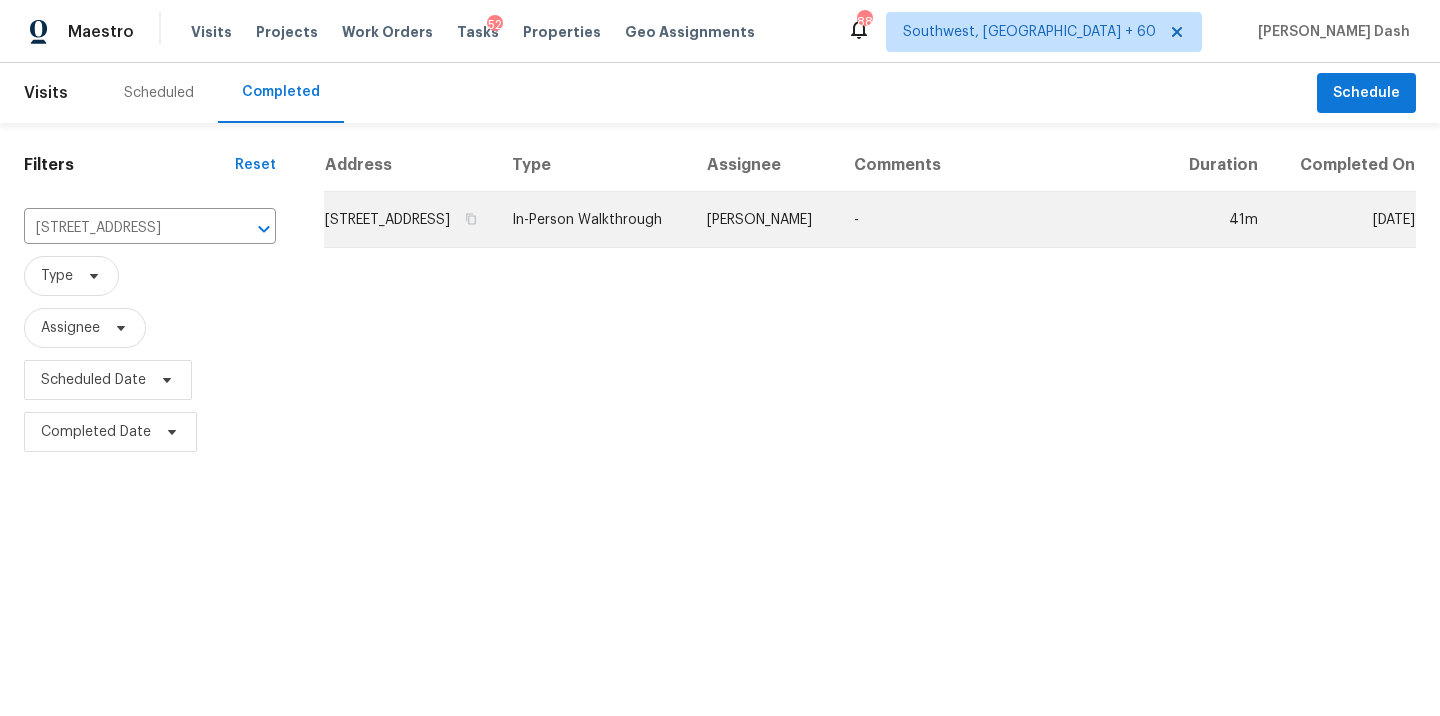 click on "In-Person Walkthrough" at bounding box center [593, 220] 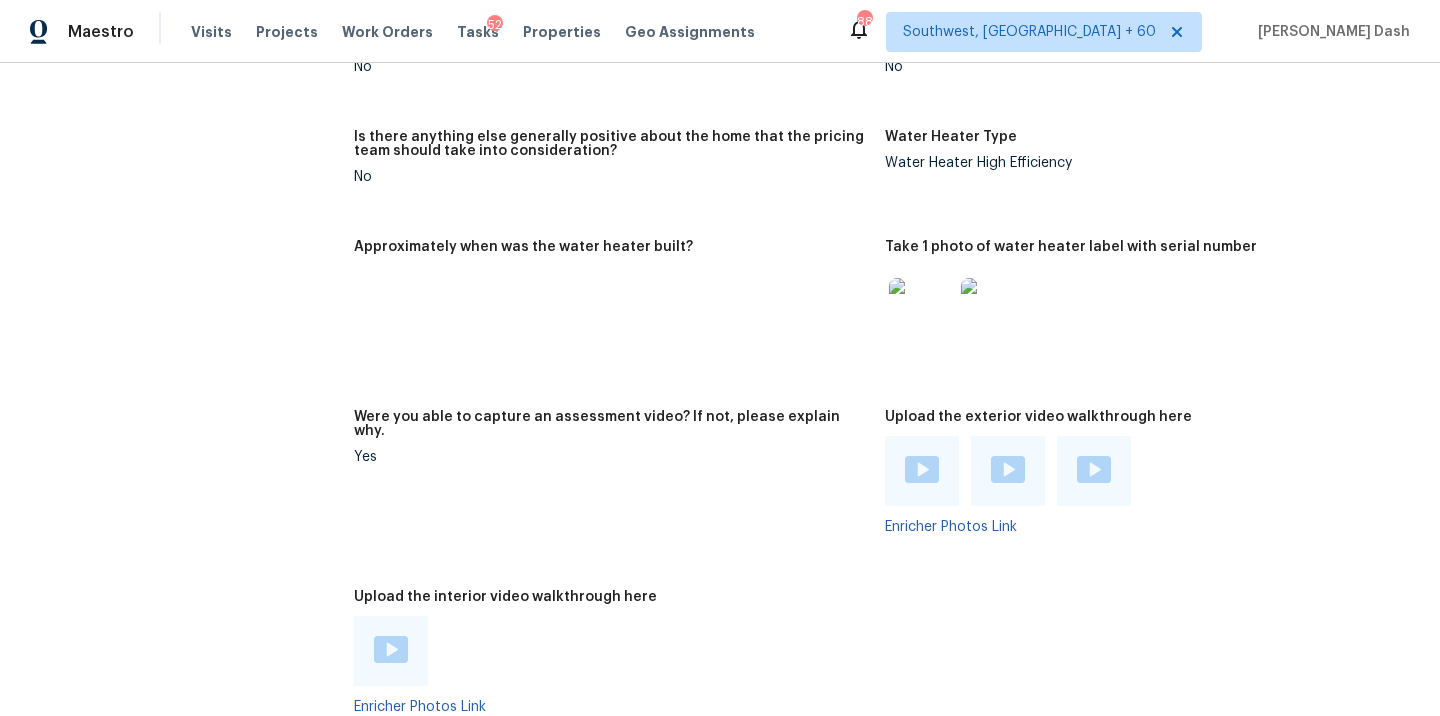 scroll, scrollTop: 3428, scrollLeft: 0, axis: vertical 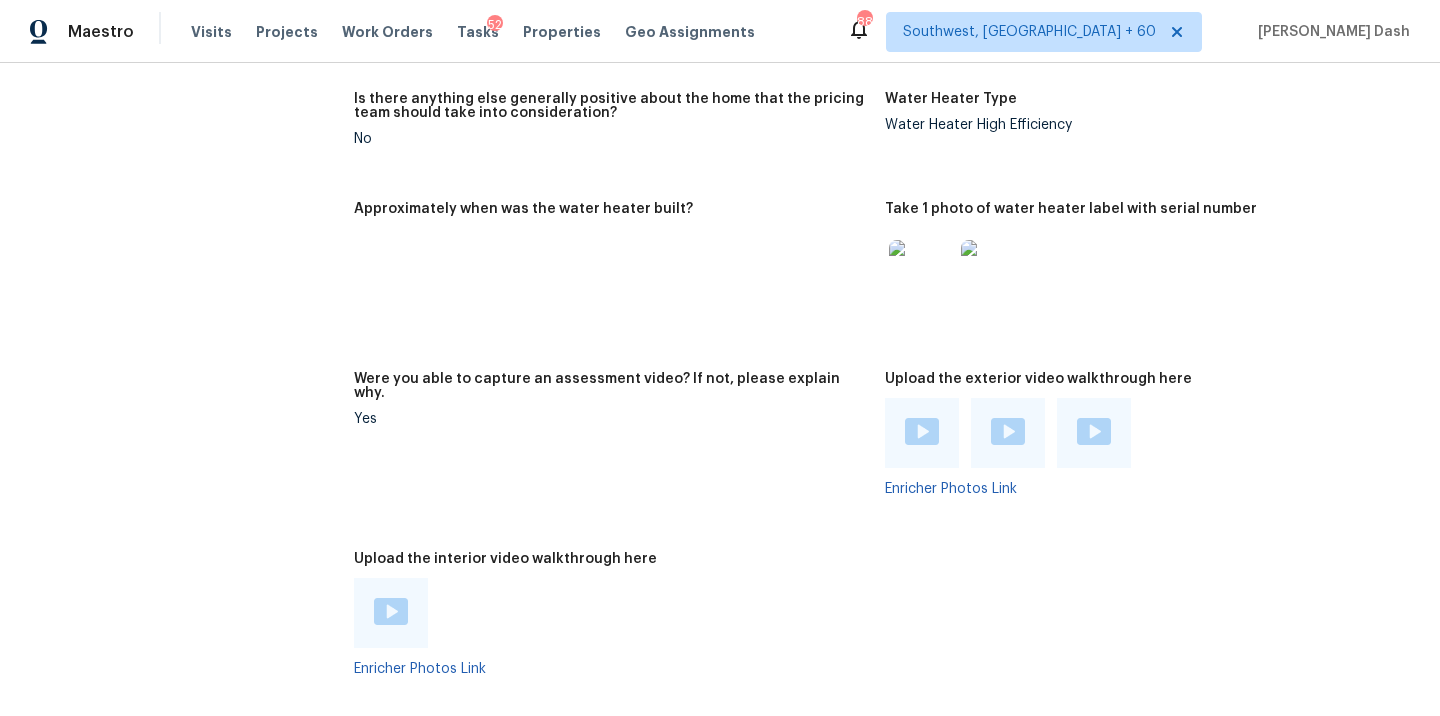 click at bounding box center [391, 613] 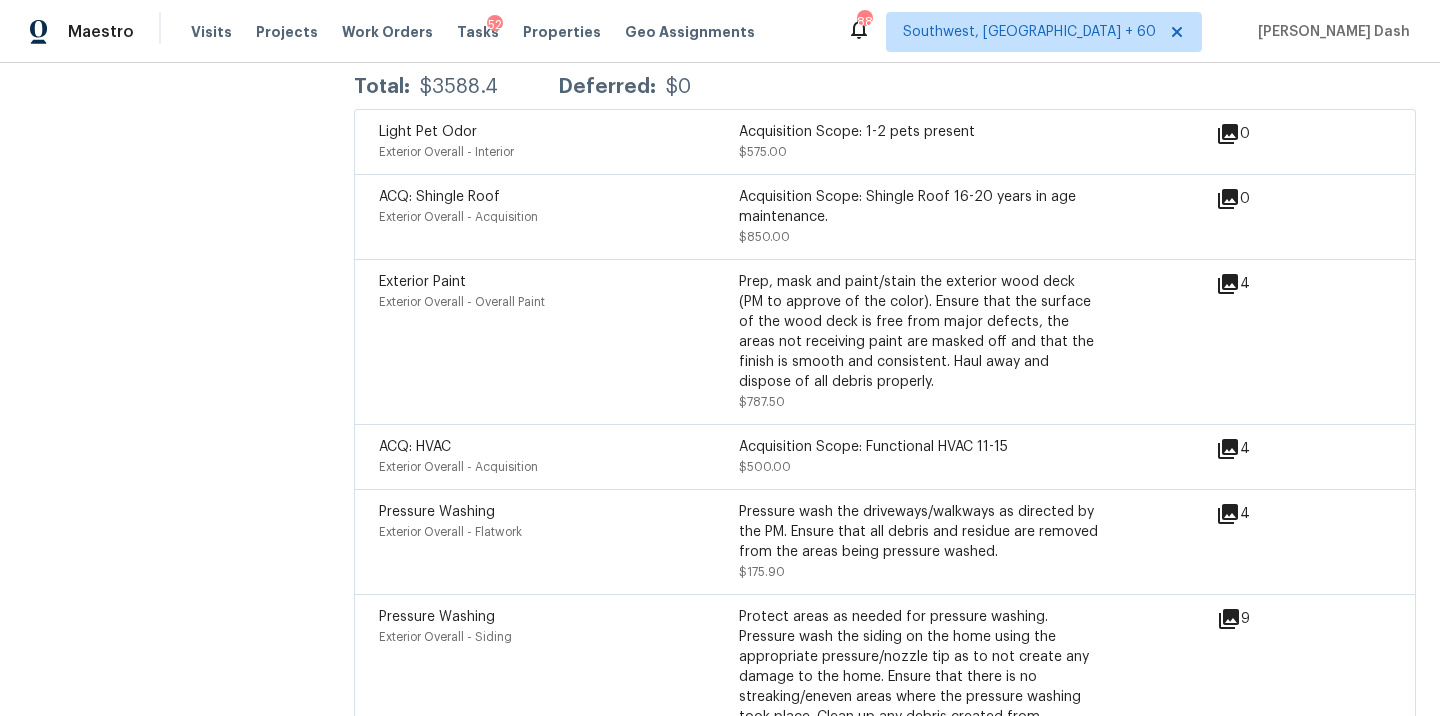 scroll, scrollTop: 4904, scrollLeft: 0, axis: vertical 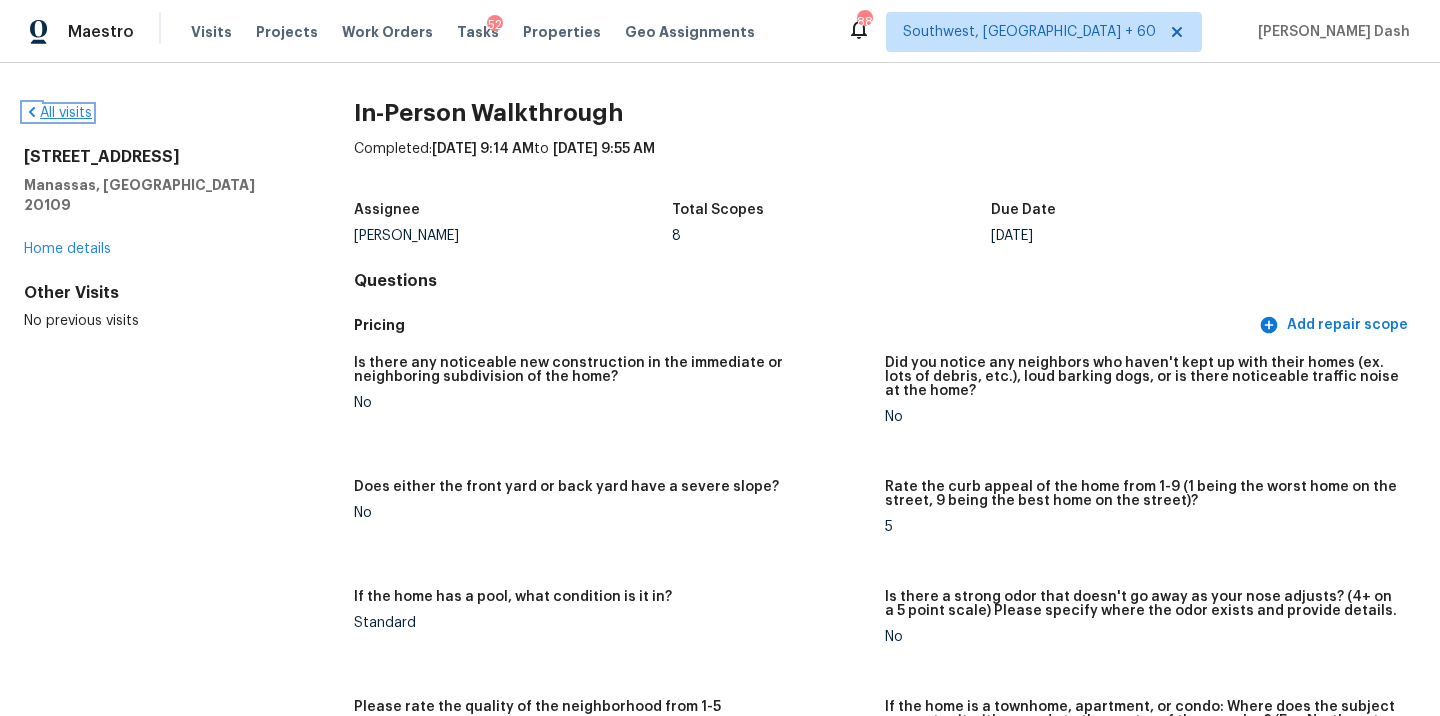 click on "All visits" at bounding box center [58, 113] 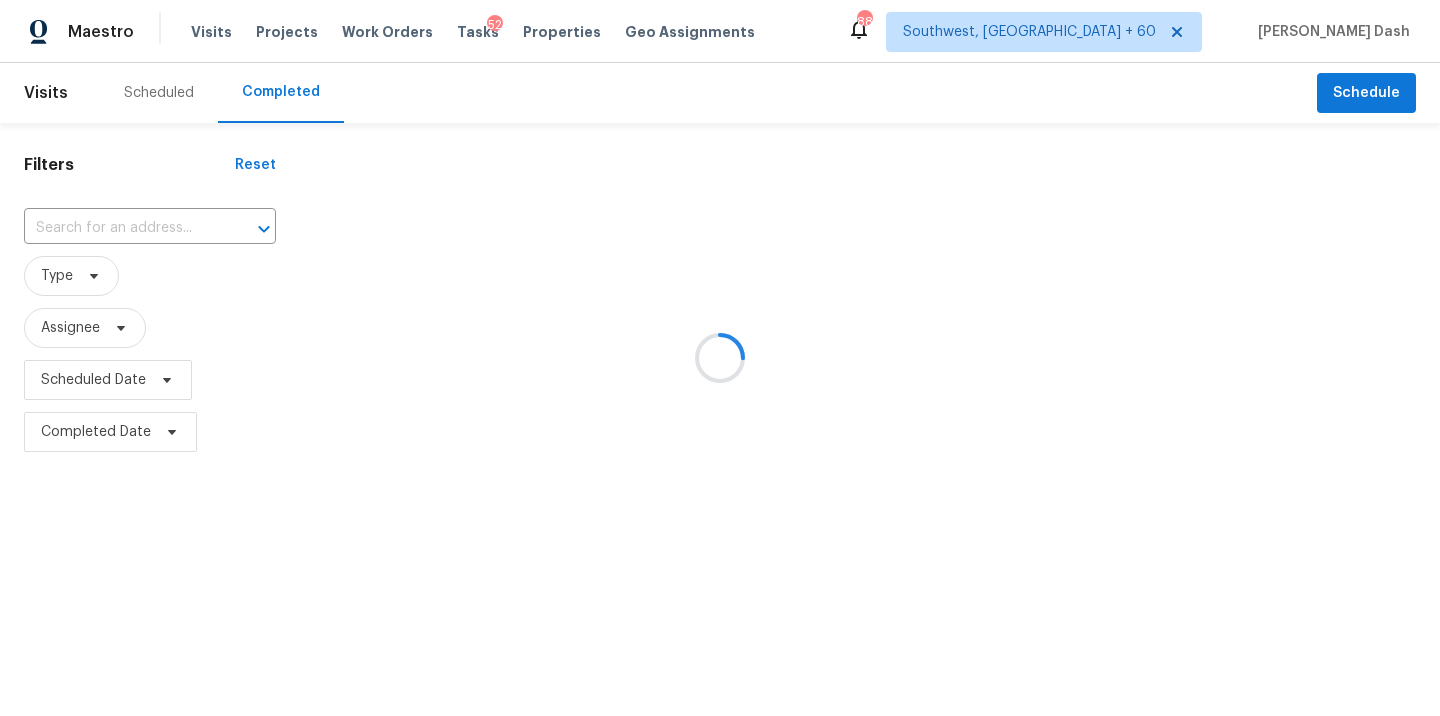 click at bounding box center (720, 358) 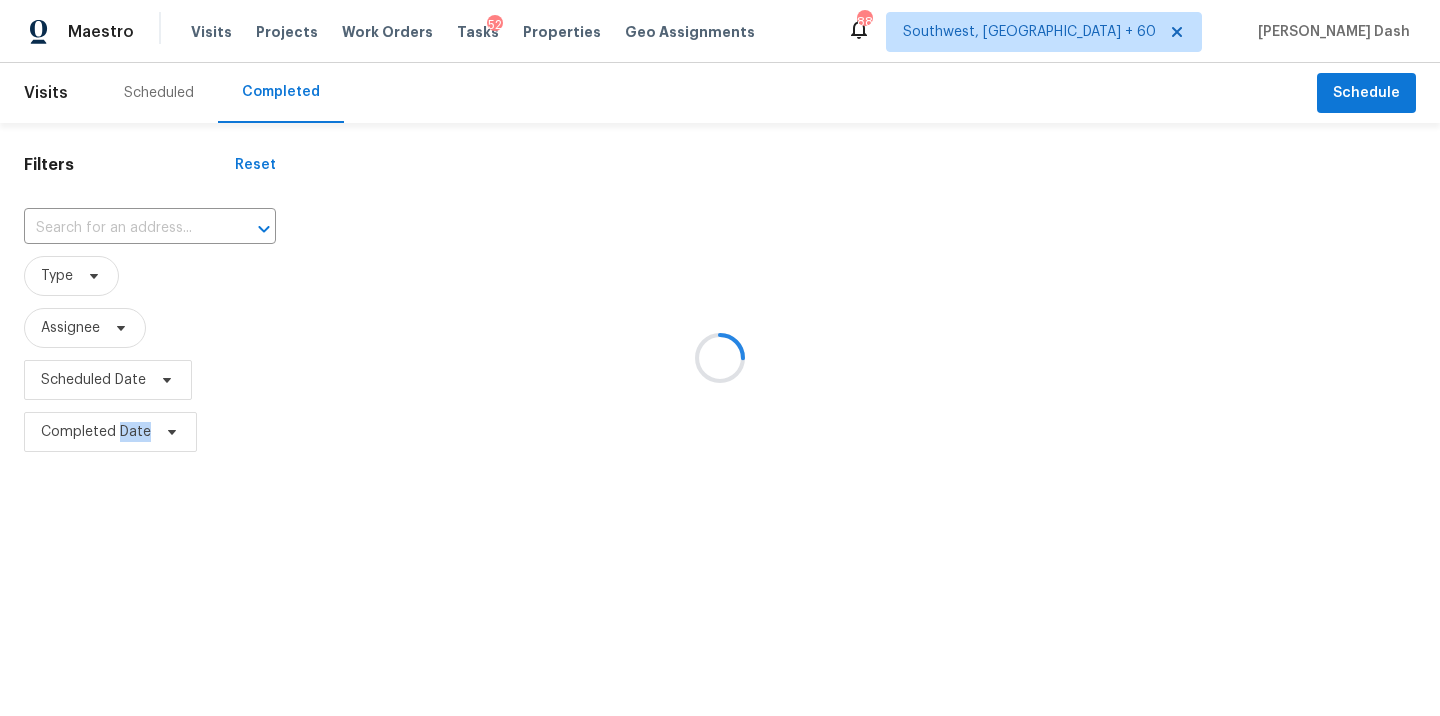 click at bounding box center [720, 358] 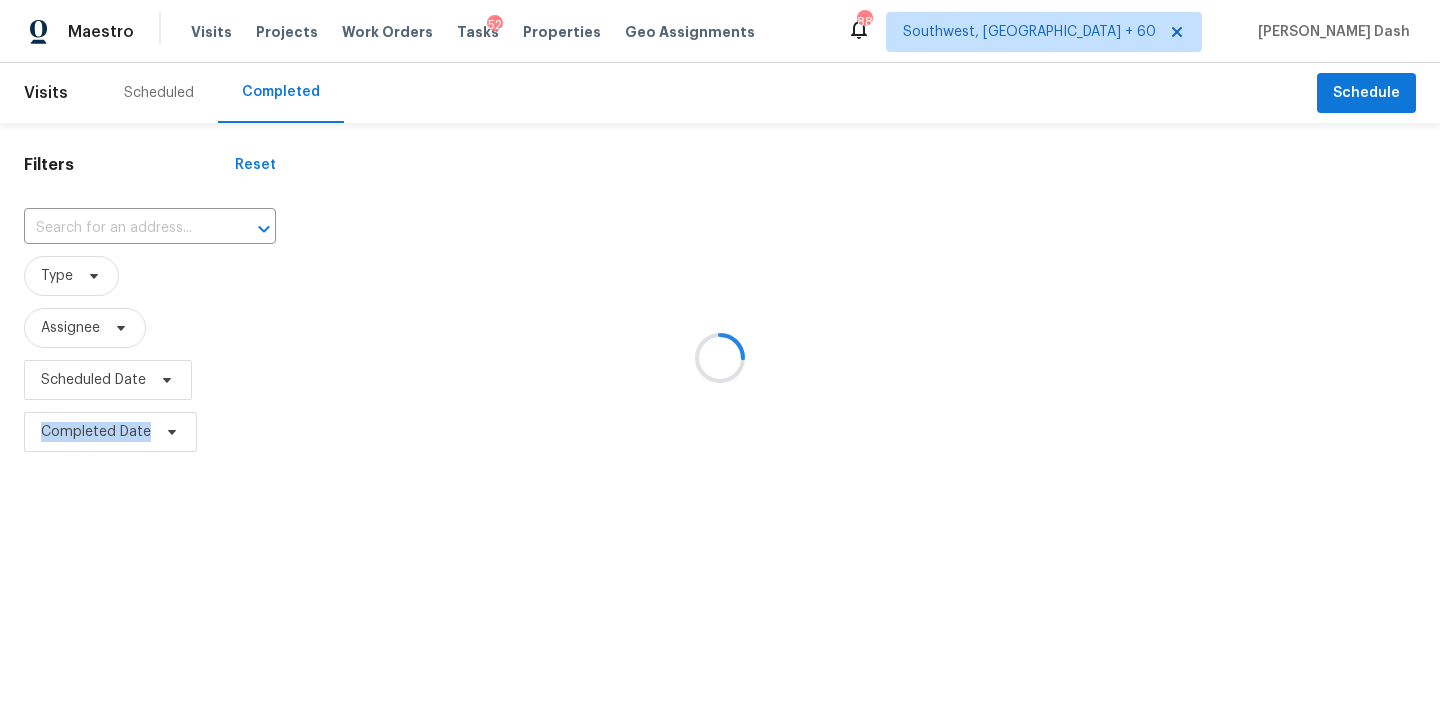 click at bounding box center (720, 358) 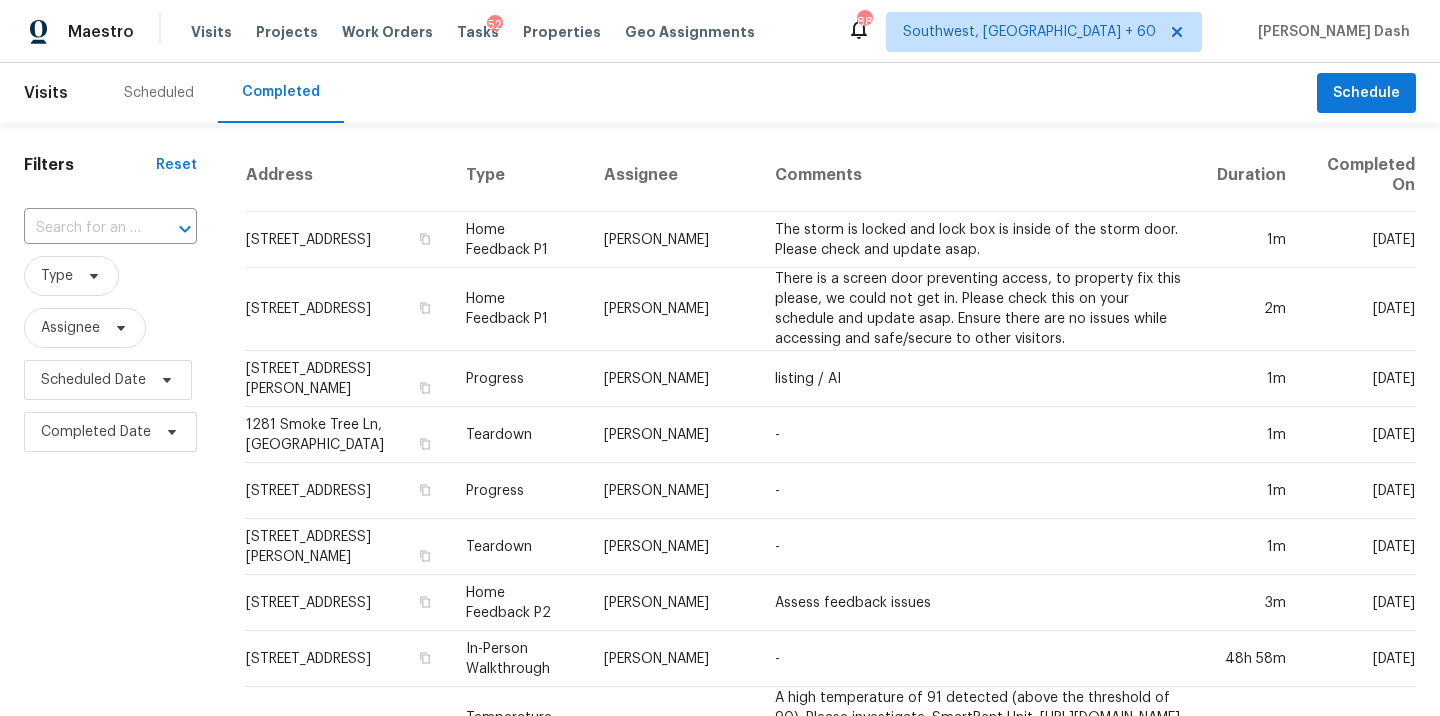 click on "Filters Reset ​ Type Assignee Scheduled Date Completed Date" at bounding box center (110, 1048) 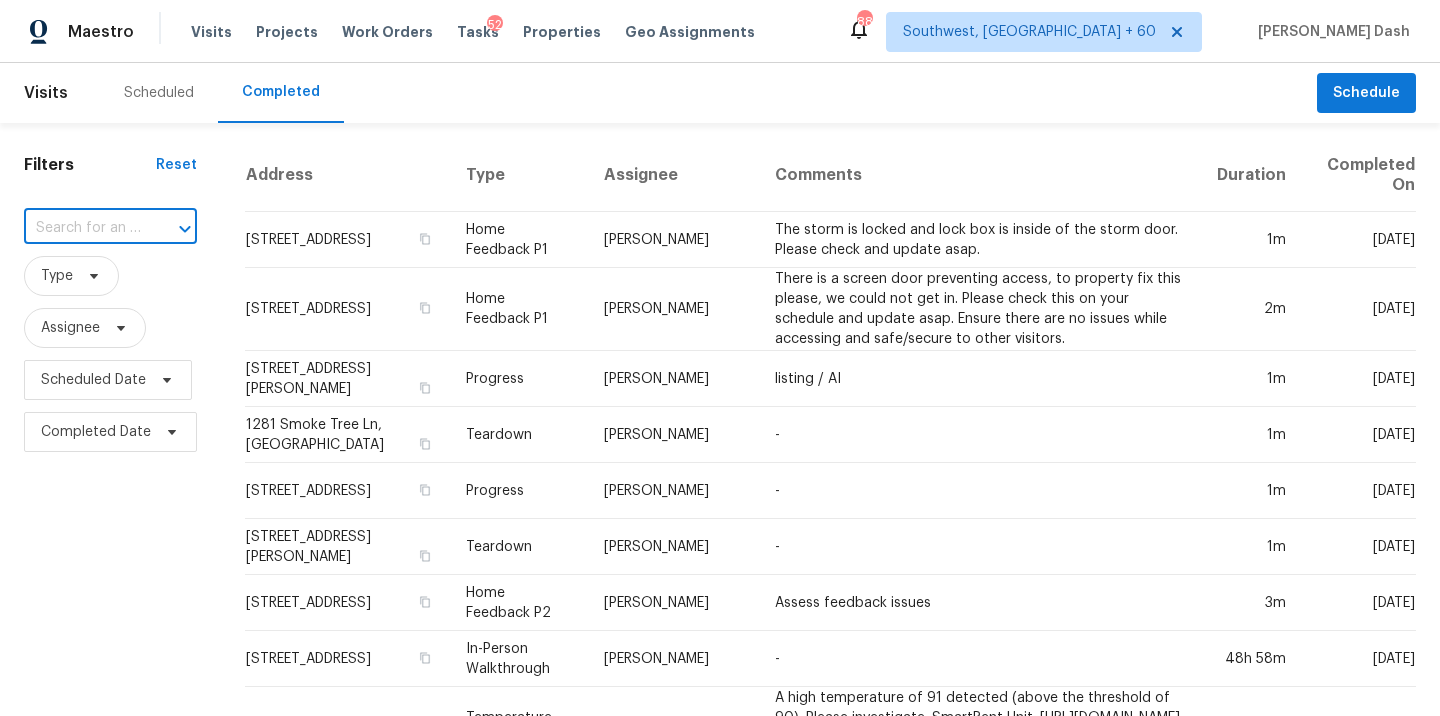 click at bounding box center [82, 228] 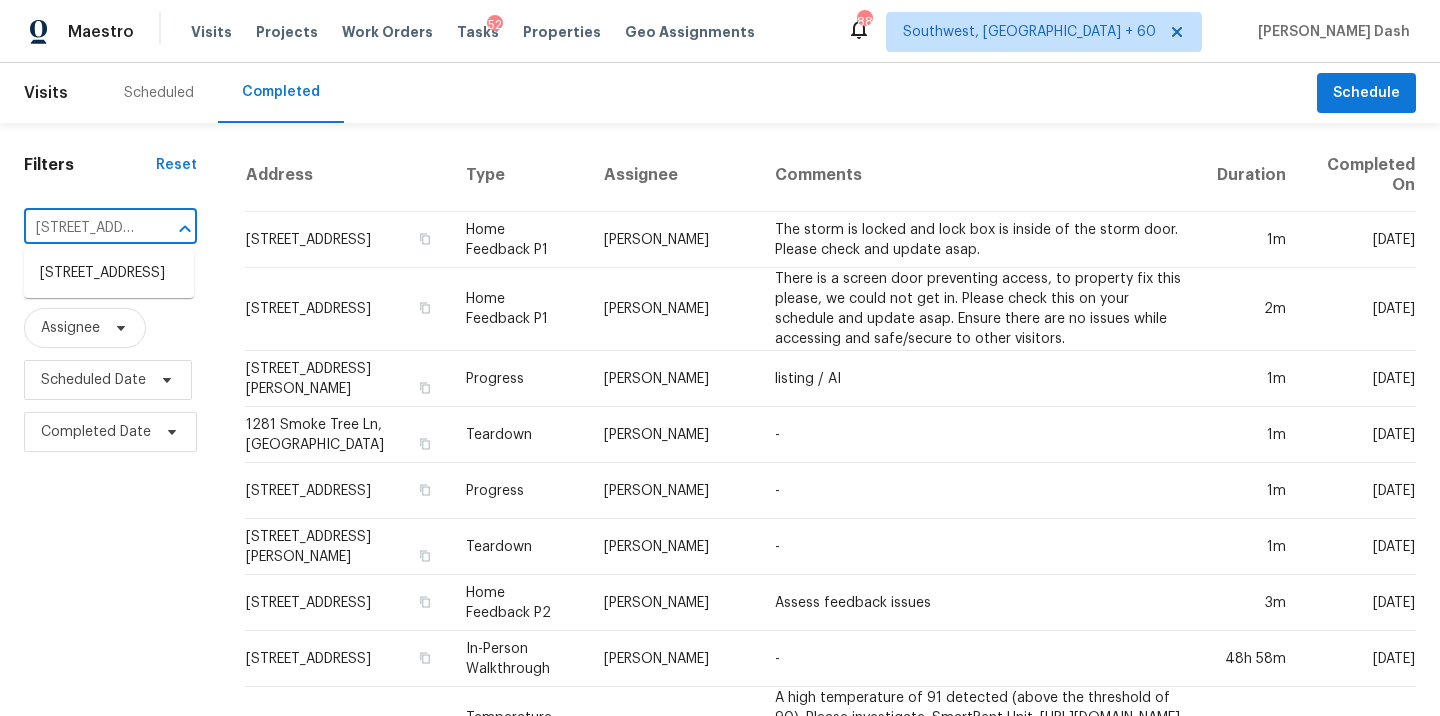 scroll, scrollTop: 0, scrollLeft: 189, axis: horizontal 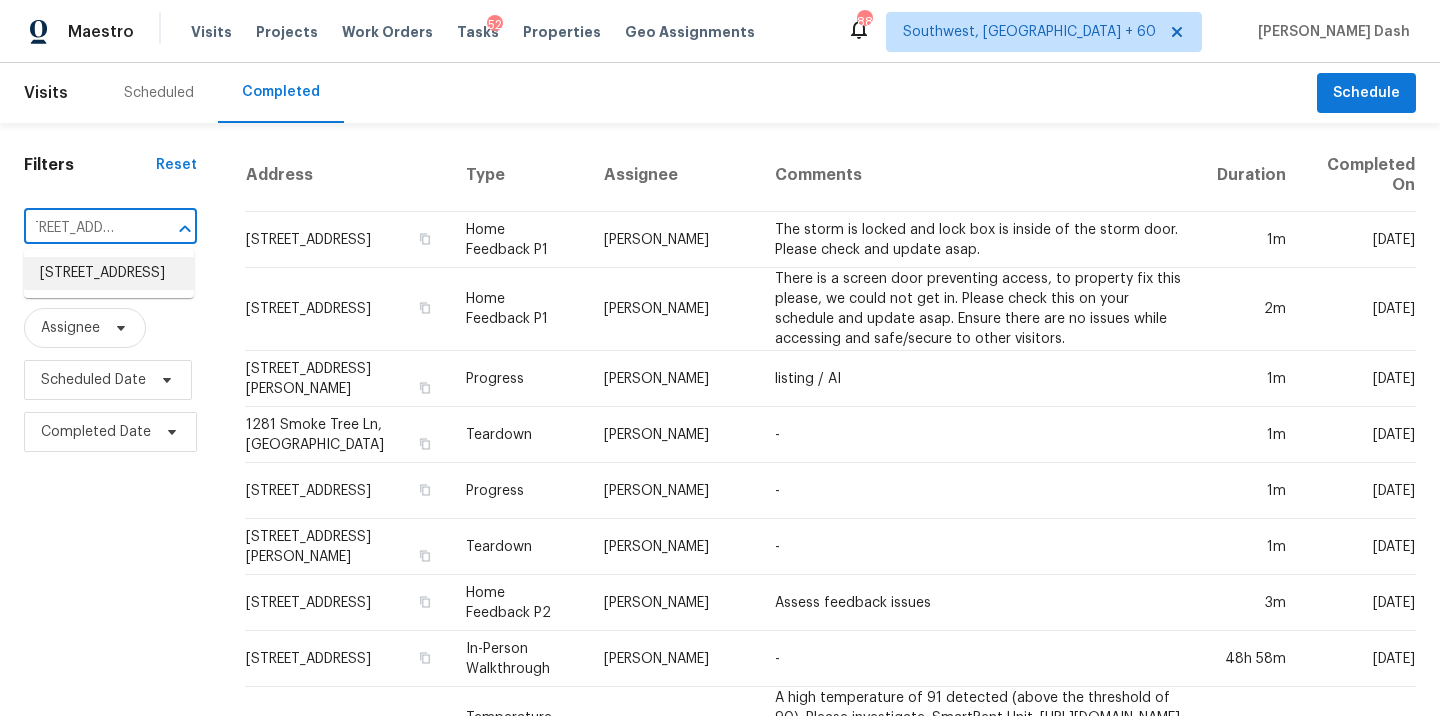 click on "5000 Oakwood Forest Dr, Antioch, TN 37013" at bounding box center (109, 273) 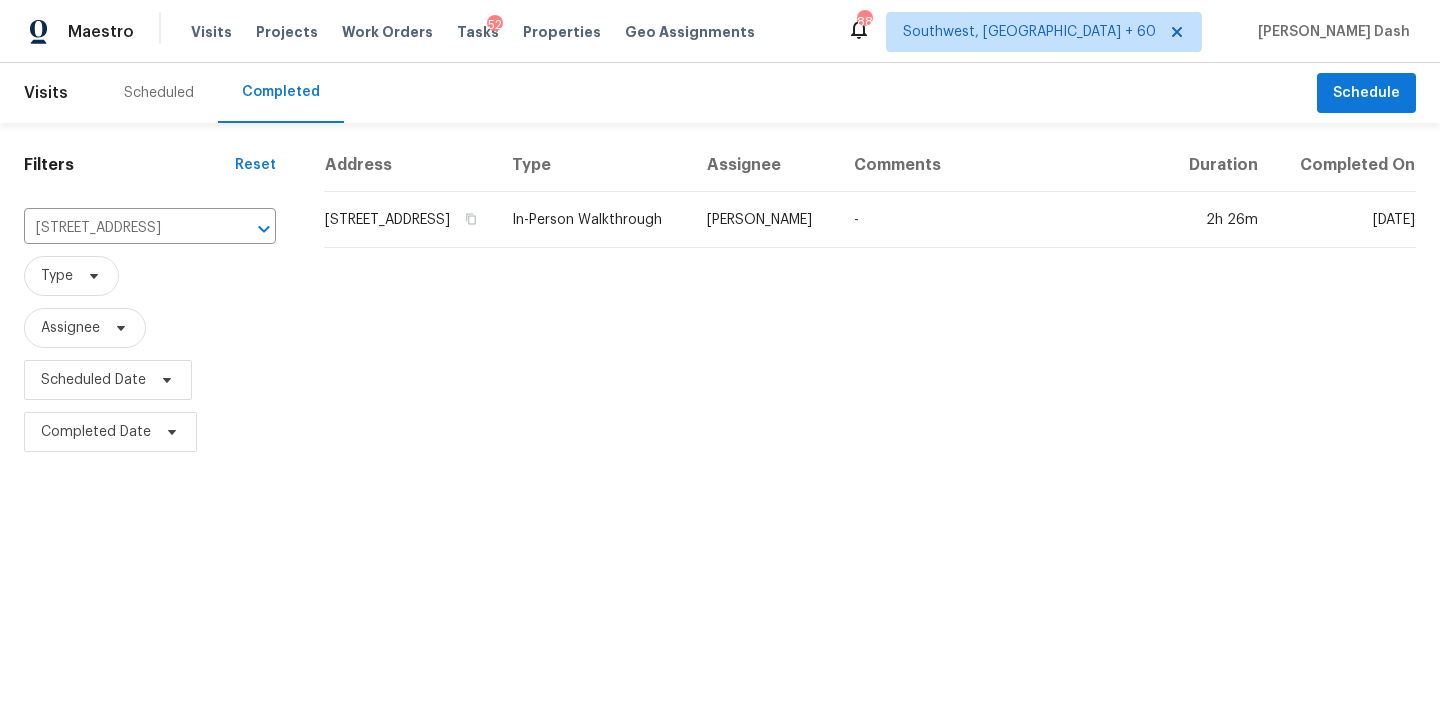 click on "In-Person Walkthrough" at bounding box center [593, 220] 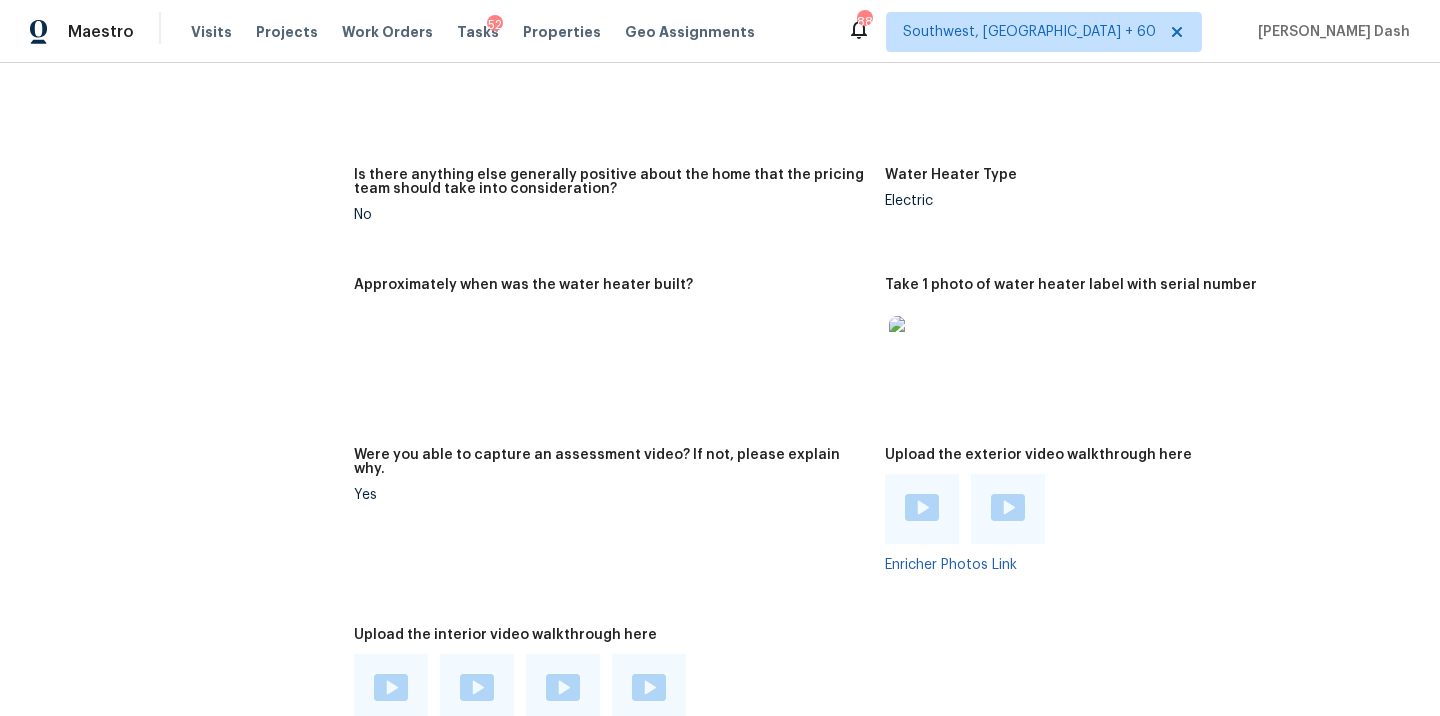 scroll, scrollTop: 4769, scrollLeft: 0, axis: vertical 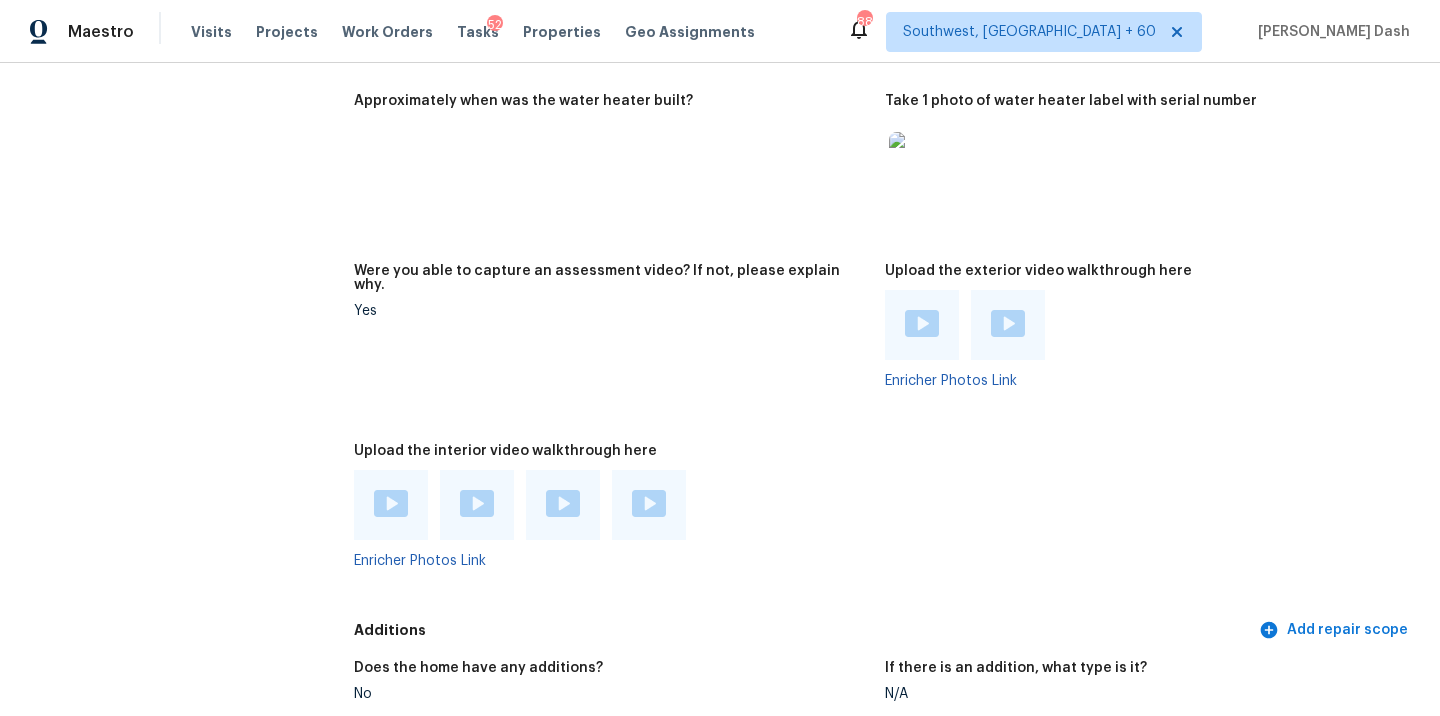 click at bounding box center (391, 505) 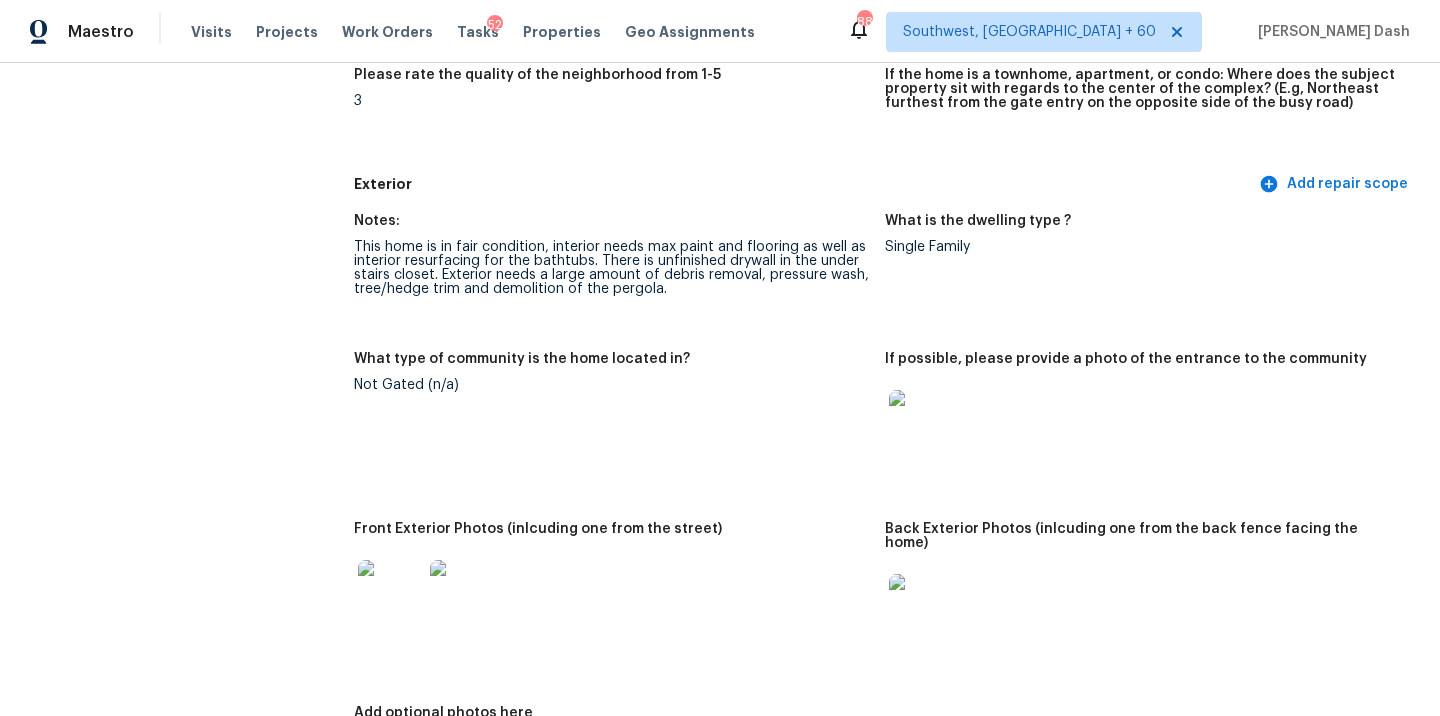 scroll, scrollTop: 622, scrollLeft: 0, axis: vertical 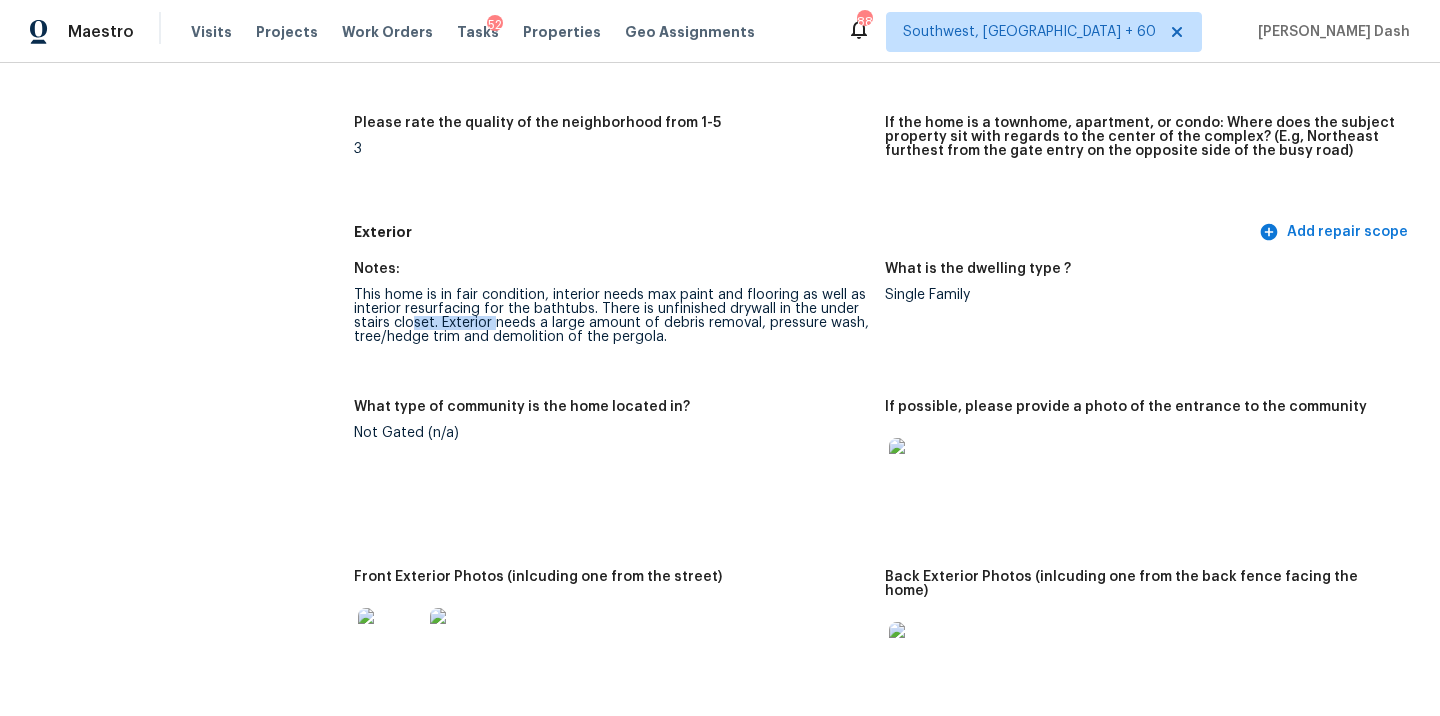 drag, startPoint x: 411, startPoint y: 321, endPoint x: 514, endPoint y: 326, distance: 103.121284 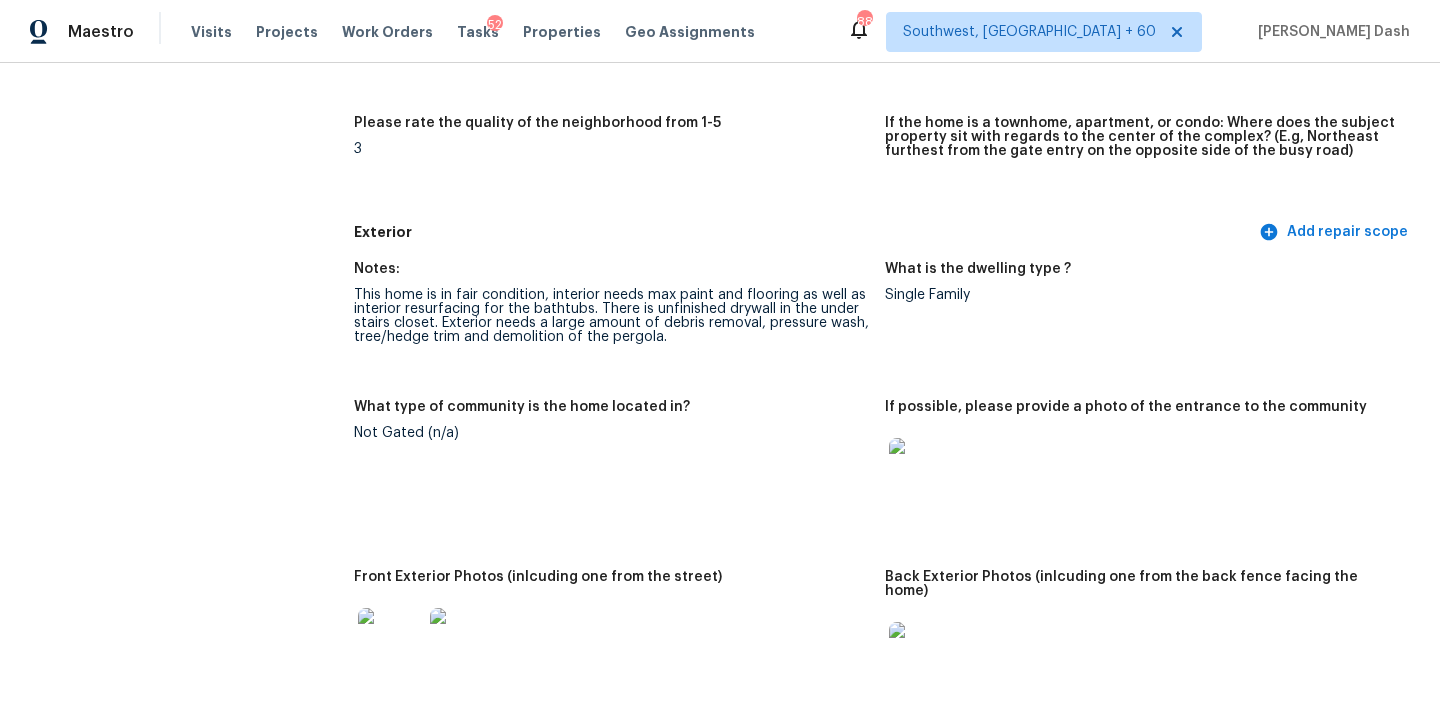 click on "This home is in fair condition, interior needs max paint and flooring as well as interior resurfacing for the bathtubs. There is unfinished drywall in the under stairs closet. Exterior needs a large amount of debris removal, pressure wash, tree/hedge trim and demolition of the pergola." at bounding box center (611, 316) 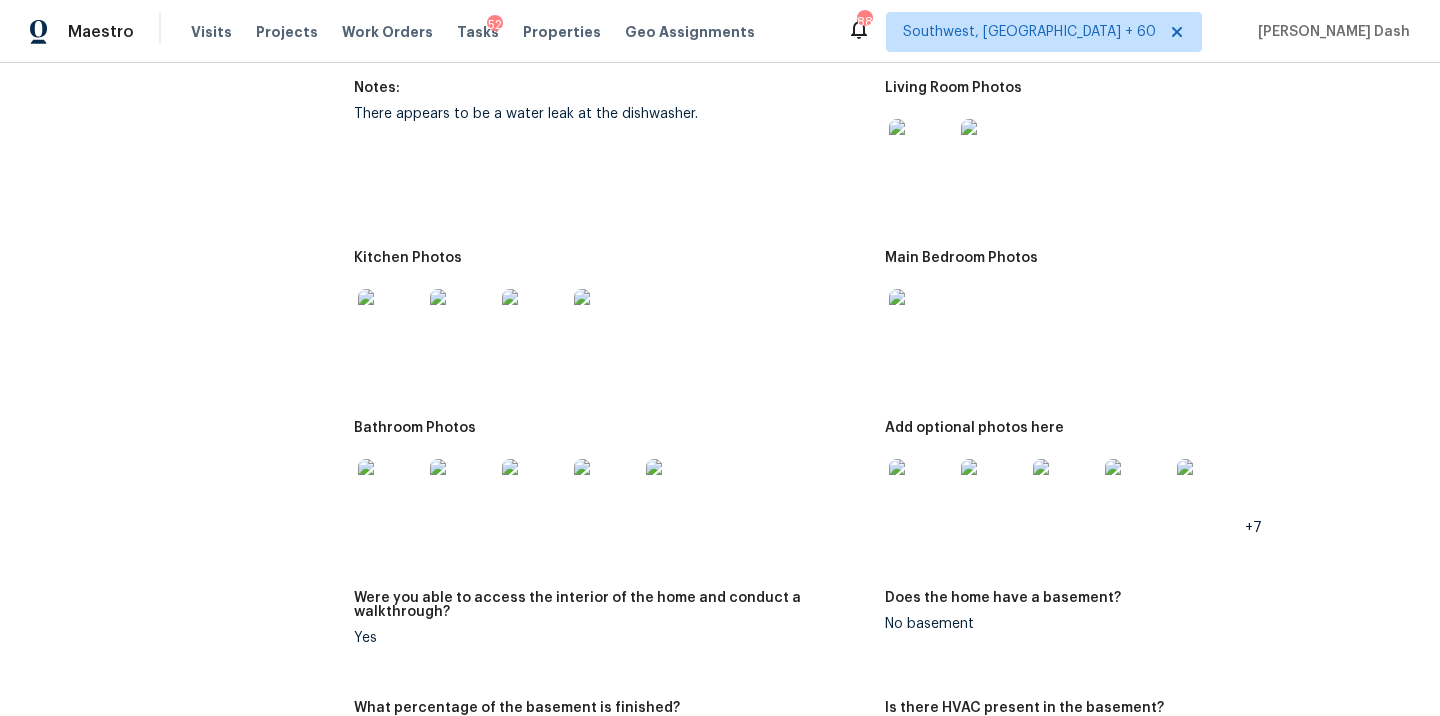 scroll, scrollTop: 3279, scrollLeft: 0, axis: vertical 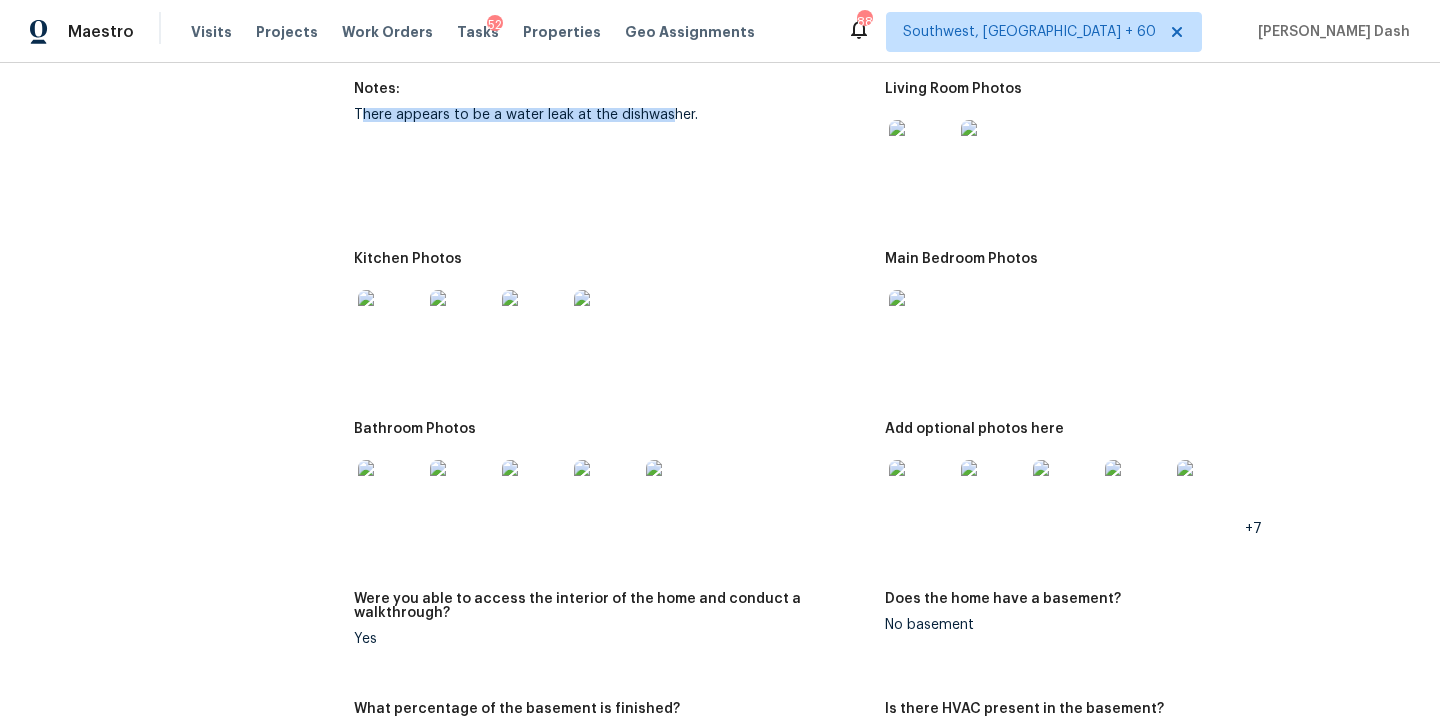 drag, startPoint x: 358, startPoint y: 99, endPoint x: 668, endPoint y: 104, distance: 310.0403 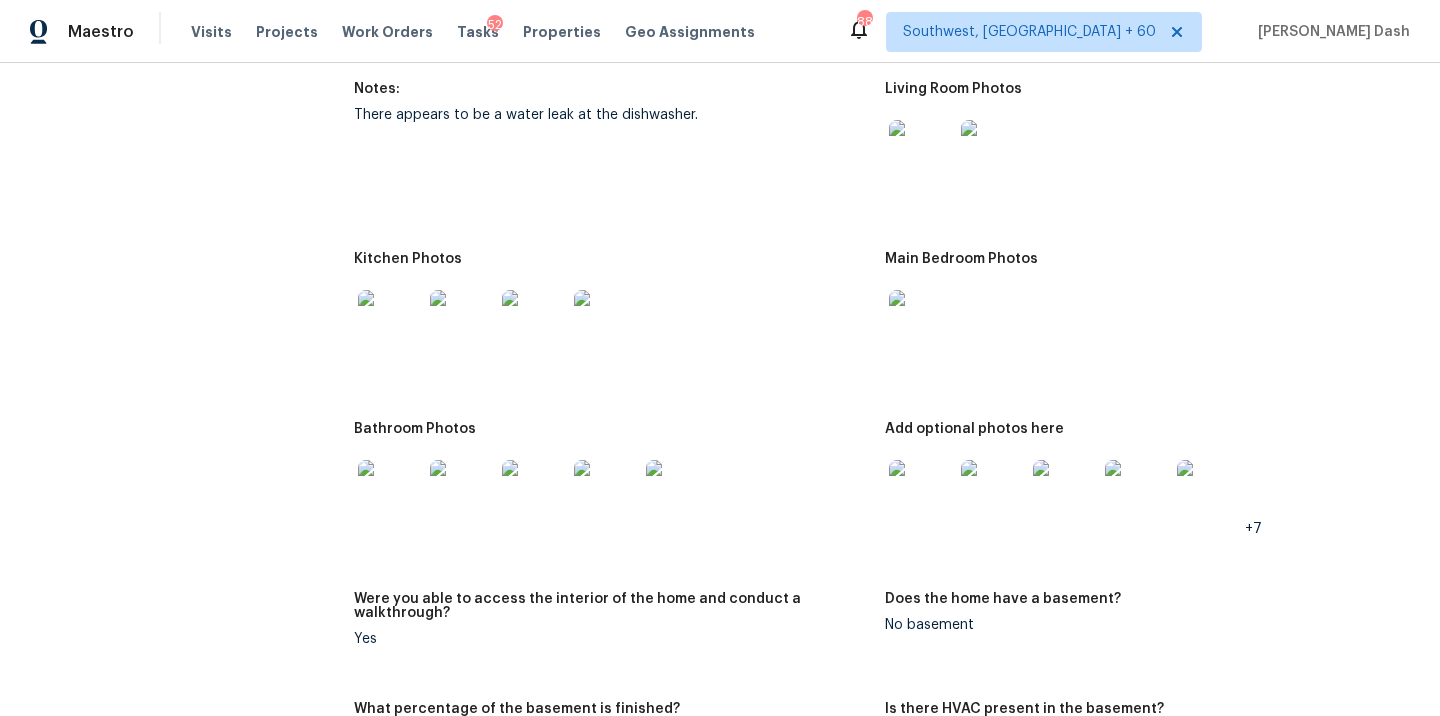 click on "There appears to be a water leak at the dishwasher." at bounding box center [611, 115] 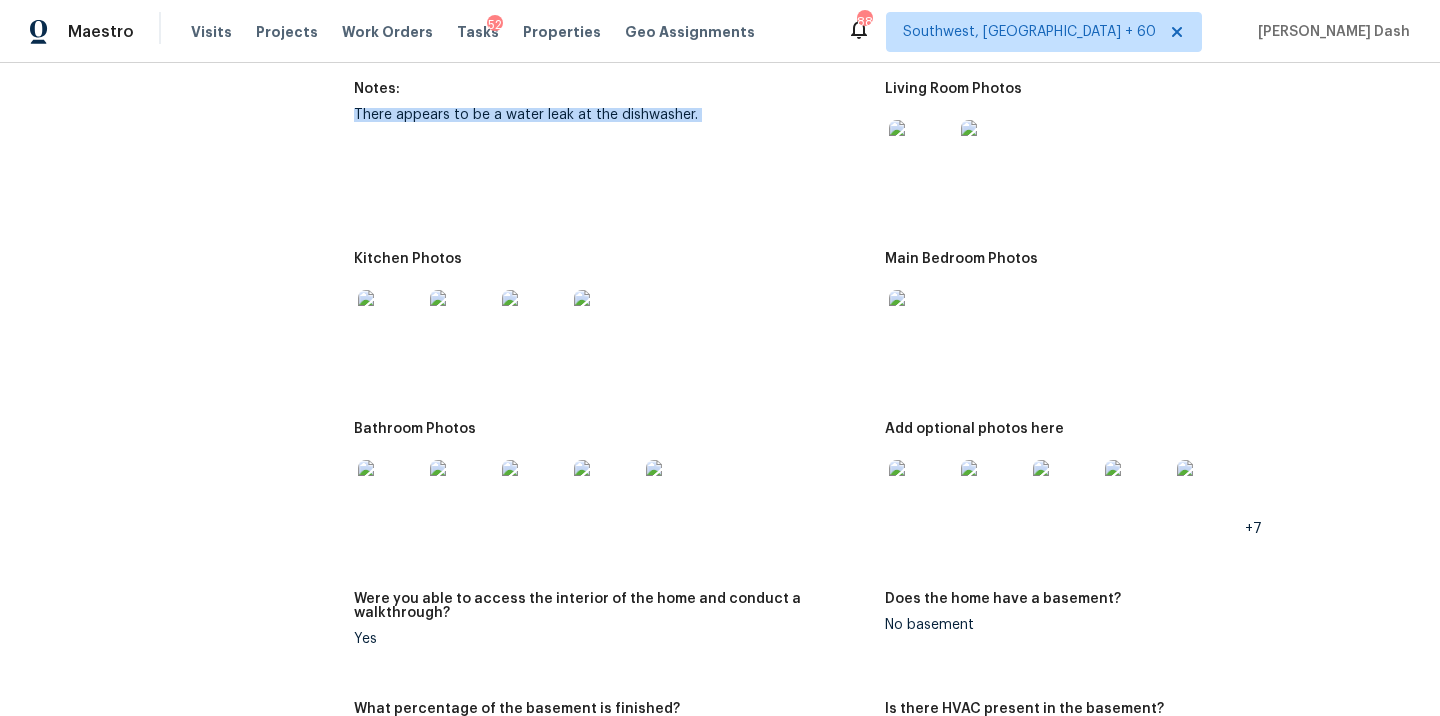drag, startPoint x: 353, startPoint y: 97, endPoint x: 681, endPoint y: 115, distance: 328.49353 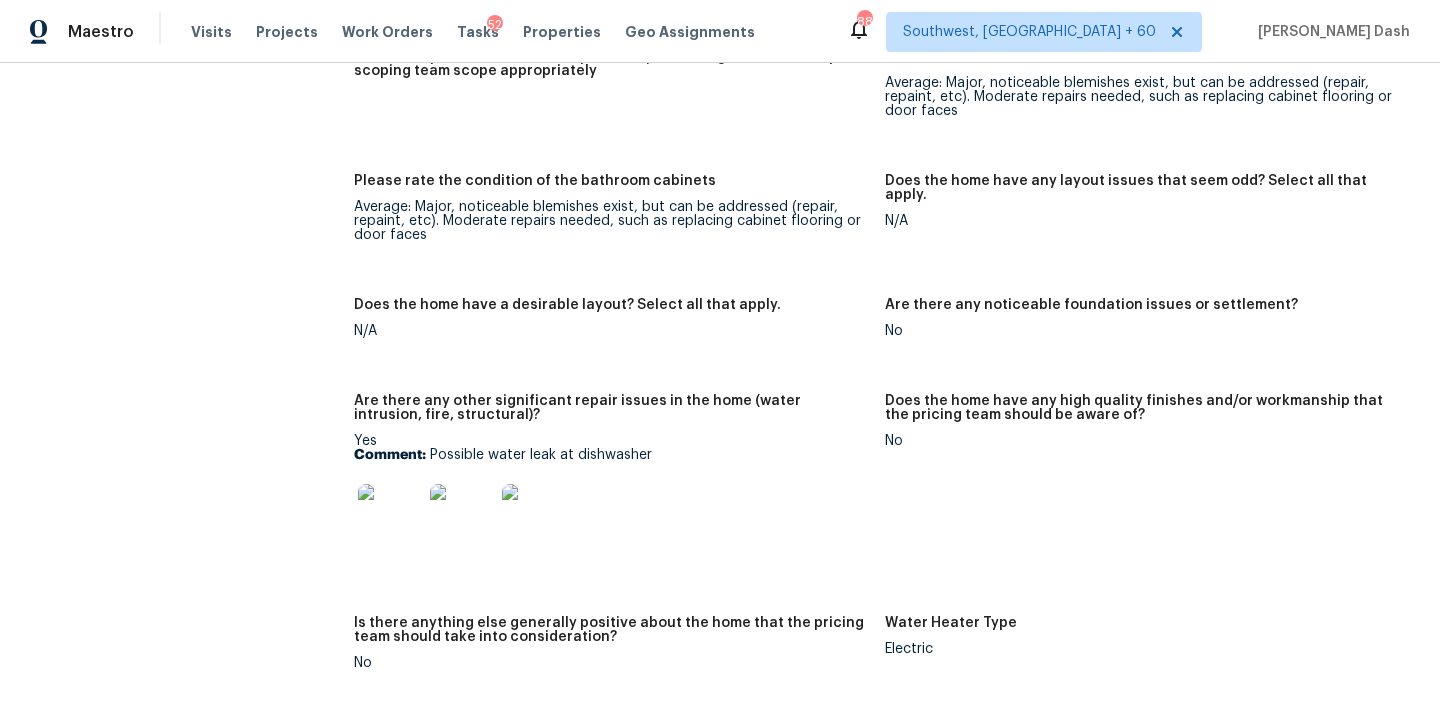 scroll, scrollTop: 4169, scrollLeft: 0, axis: vertical 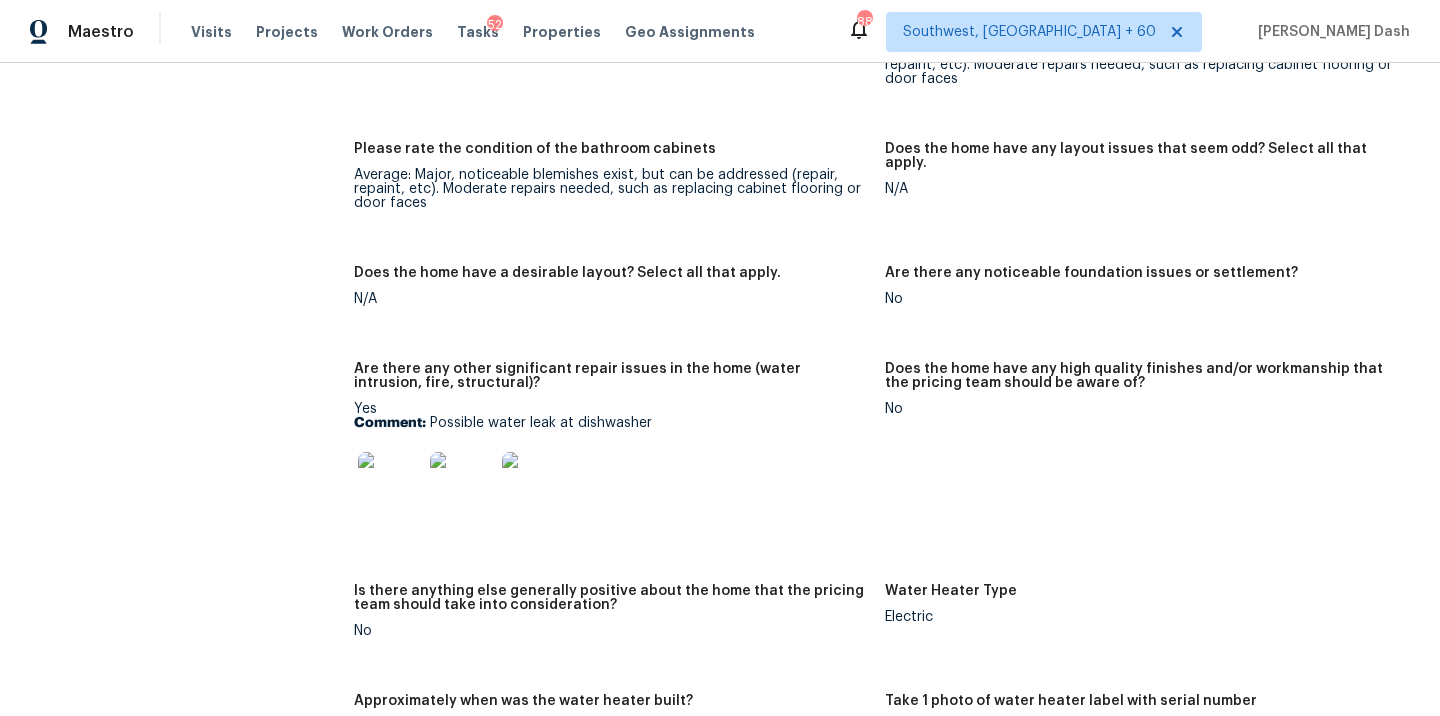 click at bounding box center (390, 484) 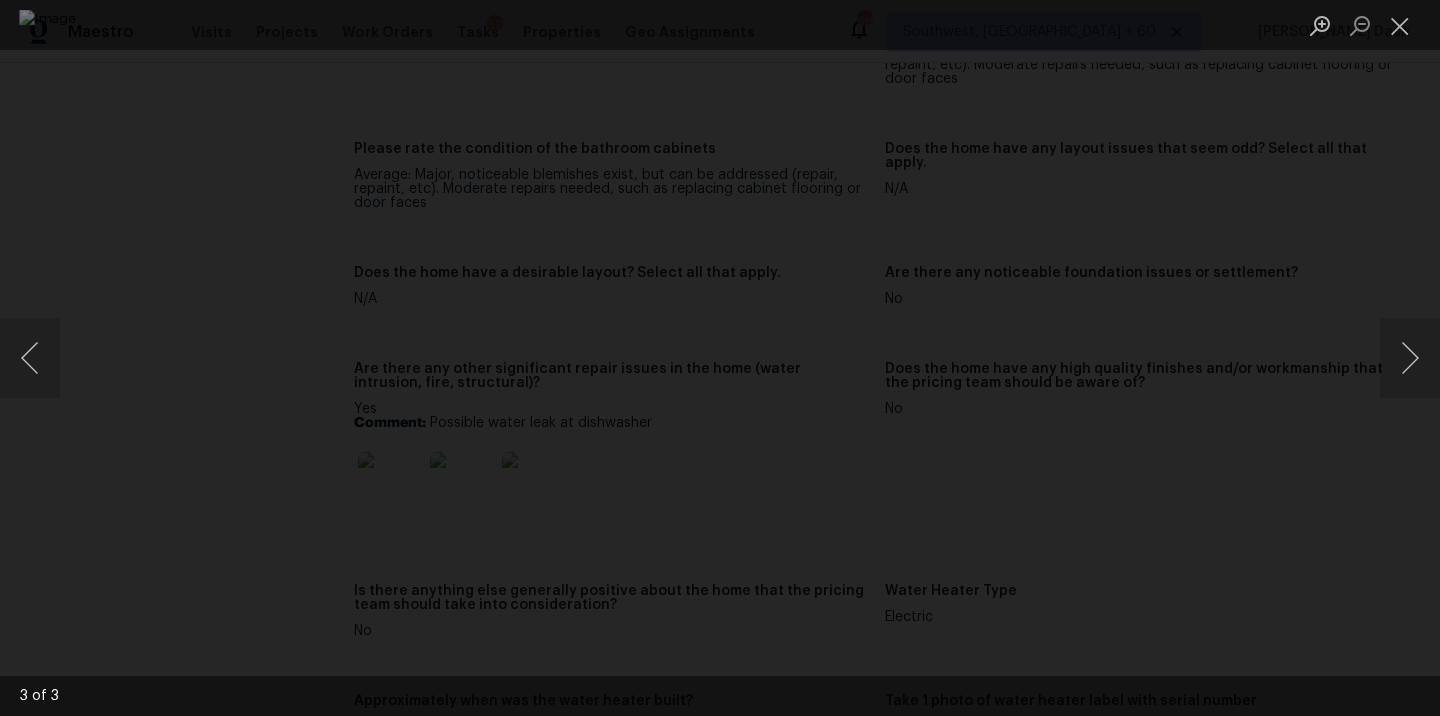 click at bounding box center (720, 358) 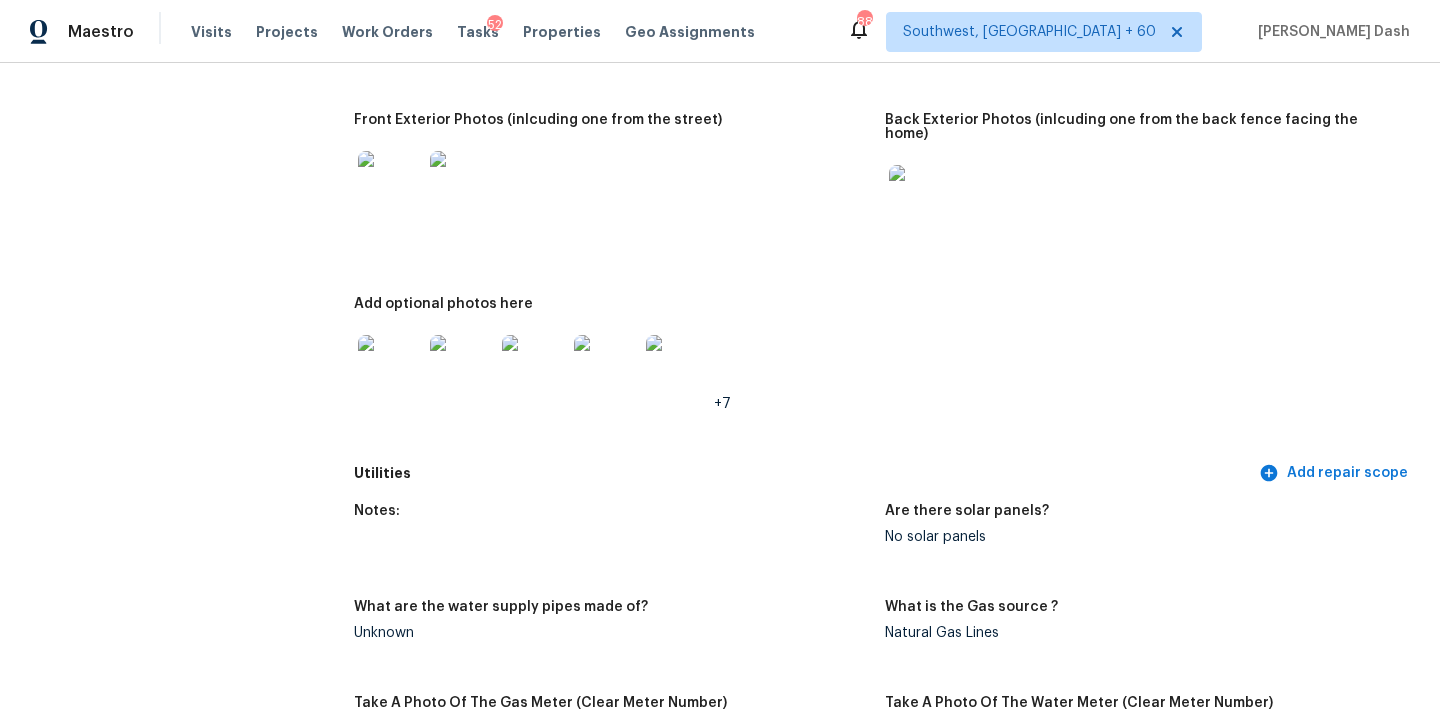scroll, scrollTop: 0, scrollLeft: 0, axis: both 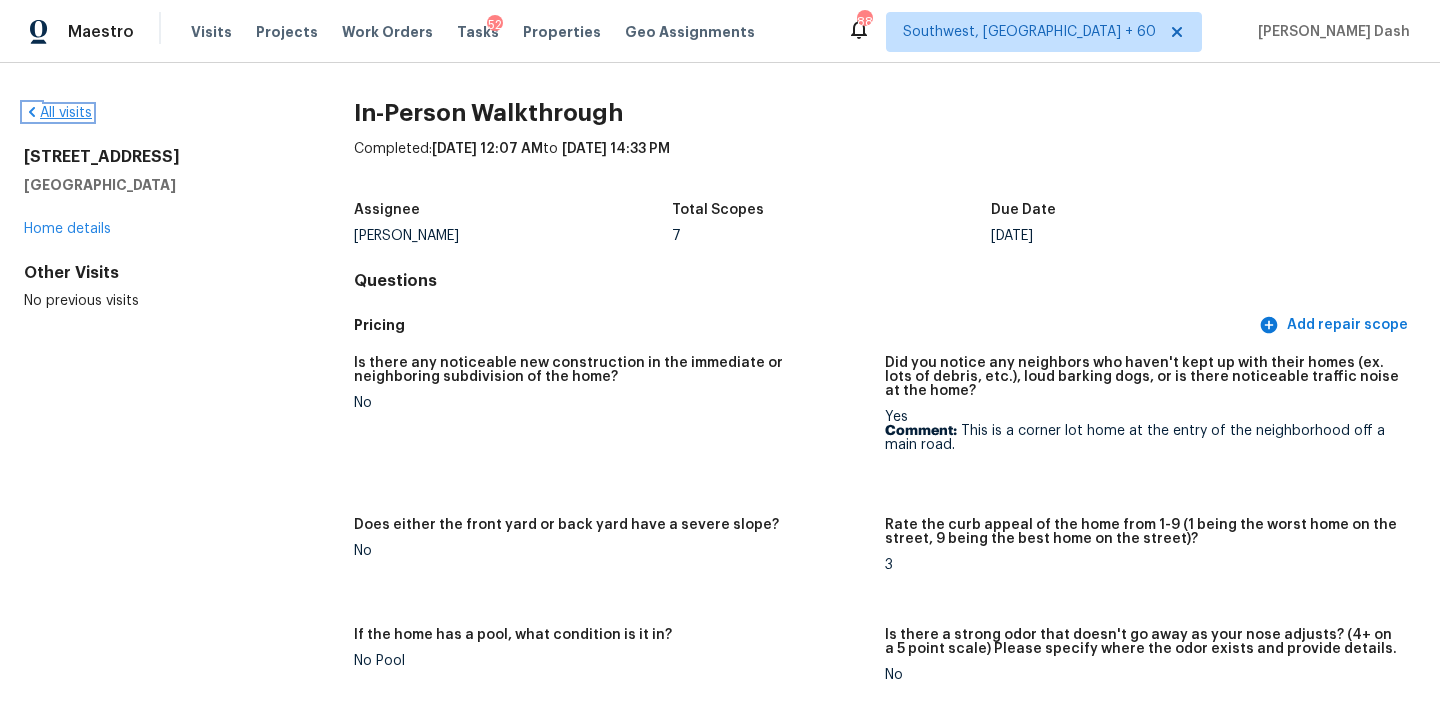 click on "All visits" at bounding box center [58, 113] 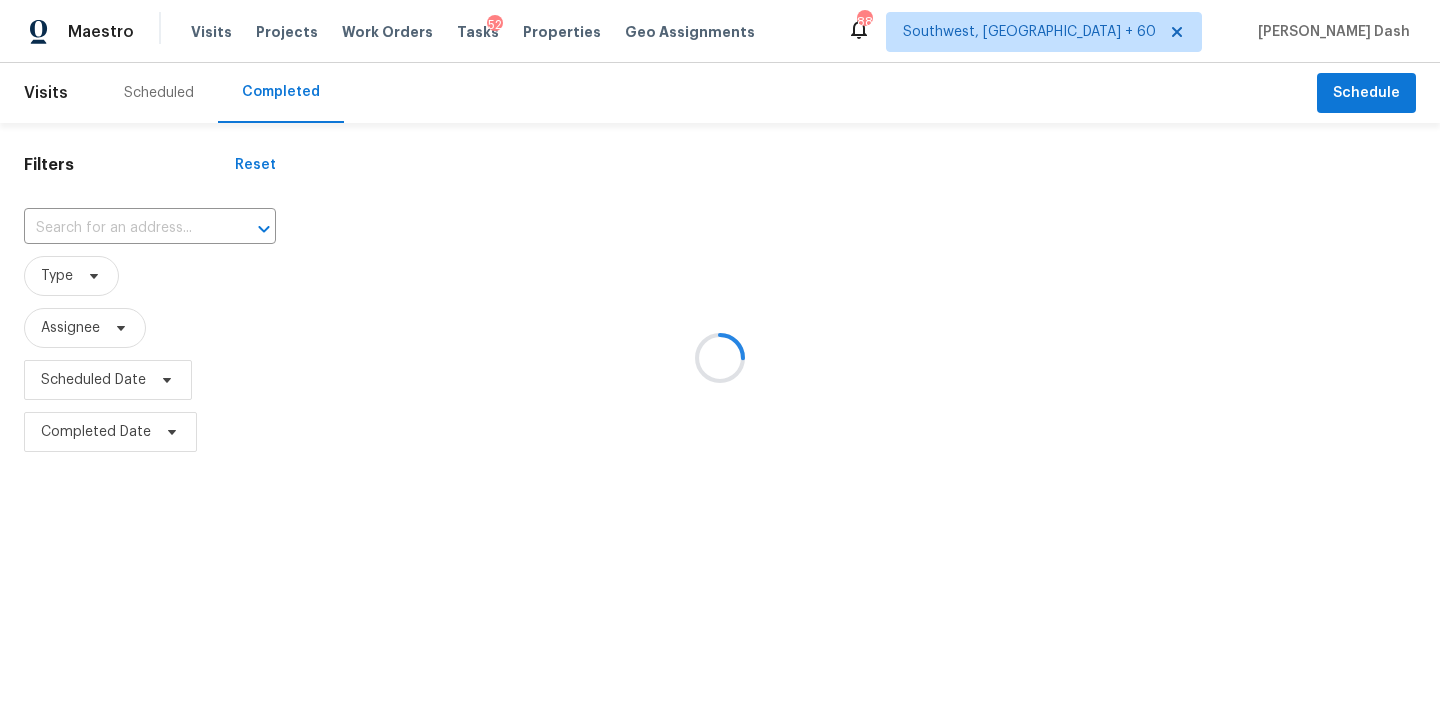 click at bounding box center [720, 358] 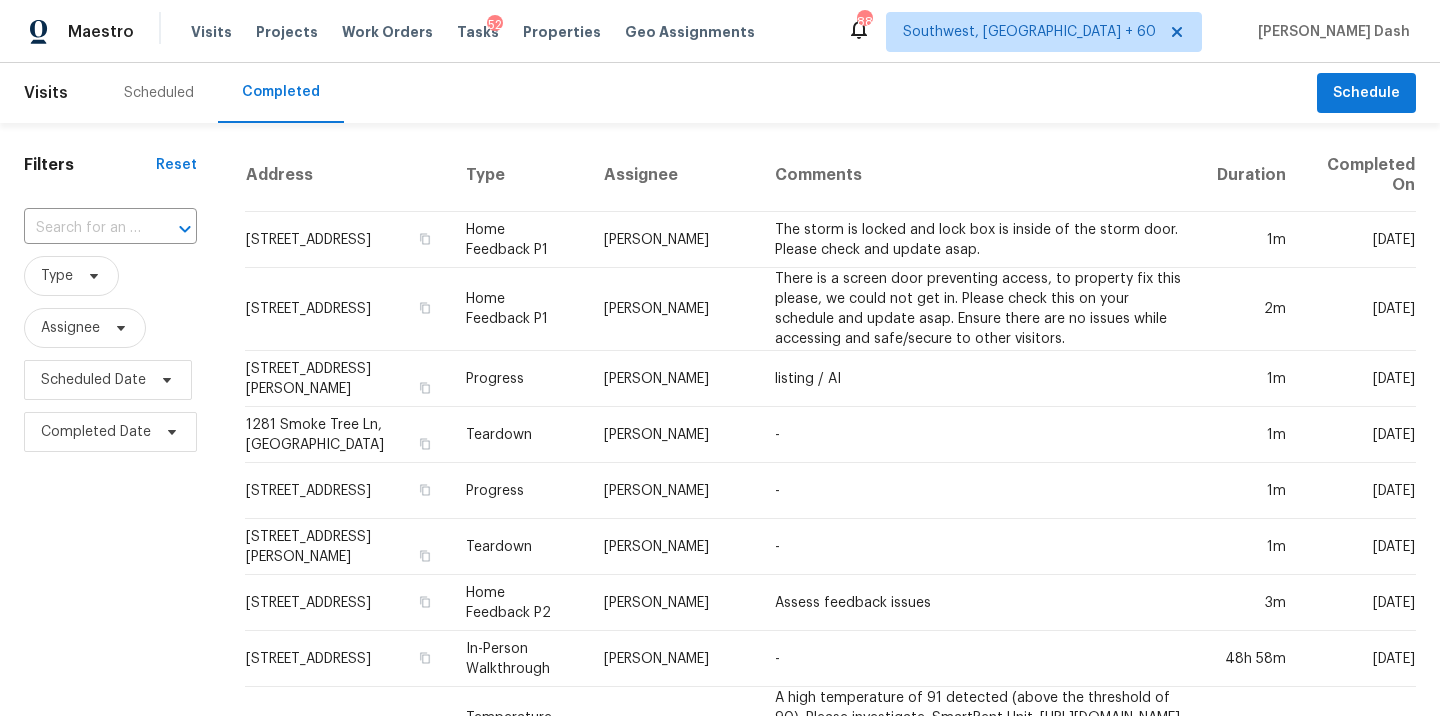 click at bounding box center [82, 228] 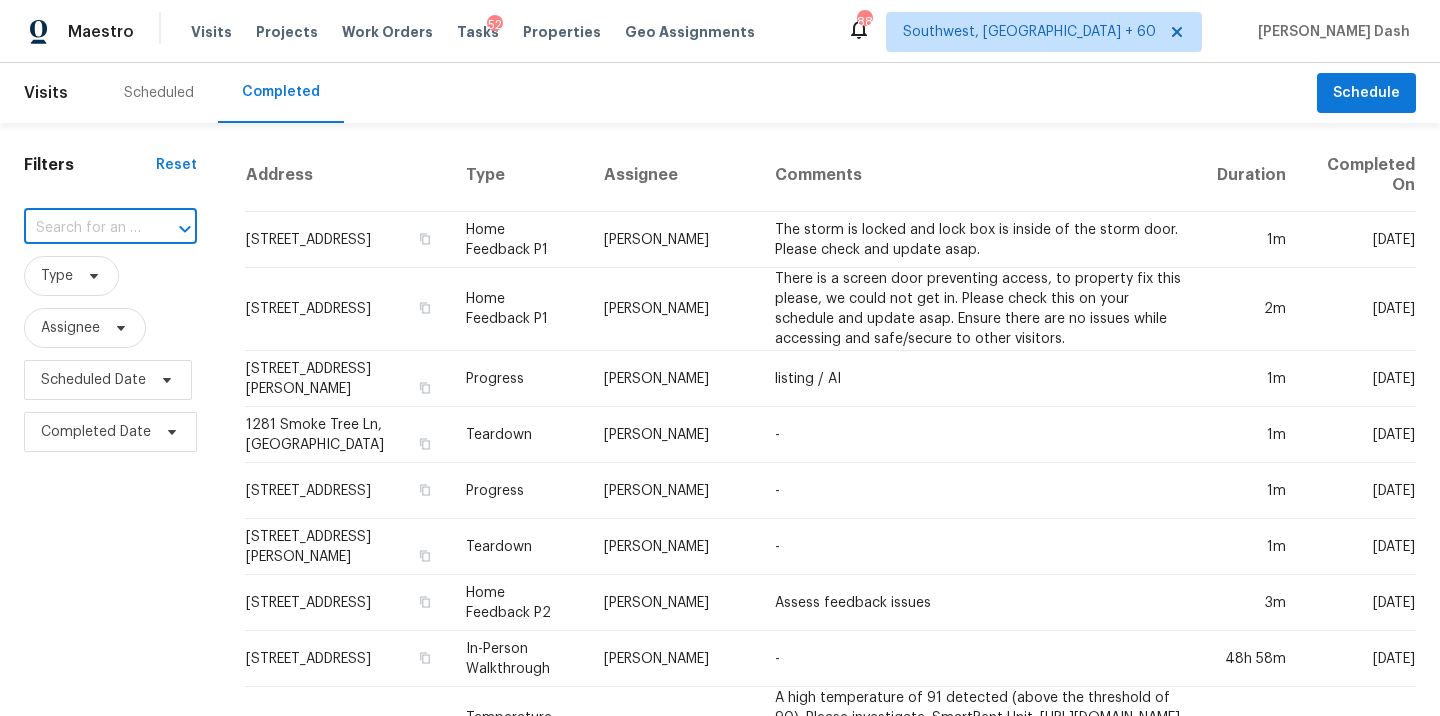 click at bounding box center [82, 228] 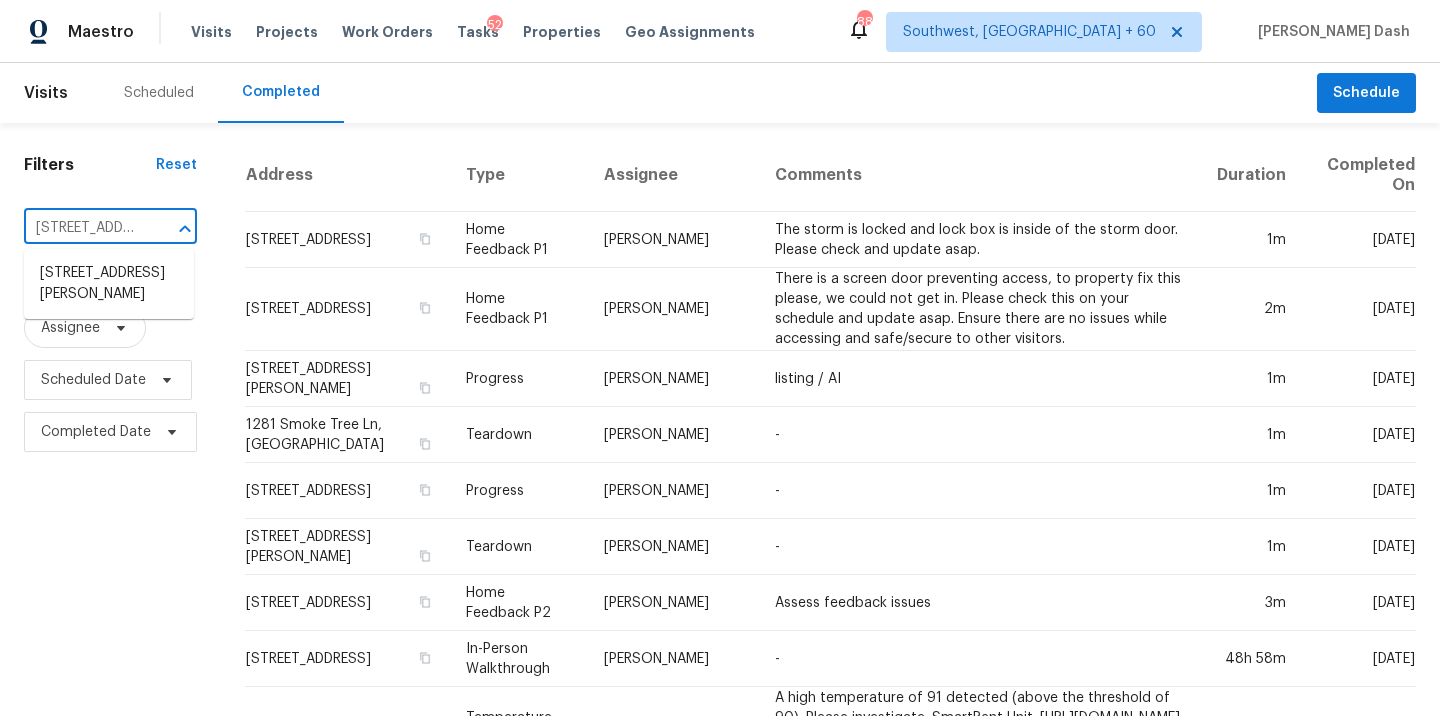 scroll, scrollTop: 0, scrollLeft: 189, axis: horizontal 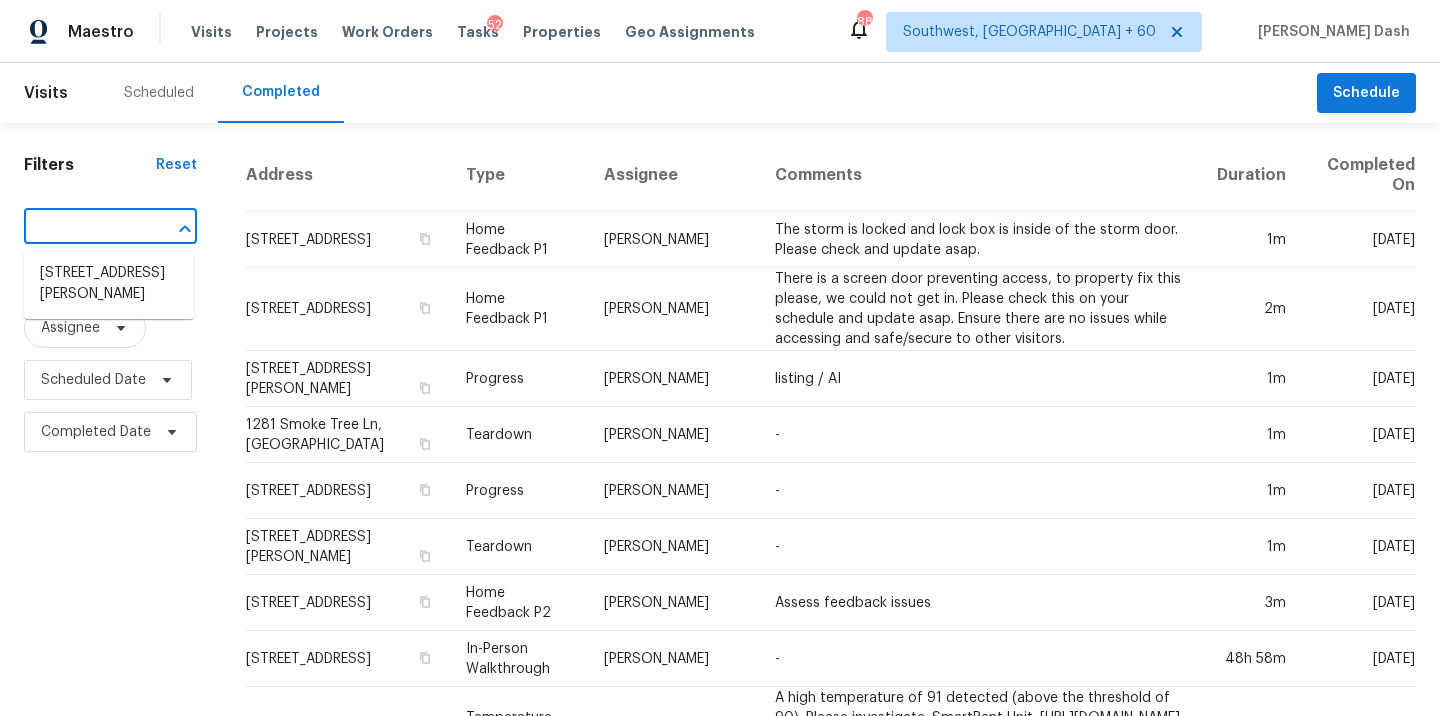 click on "7426 Carson Trl NW, Albuquerque, NM 87120" at bounding box center (109, 284) 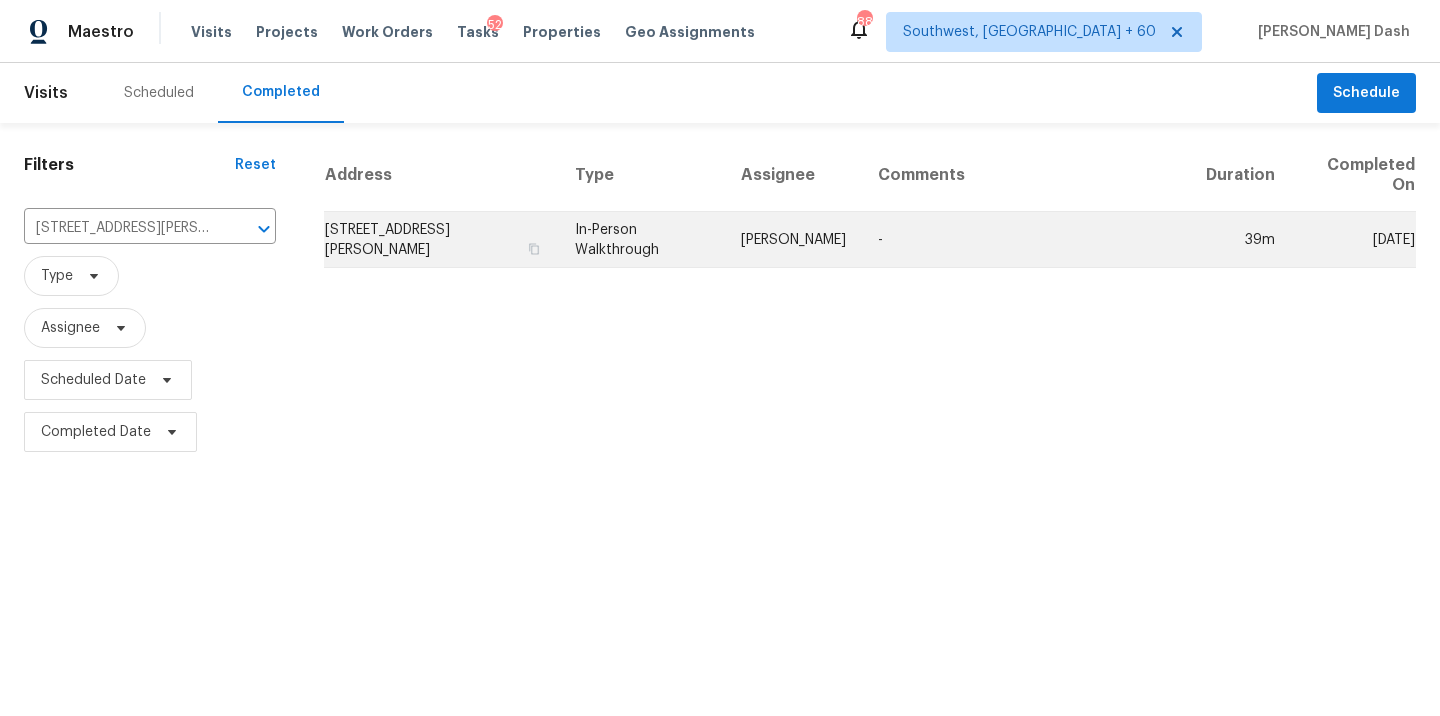 click on "In-Person Walkthrough" at bounding box center (642, 240) 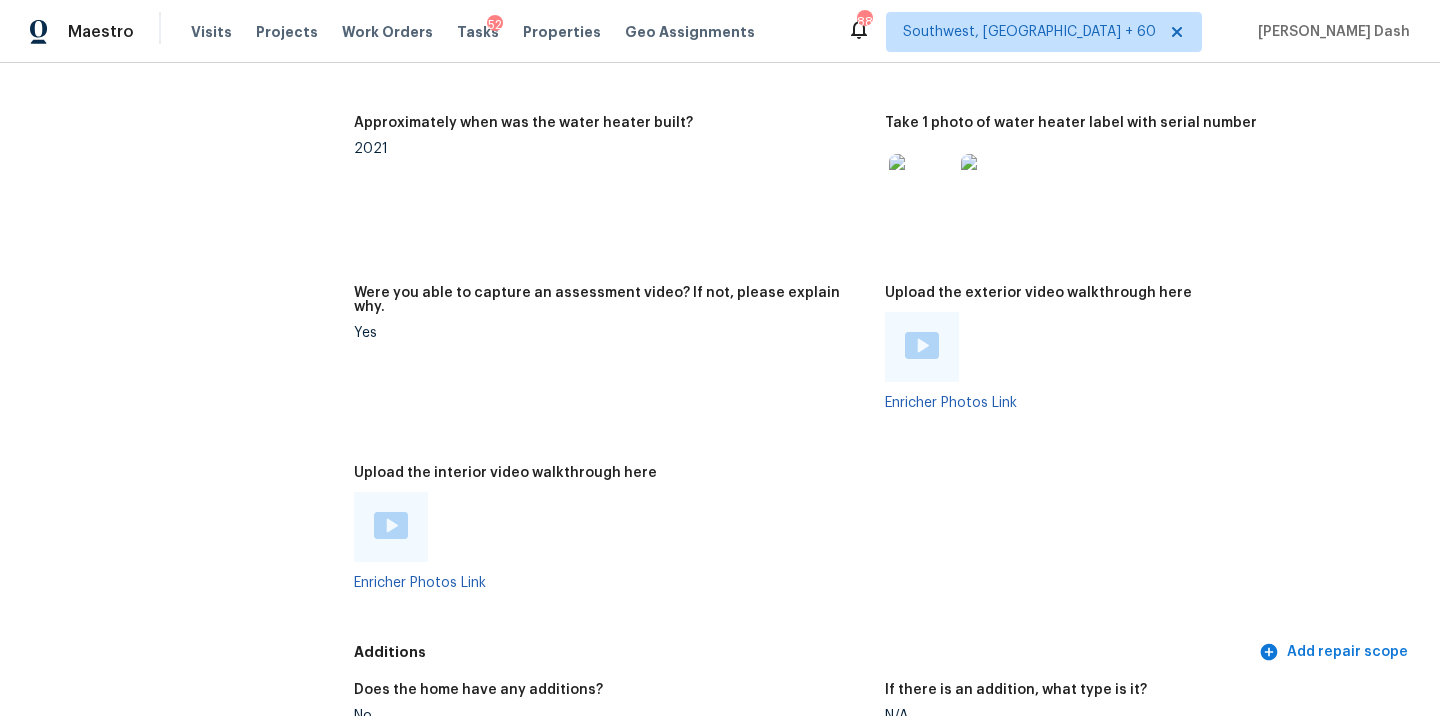 scroll, scrollTop: 3919, scrollLeft: 0, axis: vertical 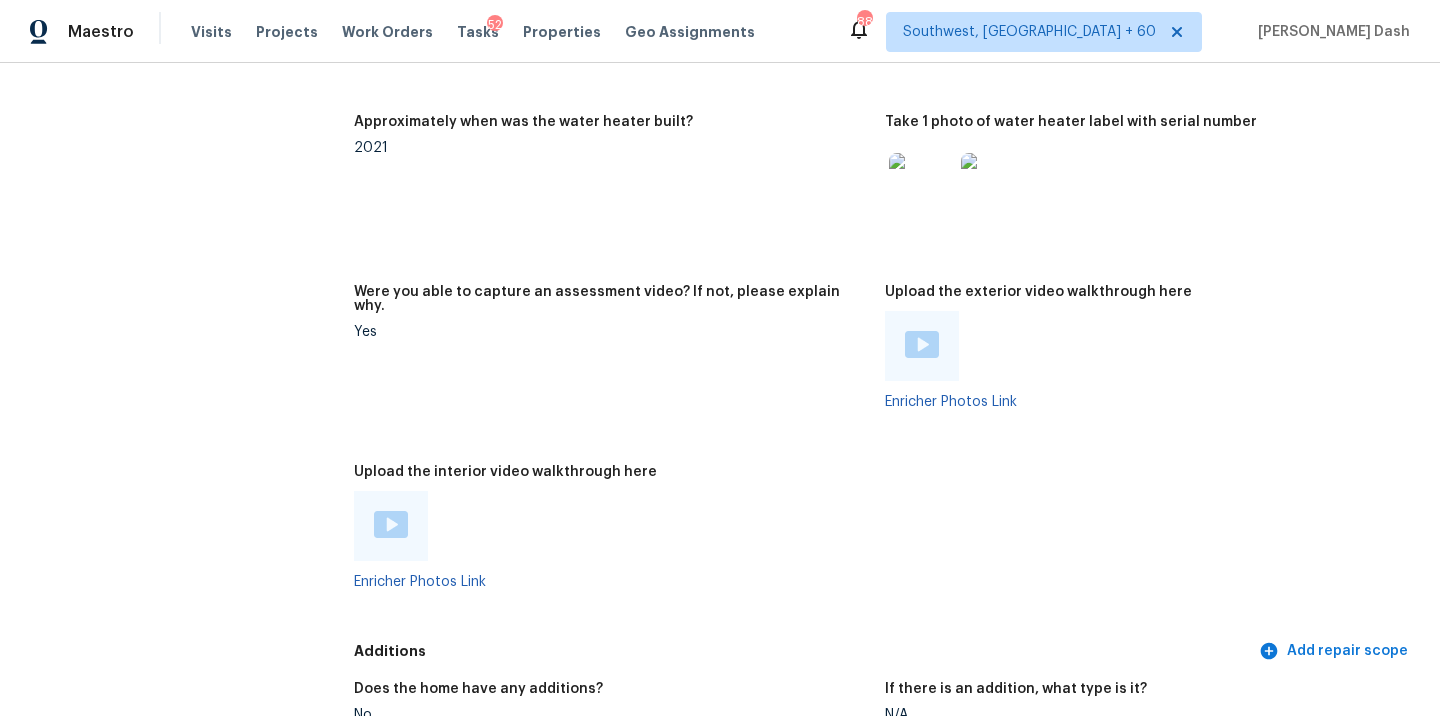 click at bounding box center [391, 526] 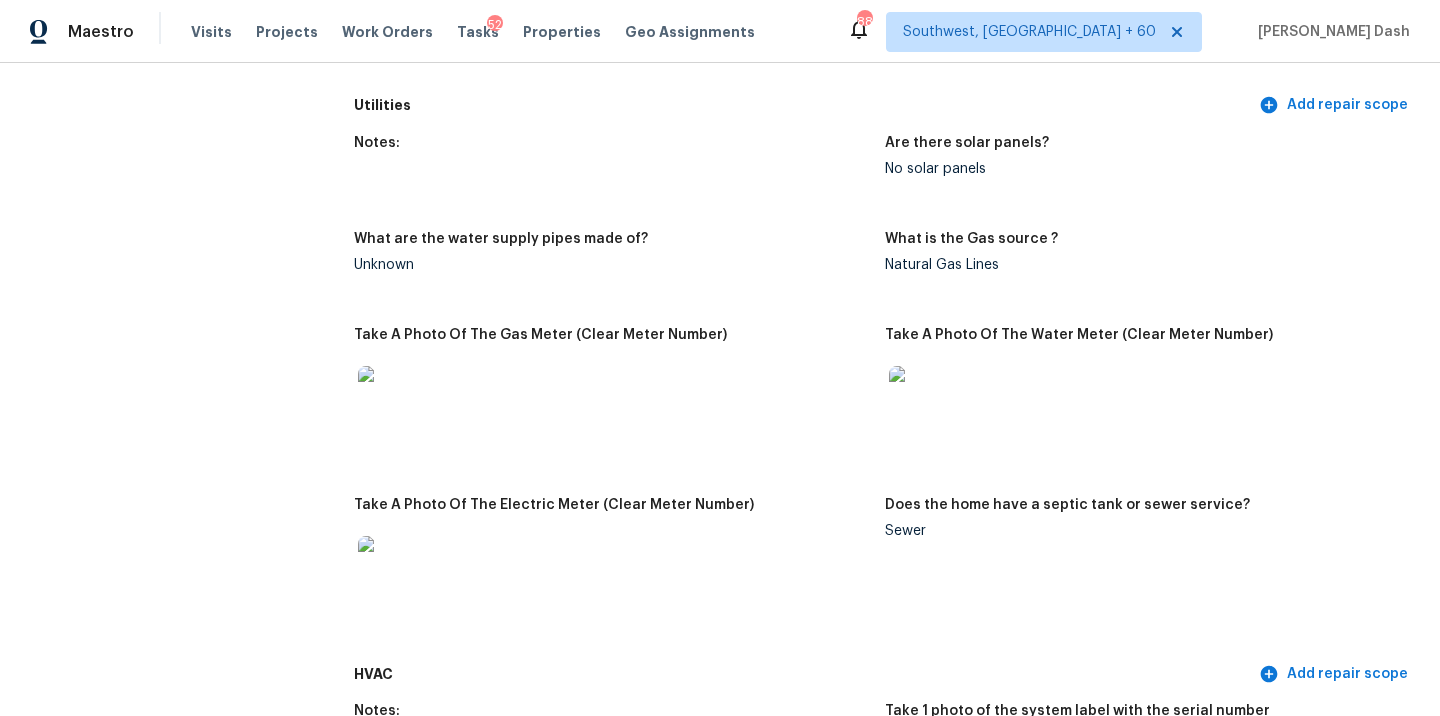 scroll, scrollTop: 1394, scrollLeft: 0, axis: vertical 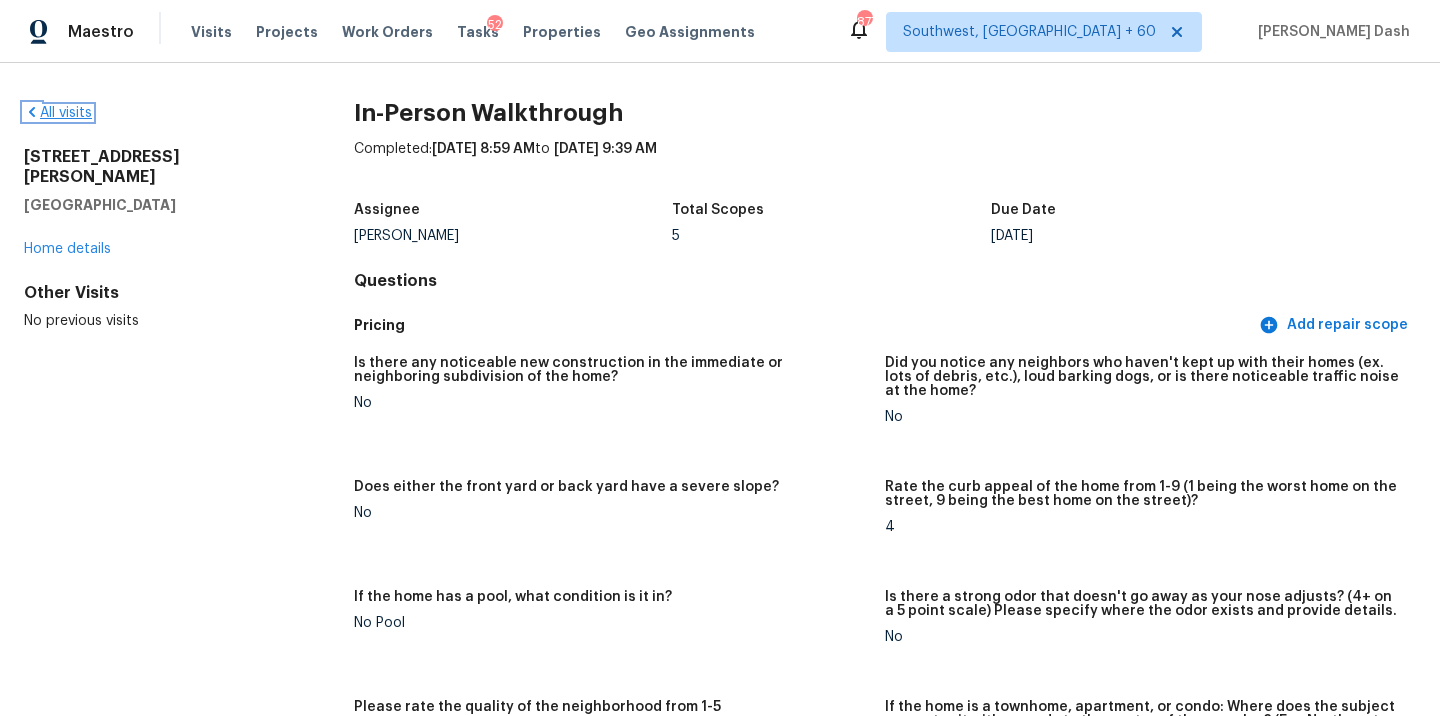 click on "All visits" at bounding box center (58, 113) 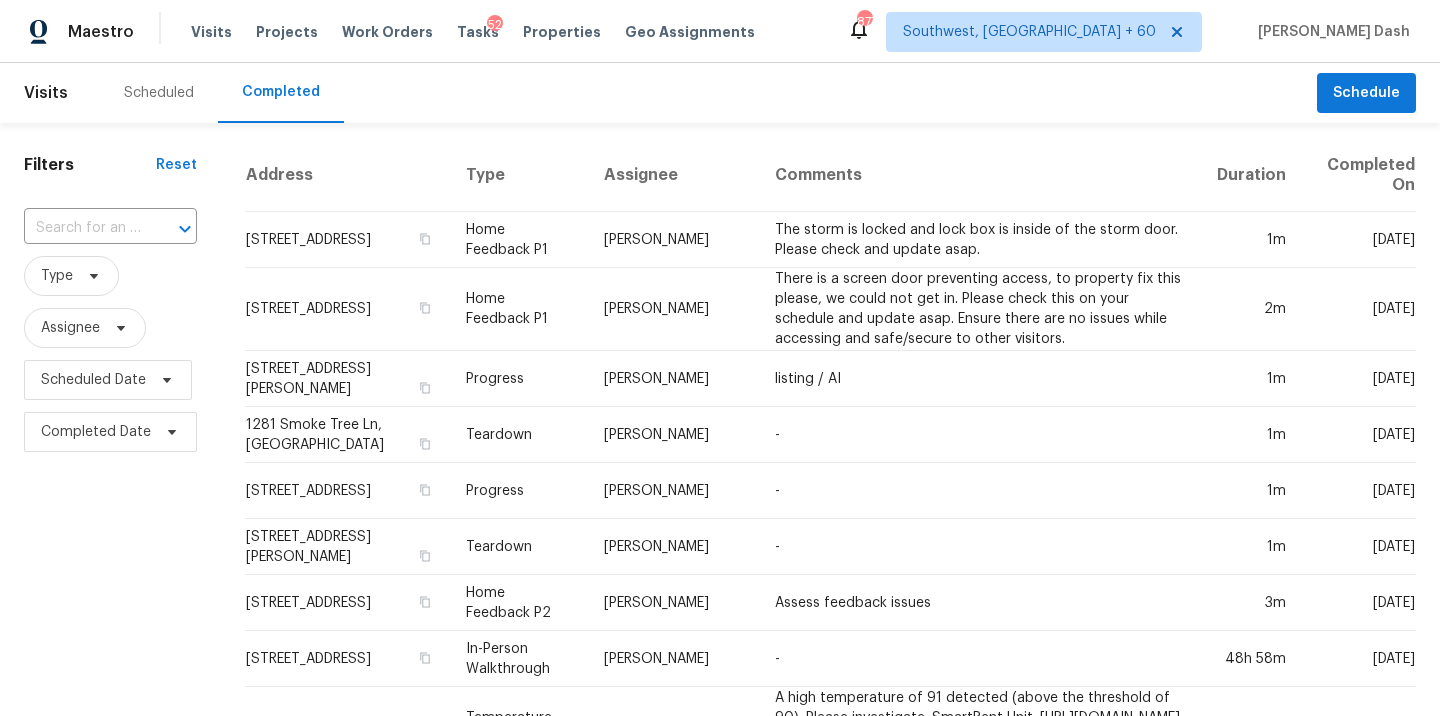 click on "Filters Reset ​ Type Assignee Scheduled Date Completed Date" at bounding box center [110, 1048] 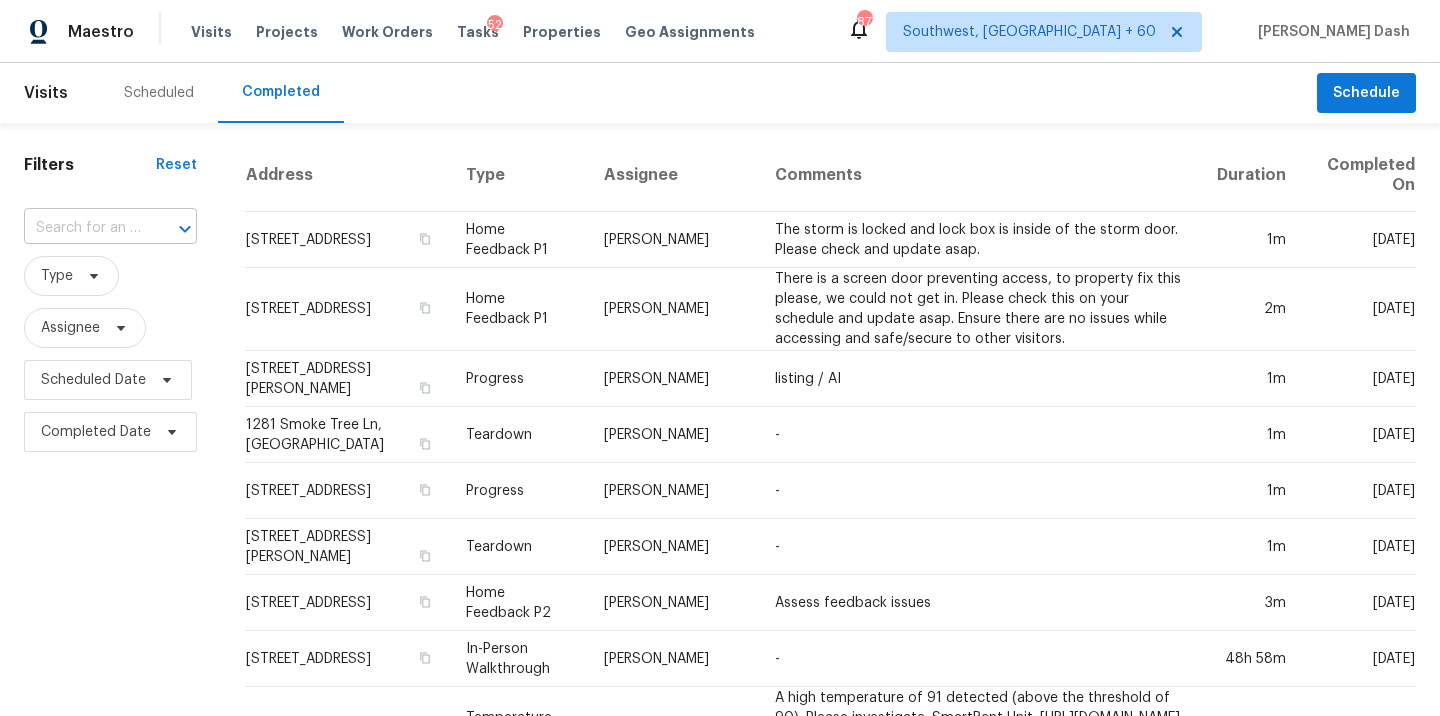 click at bounding box center (82, 228) 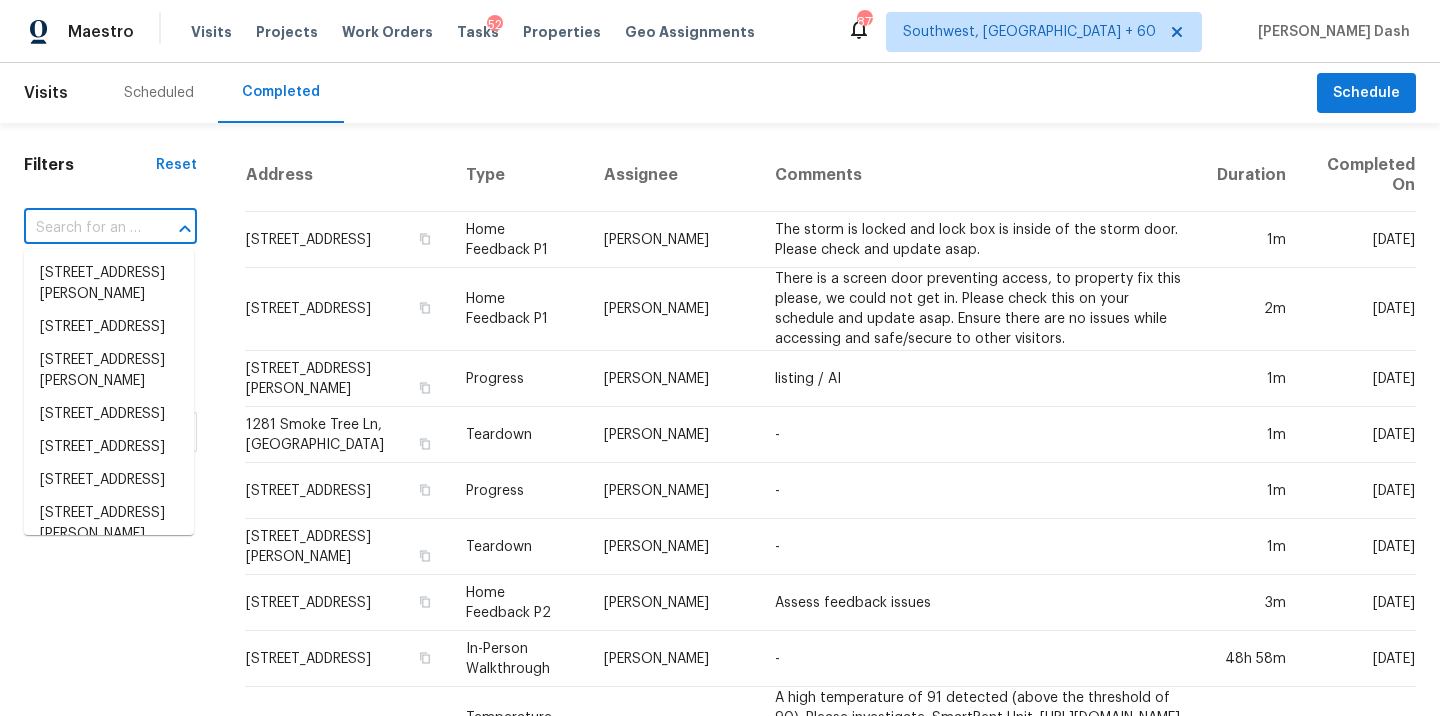 paste on "11306 Luckey Ledge, San Antonio, TX 78252" 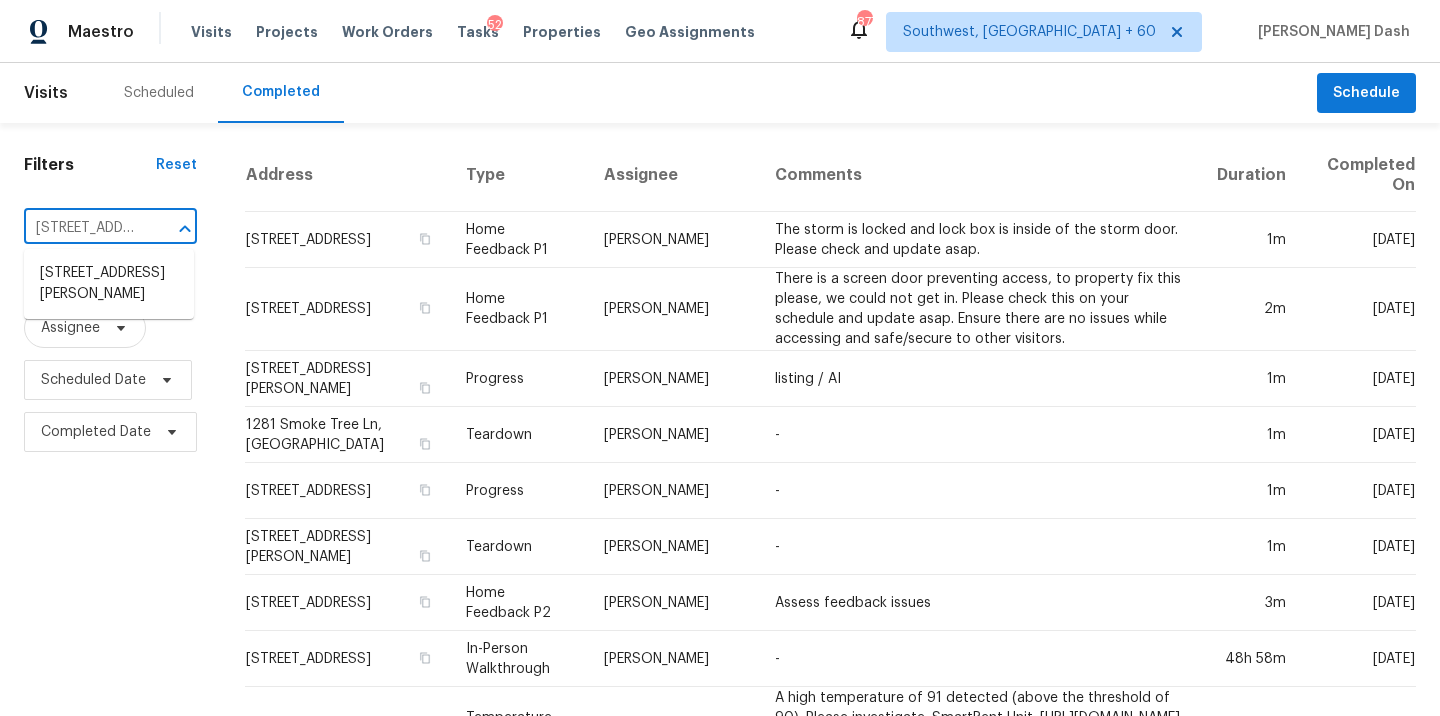 scroll, scrollTop: 0, scrollLeft: 184, axis: horizontal 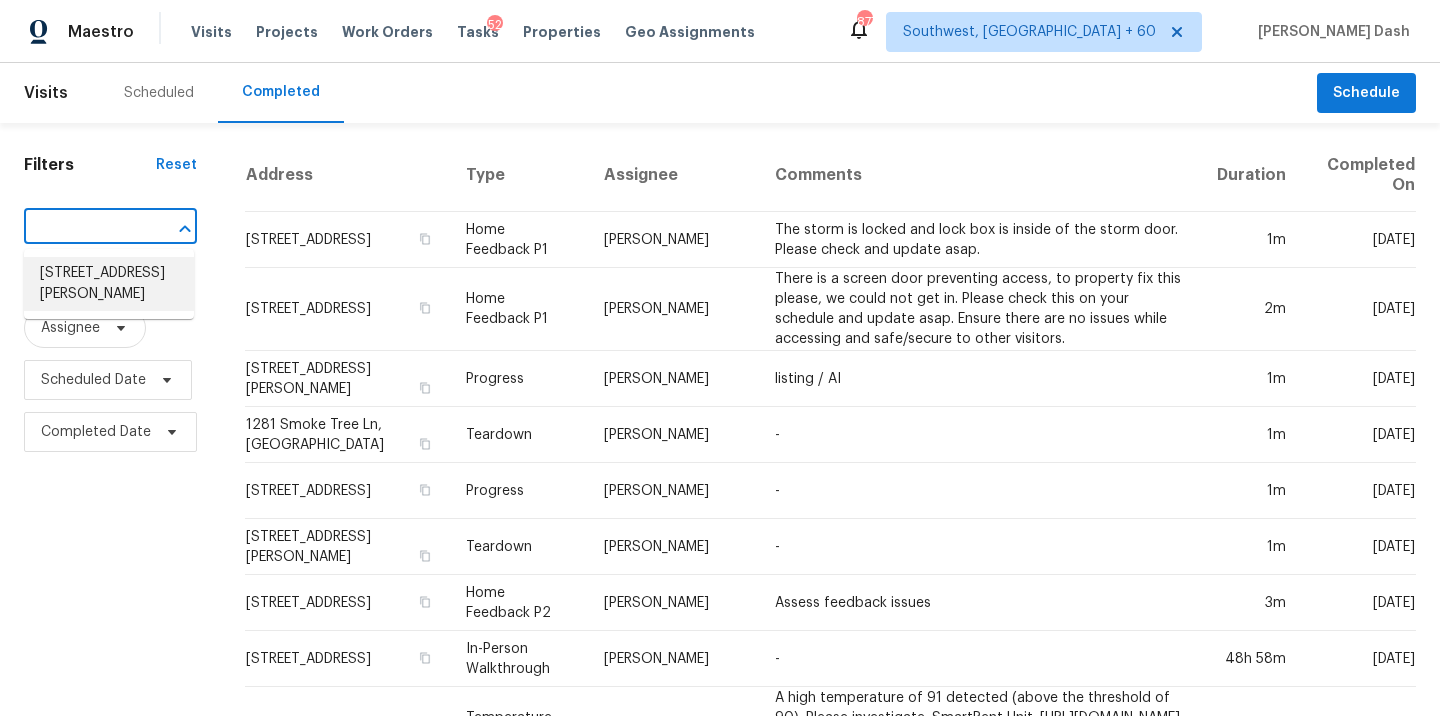 click on "11306 Luckey Ledge, San Antonio, TX 78252" at bounding box center (109, 284) 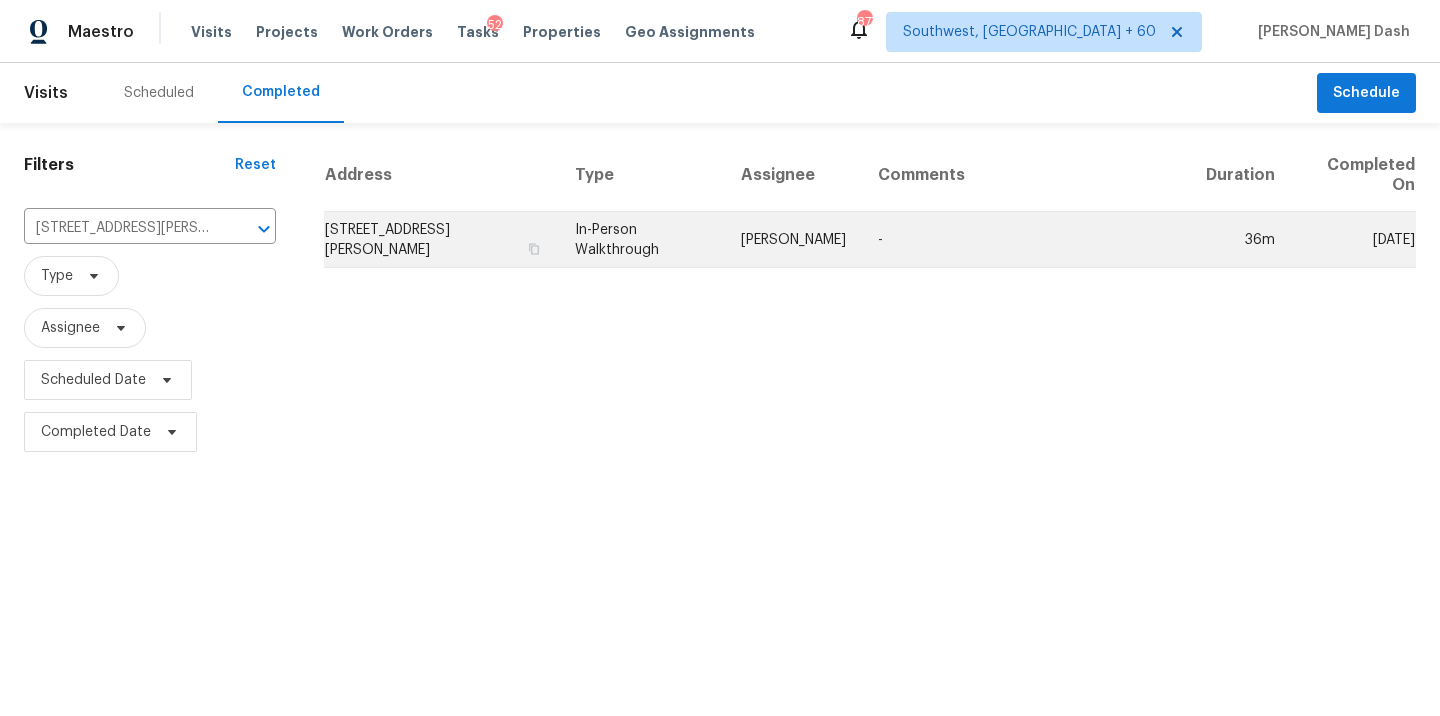 click on "In-Person Walkthrough" at bounding box center [642, 240] 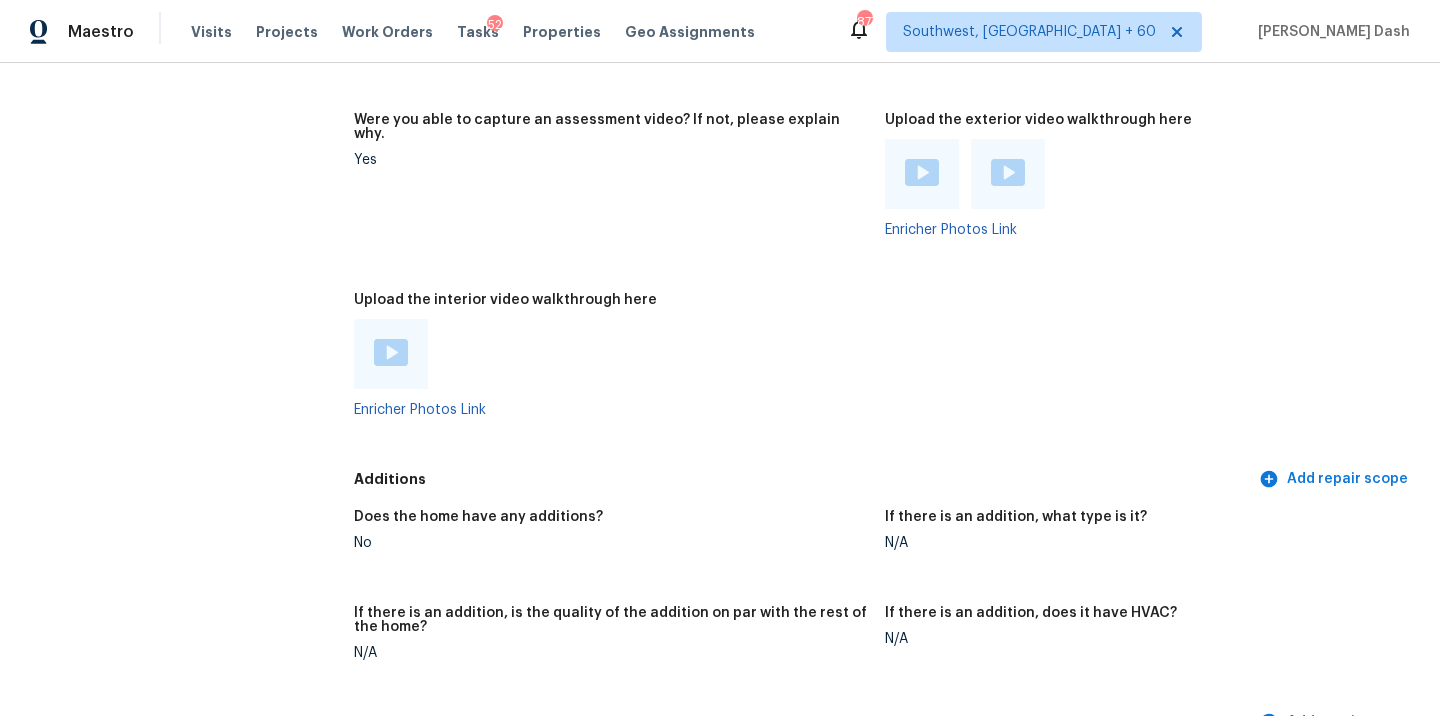 scroll, scrollTop: 4167, scrollLeft: 0, axis: vertical 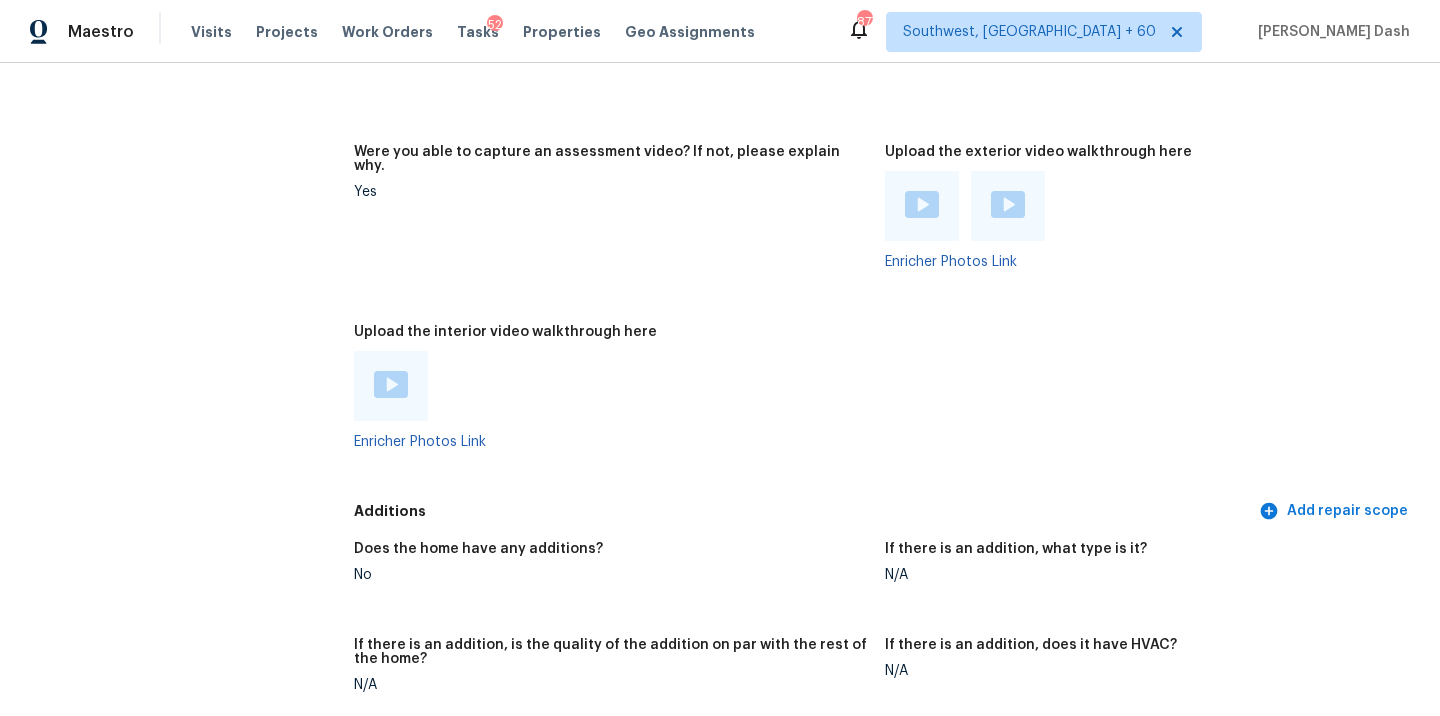 click at bounding box center [391, 384] 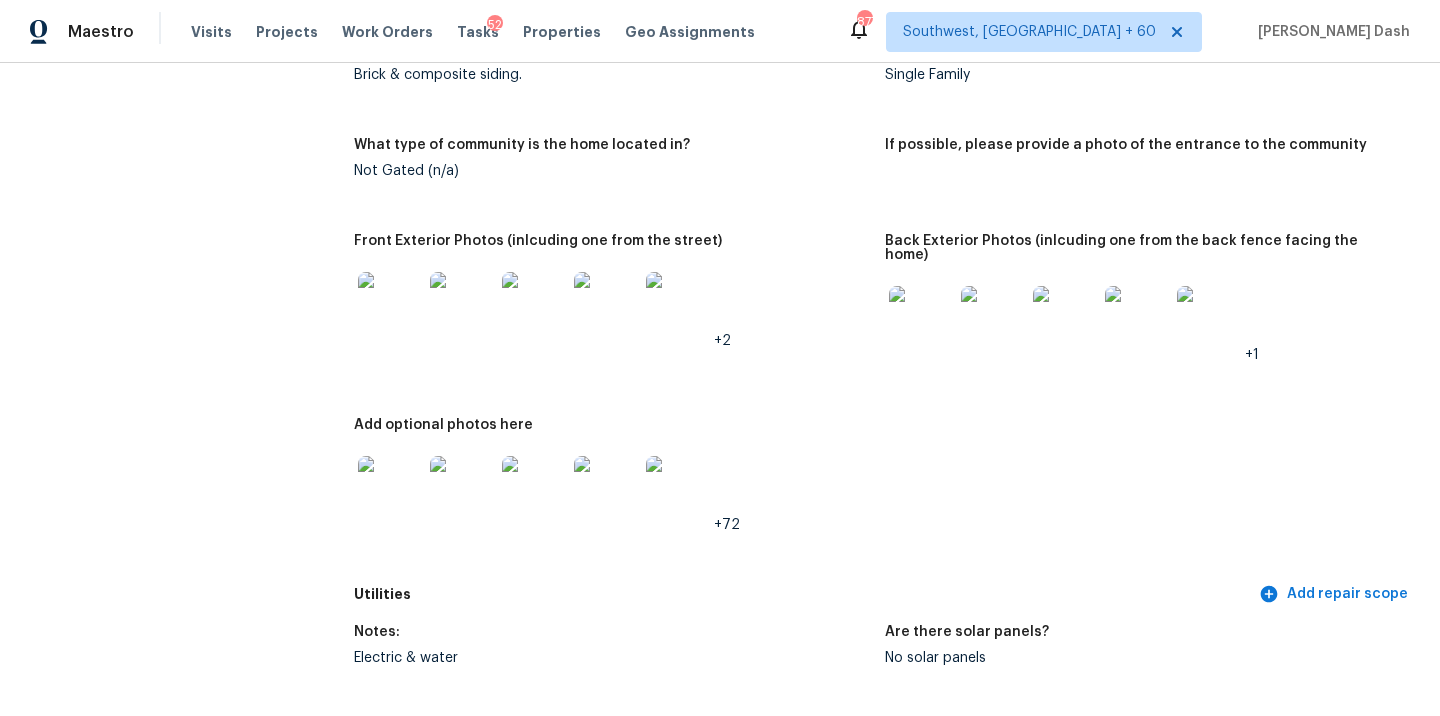 scroll, scrollTop: 815, scrollLeft: 0, axis: vertical 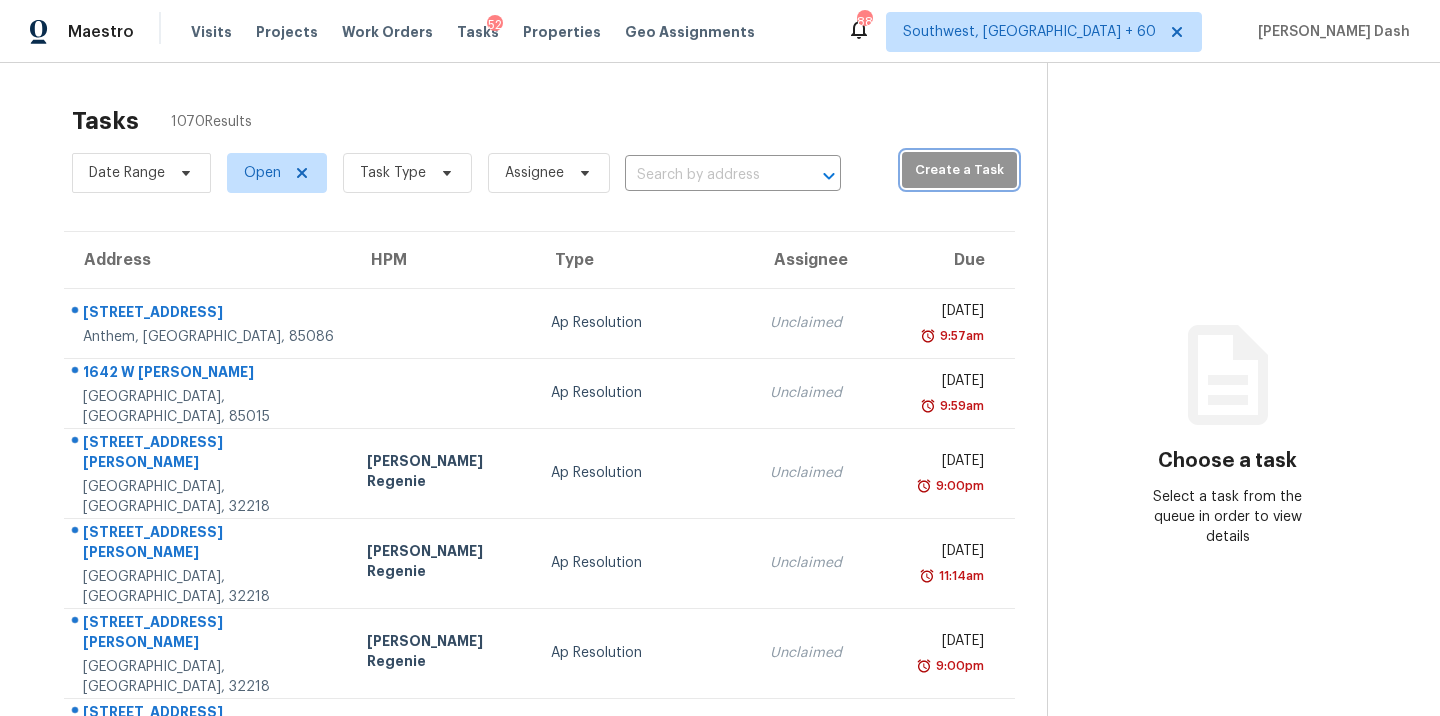 click on "Create a Task" at bounding box center (959, 170) 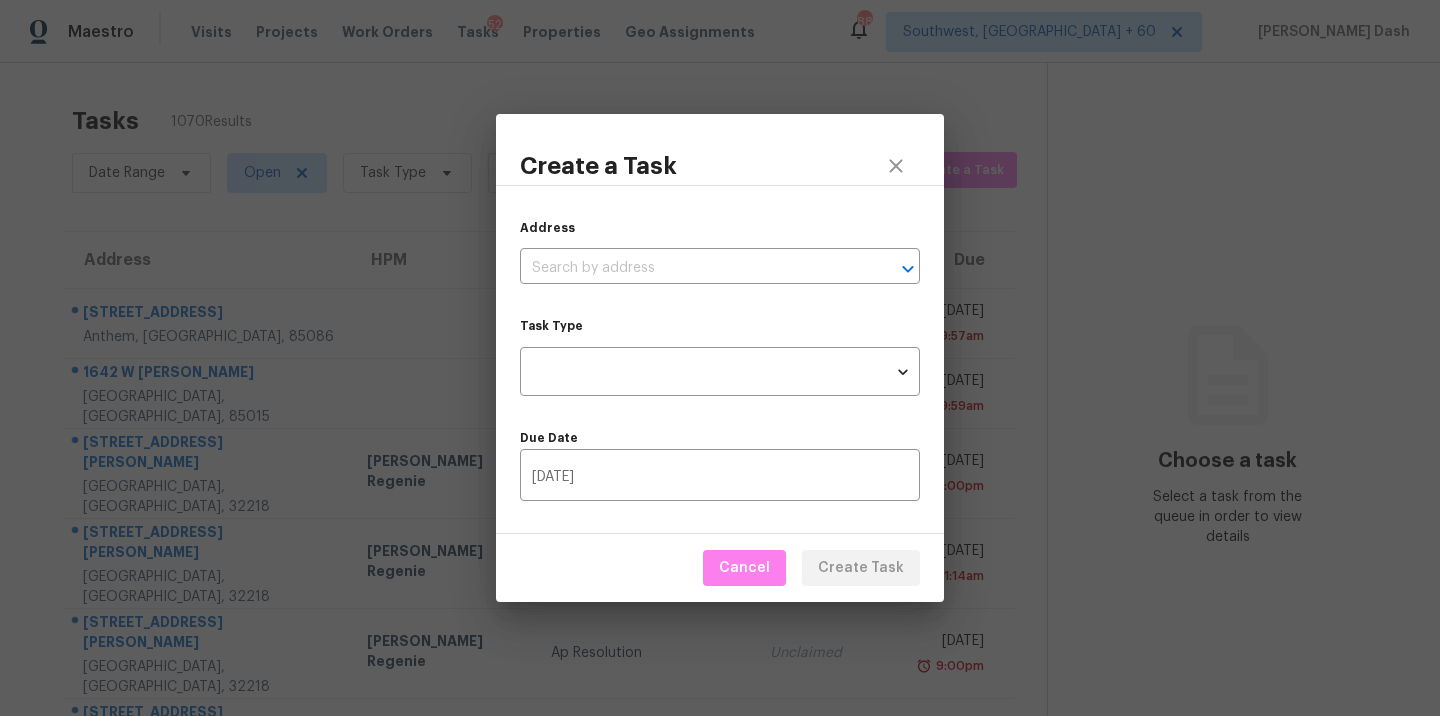 click on "Address ​ Task Type ​ Task Type Due Date [DATE] ​" at bounding box center [720, 359] 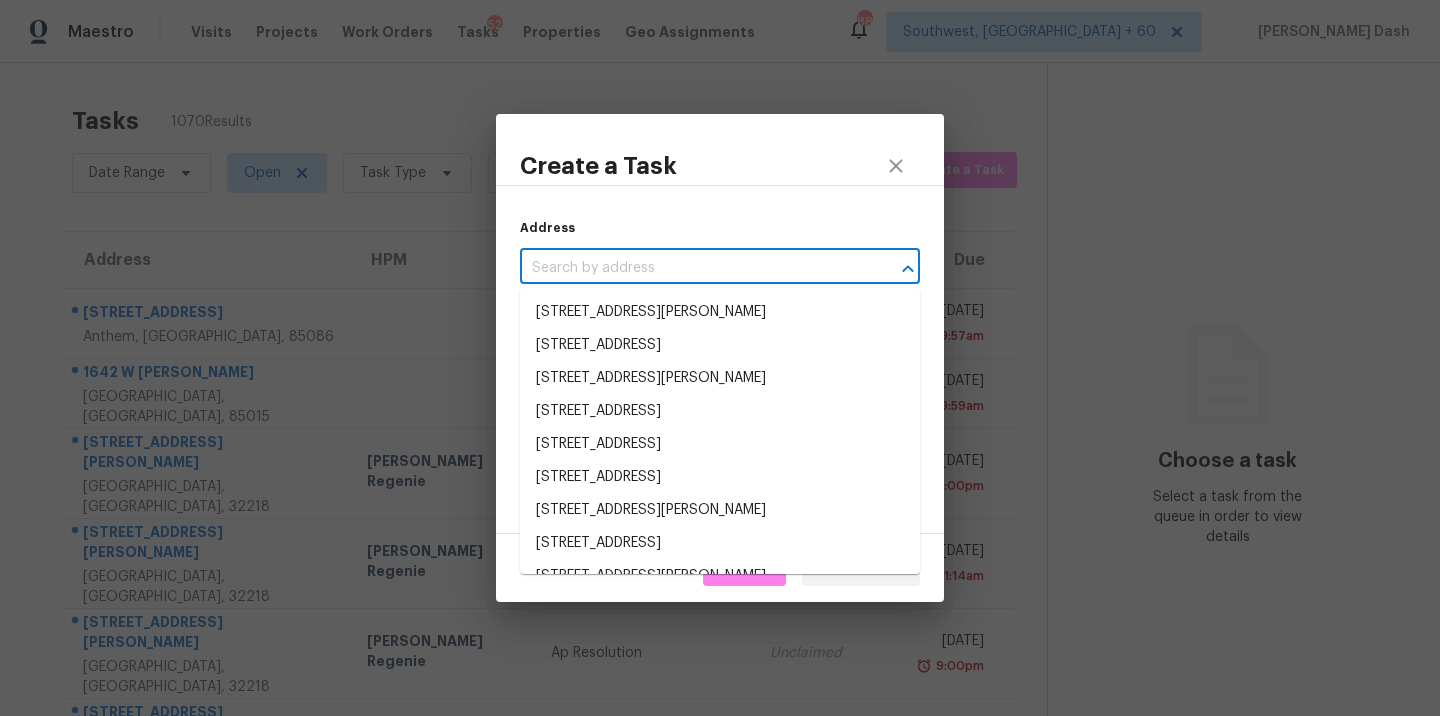 click at bounding box center (692, 268) 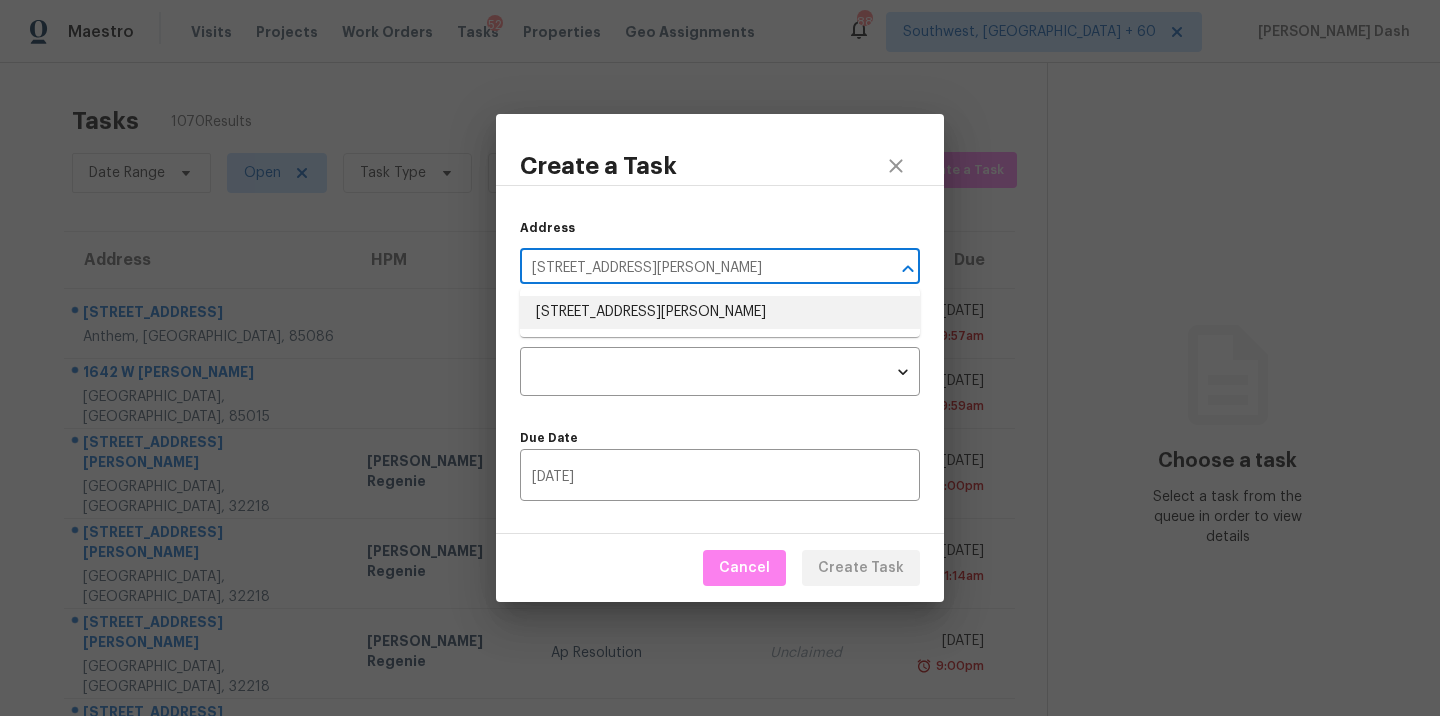 click on "[STREET_ADDRESS][PERSON_NAME]" at bounding box center [720, 312] 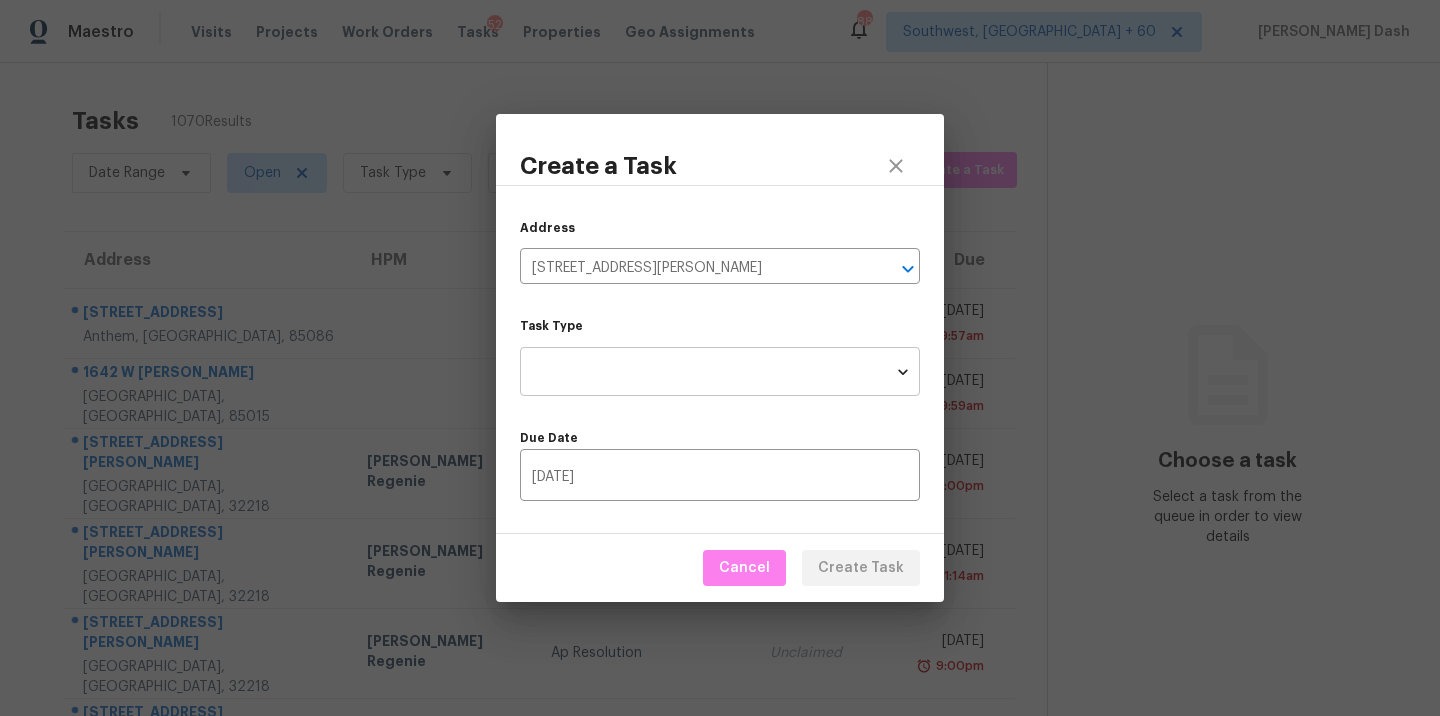 click on "Maestro Visits Projects Work Orders Tasks 52 Properties Geo Assignments 886 [GEOGRAPHIC_DATA] + 60 [PERSON_NAME] Dash Tasks 1070  Results Date Range Open Task Type Assignee ​ Create a Task Address HPM Type Assignee Due [STREET_ADDRESS] Ap Resolution Unclaimed [DATE] 9:57am 1642 W [PERSON_NAME][GEOGRAPHIC_DATA] Ap Resolution Unclaimed [DATE] 9:59am [STREET_ADDRESS][PERSON_NAME] [PERSON_NAME] Regenie Ap Resolution Unclaimed [DATE] 9:00pm [STREET_ADDRESS] [PERSON_NAME] Regenie Ap Resolution Unclaimed [DATE] 11:14am [STREET_ADDRESS] [PERSON_NAME] Regenie Ap Resolution Unclaimed [DATE] 9:00pm [STREET_ADDRESS] [PERSON_NAME] Regenie Ap Resolution Unclaimed [DATE] 9:22am [STREET_ADDRESS][PERSON_NAME] Walk Proposed Seyi Dodo-[PERSON_NAME] In Progress [DATE] 1:15pm [STREET_ADDRESS][PERSON_NAME] Walk Proposed Unclaimed 1:15pm" at bounding box center (720, 358) 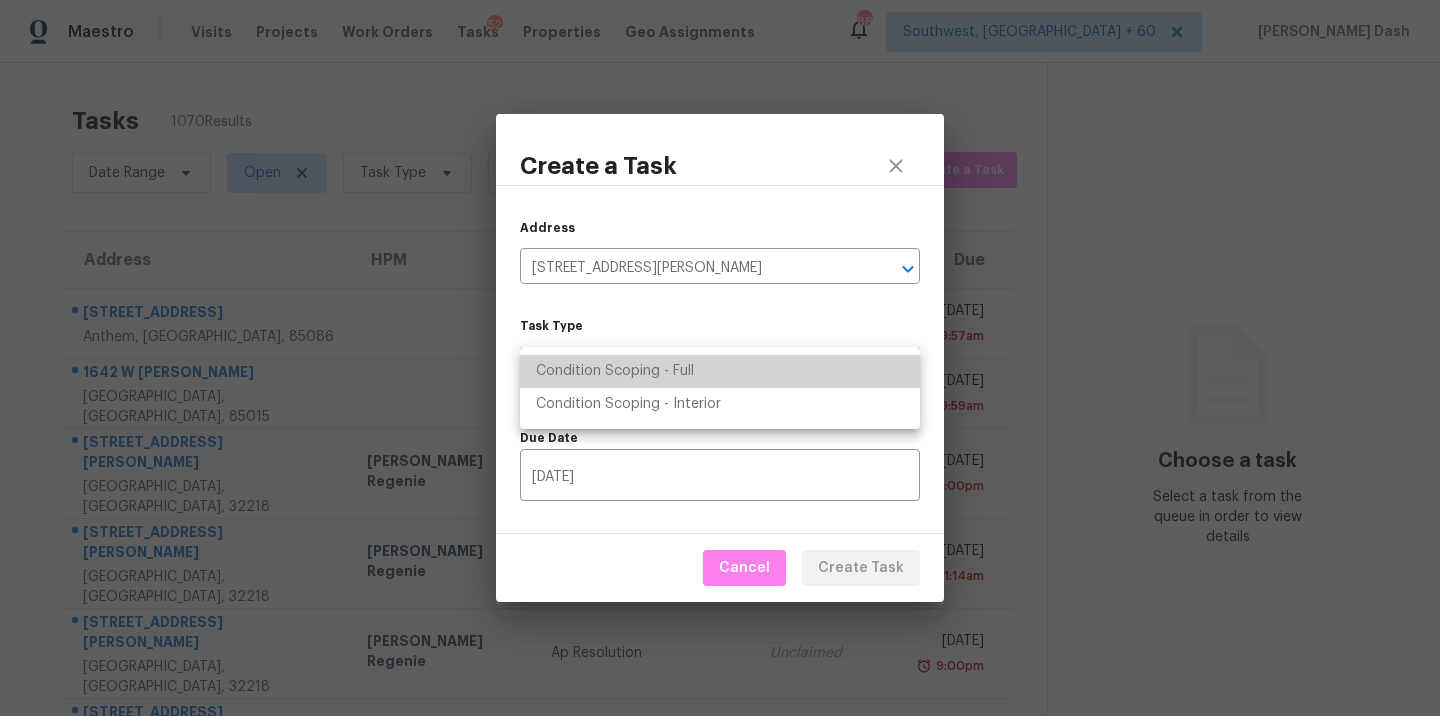 click on "Condition Scoping - Full" at bounding box center (720, 371) 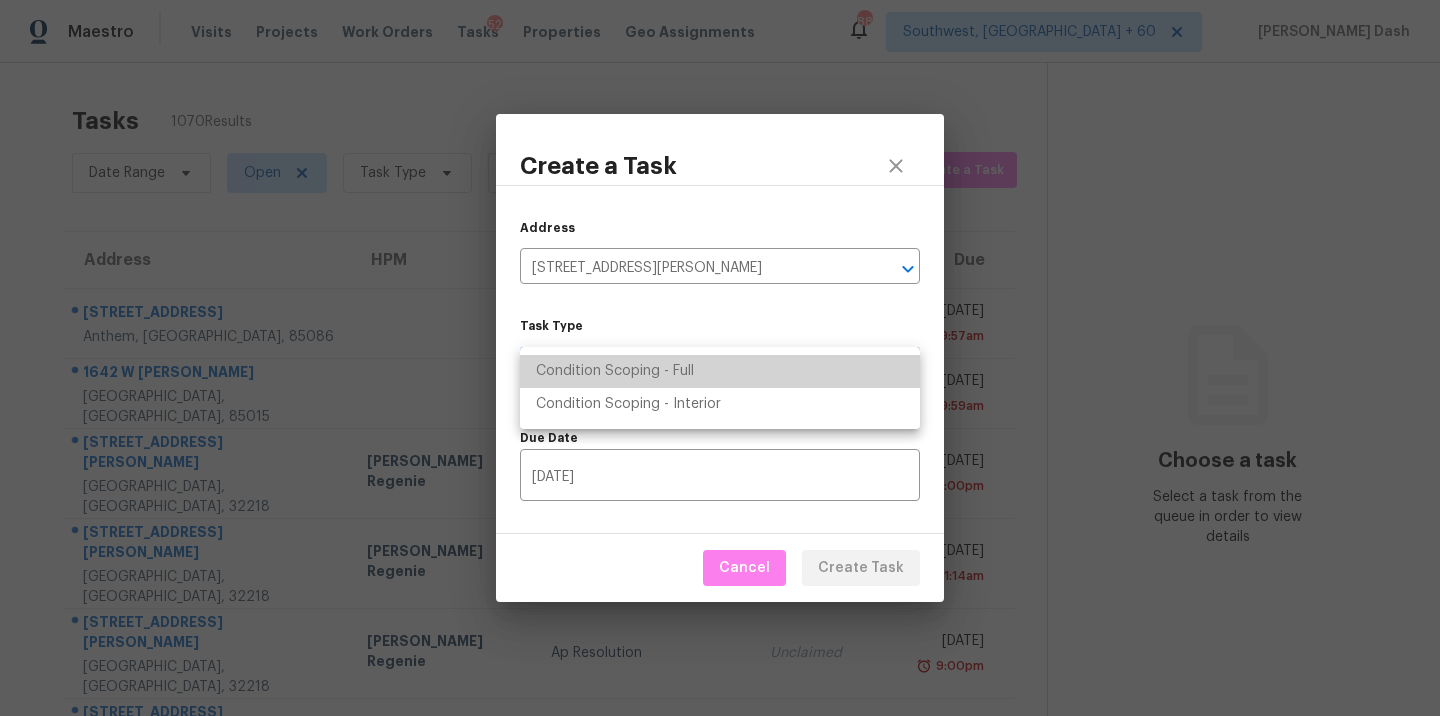 type on "virtual_full_assessment" 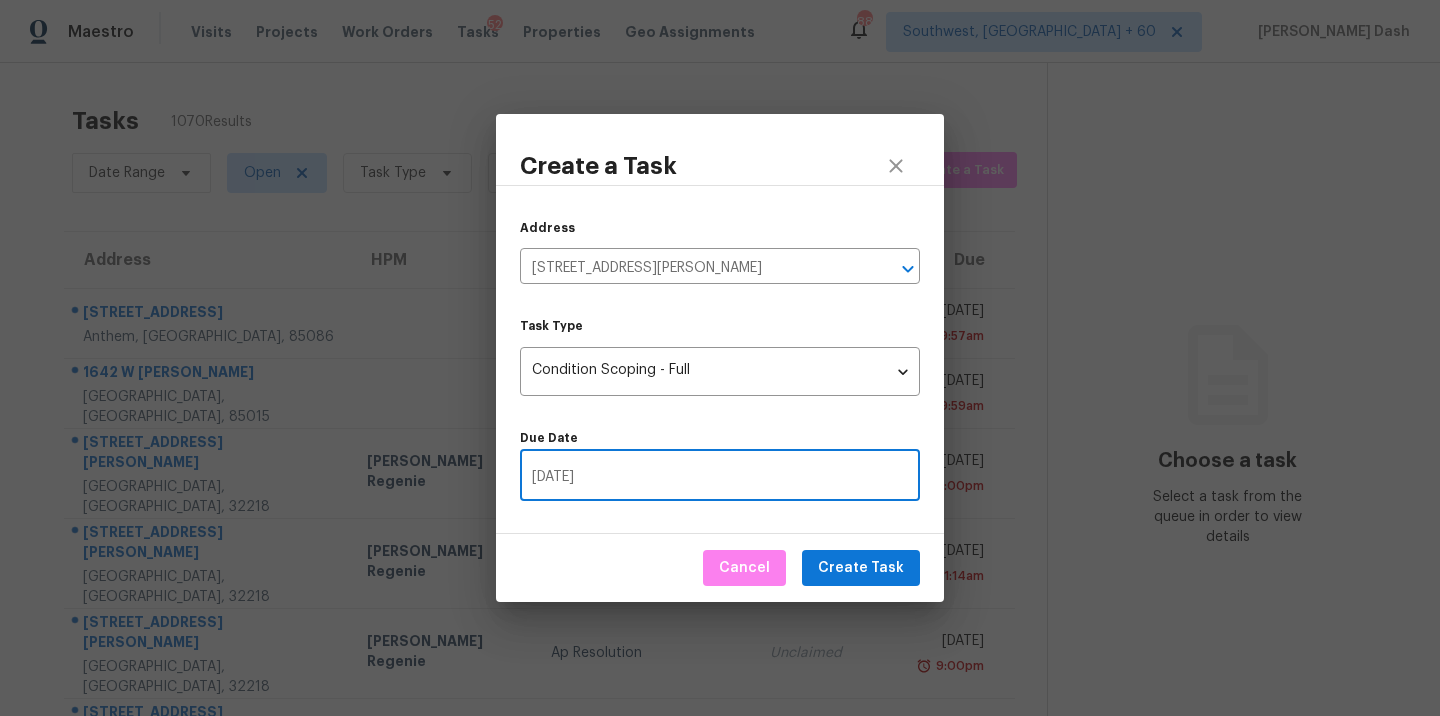click on "07/13/2025" at bounding box center [720, 477] 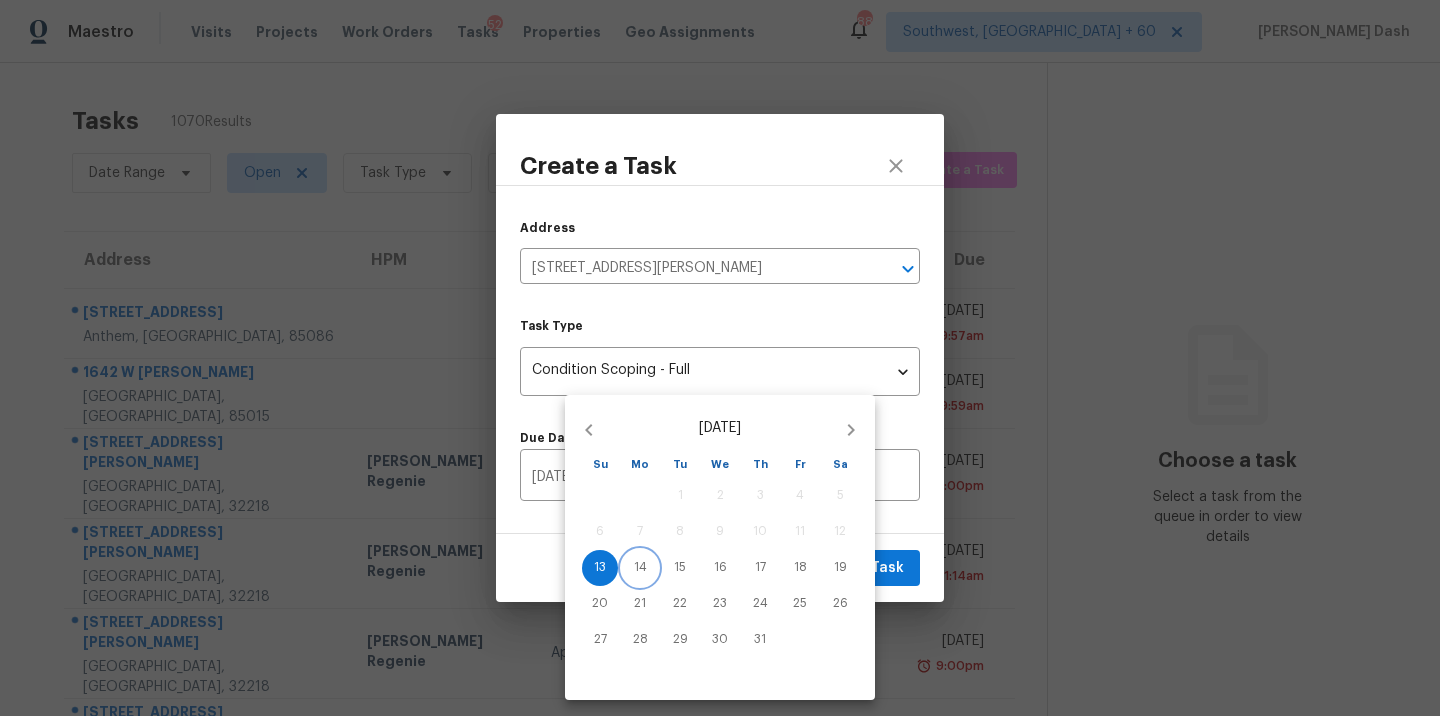 click on "14" at bounding box center [640, 567] 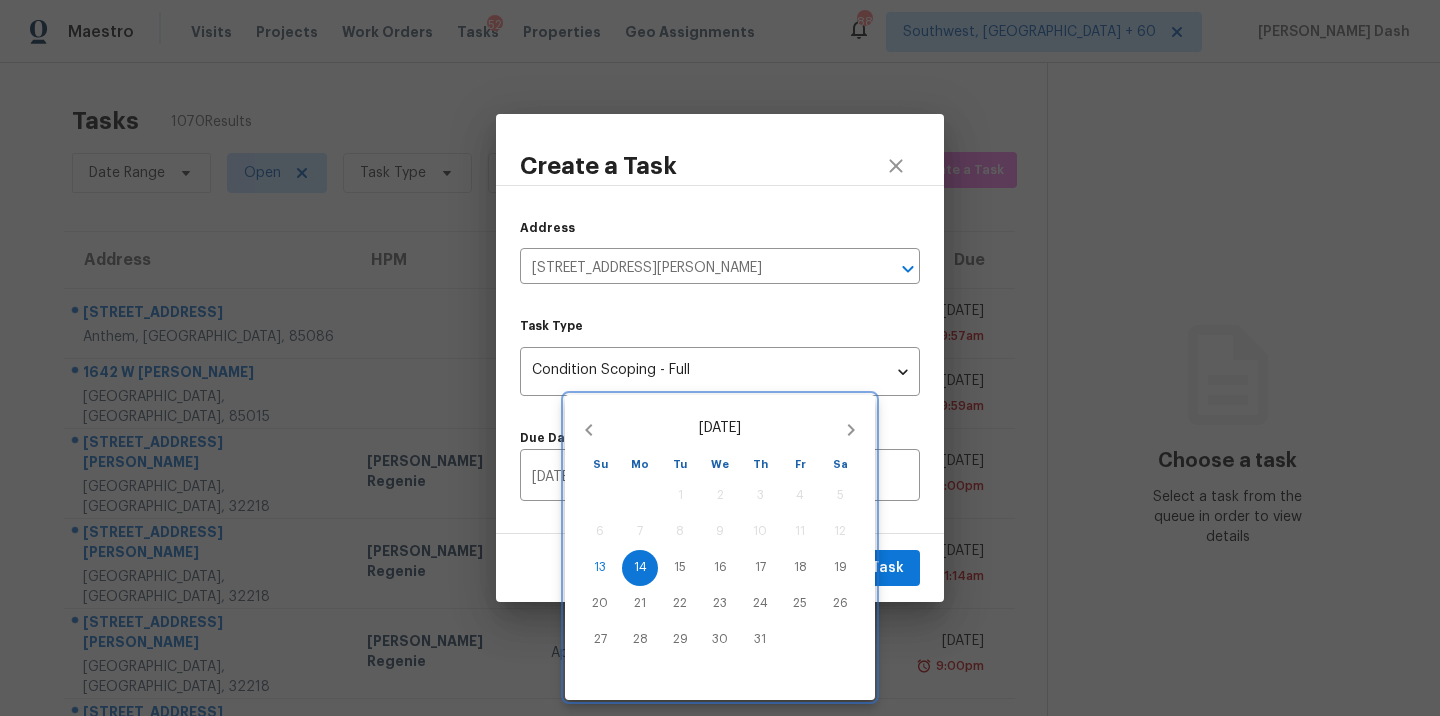 click at bounding box center [720, 358] 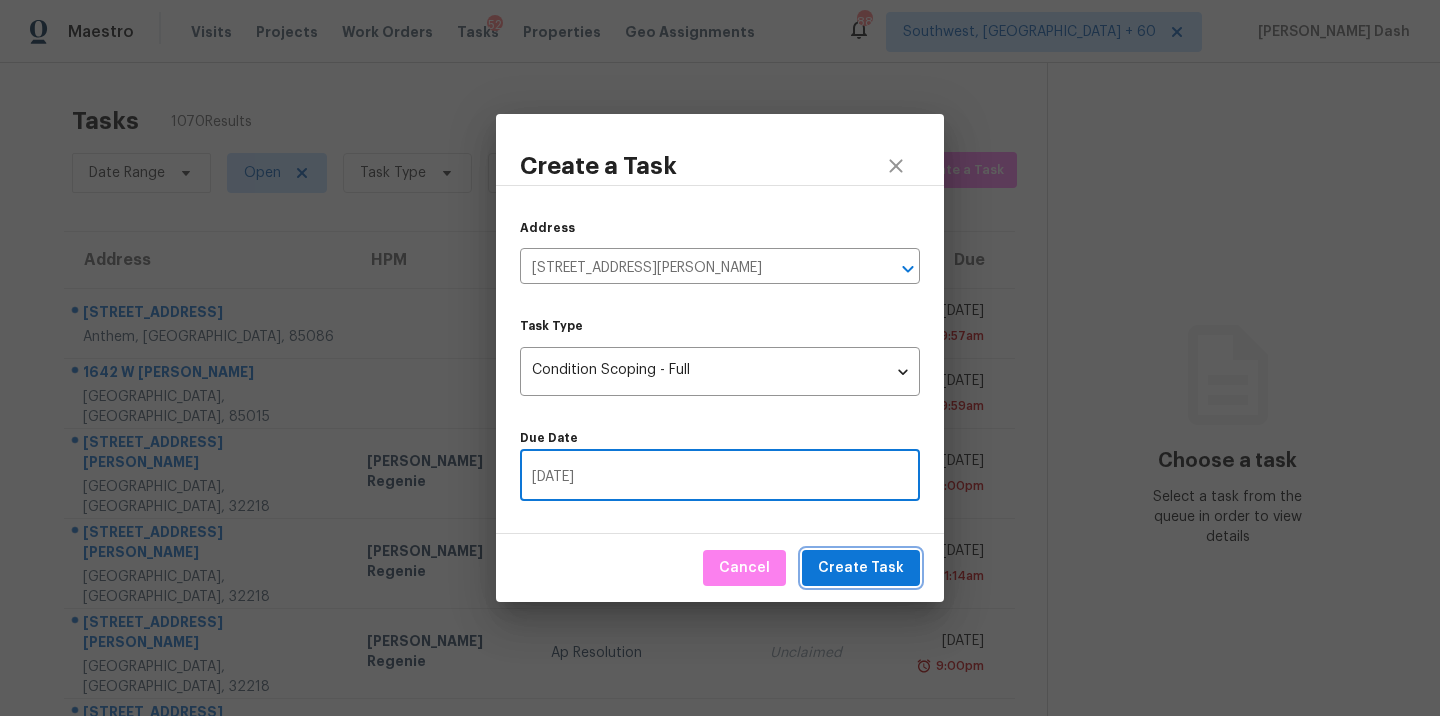 click on "Create Task" at bounding box center [861, 568] 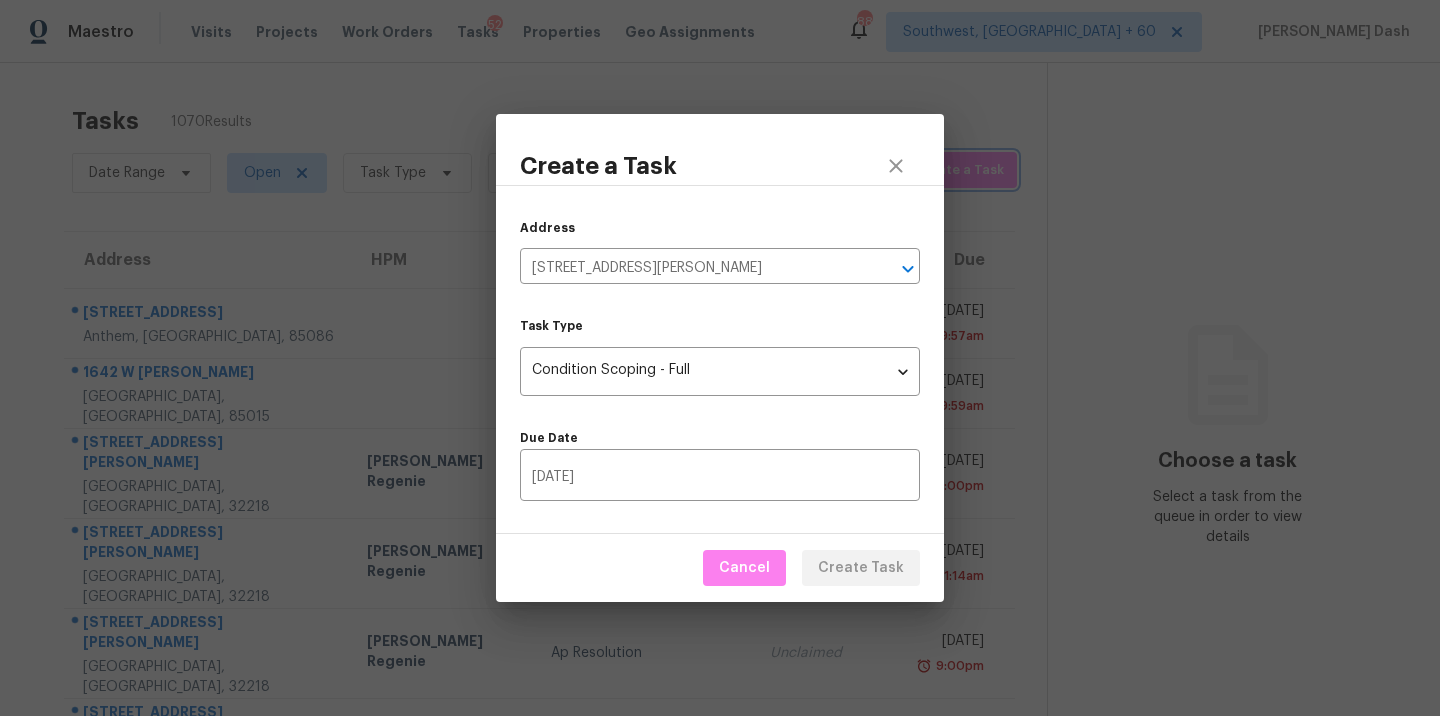 type 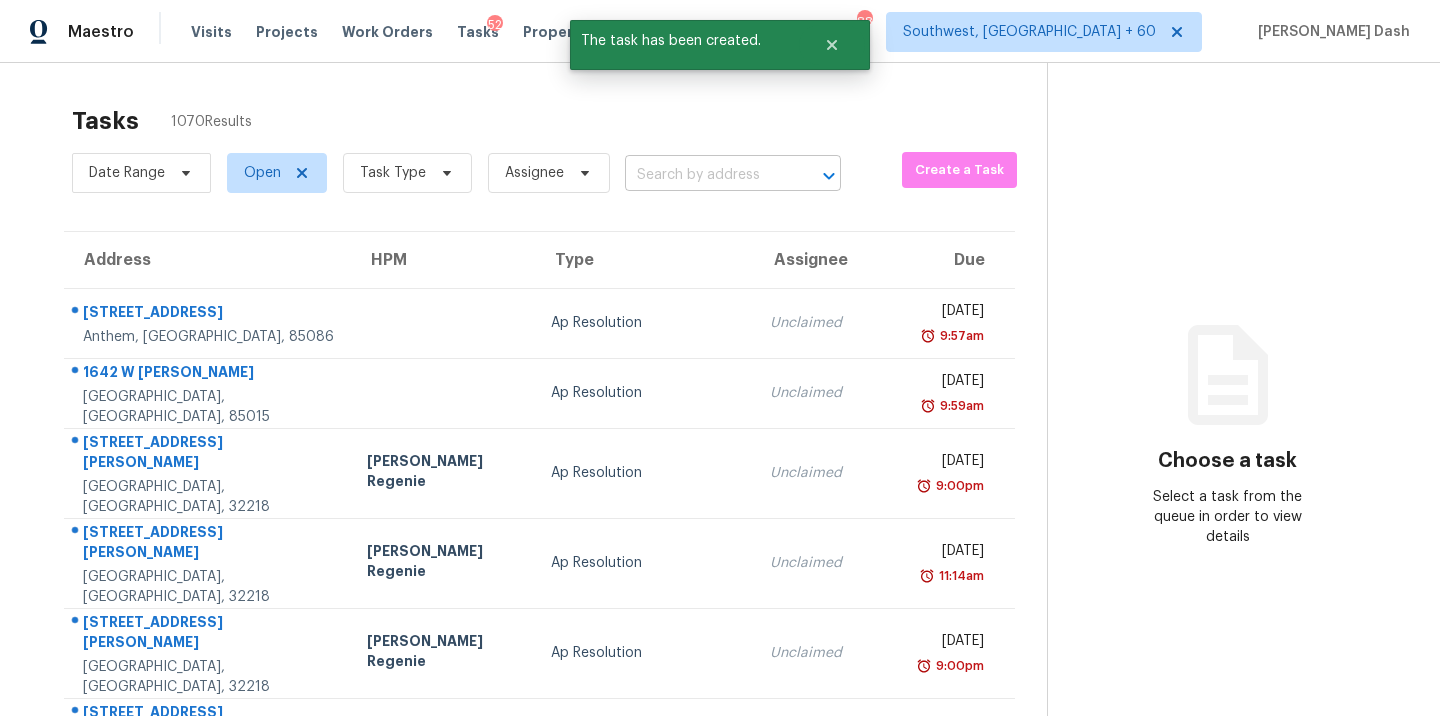 click at bounding box center [705, 175] 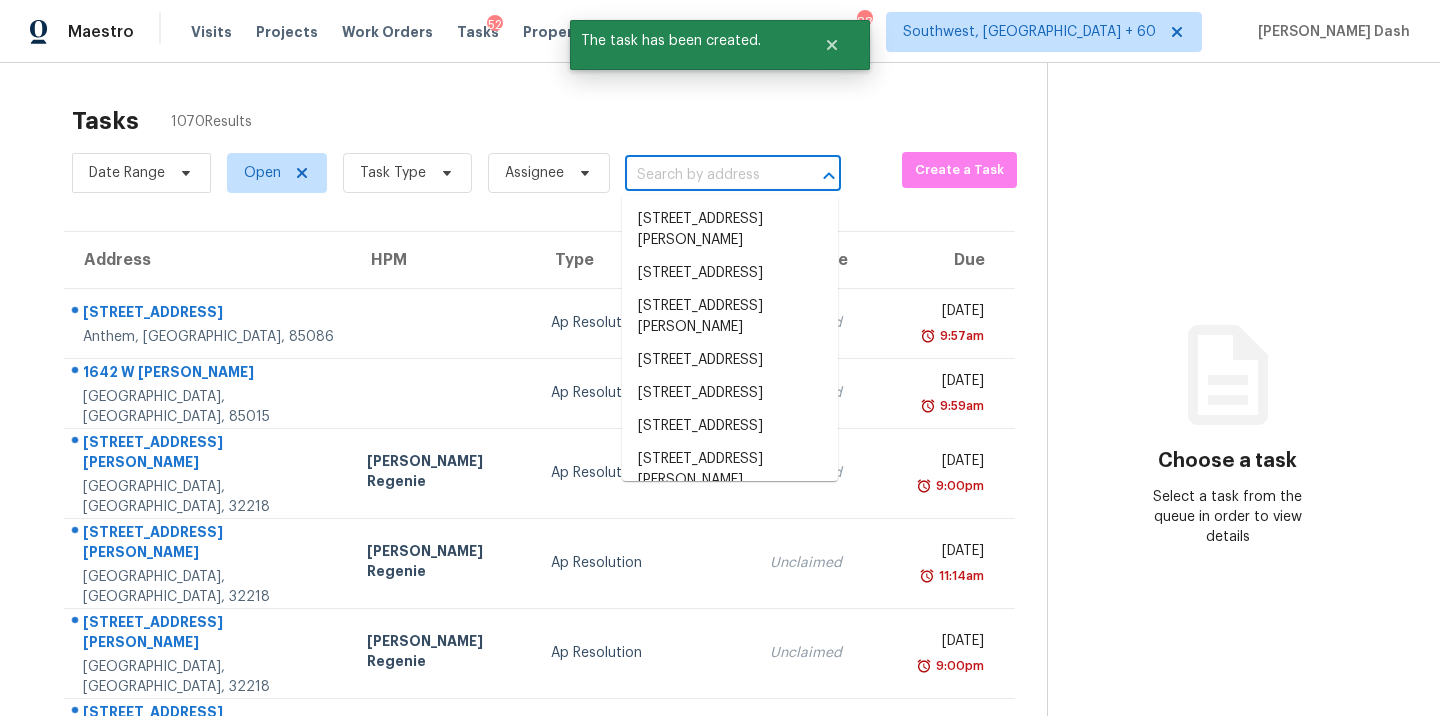 paste on "913 Stowe Ln Gastonia, NC 28056" 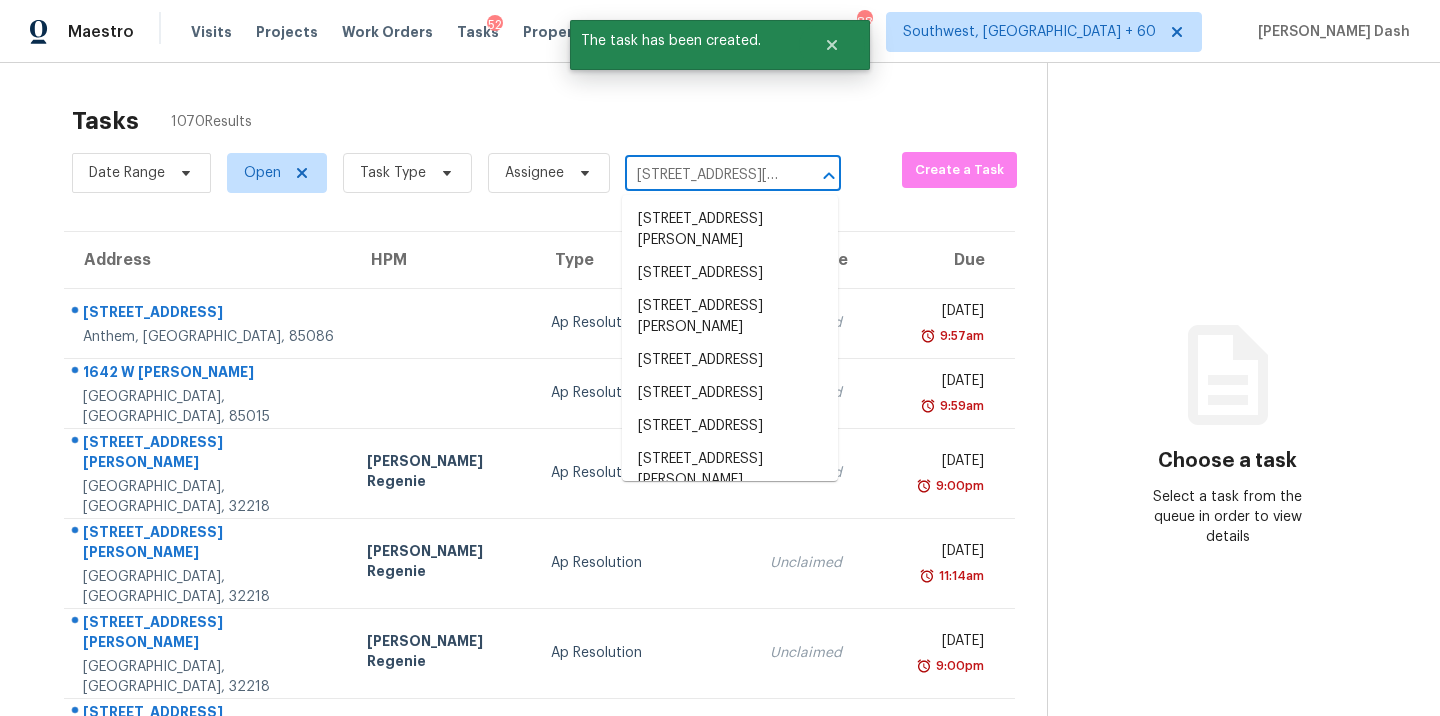 scroll, scrollTop: 0, scrollLeft: 74, axis: horizontal 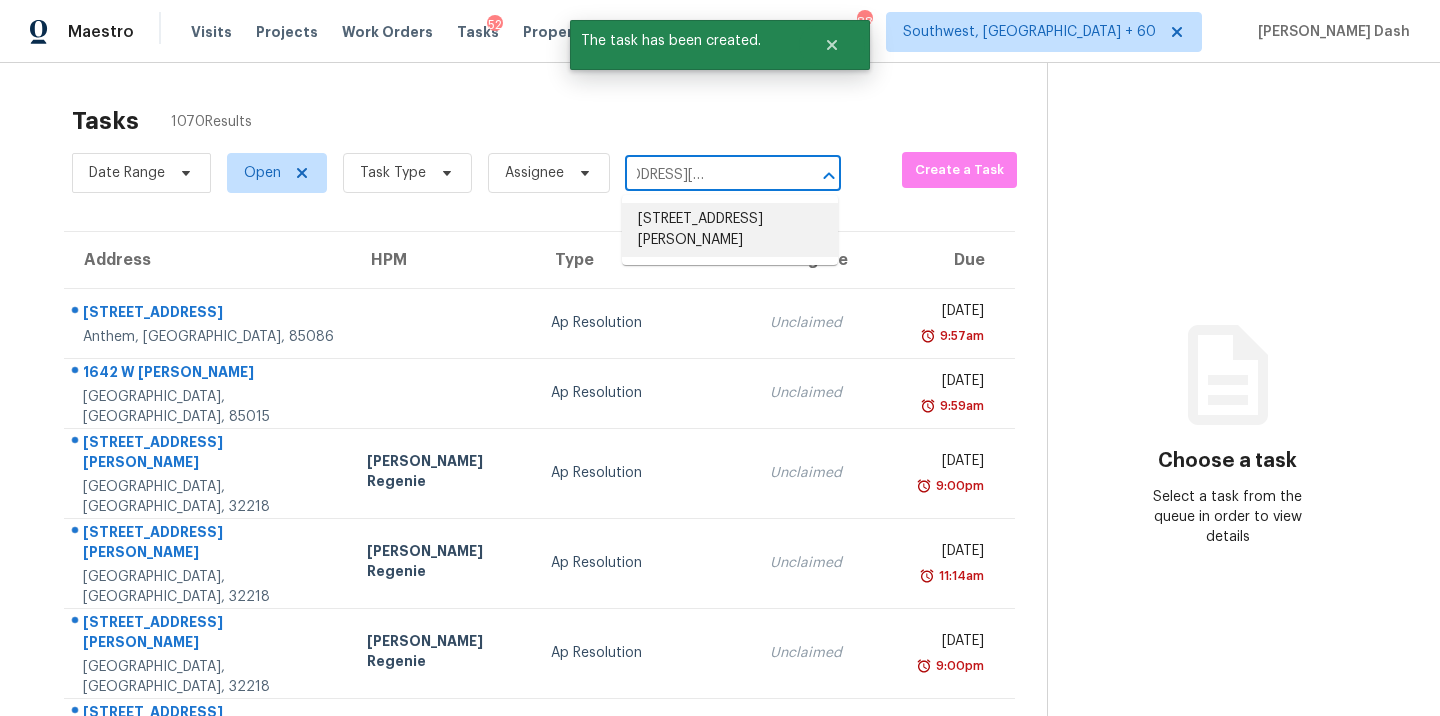 click on "913 Stowe Ln, Gastonia, NC 28056" at bounding box center (730, 230) 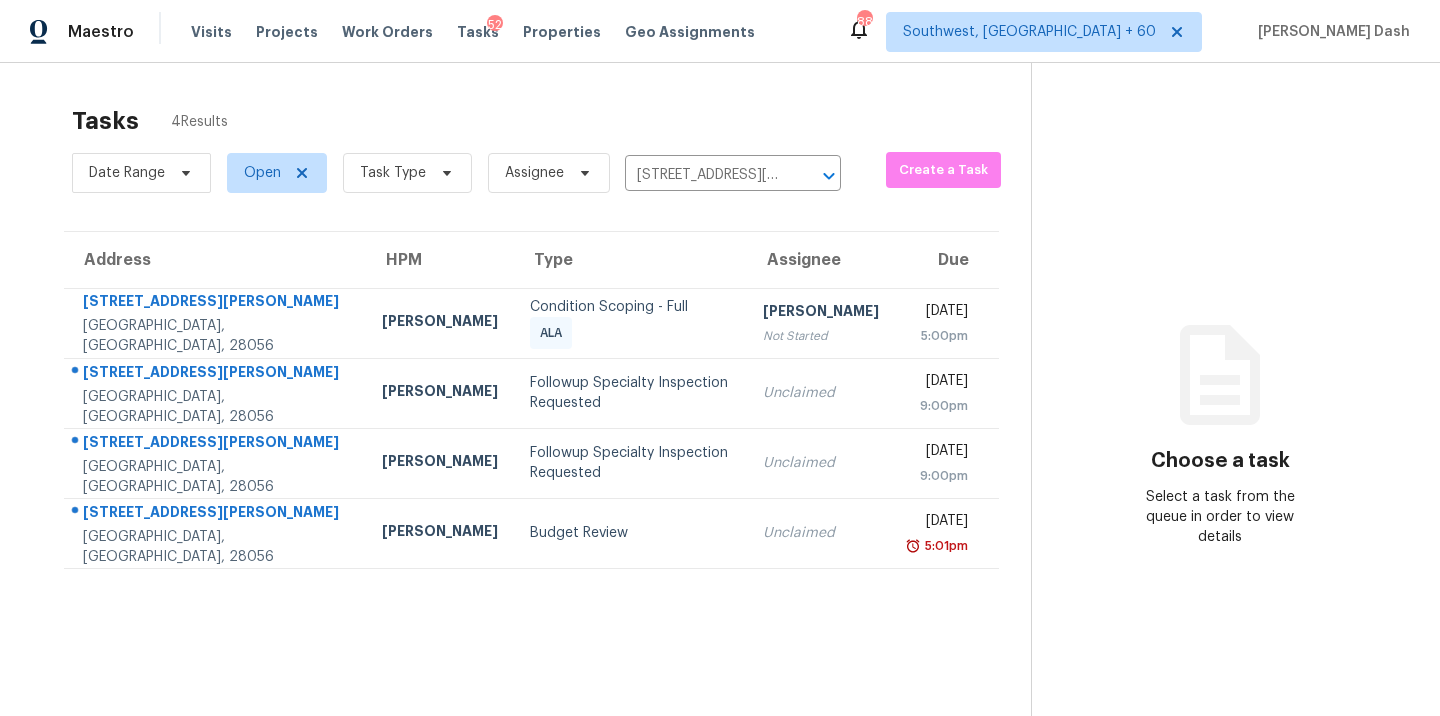 click on "Condition Scoping - Full ALA" at bounding box center [630, 323] 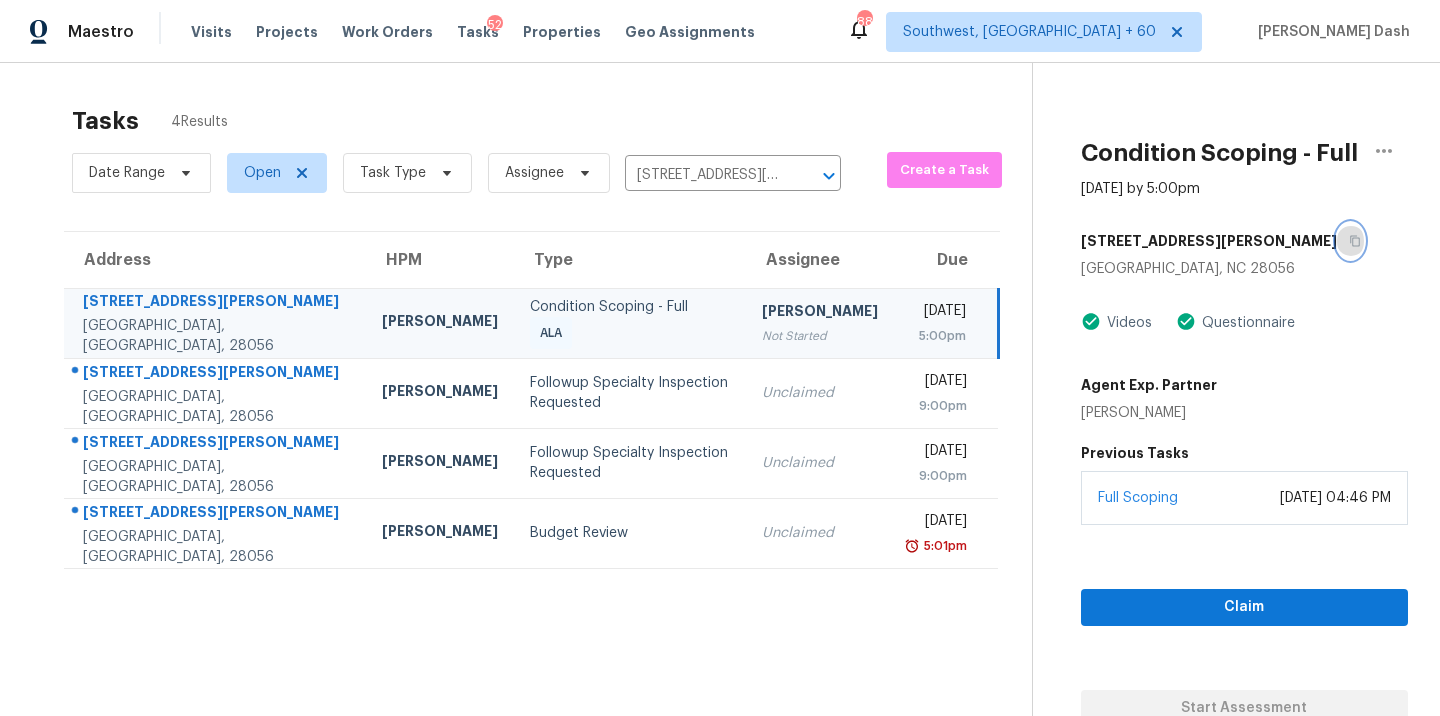 click 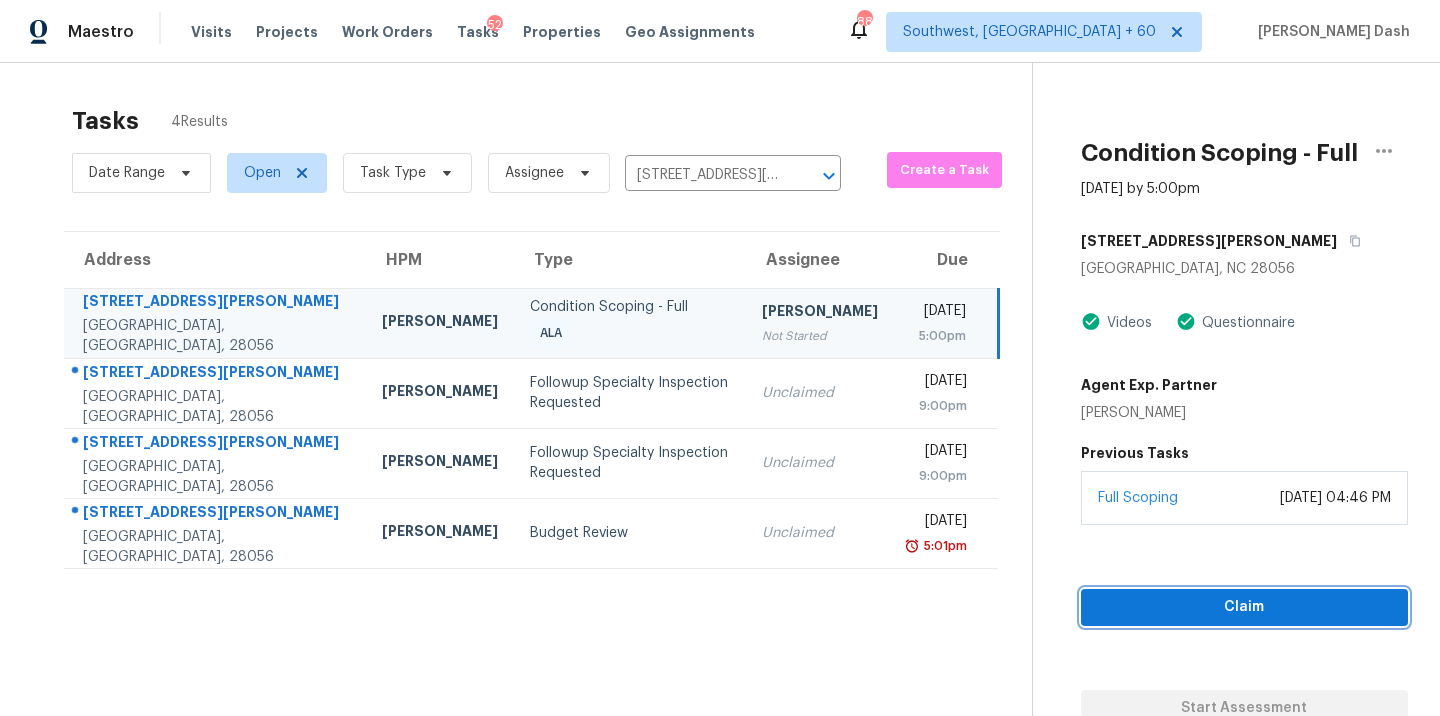 click on "Claim" at bounding box center [1244, 607] 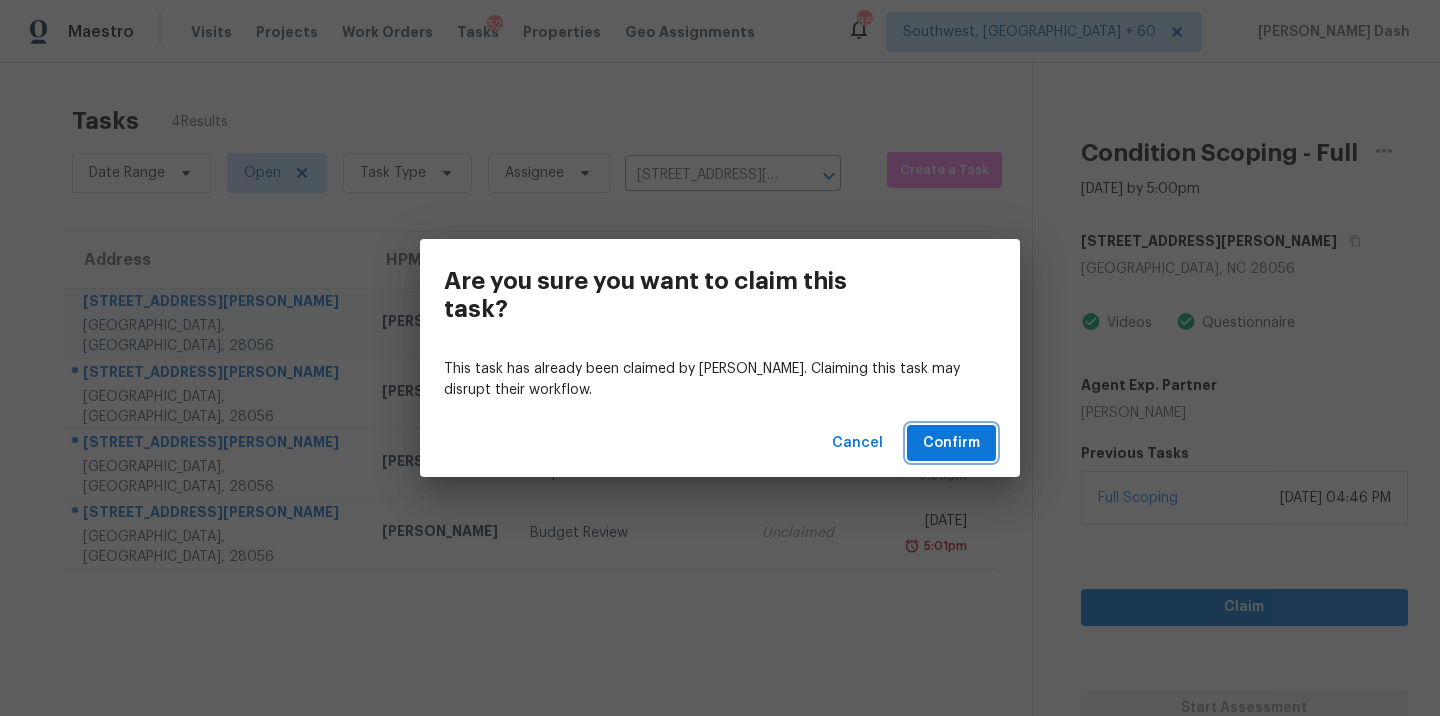 click on "Confirm" at bounding box center (951, 443) 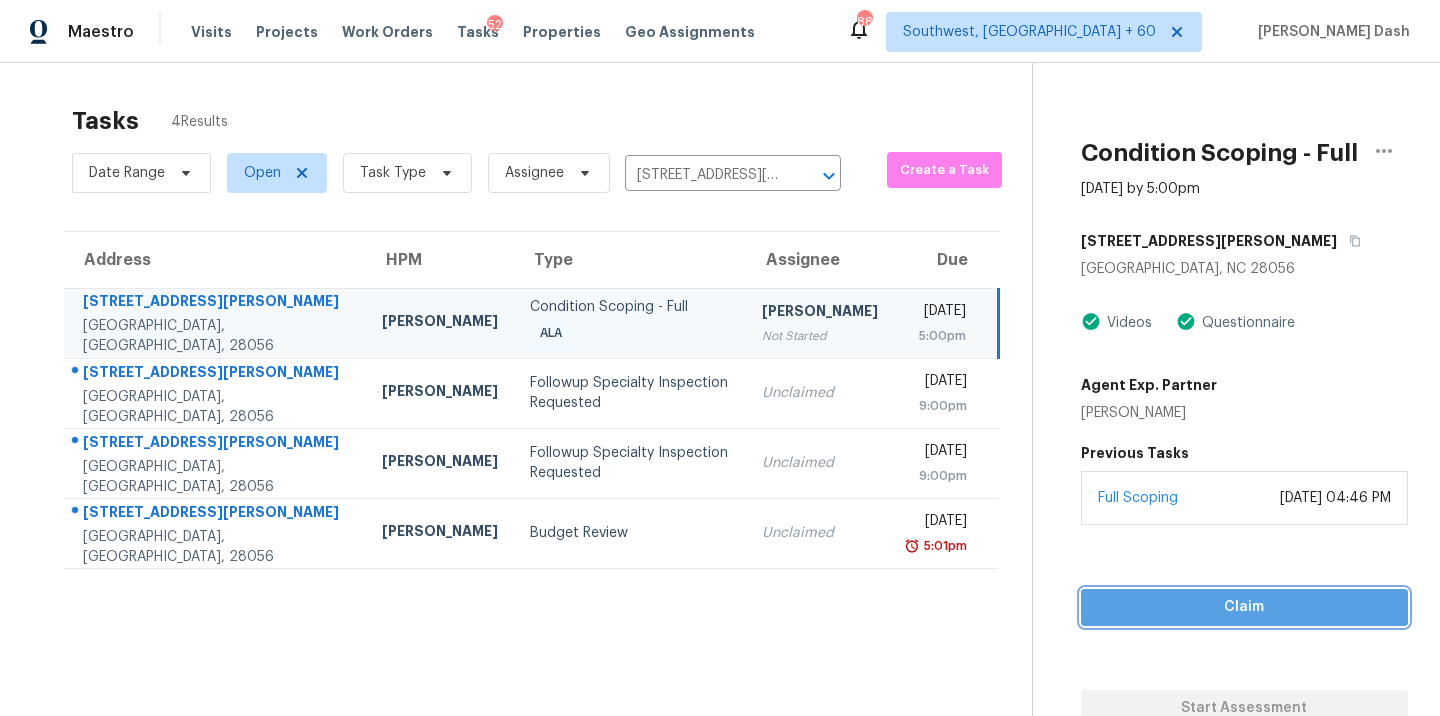 click on "Claim" at bounding box center [1244, 607] 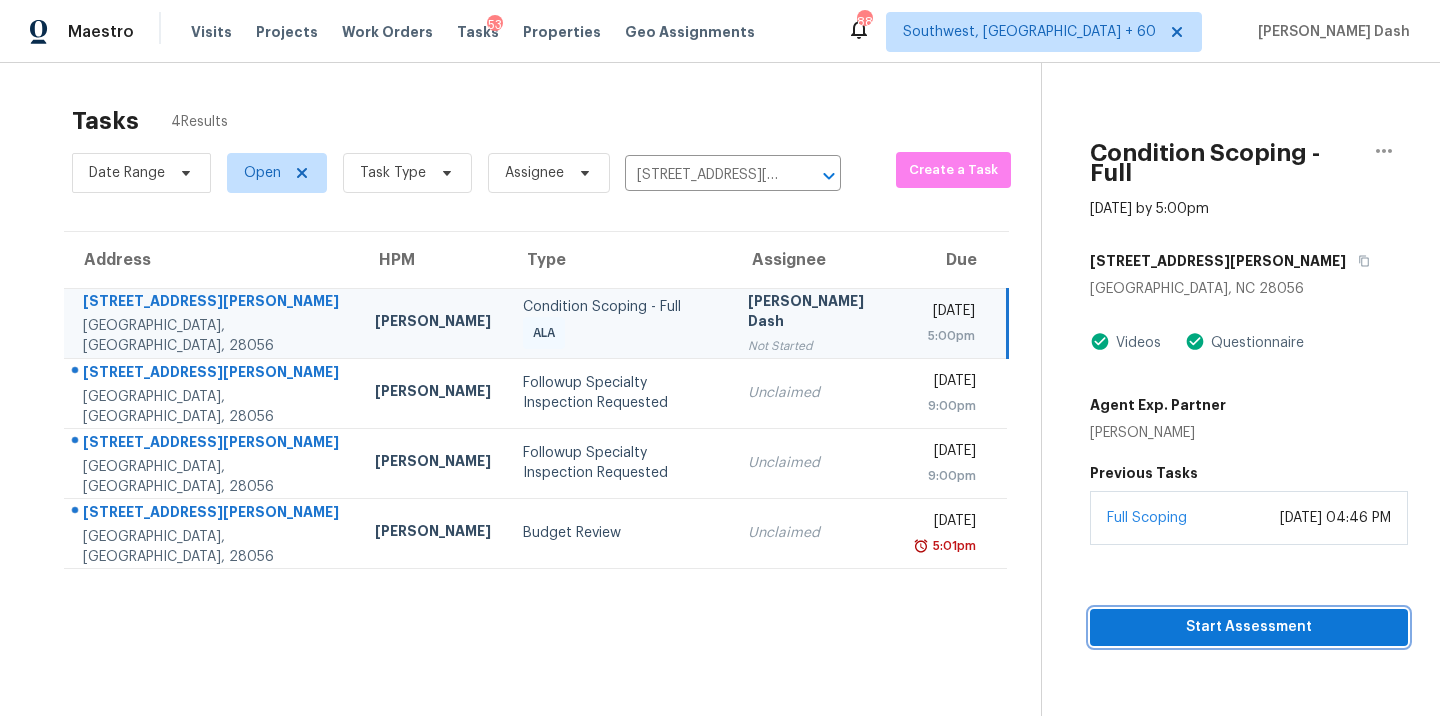 click on "Start Assessment" at bounding box center (1249, 627) 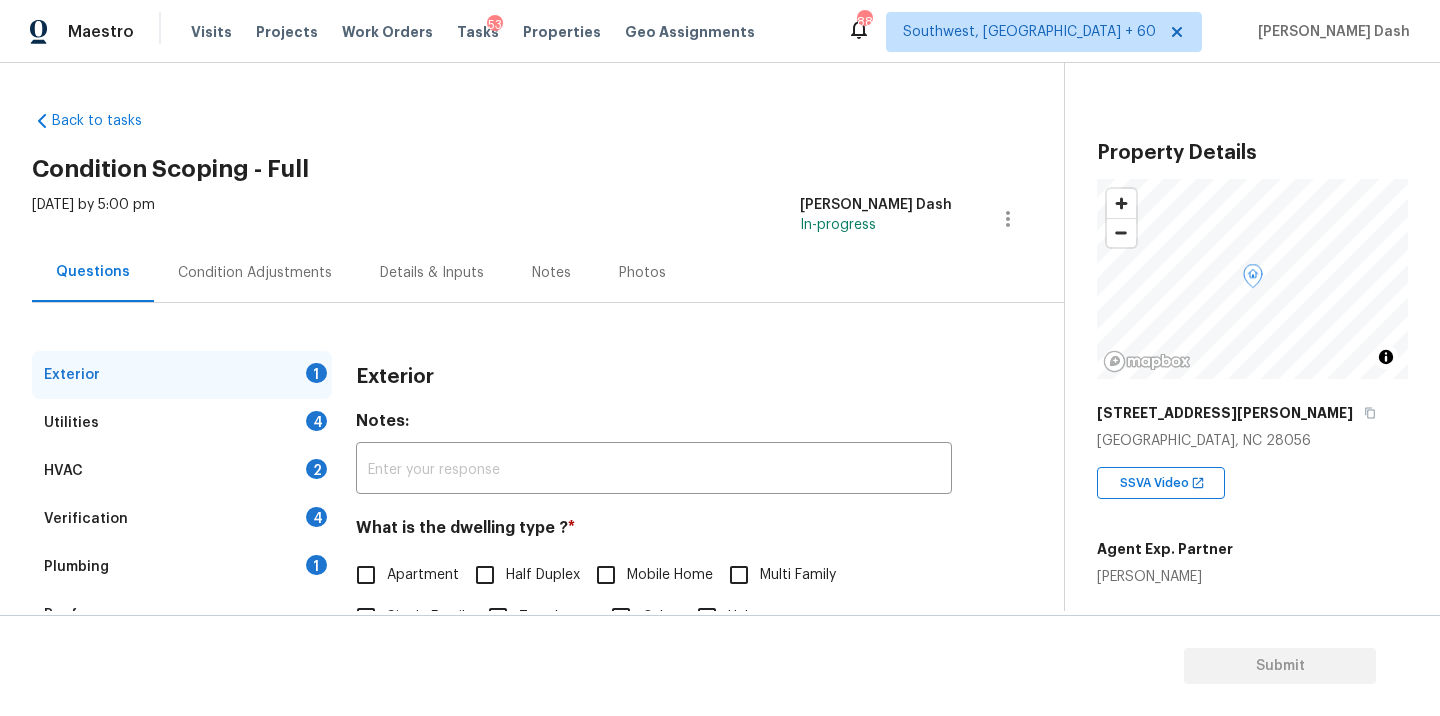 scroll, scrollTop: 247, scrollLeft: 0, axis: vertical 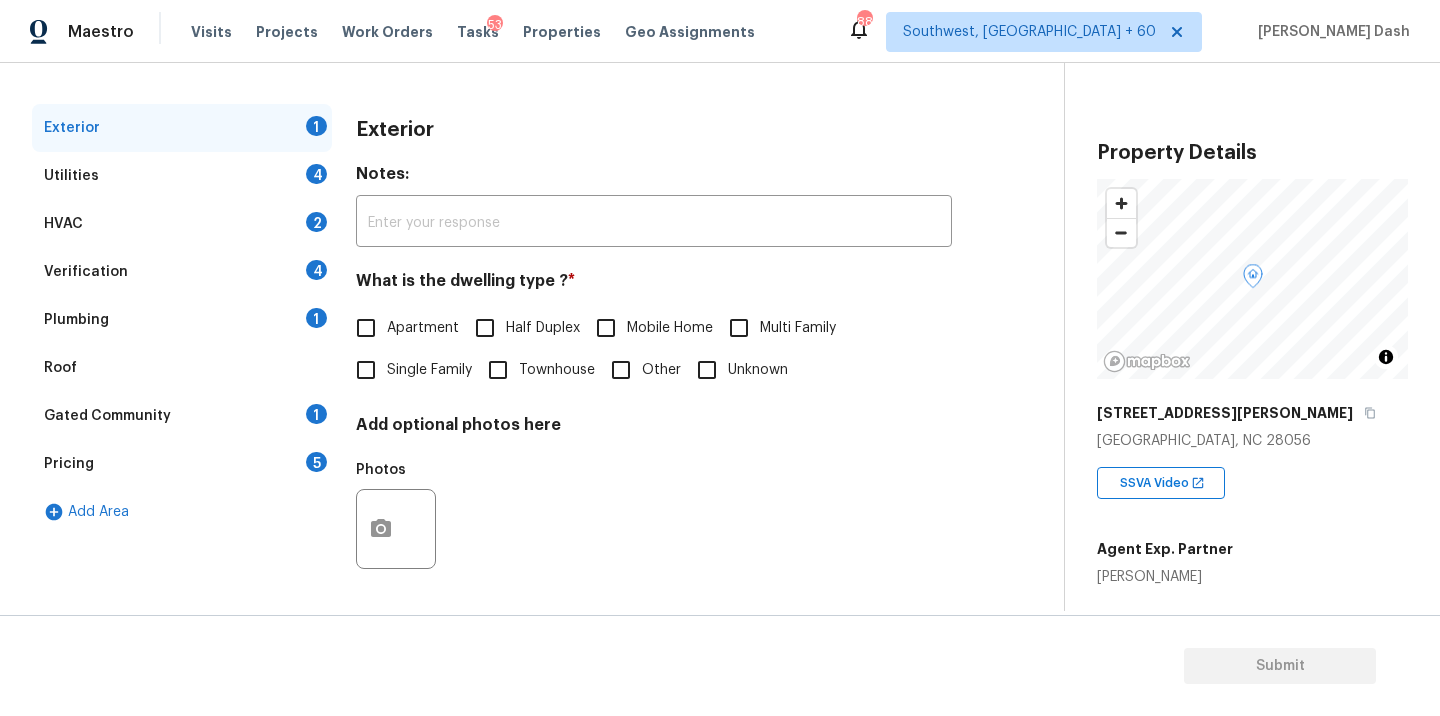 click on "Single Family" at bounding box center [429, 370] 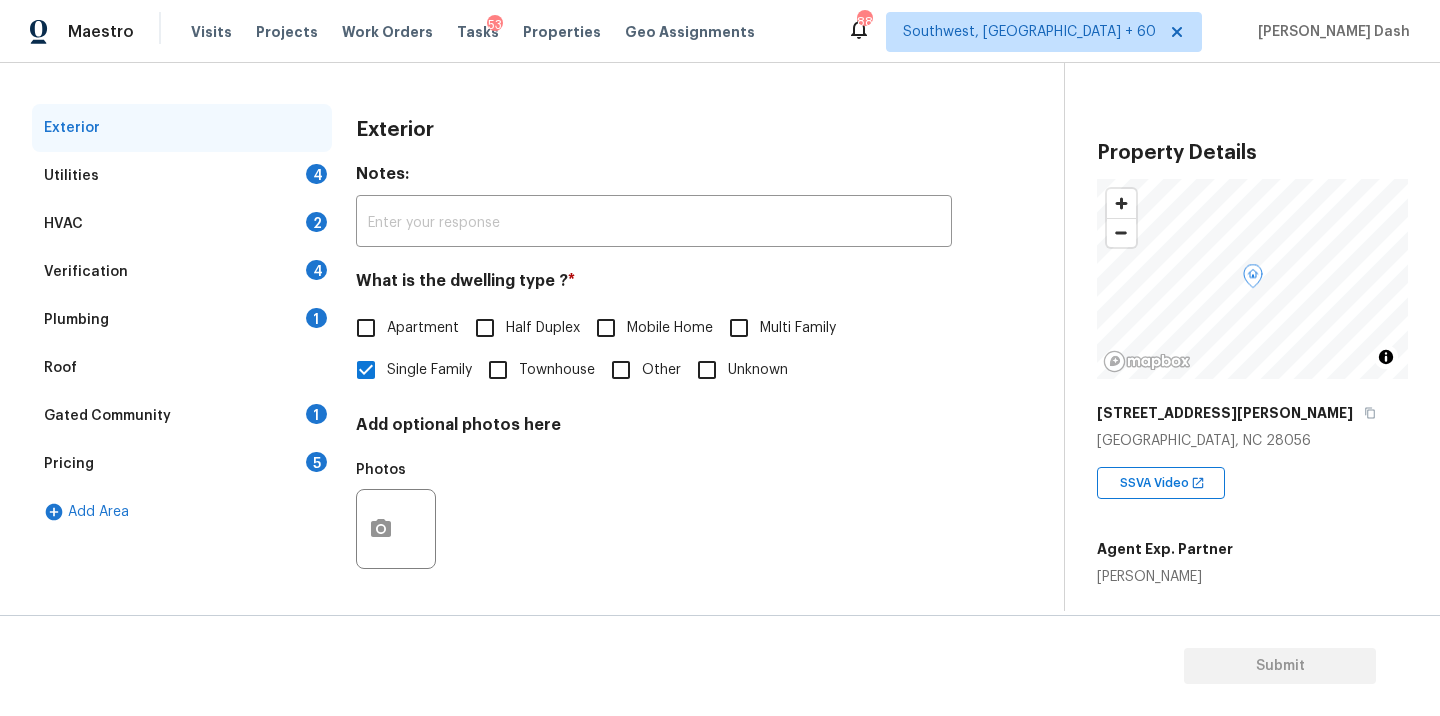 click on "Utilities 4" at bounding box center [182, 176] 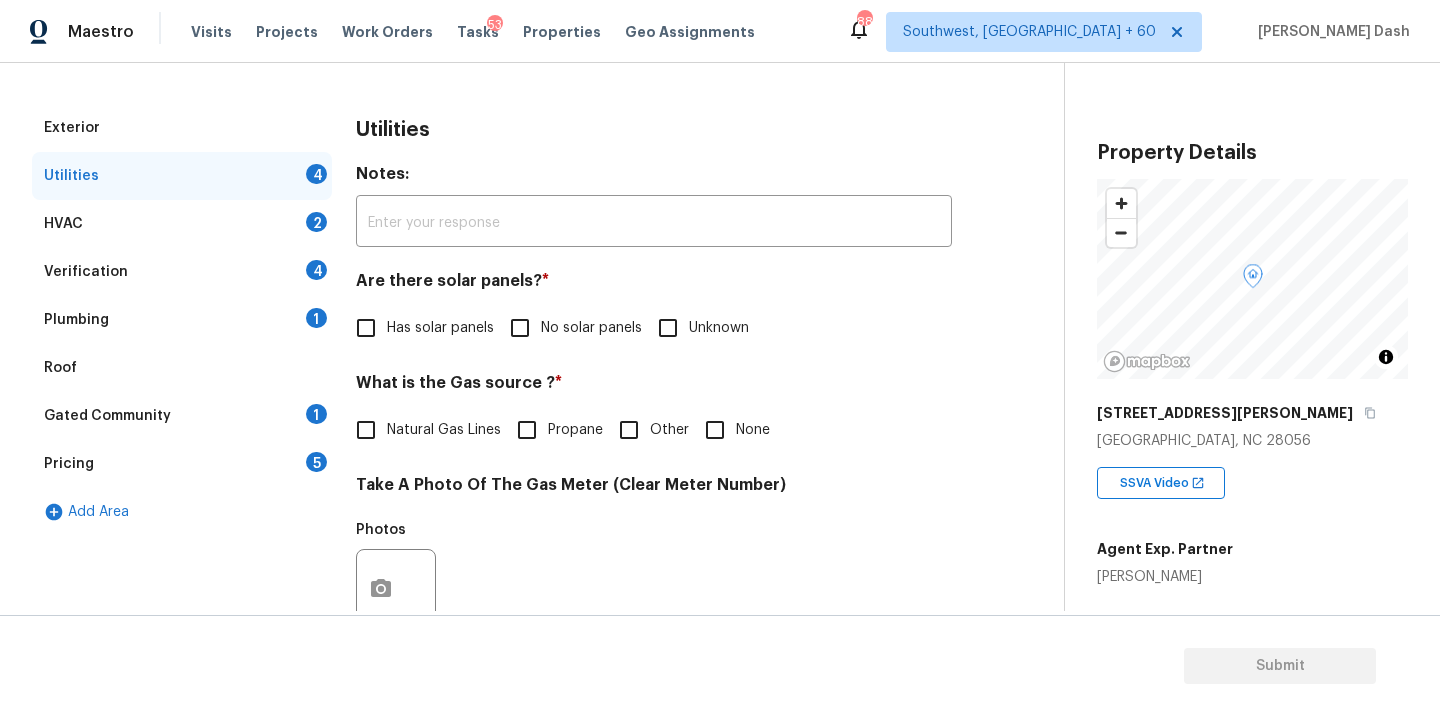 click on "No solar panels" at bounding box center [591, 328] 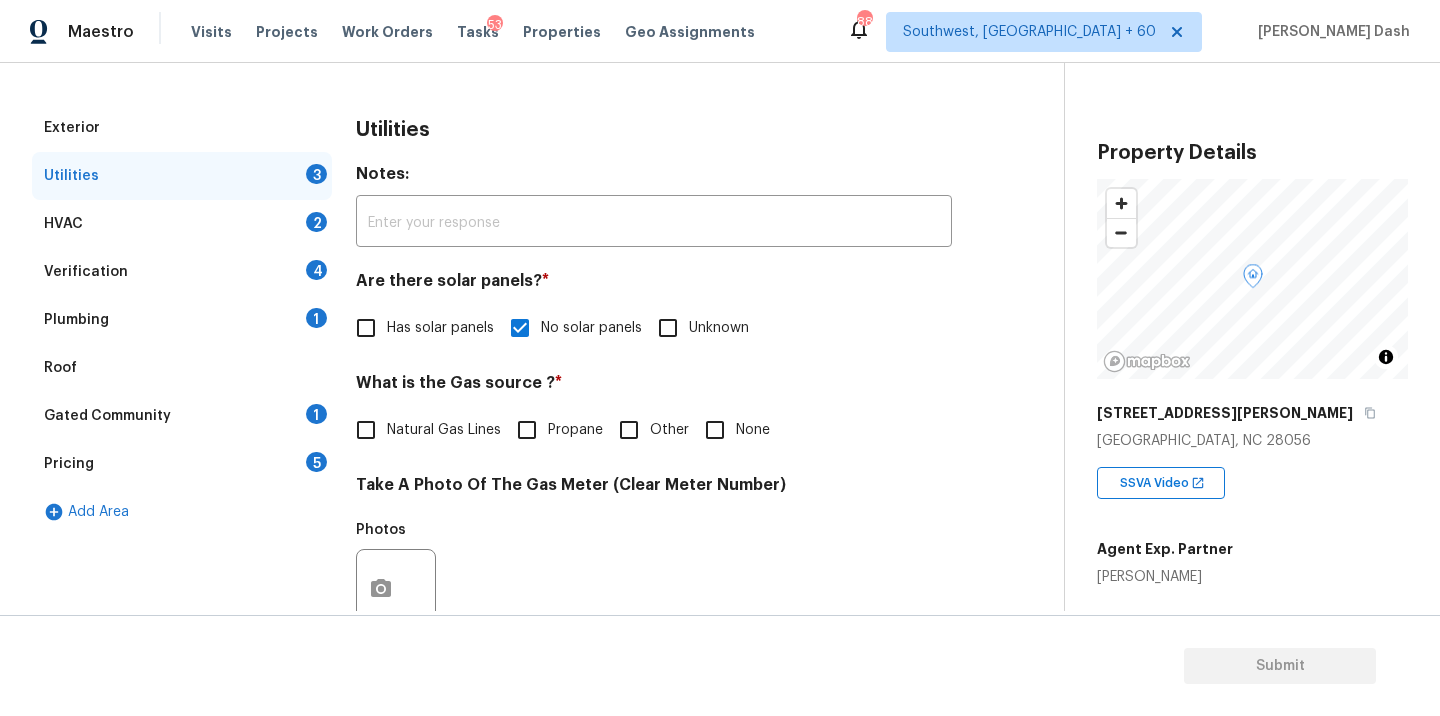 click on "Other" at bounding box center [669, 430] 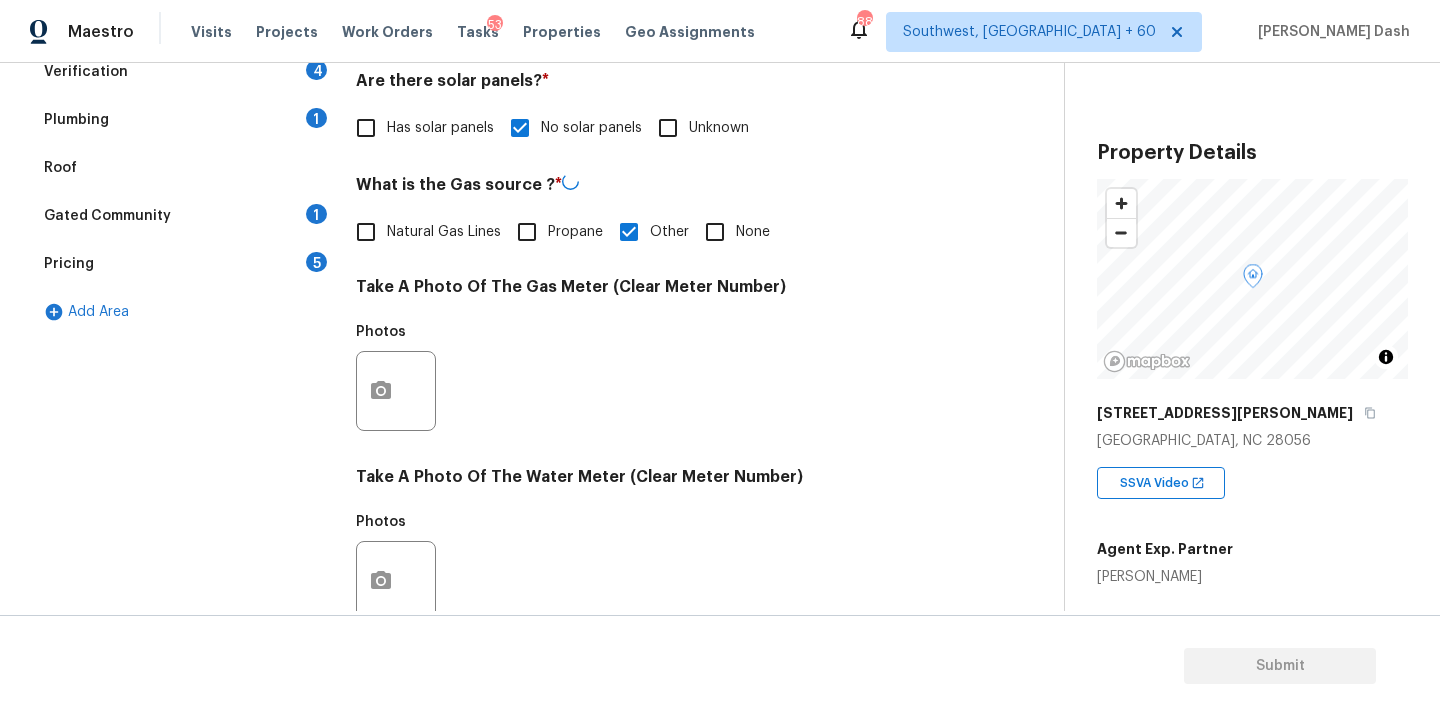 scroll, scrollTop: 710, scrollLeft: 0, axis: vertical 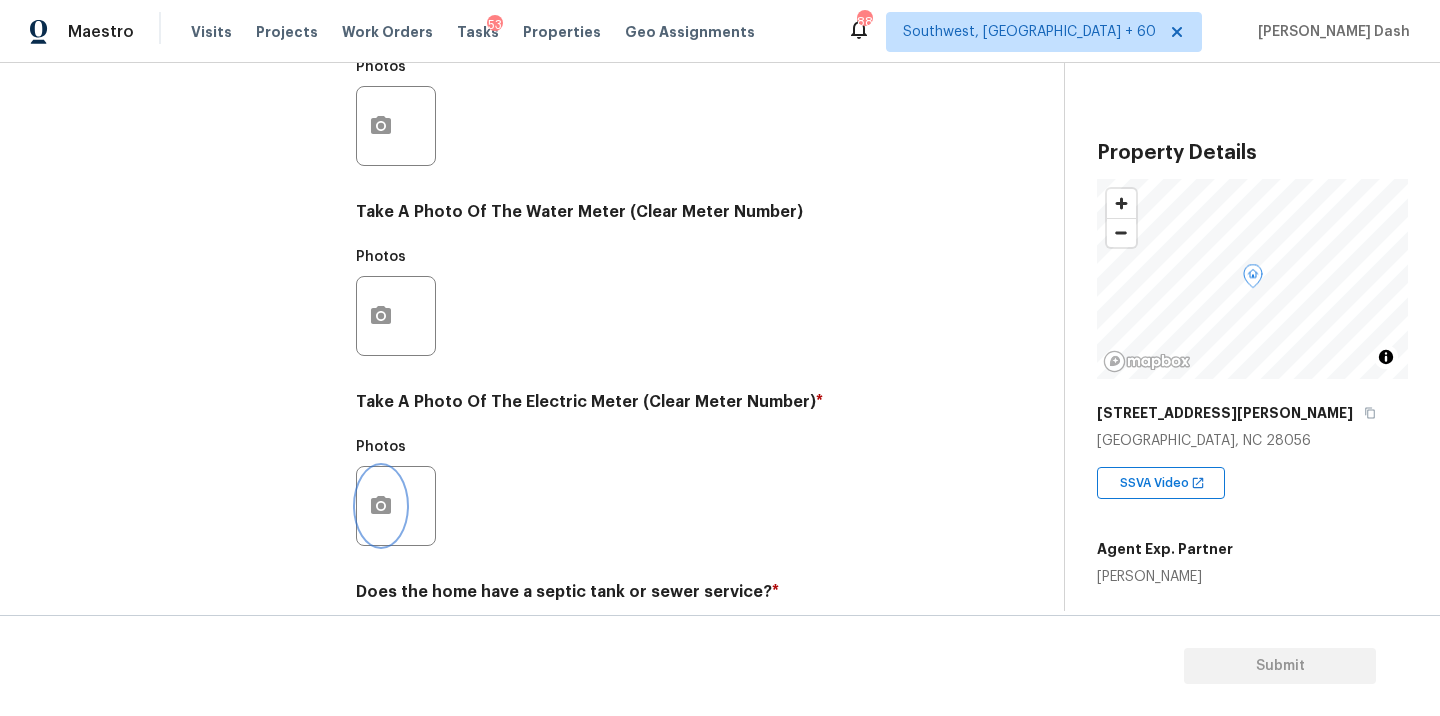 click 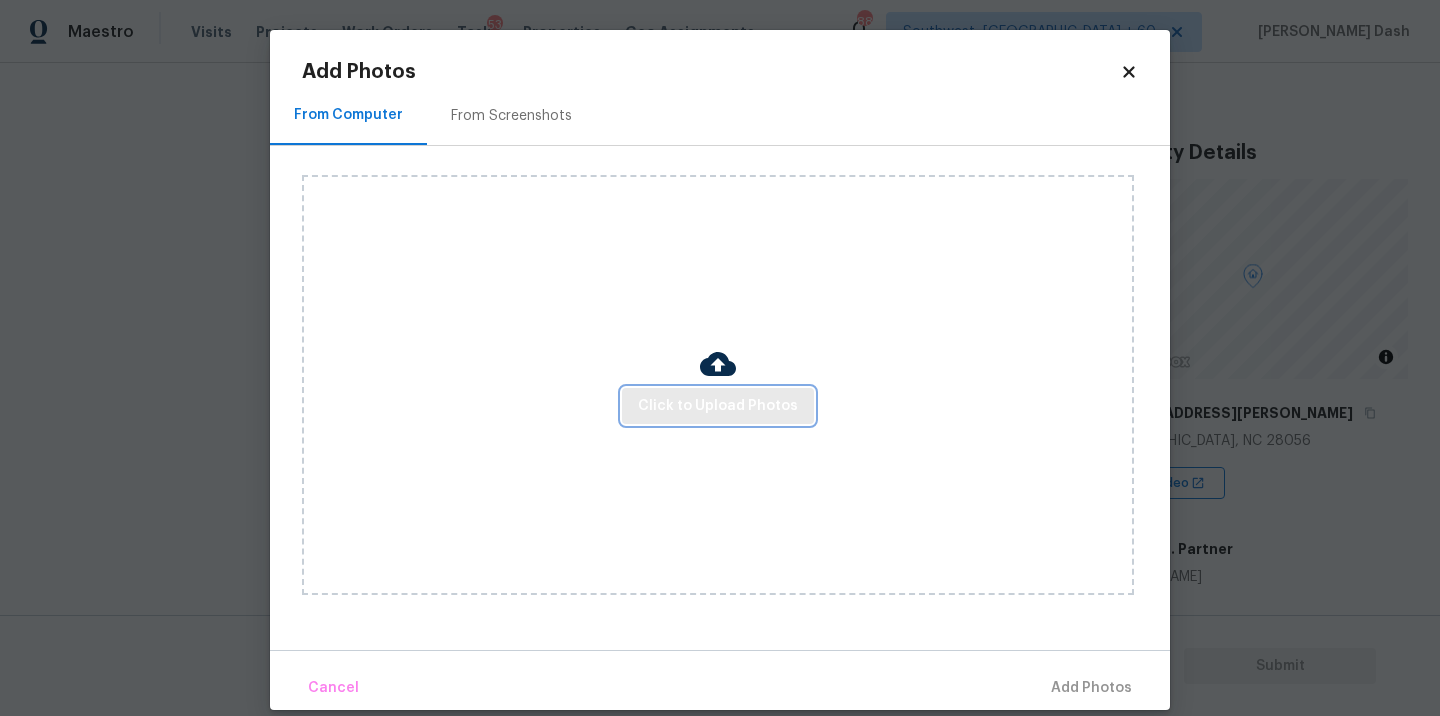 click on "Click to Upload Photos" at bounding box center [718, 406] 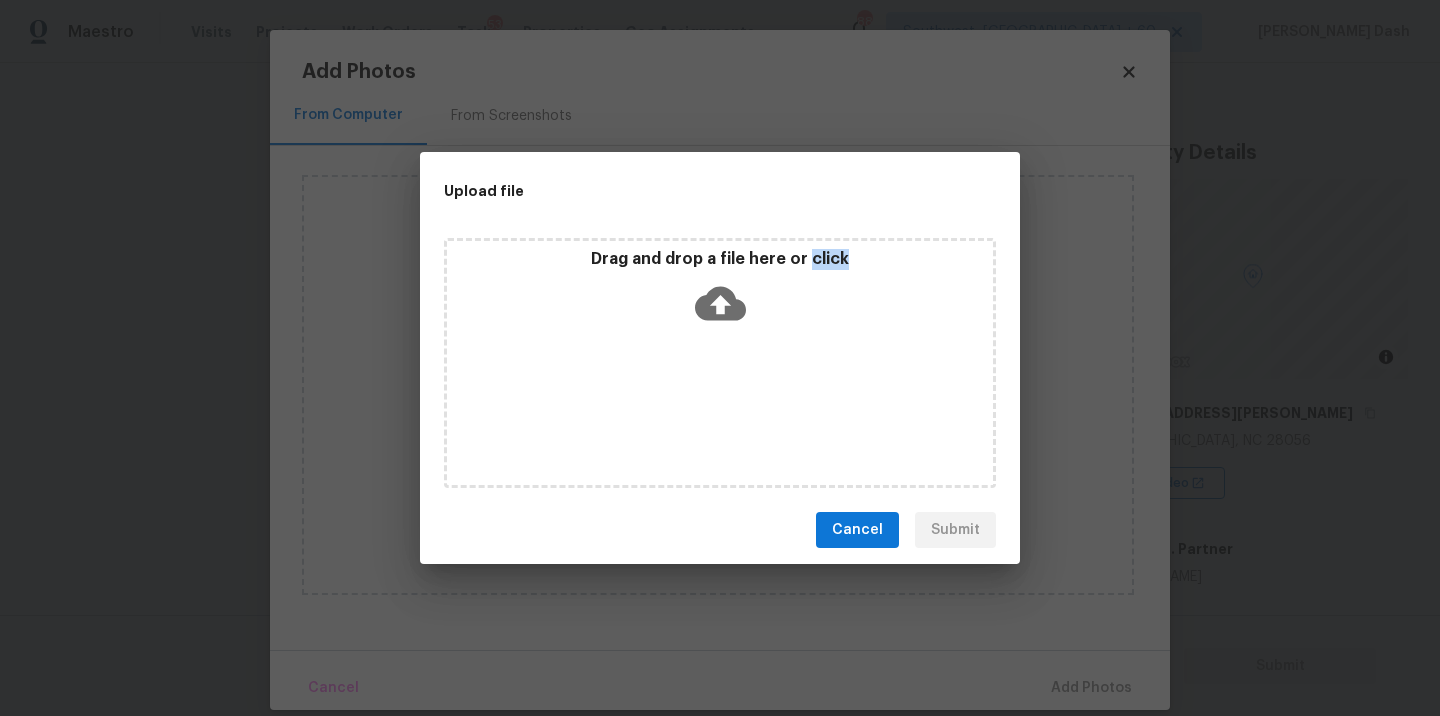 click on "Drag and drop a file here or click" at bounding box center [720, 363] 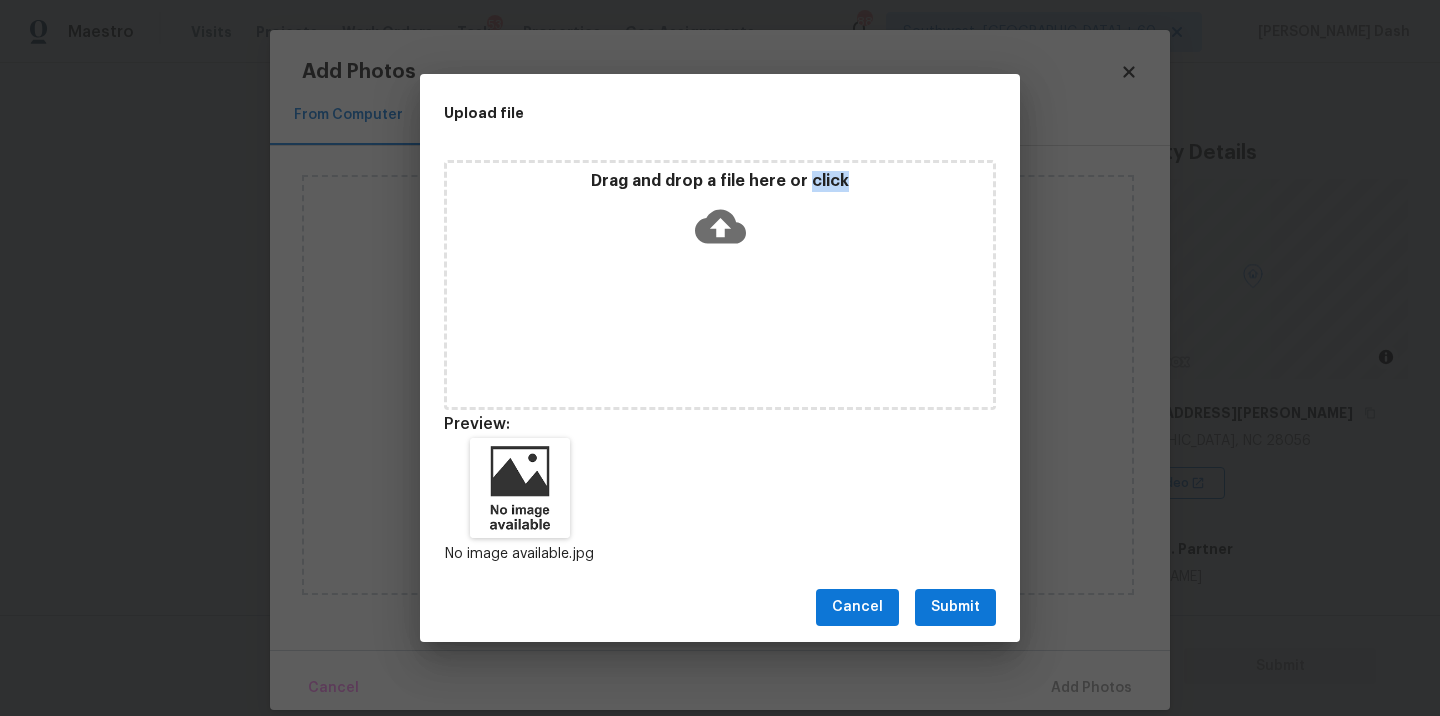 click on "Submit" at bounding box center (955, 607) 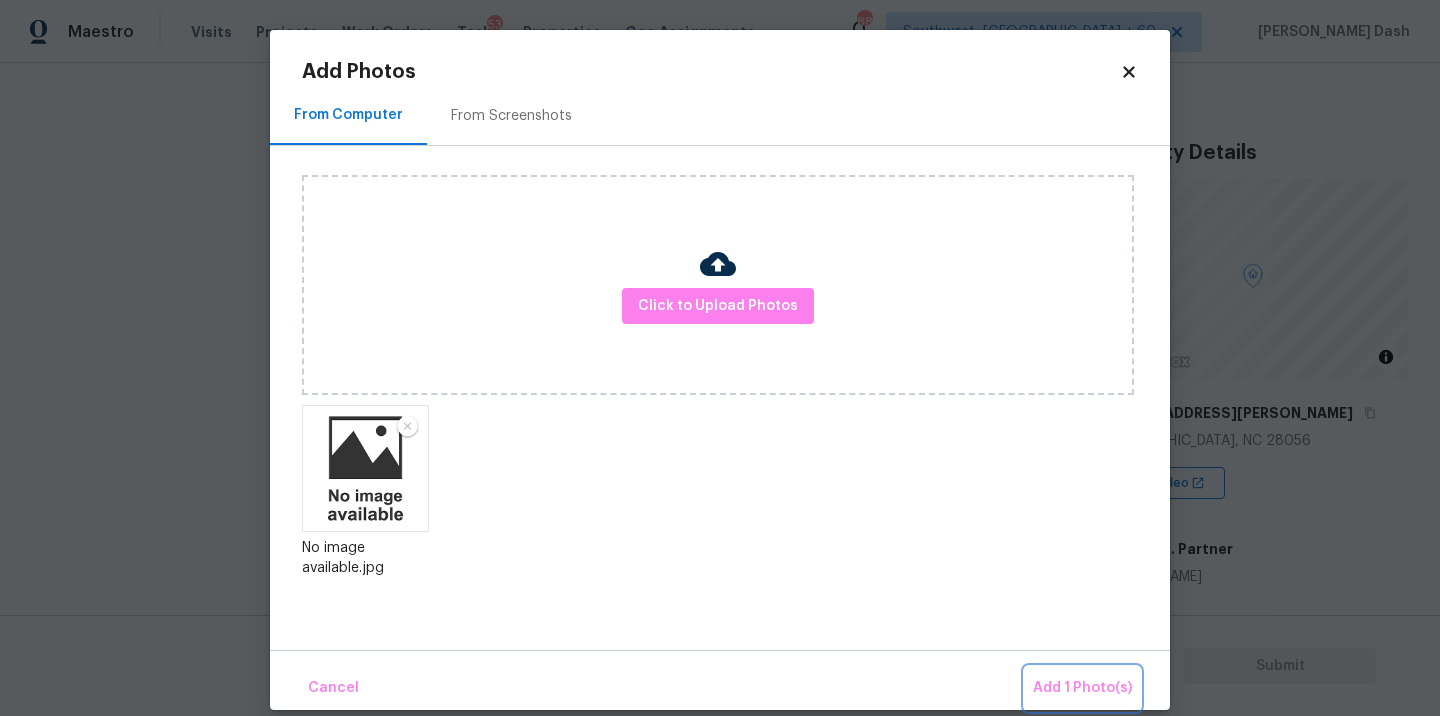 click on "Add 1 Photo(s)" at bounding box center (1082, 688) 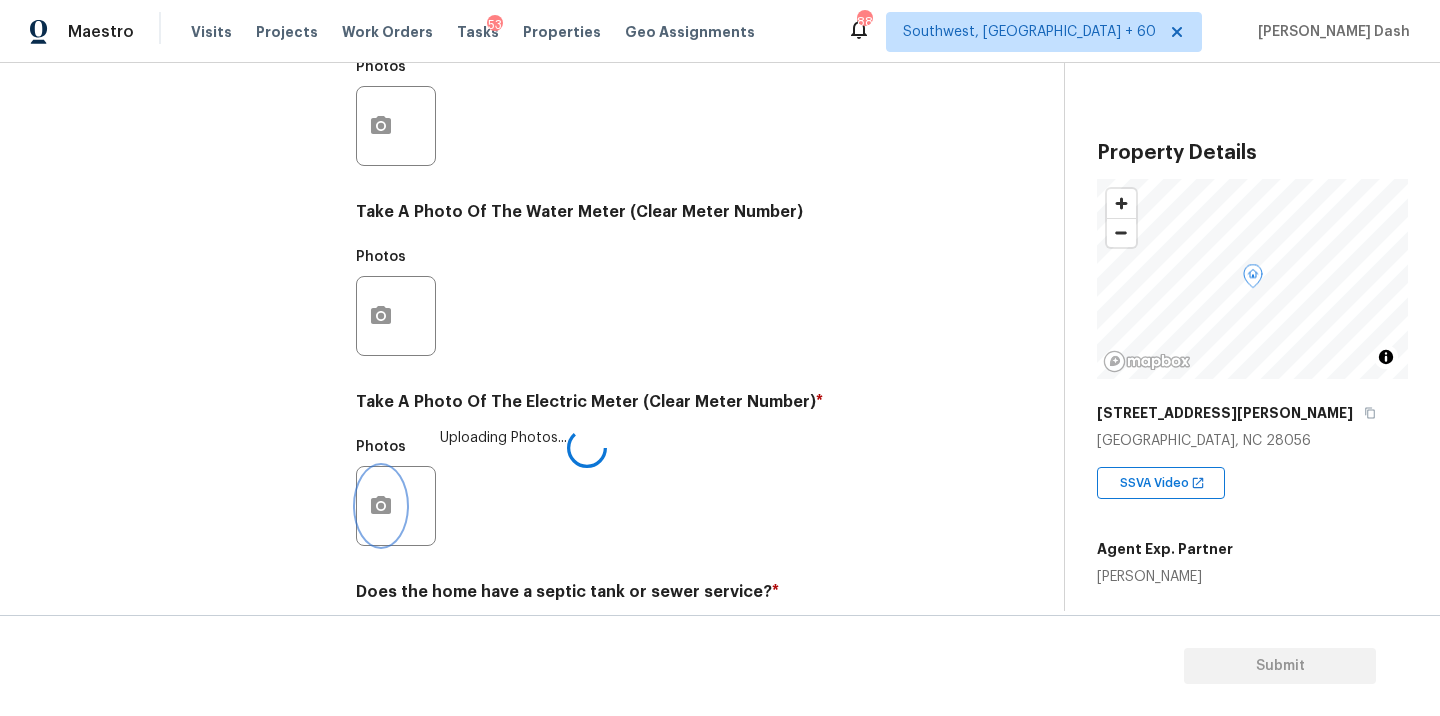 scroll, scrollTop: 789, scrollLeft: 0, axis: vertical 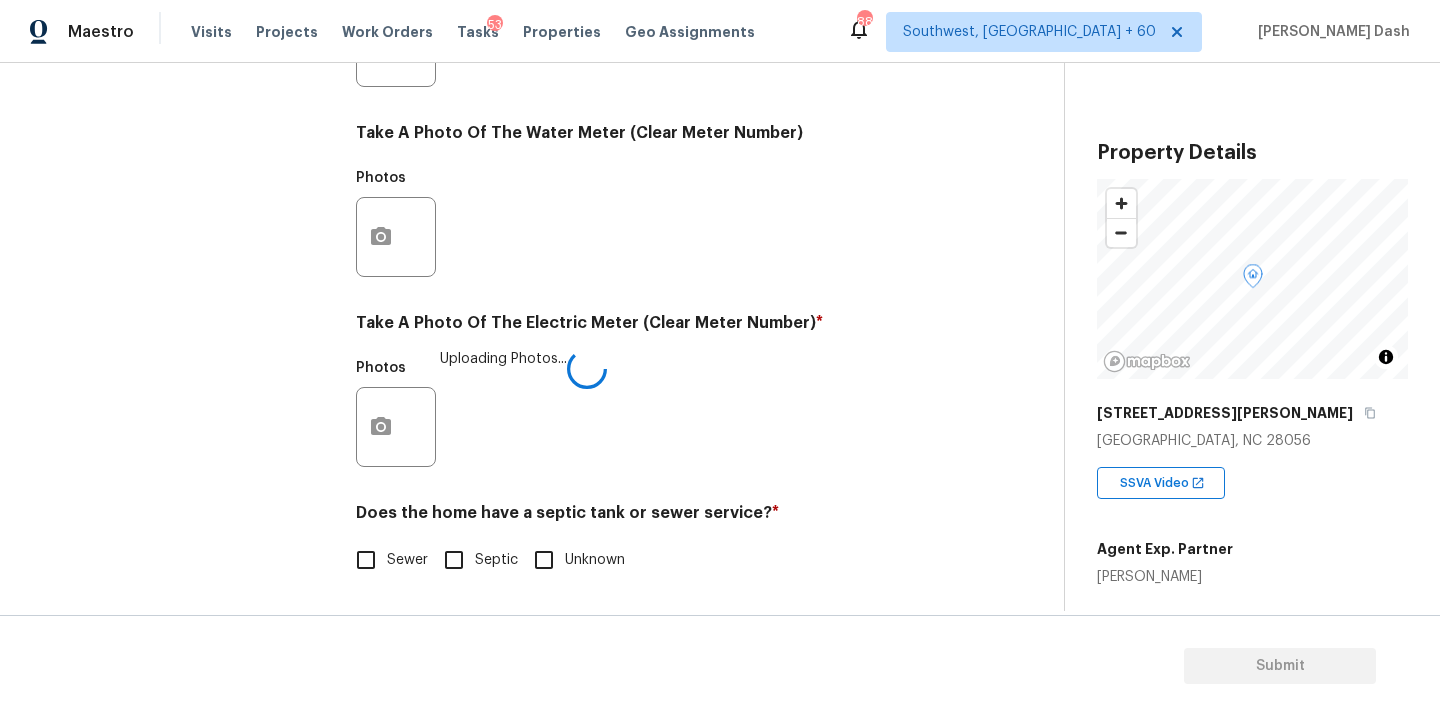 click on "Septic" at bounding box center (496, 560) 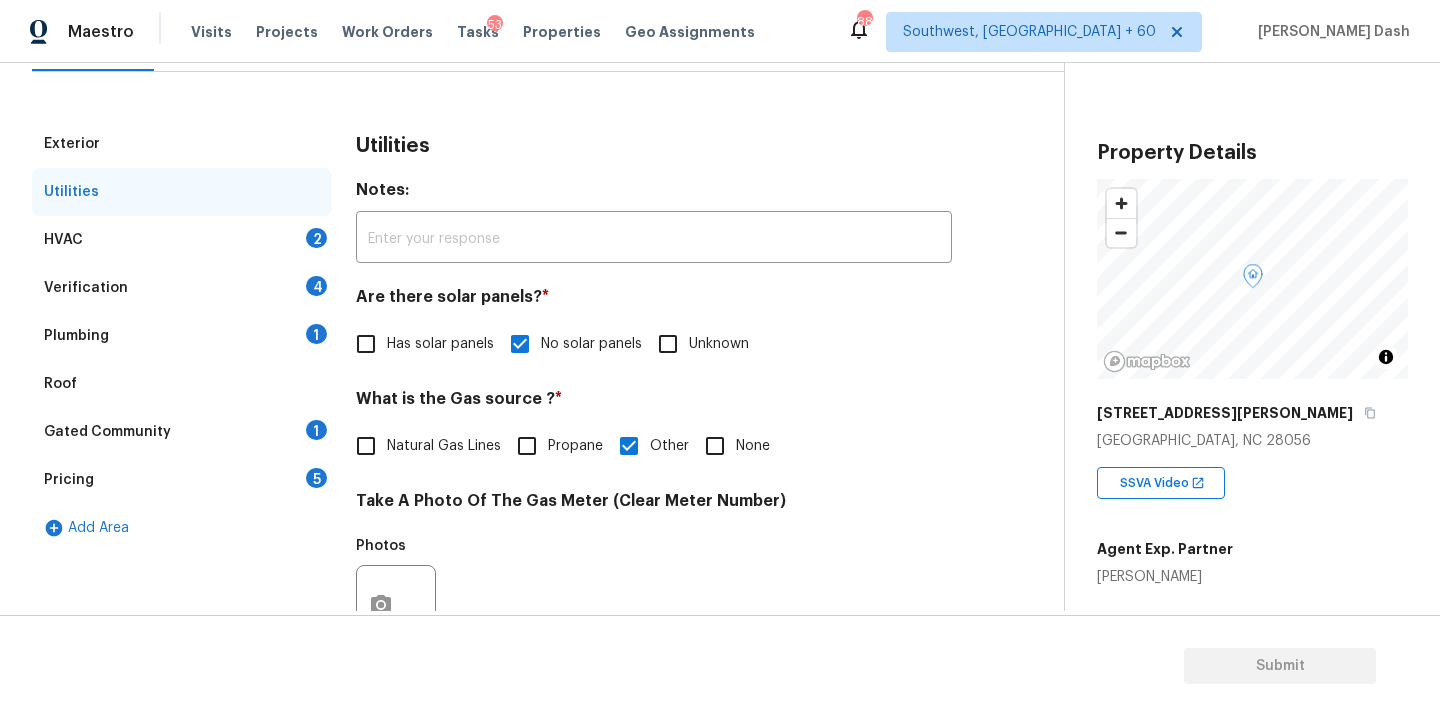 scroll, scrollTop: 171, scrollLeft: 0, axis: vertical 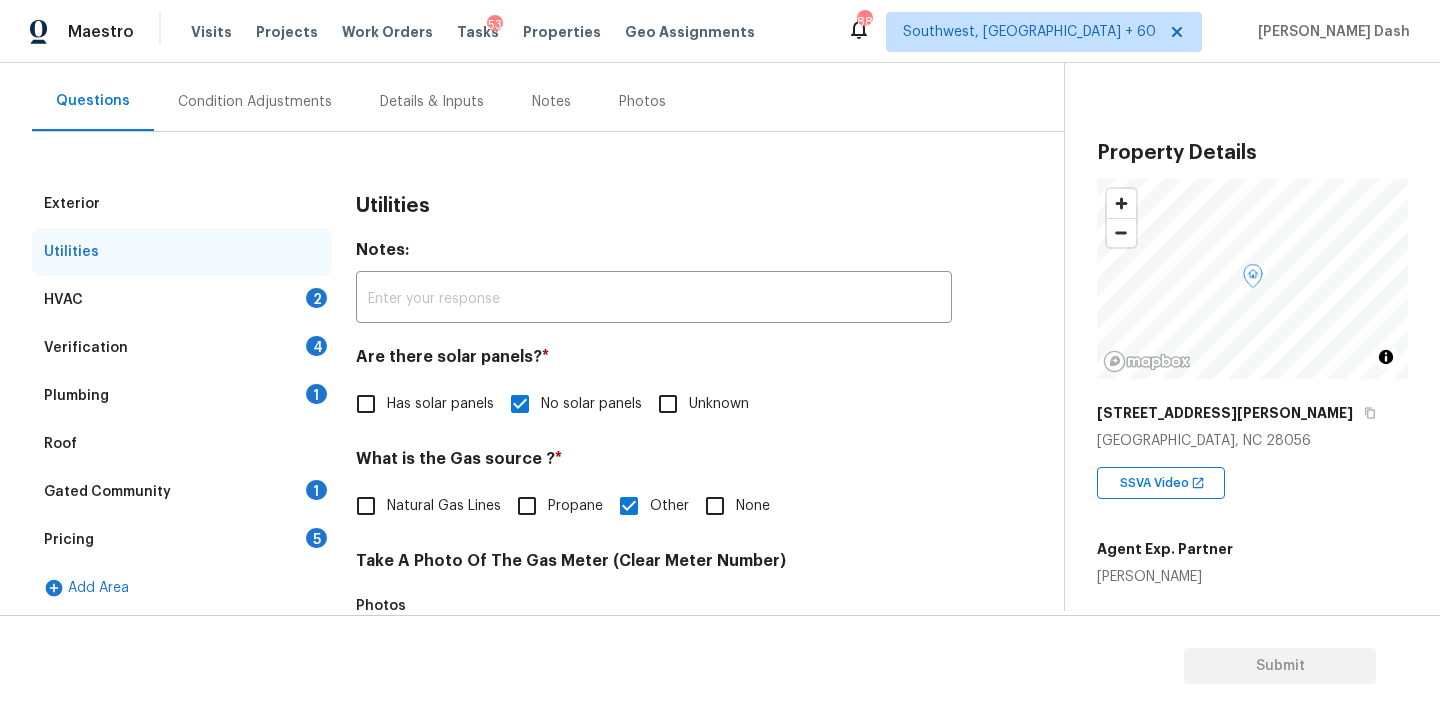 click on "HVAC 2" at bounding box center [182, 300] 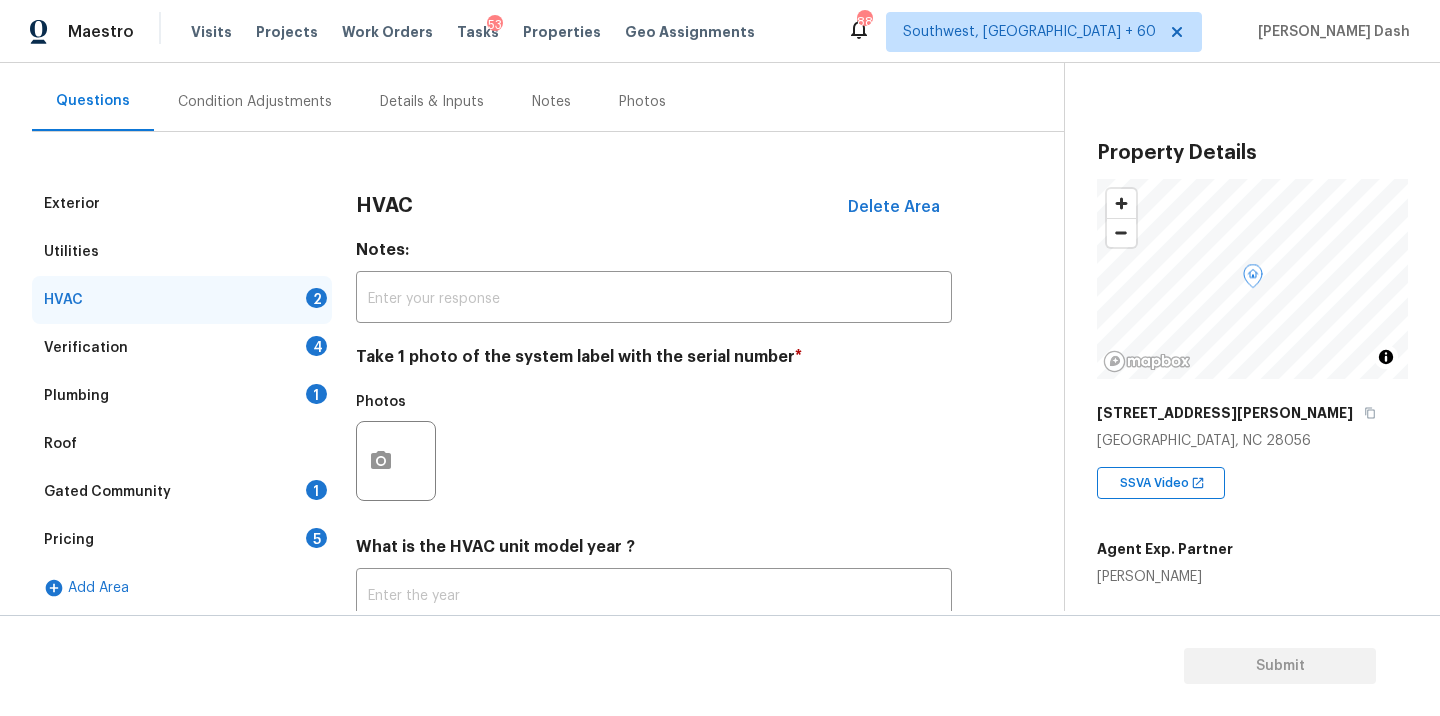 scroll, scrollTop: 270, scrollLeft: 0, axis: vertical 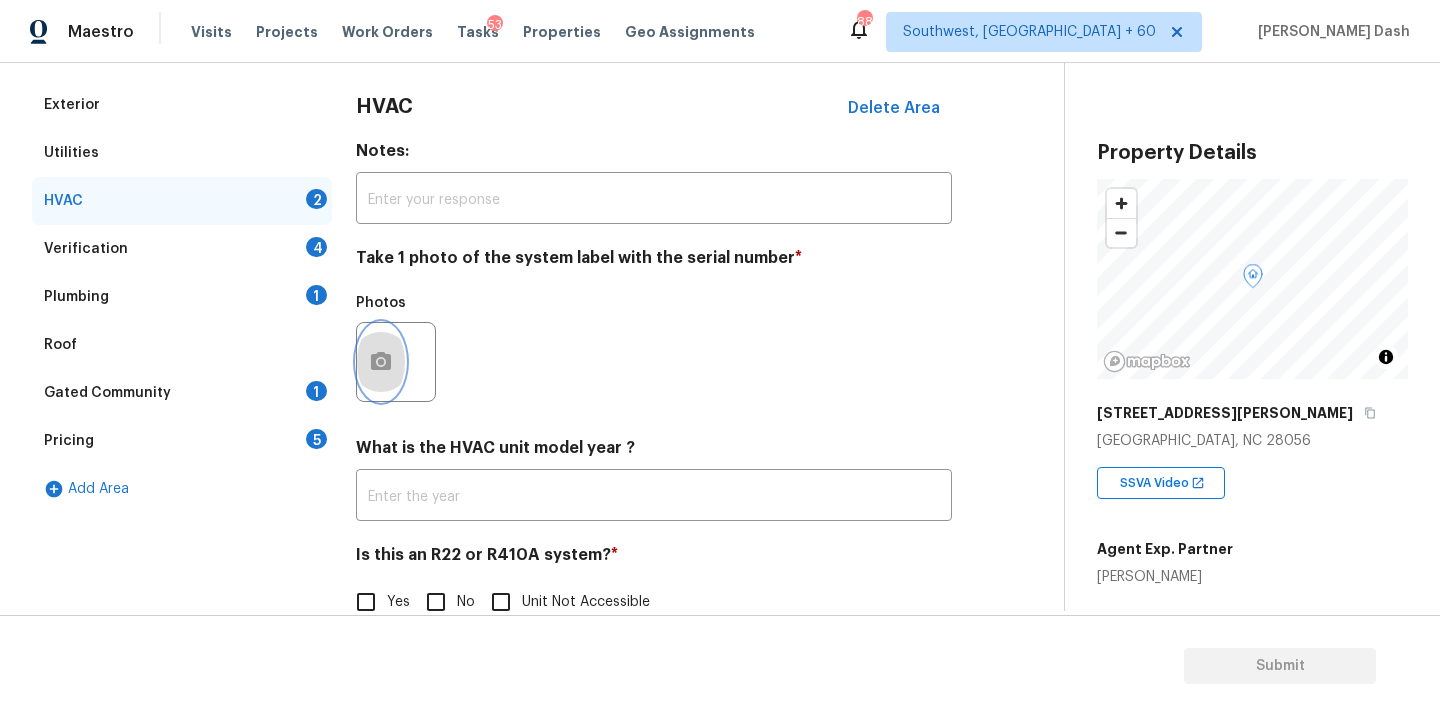 click 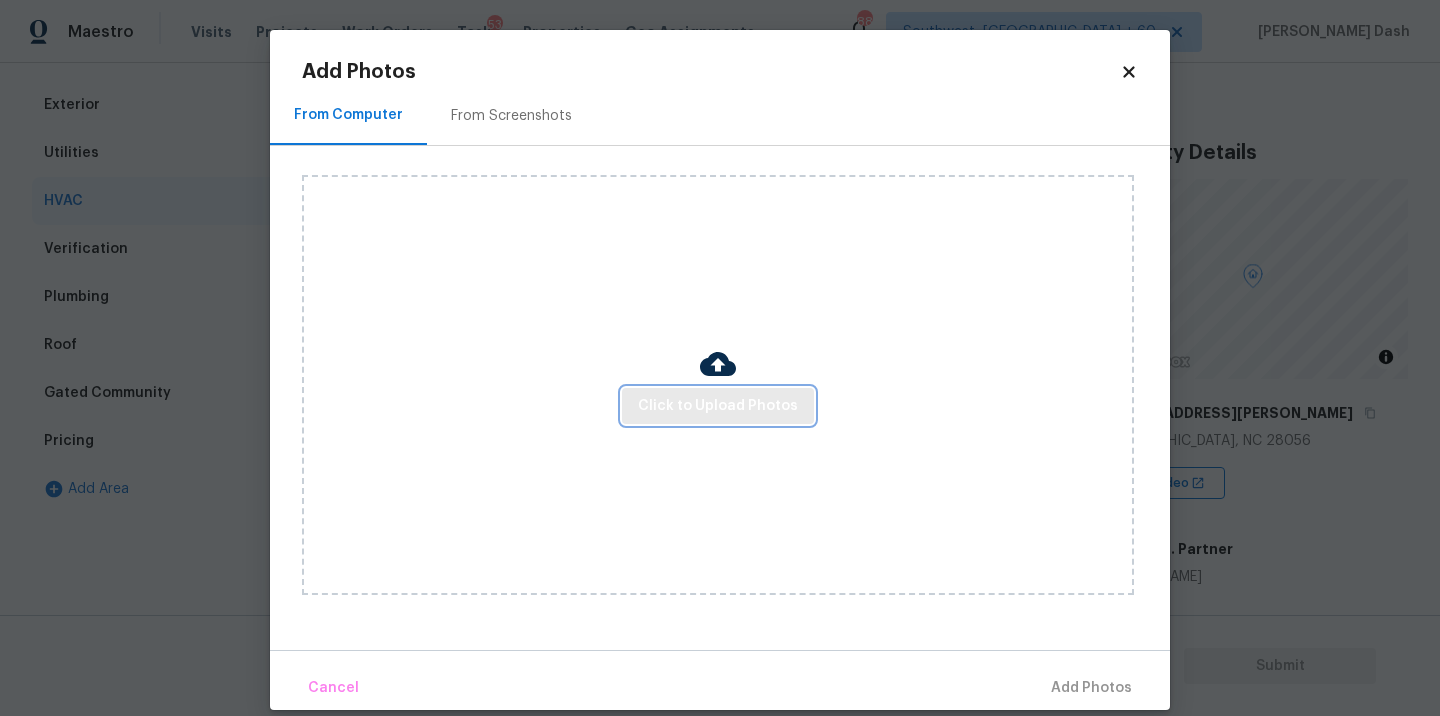 click on "Click to Upload Photos" at bounding box center [718, 406] 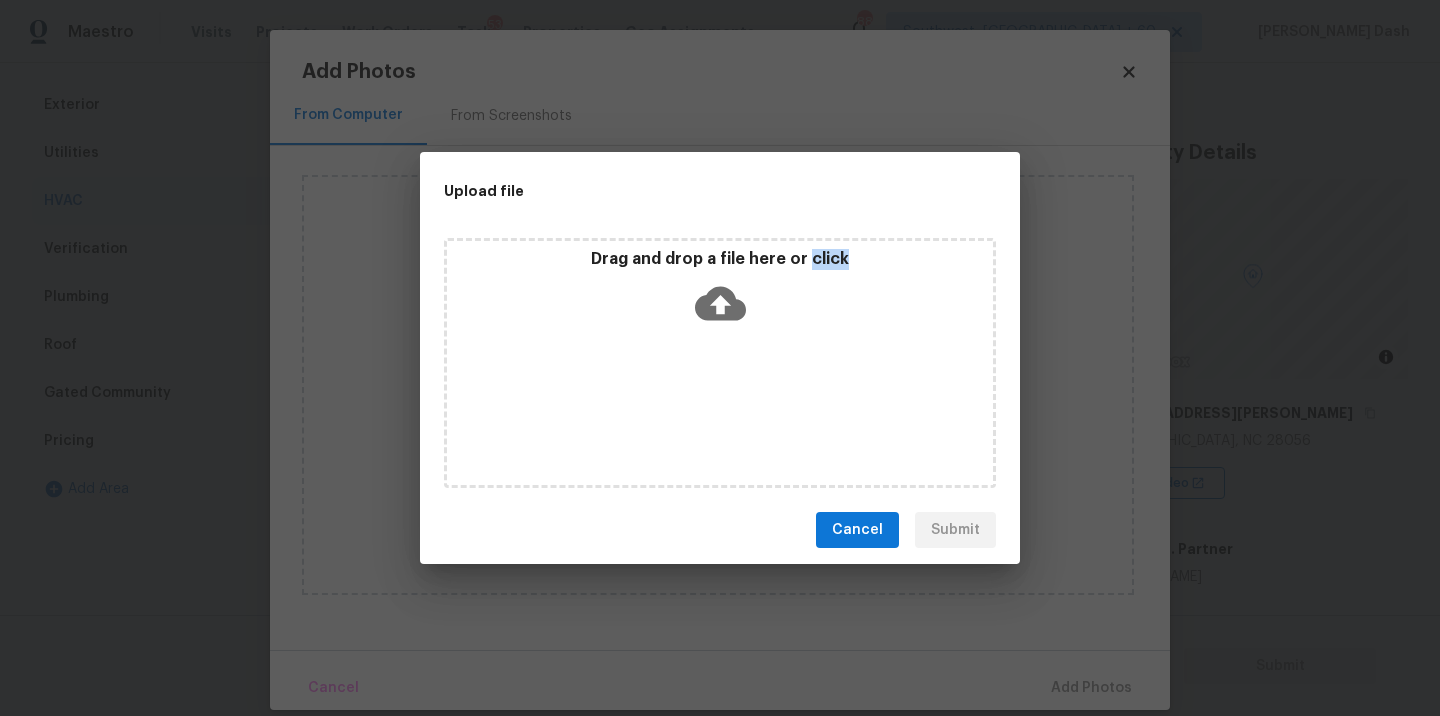 click on "Drag and drop a file here or click" at bounding box center (720, 363) 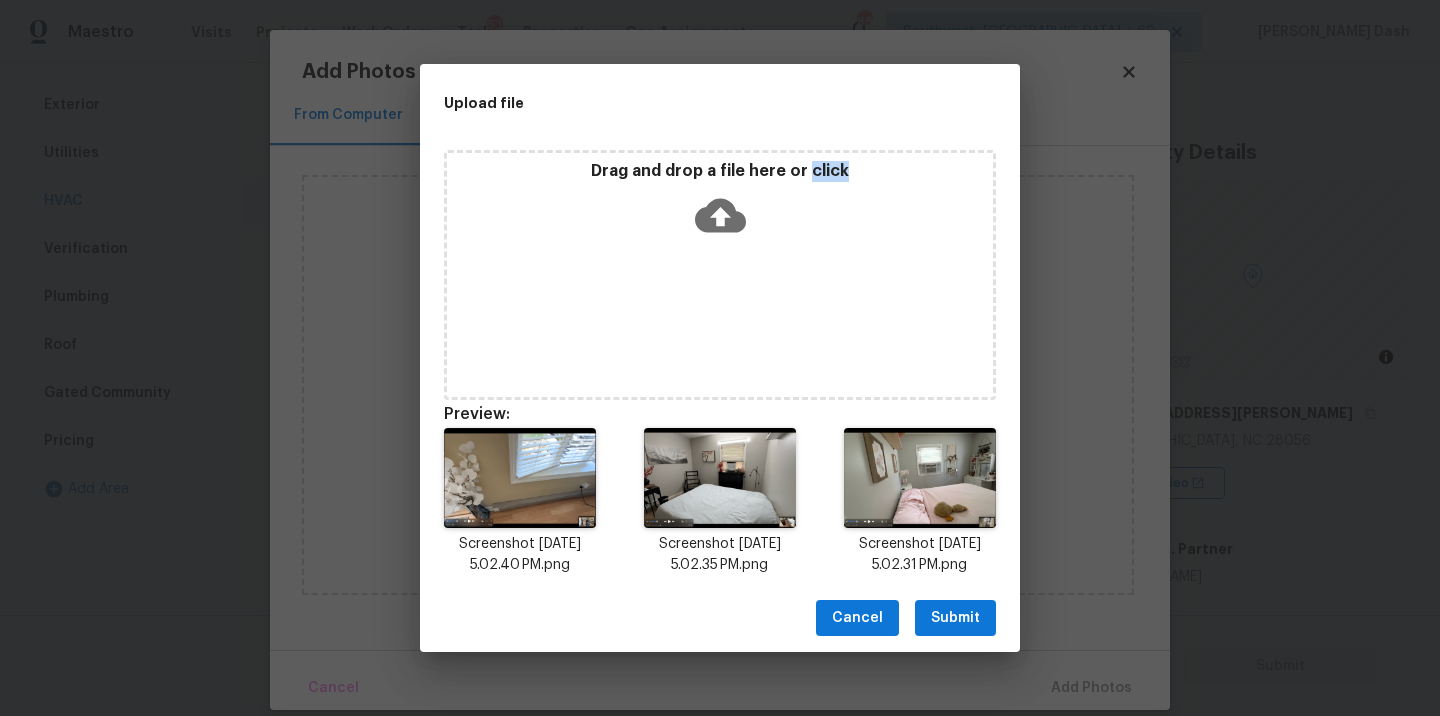 click on "Submit" at bounding box center [955, 618] 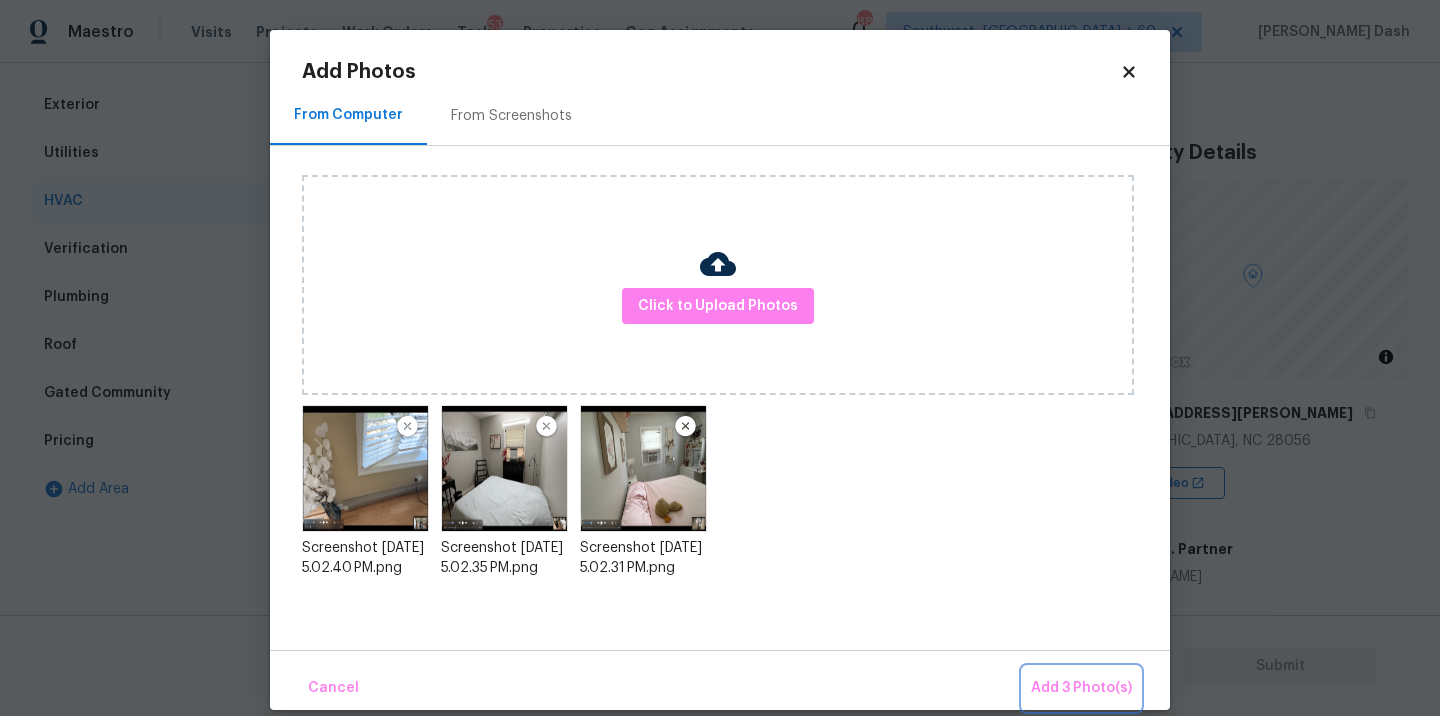 click on "Add 3 Photo(s)" at bounding box center (1081, 688) 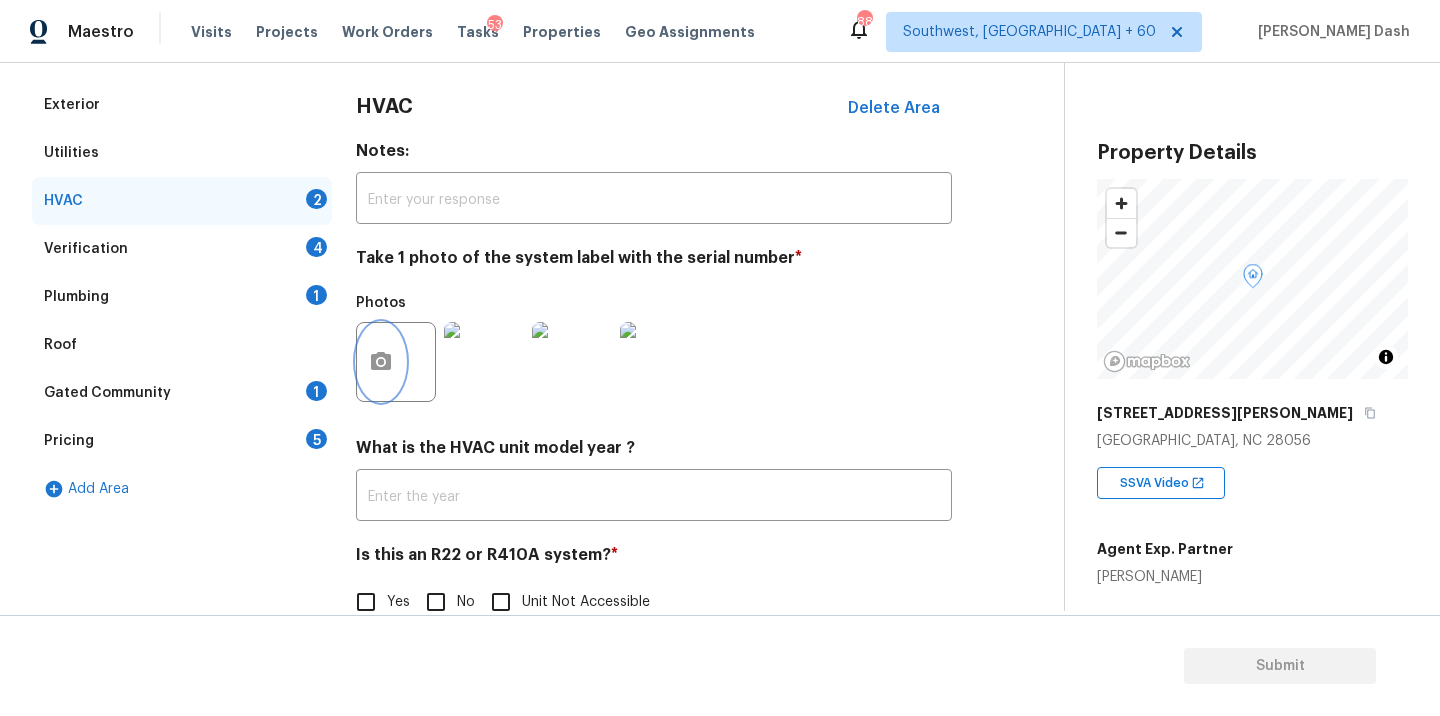 type 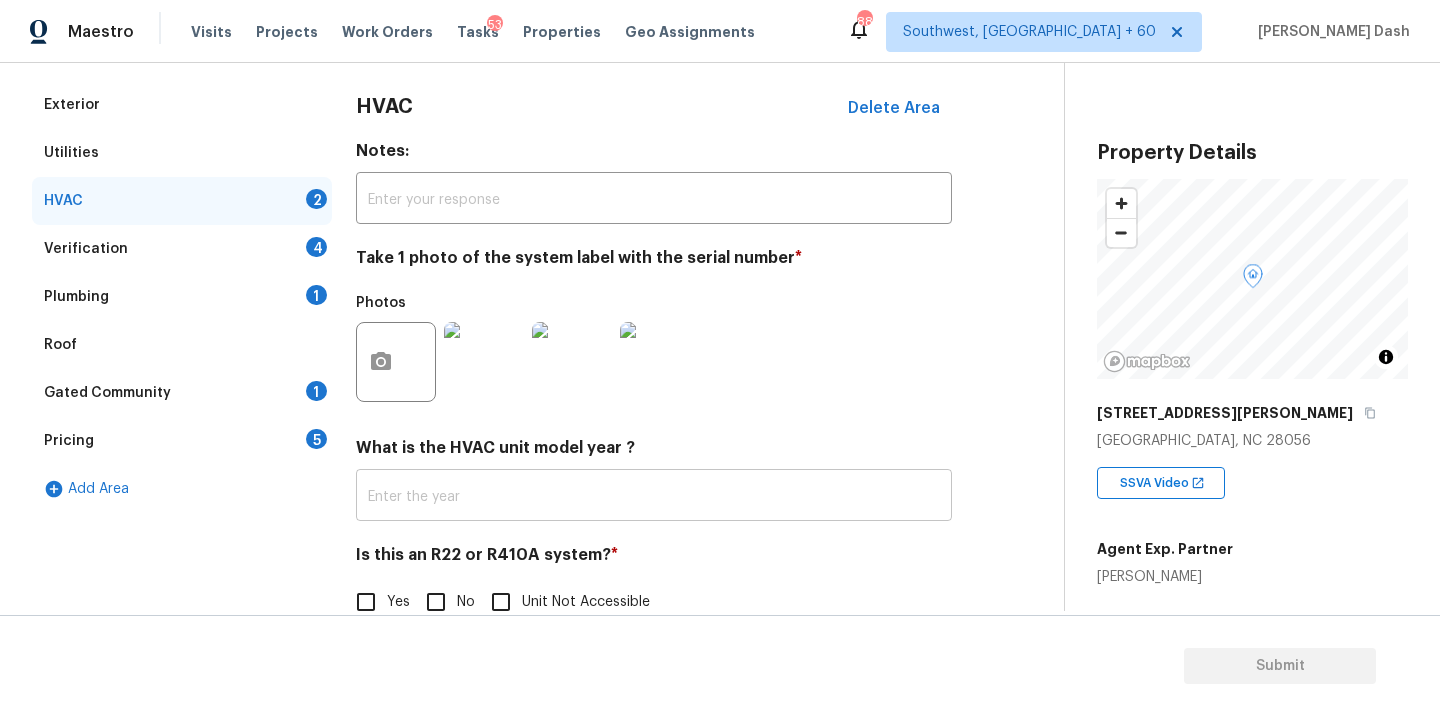 click at bounding box center [654, 497] 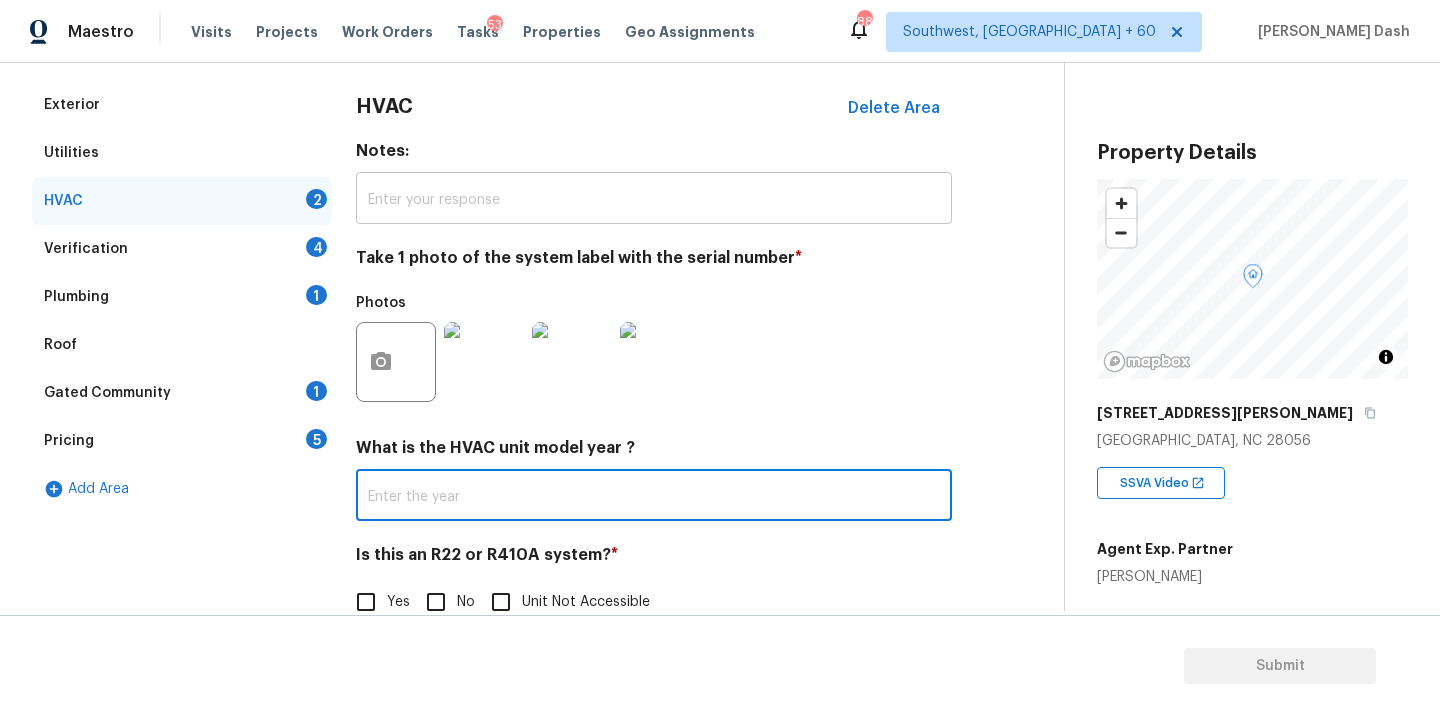 click at bounding box center (654, 200) 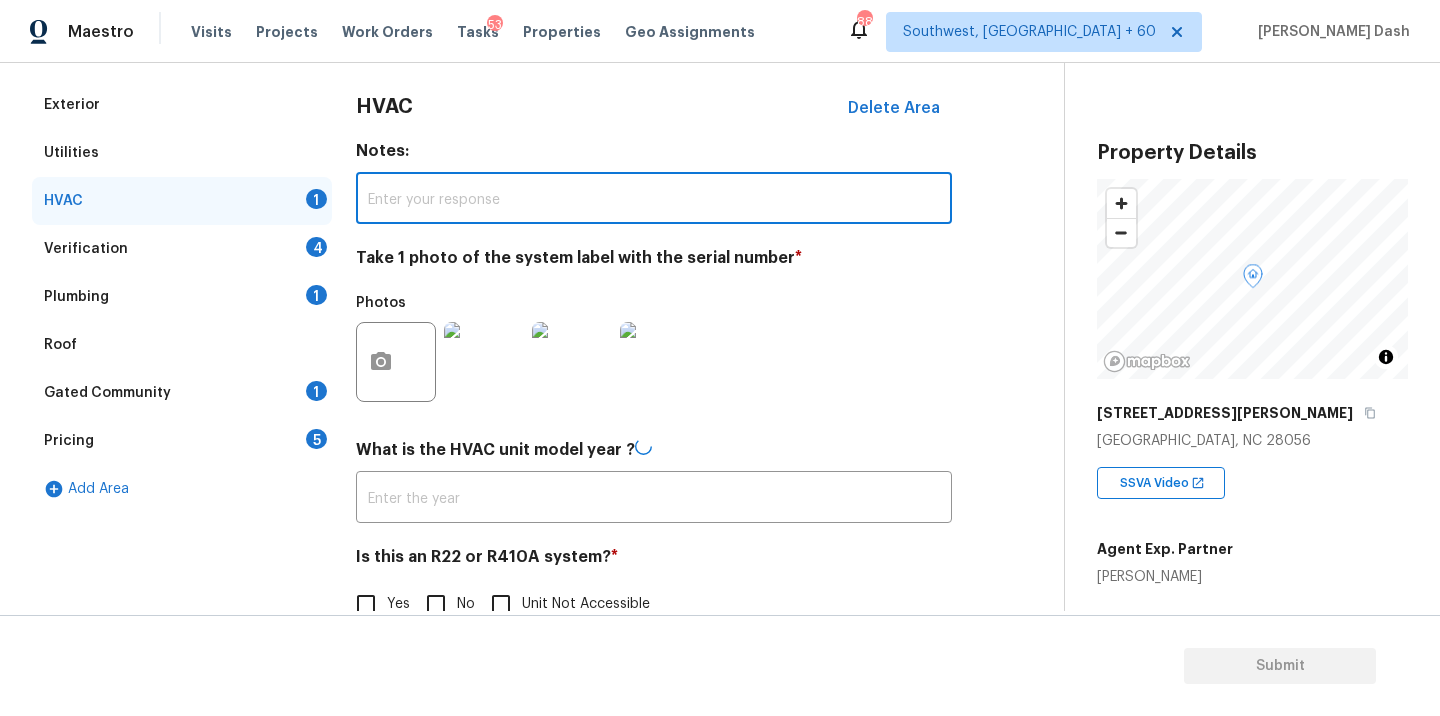 paste on "NO central HVAC, baseboard heater and window units noticed." 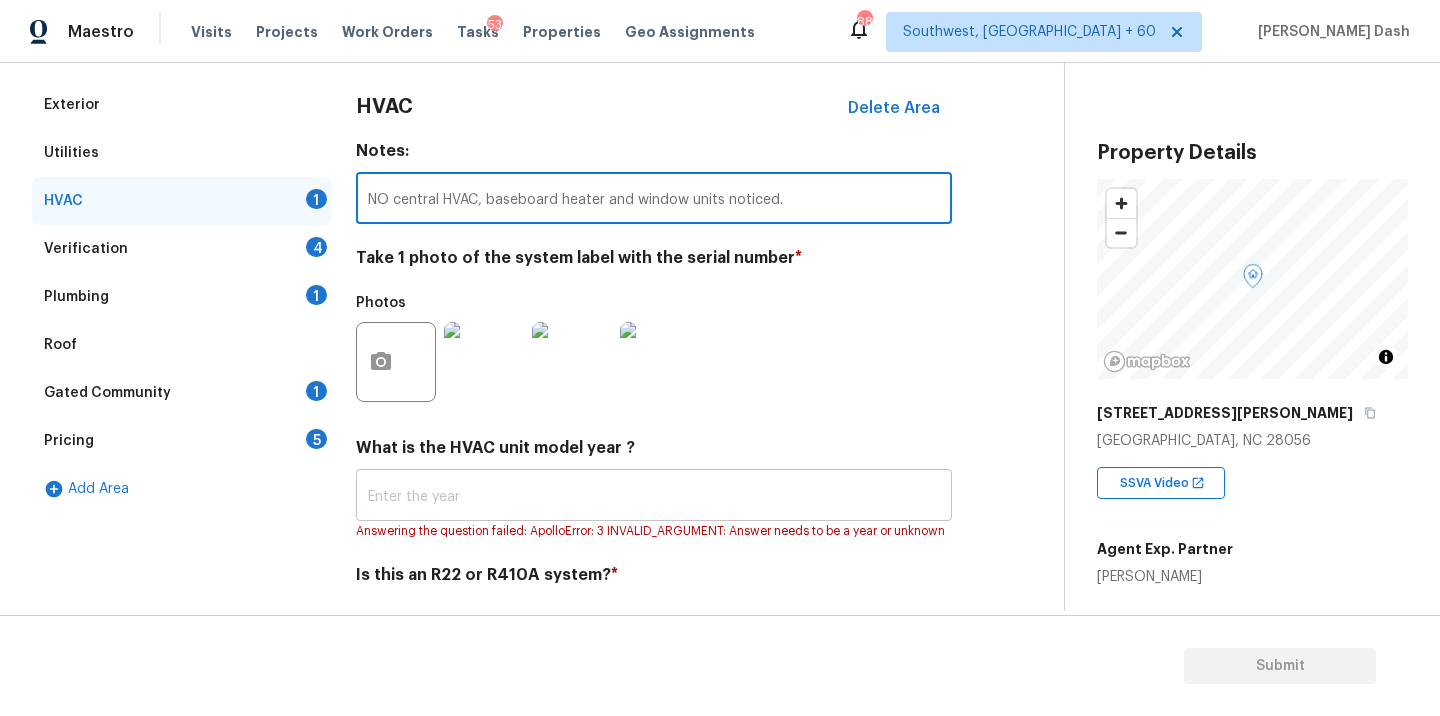 scroll, scrollTop: 333, scrollLeft: 0, axis: vertical 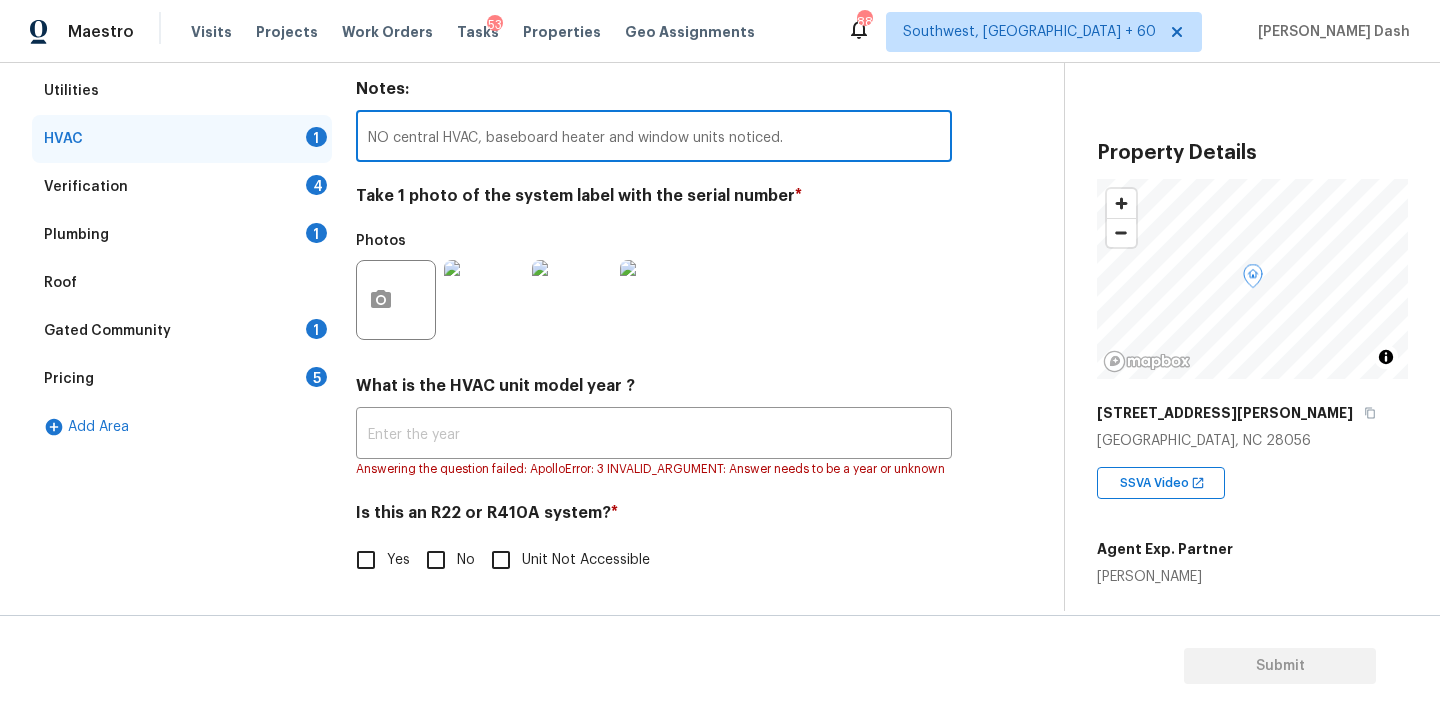 type on "NO central HVAC, baseboard heater and window units noticed." 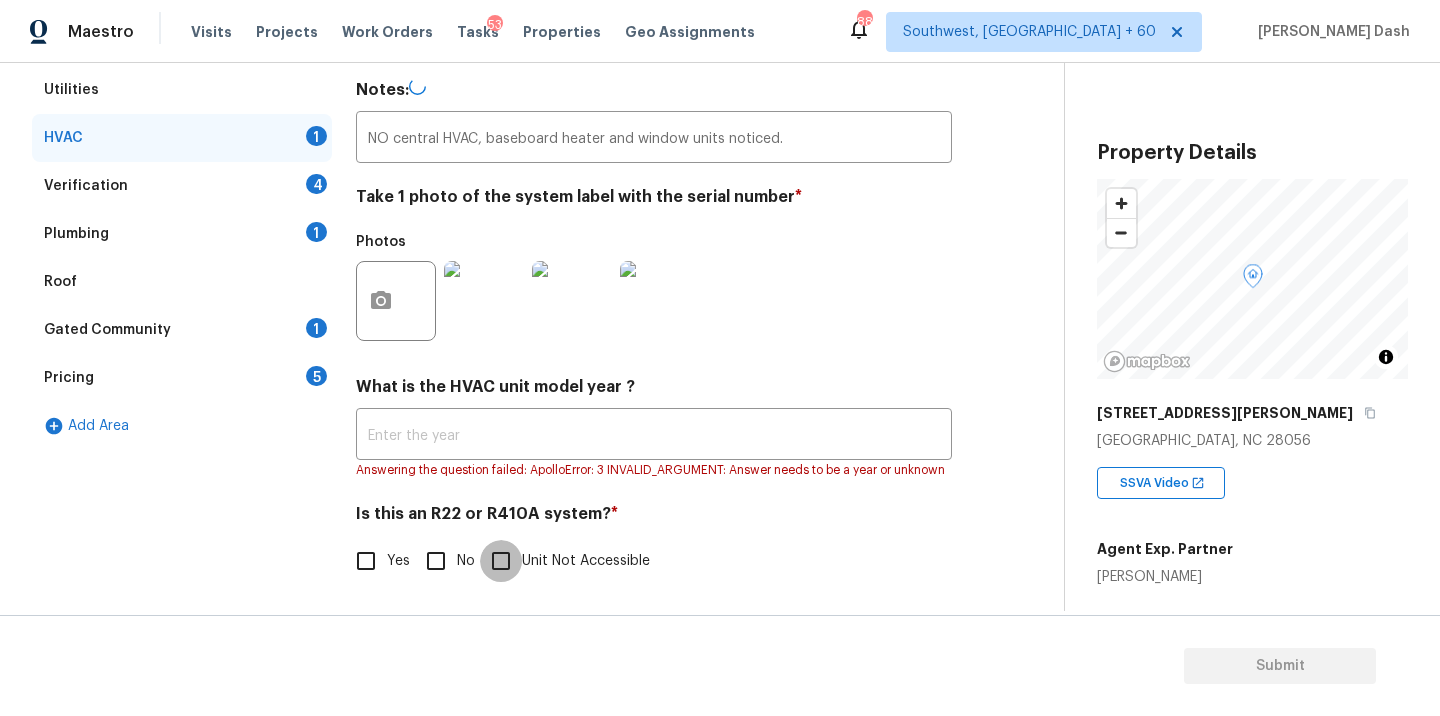 click on "Unit Not Accessible" at bounding box center [501, 561] 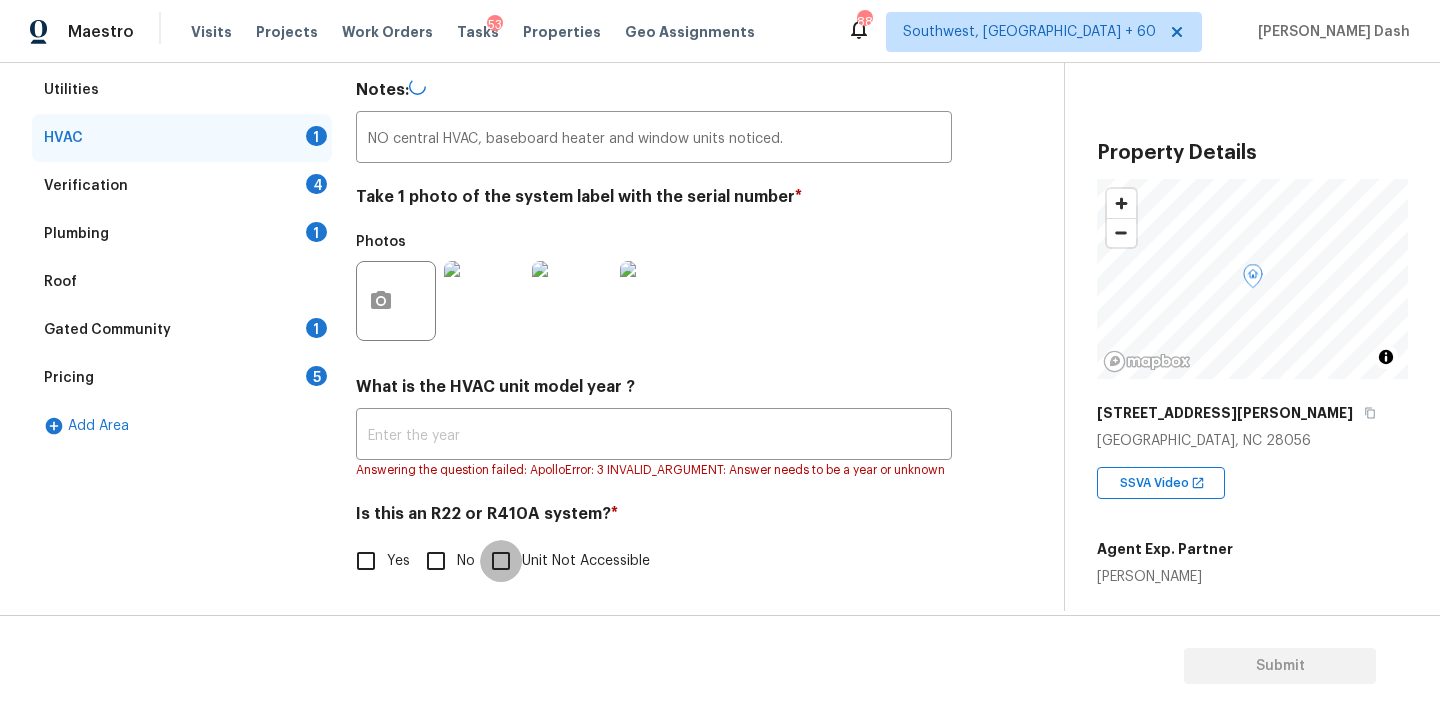 checkbox on "true" 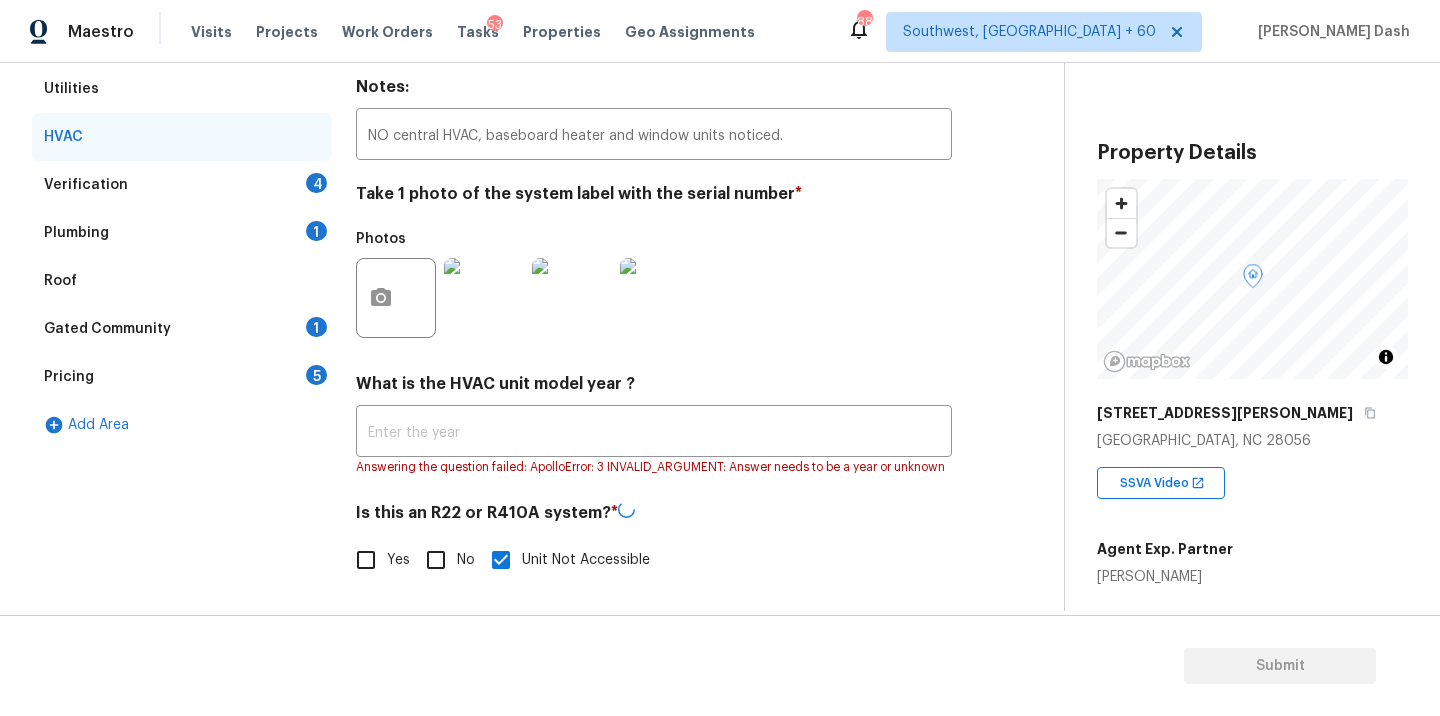 scroll, scrollTop: 333, scrollLeft: 0, axis: vertical 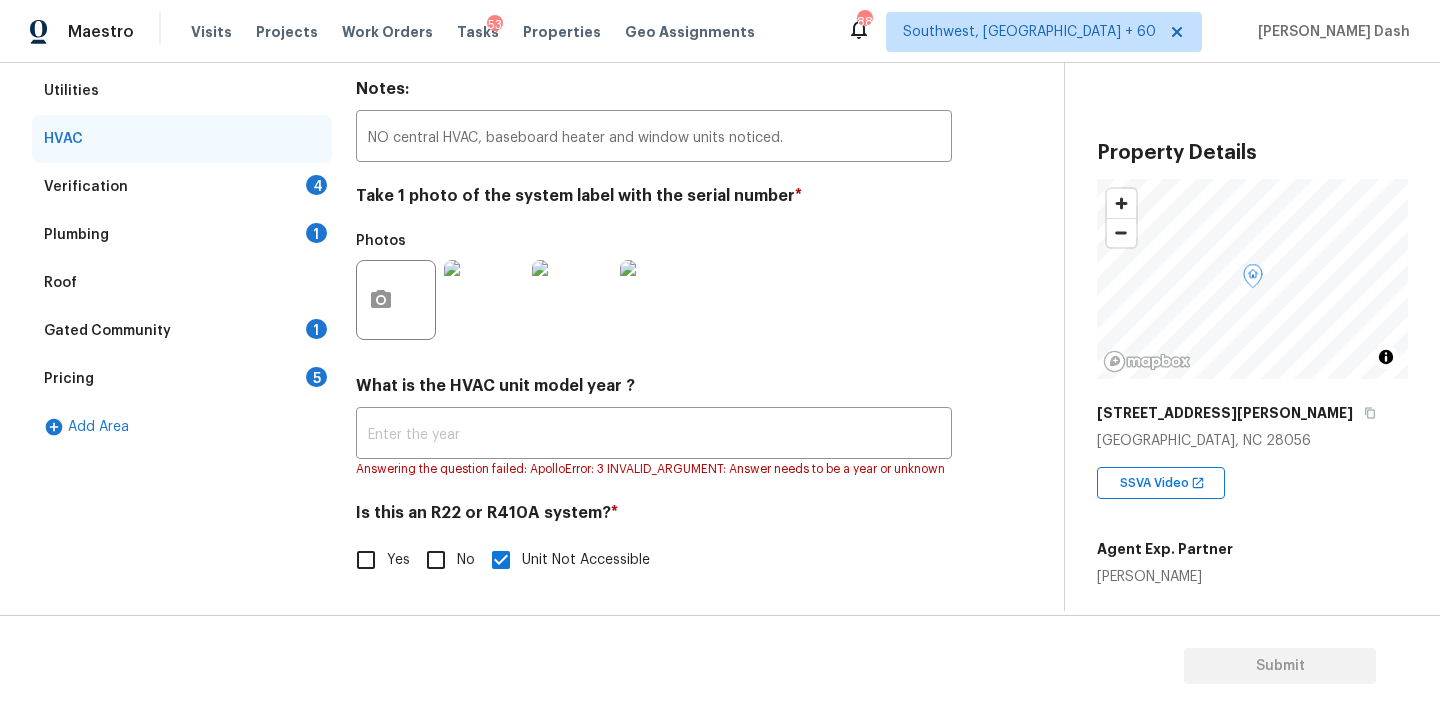click on "Exterior Utilities HVAC Verification 4 Plumbing 1 Roof Gated Community 1 Pricing 5 Add Area" at bounding box center [182, 312] 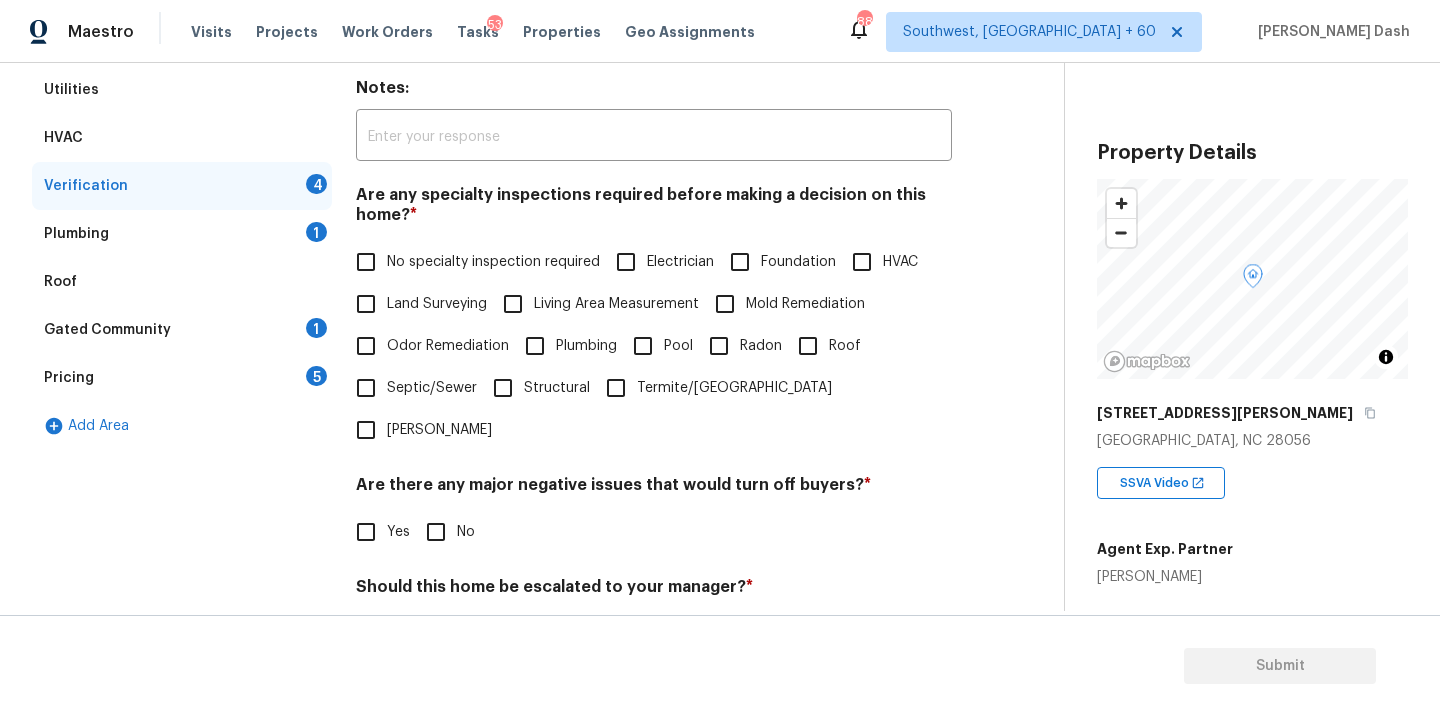 click on "HVAC" at bounding box center [862, 262] 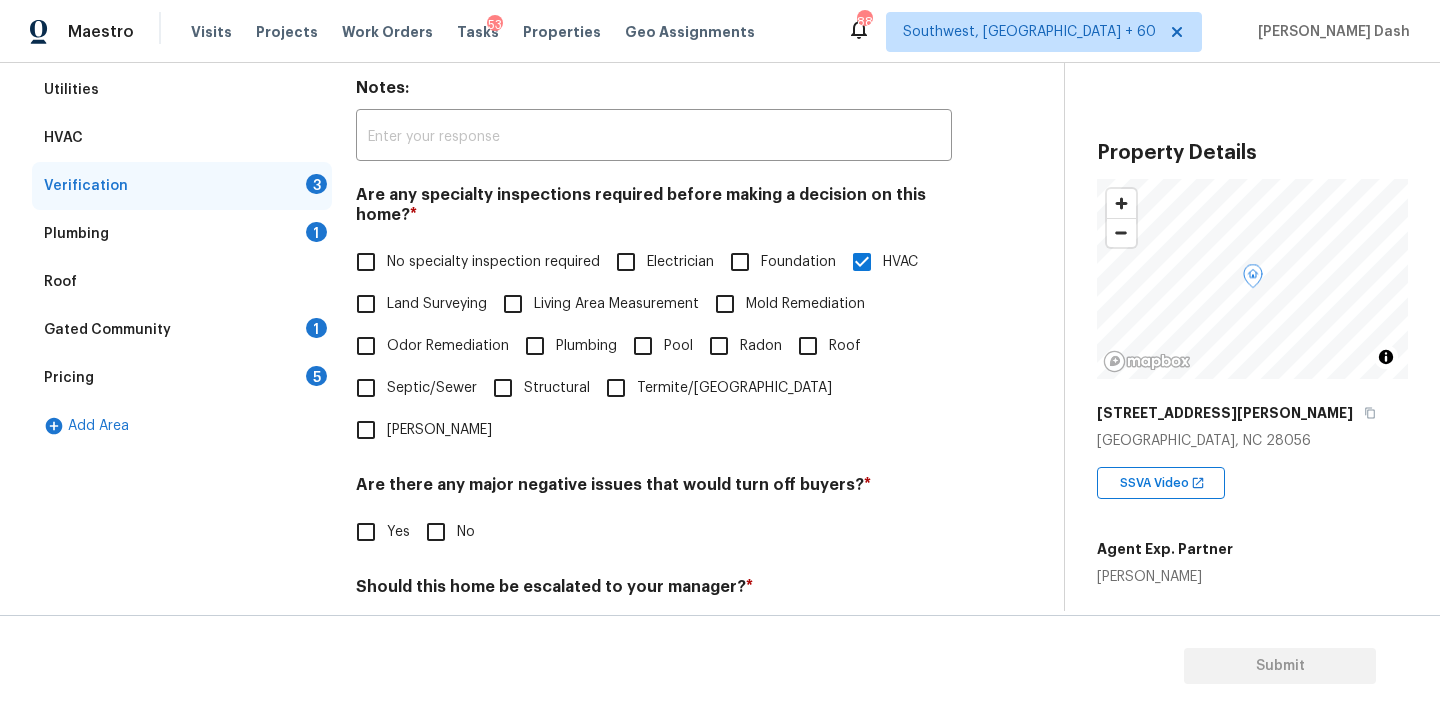 click on "Roof" at bounding box center (808, 346) 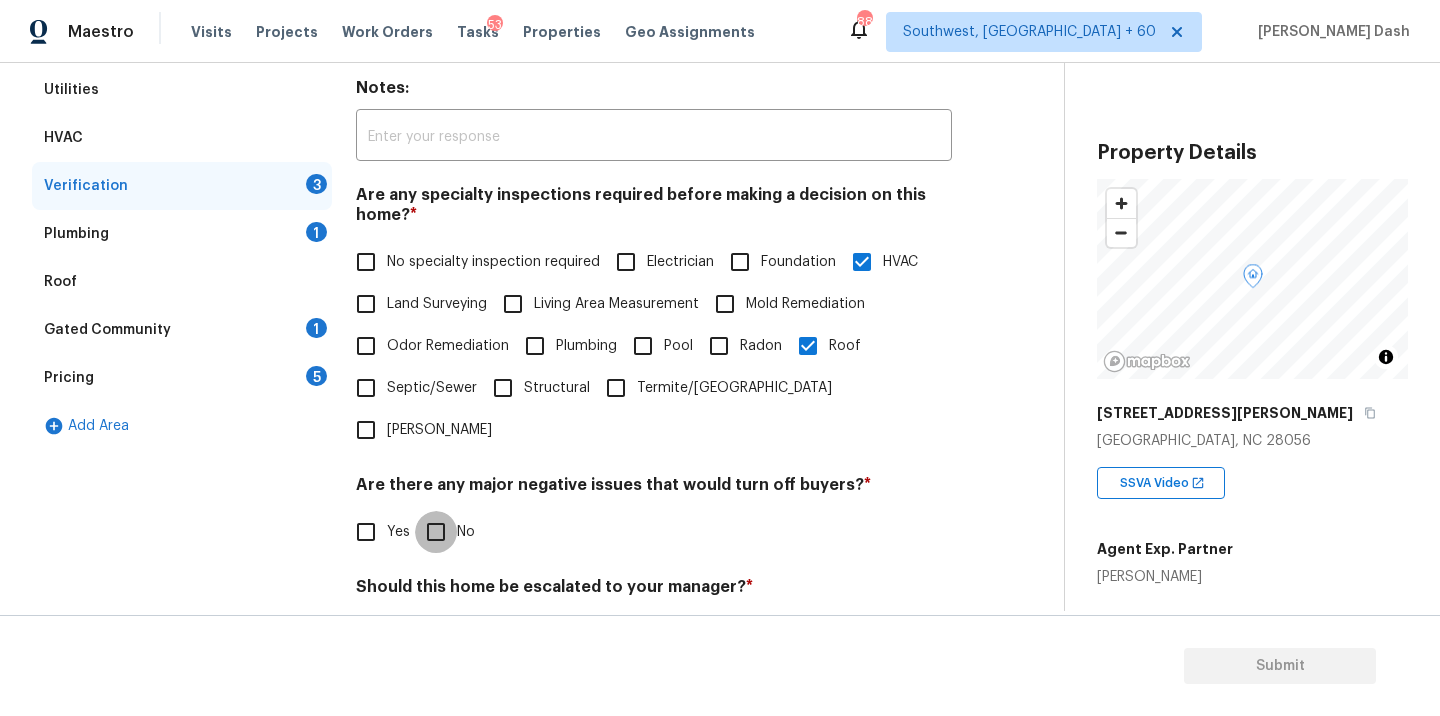click on "No" at bounding box center [436, 532] 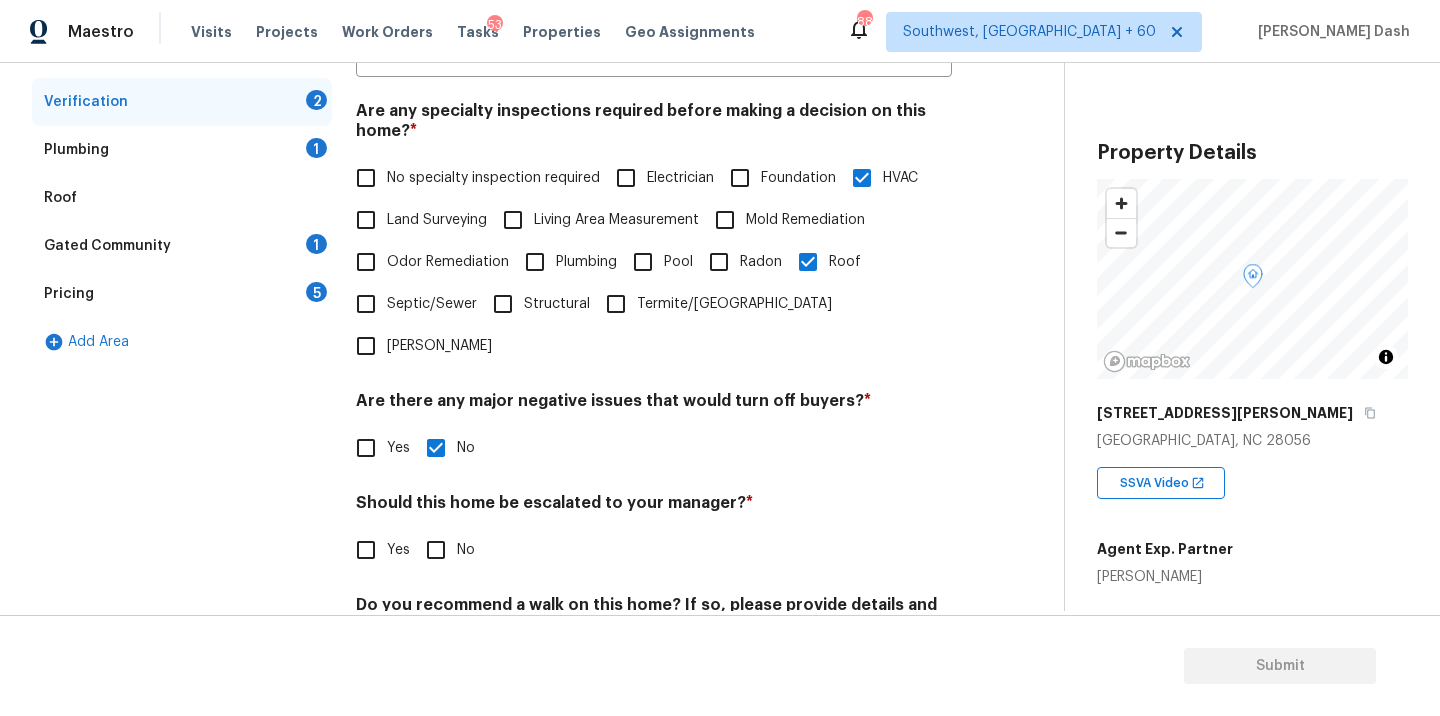 scroll, scrollTop: 487, scrollLeft: 0, axis: vertical 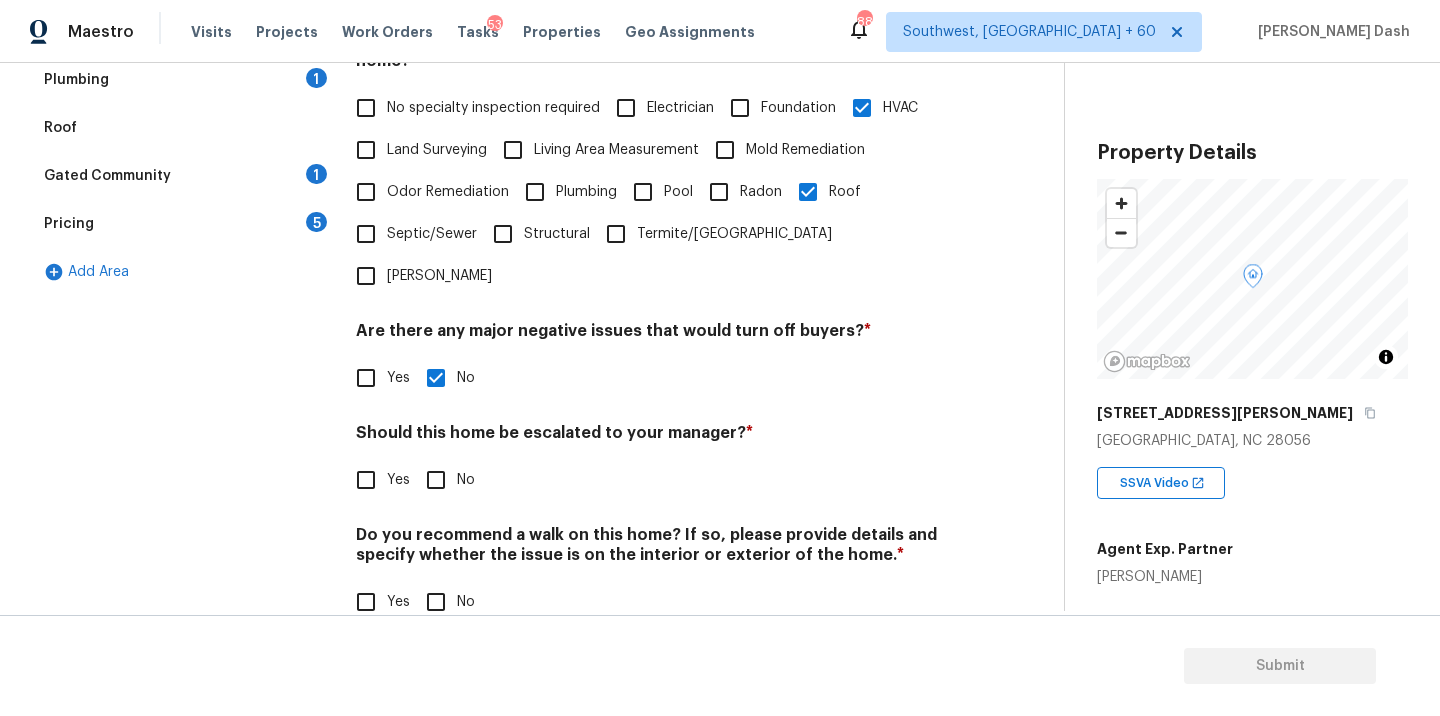 click on "Yes" at bounding box center [366, 480] 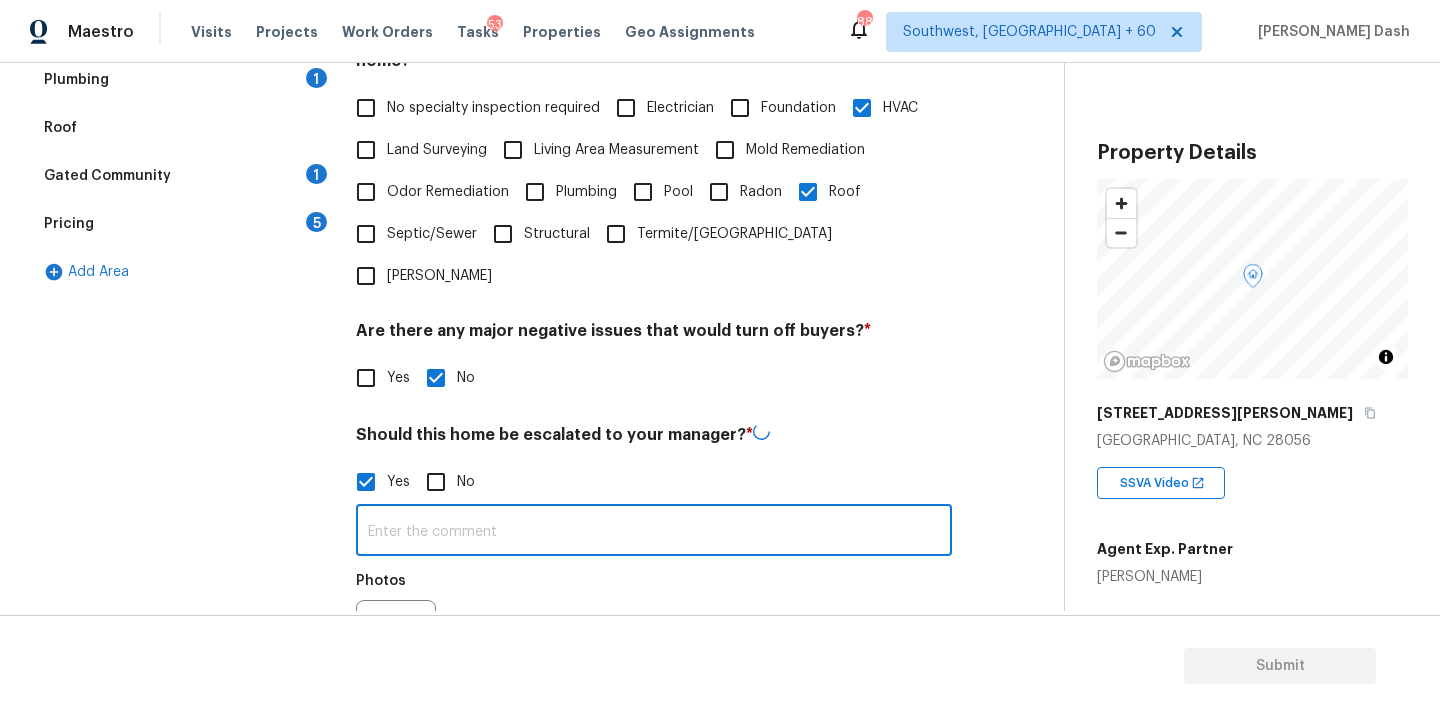 click at bounding box center [654, 532] 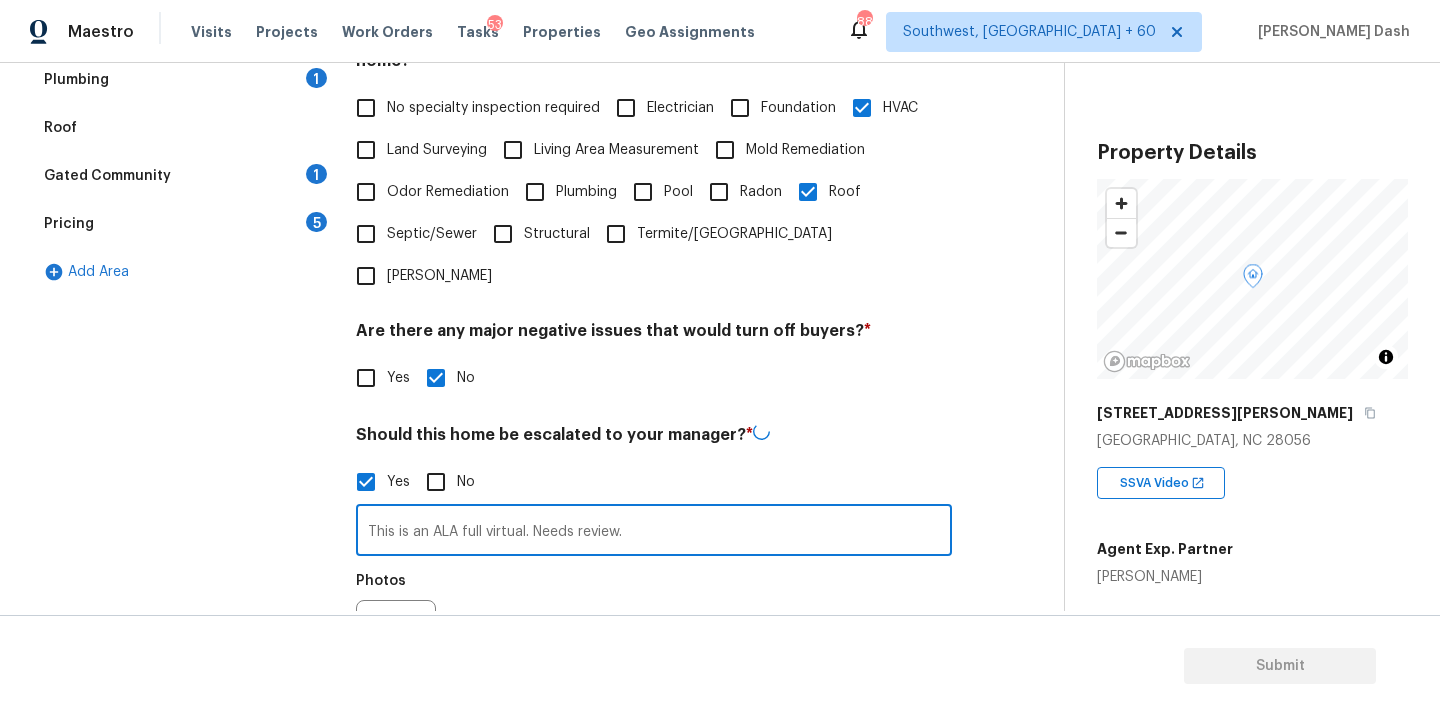 type on "This is an ALA full virtual. Needs review." 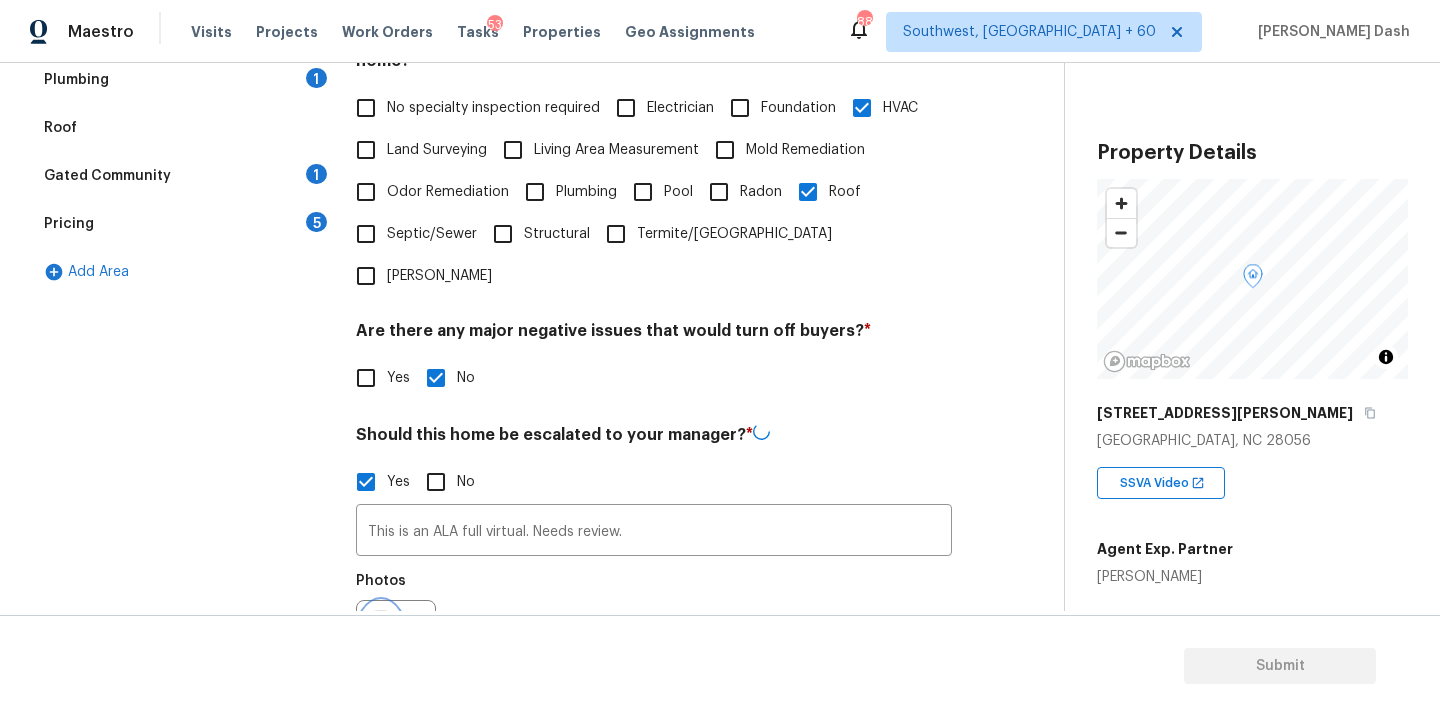 click at bounding box center [381, 640] 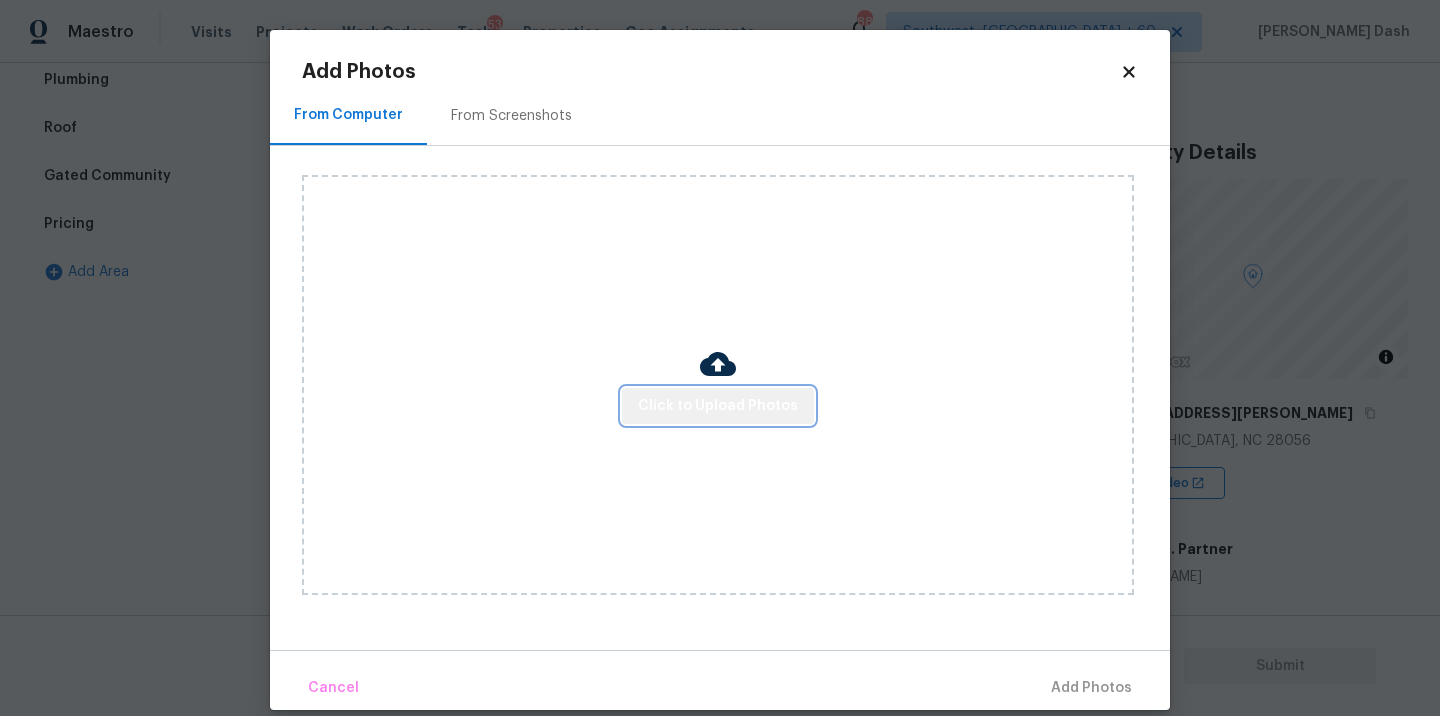 click on "Click to Upload Photos" at bounding box center (718, 406) 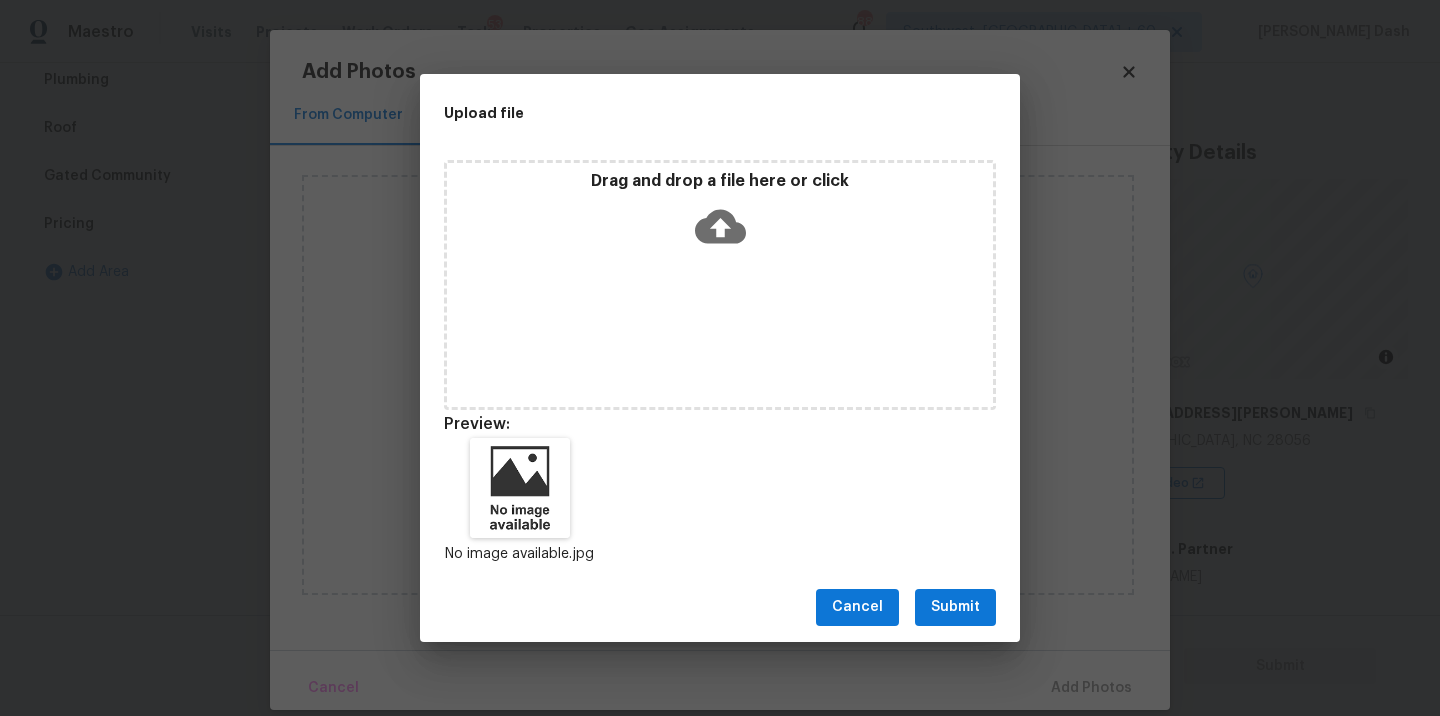 click on "Submit" at bounding box center [955, 607] 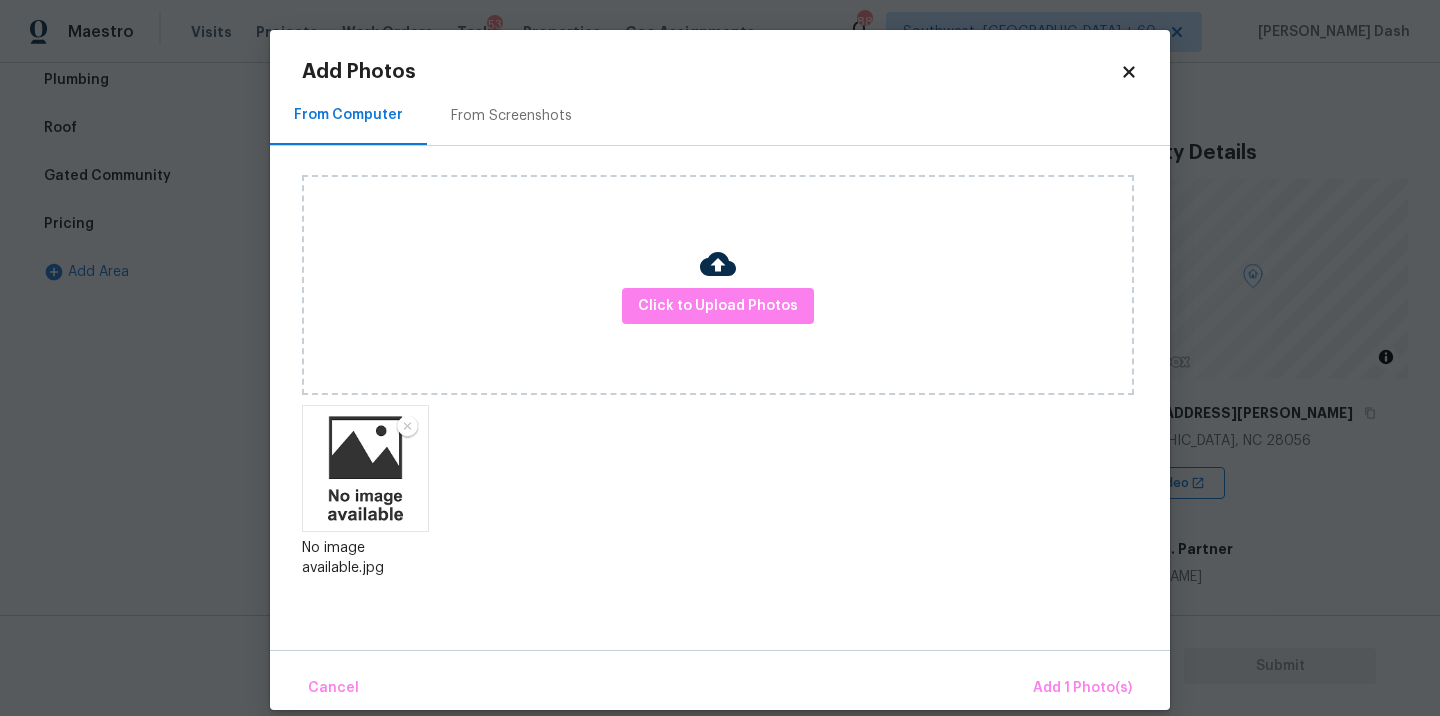 click on "Cancel Add 1 Photo(s)" at bounding box center (720, 680) 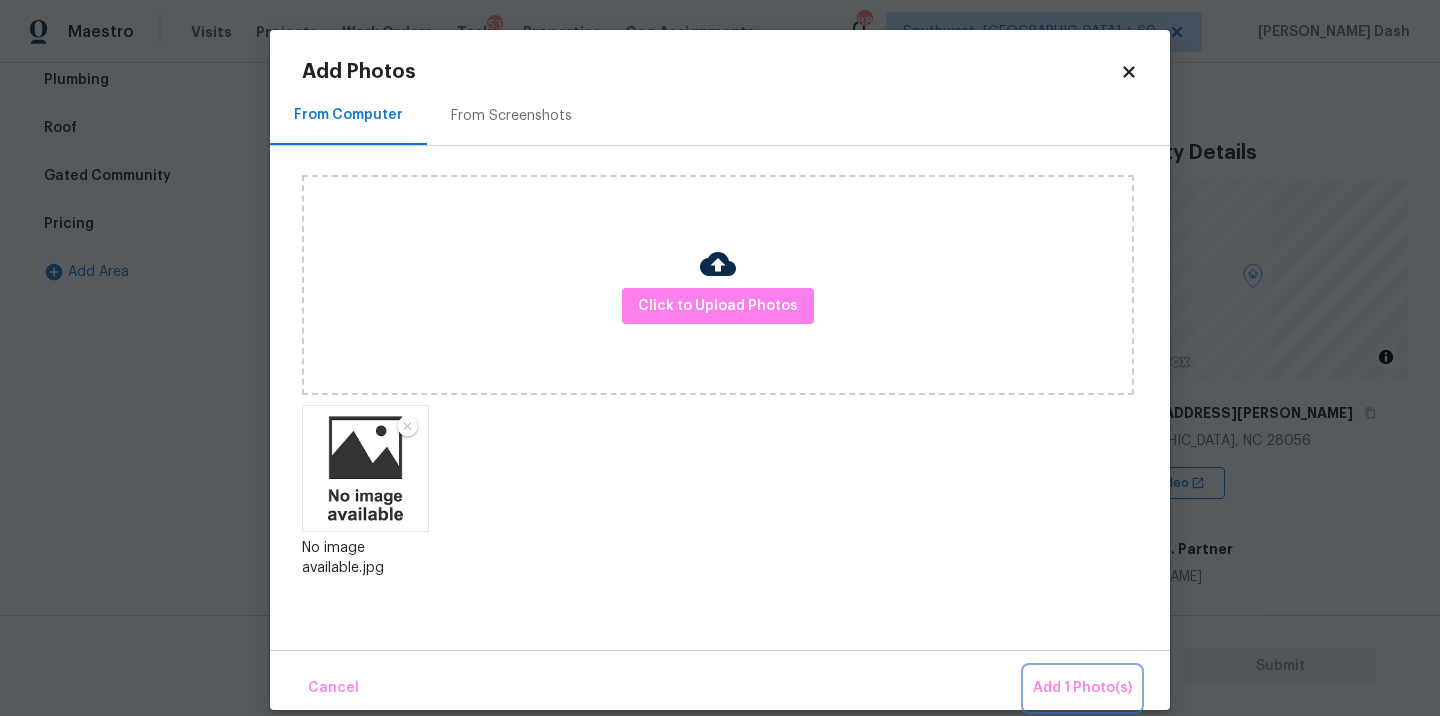 click on "Add 1 Photo(s)" at bounding box center [1082, 688] 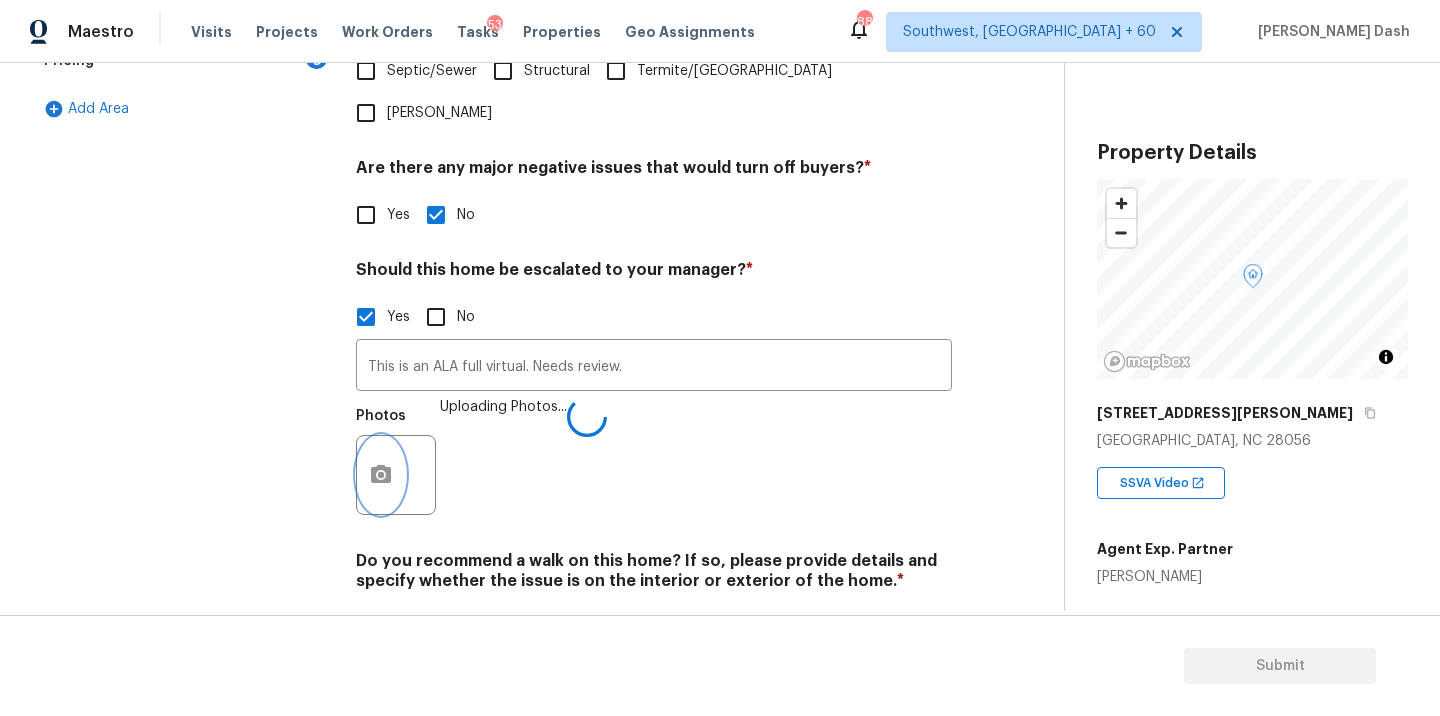 scroll, scrollTop: 677, scrollLeft: 0, axis: vertical 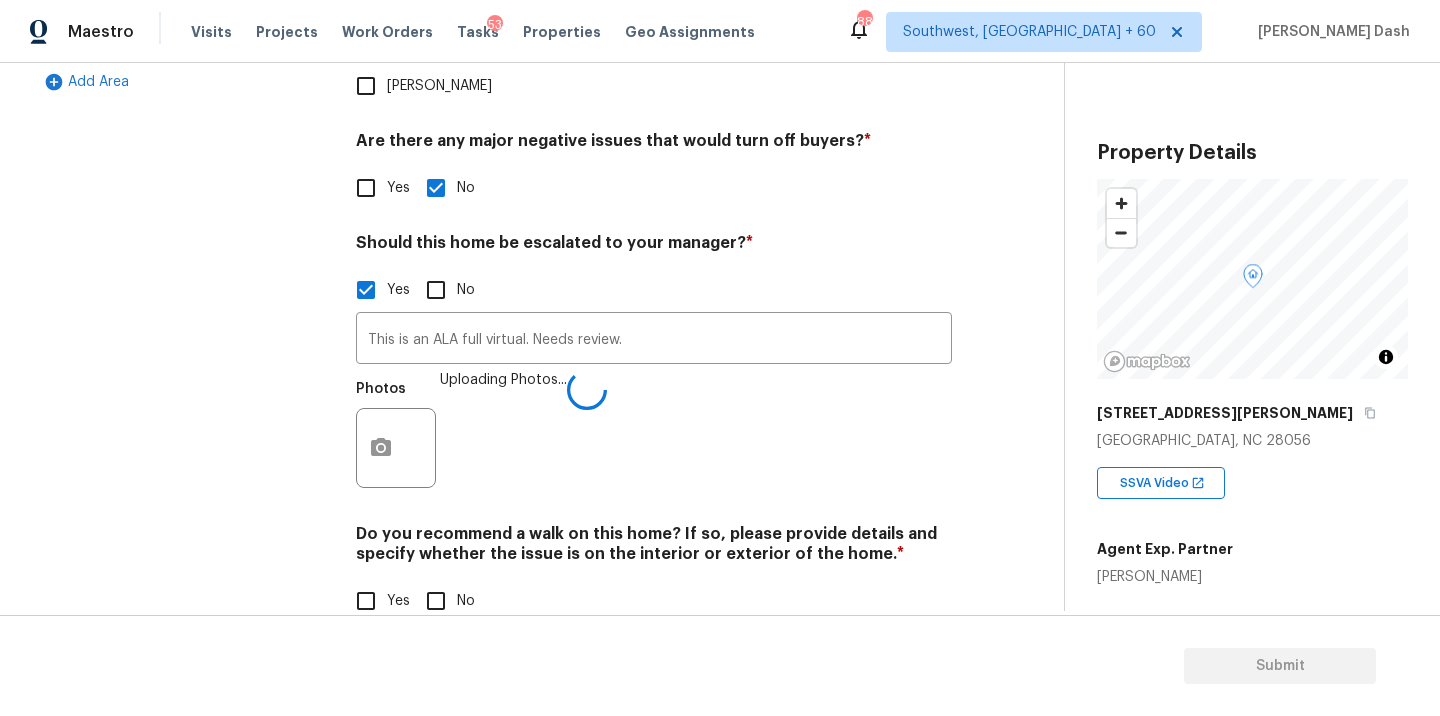 click on "No" at bounding box center [466, 601] 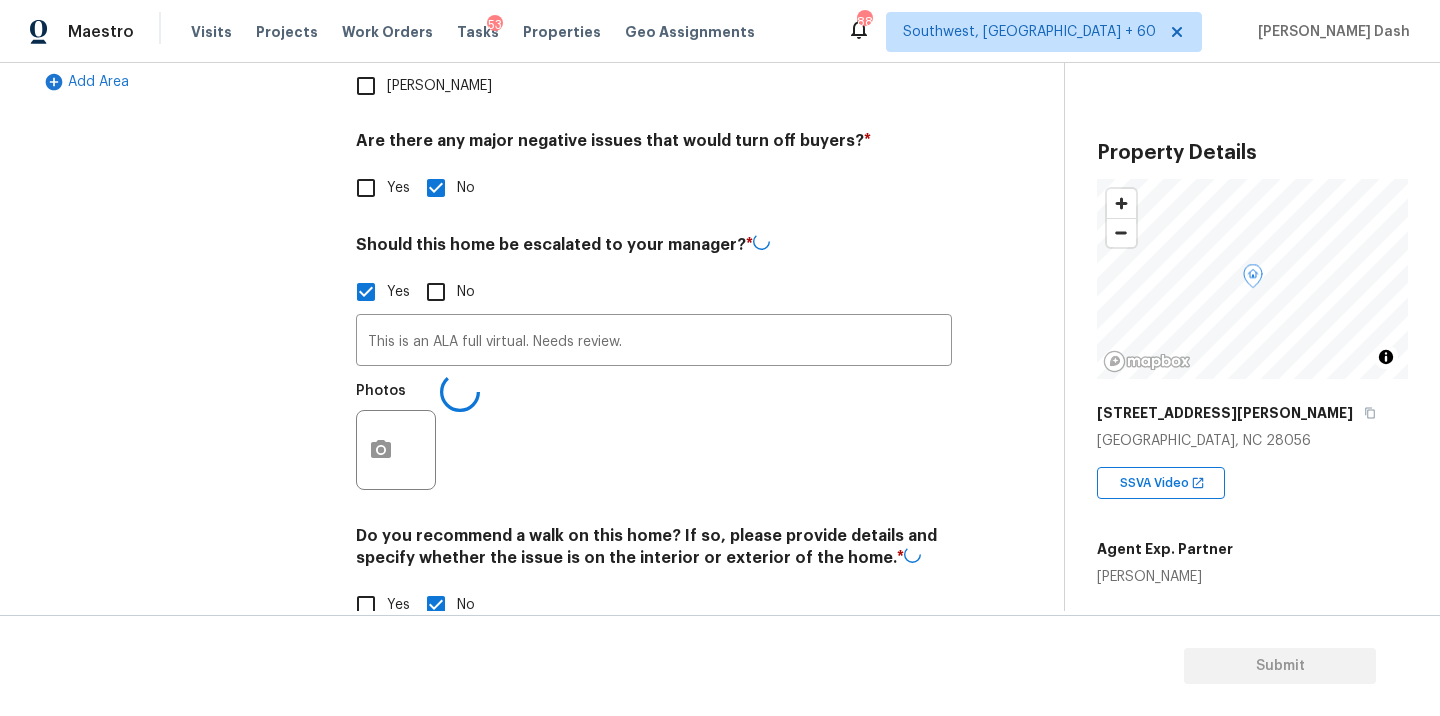 click on "Exterior Utilities HVAC Verification 1 Plumbing 1 Roof Gated Community 1 Pricing 5 Add Area" at bounding box center (182, 162) 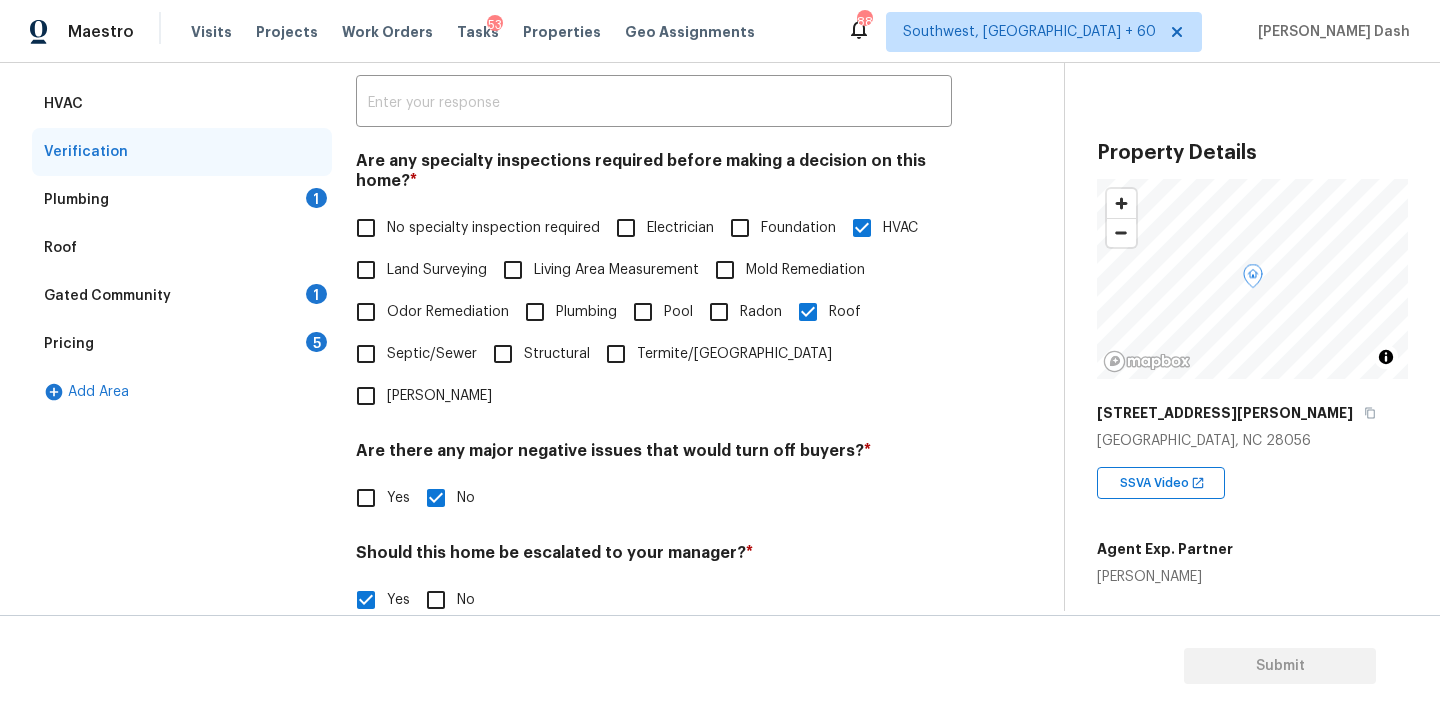 click on "Plumbing 1" at bounding box center (182, 200) 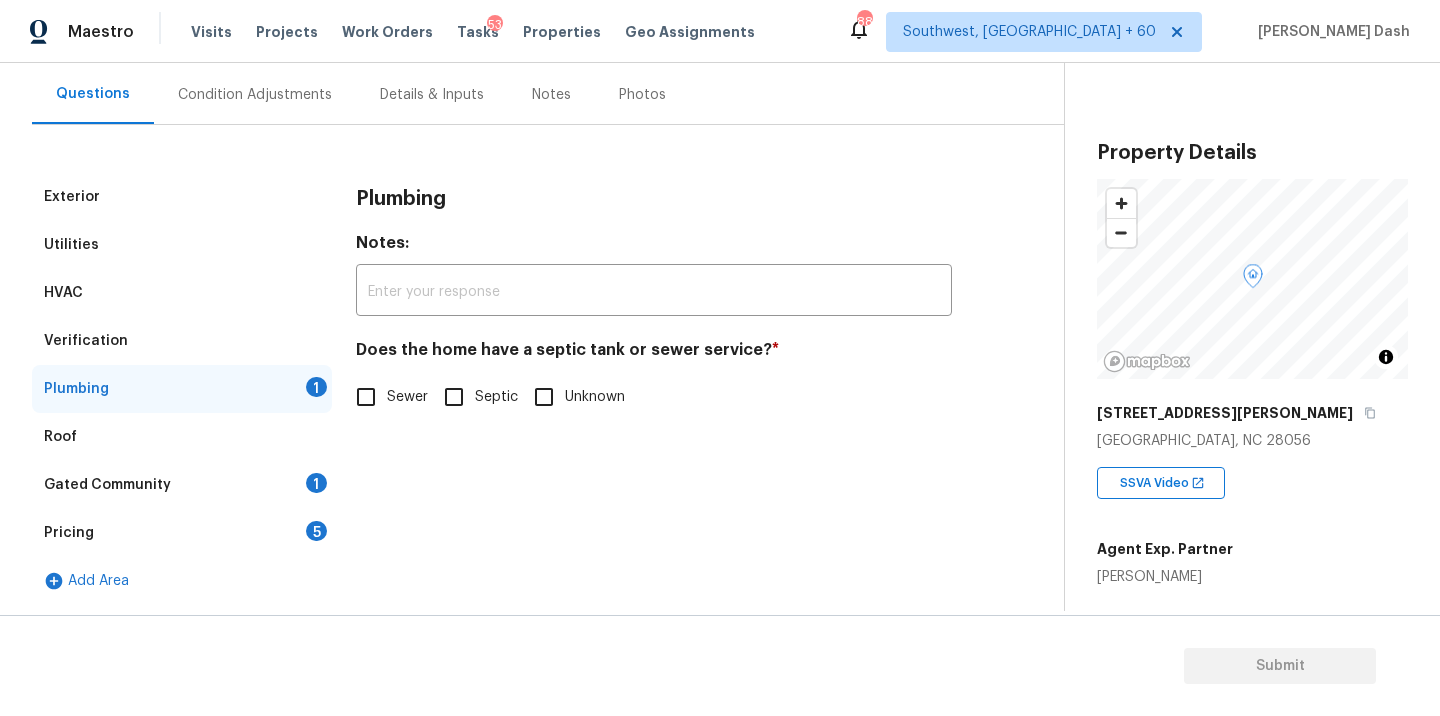 scroll, scrollTop: 178, scrollLeft: 0, axis: vertical 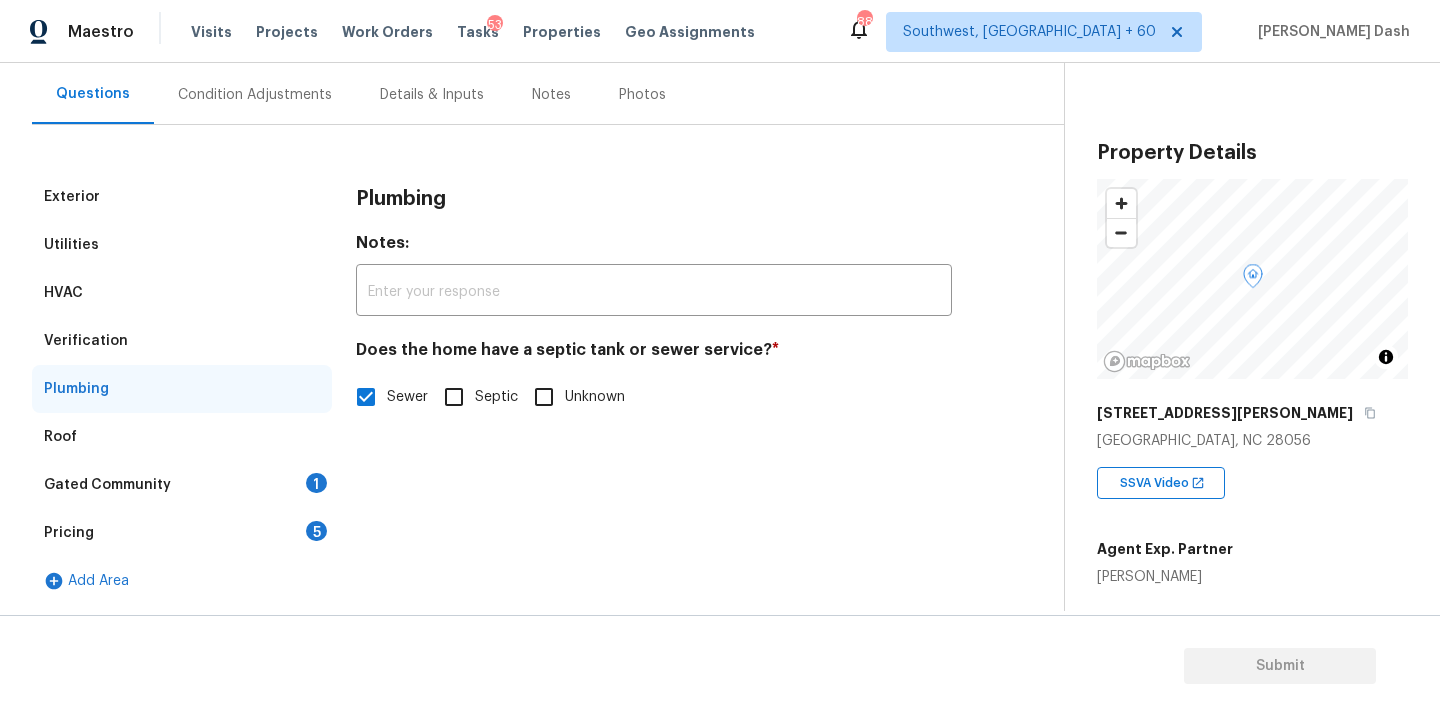 click on "1" at bounding box center [316, 483] 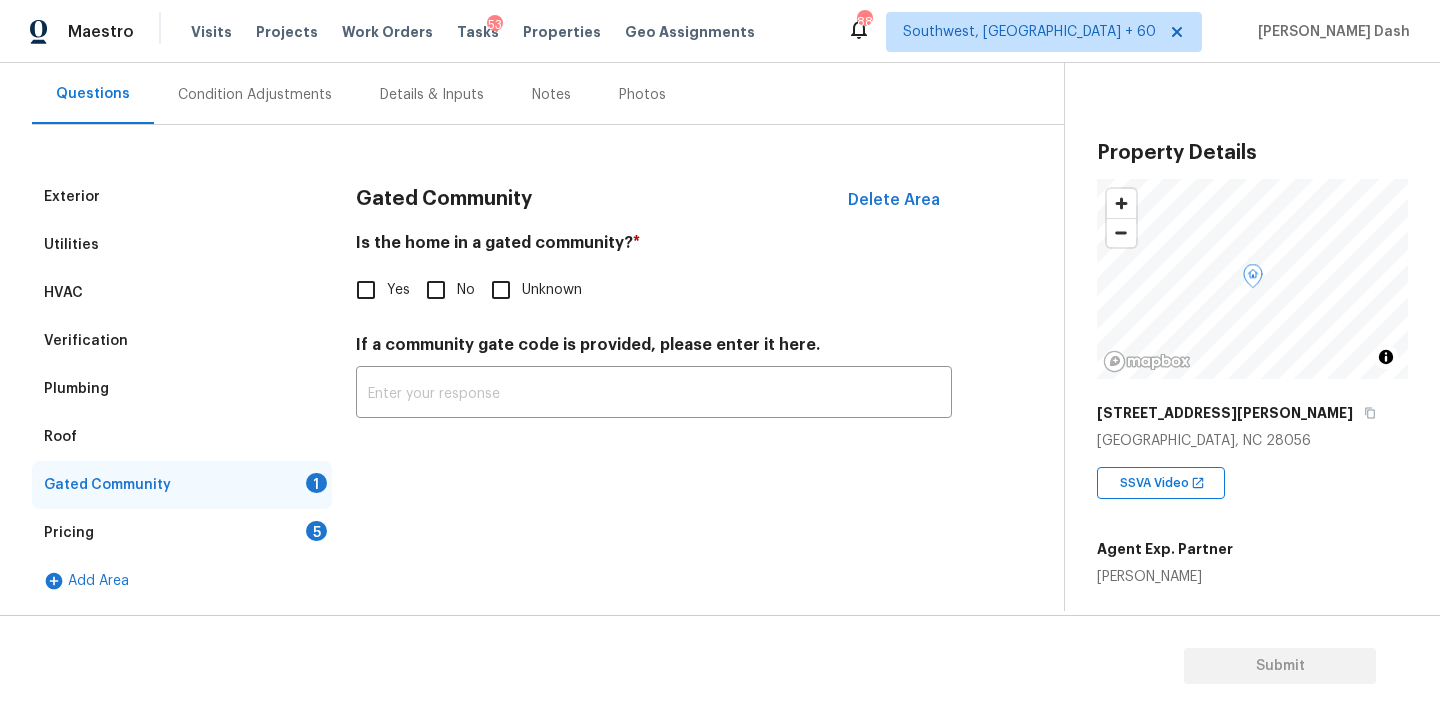 click on "Gated Community Delete Area Is the home in a gated community?  * Yes No Unknown If a community gate code is provided, please enter it here. ​" at bounding box center (654, 307) 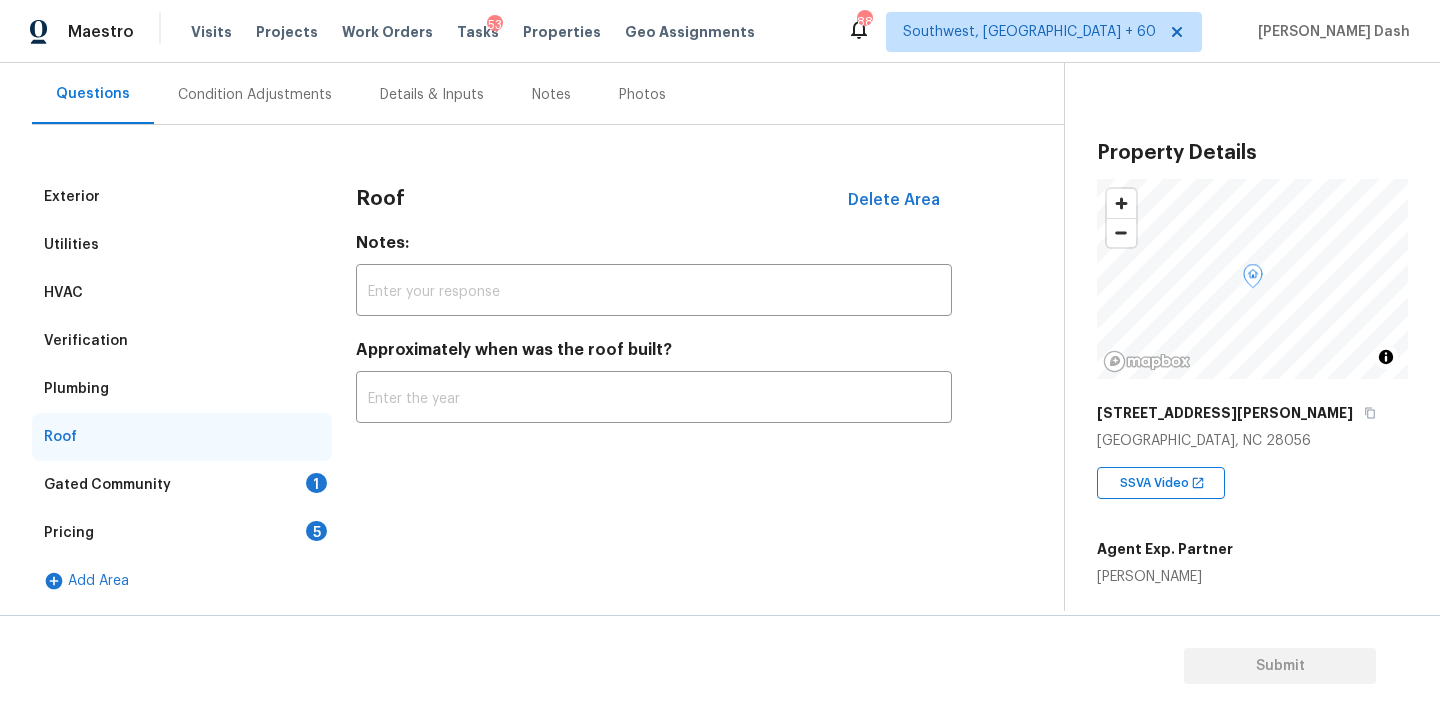 click on "Plumbing" at bounding box center (182, 389) 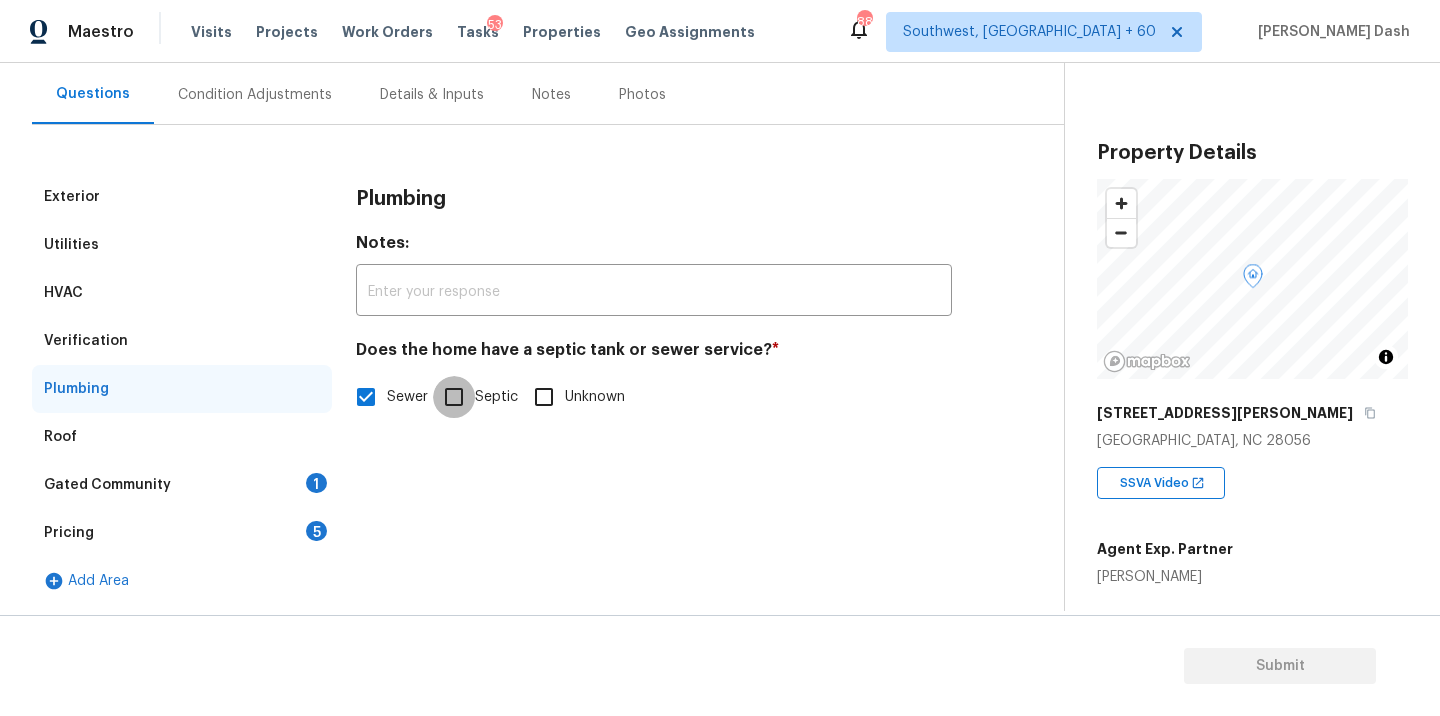 click on "Septic" at bounding box center [454, 397] 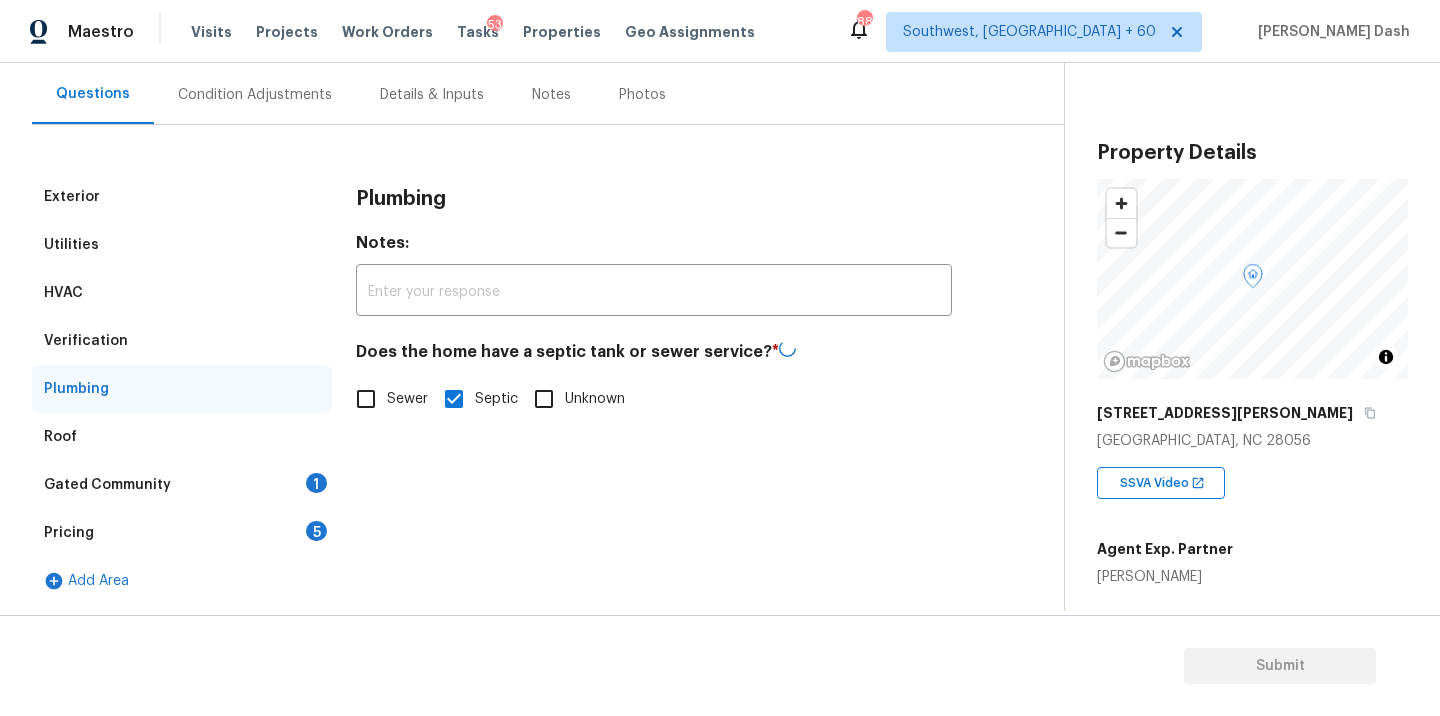 click on "Gated Community 1" at bounding box center (182, 485) 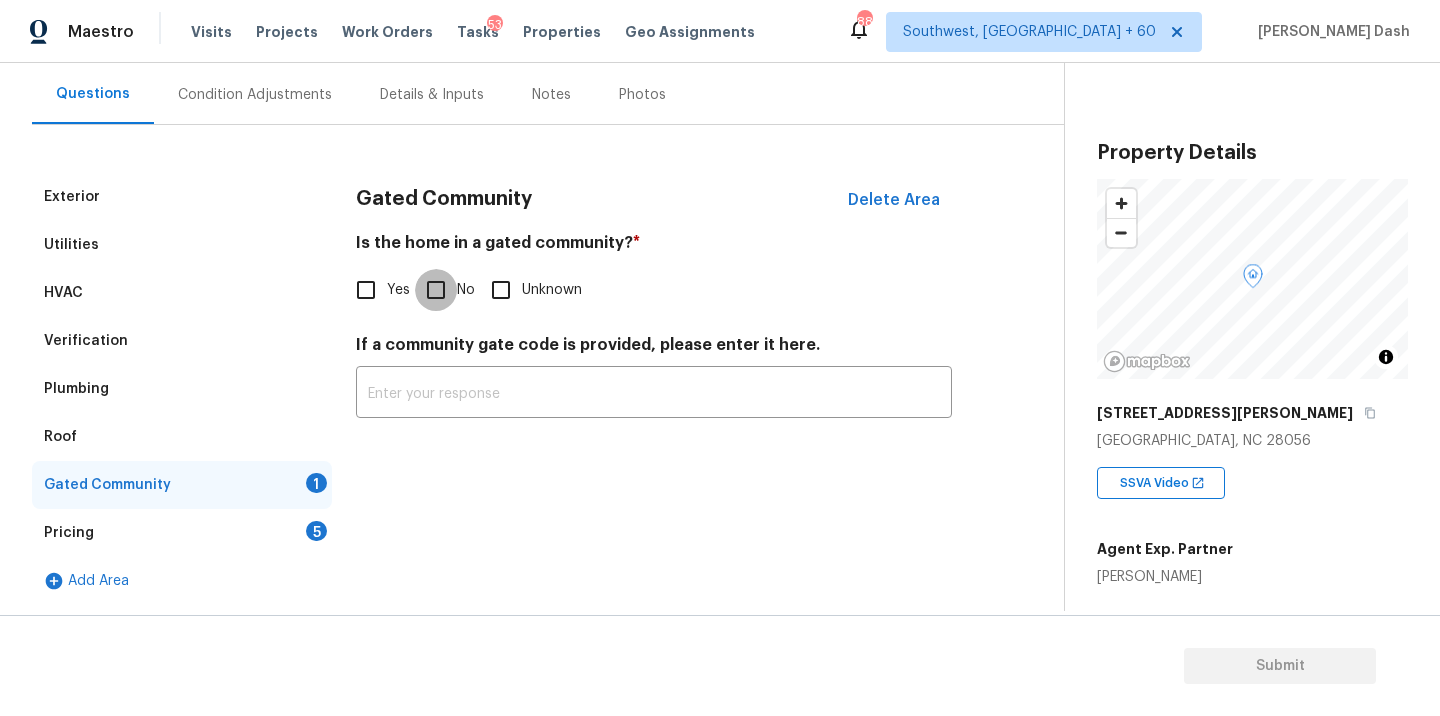 click on "No" at bounding box center [436, 290] 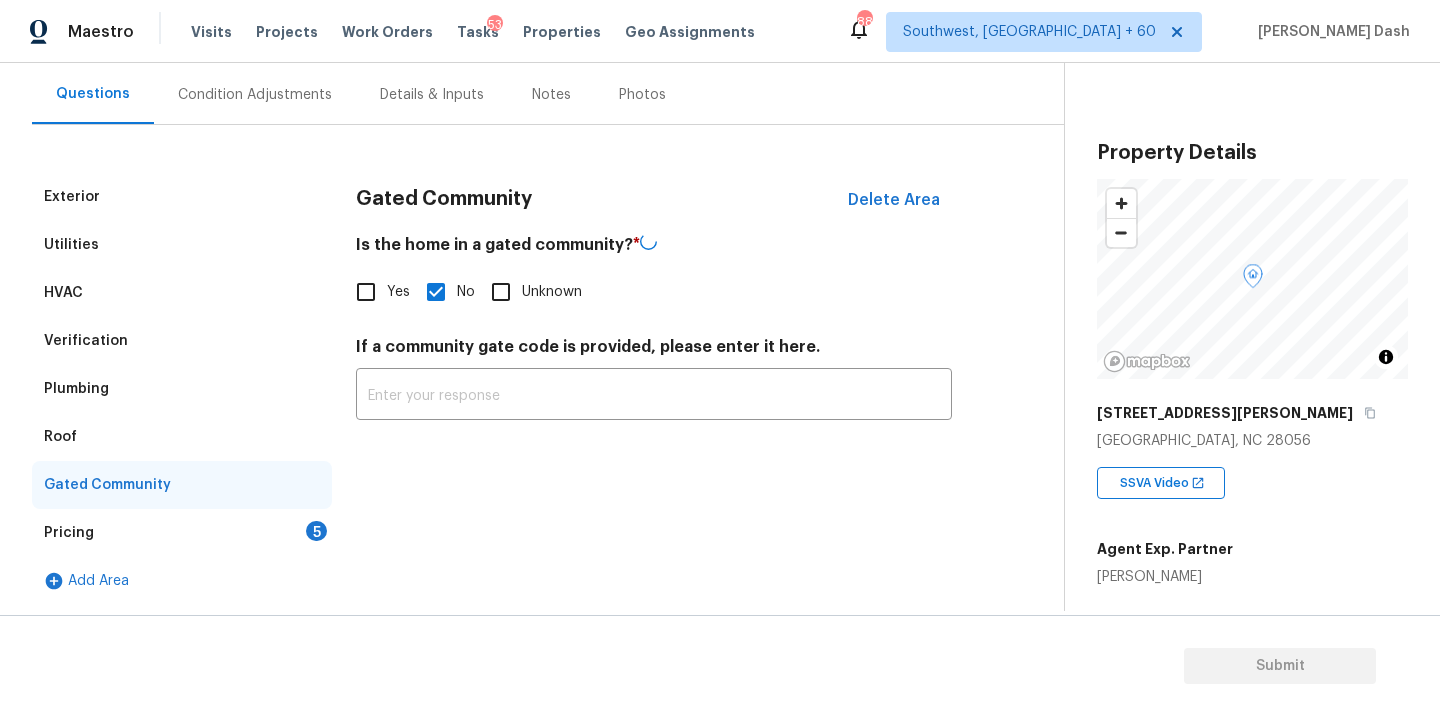 click on "Pricing 5" at bounding box center (182, 533) 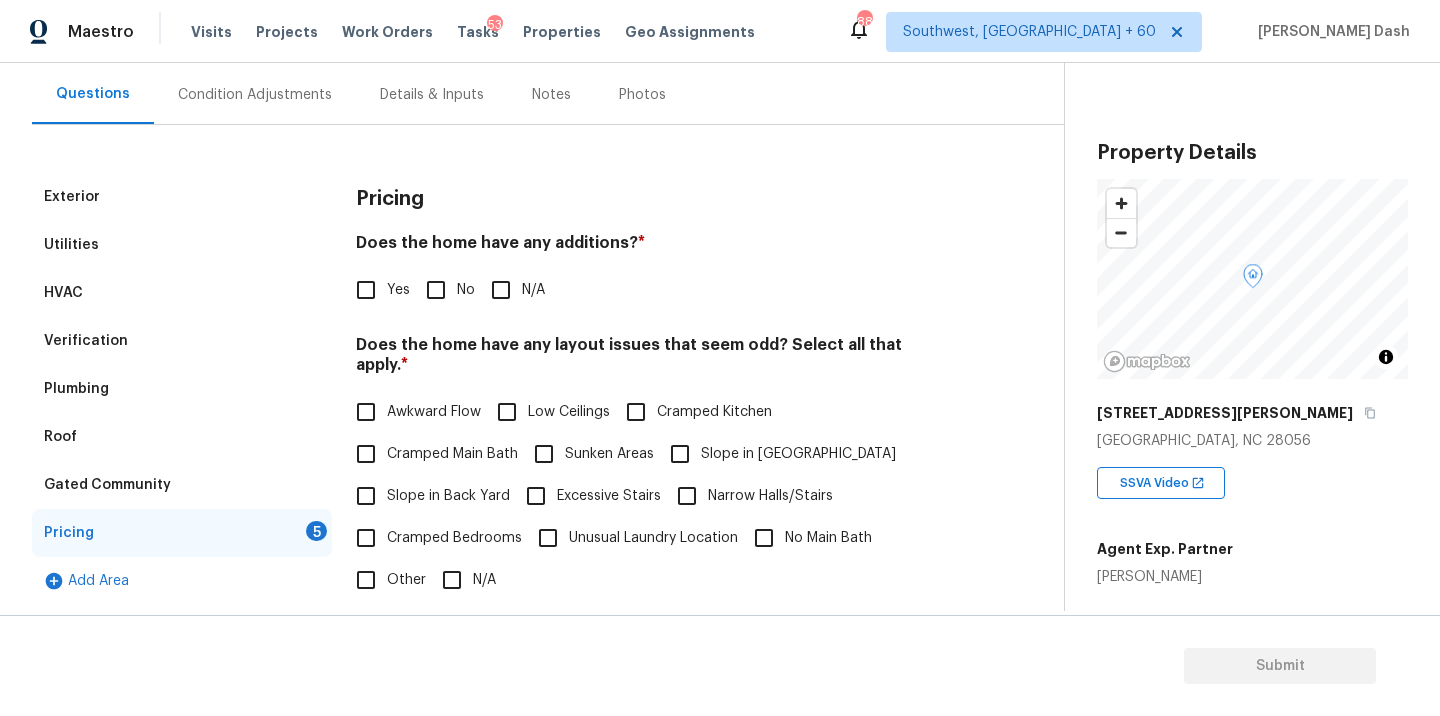 drag, startPoint x: 435, startPoint y: 284, endPoint x: 435, endPoint y: 439, distance: 155 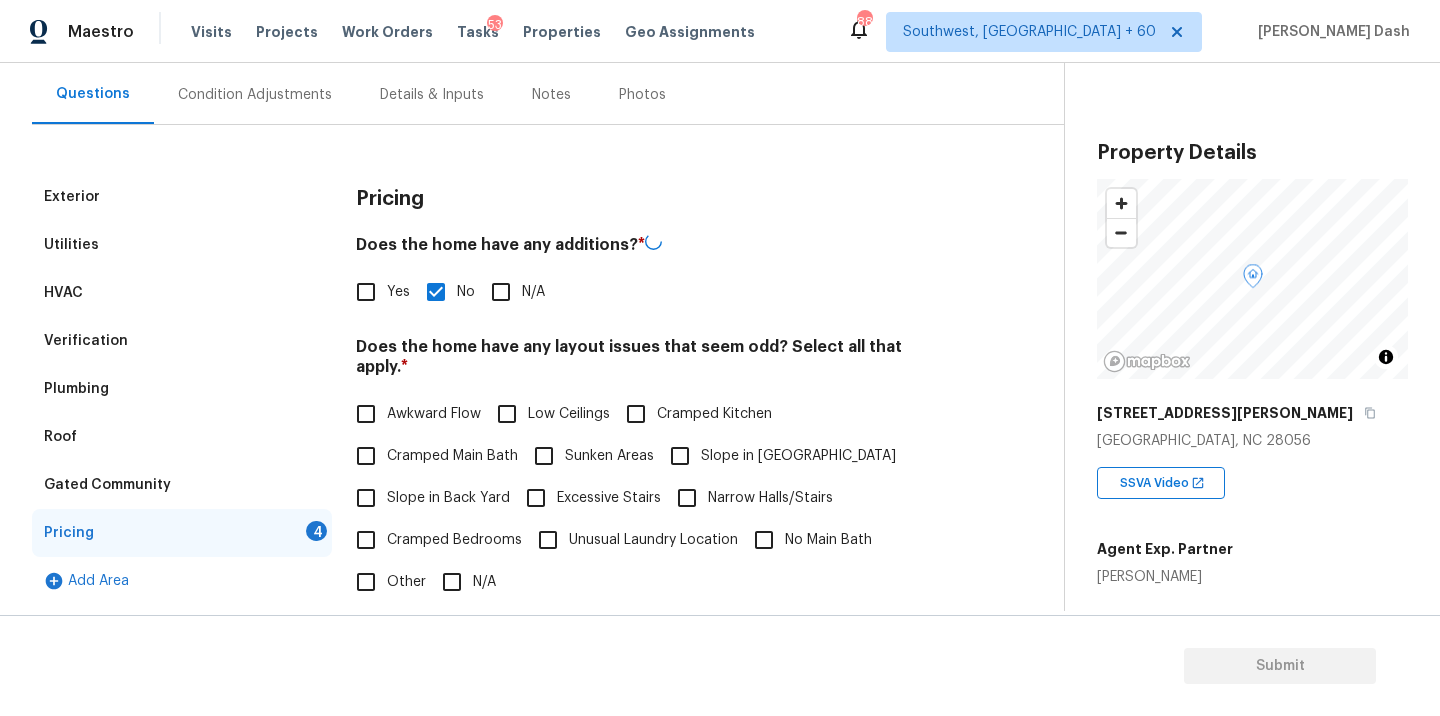 click on "N/A" at bounding box center [452, 582] 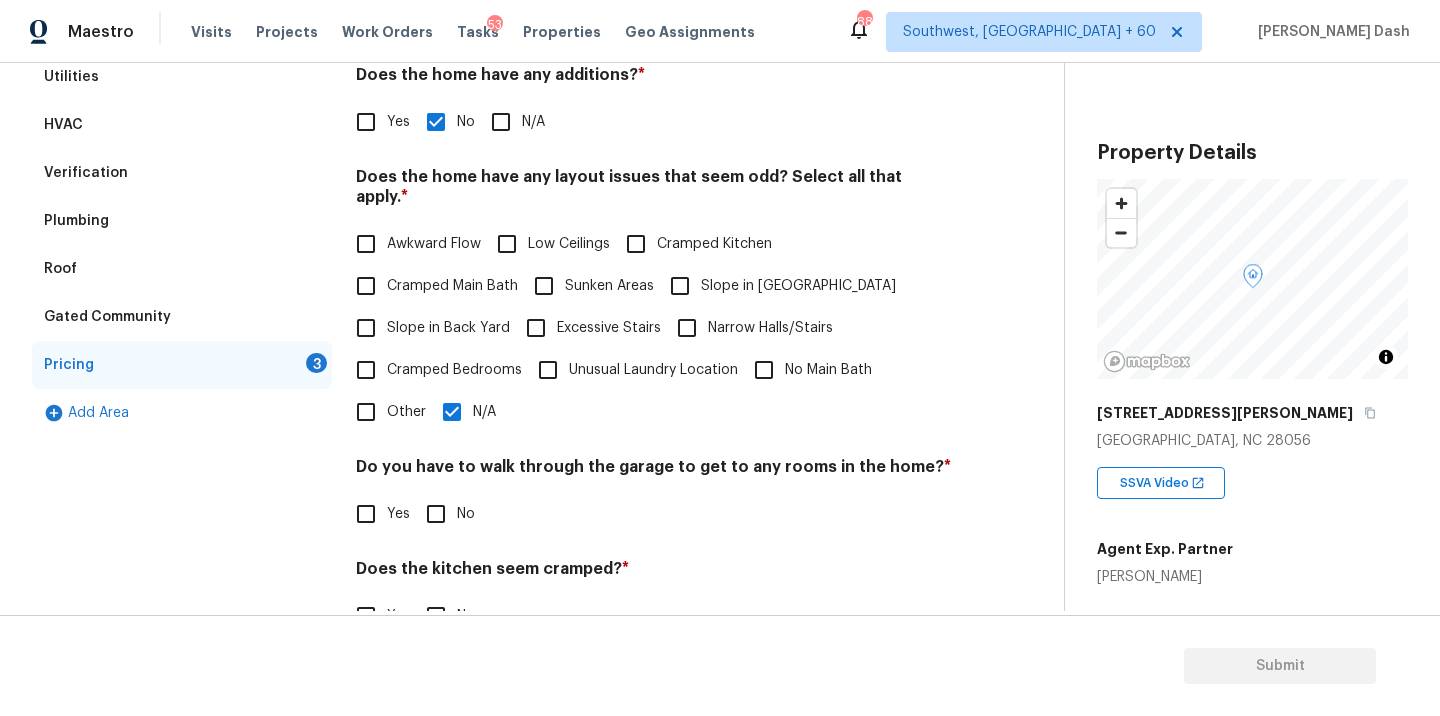 scroll, scrollTop: 484, scrollLeft: 0, axis: vertical 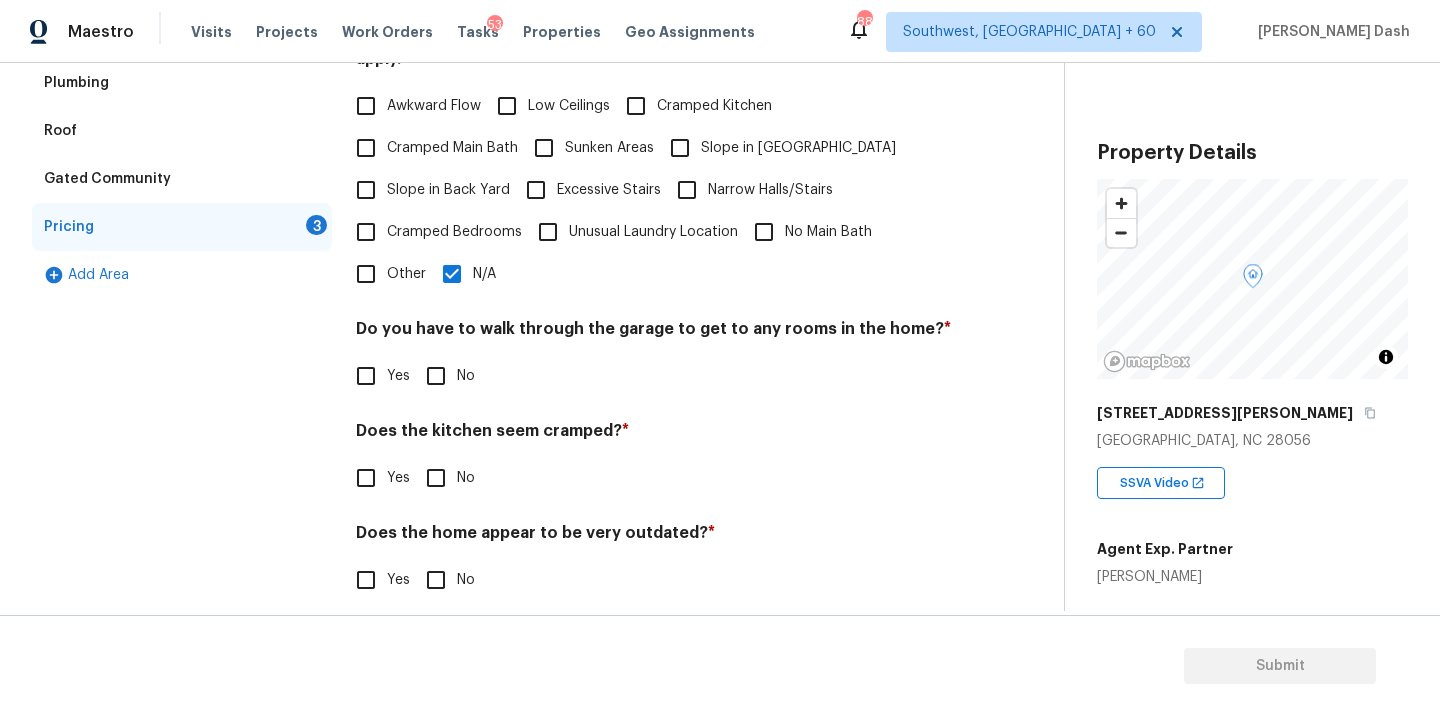 click on "No" at bounding box center [436, 376] 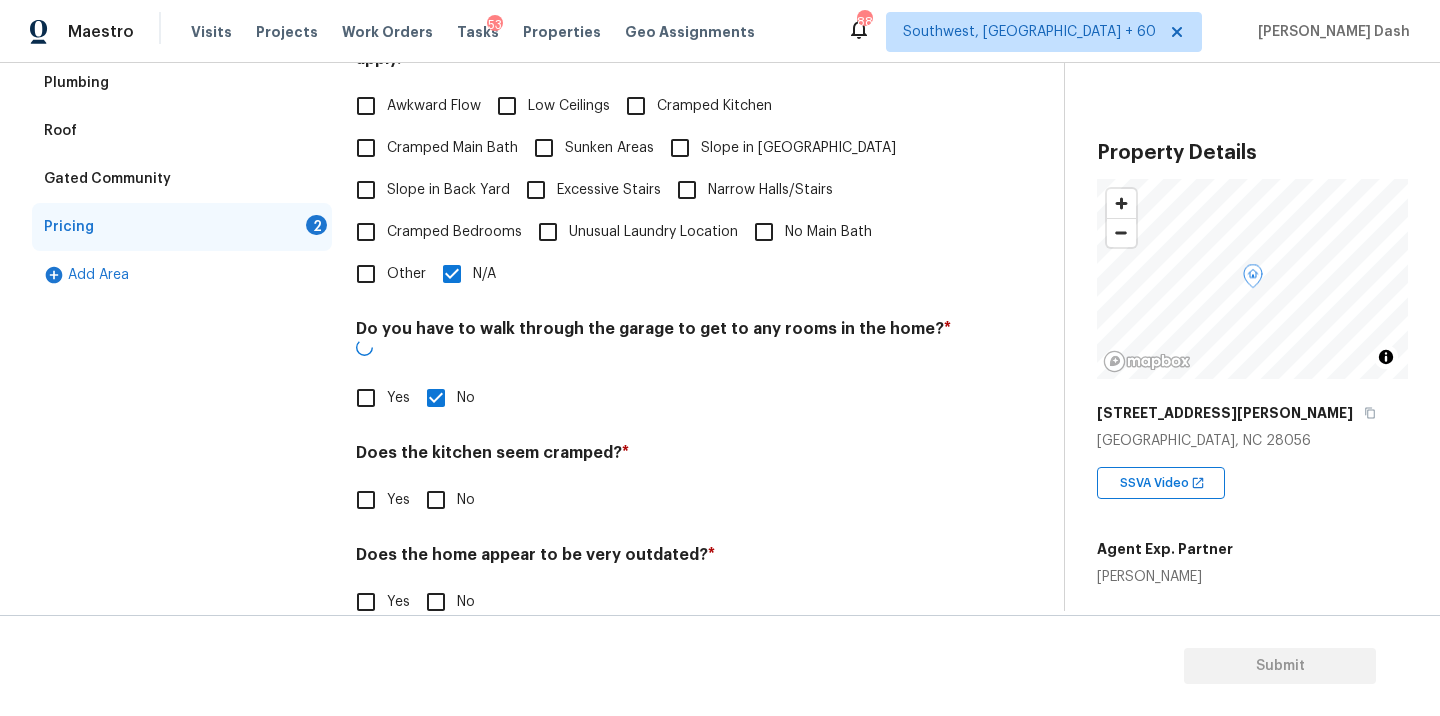 click on "No" at bounding box center (436, 500) 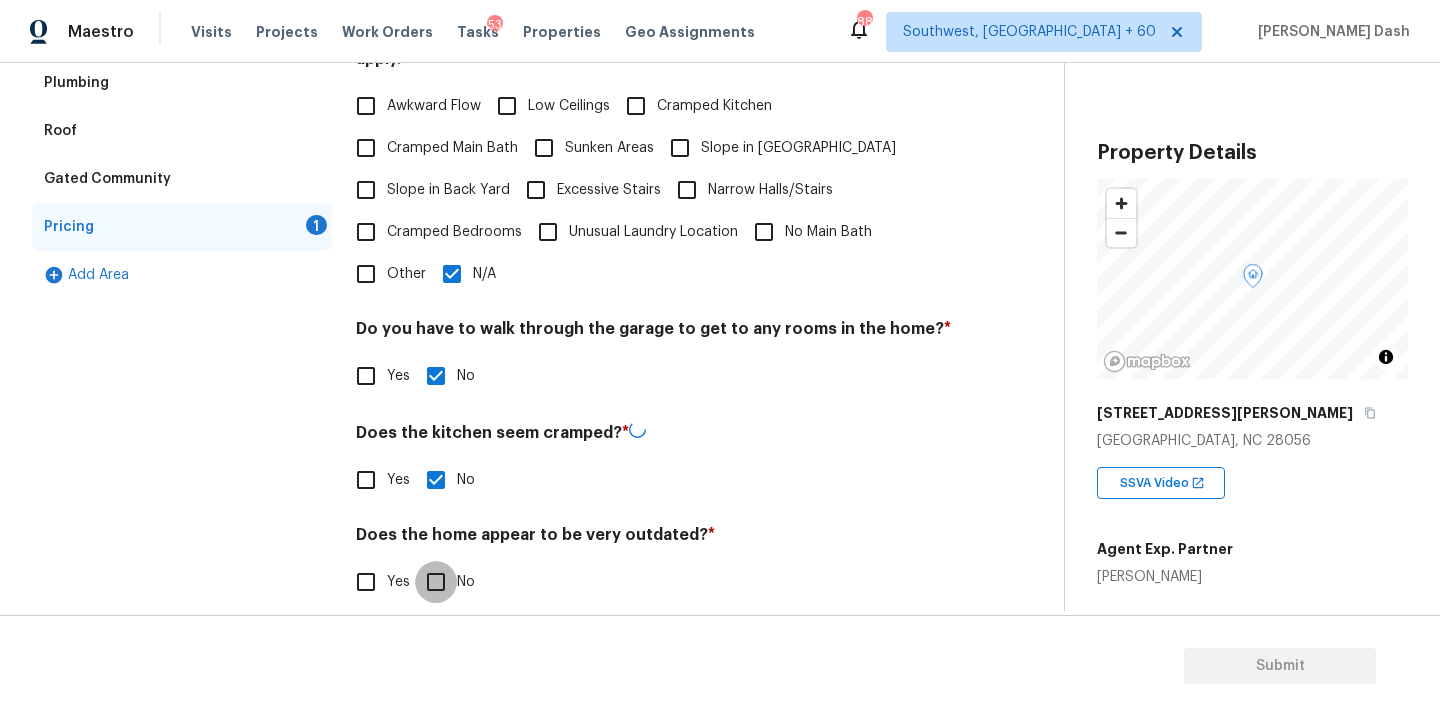 click on "No" at bounding box center [436, 582] 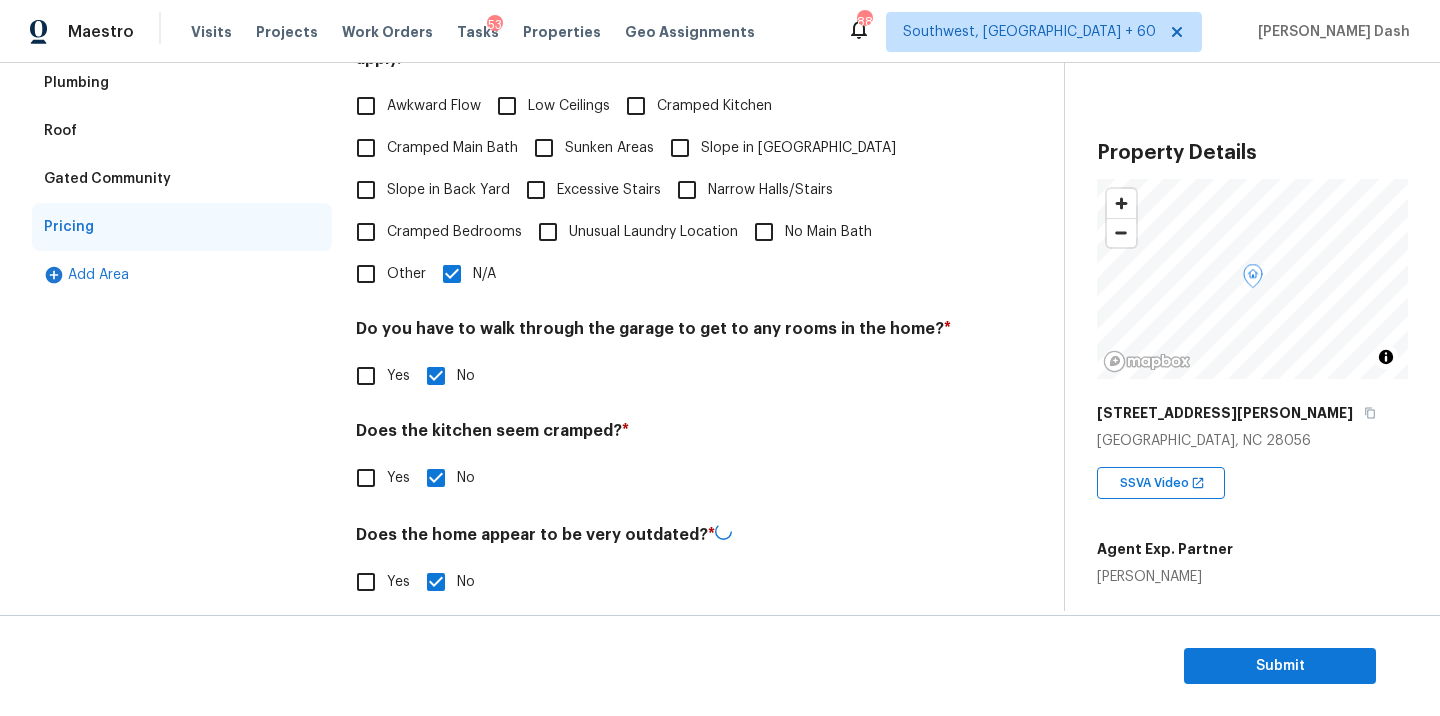 click on "N/A" at bounding box center [452, 274] 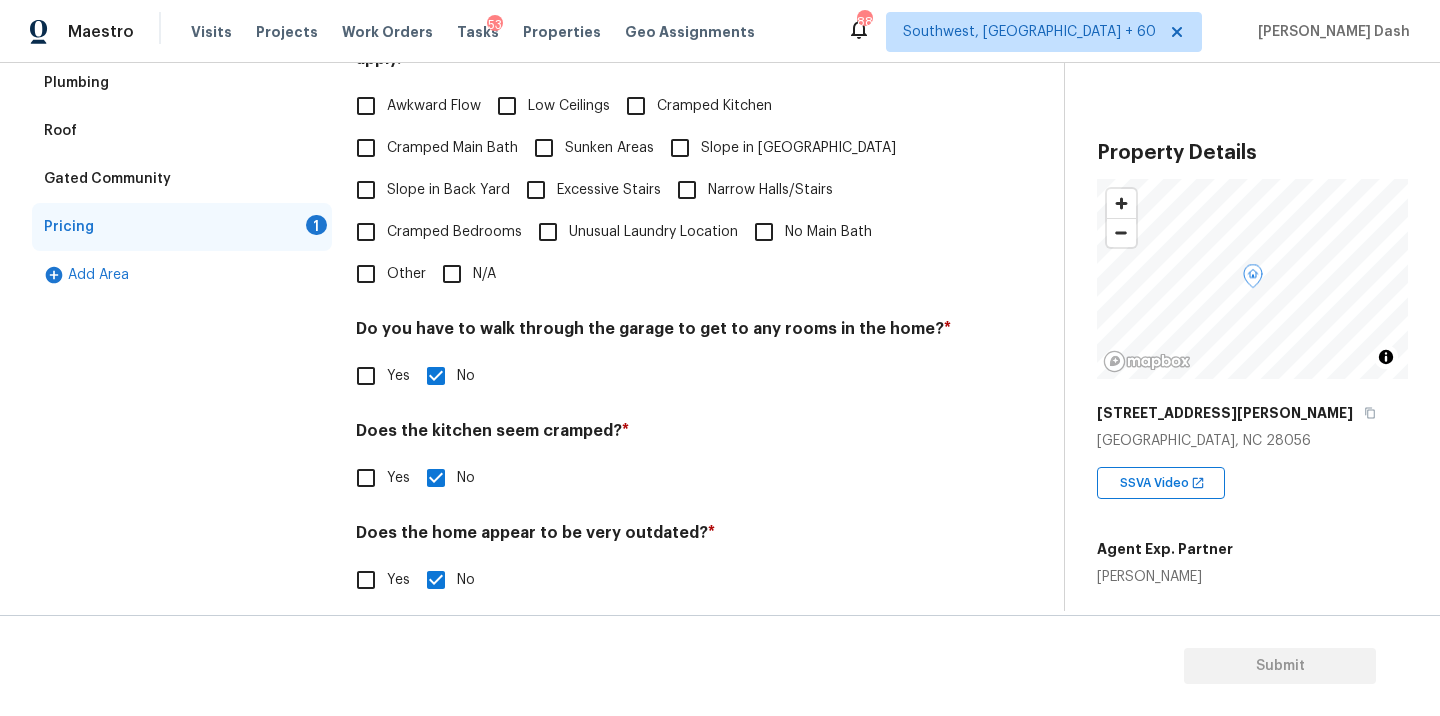 click on "Slope in Back Yard" at bounding box center (366, 190) 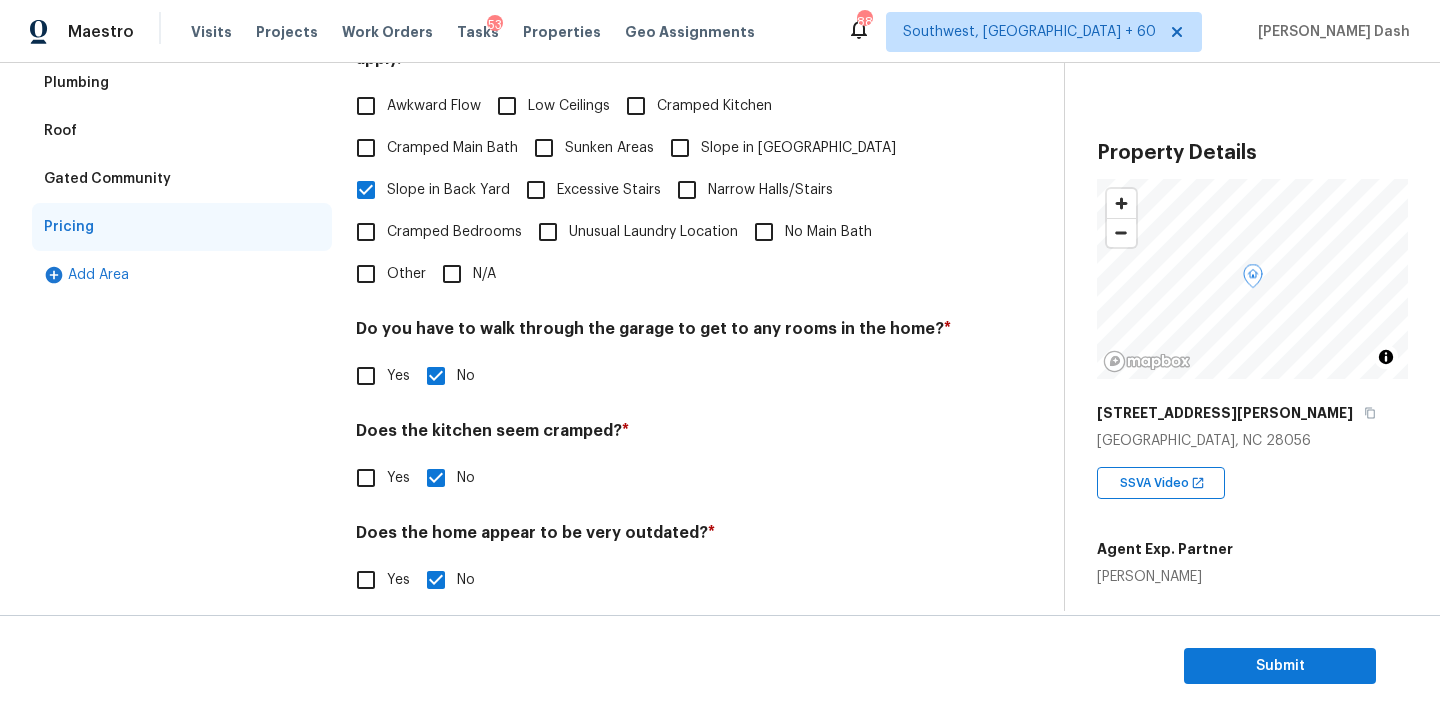 click on "Exterior Utilities HVAC Verification Plumbing Roof Gated Community Pricing Add Area" at bounding box center [182, 246] 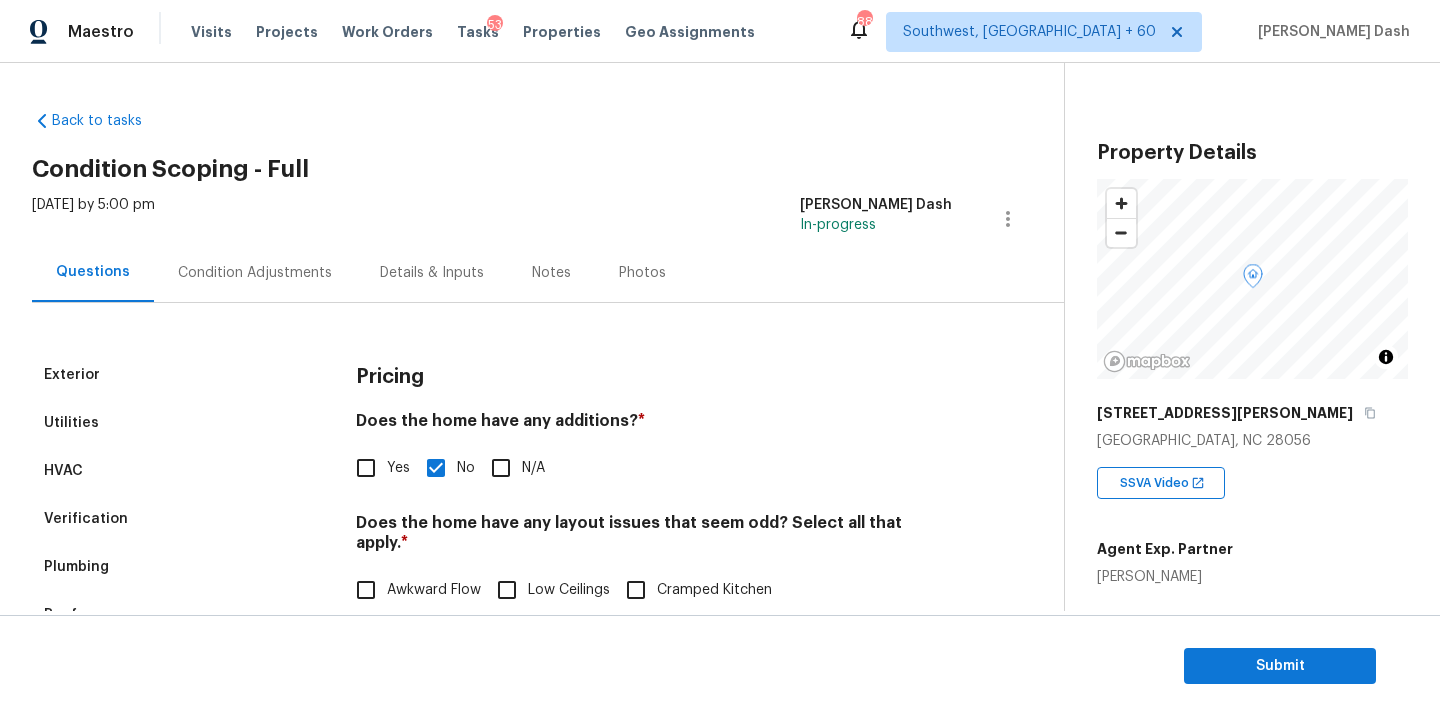 click on "Condition Adjustments" at bounding box center [255, 273] 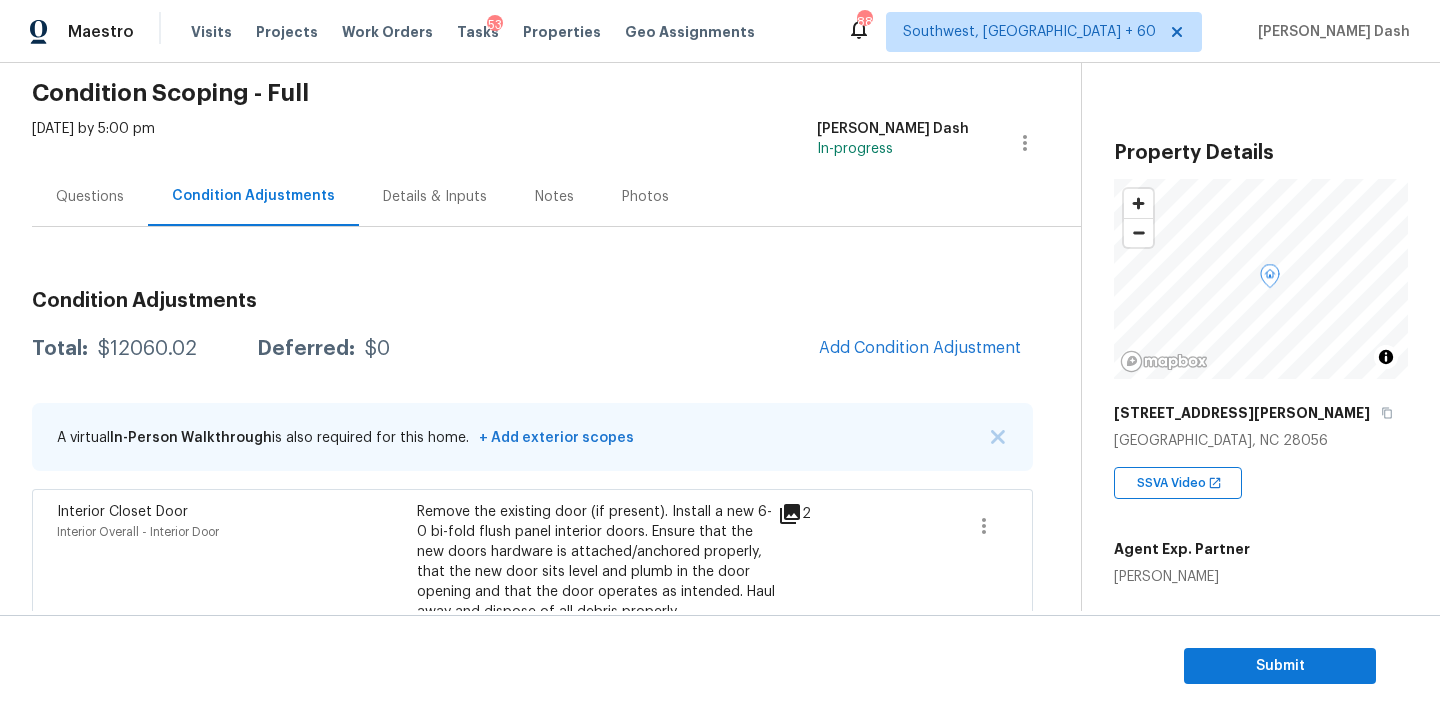 scroll, scrollTop: 173, scrollLeft: 0, axis: vertical 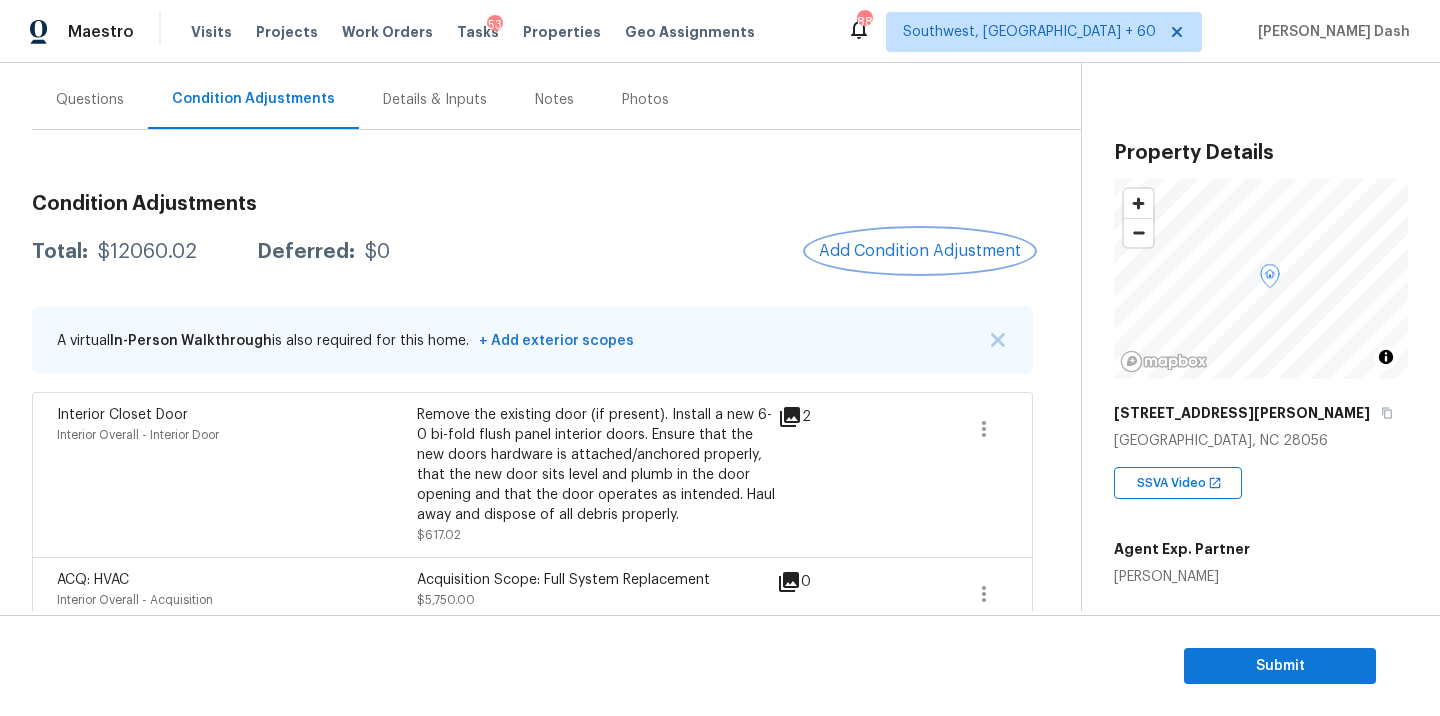 click on "Add Condition Adjustment" at bounding box center (920, 251) 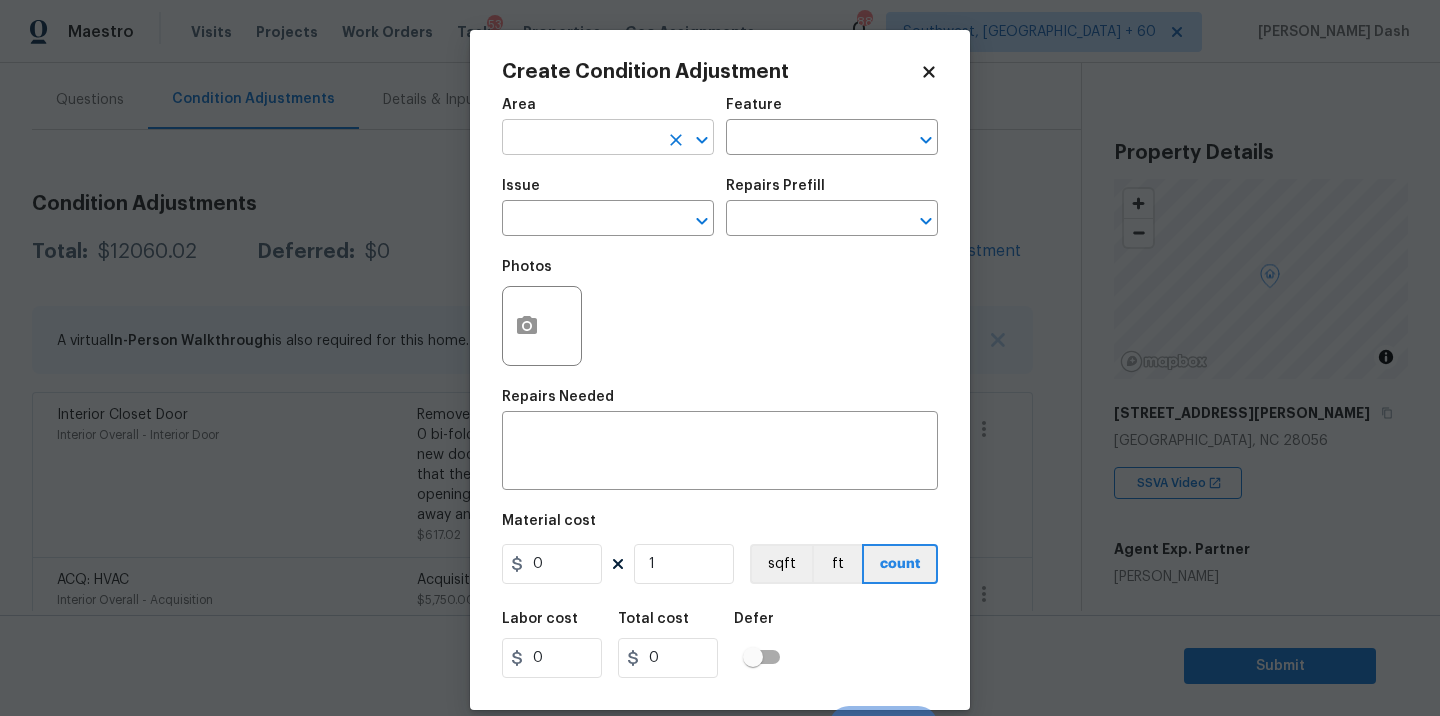 click at bounding box center [580, 139] 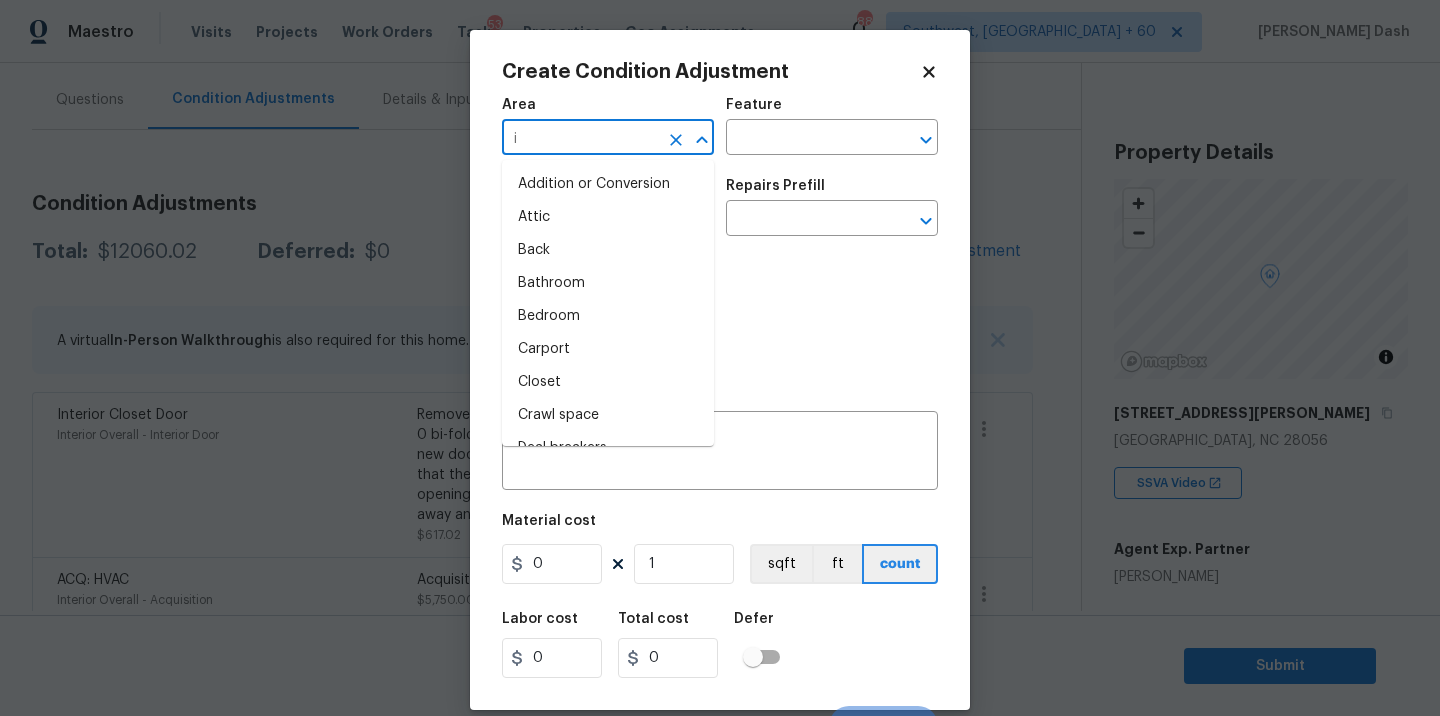 type on "in" 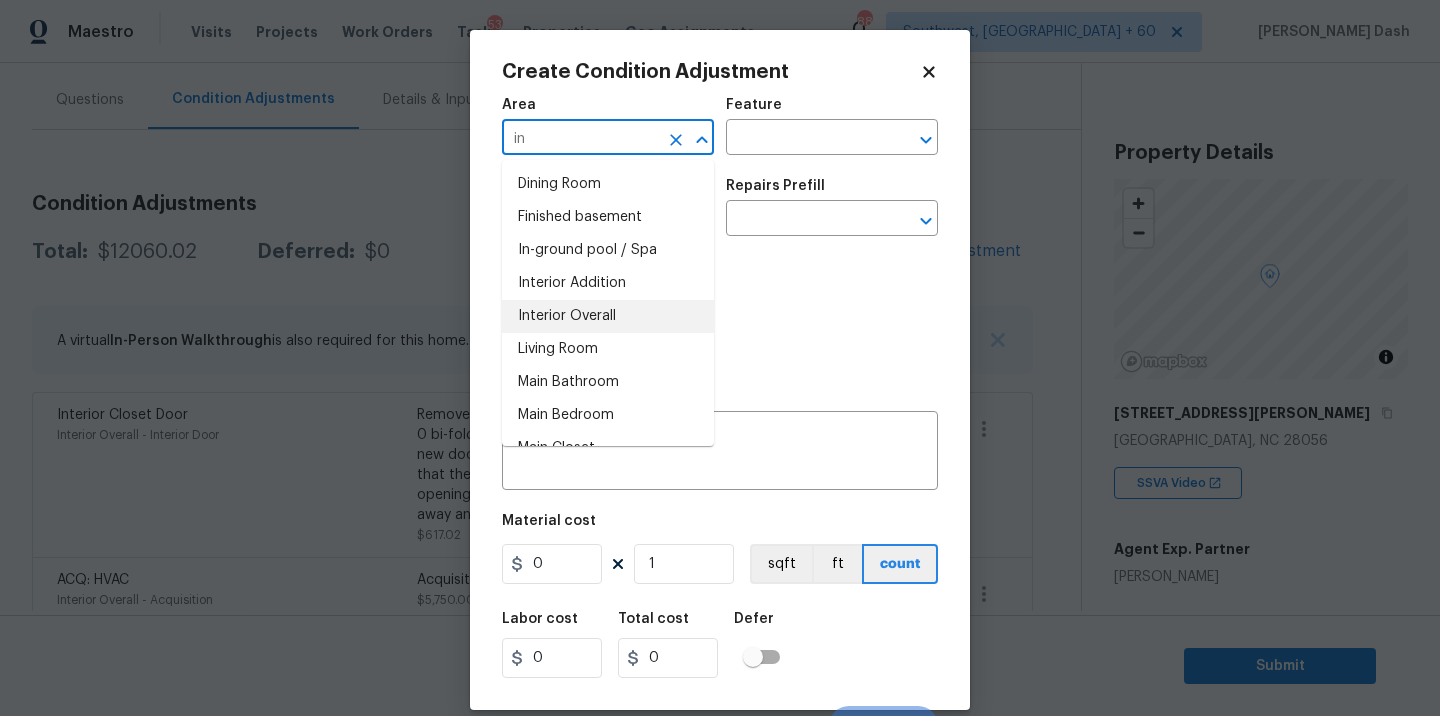 click on "Interior Overall" at bounding box center [608, 316] 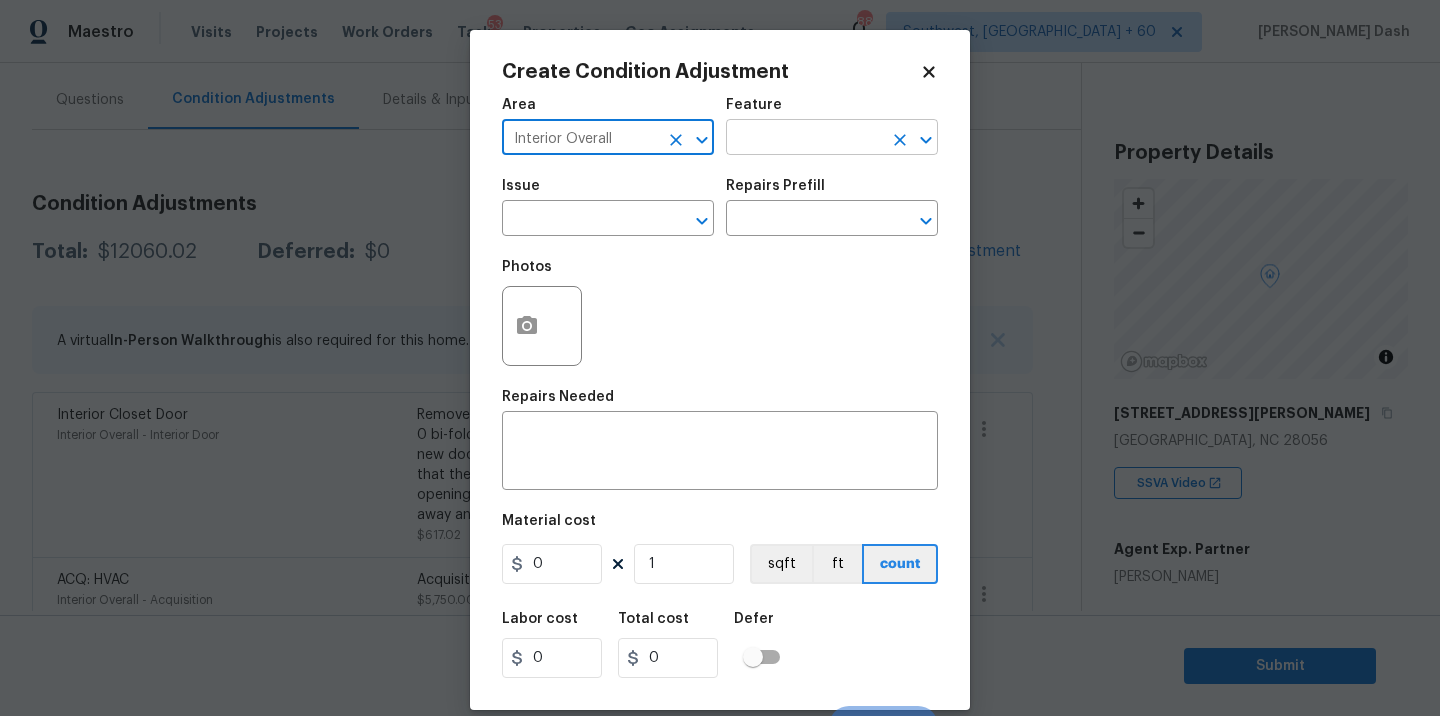 type on "Interior Overall" 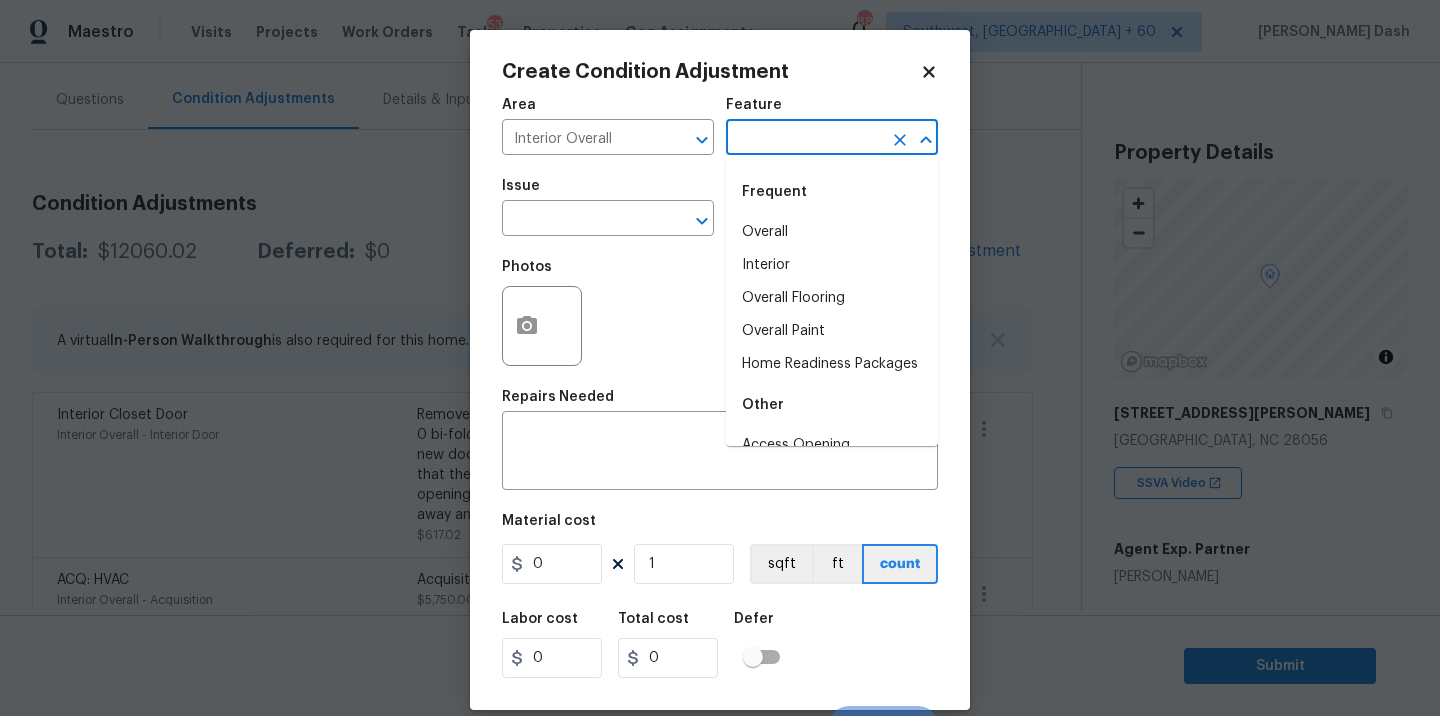 click at bounding box center (804, 139) 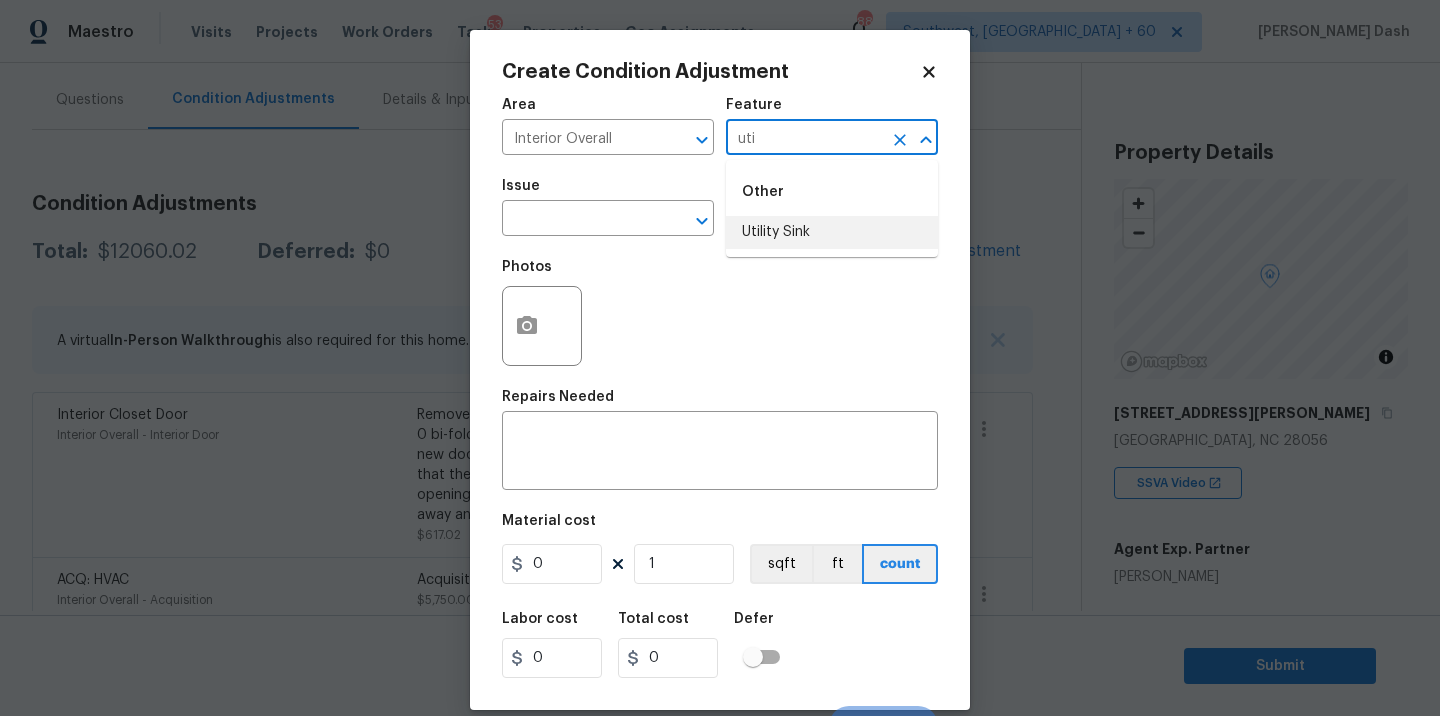 click on "Utility Sink" at bounding box center [832, 232] 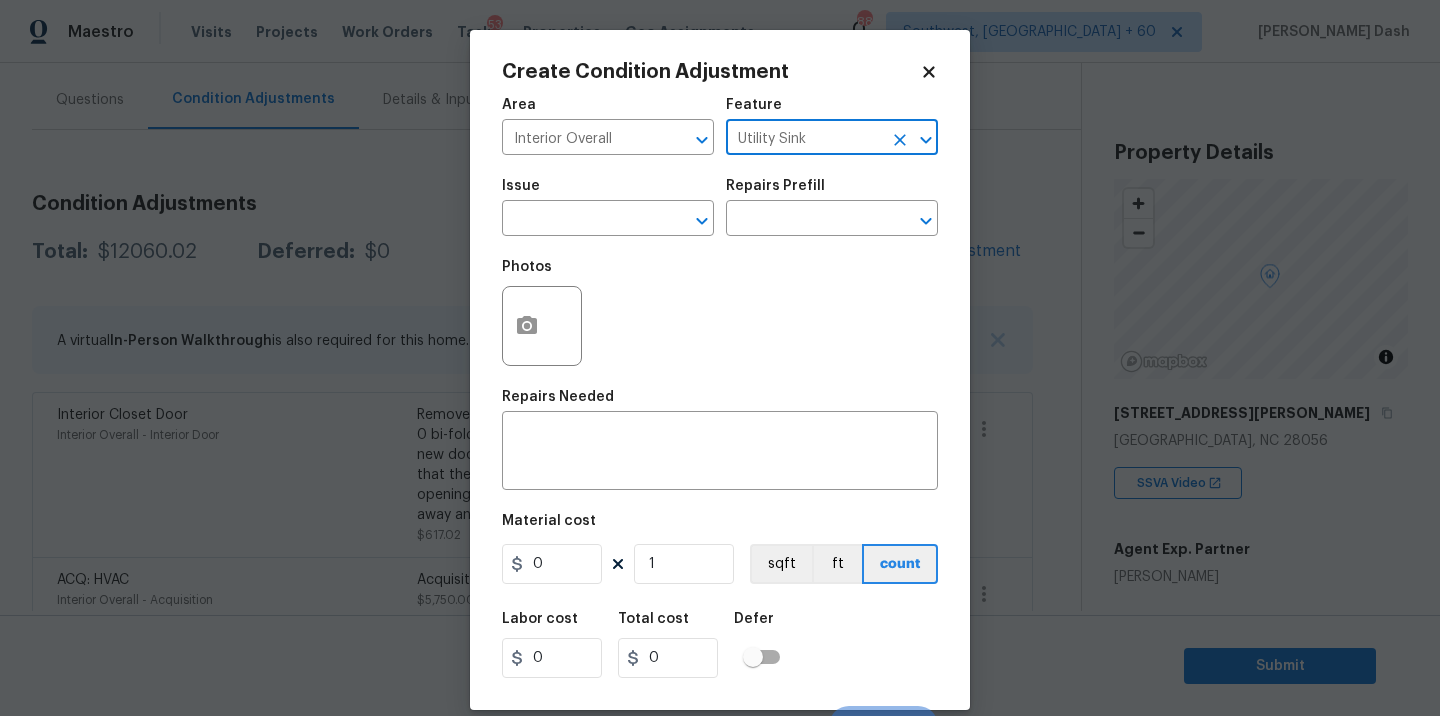 type on "Utility Sink" 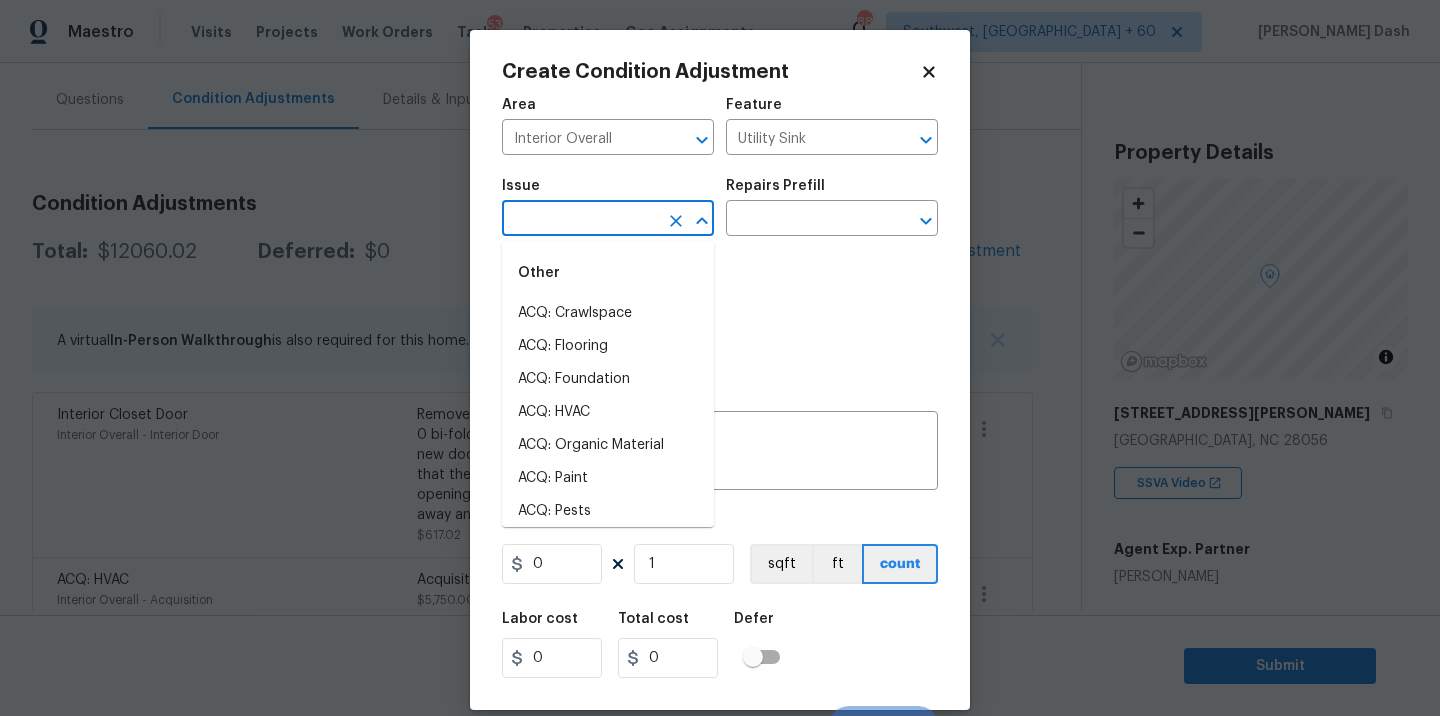 click at bounding box center [580, 220] 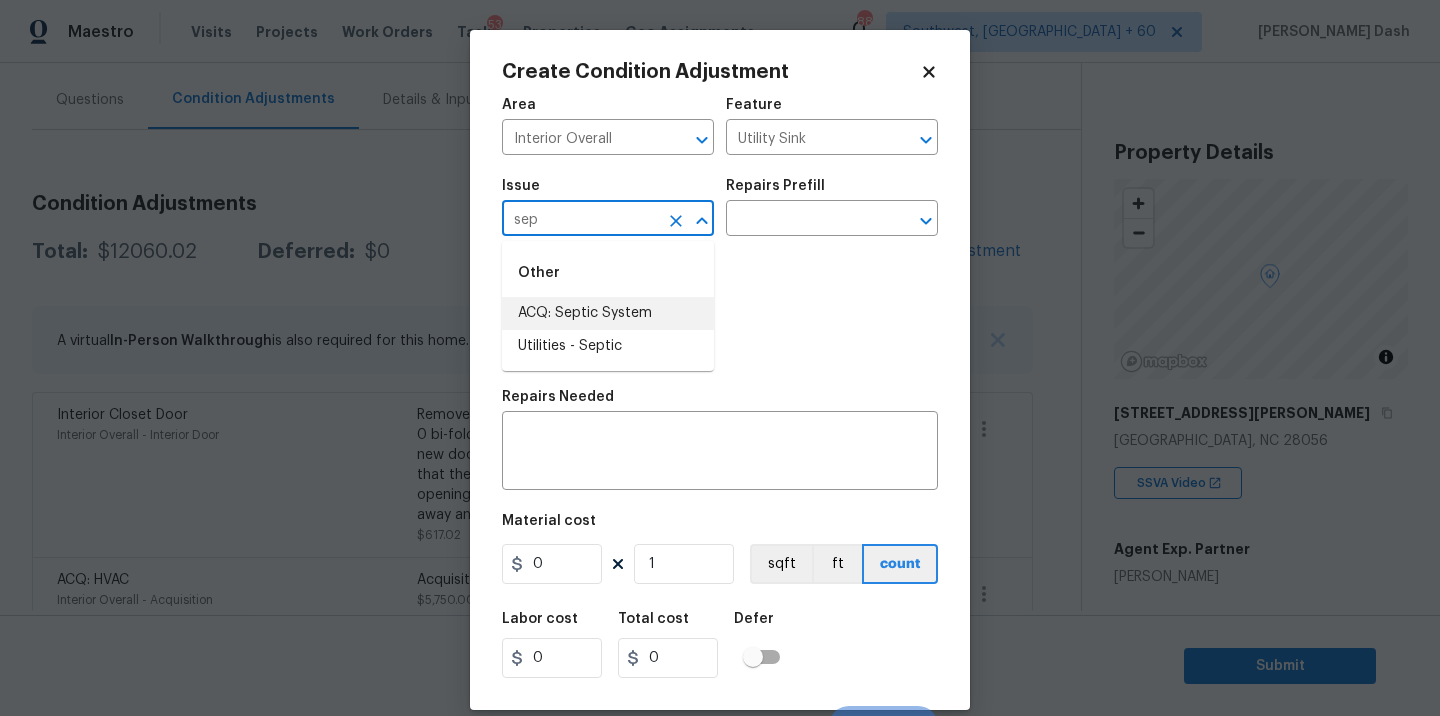 click on "ACQ: Septic System" at bounding box center [608, 313] 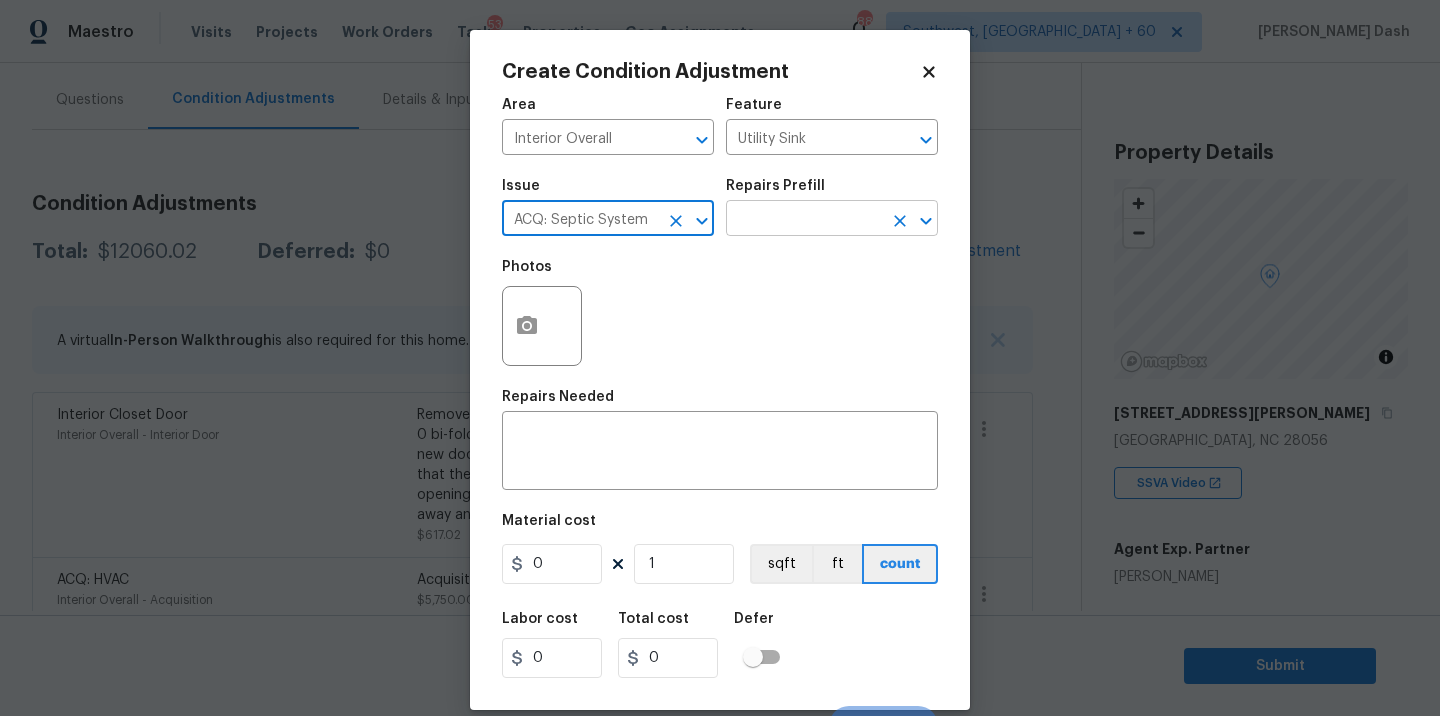 type on "ACQ: Septic System" 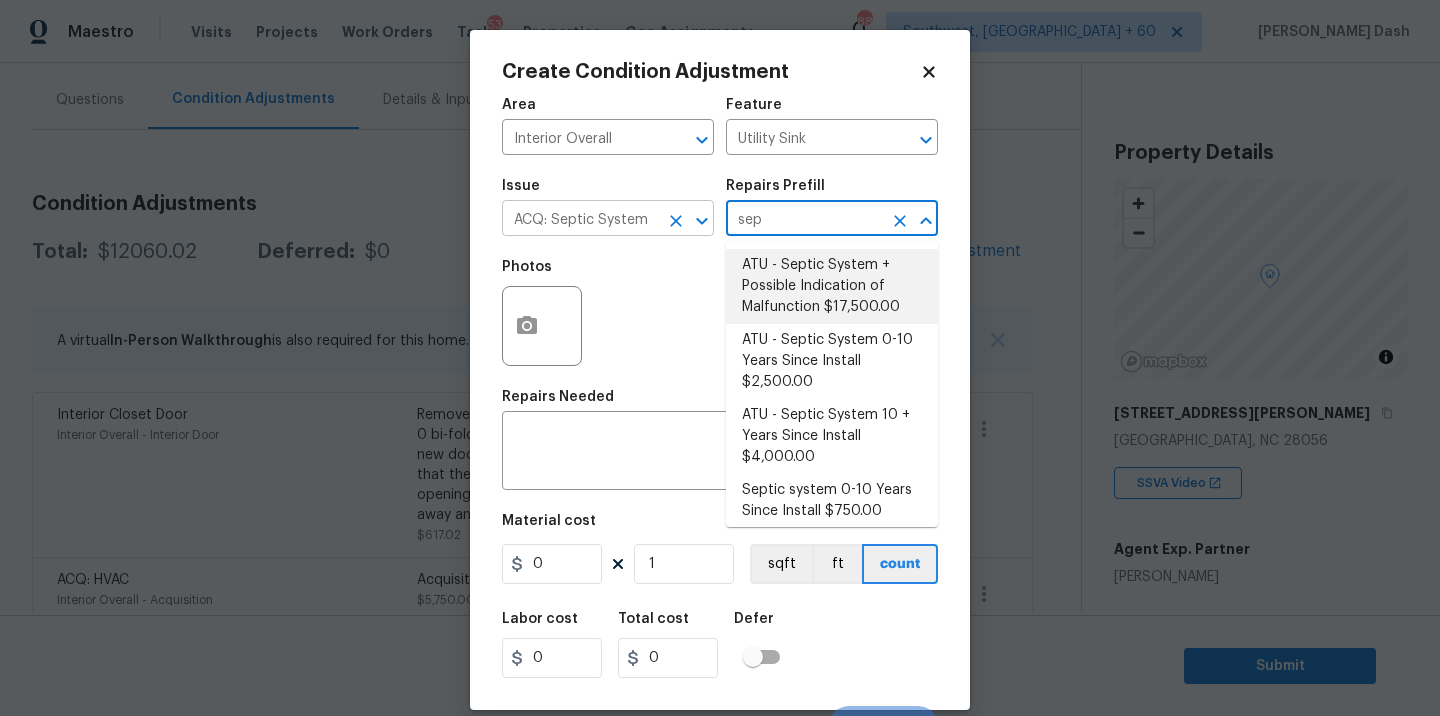click 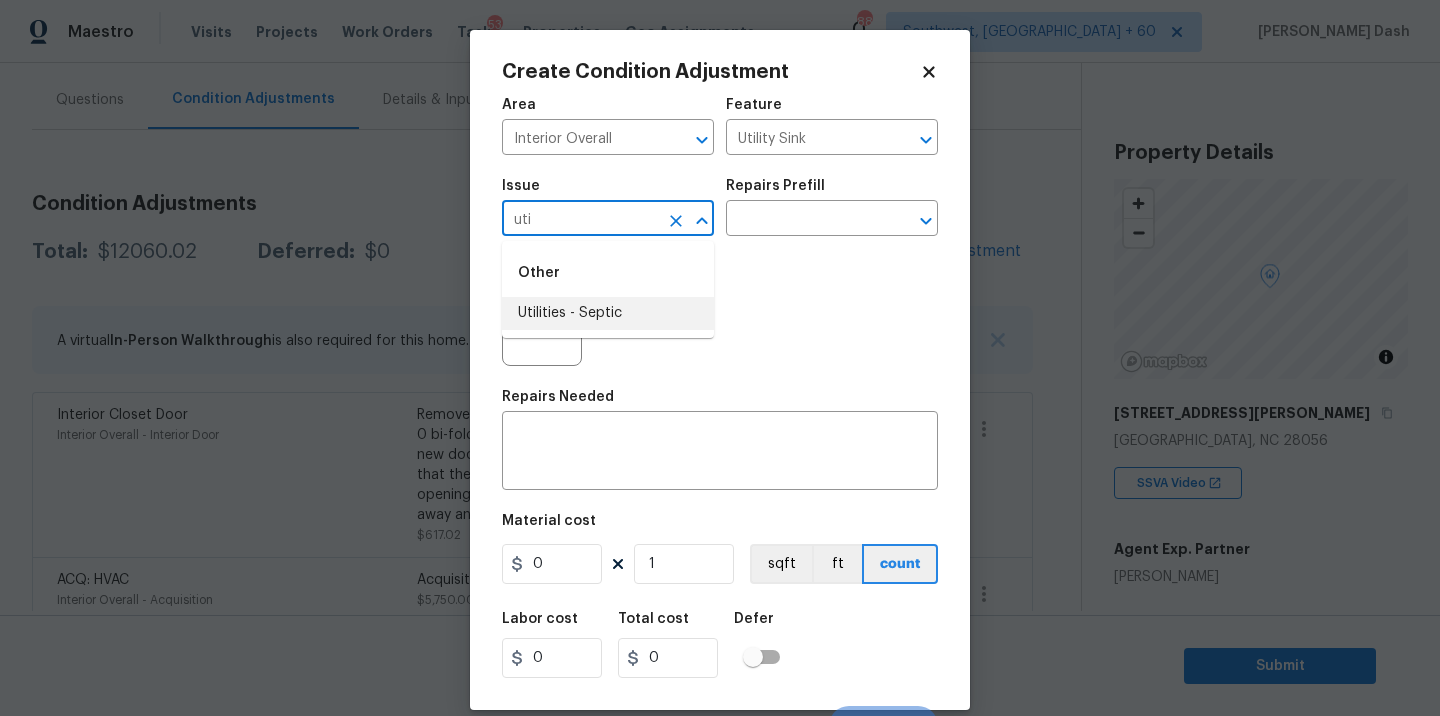 click on "Utilities - Septic" at bounding box center (608, 313) 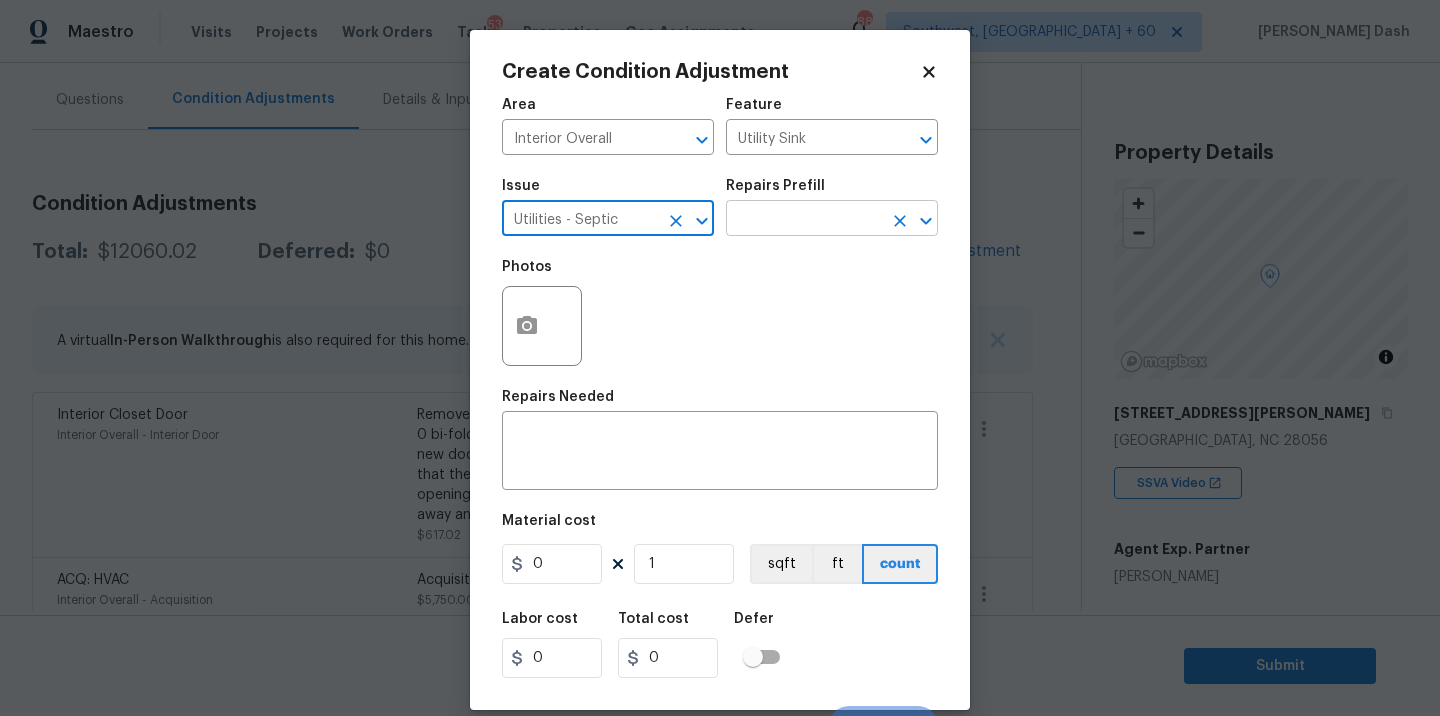 type on "Utilities - Septic" 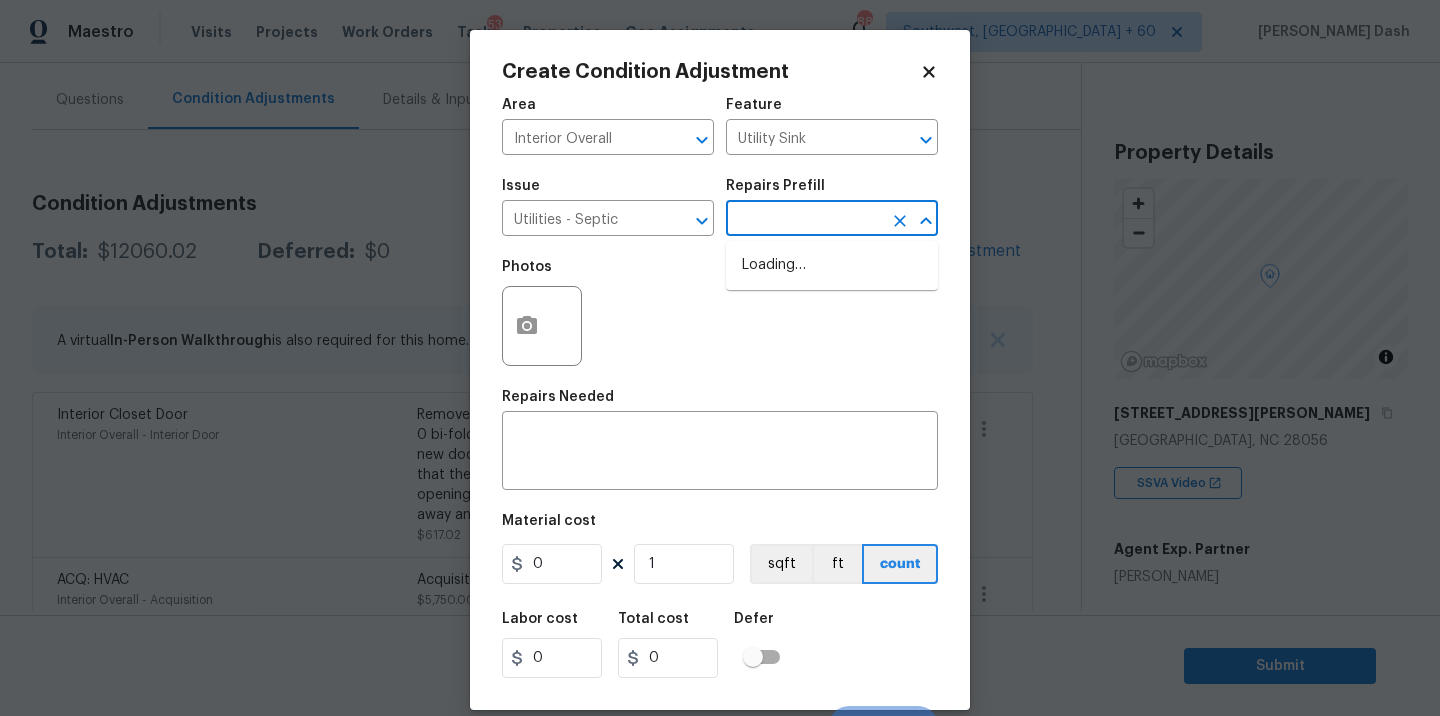 click at bounding box center (804, 220) 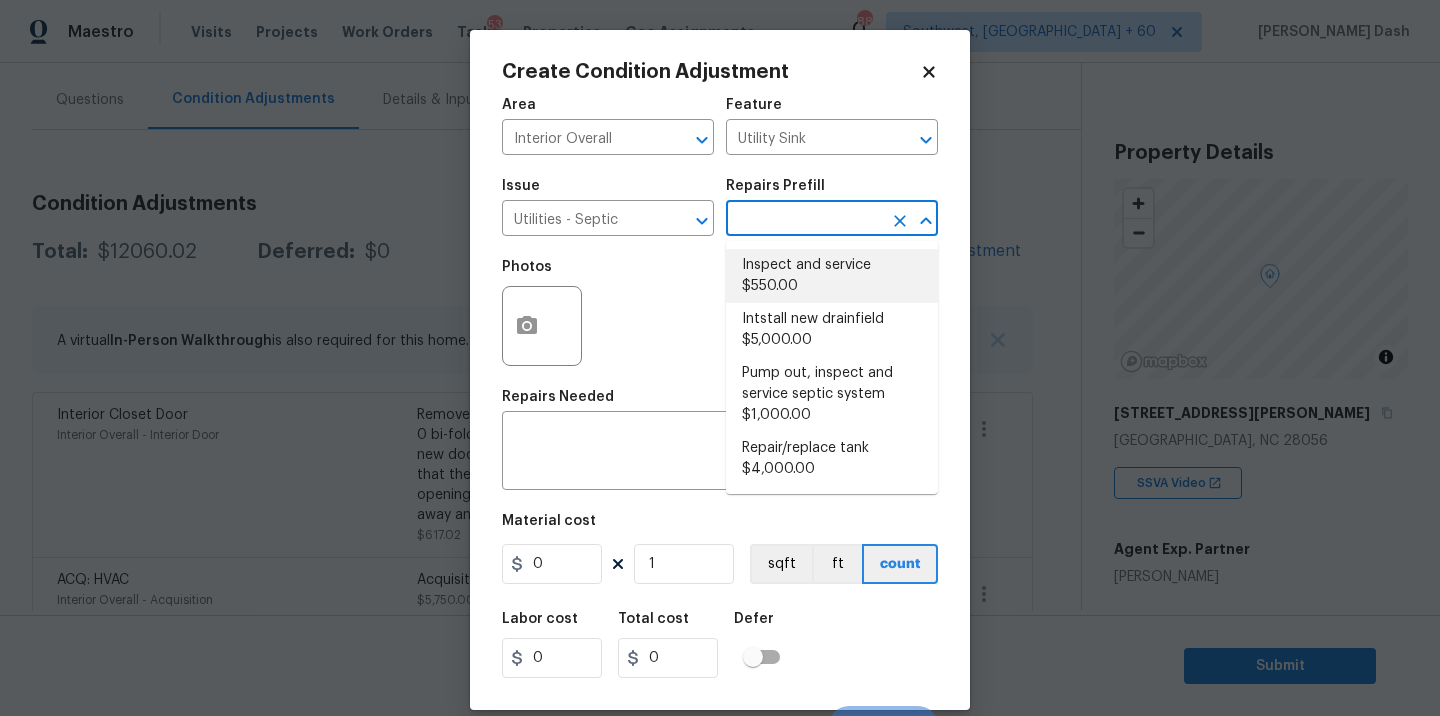 click on "Inspect and service $550.00" at bounding box center (832, 276) 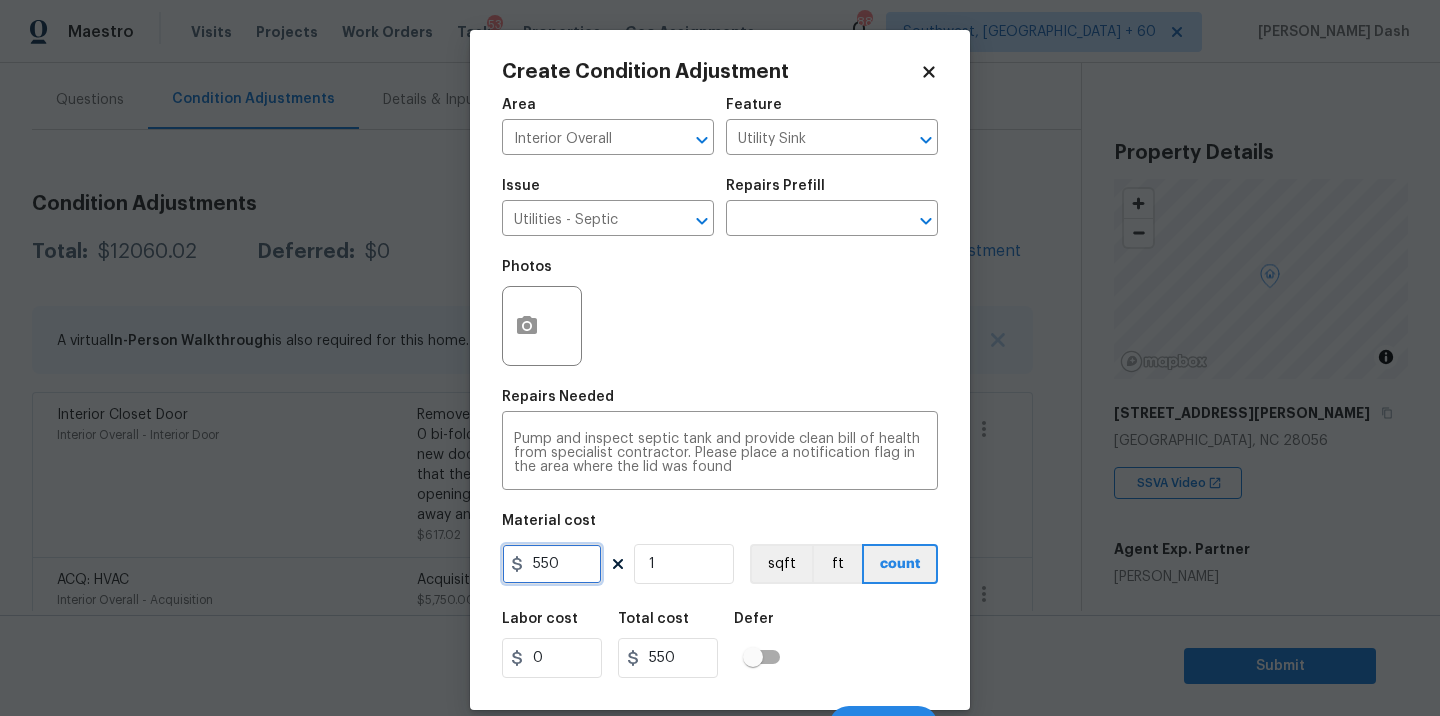 click on "550" at bounding box center [552, 564] 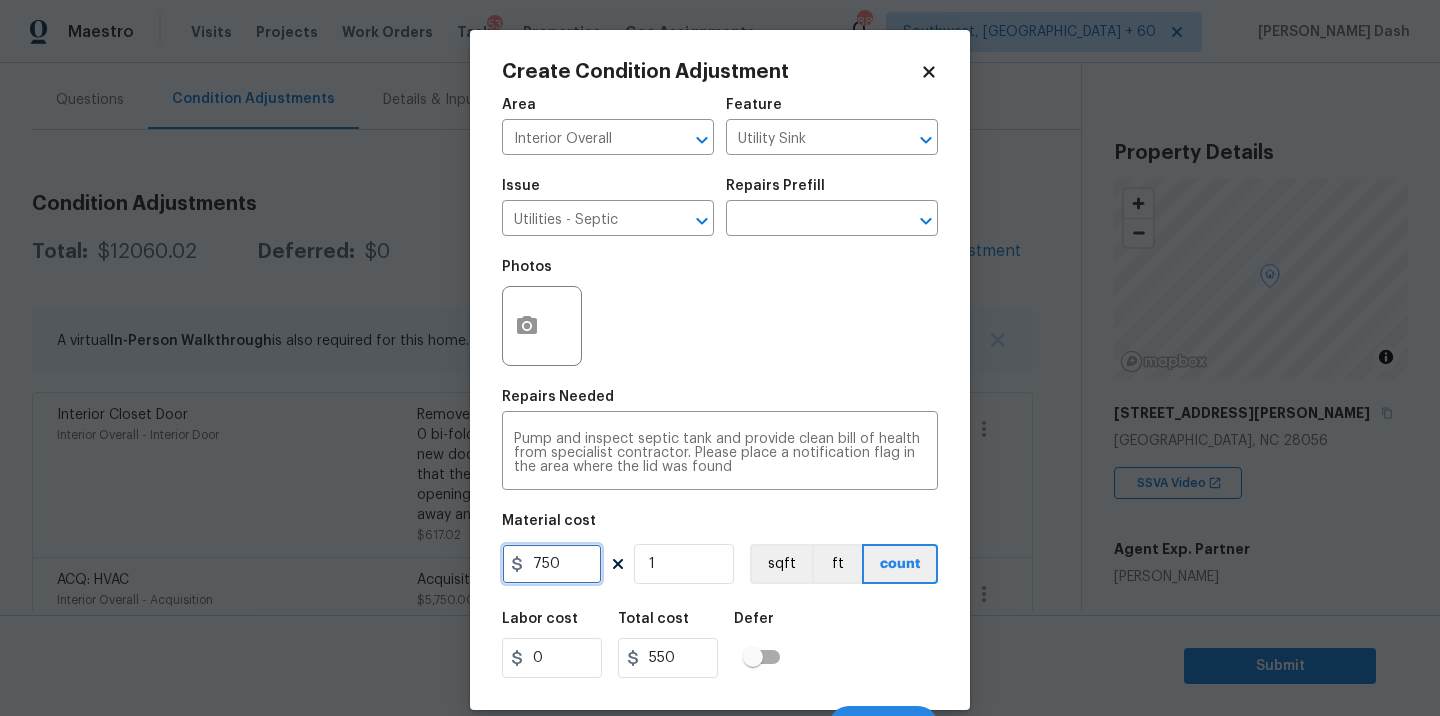 type on "750" 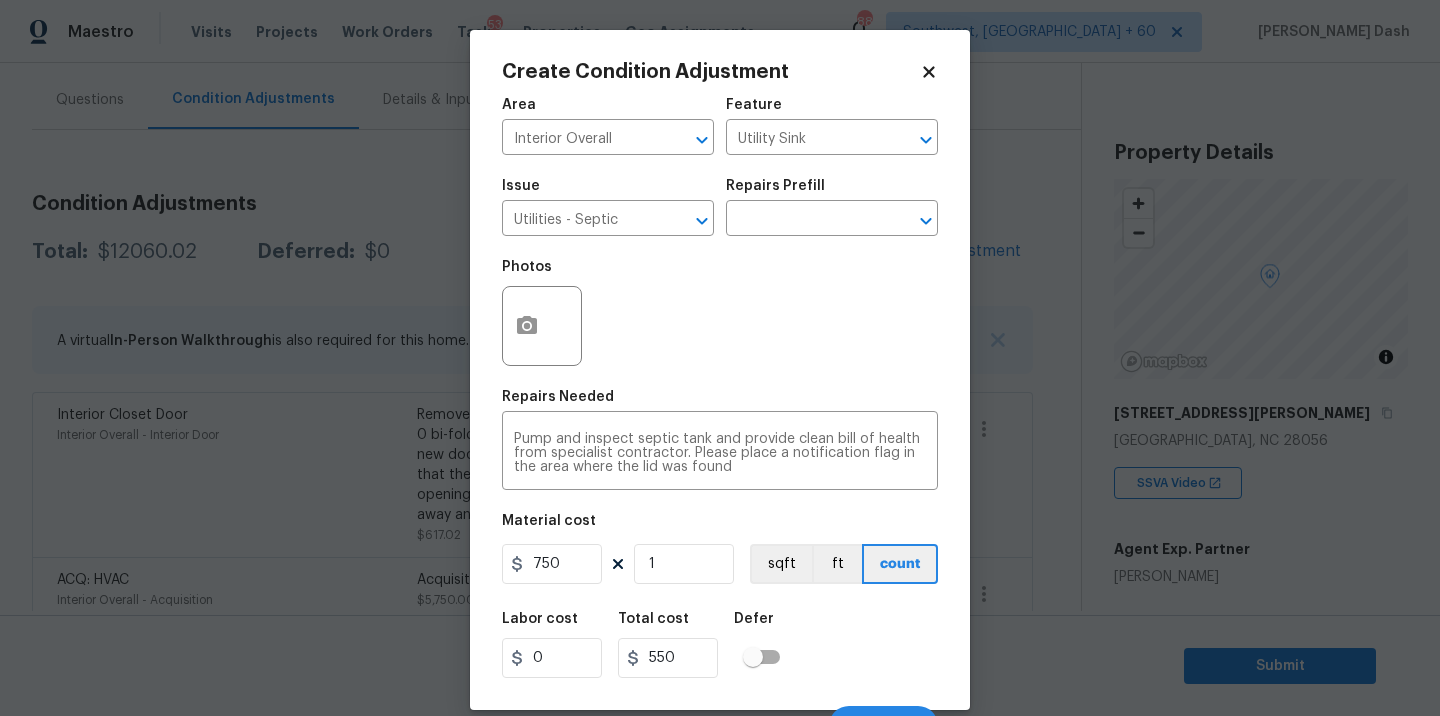 type on "750" 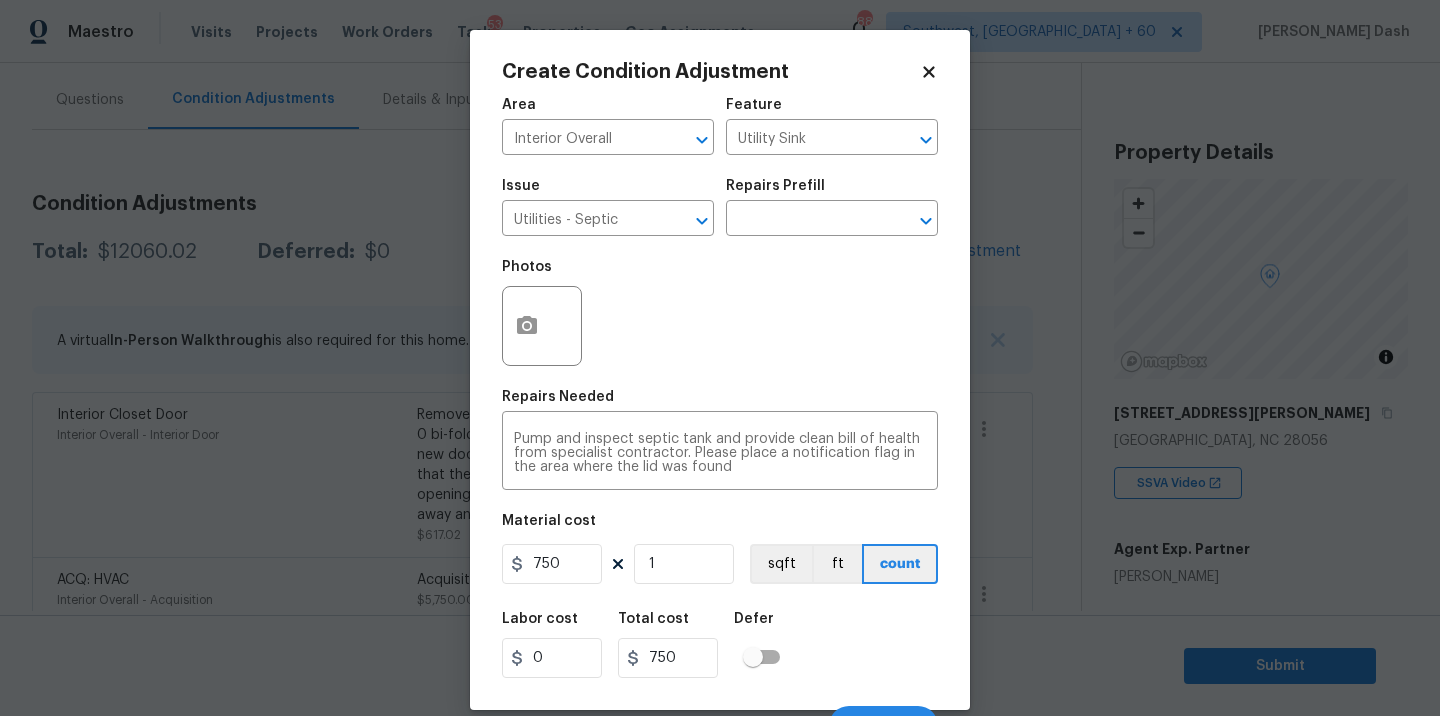 click on "Labor cost 0 Total cost 750 Defer" at bounding box center (720, 645) 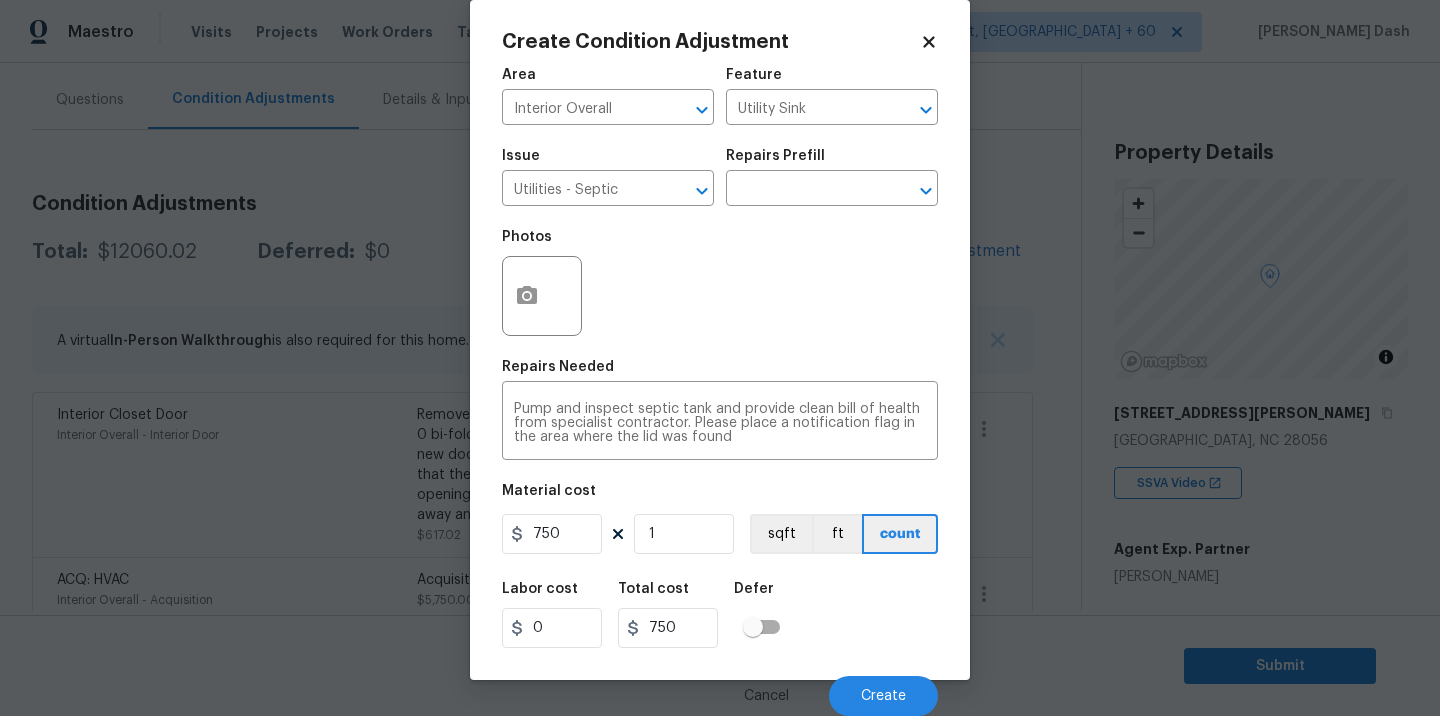 click on "Labor cost 0 Total cost 750 Defer" at bounding box center [720, 615] 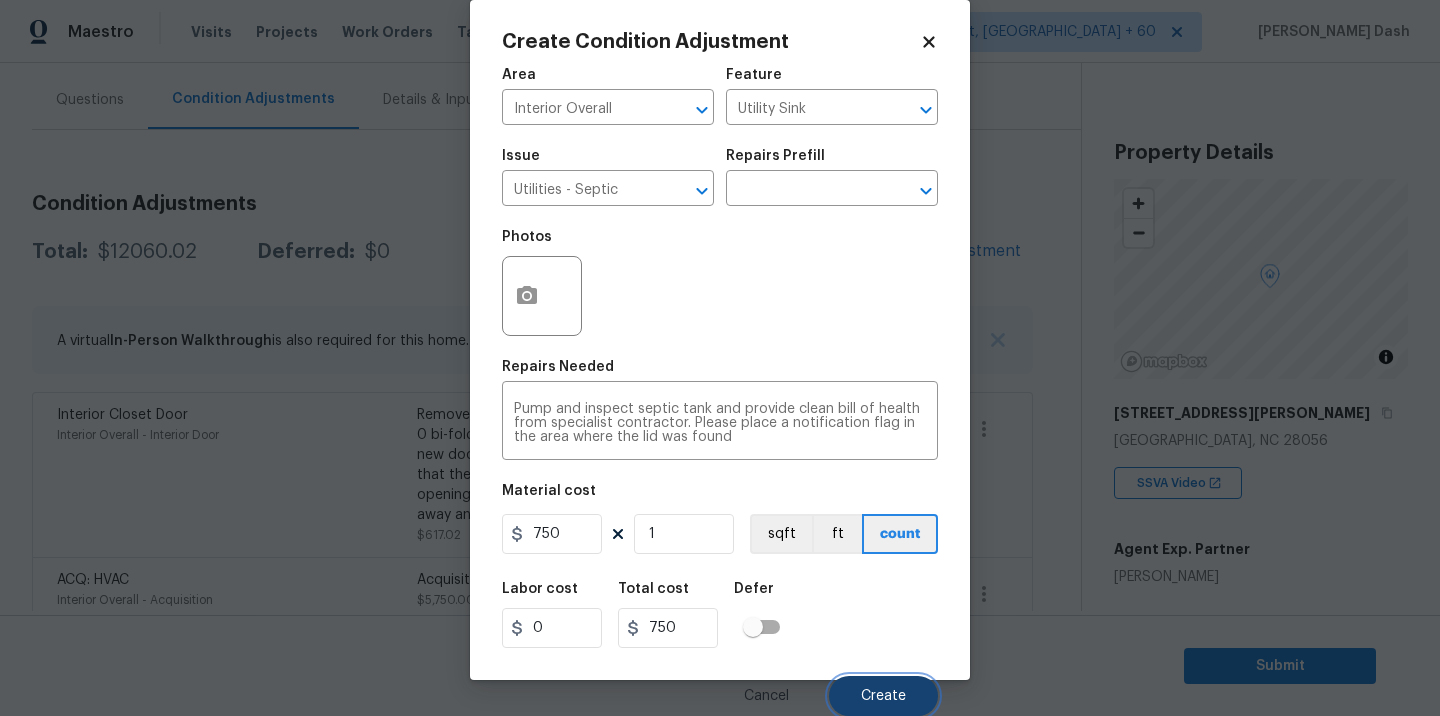 click on "Create" at bounding box center (883, 696) 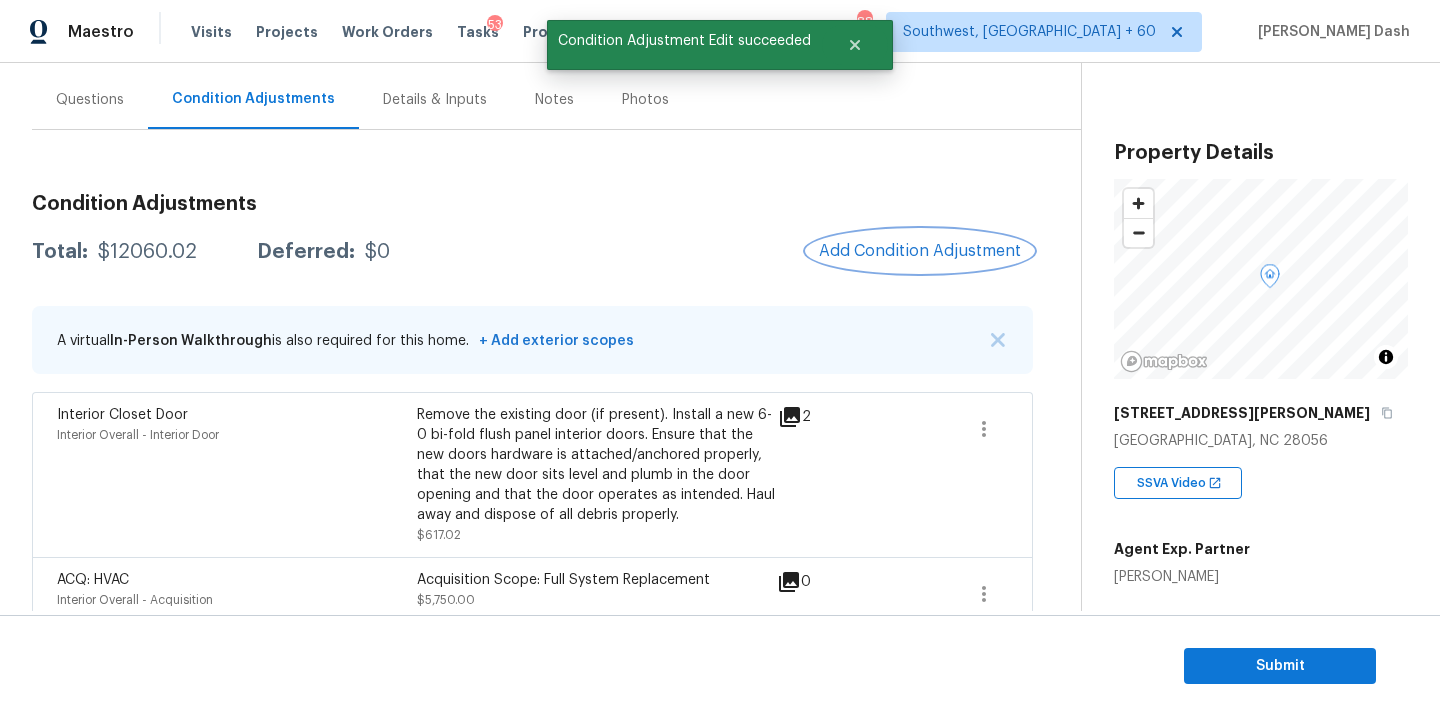 scroll, scrollTop: 0, scrollLeft: 0, axis: both 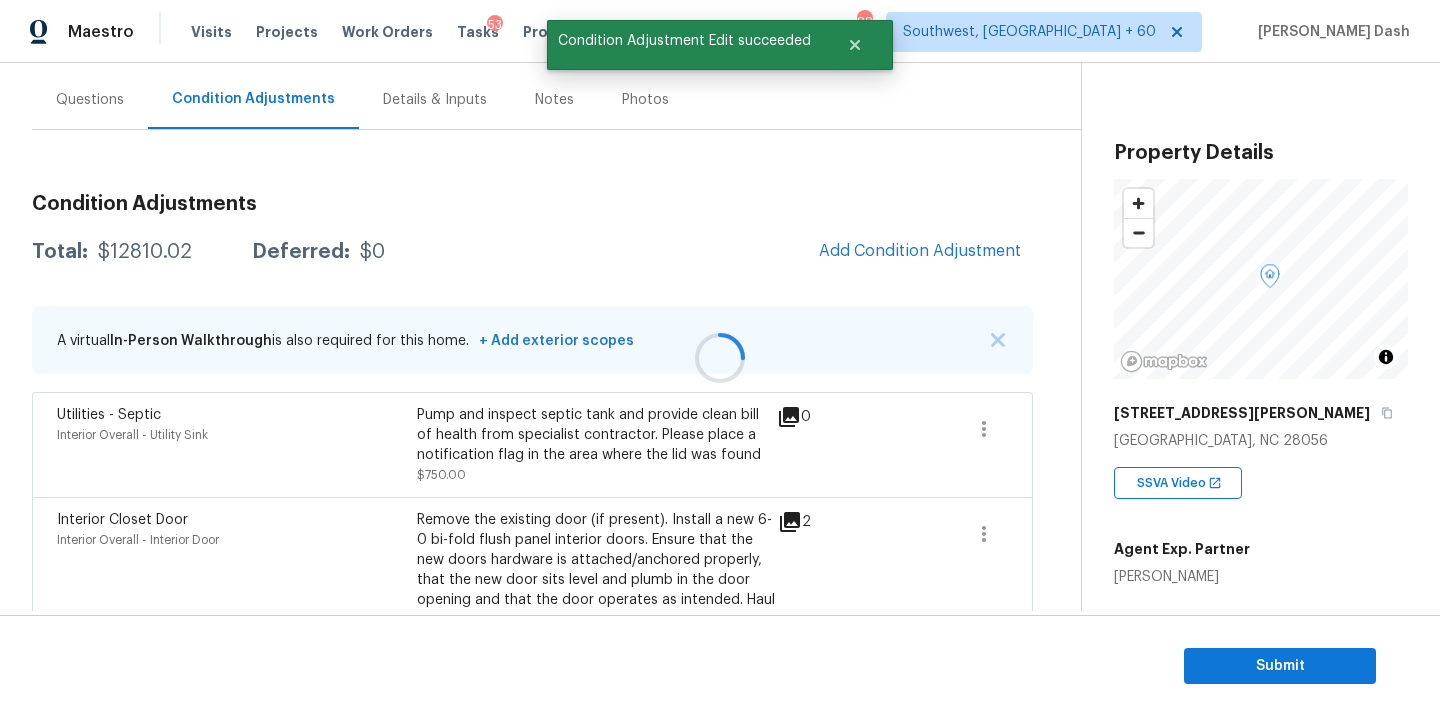 click at bounding box center (720, 358) 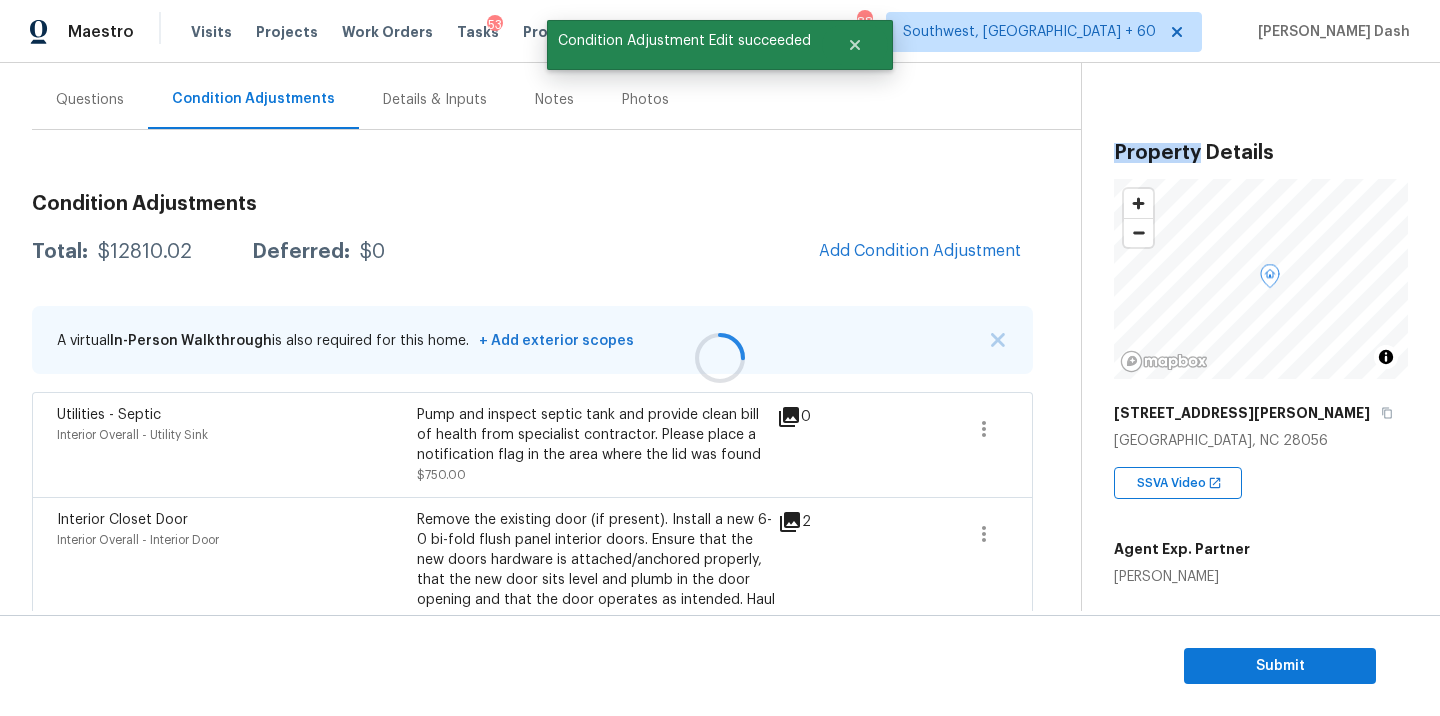 click at bounding box center (720, 358) 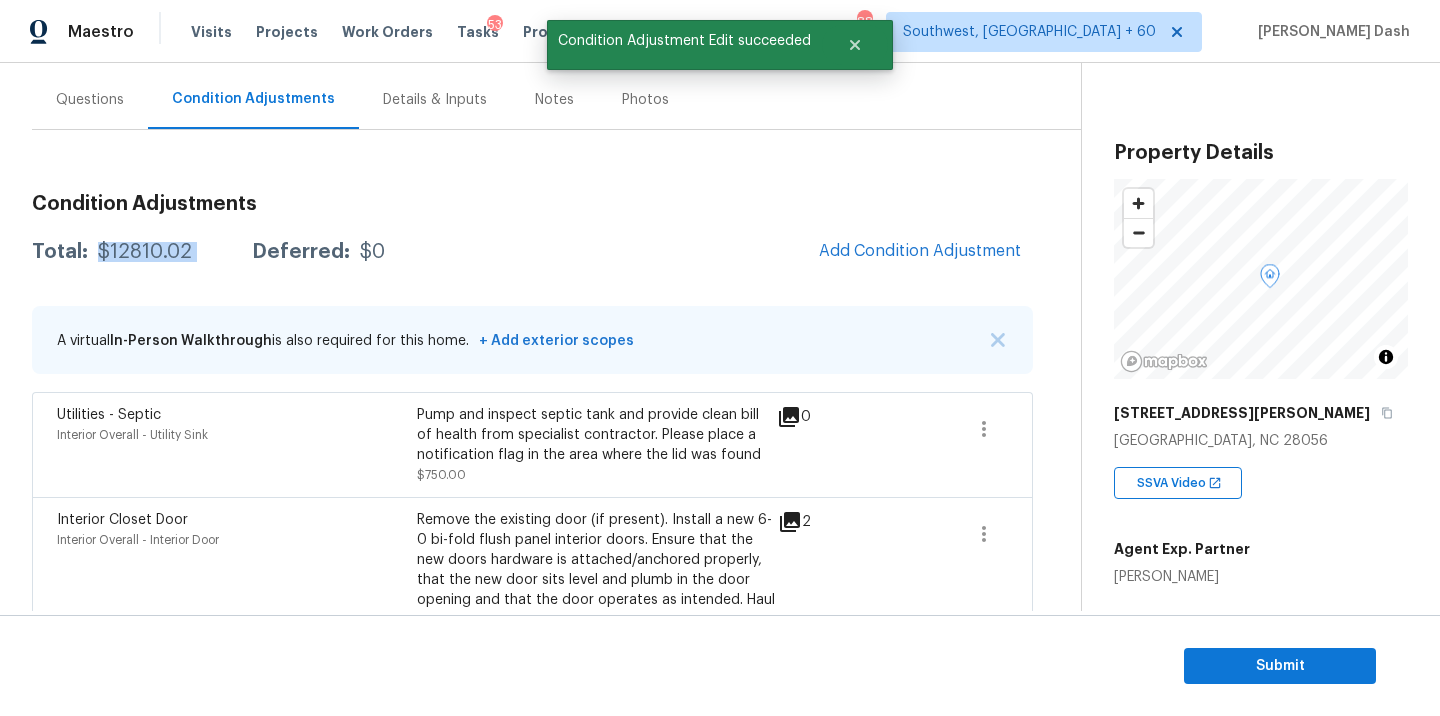 click on "Total:  $12810.02 Deferred:  $0 Add Condition Adjustment" at bounding box center (532, 252) 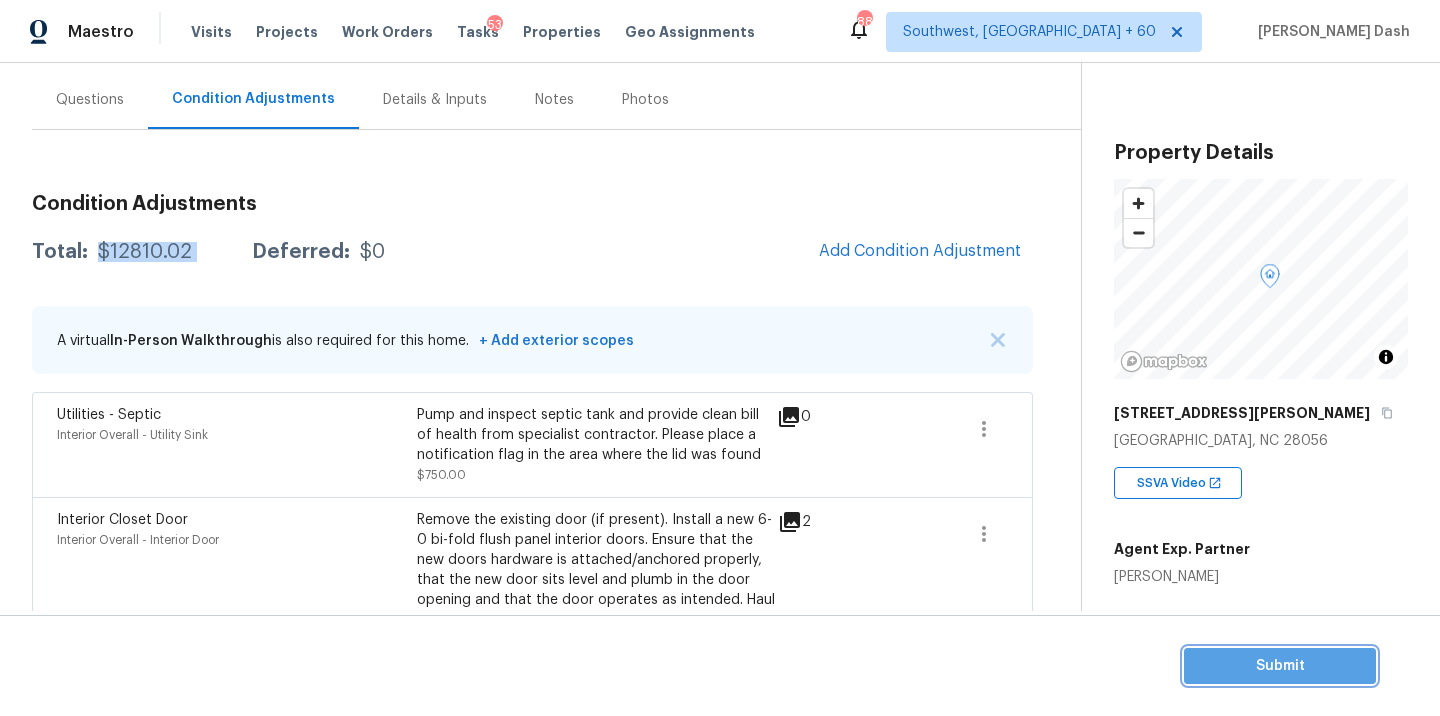 click on "Submit" at bounding box center (1280, 666) 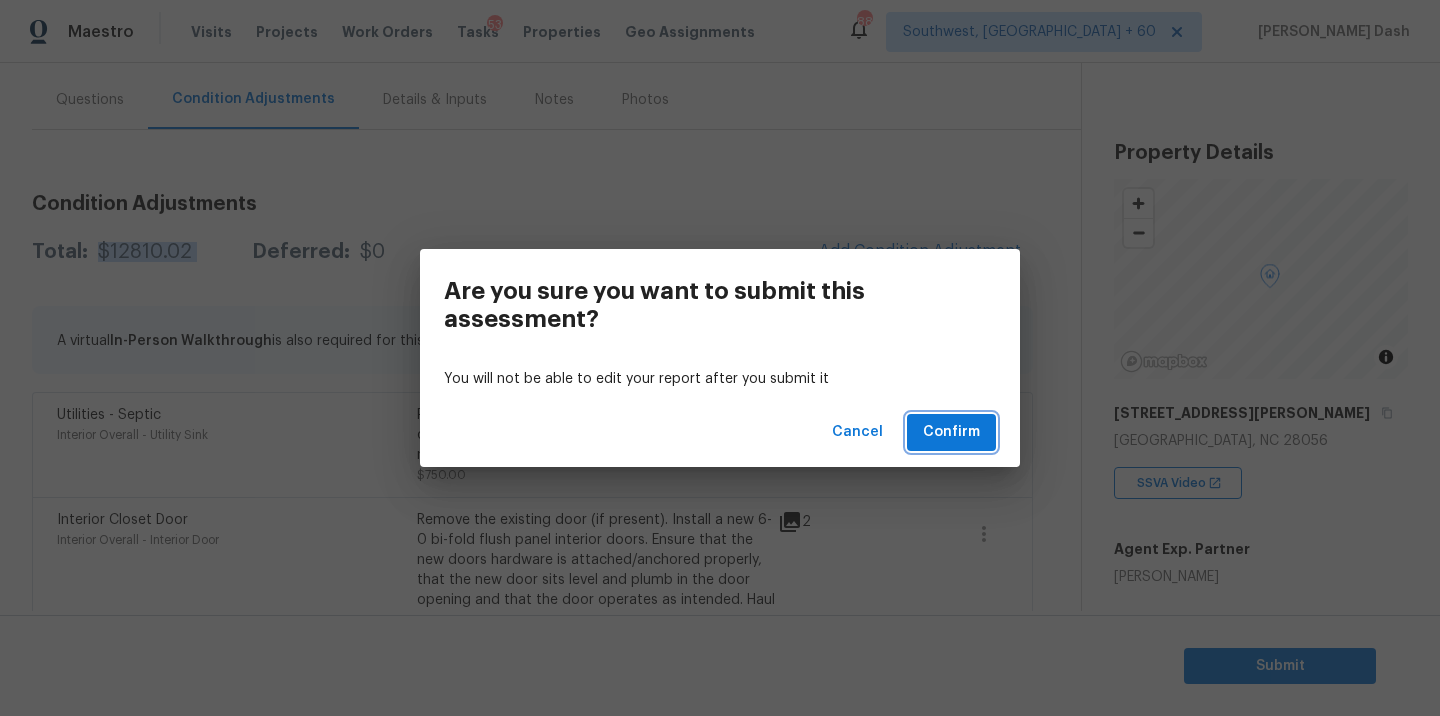 click on "Confirm" at bounding box center (951, 432) 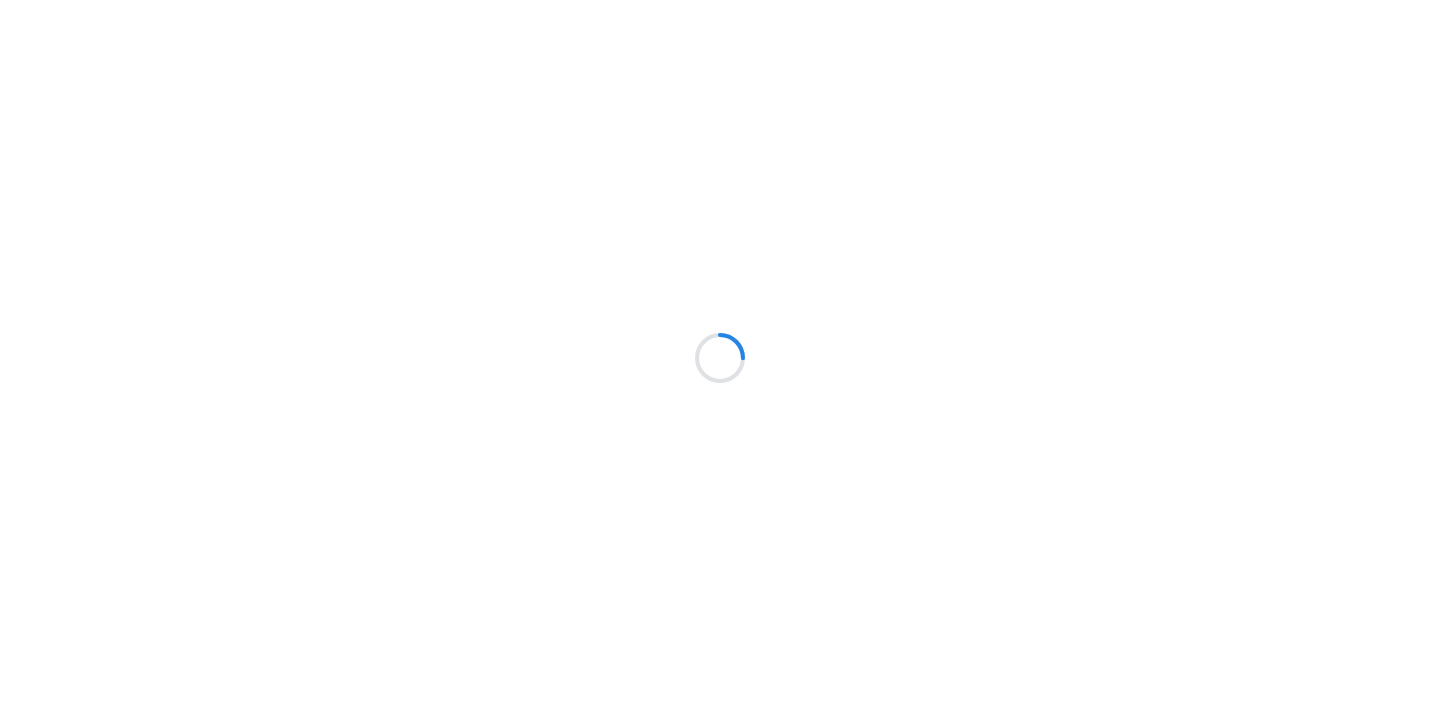 scroll, scrollTop: 0, scrollLeft: 0, axis: both 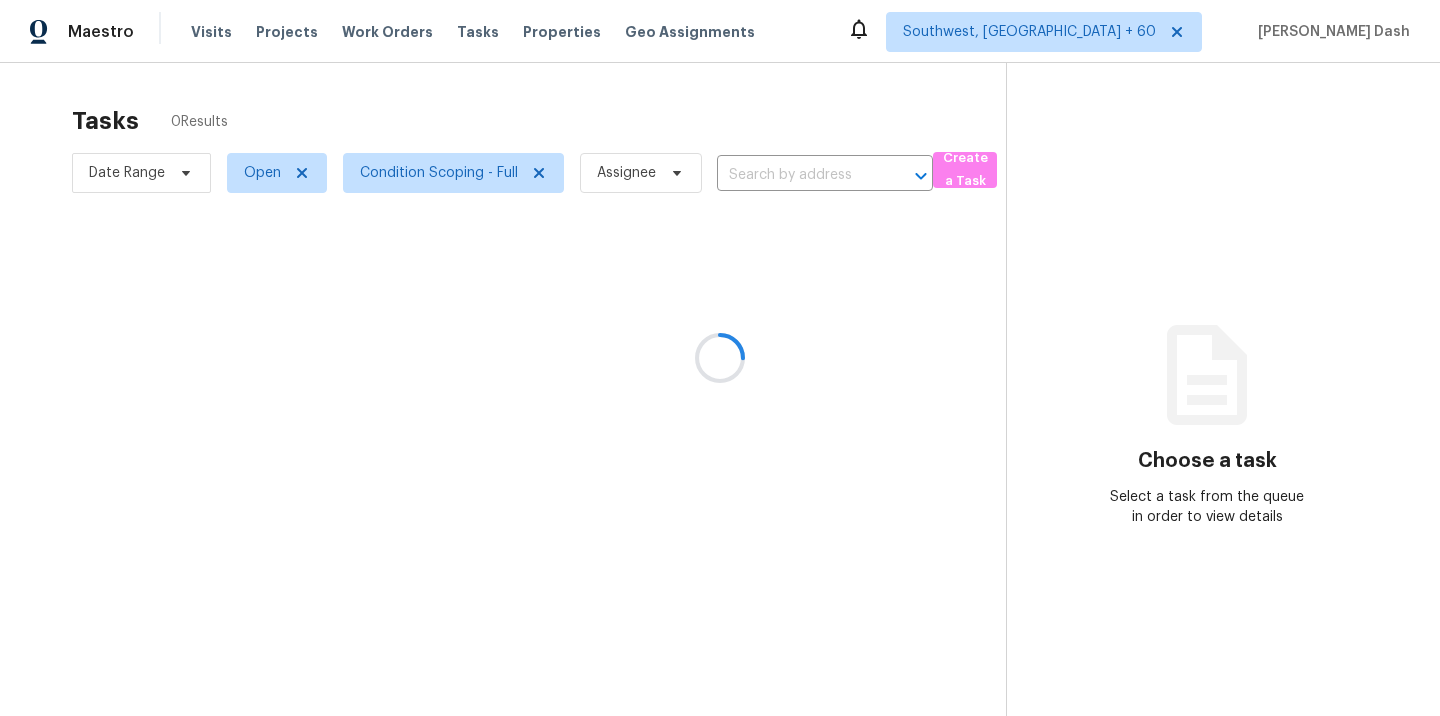 click at bounding box center (720, 358) 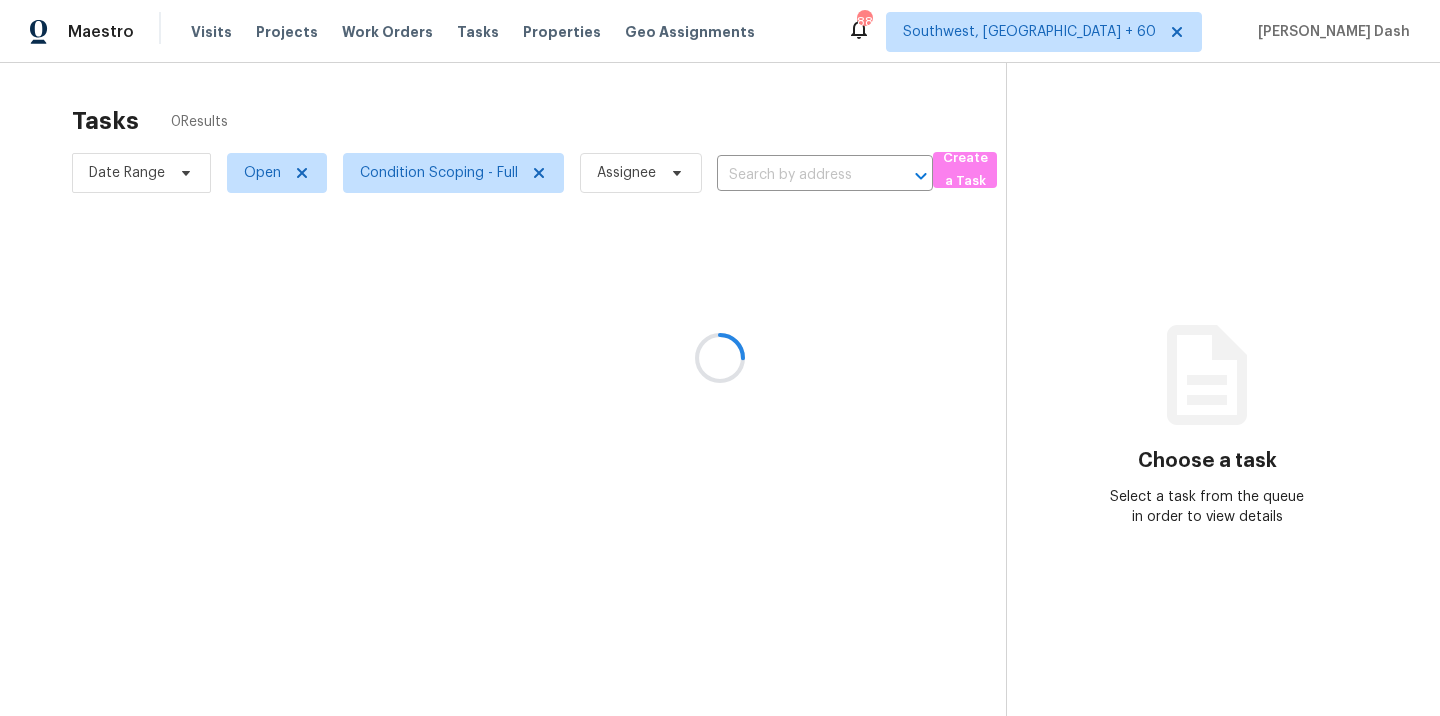 click at bounding box center (720, 358) 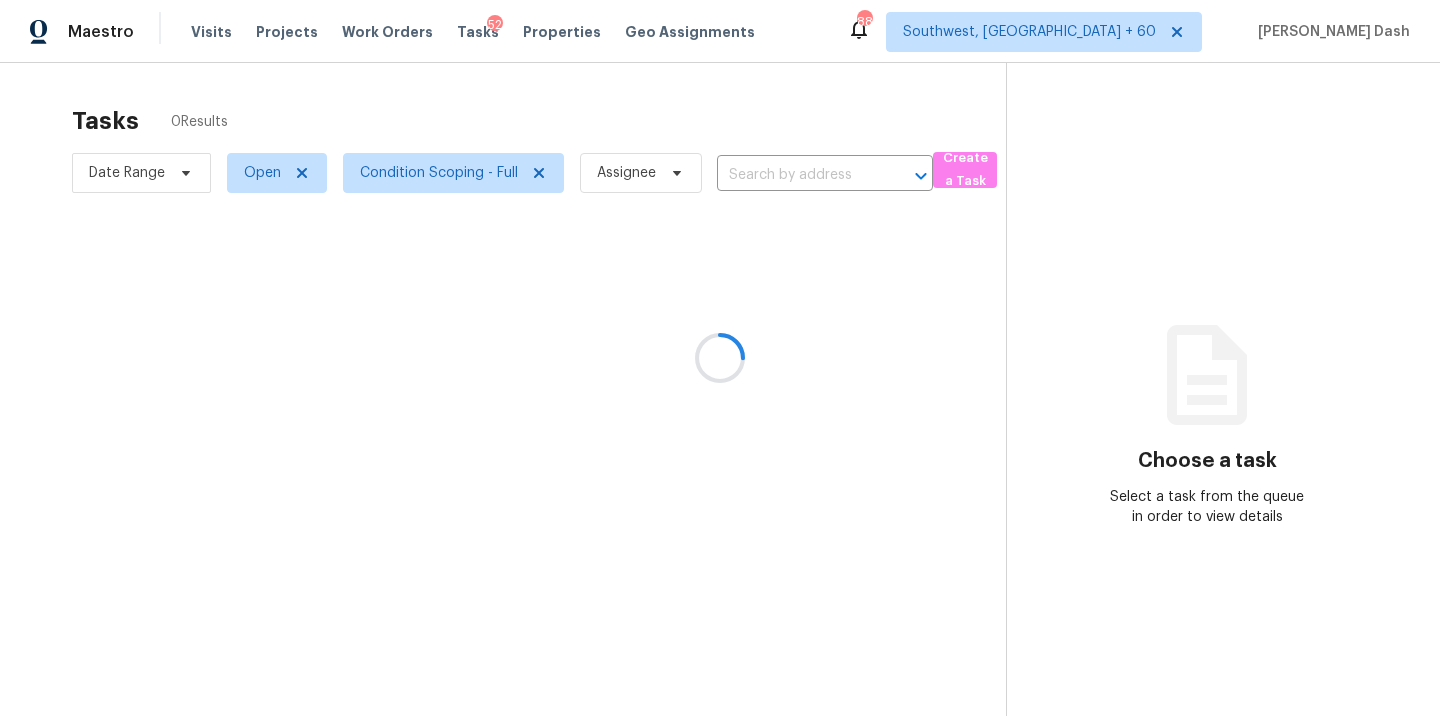 click at bounding box center (720, 358) 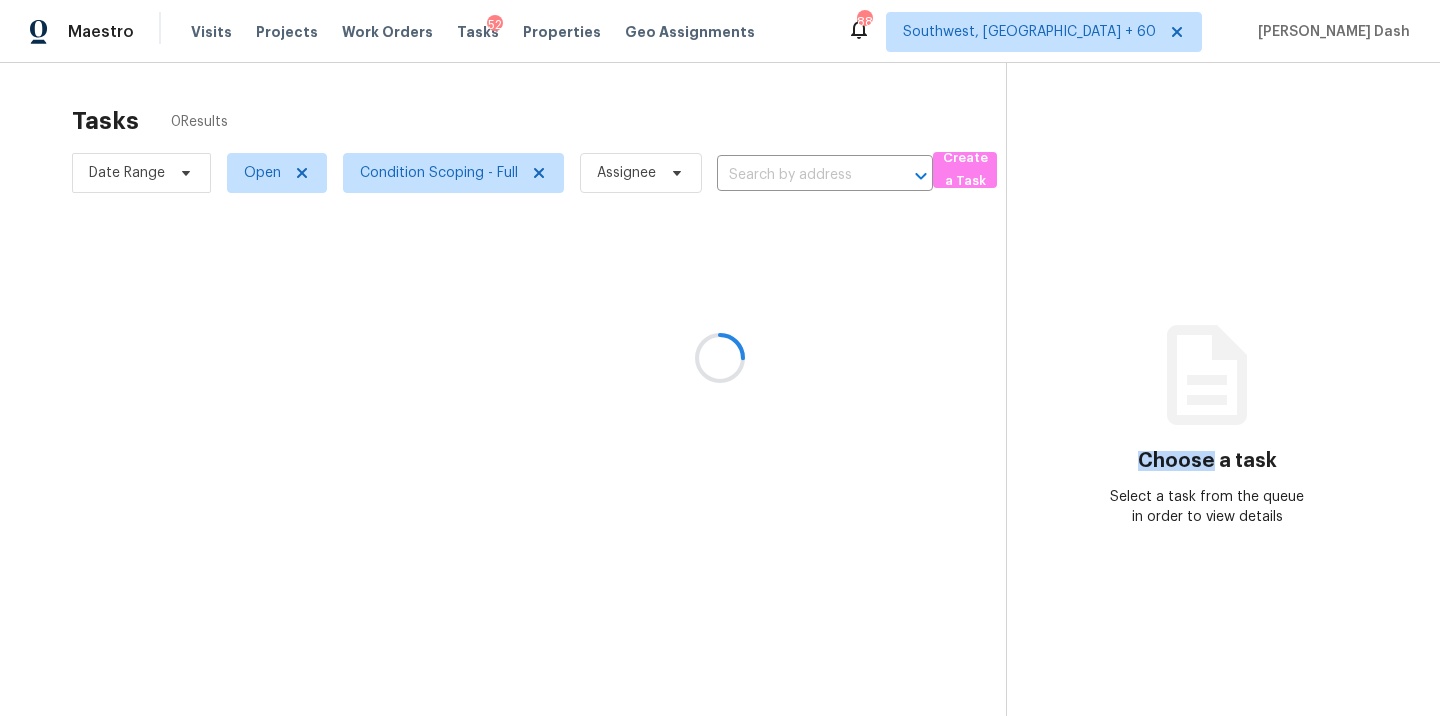 click at bounding box center (720, 358) 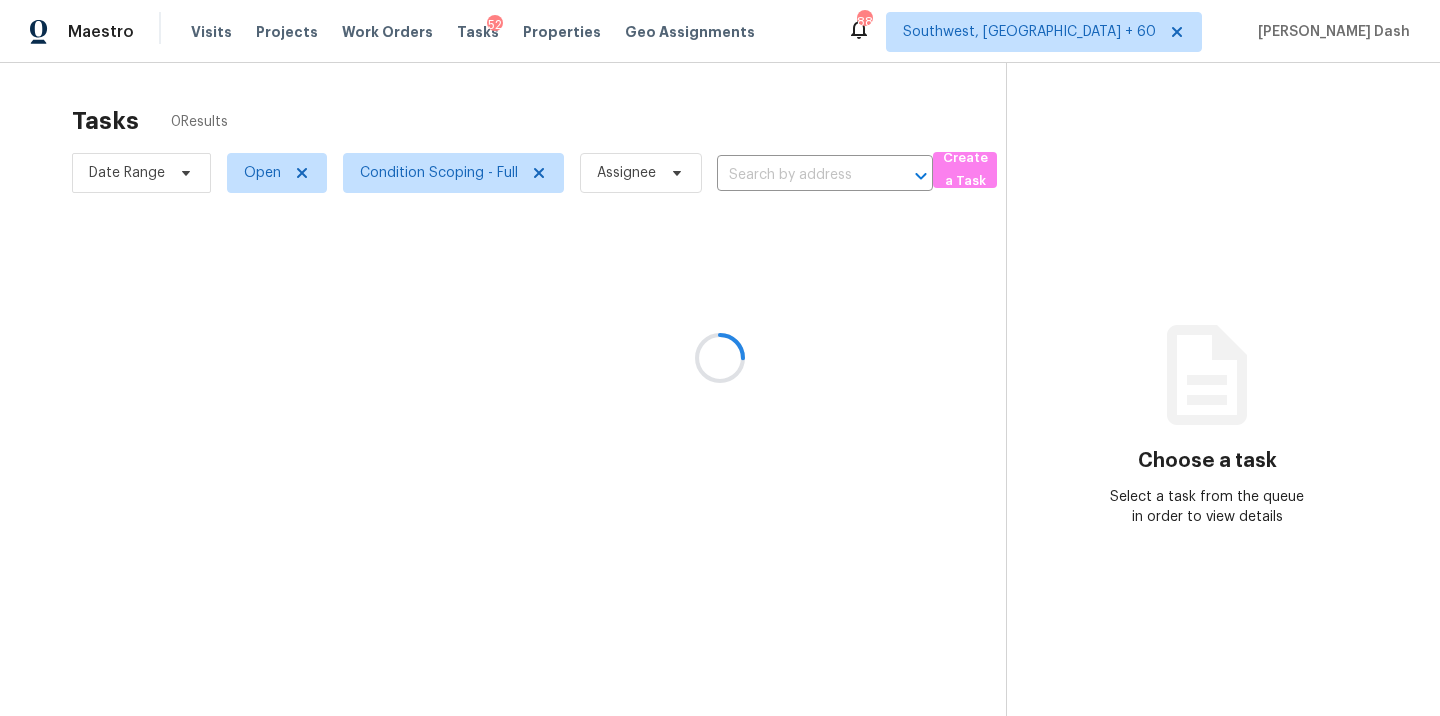 click at bounding box center (720, 358) 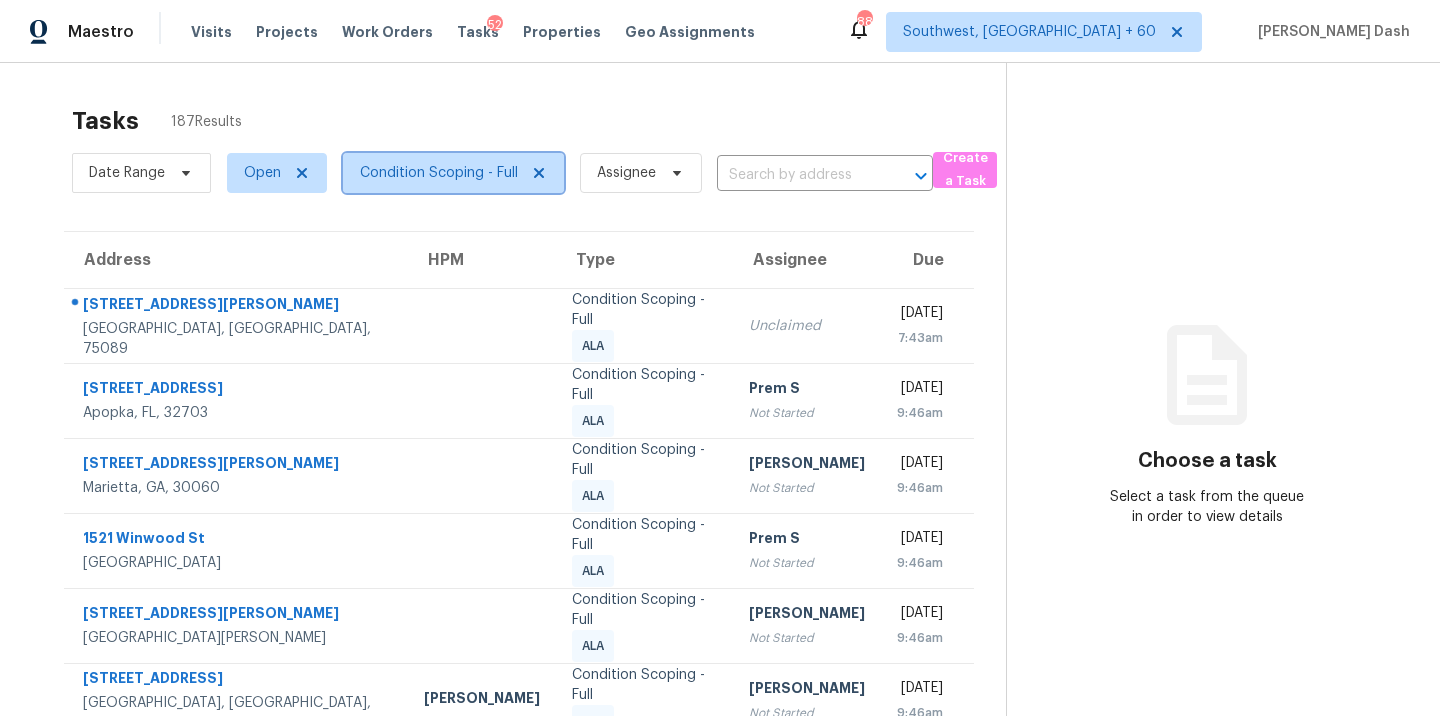 click on "Condition Scoping - Full" at bounding box center (439, 173) 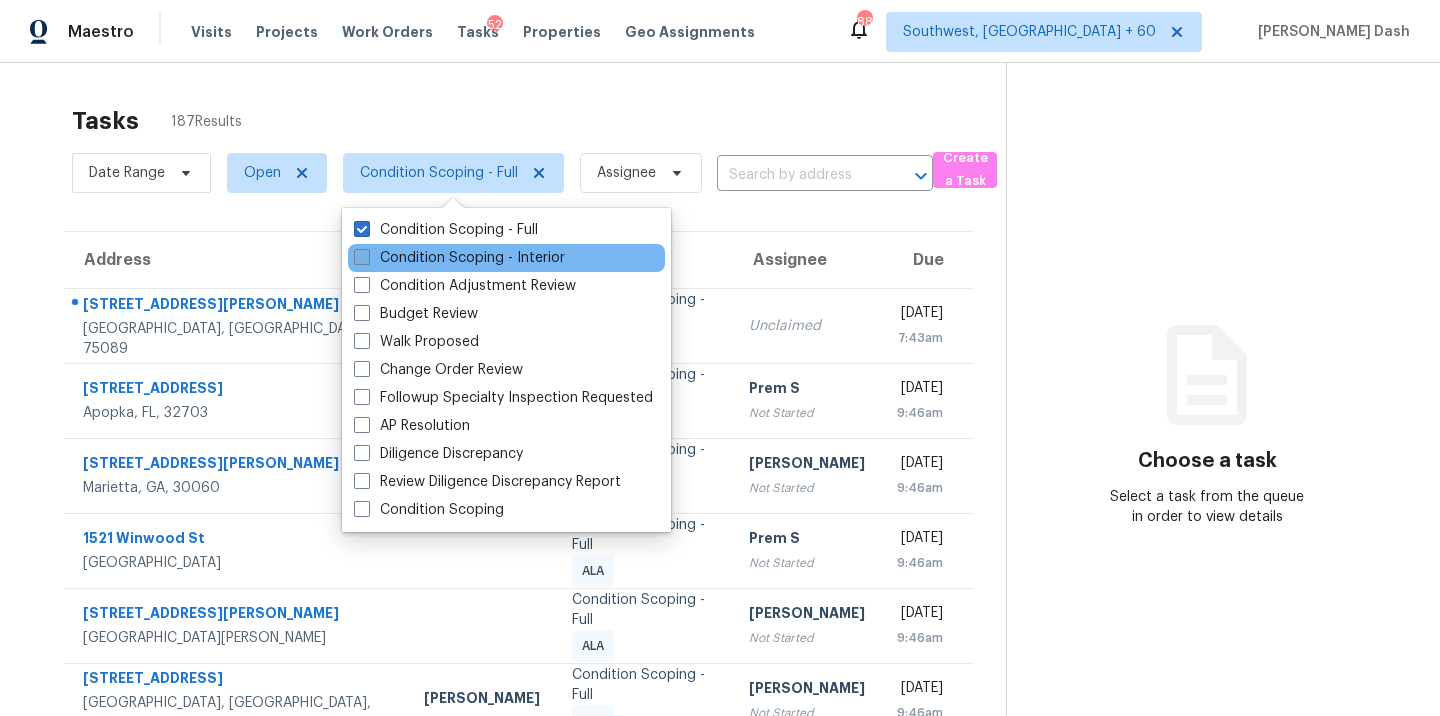 click on "Condition Scoping - Interior" at bounding box center (459, 258) 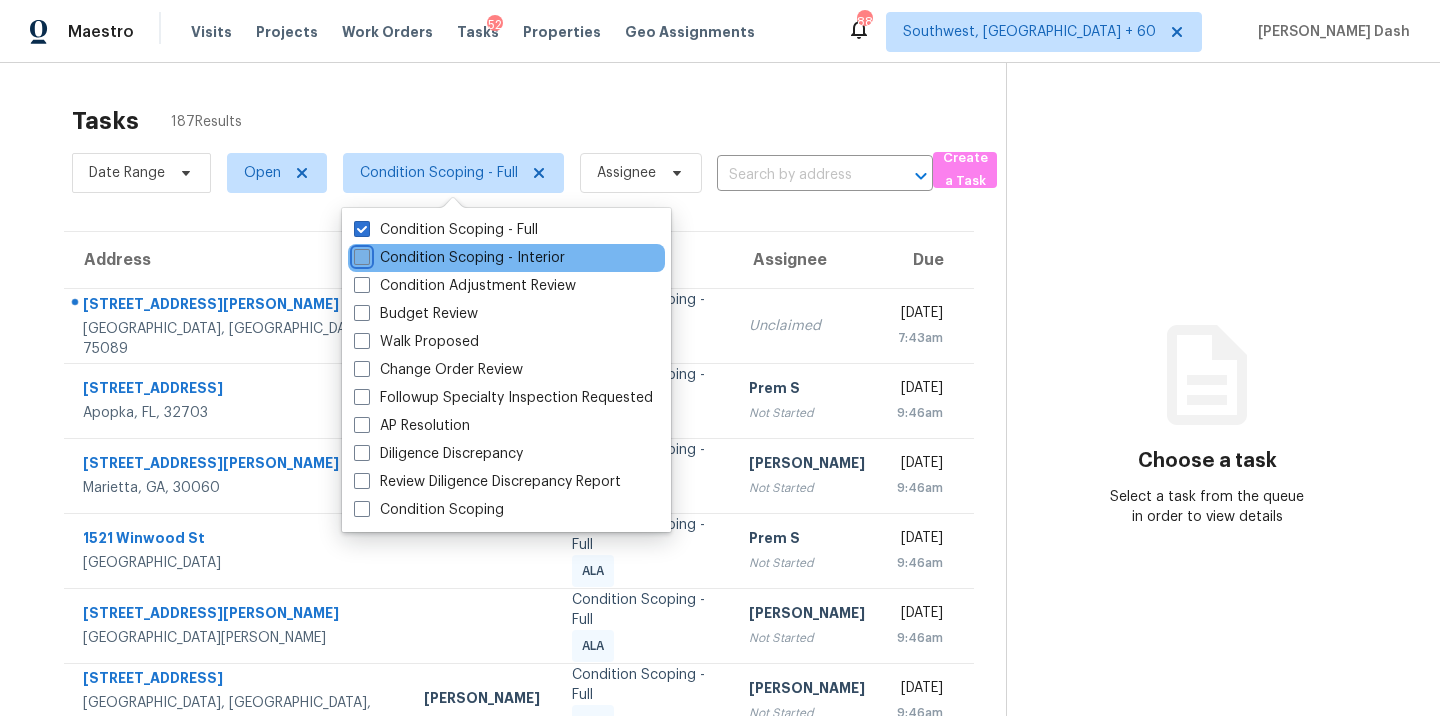click on "Condition Scoping - Interior" at bounding box center (360, 254) 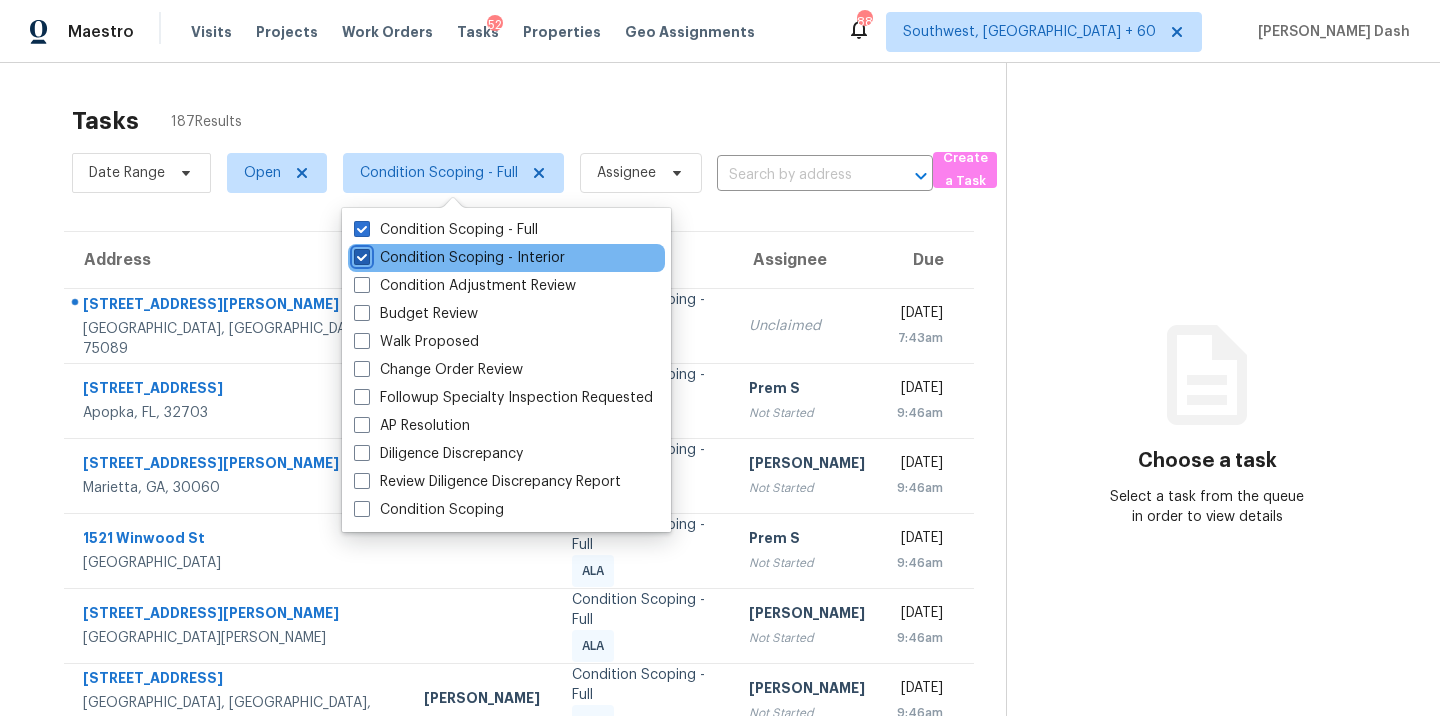 checkbox on "true" 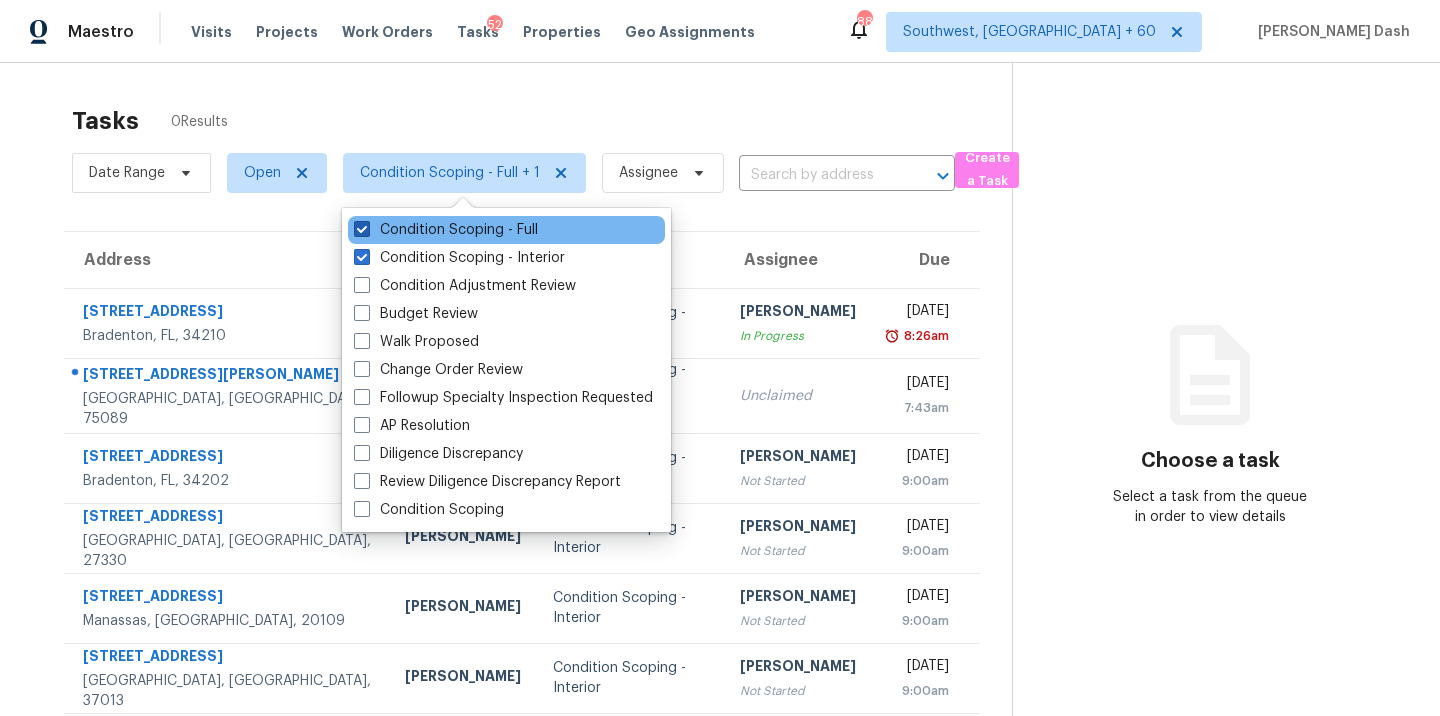 click on "Condition Scoping - Full" at bounding box center (446, 230) 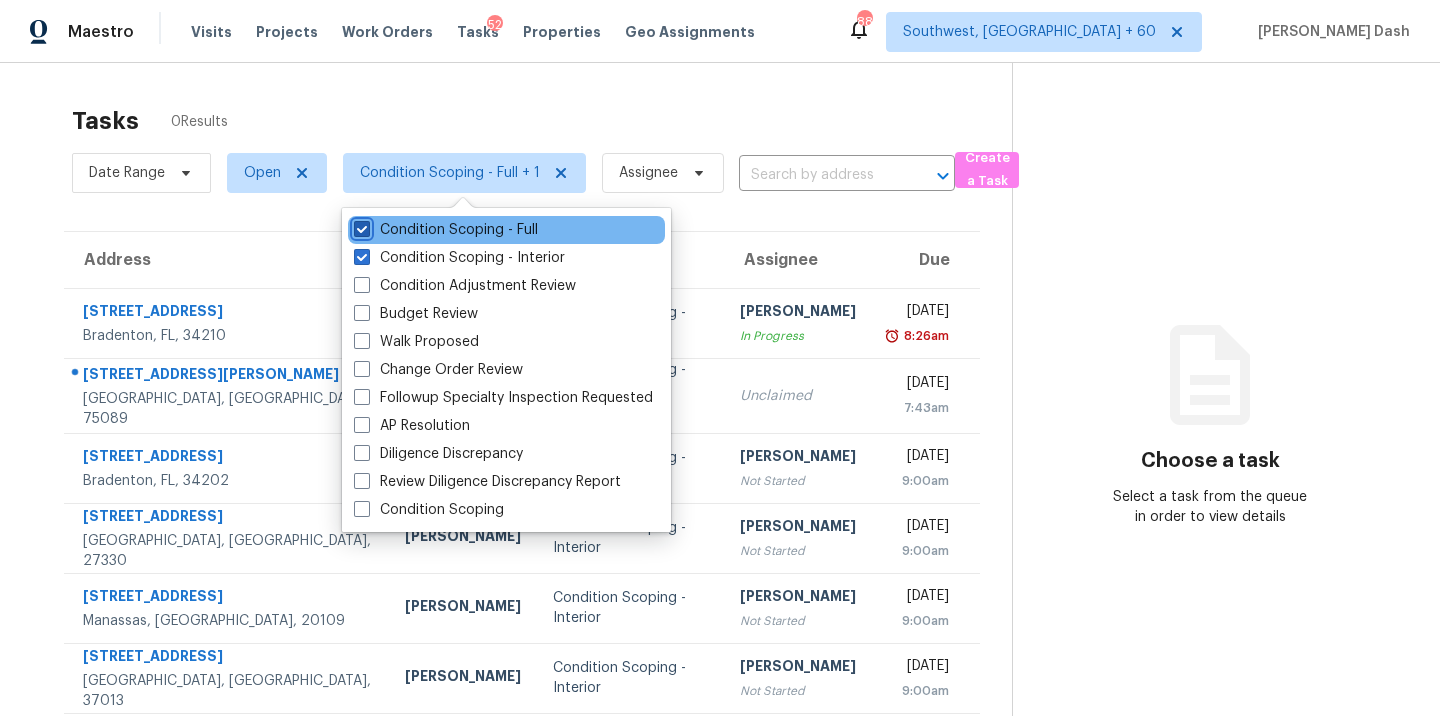 click on "Condition Scoping - Full" at bounding box center [360, 226] 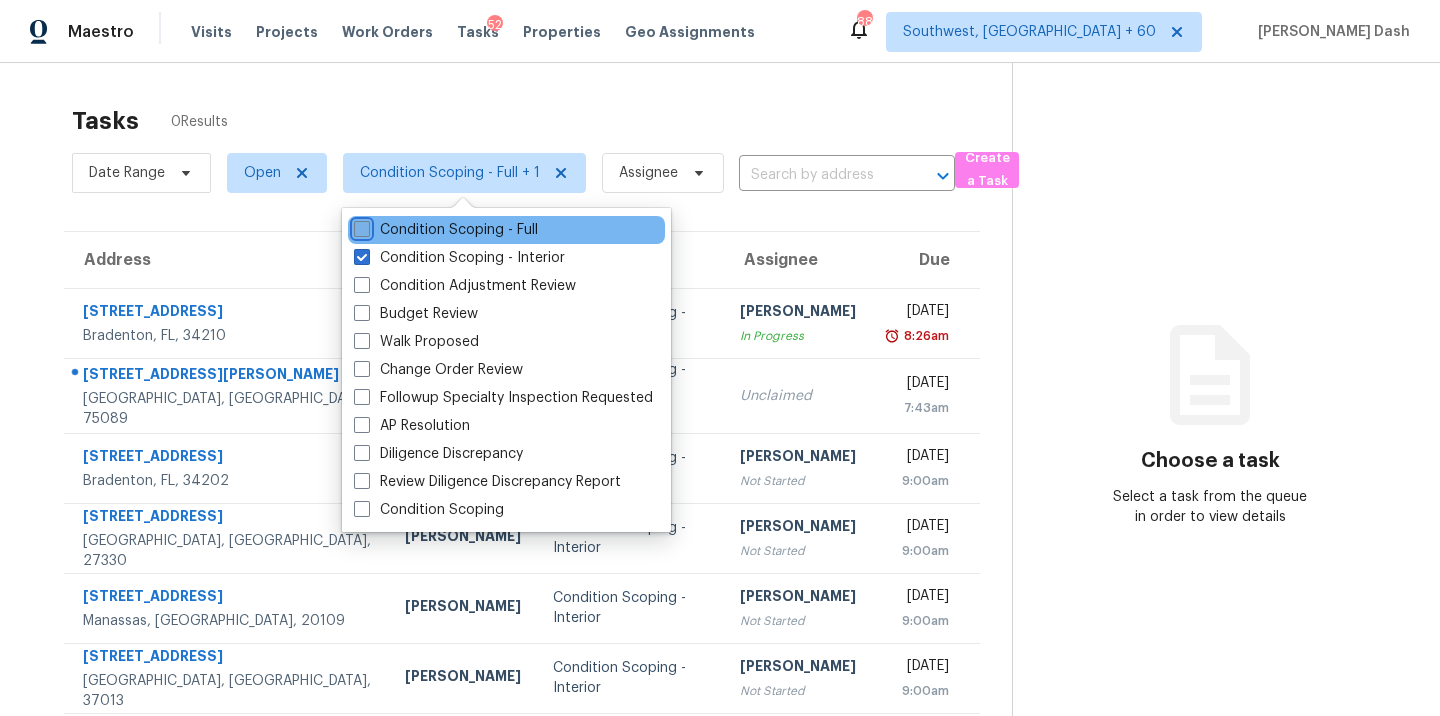 checkbox on "false" 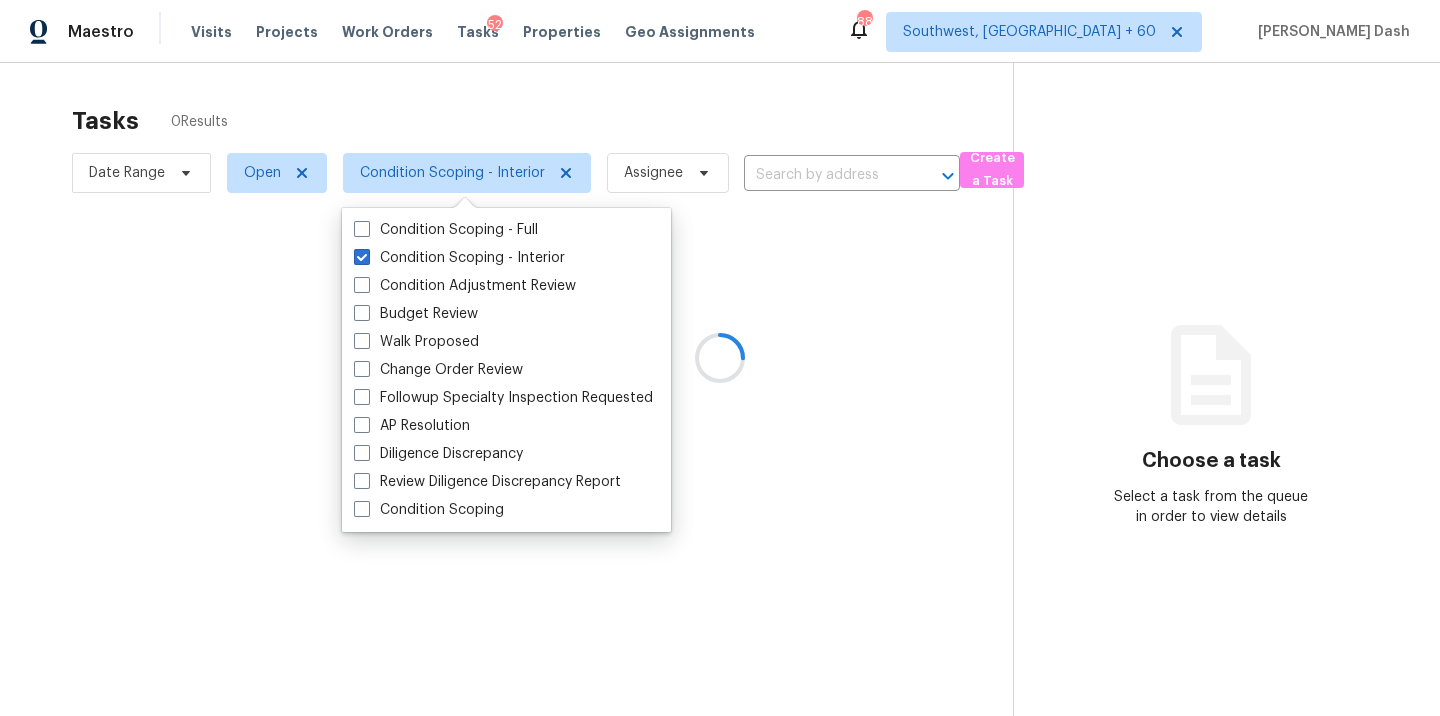 click at bounding box center (720, 358) 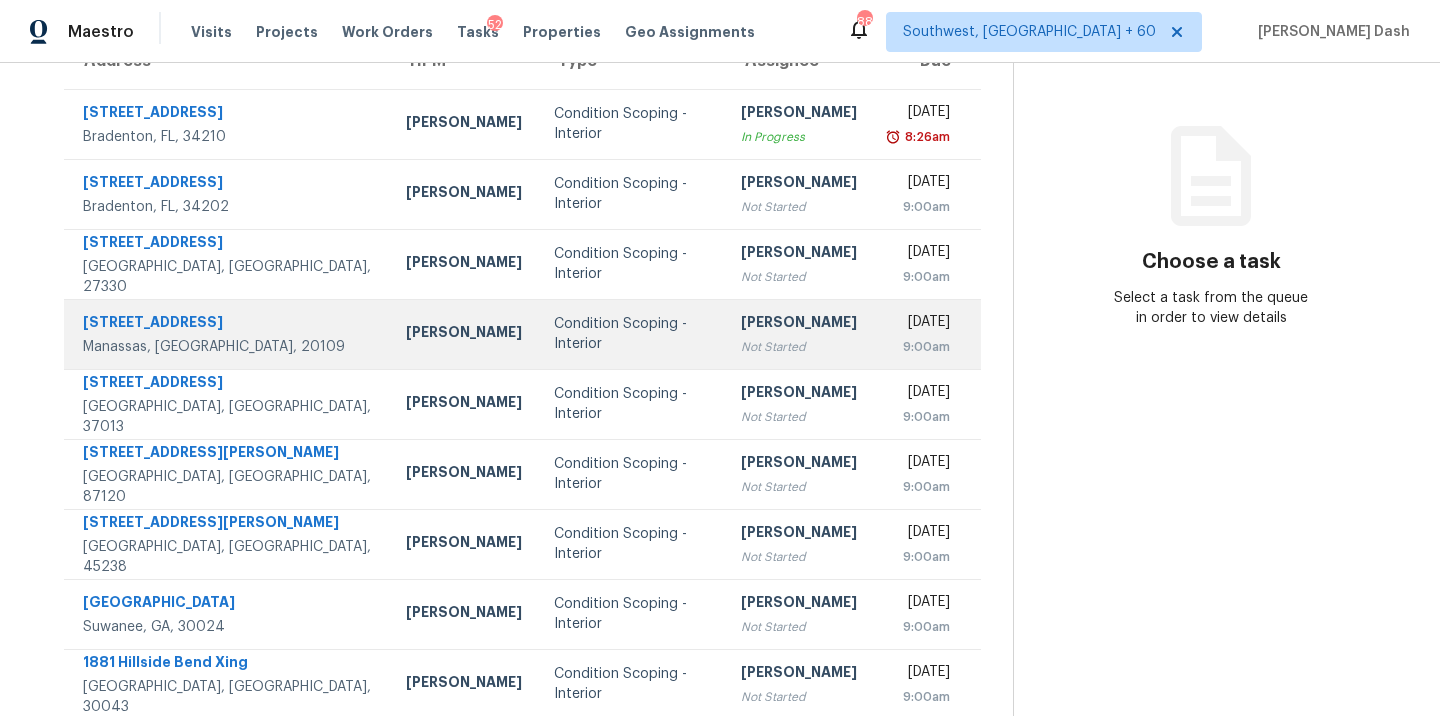 scroll, scrollTop: 222, scrollLeft: 0, axis: vertical 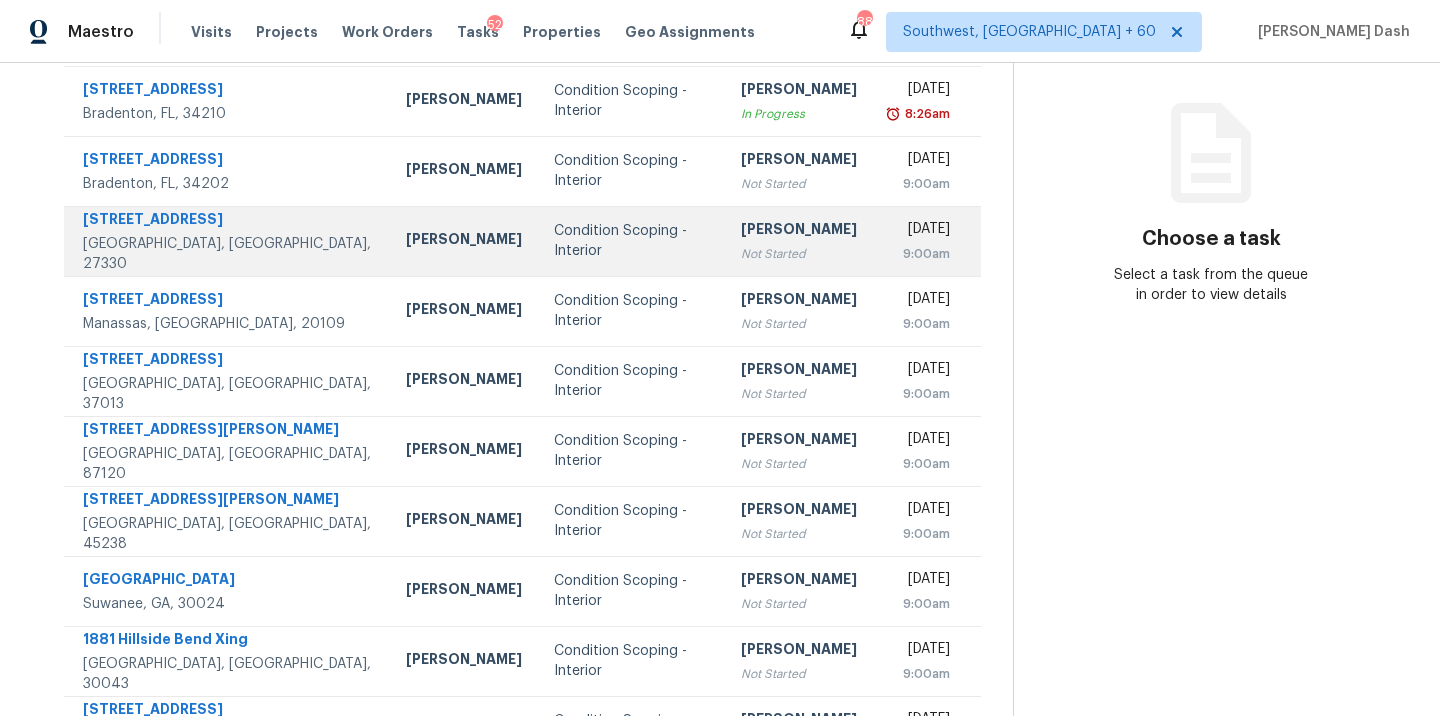 click on "Condition Scoping - Interior" at bounding box center [631, 241] 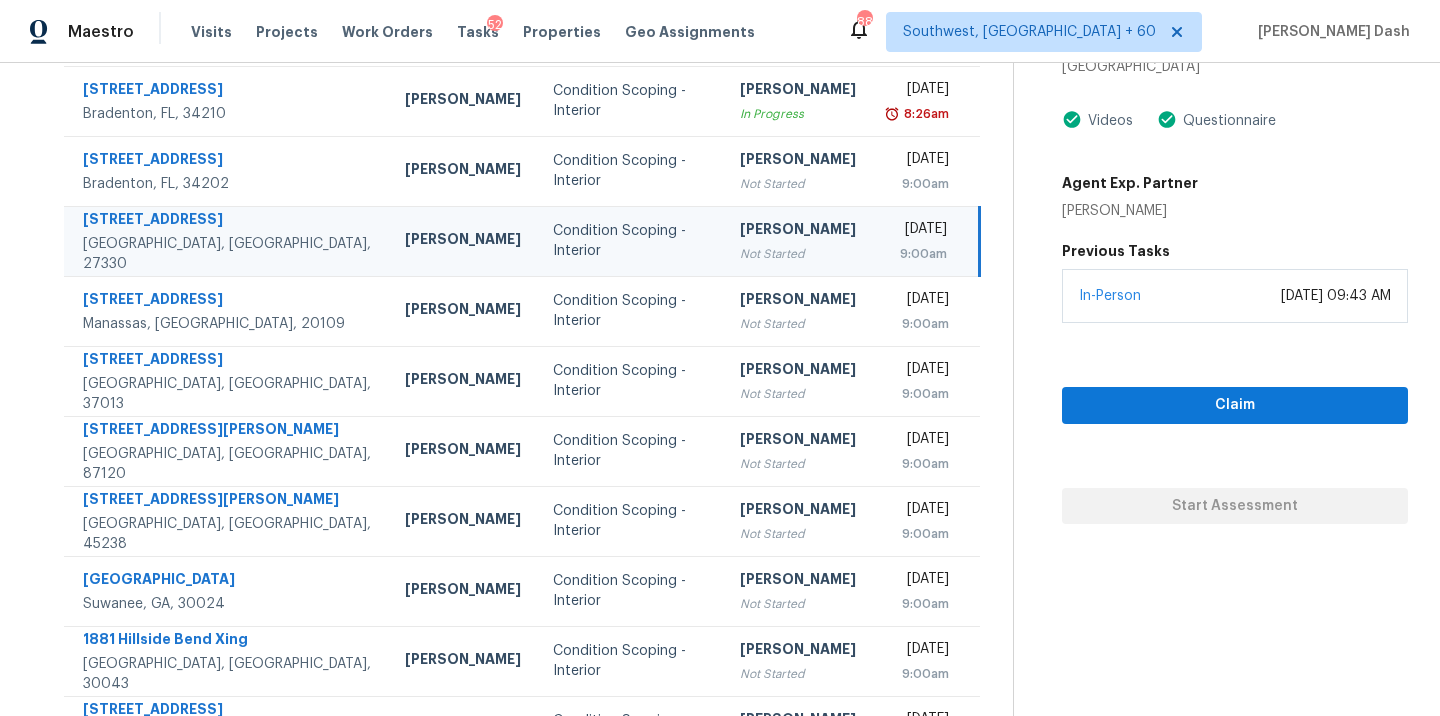 click on "[PERSON_NAME]" at bounding box center [798, 231] 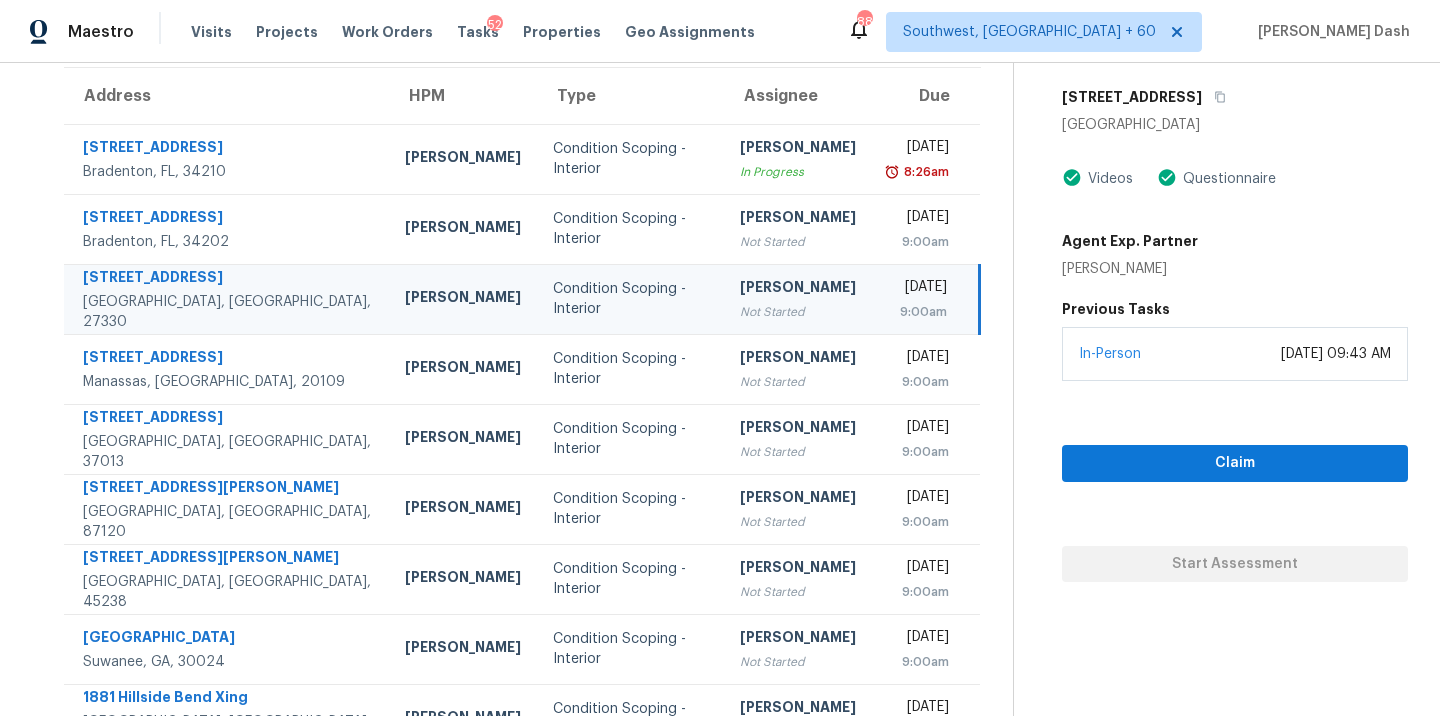 scroll, scrollTop: 125, scrollLeft: 0, axis: vertical 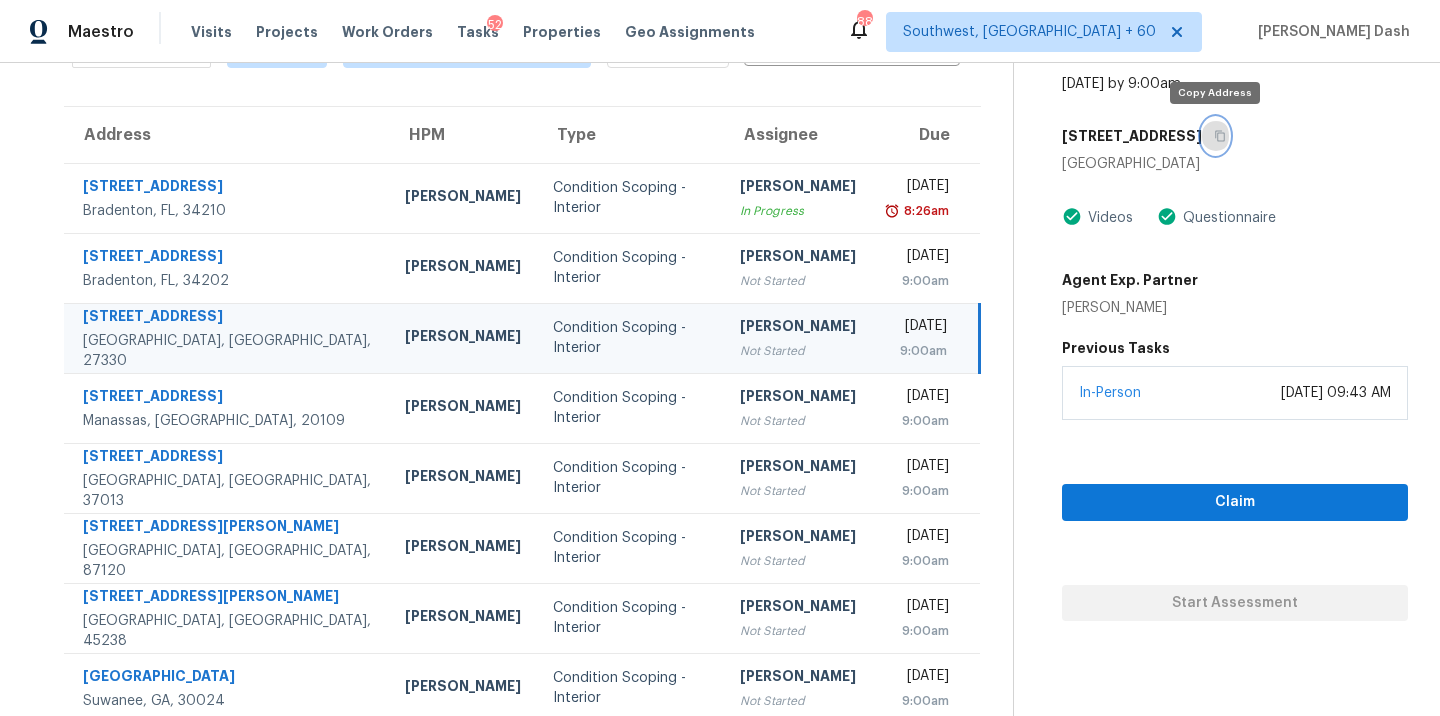 click 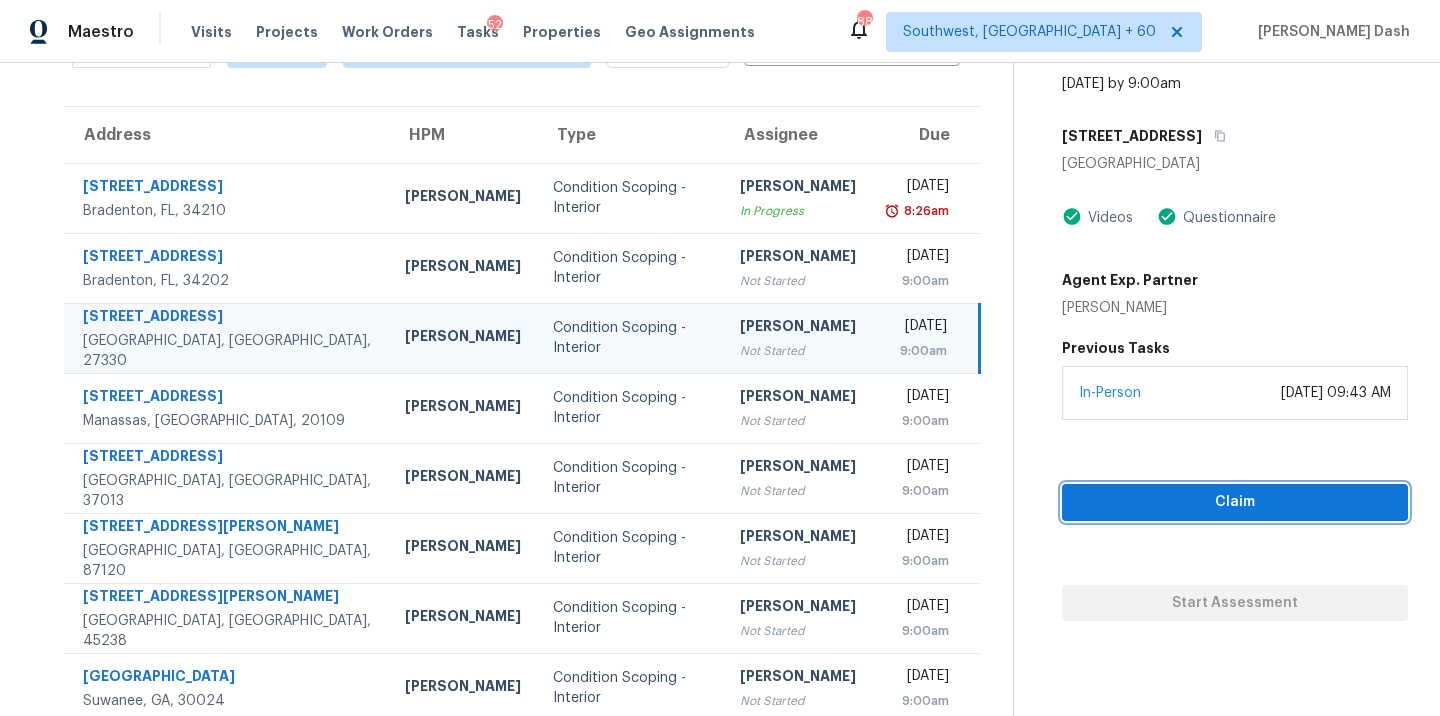 click on "Claim" at bounding box center (1235, 502) 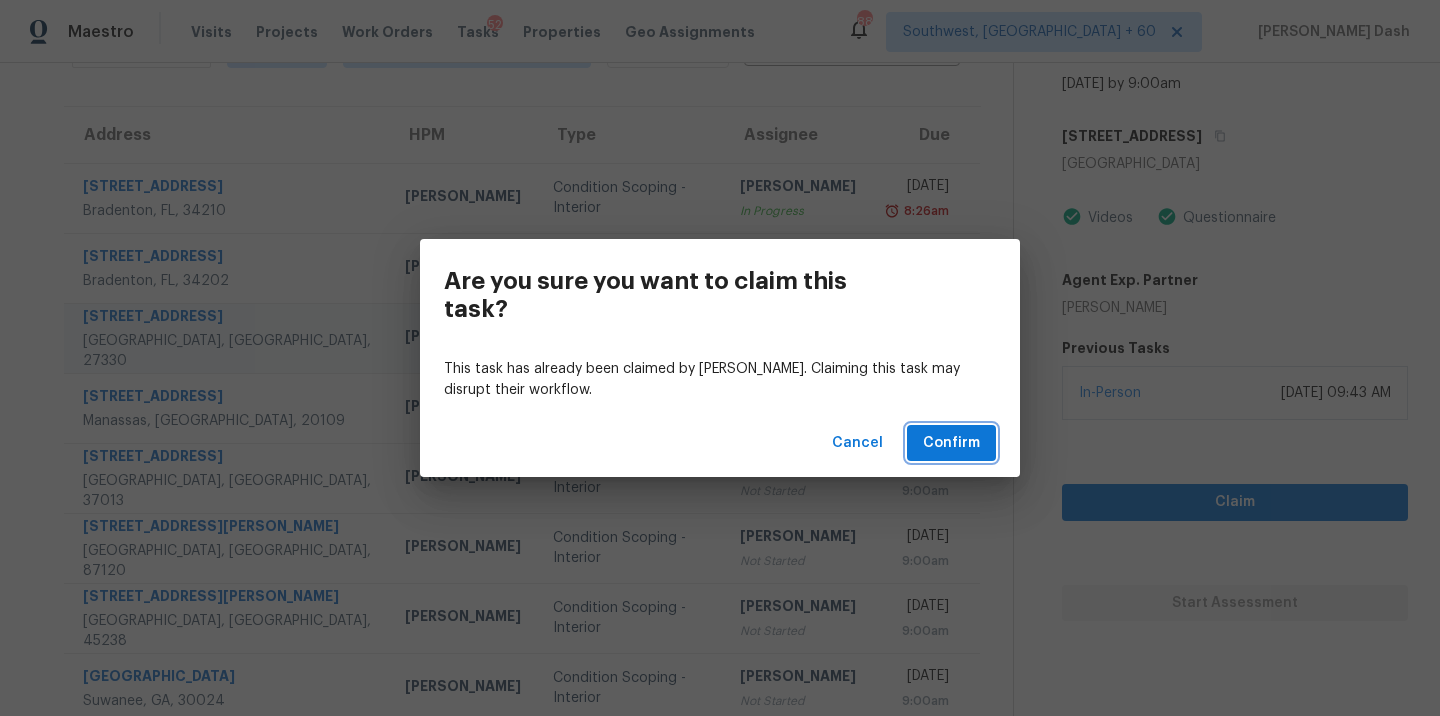 click on "Confirm" at bounding box center [951, 443] 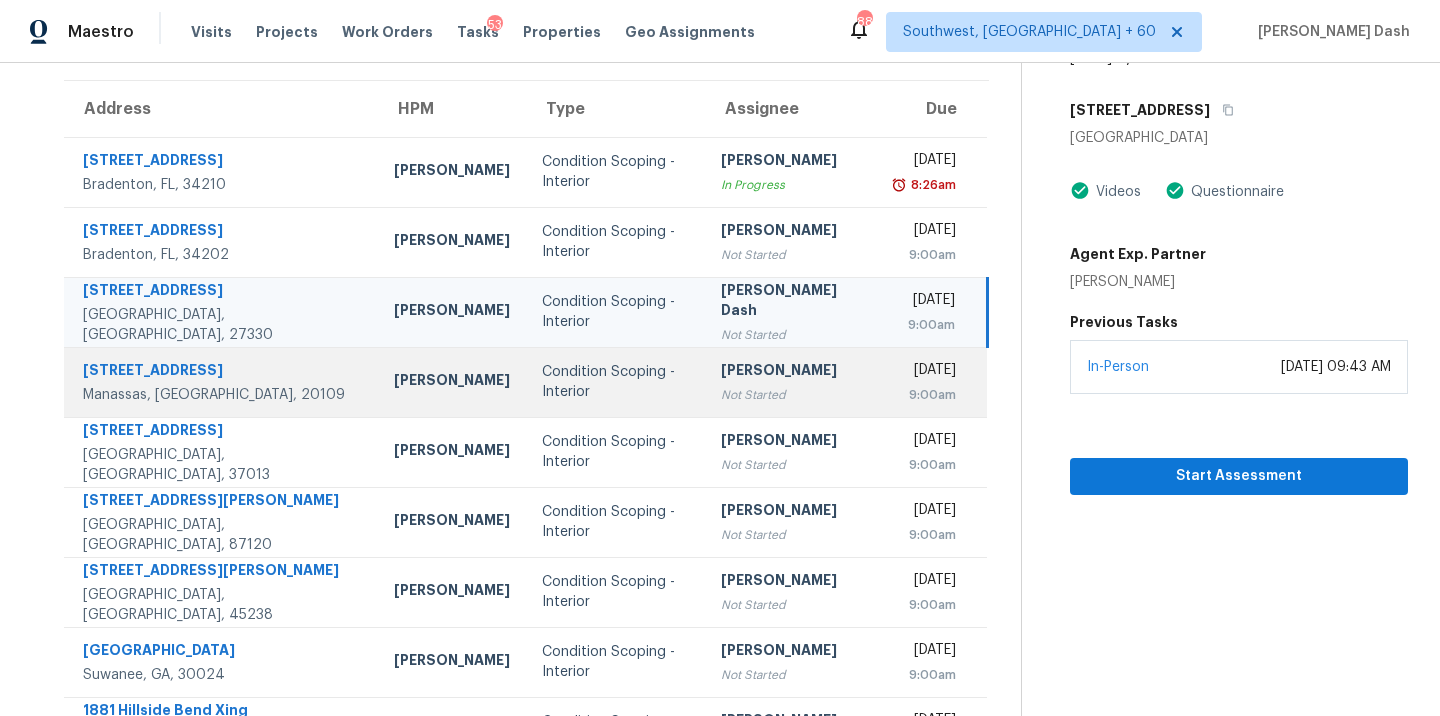 scroll, scrollTop: 162, scrollLeft: 0, axis: vertical 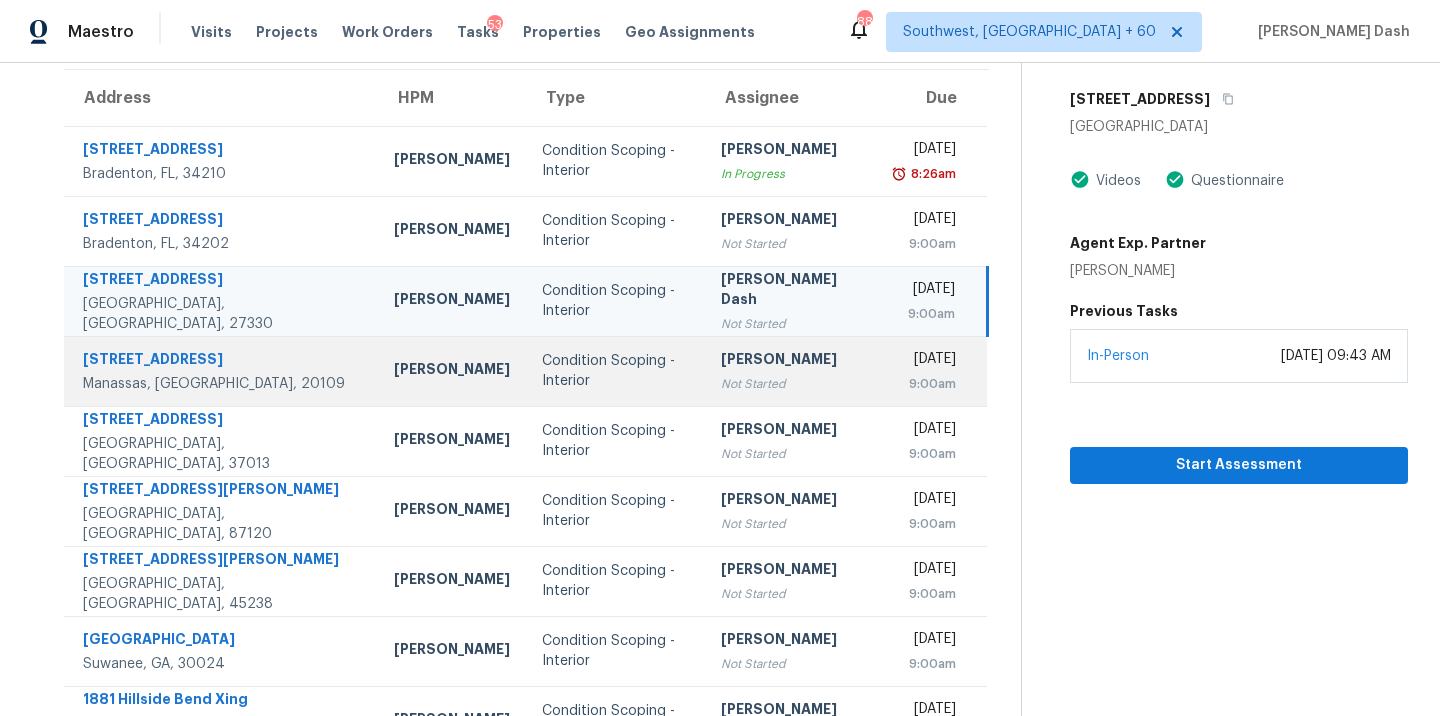 click on "Condition Scoping - Interior" at bounding box center (615, 371) 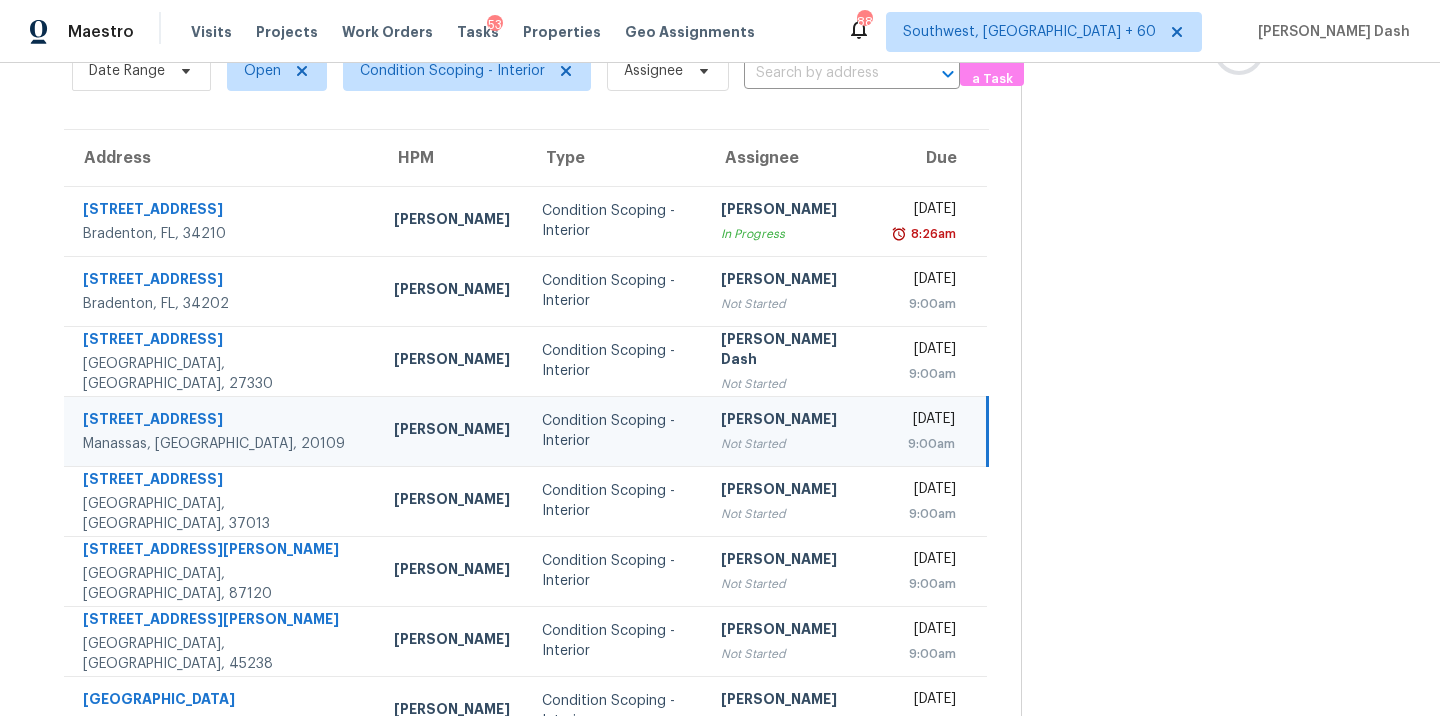 scroll, scrollTop: 36, scrollLeft: 0, axis: vertical 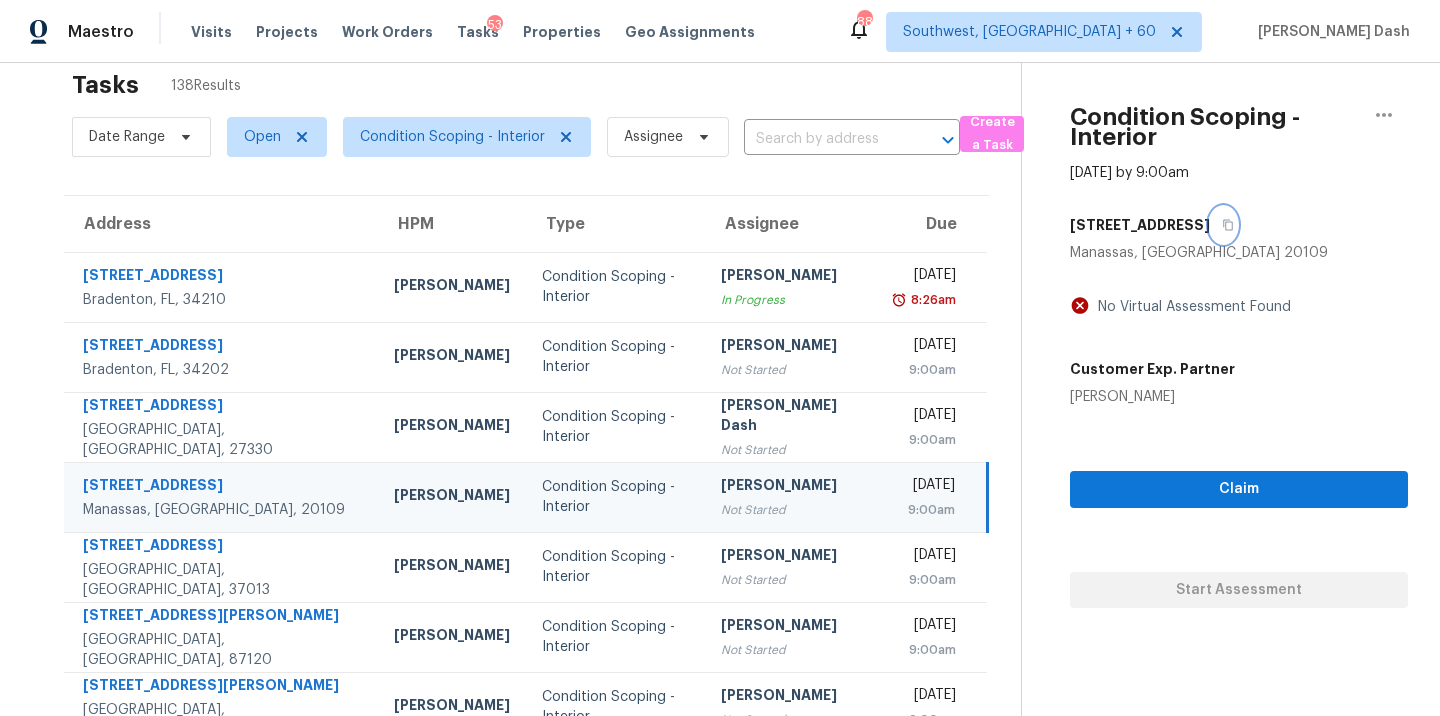 click at bounding box center [1223, 225] 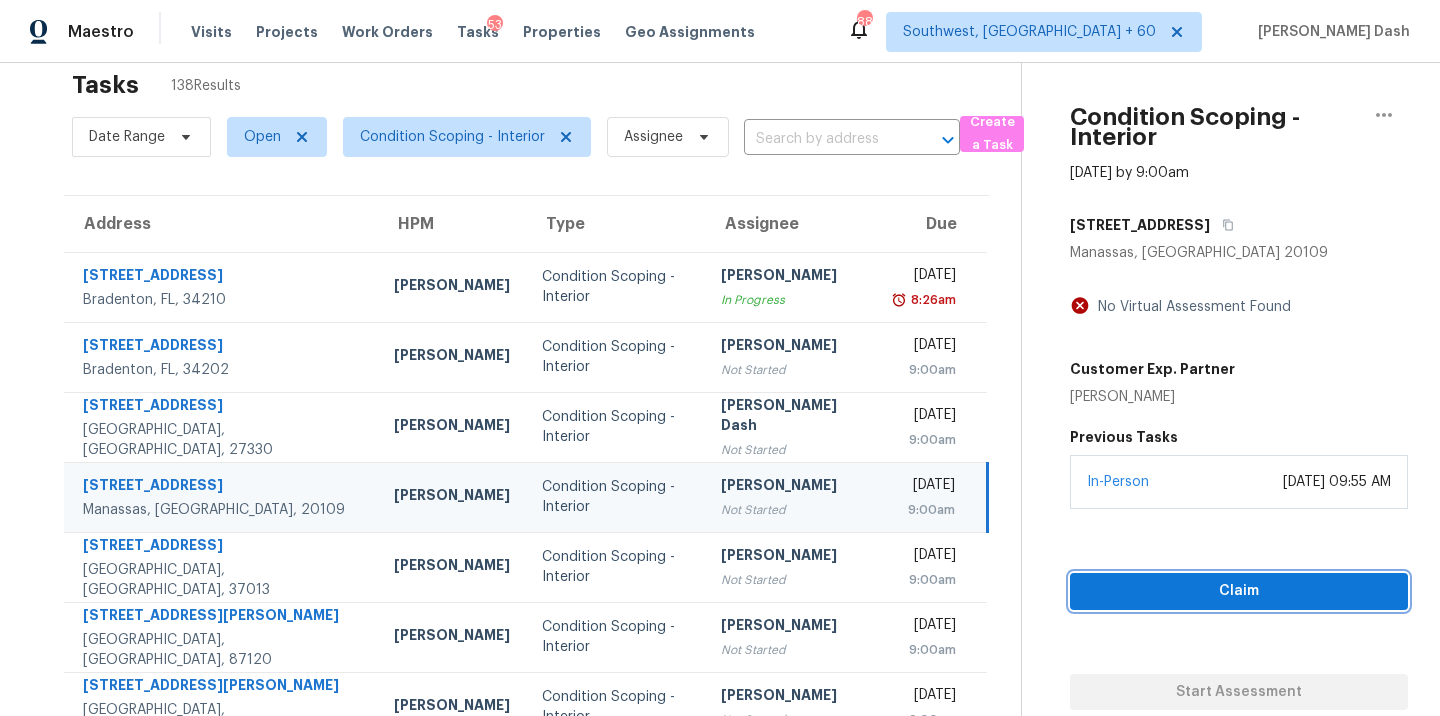 click on "Claim" at bounding box center (1239, 591) 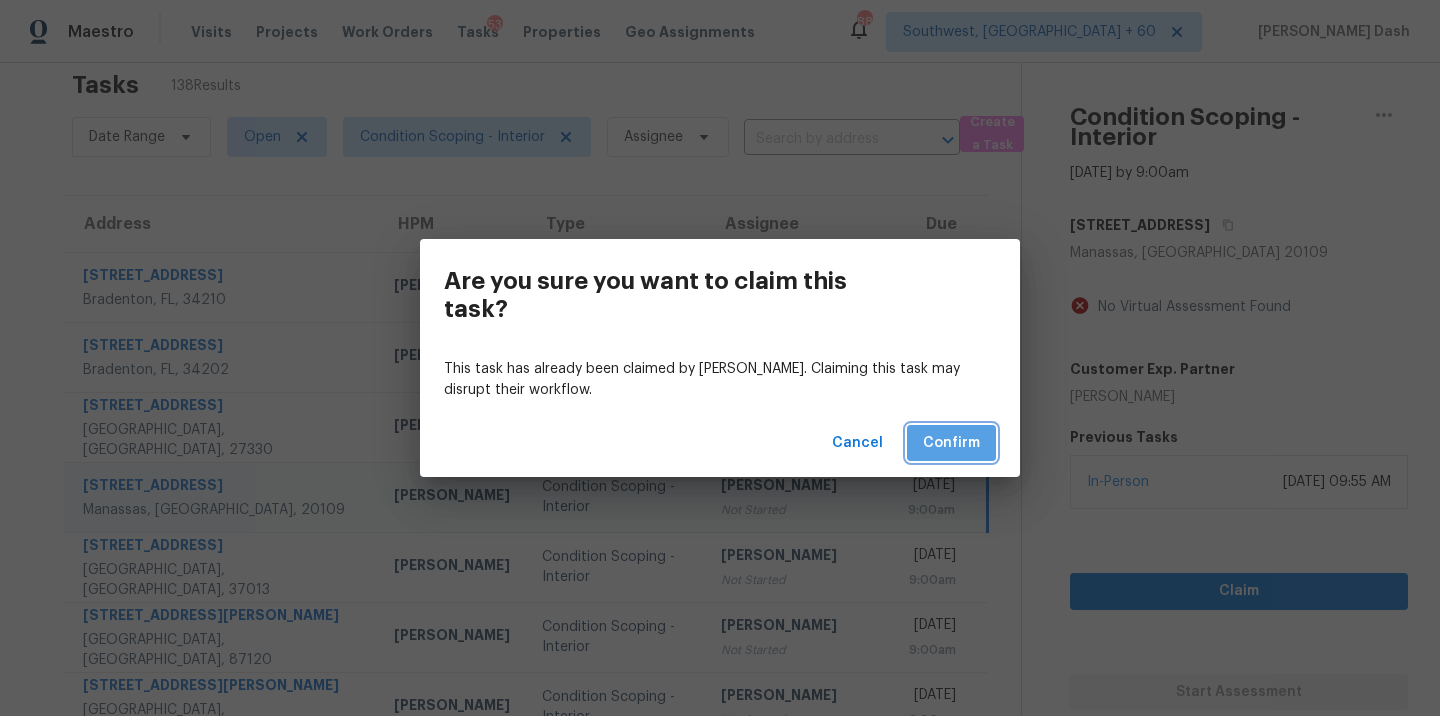 click on "Confirm" at bounding box center [951, 443] 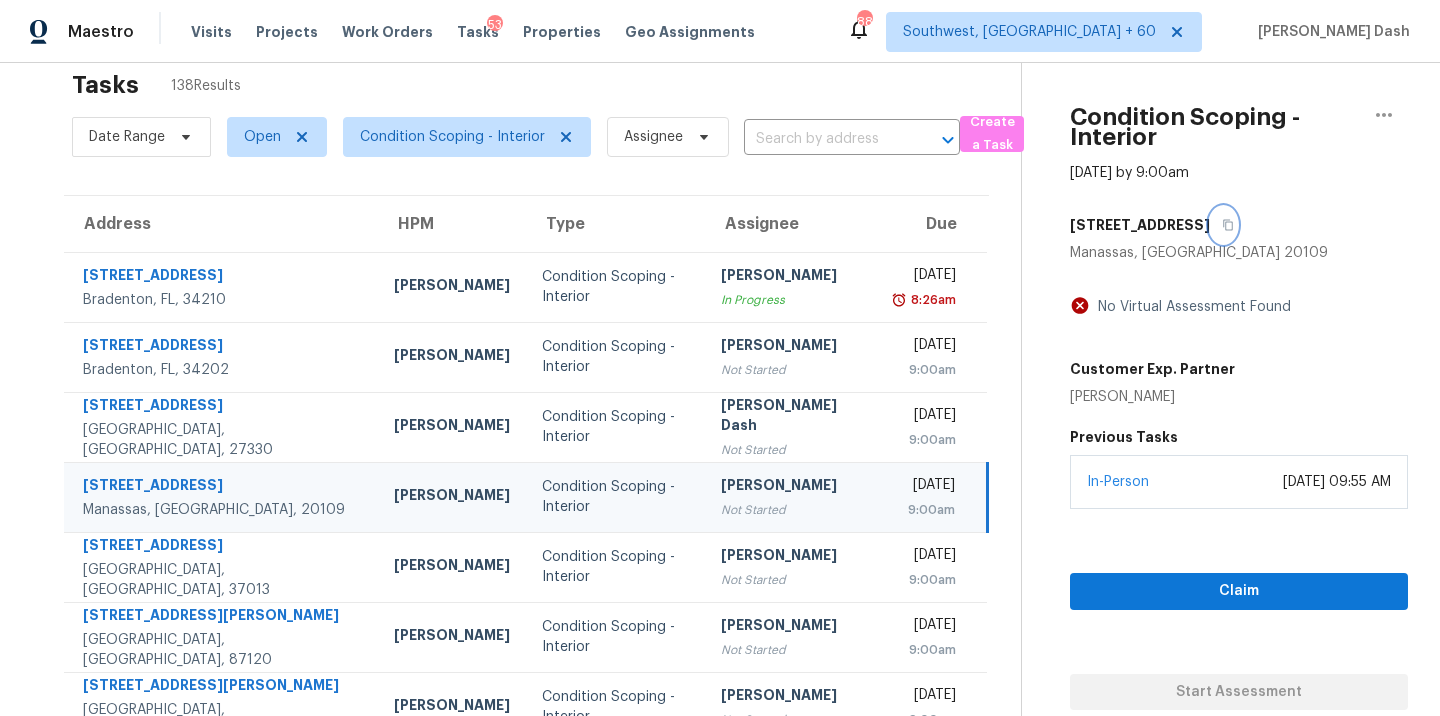 click at bounding box center (1223, 225) 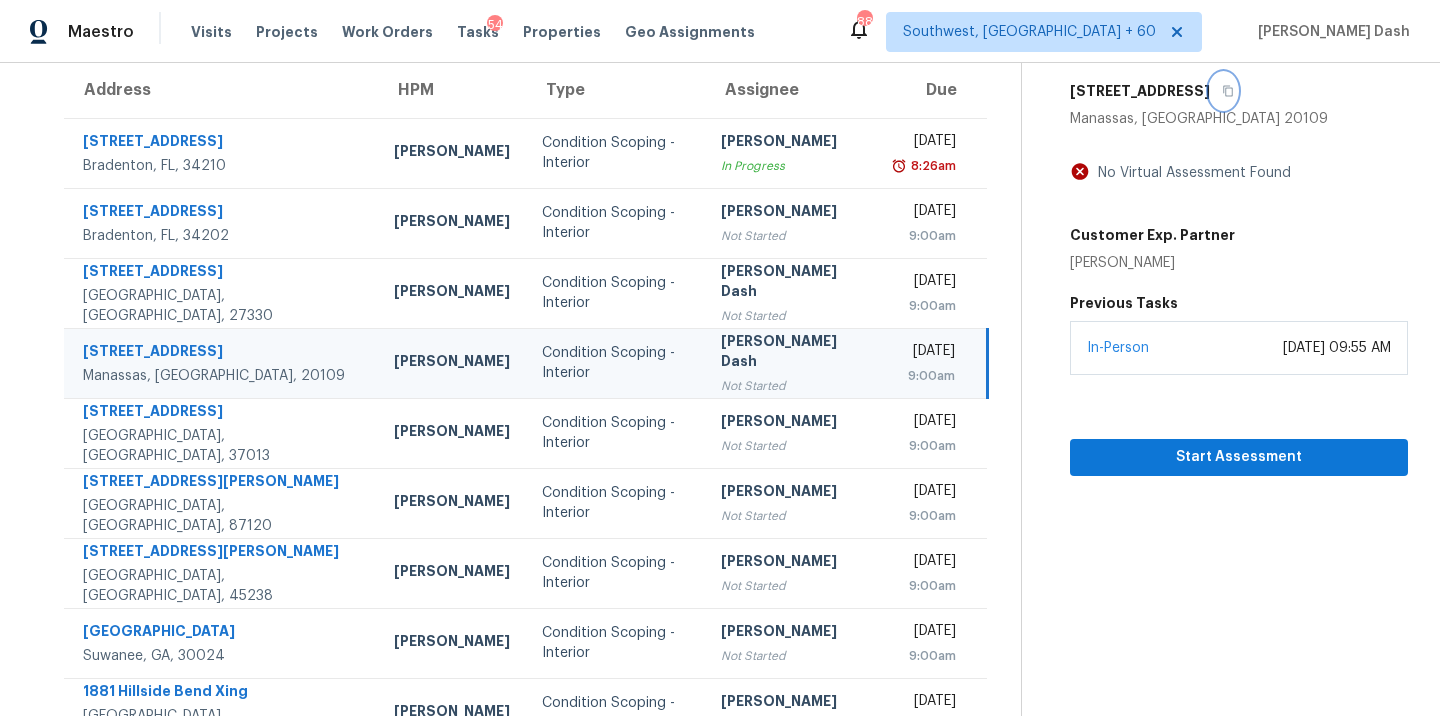 scroll, scrollTop: 182, scrollLeft: 0, axis: vertical 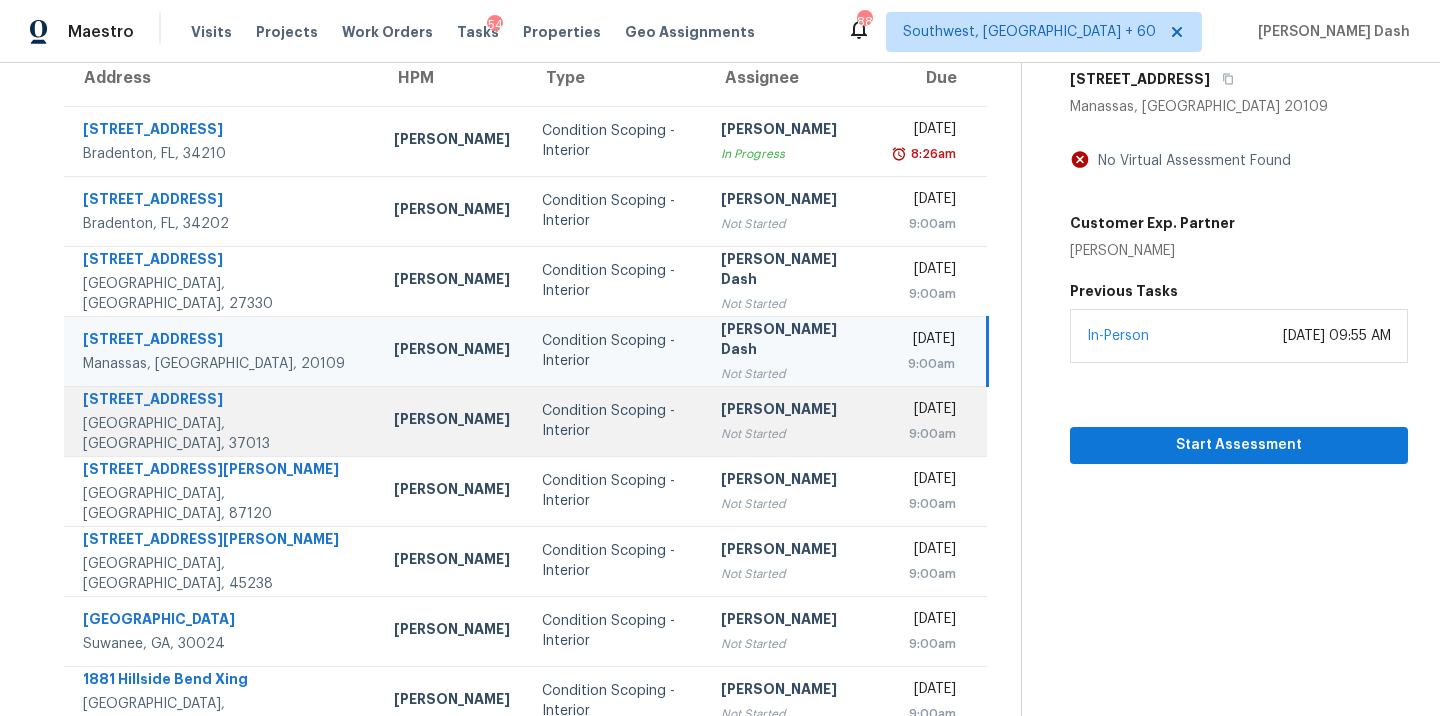 click on "Condition Scoping - Interior" at bounding box center [615, 421] 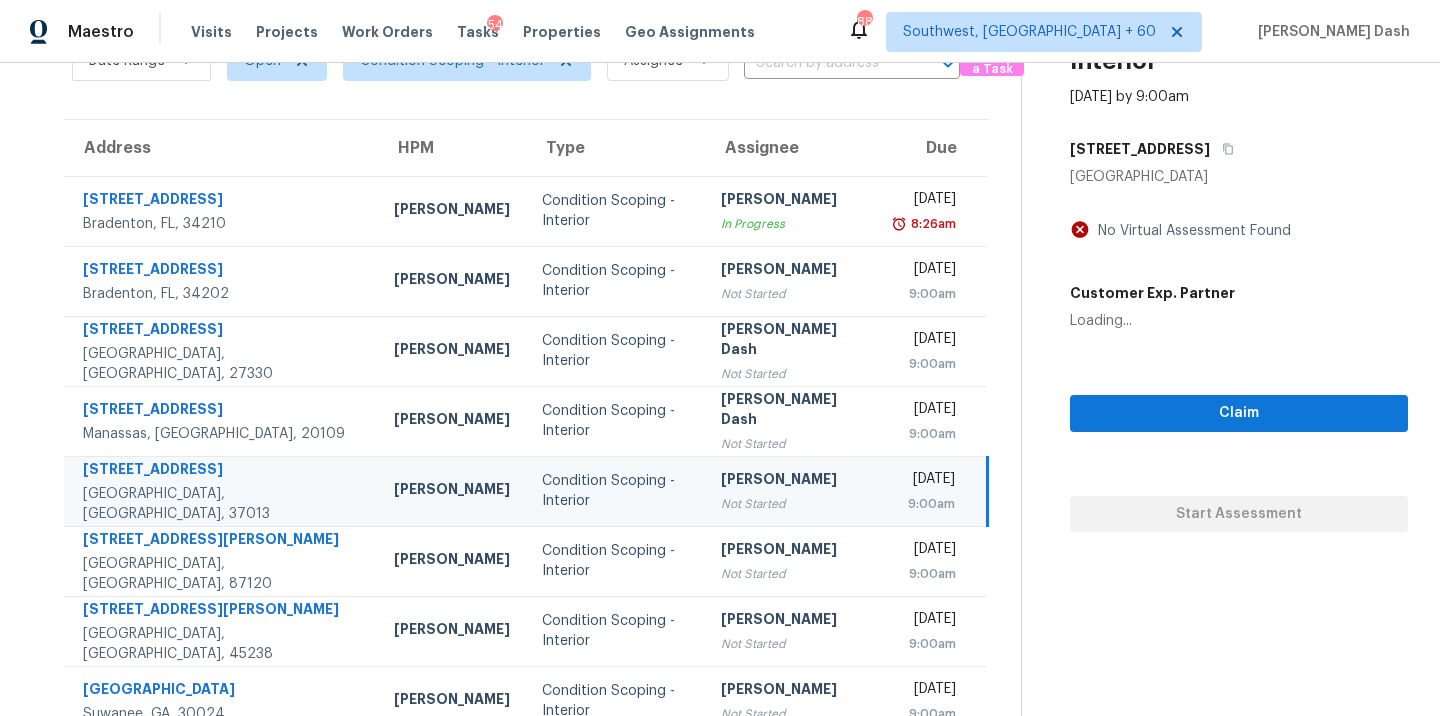 scroll, scrollTop: 0, scrollLeft: 0, axis: both 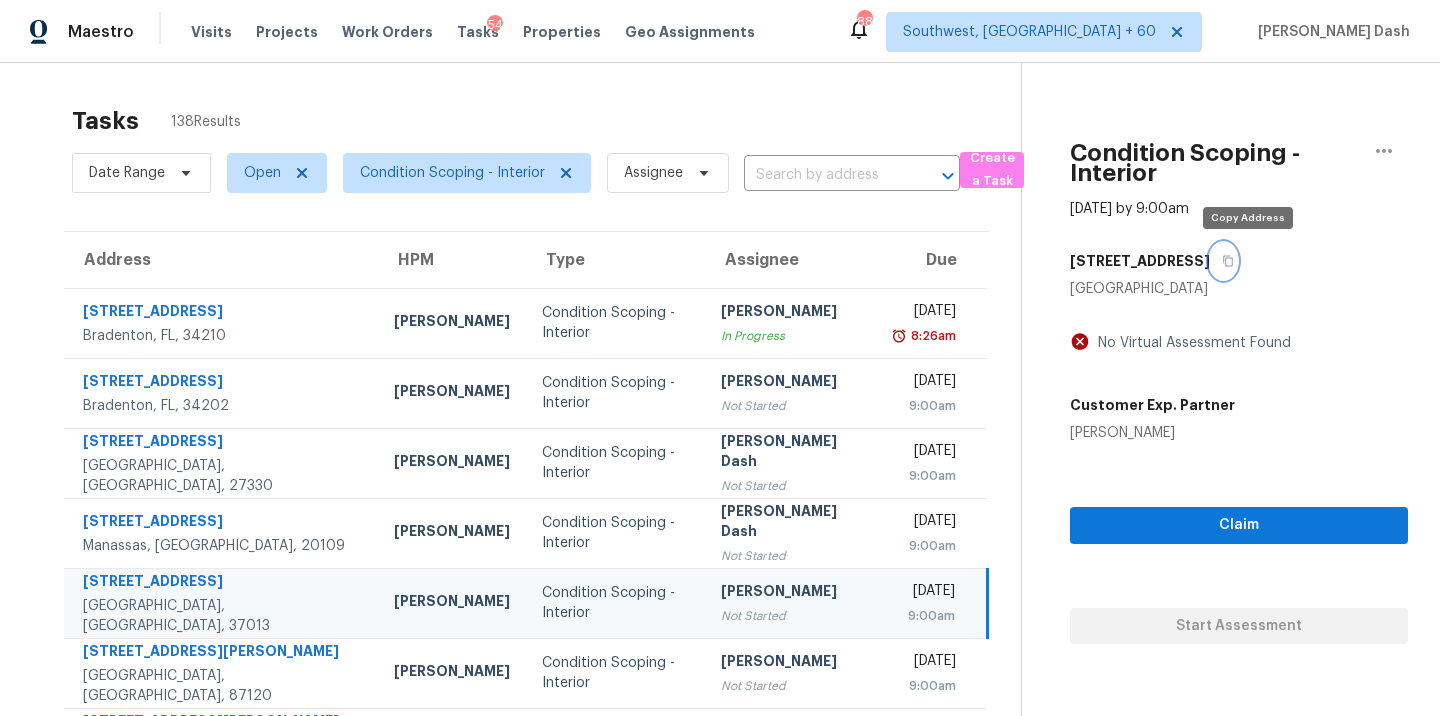 click at bounding box center [1223, 261] 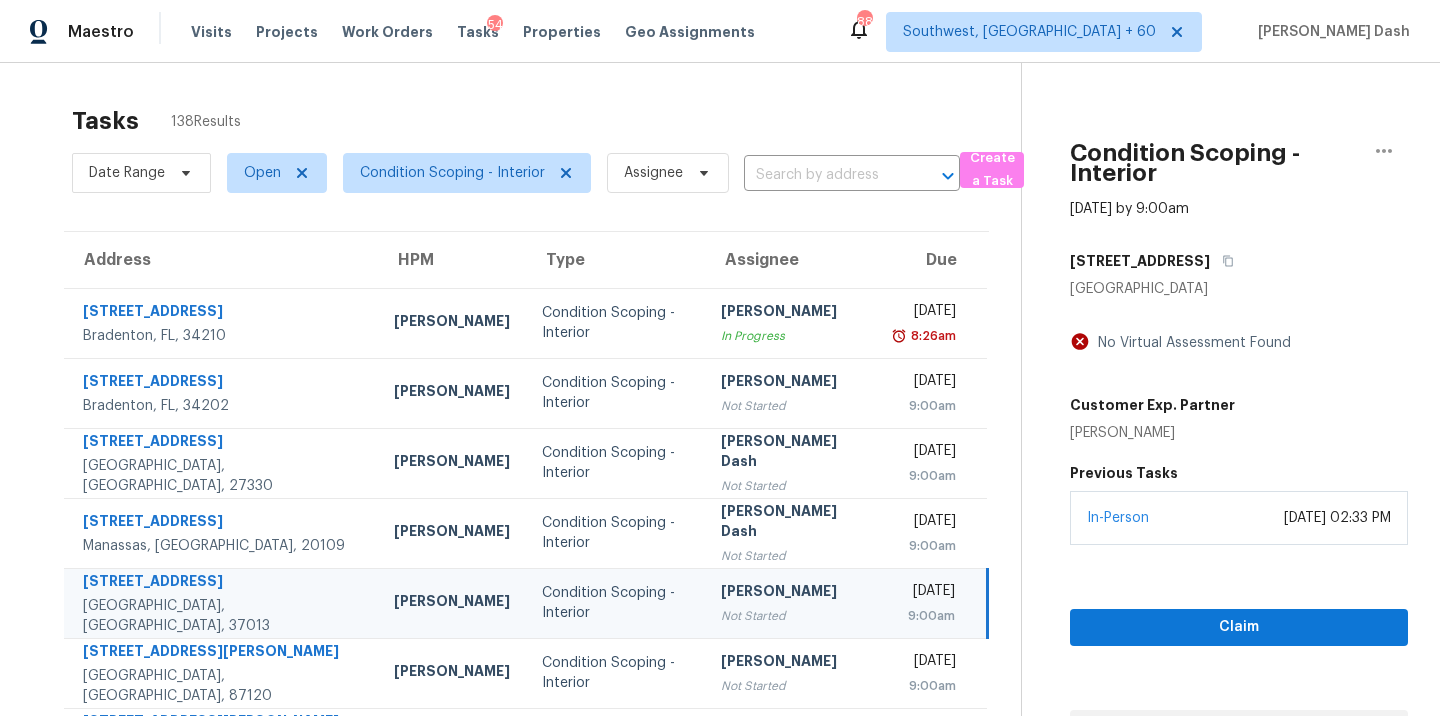 click on "Claim Start Assessment" at bounding box center (1239, 645) 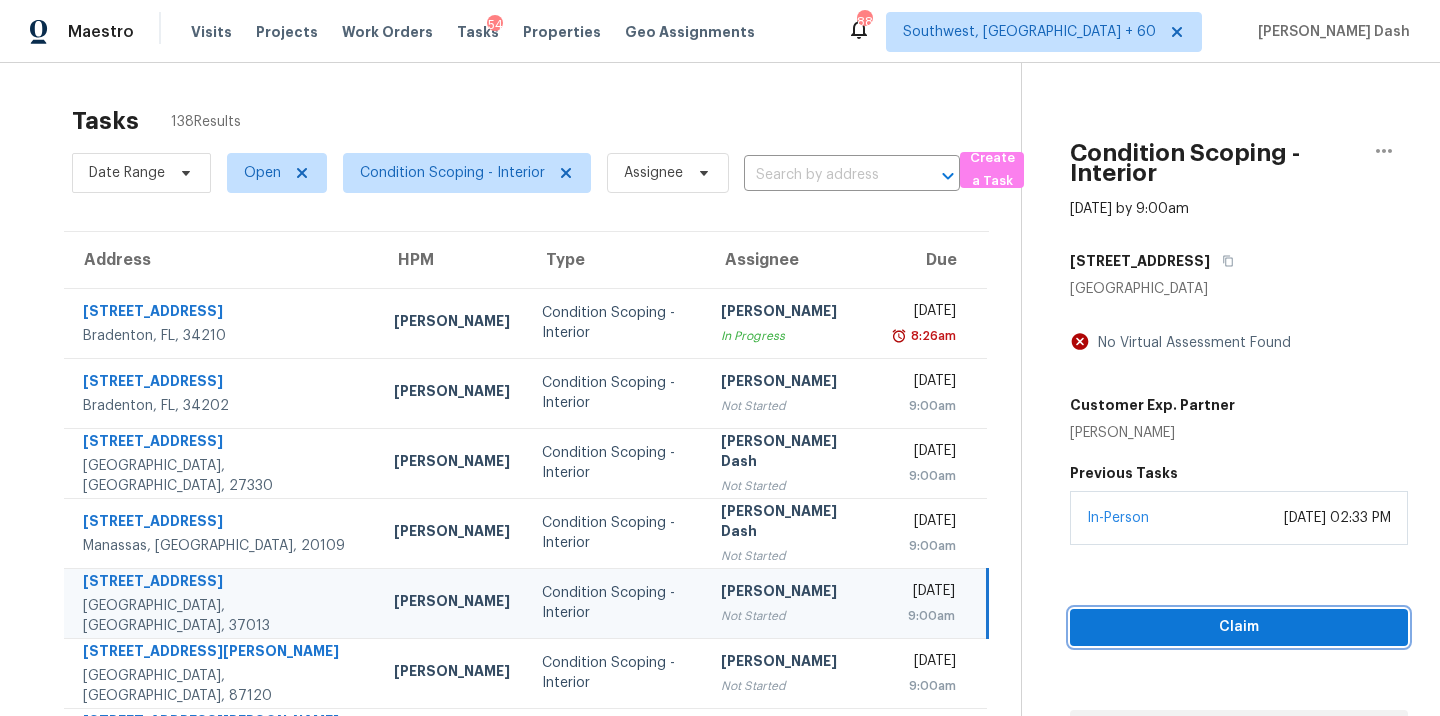 click on "Claim" at bounding box center [1239, 627] 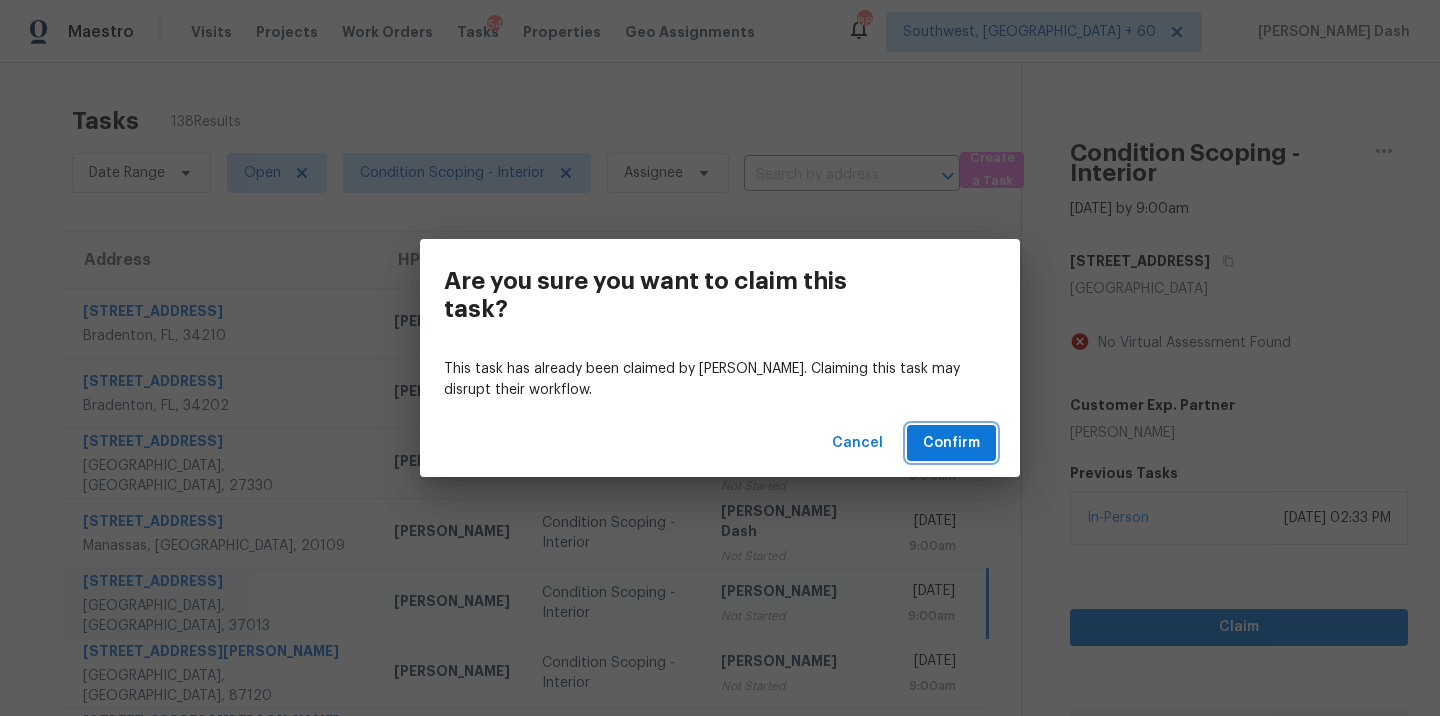 click on "Confirm" at bounding box center (951, 443) 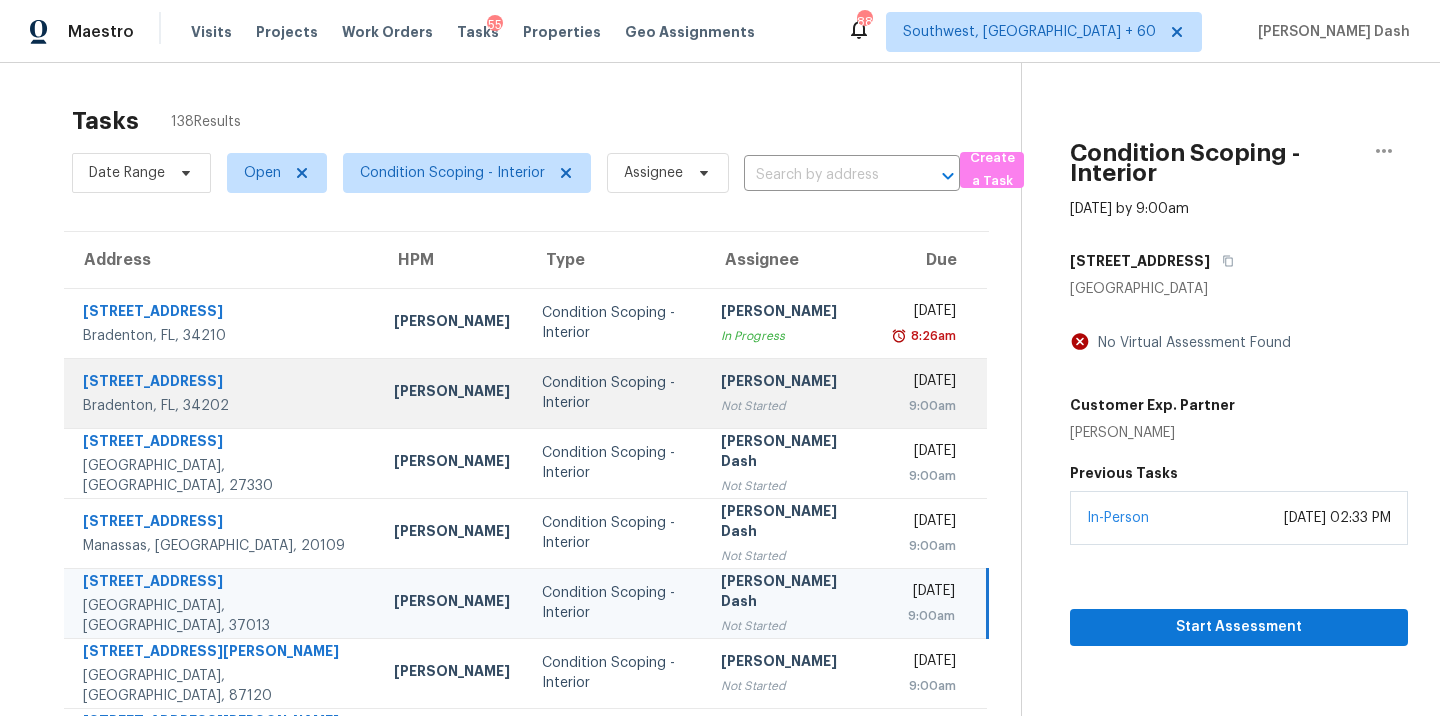 click on "Condition Scoping - Interior" at bounding box center [615, 393] 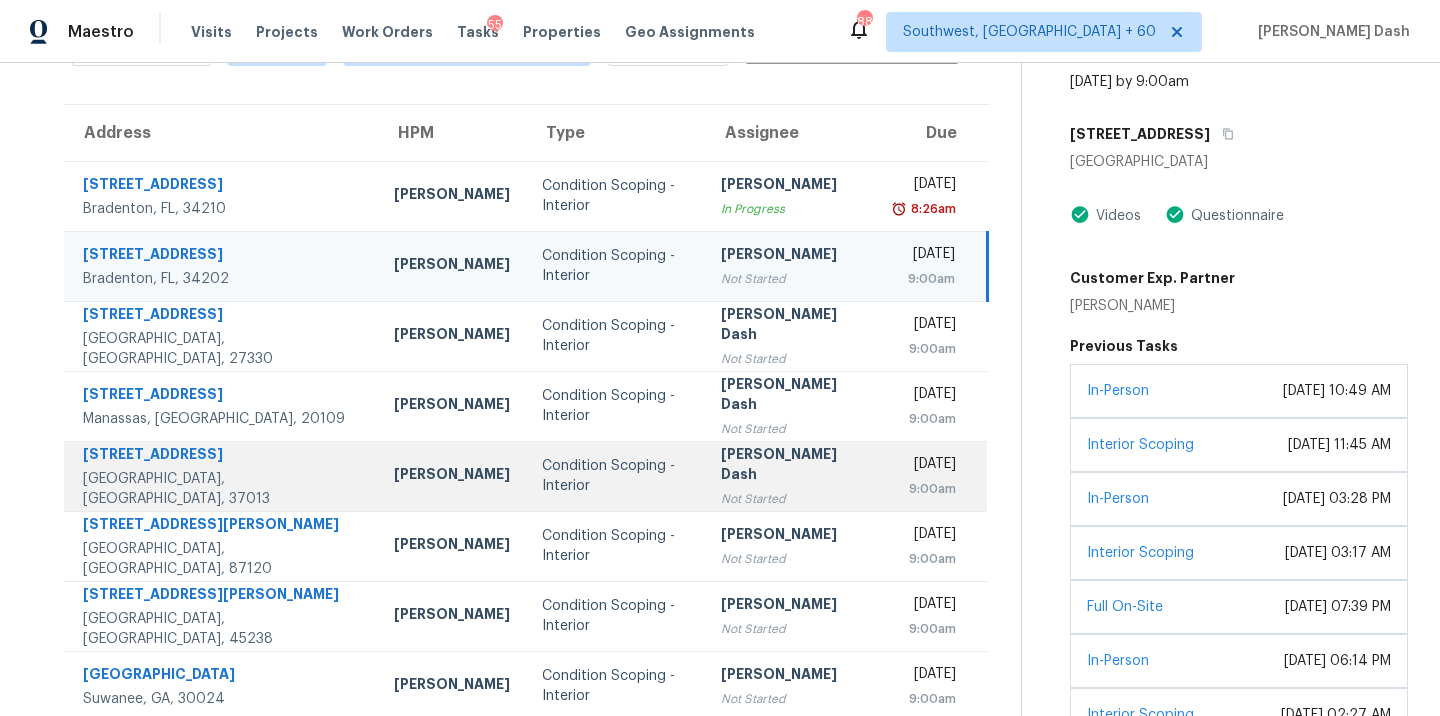 scroll, scrollTop: 195, scrollLeft: 0, axis: vertical 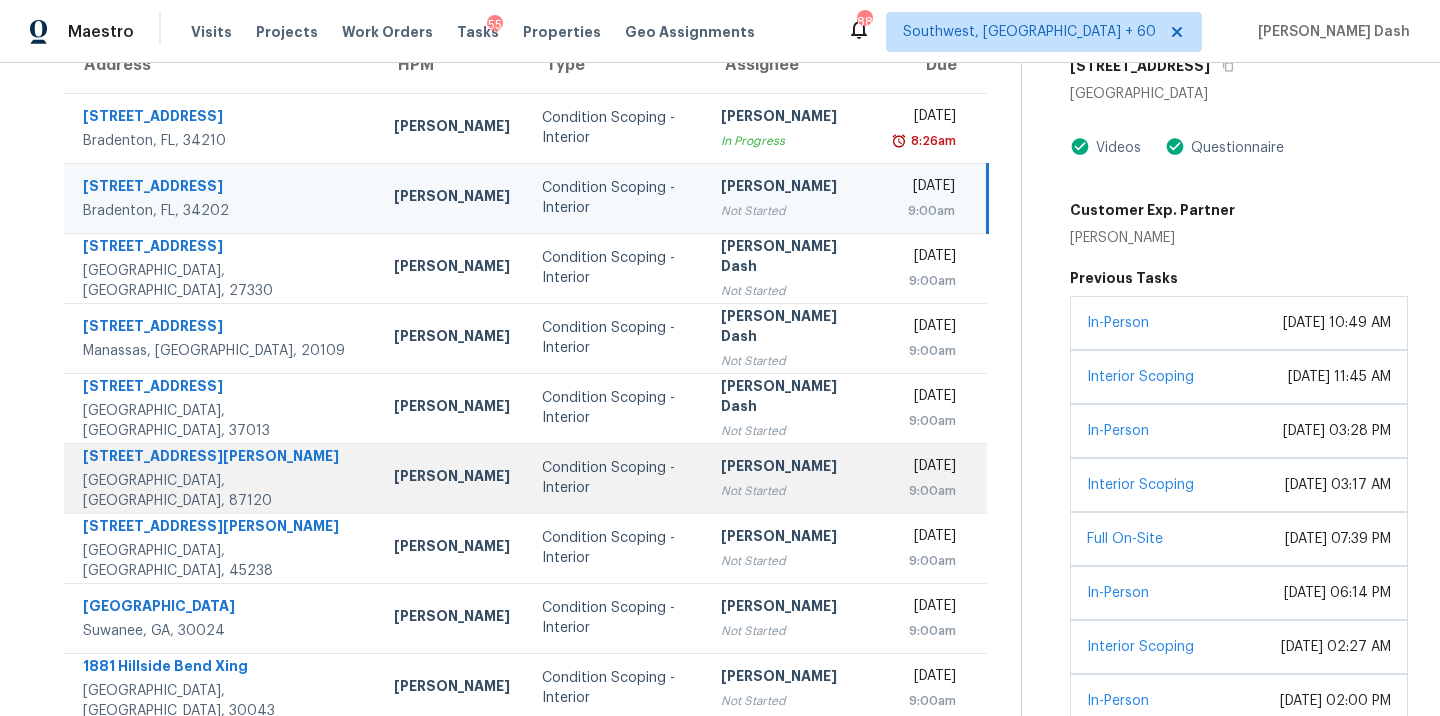 click on "Condition Scoping - Interior" at bounding box center (615, 478) 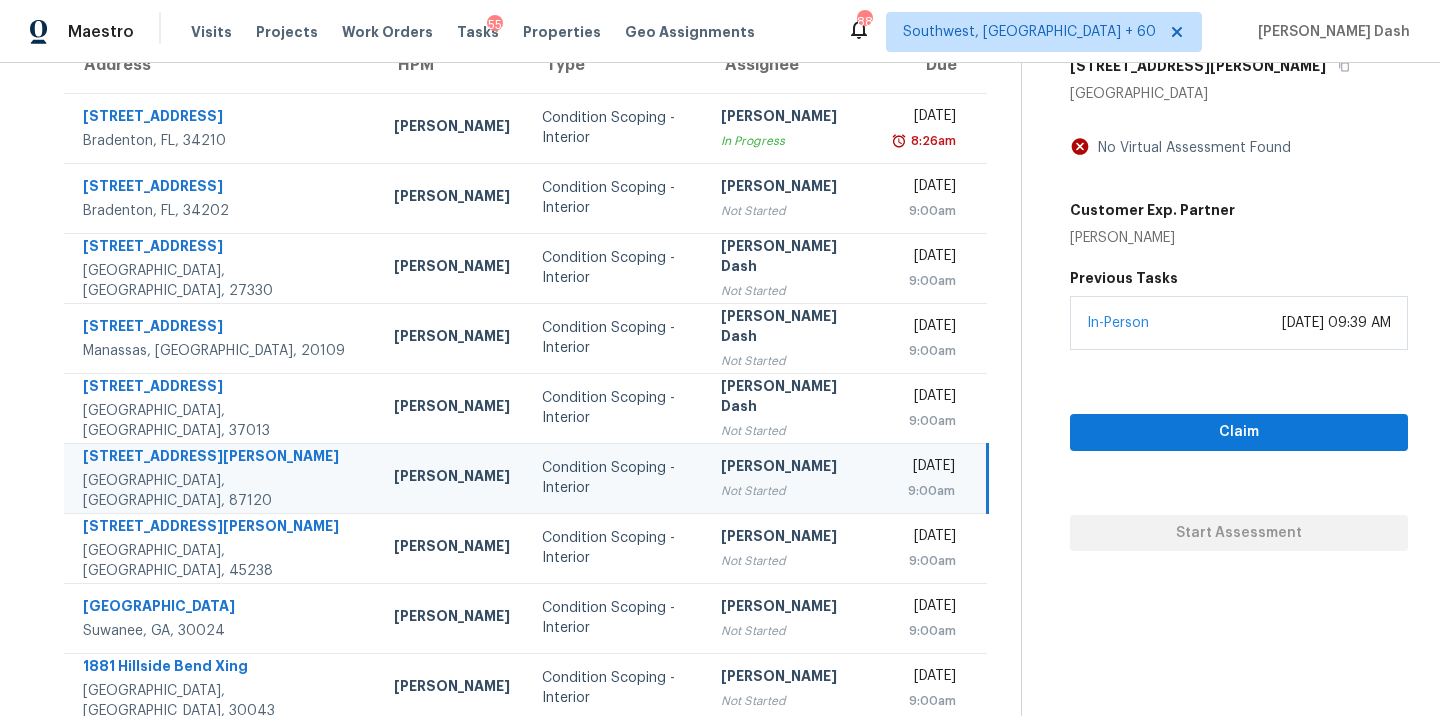 scroll, scrollTop: 10, scrollLeft: 0, axis: vertical 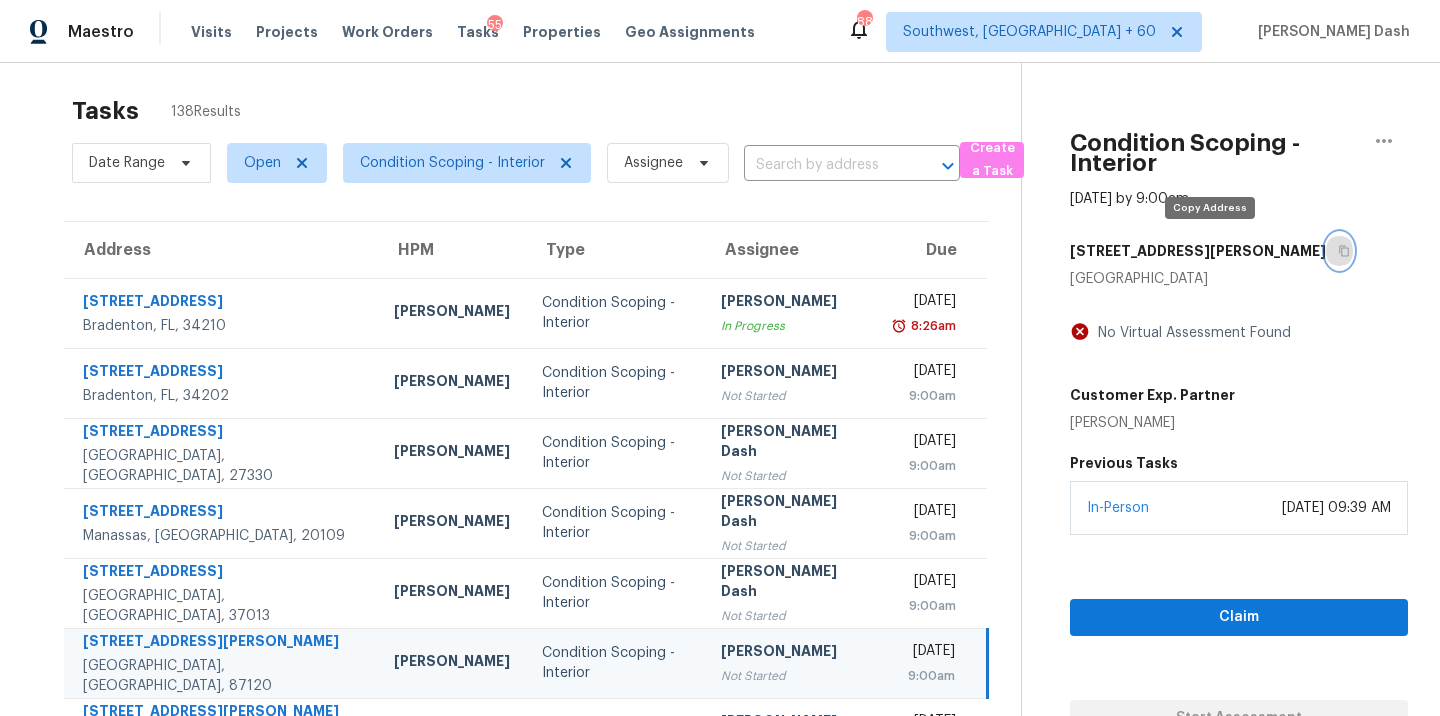 click 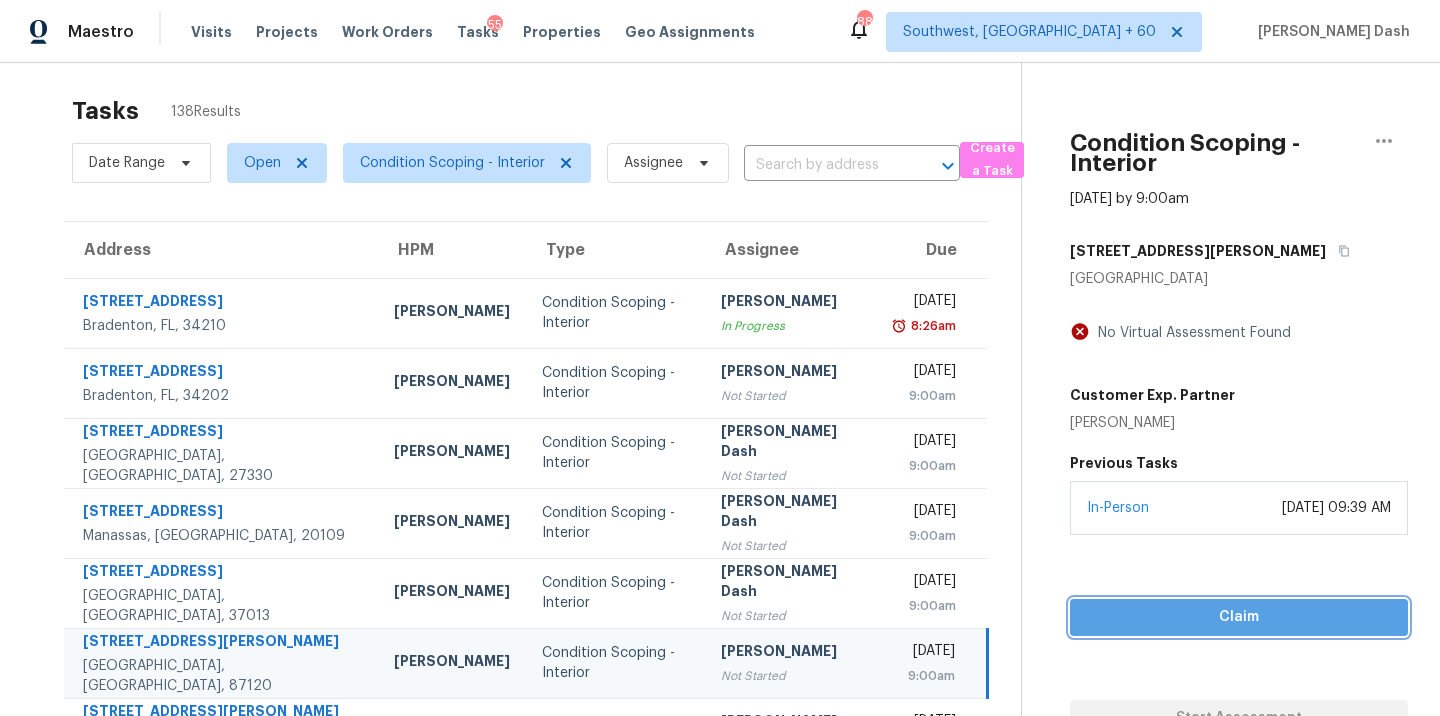 click on "Claim" at bounding box center (1239, 617) 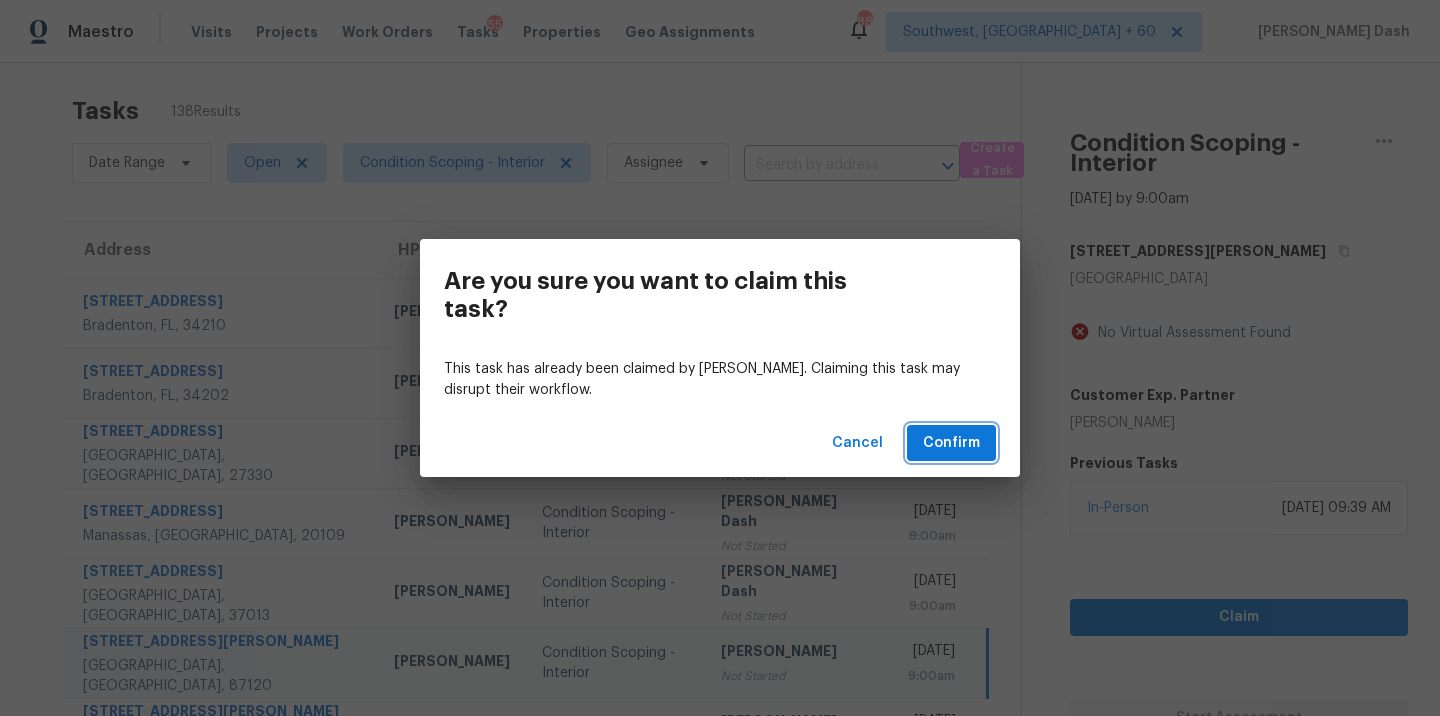 click on "Confirm" at bounding box center (951, 443) 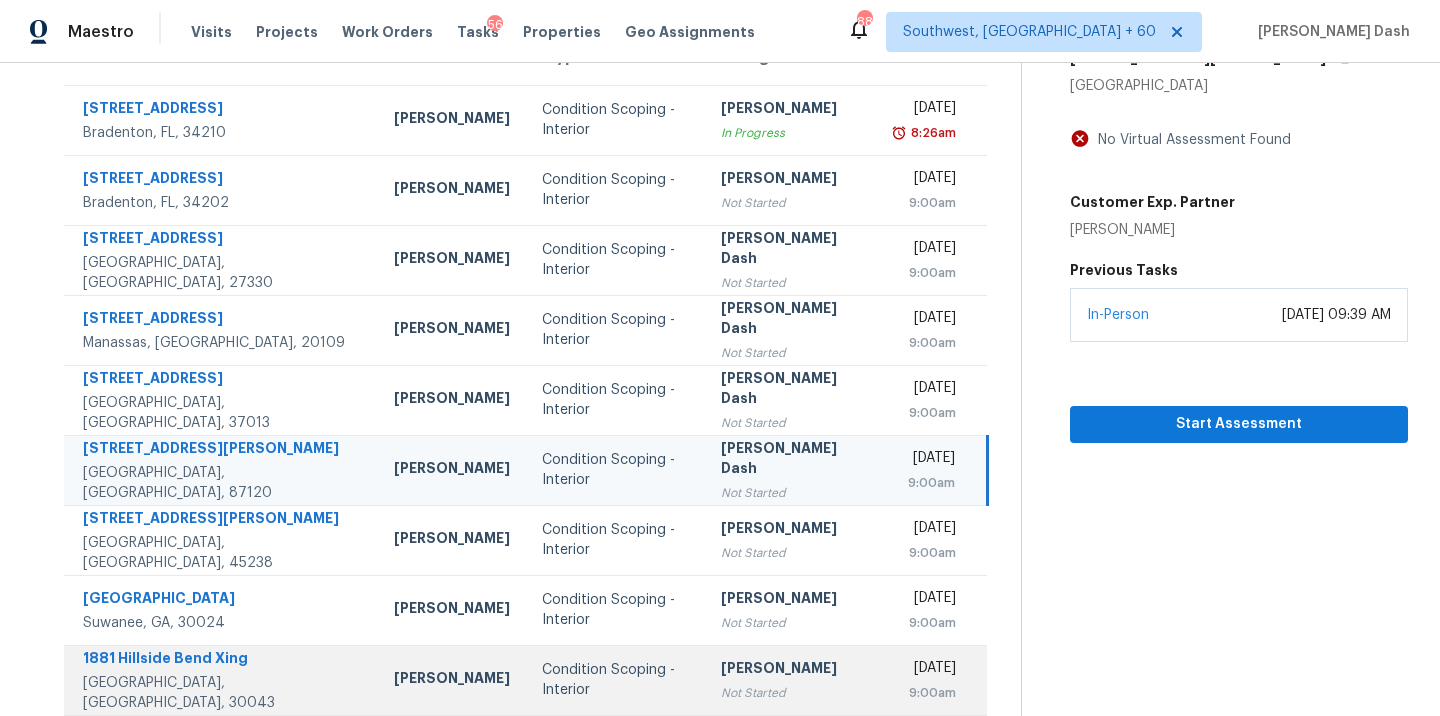 scroll, scrollTop: 278, scrollLeft: 0, axis: vertical 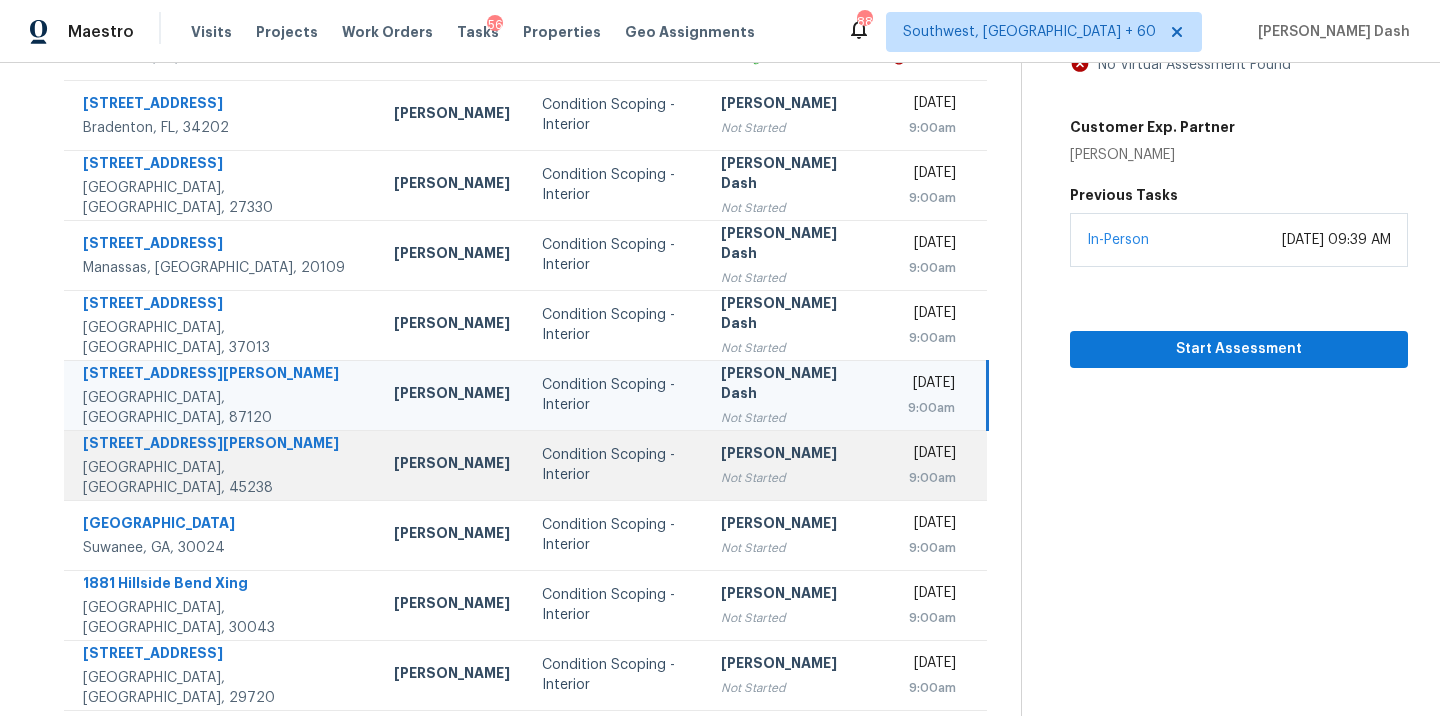 click on "Condition Scoping - Interior" at bounding box center [615, 465] 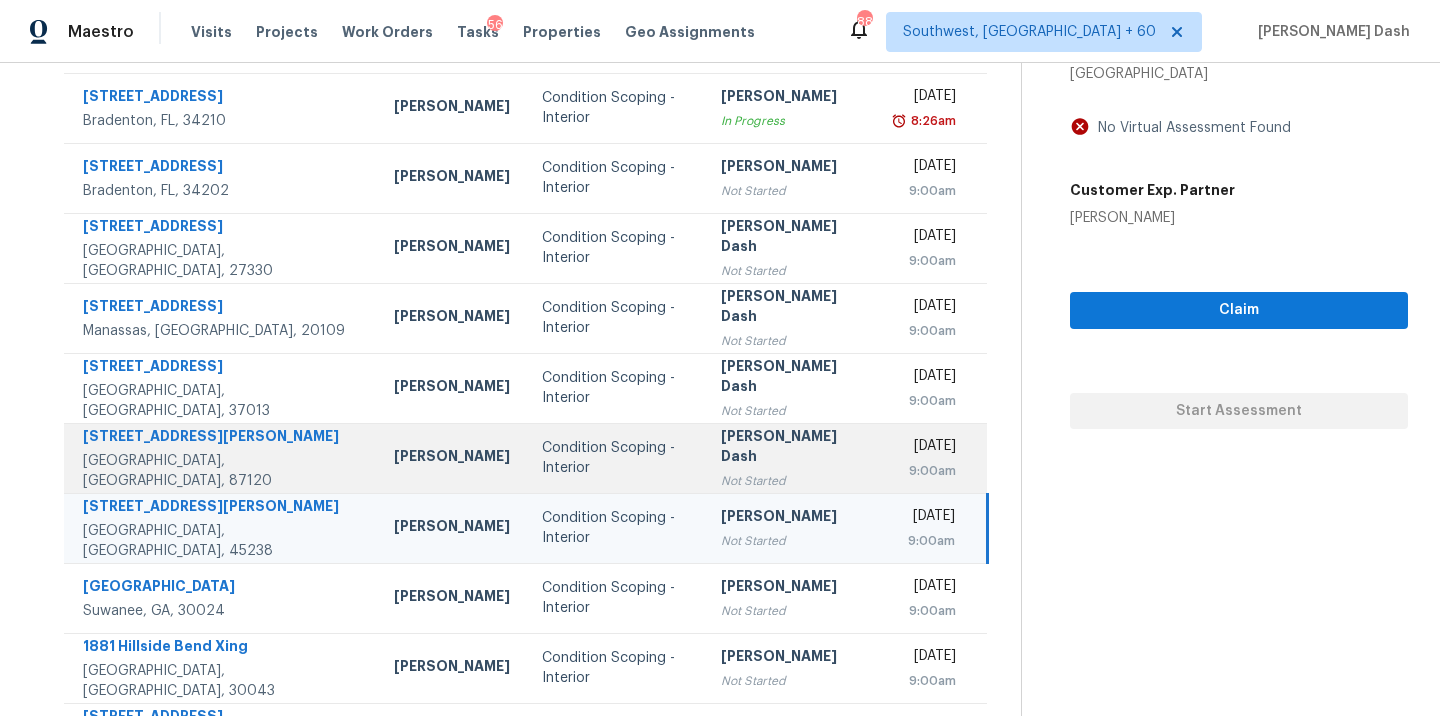 scroll, scrollTop: 118, scrollLeft: 0, axis: vertical 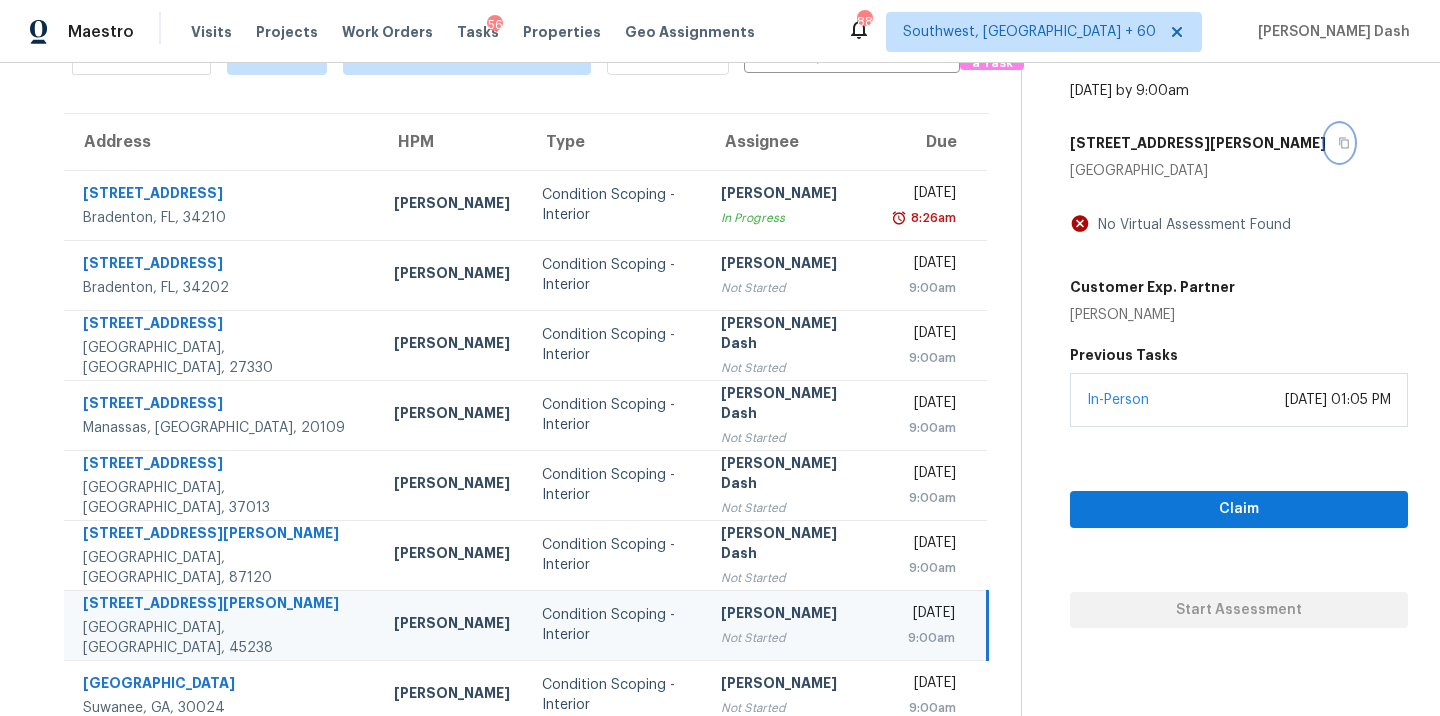 click 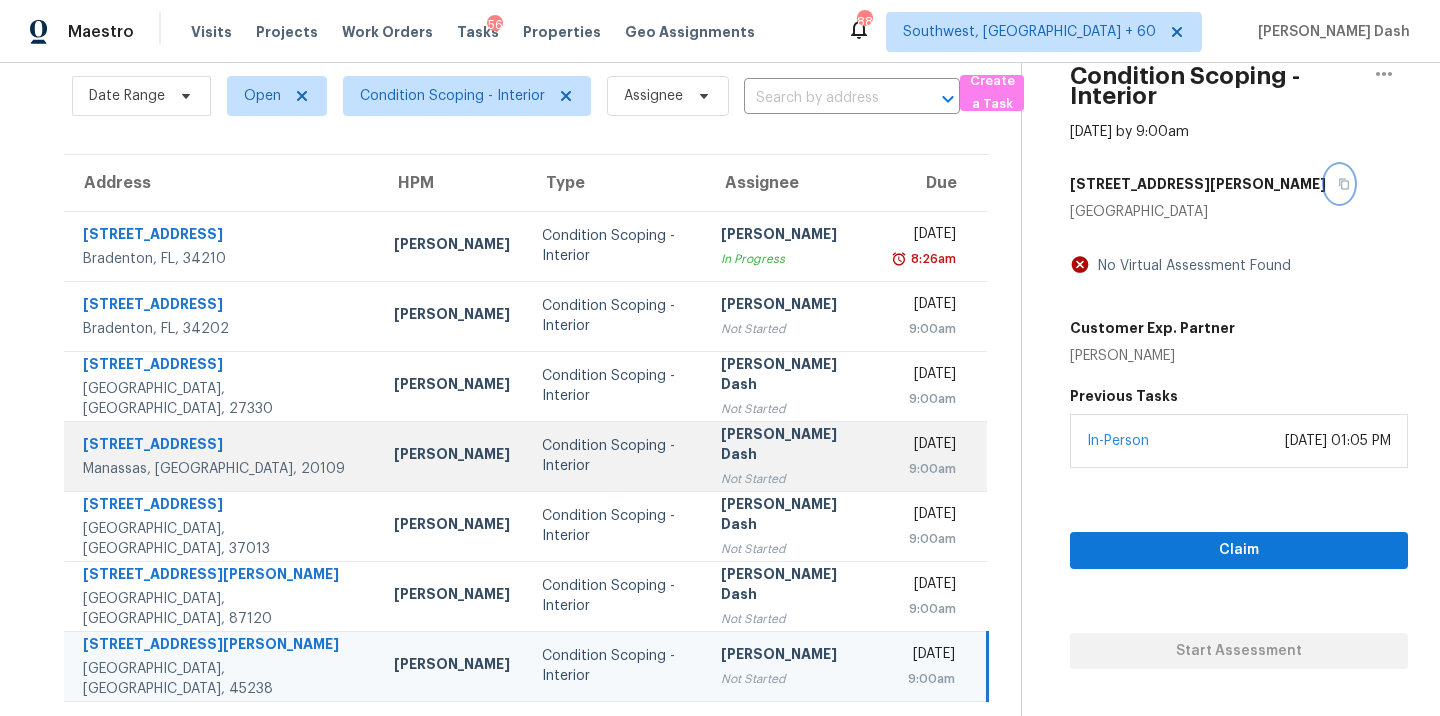 scroll, scrollTop: 0, scrollLeft: 0, axis: both 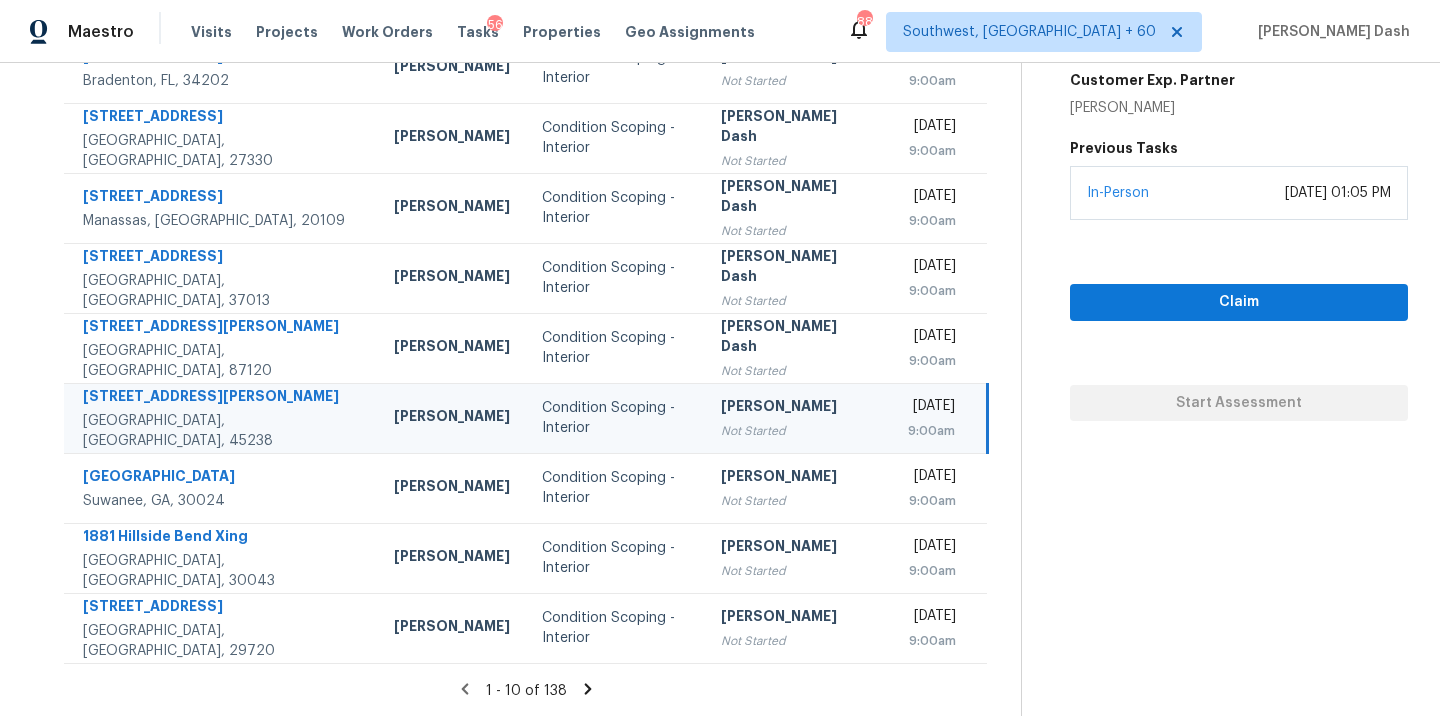 click 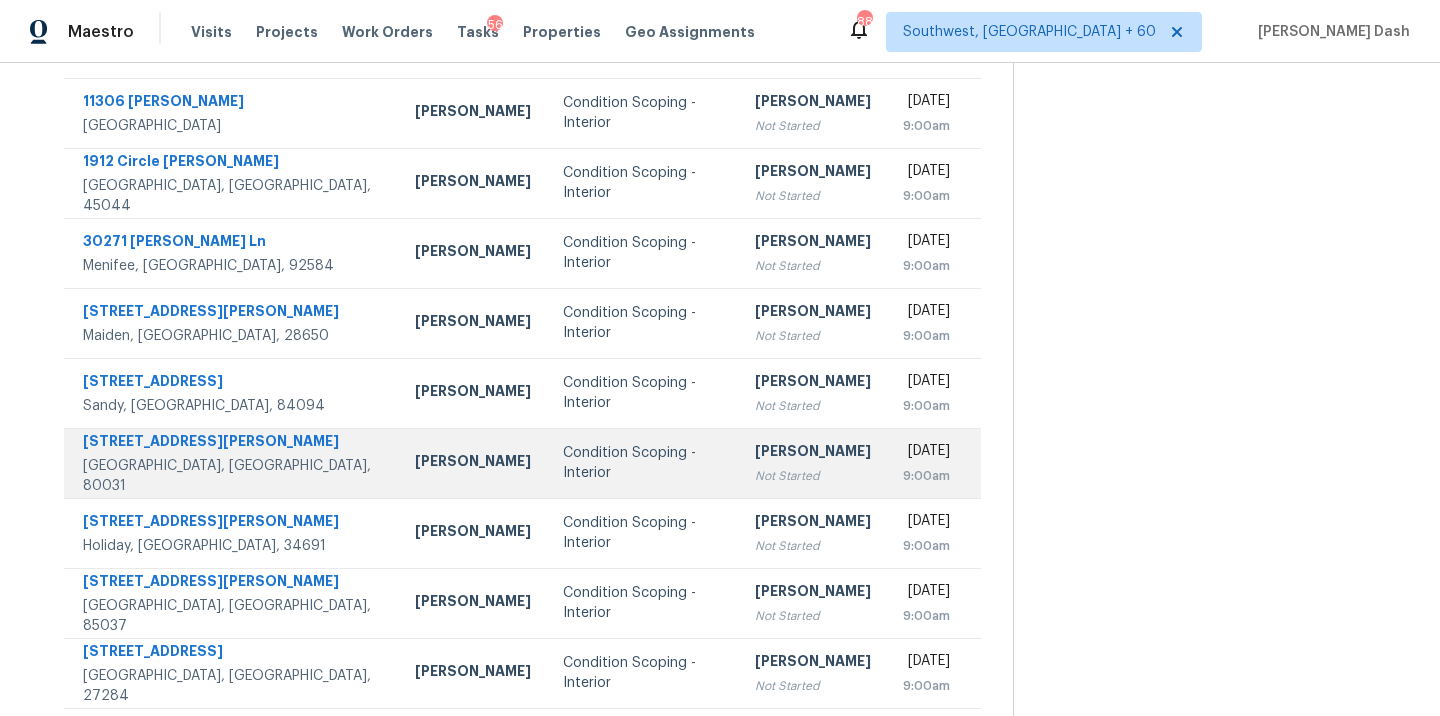 scroll, scrollTop: 115, scrollLeft: 0, axis: vertical 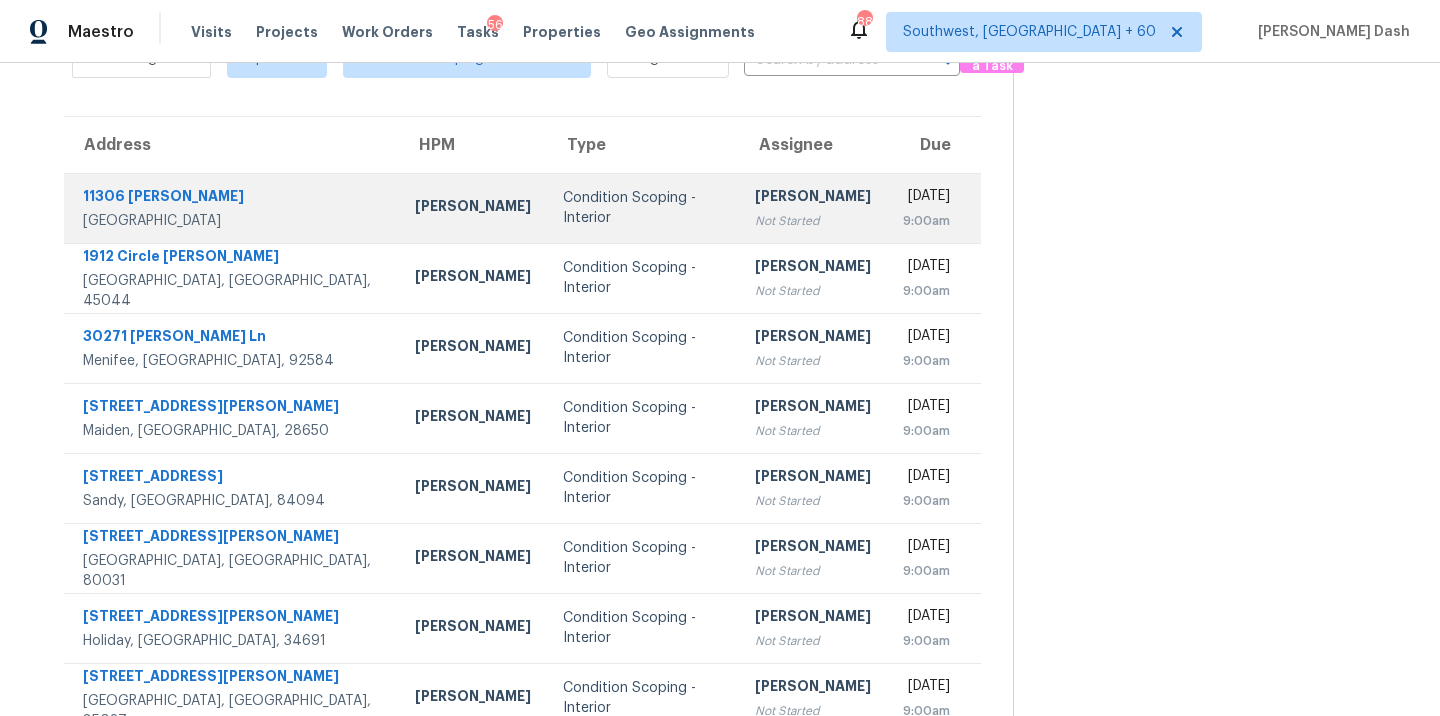 click on "Condition Scoping - Interior" at bounding box center [643, 208] 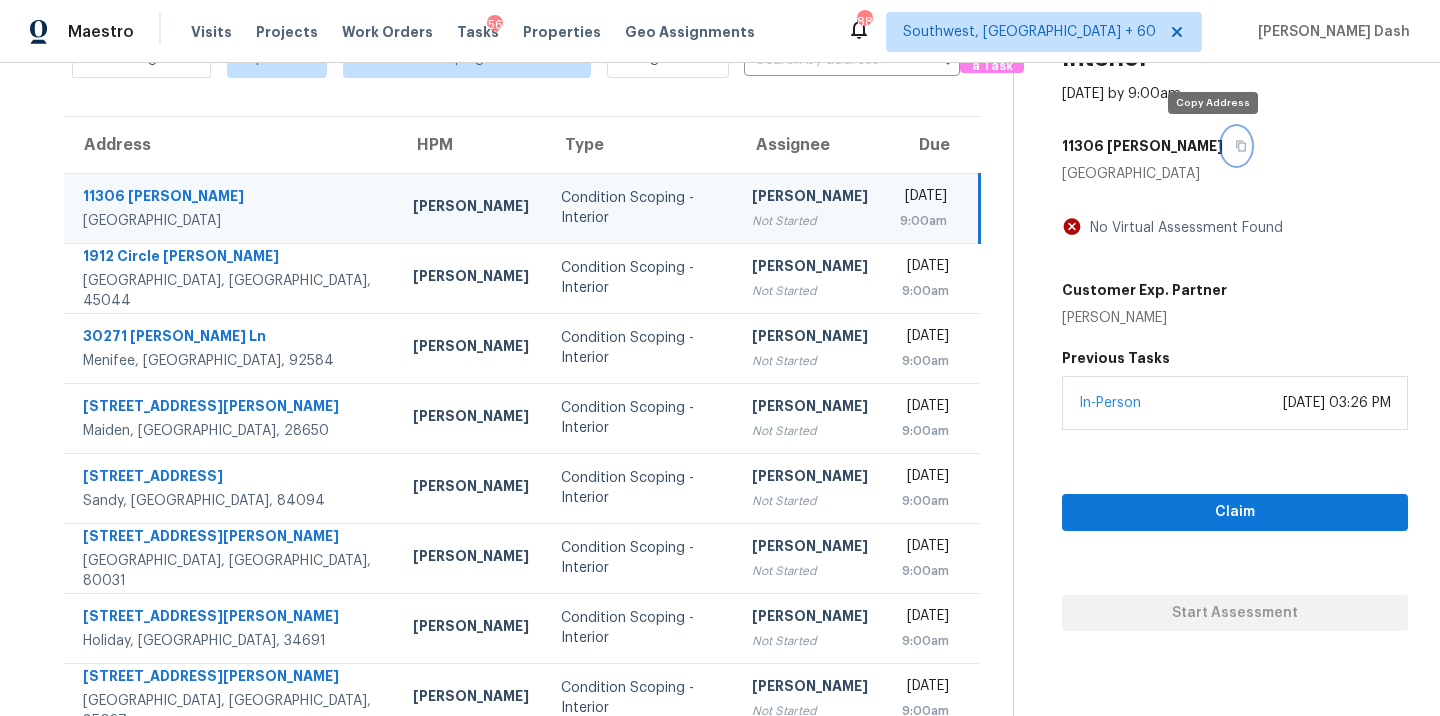 click 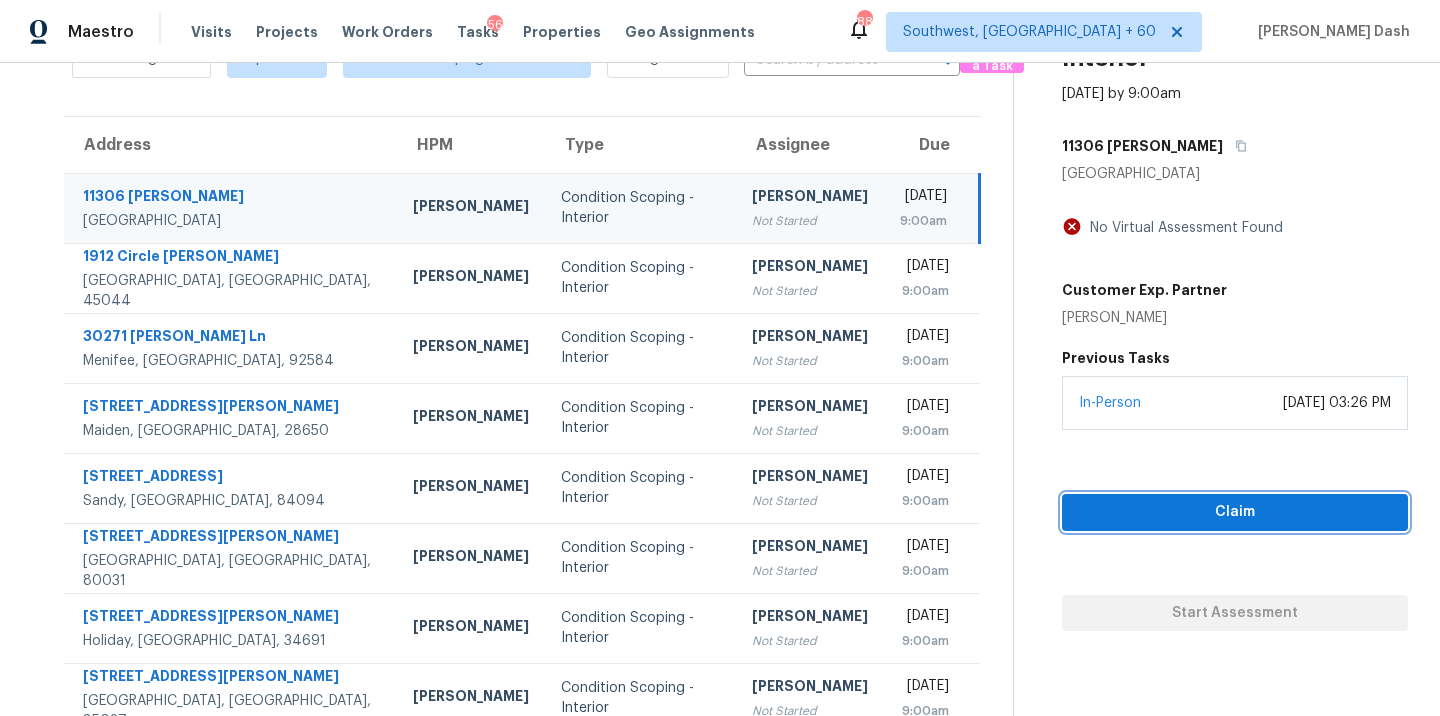 click on "Claim" at bounding box center (1235, 512) 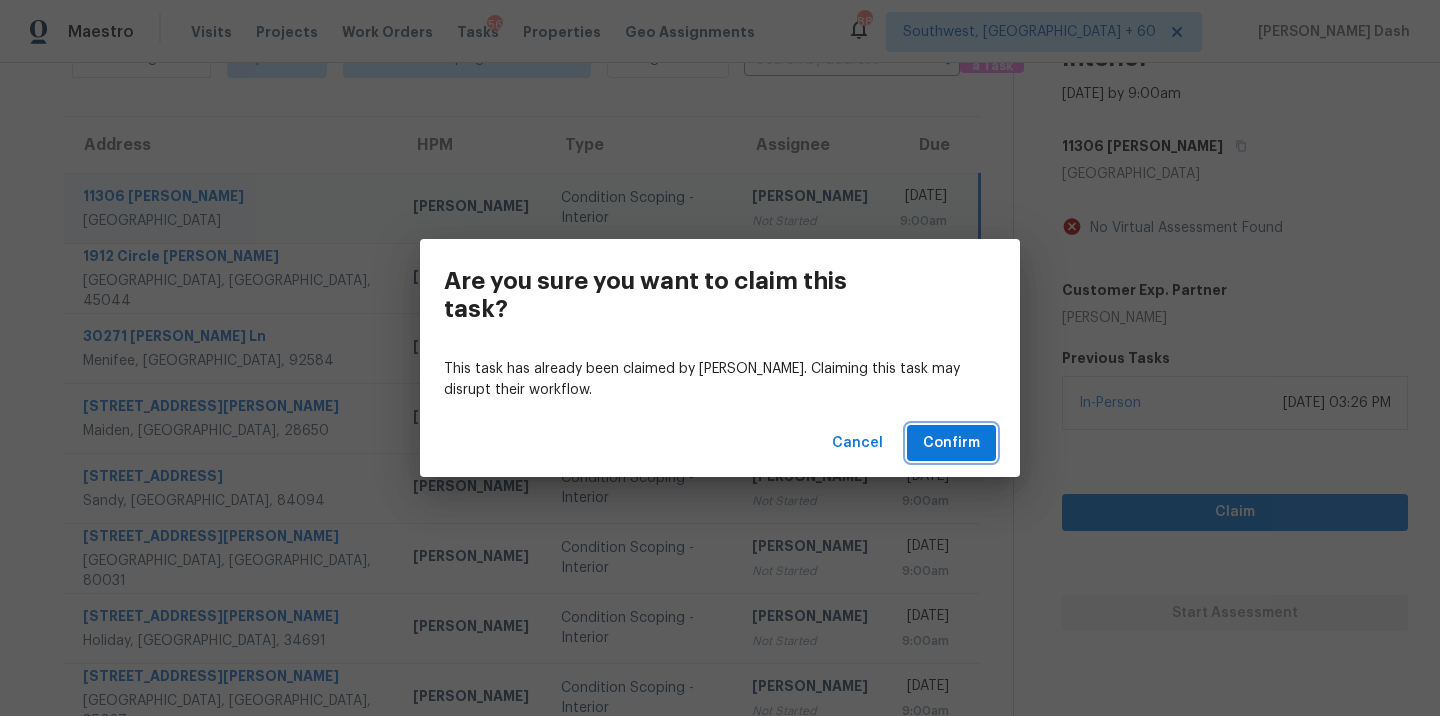 click on "Confirm" at bounding box center [951, 443] 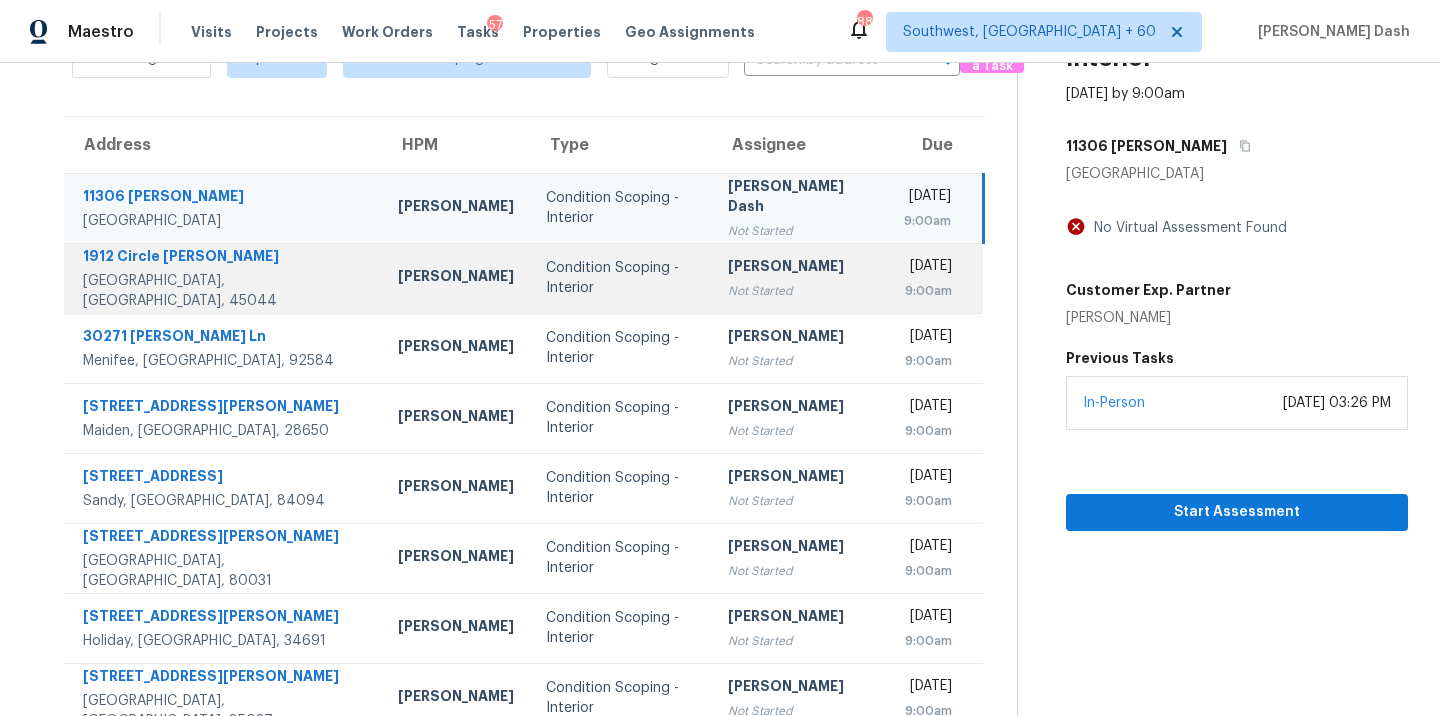 click on "Condition Scoping - Interior" at bounding box center [621, 278] 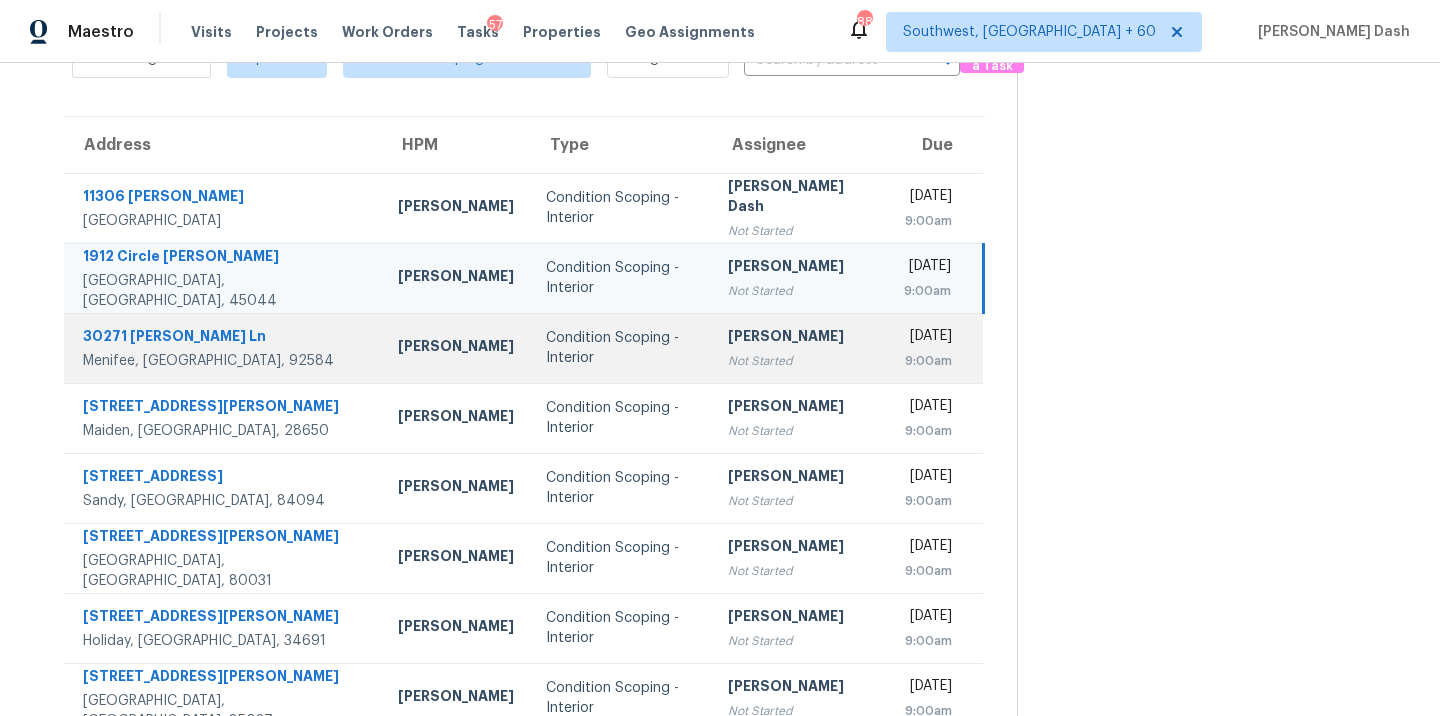 click on "Condition Scoping - Interior" at bounding box center (621, 348) 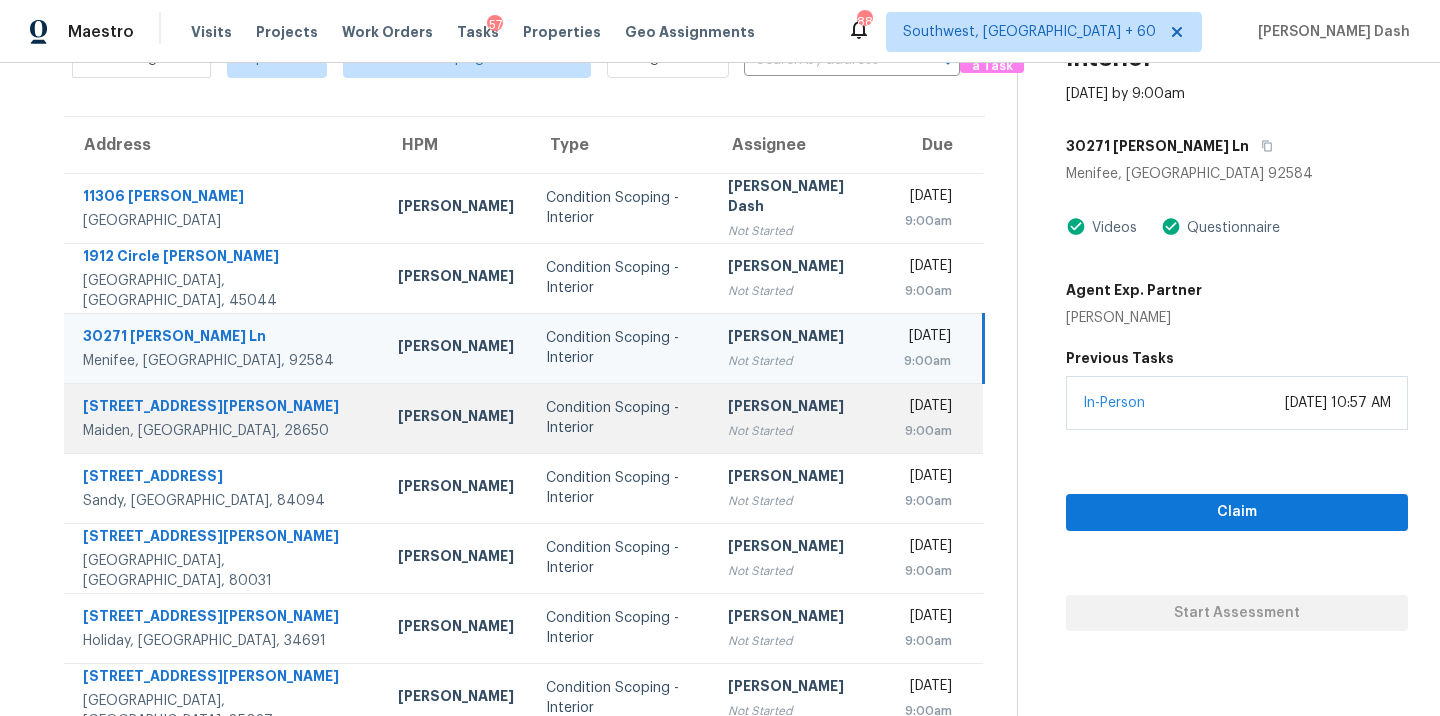 click on "Condition Scoping - Interior" at bounding box center (621, 418) 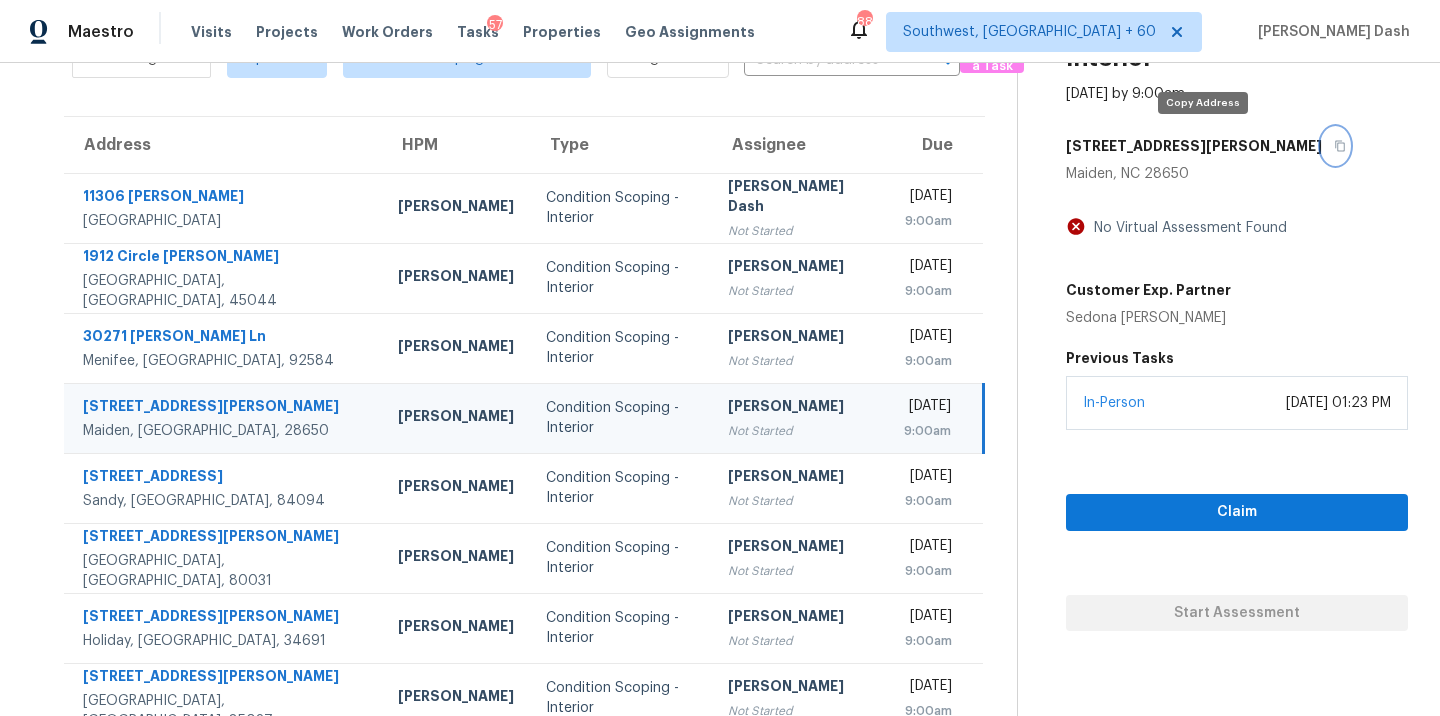 click 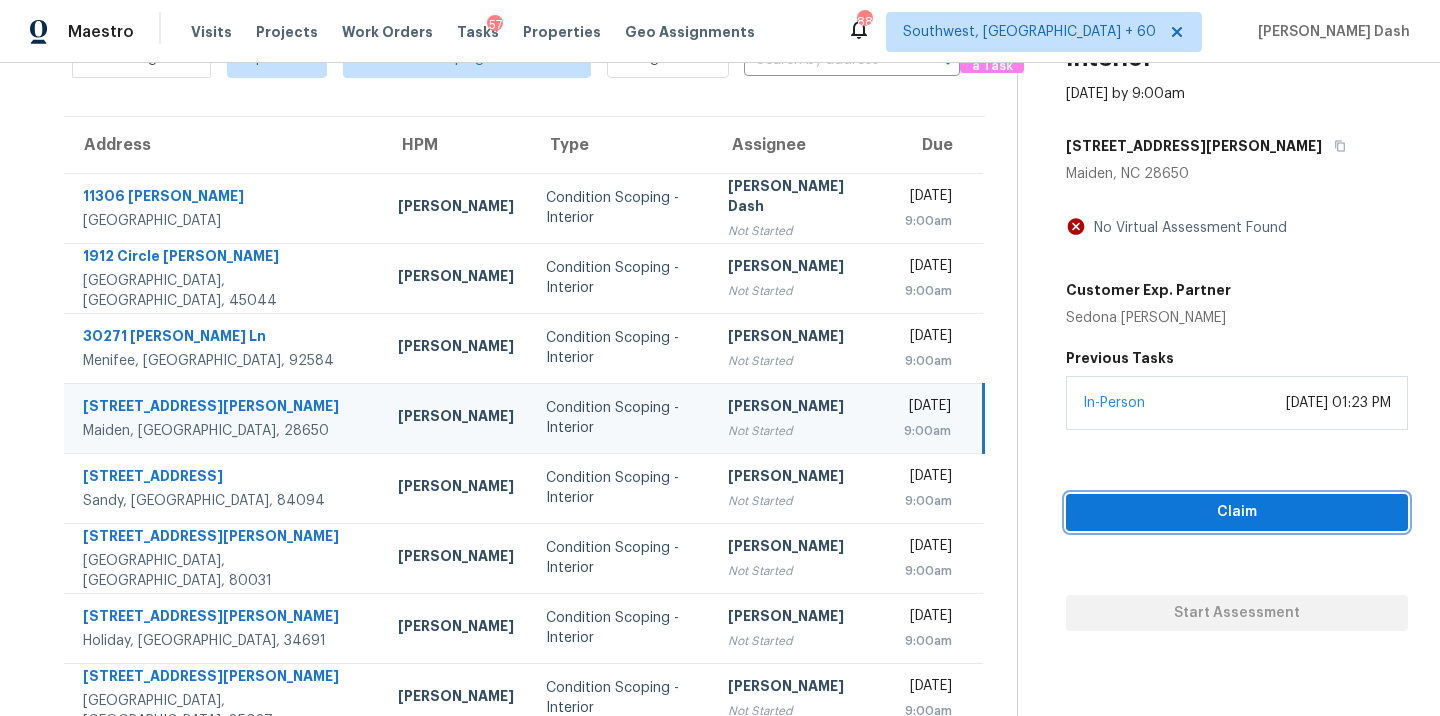click on "Claim" at bounding box center [1237, 512] 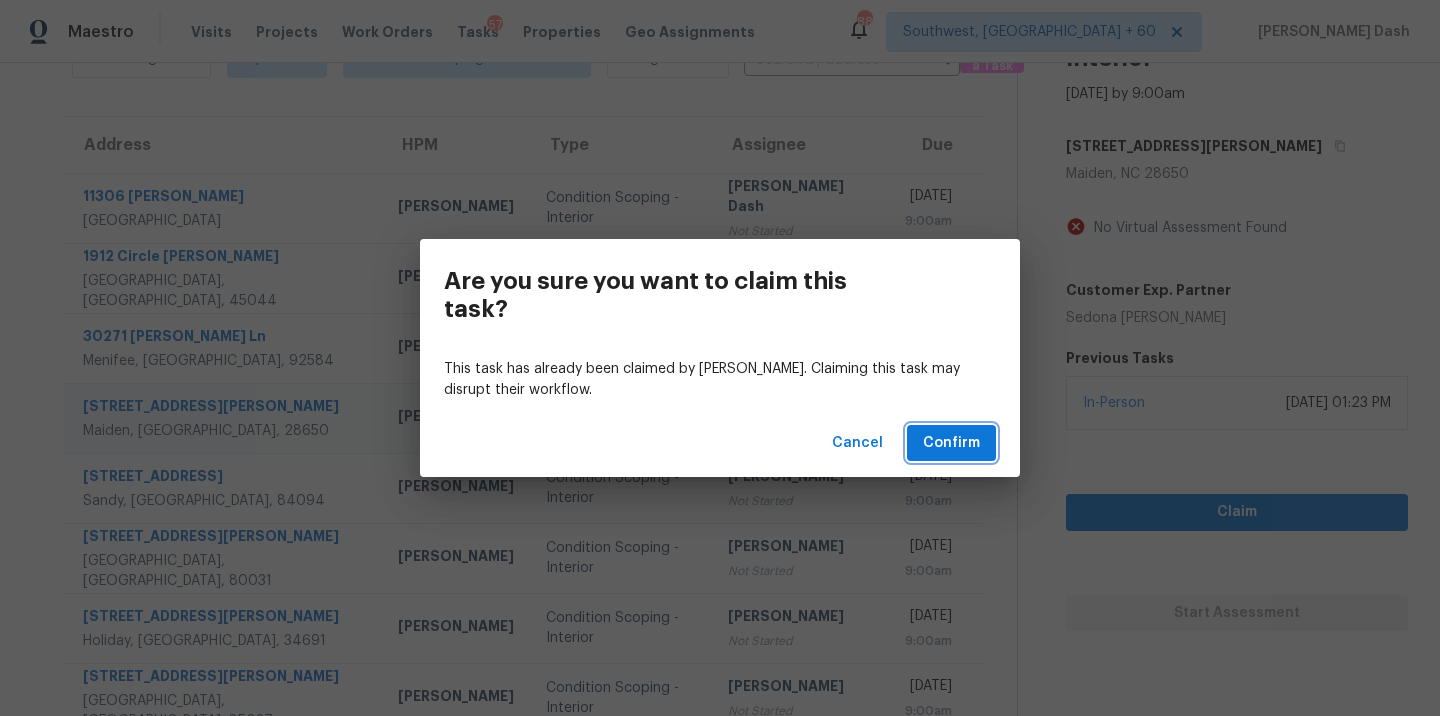 click on "Confirm" at bounding box center [951, 443] 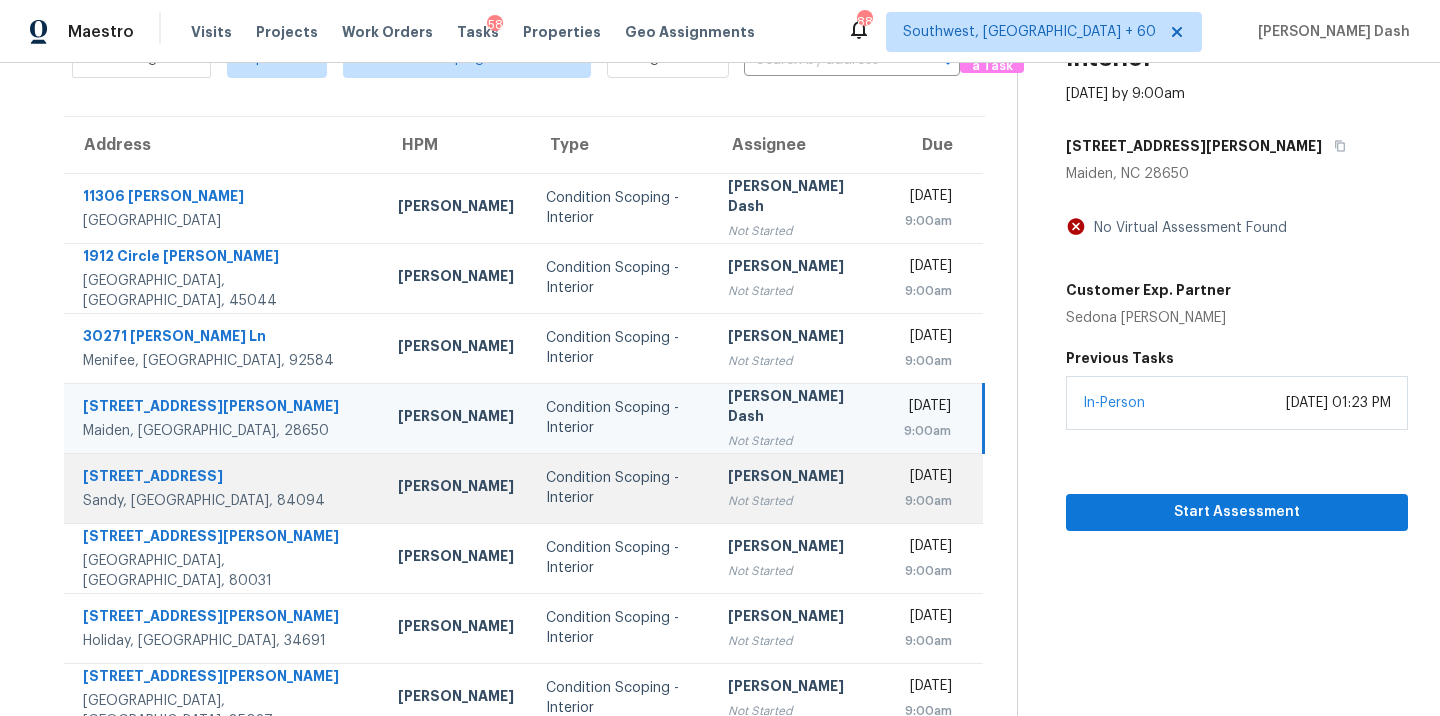 click on "[PERSON_NAME]" at bounding box center [800, 478] 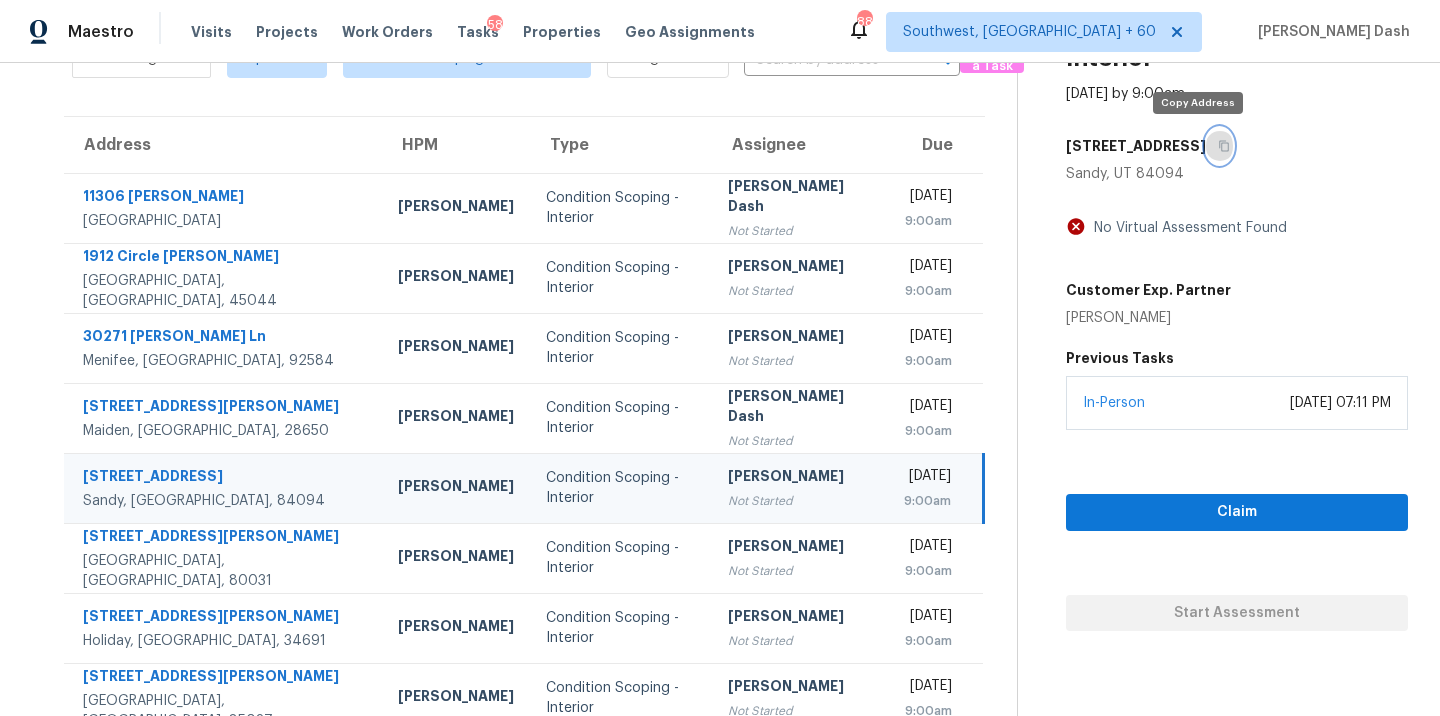 click 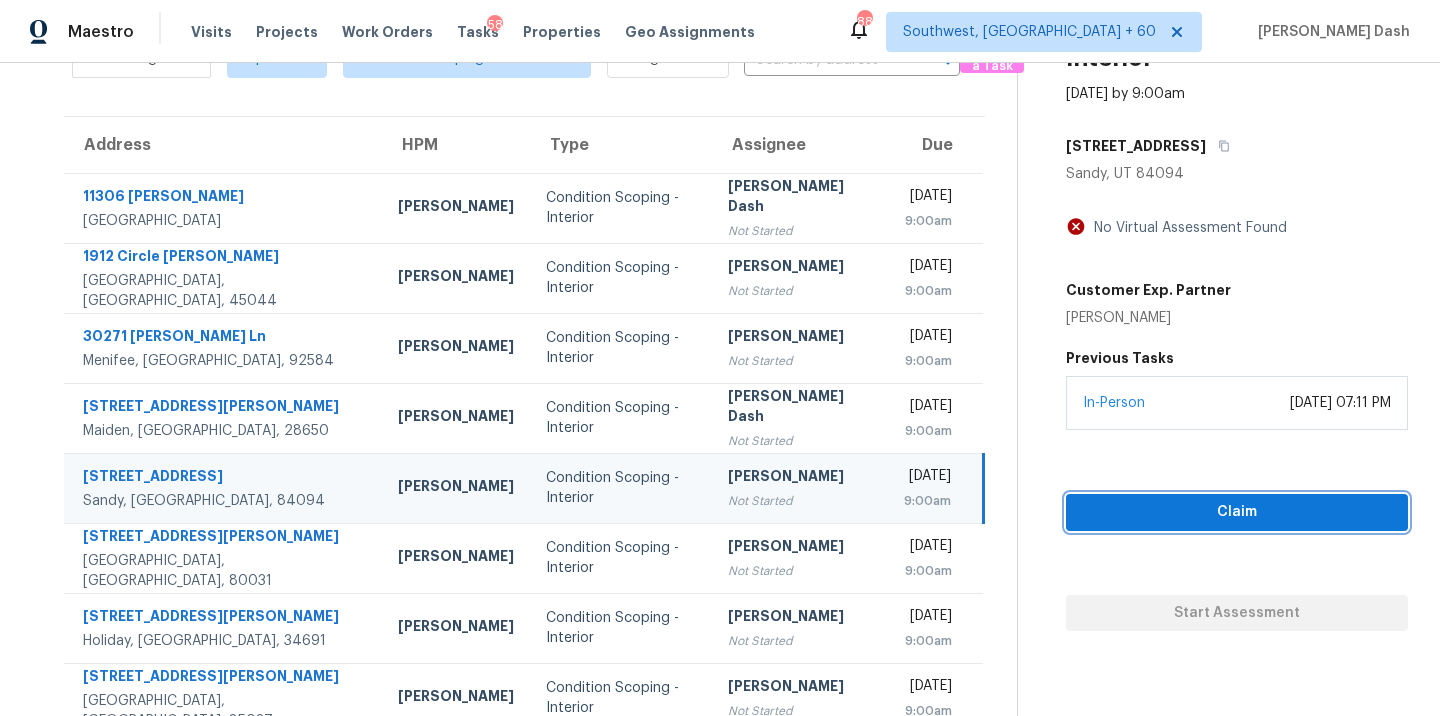 click on "Claim" at bounding box center [1237, 512] 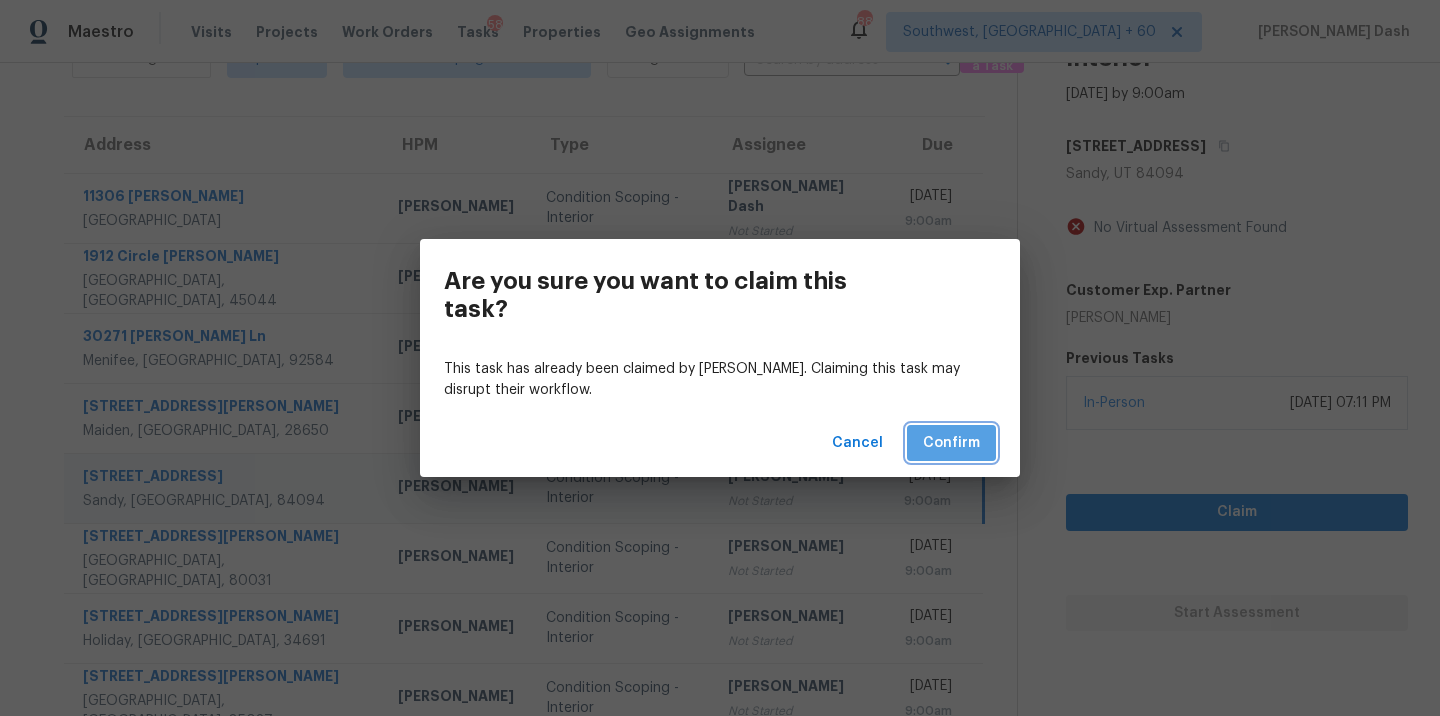click on "Confirm" at bounding box center (951, 443) 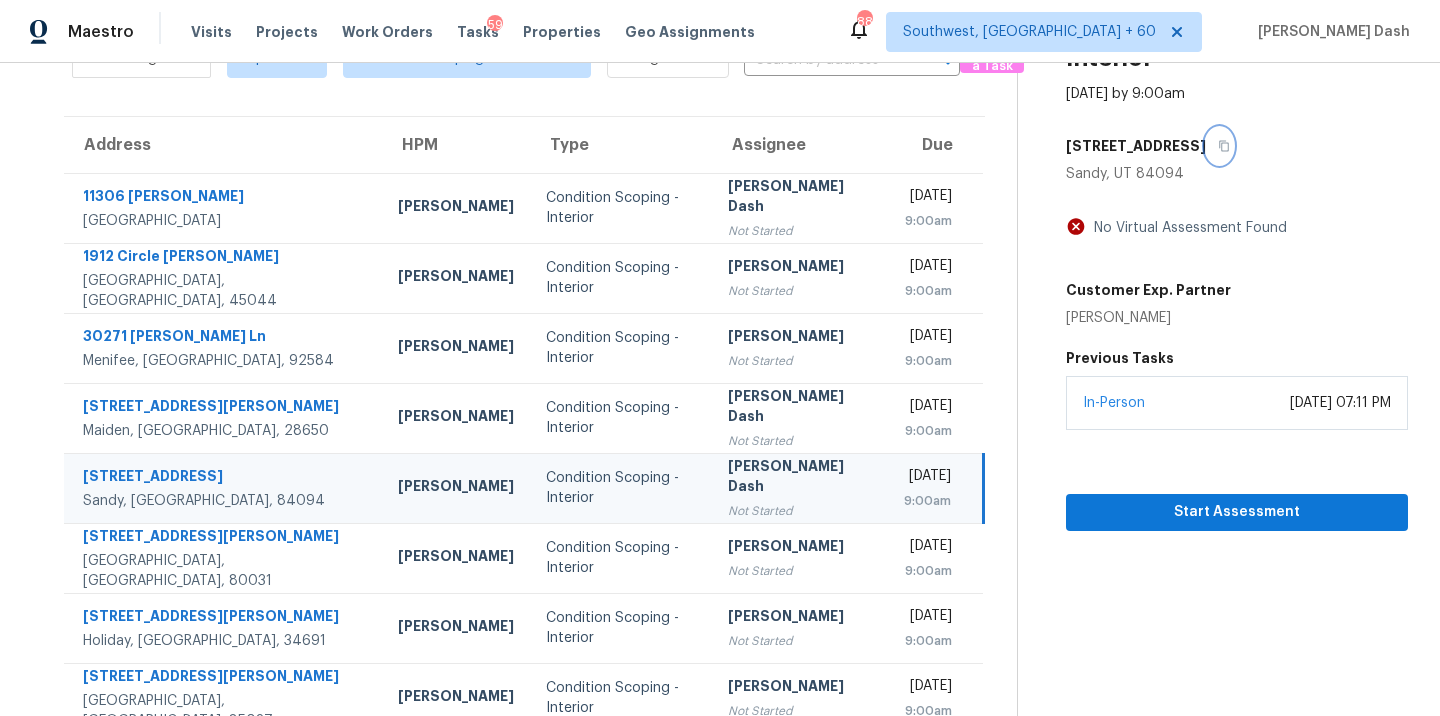 click at bounding box center (1219, 146) 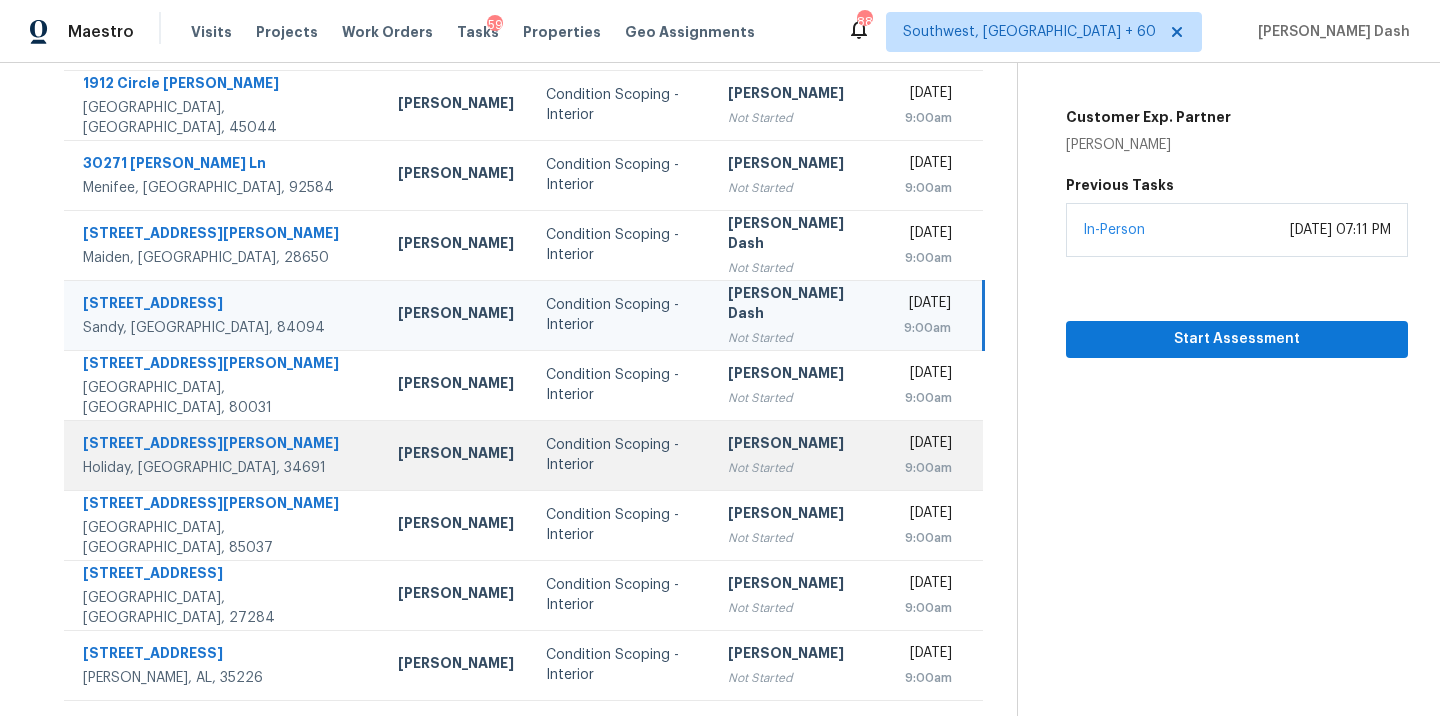 scroll, scrollTop: 302, scrollLeft: 0, axis: vertical 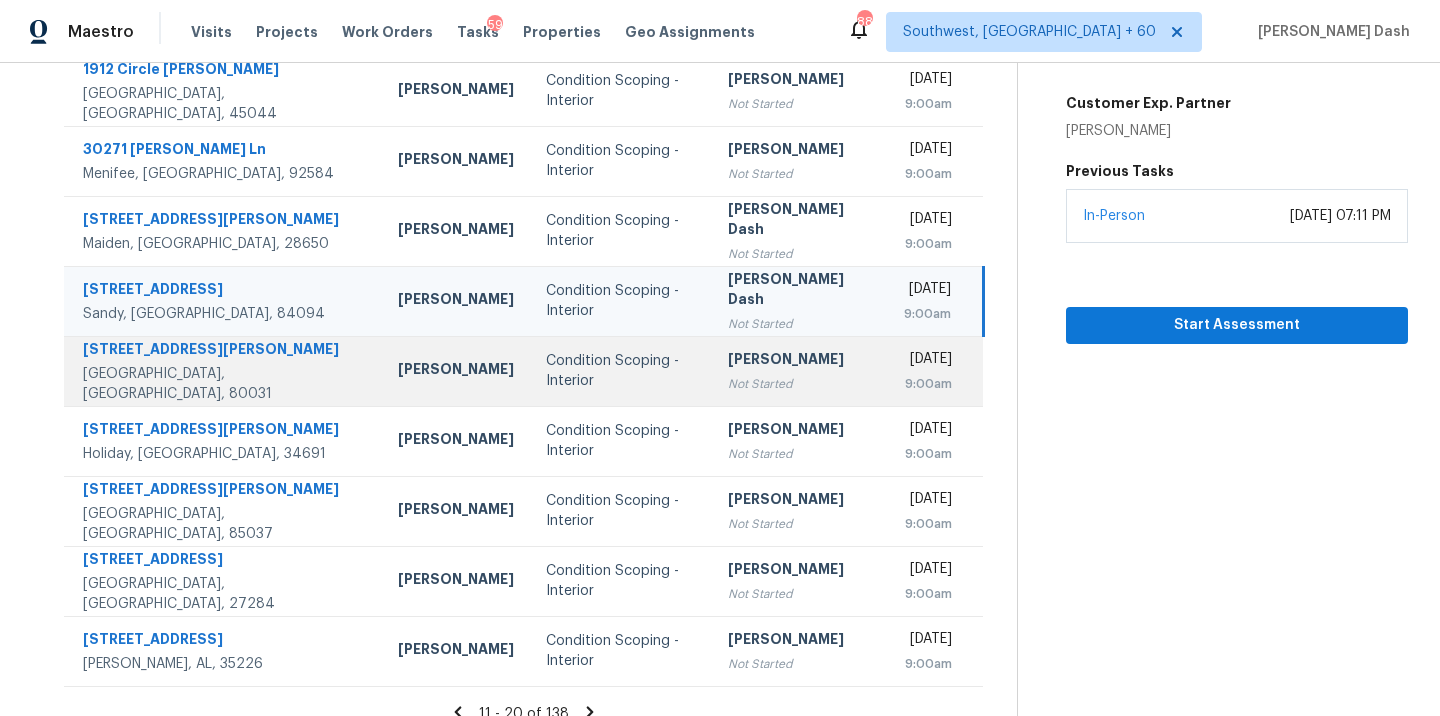 click on "Not Started" at bounding box center [800, 384] 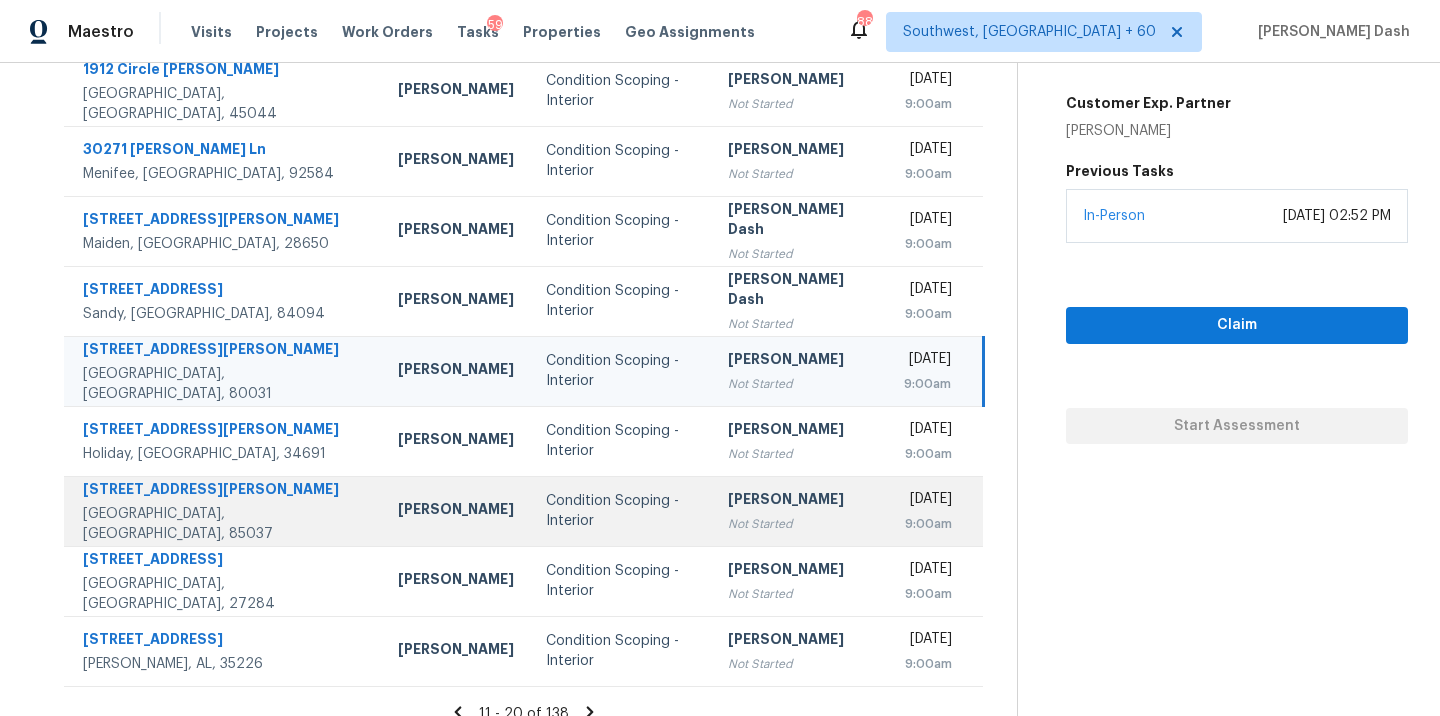 click on "[PERSON_NAME] Not Started" at bounding box center (800, 511) 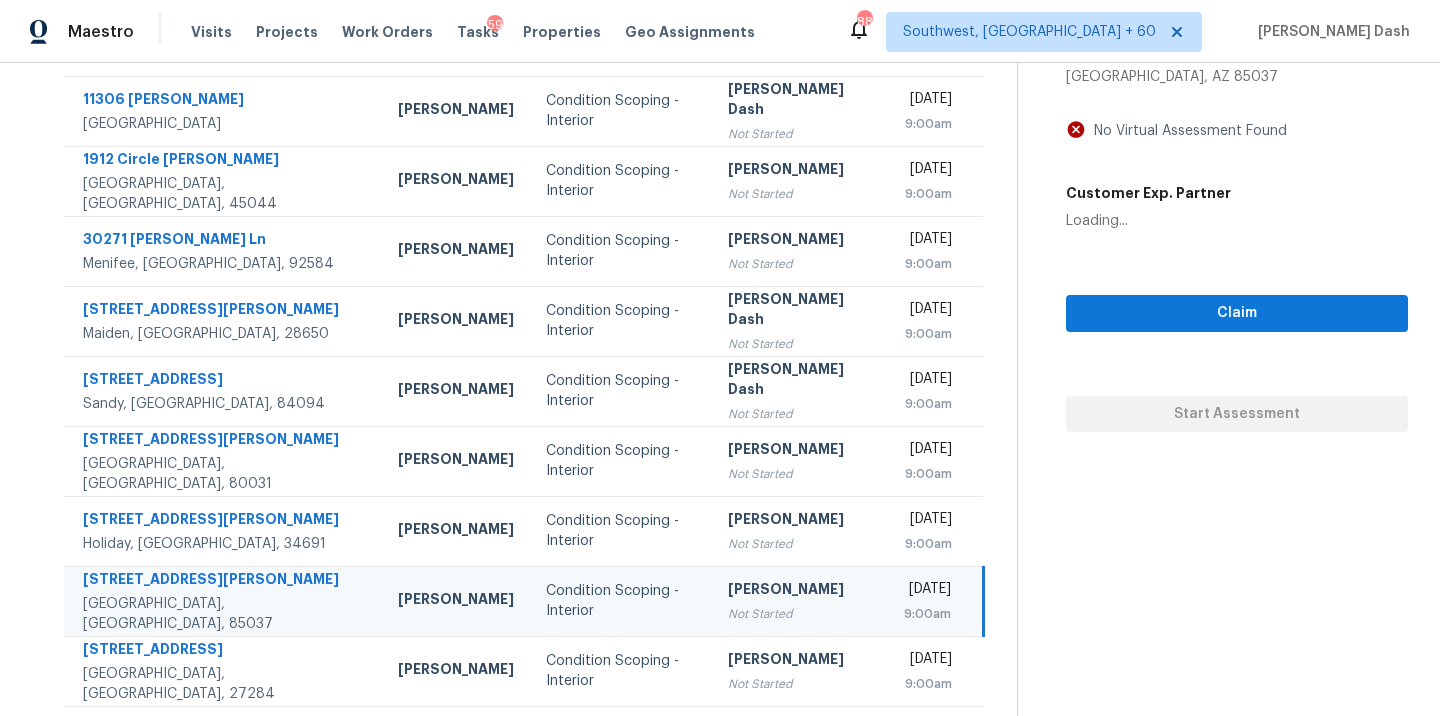 scroll, scrollTop: 106, scrollLeft: 0, axis: vertical 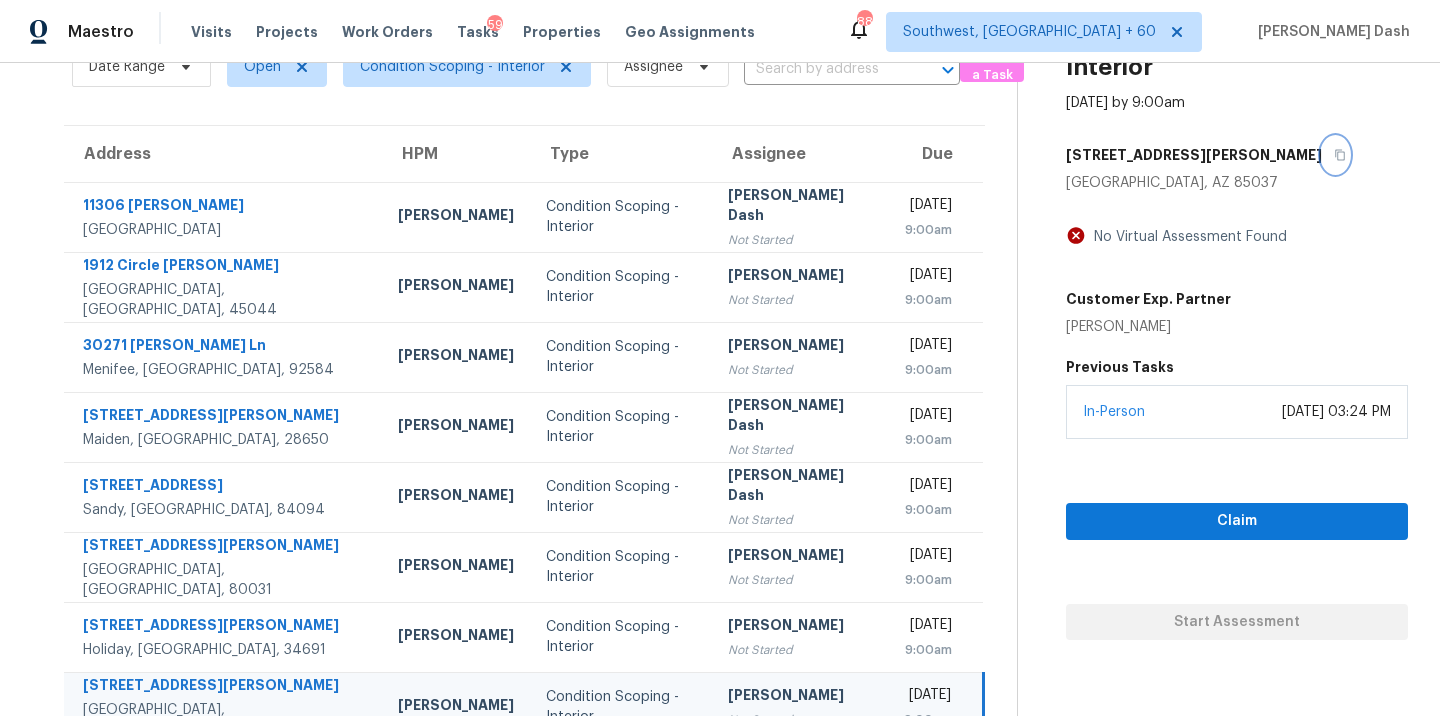 click at bounding box center (1335, 155) 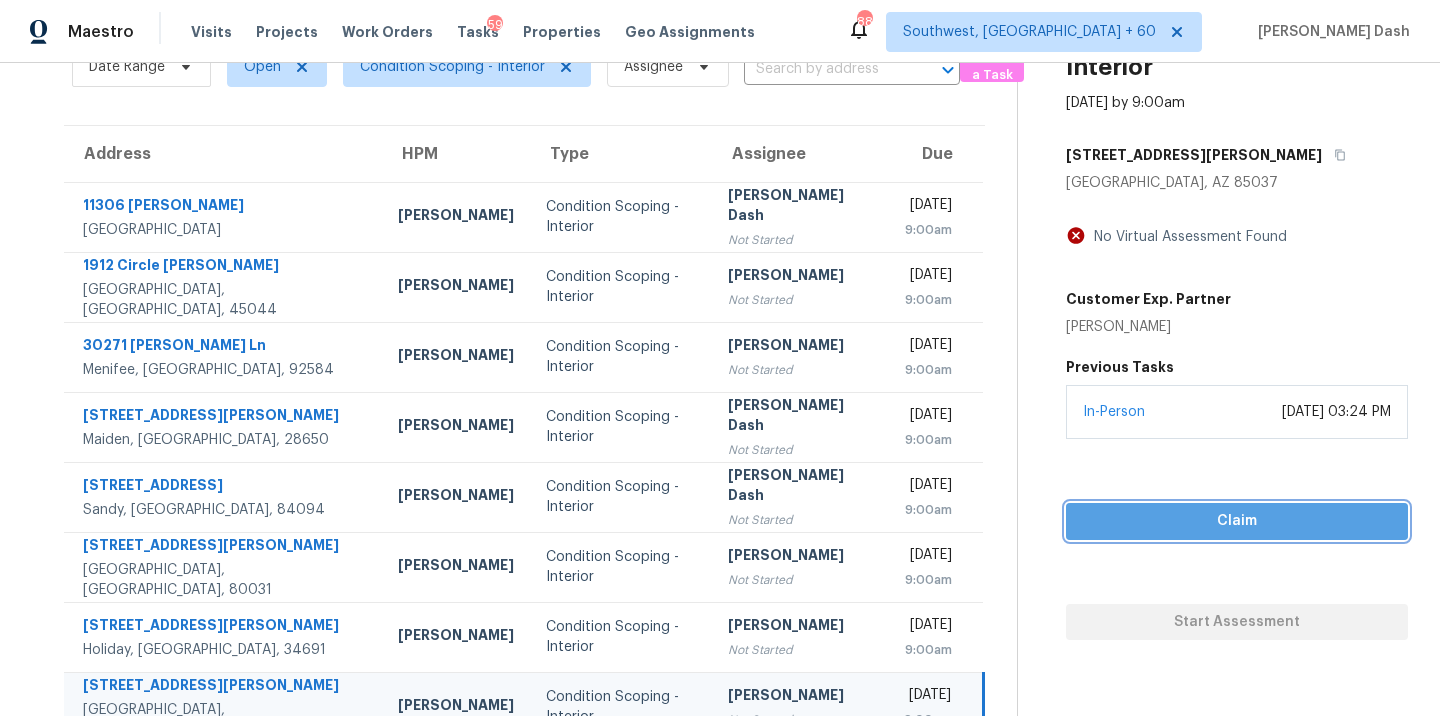 click on "Claim" at bounding box center (1237, 521) 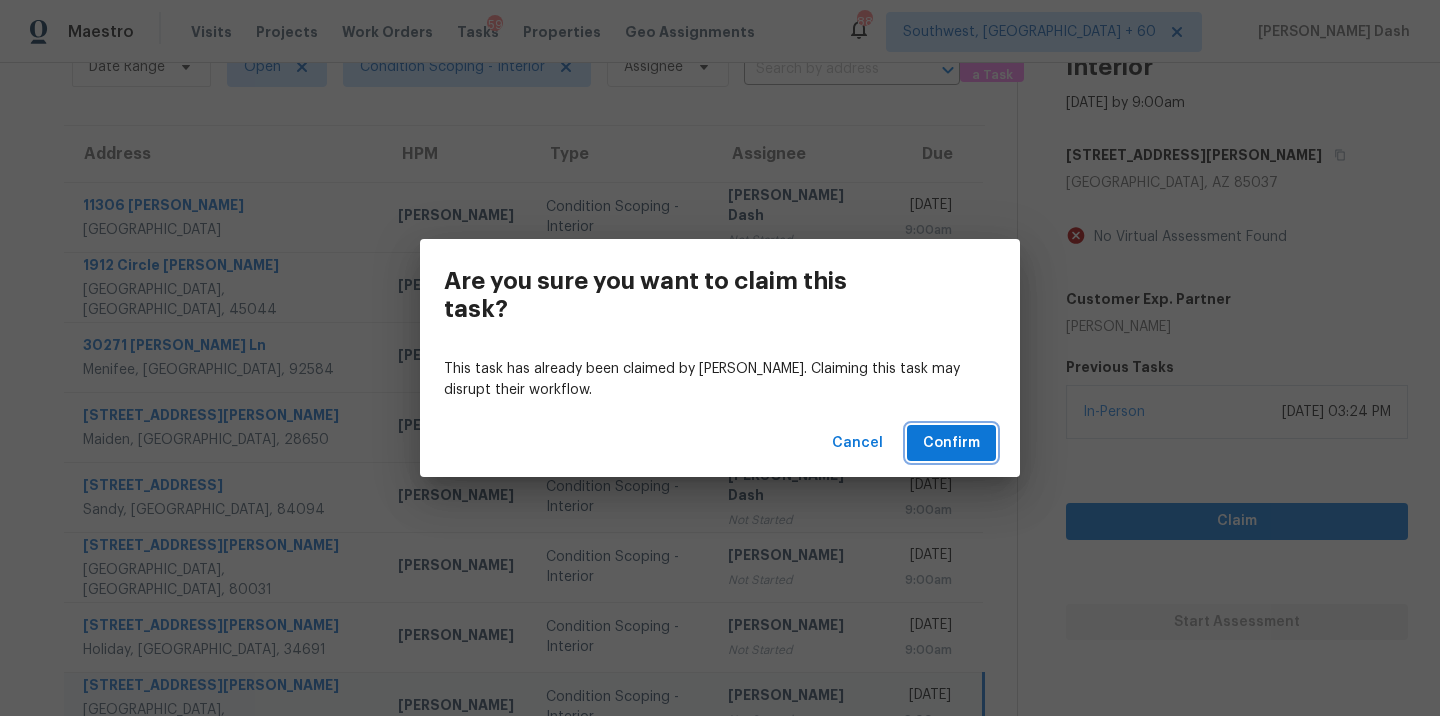 click on "Confirm" at bounding box center [951, 443] 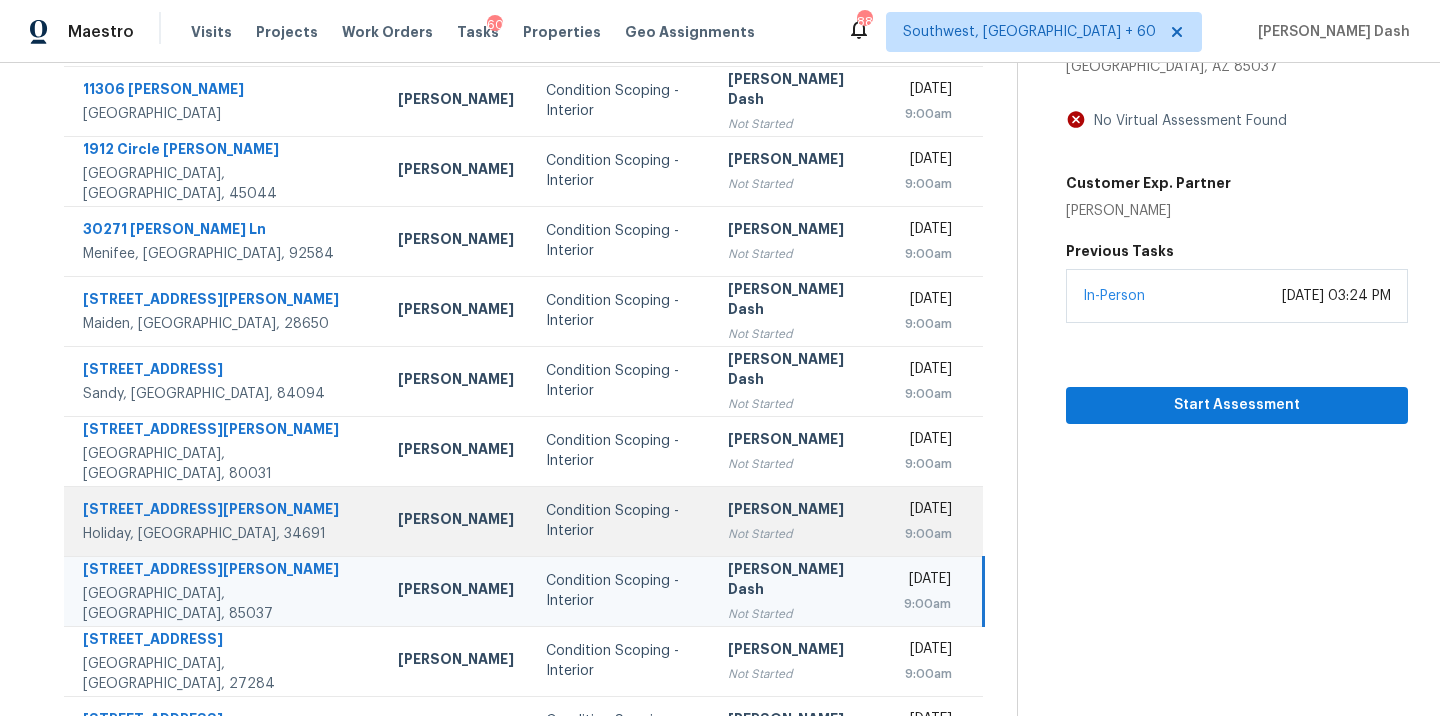 scroll, scrollTop: 270, scrollLeft: 0, axis: vertical 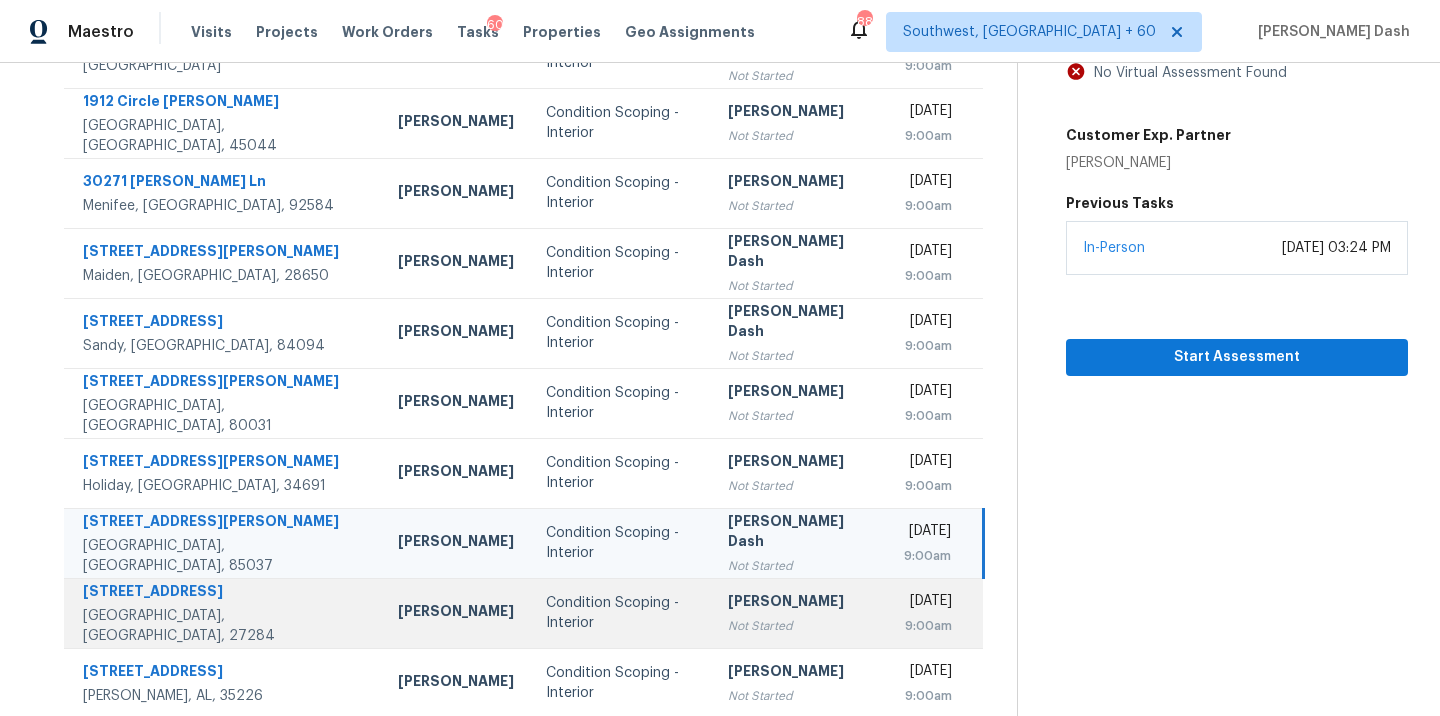 click on "Condition Scoping - Interior" at bounding box center (621, 613) 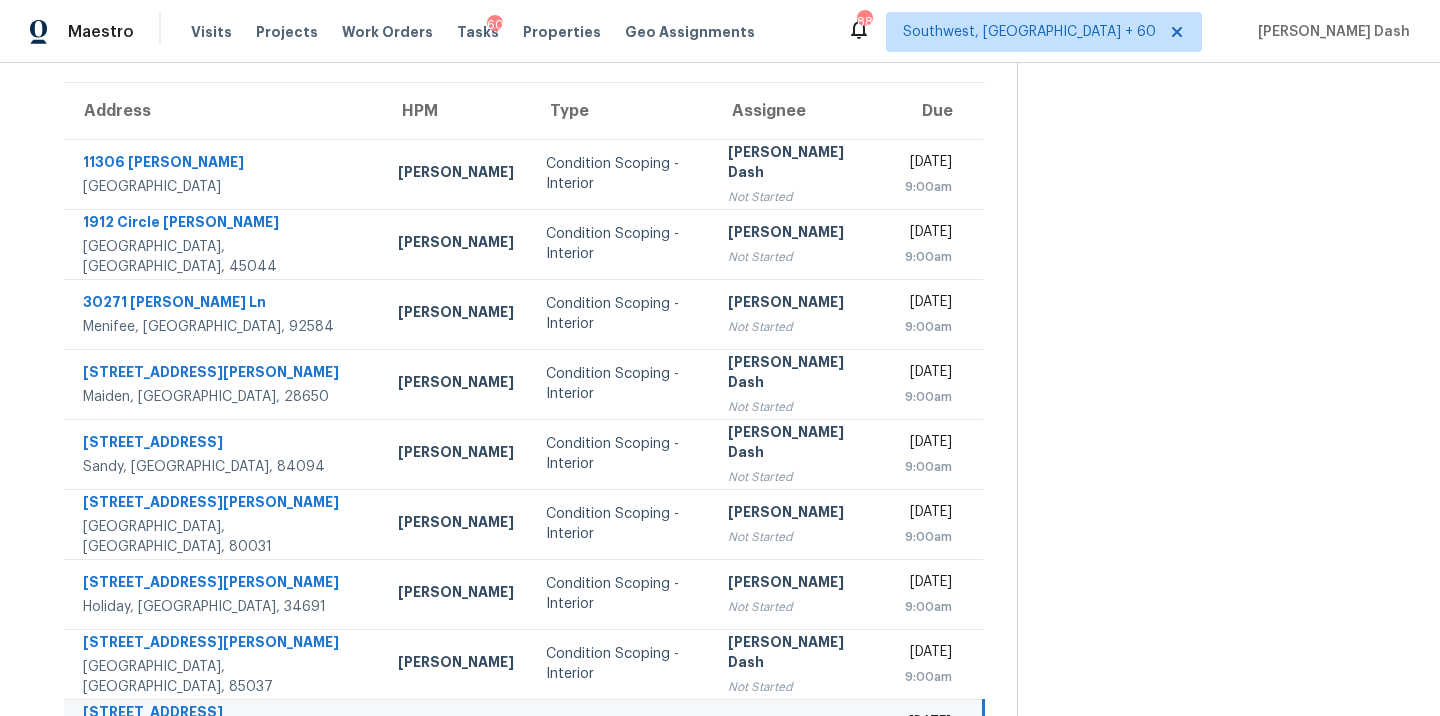 scroll, scrollTop: 54, scrollLeft: 0, axis: vertical 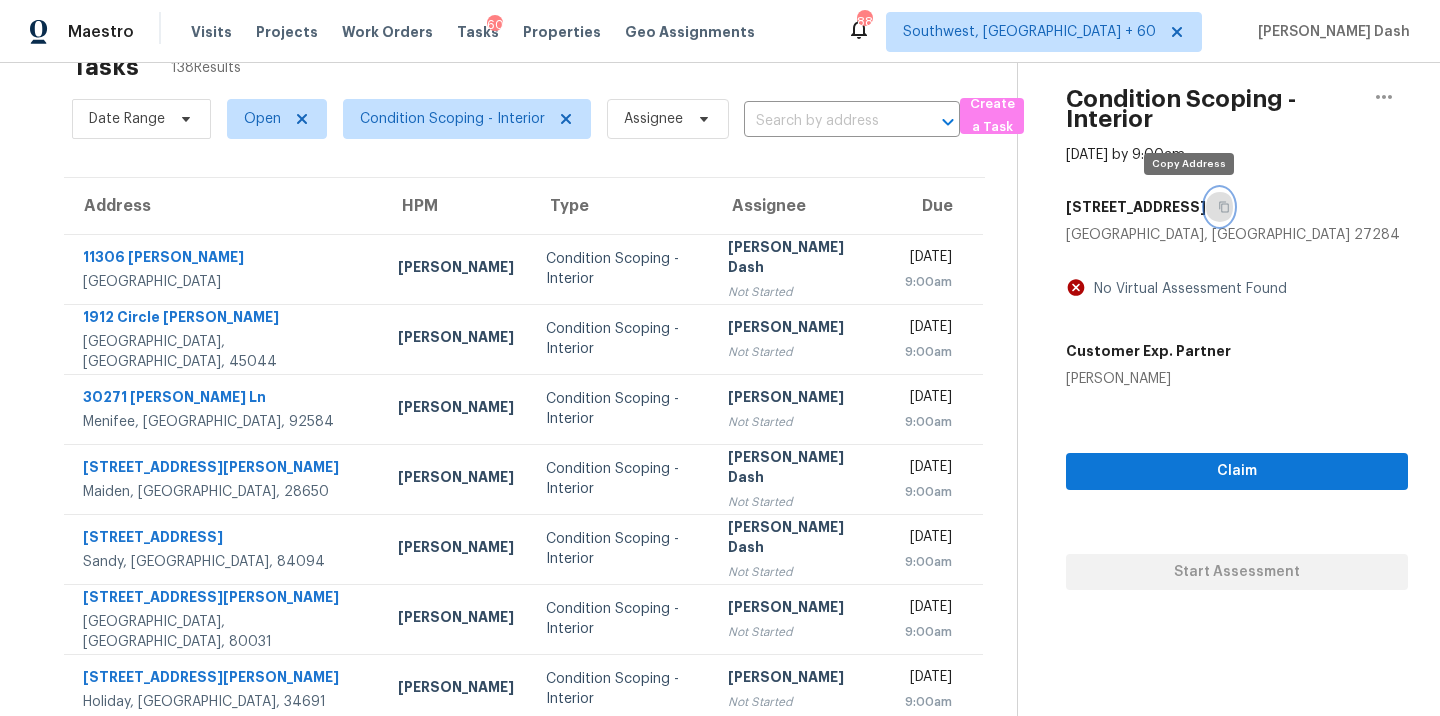 click at bounding box center (1219, 207) 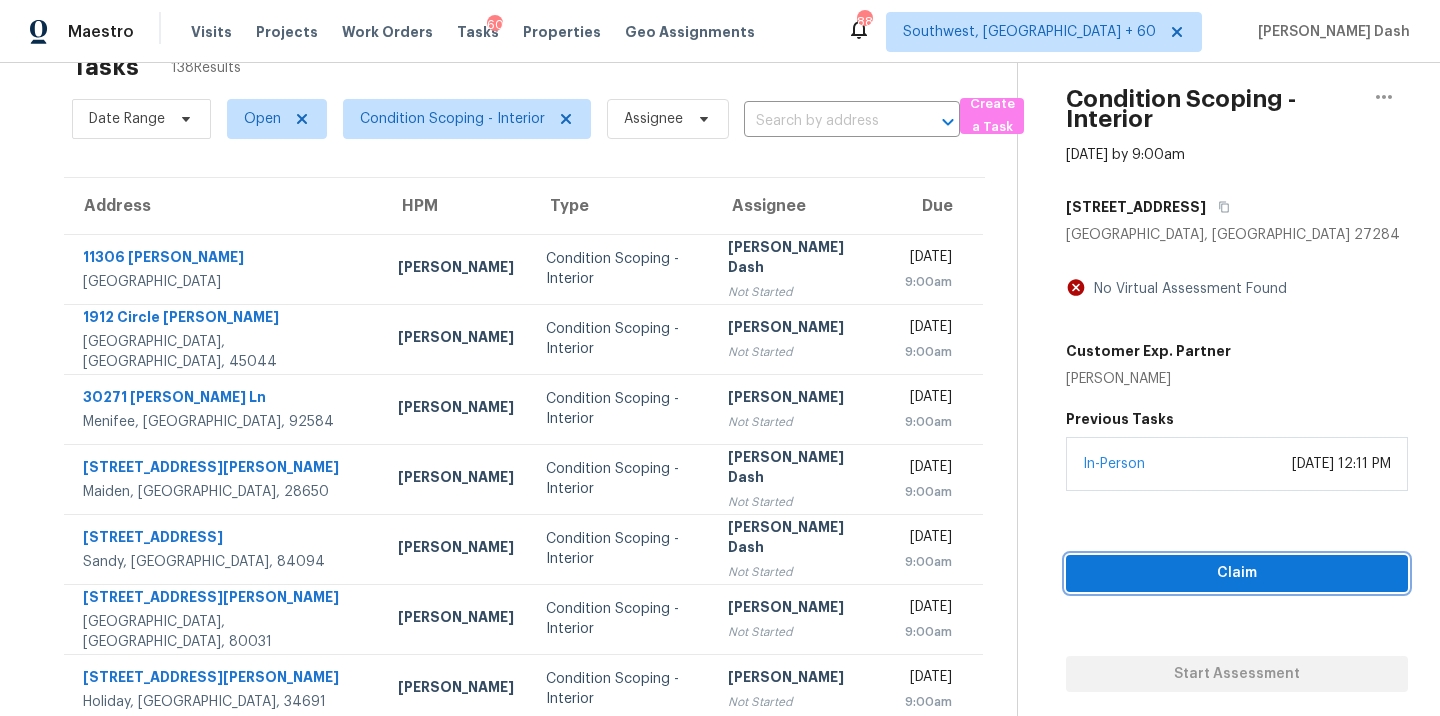 click on "Claim" at bounding box center (1237, 573) 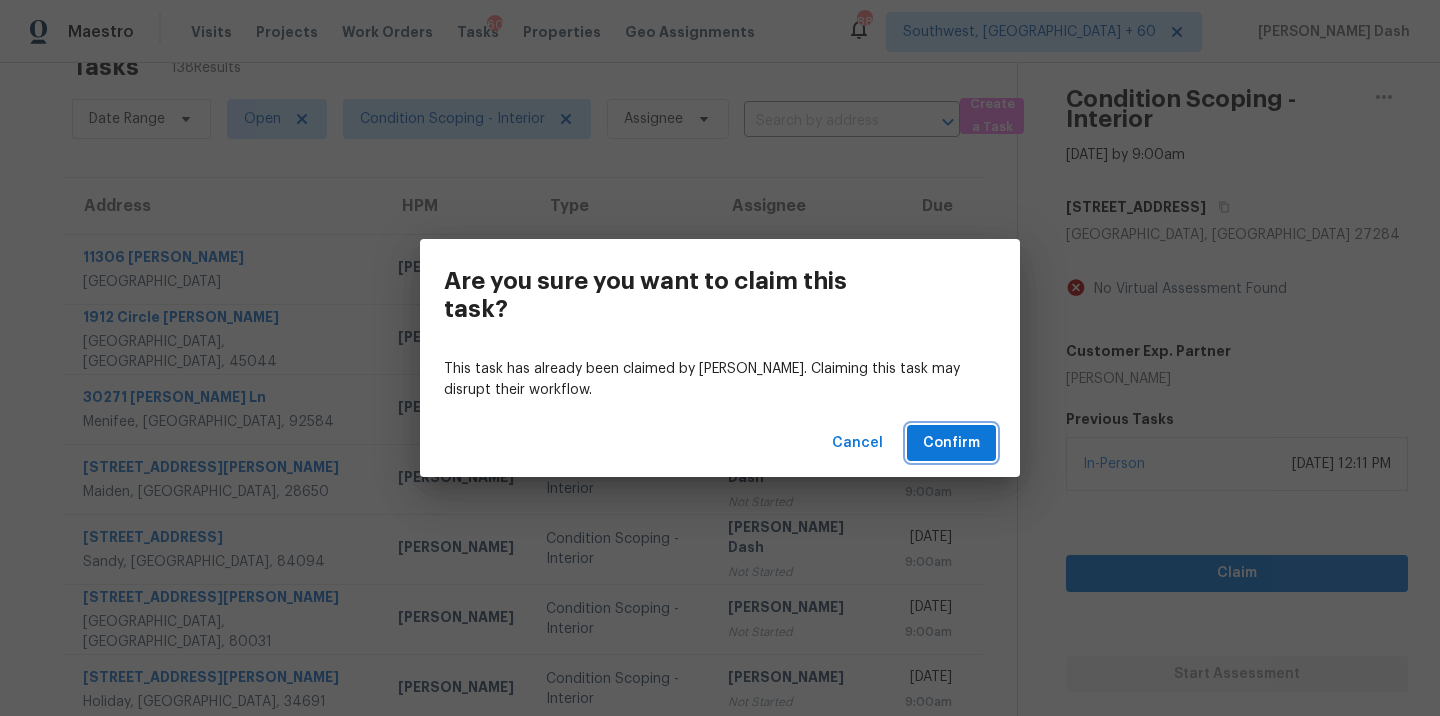 click on "Confirm" at bounding box center (951, 443) 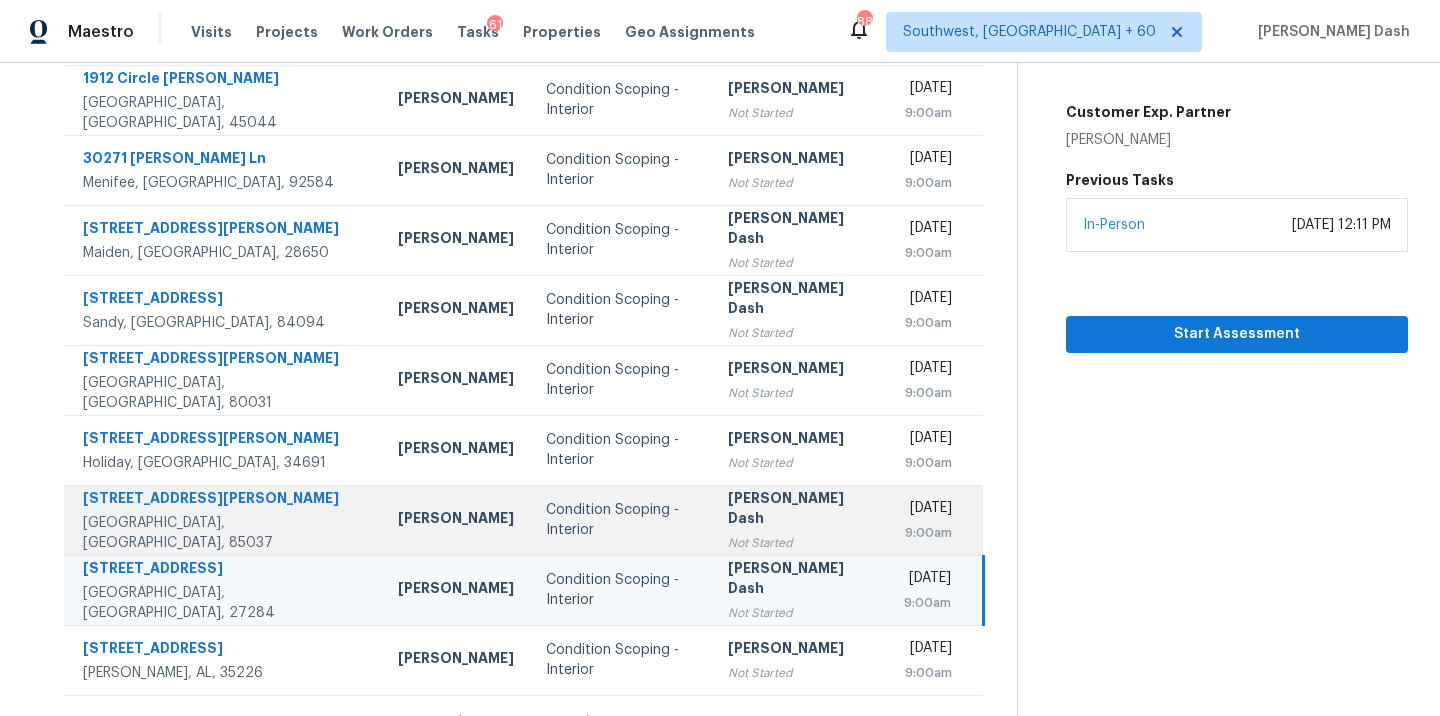 scroll, scrollTop: 325, scrollLeft: 0, axis: vertical 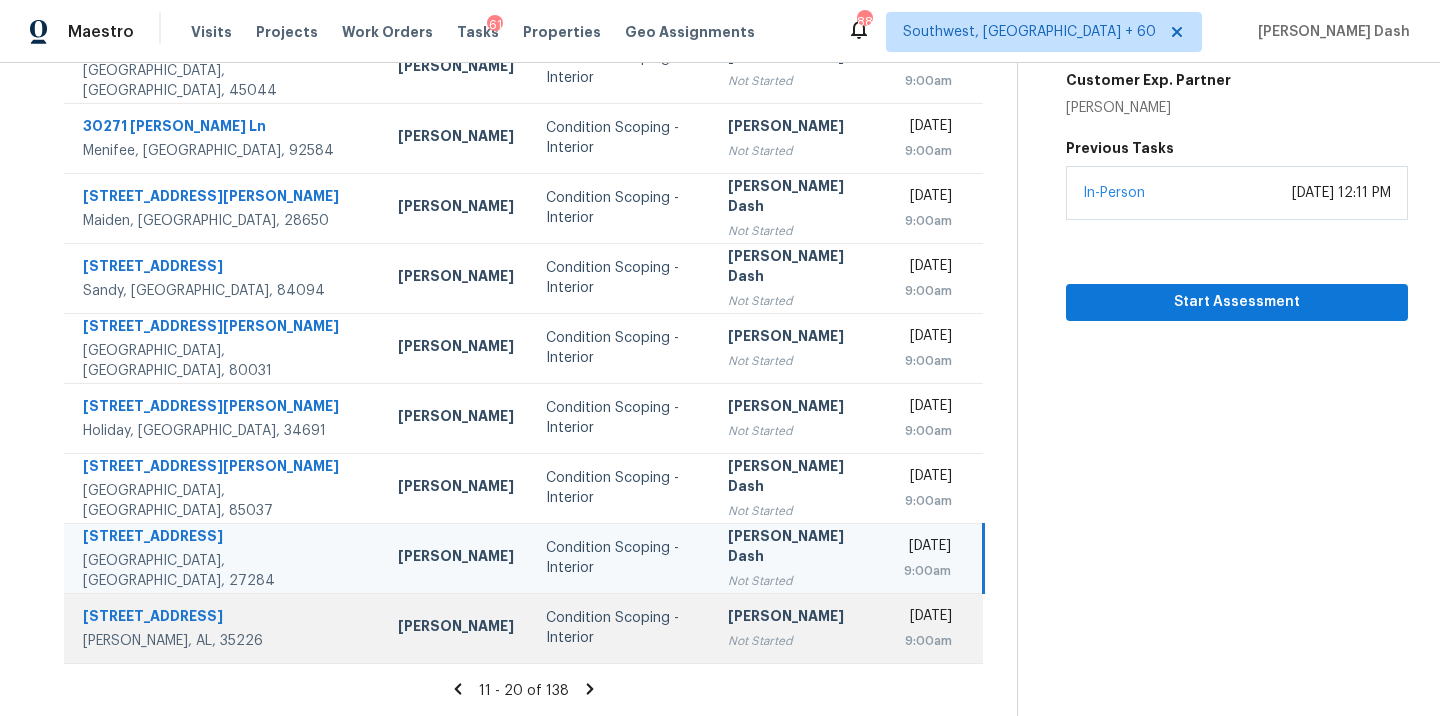 click on "Condition Scoping - Interior" at bounding box center [621, 628] 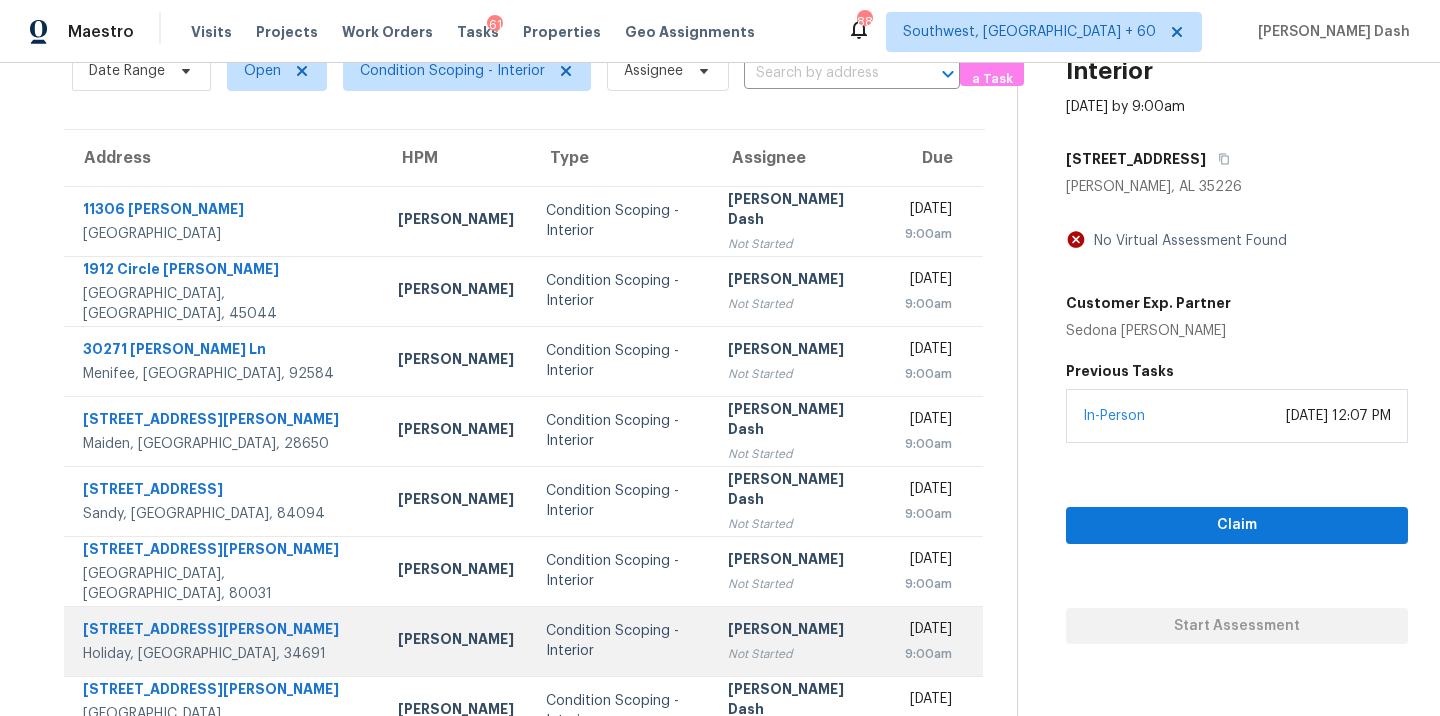 scroll, scrollTop: 106, scrollLeft: 0, axis: vertical 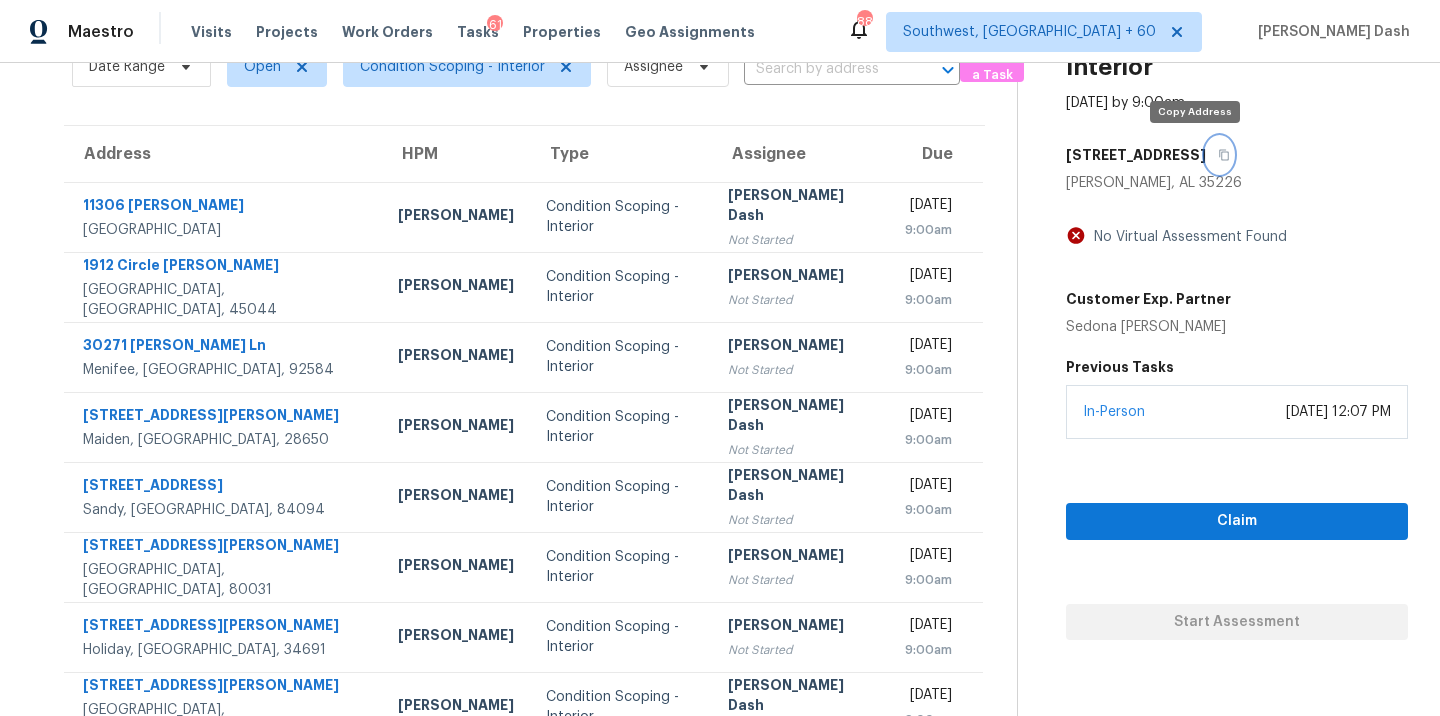 click 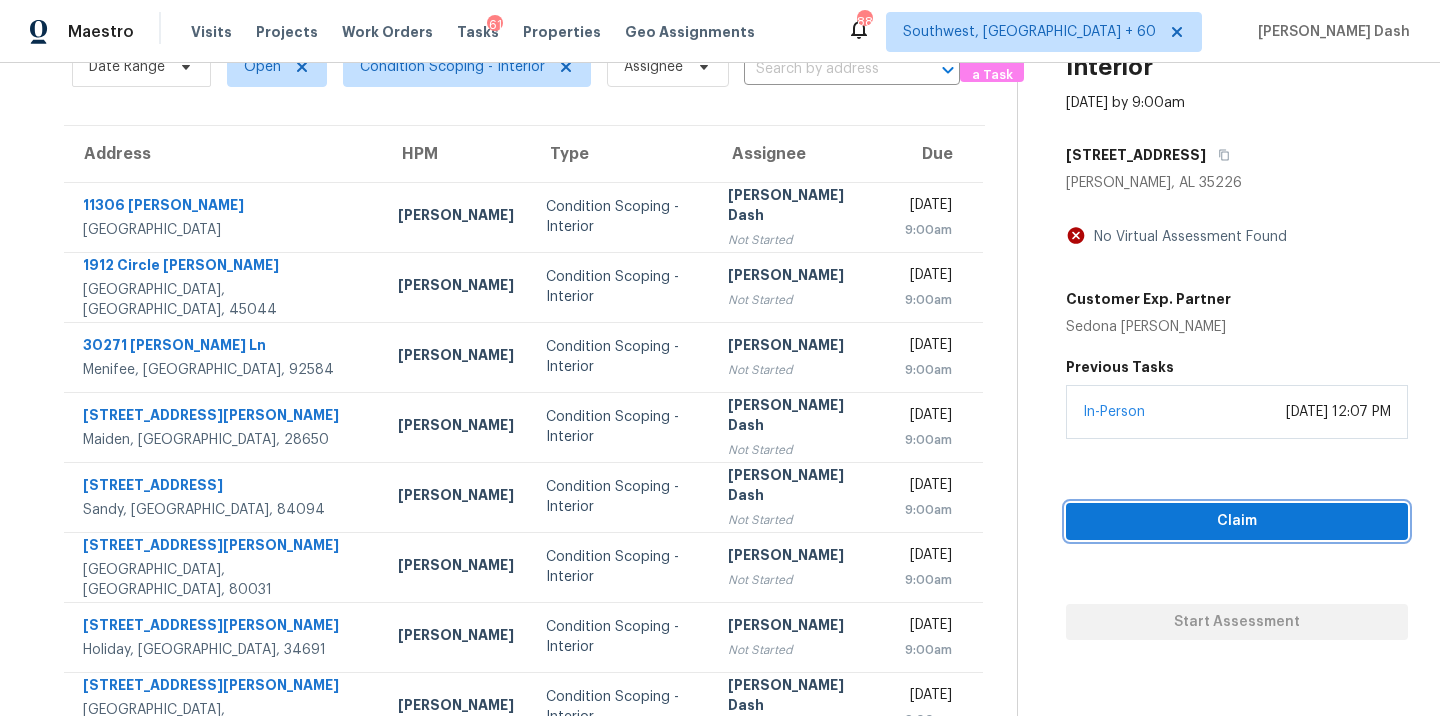 click on "Claim" at bounding box center (1237, 521) 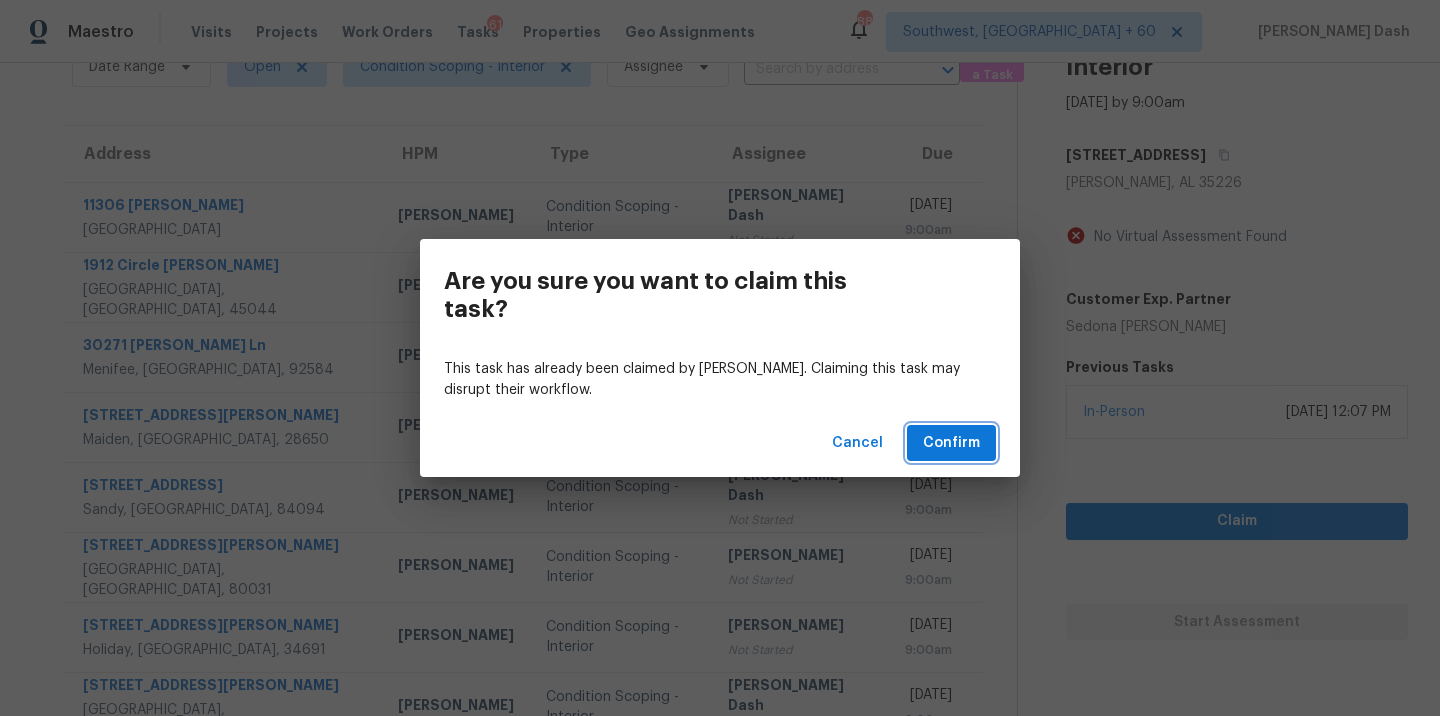 click on "Confirm" at bounding box center [951, 443] 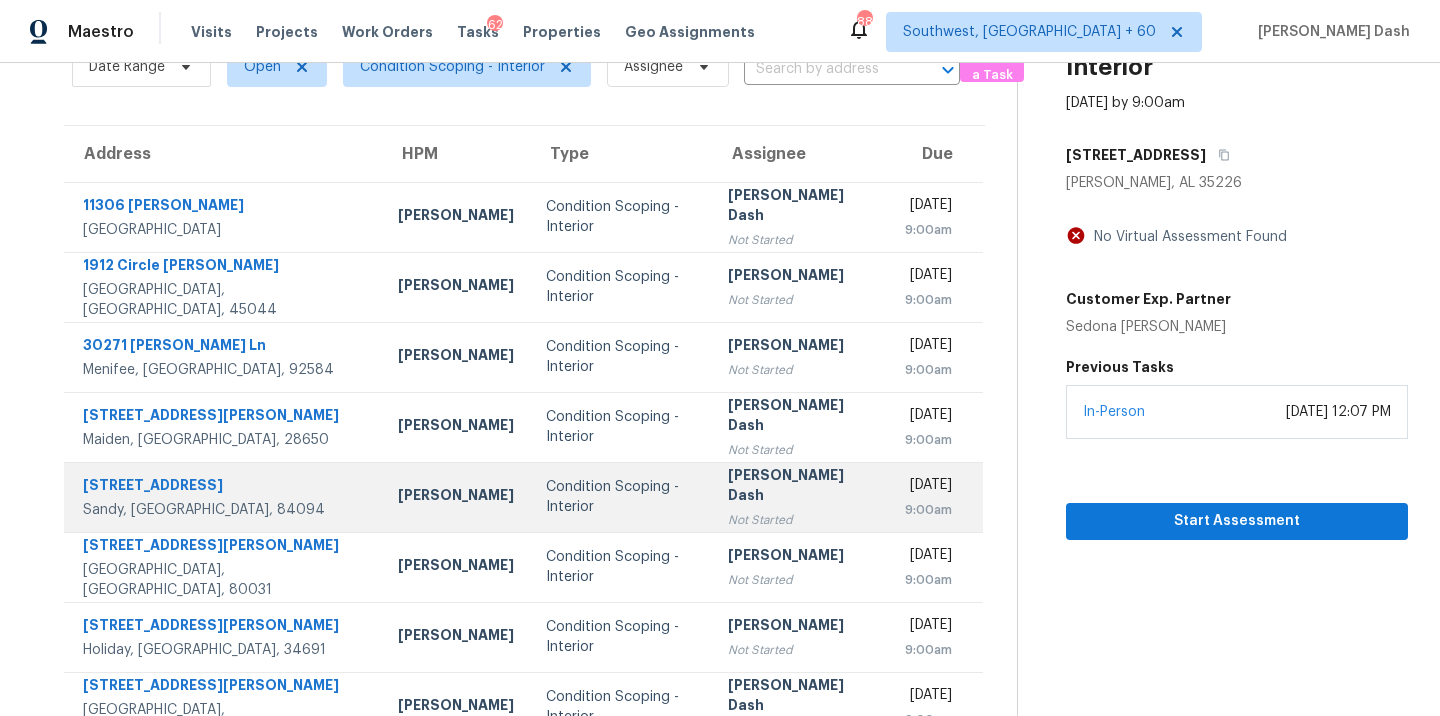 scroll, scrollTop: 325, scrollLeft: 0, axis: vertical 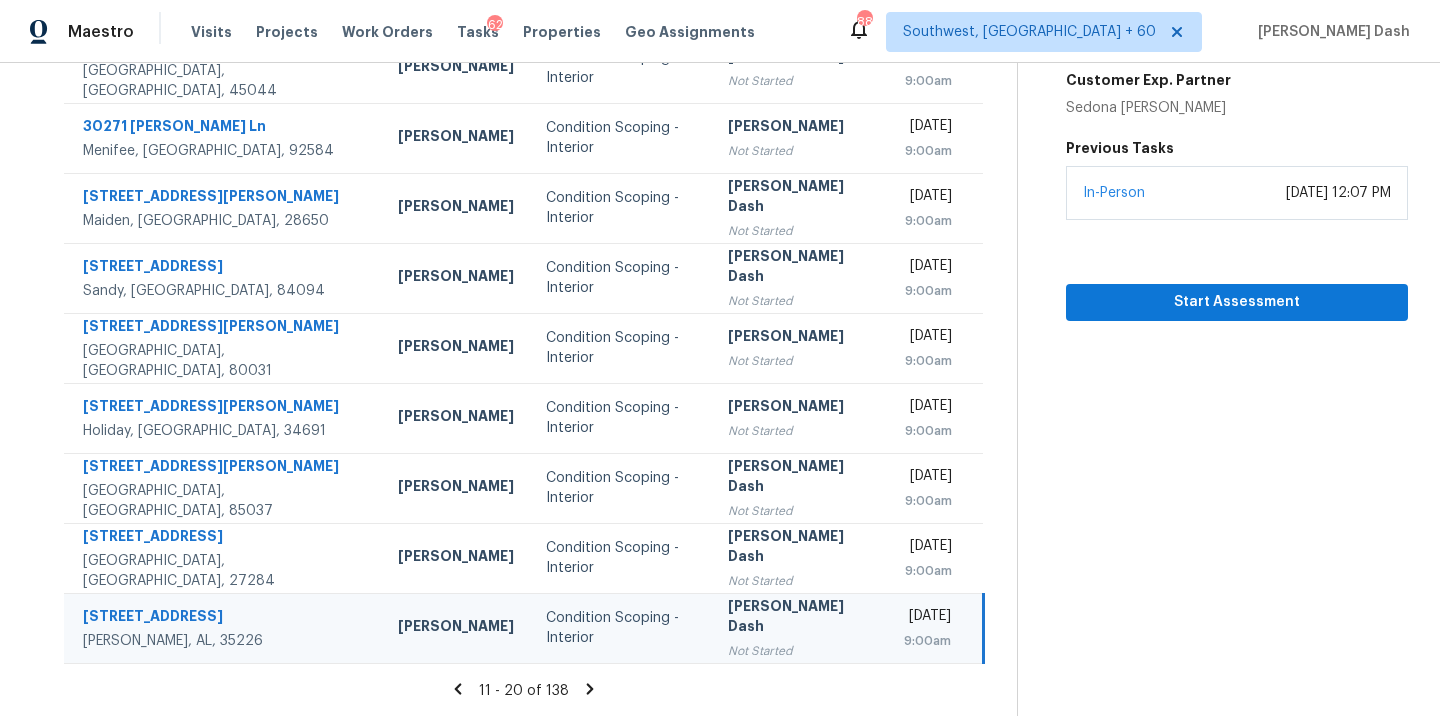 click 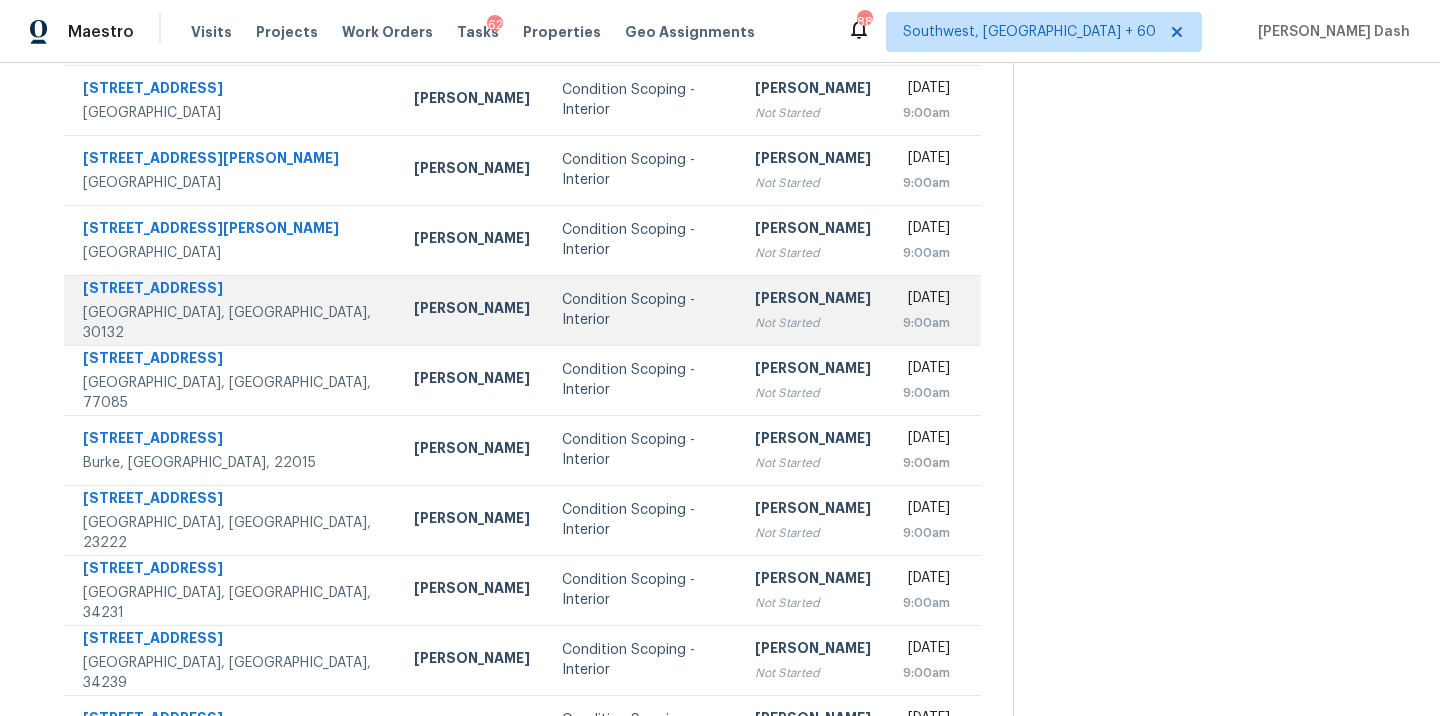 scroll, scrollTop: 224, scrollLeft: 0, axis: vertical 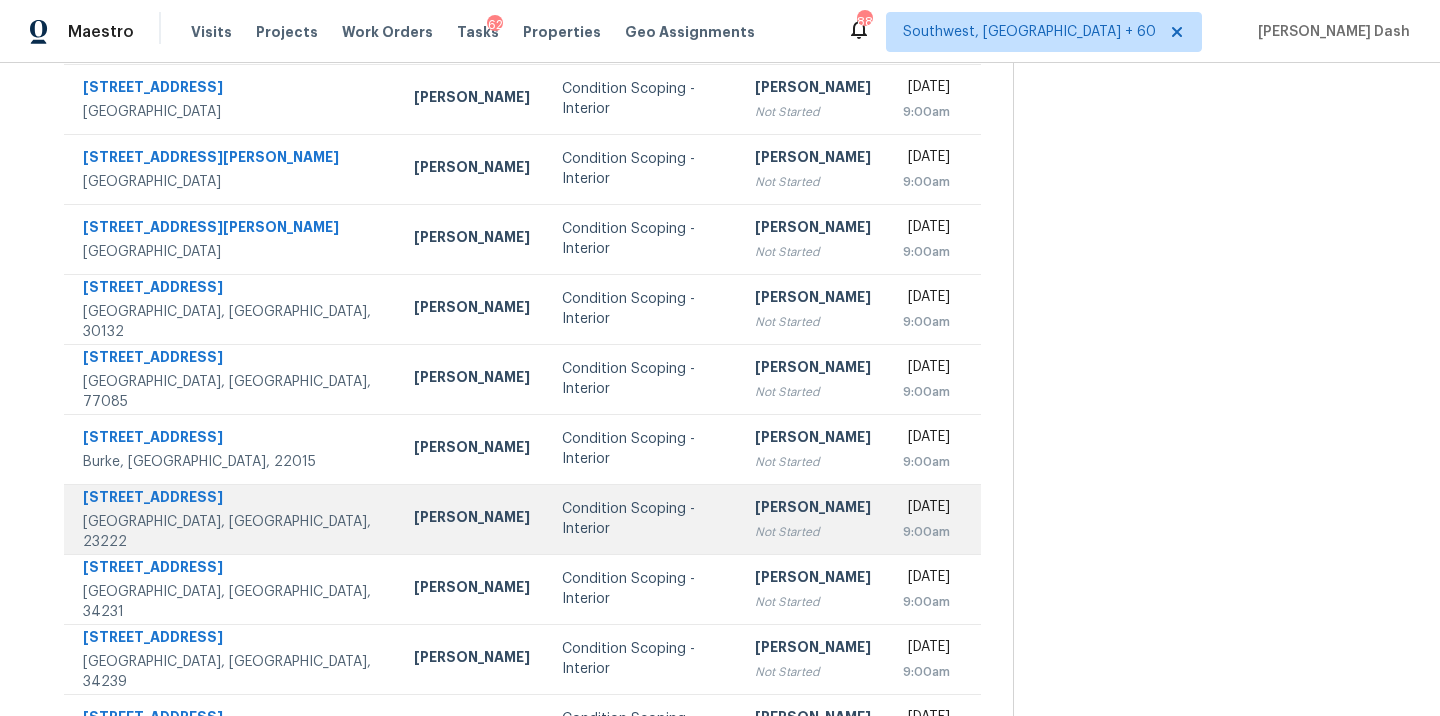 click on "Condition Scoping - Interior" at bounding box center (642, 519) 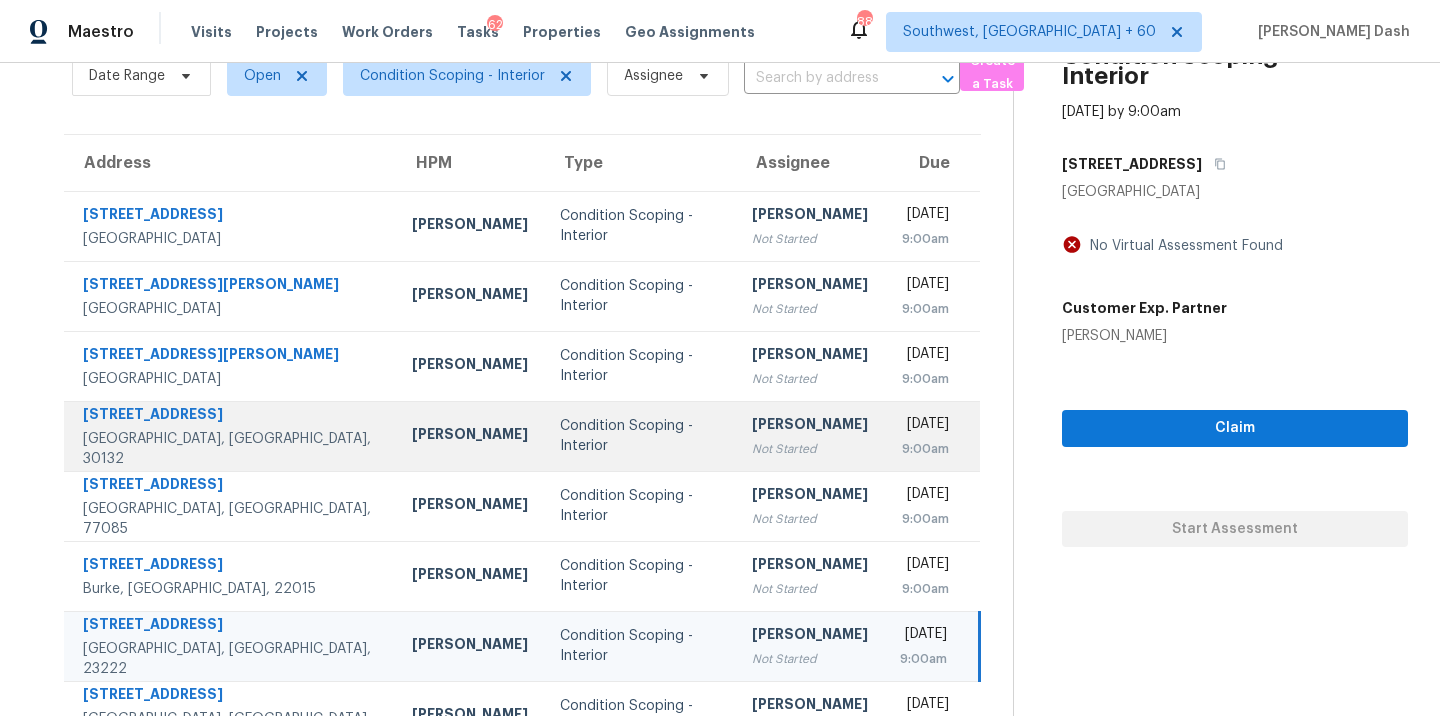 scroll, scrollTop: 52, scrollLeft: 0, axis: vertical 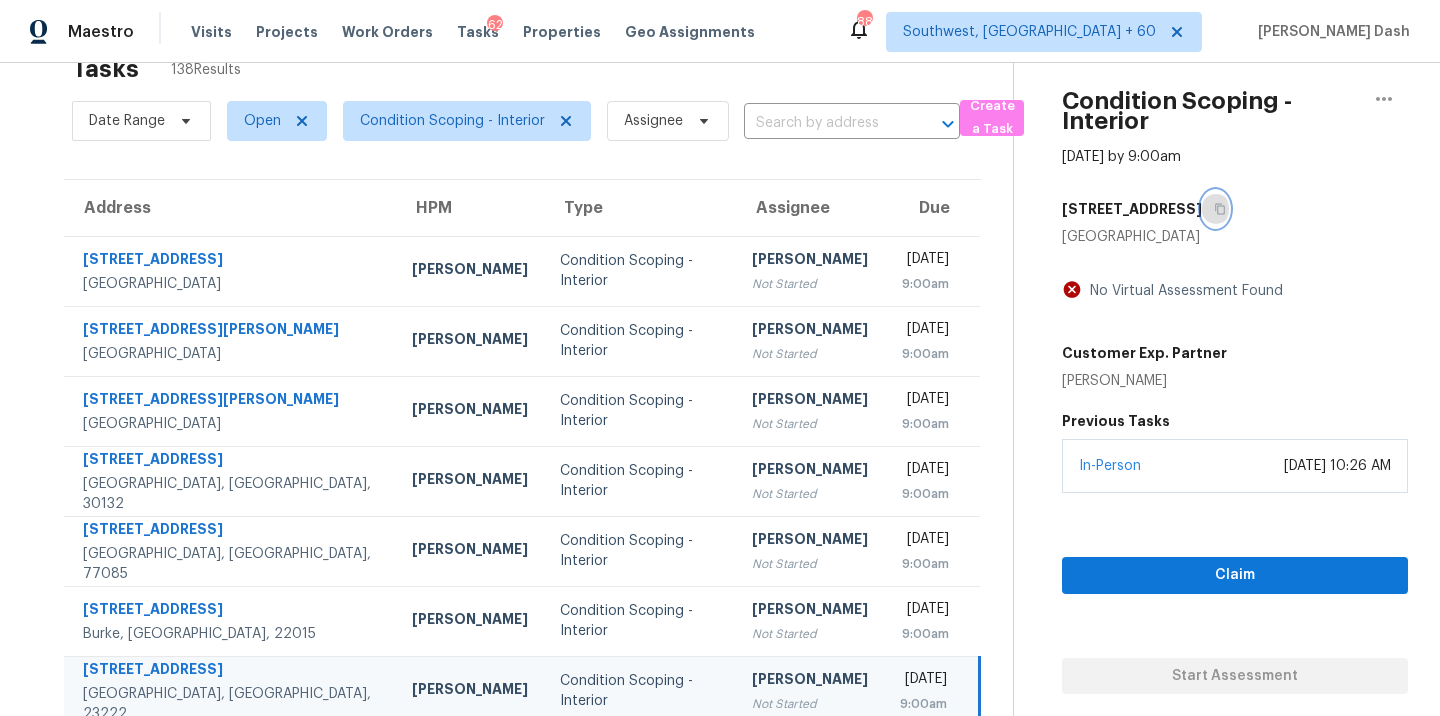 click at bounding box center [1215, 209] 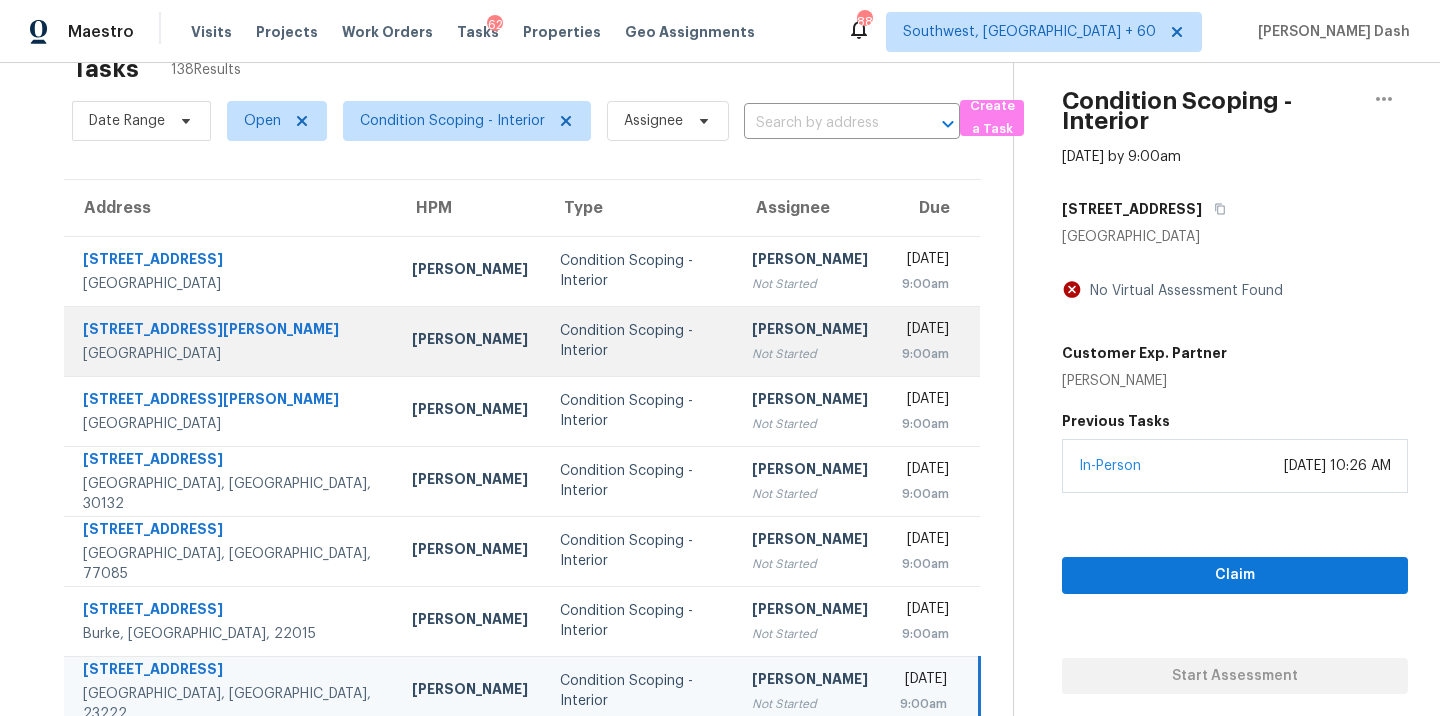 click on "Condition Scoping - Interior" at bounding box center (640, 341) 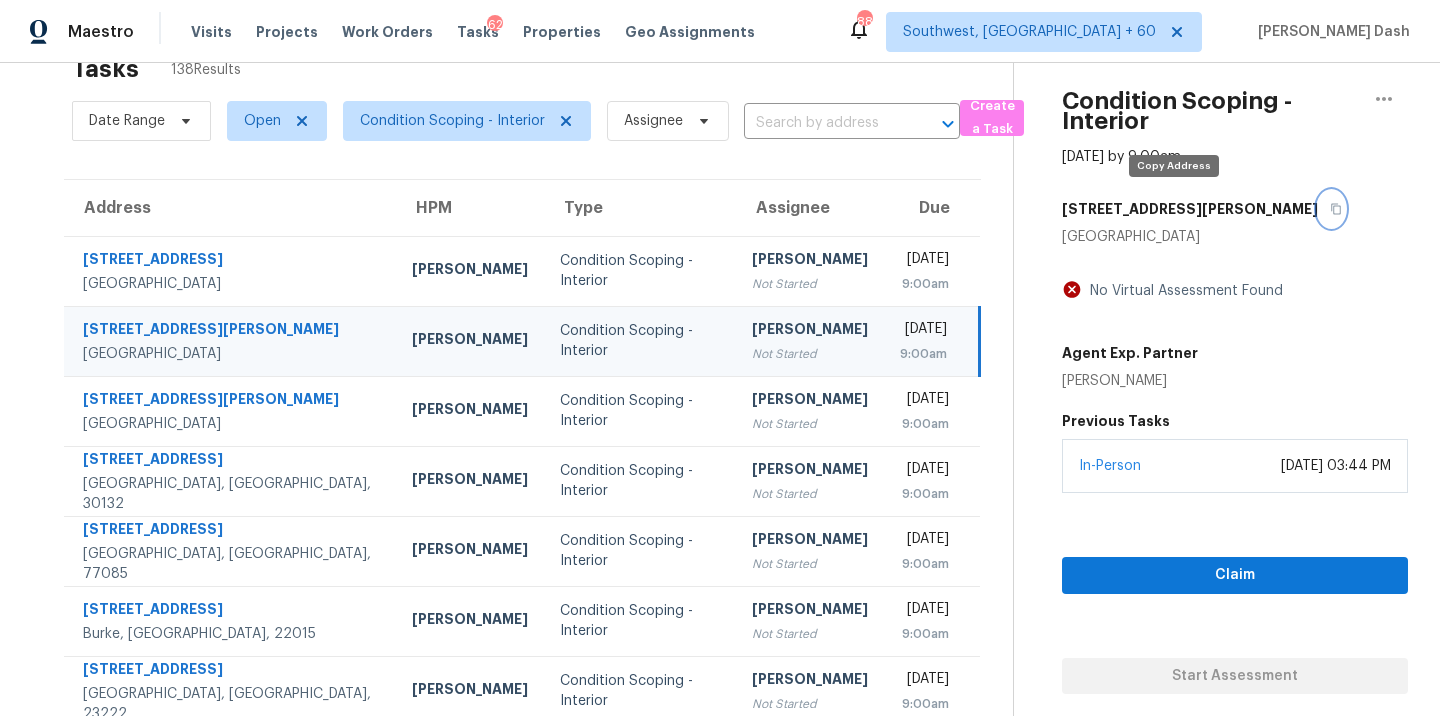 click 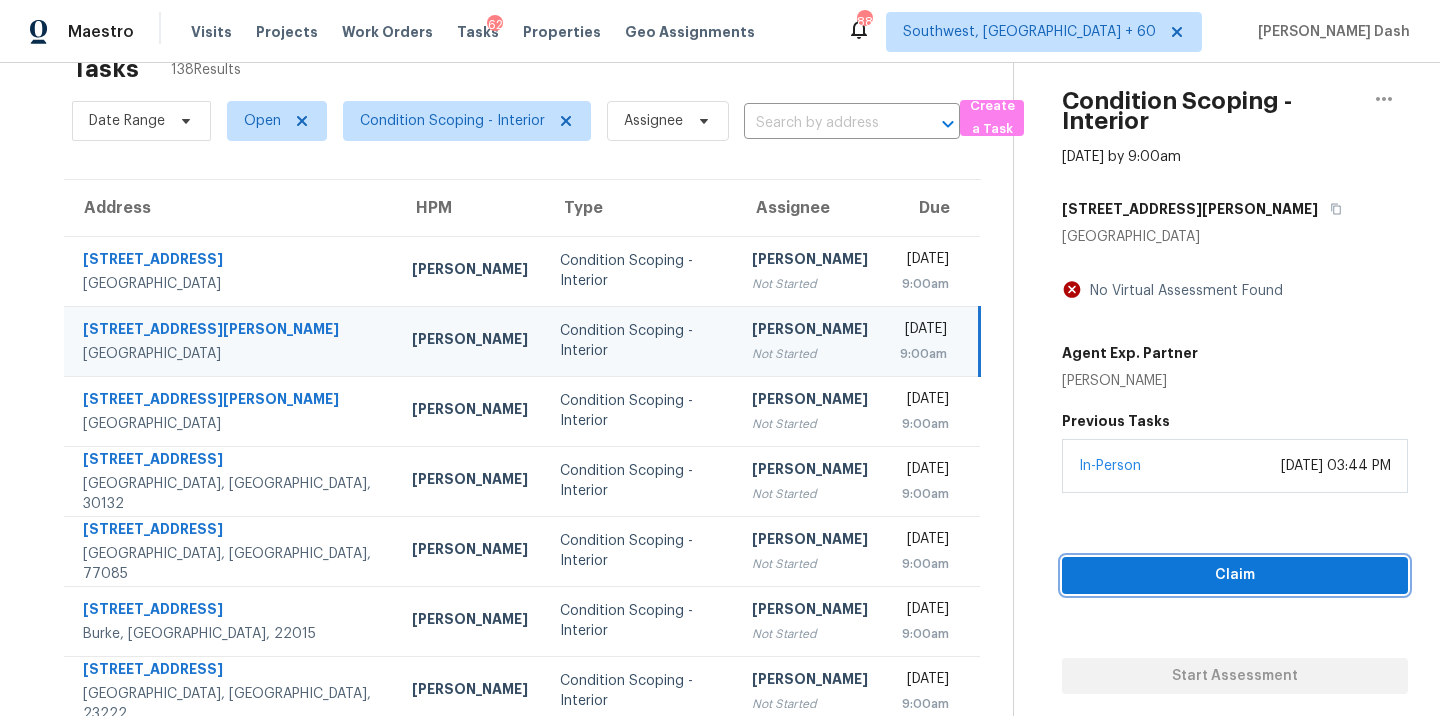 click on "Claim" at bounding box center (1235, 575) 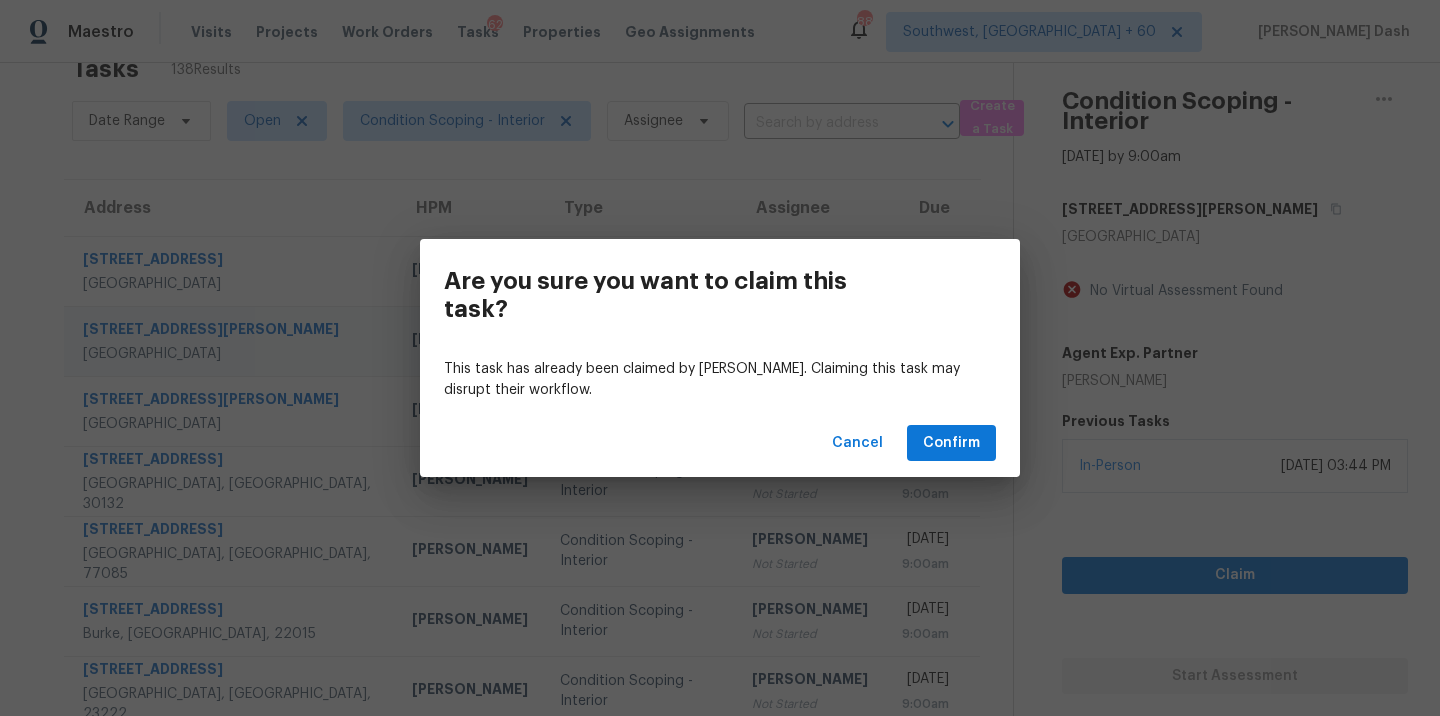 click on "Cancel Confirm" at bounding box center (720, 443) 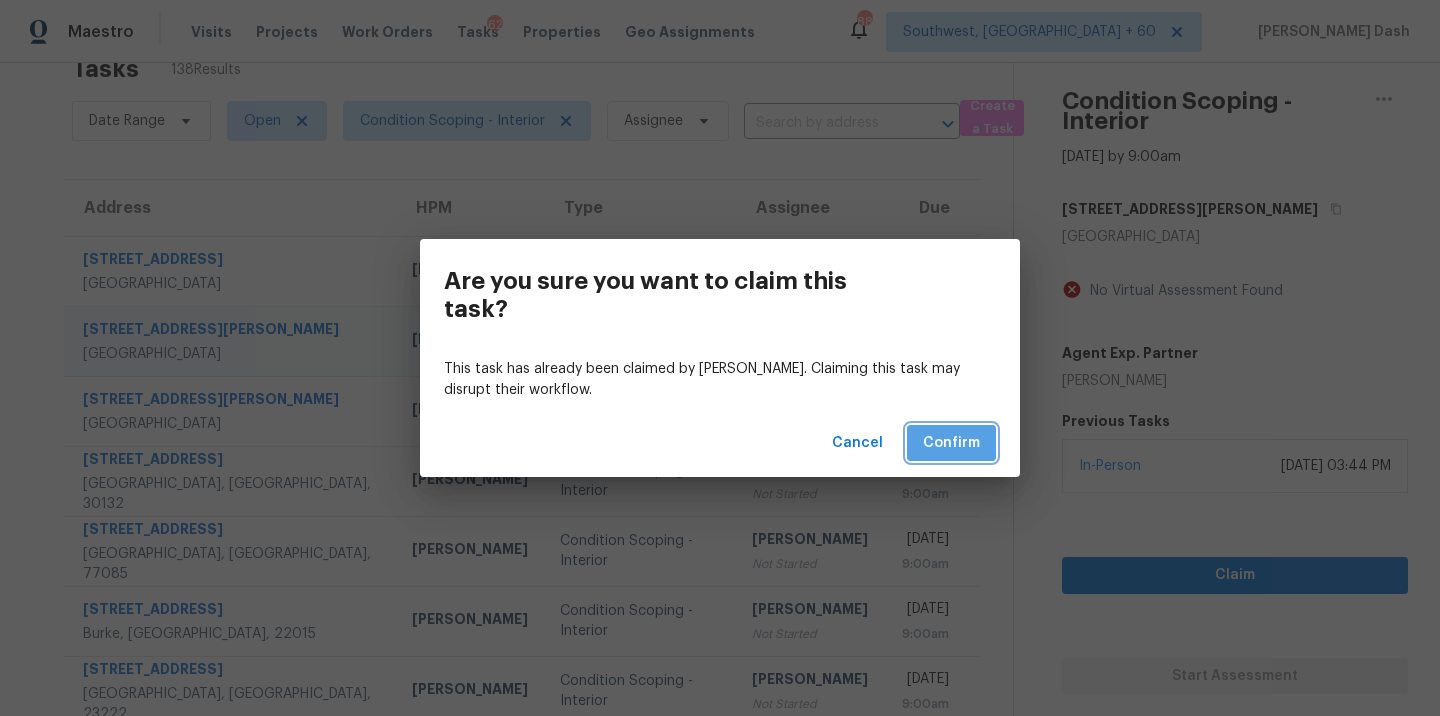 click on "Confirm" at bounding box center (951, 443) 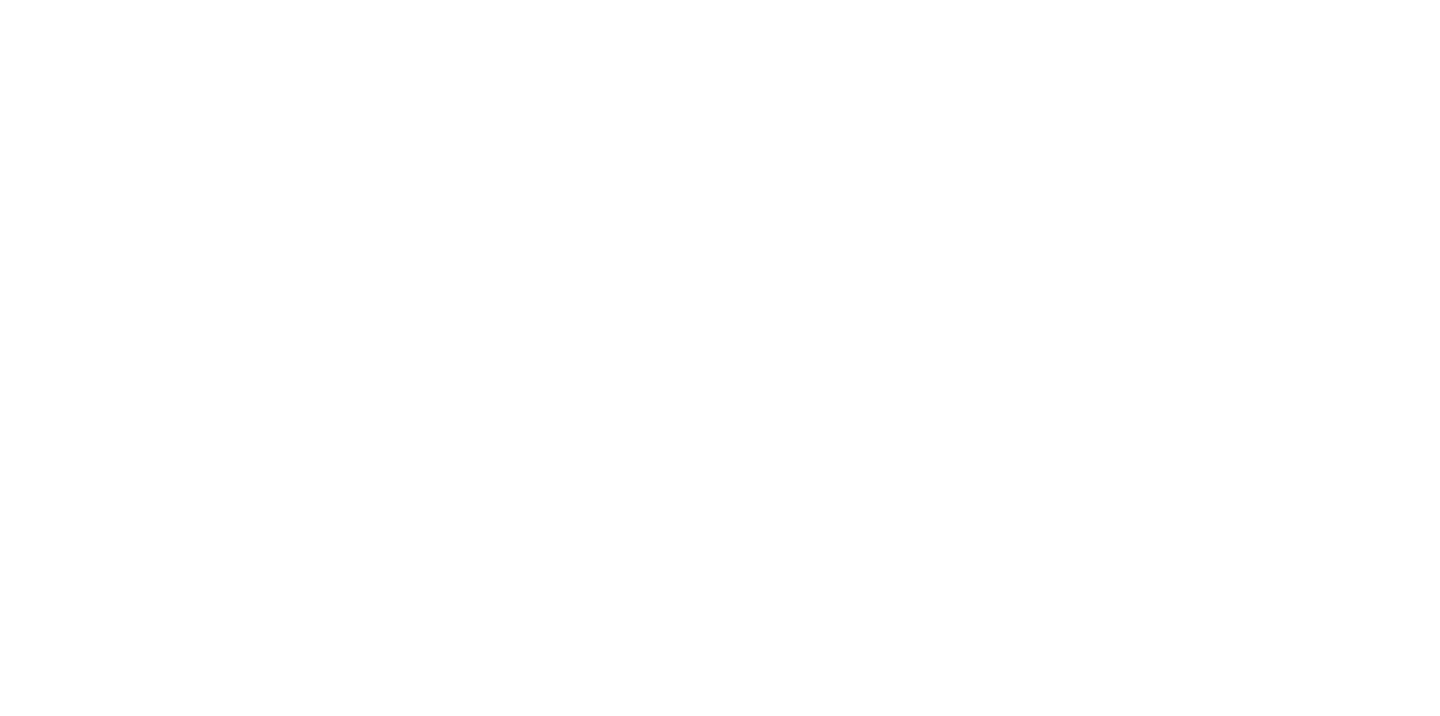 scroll, scrollTop: 0, scrollLeft: 0, axis: both 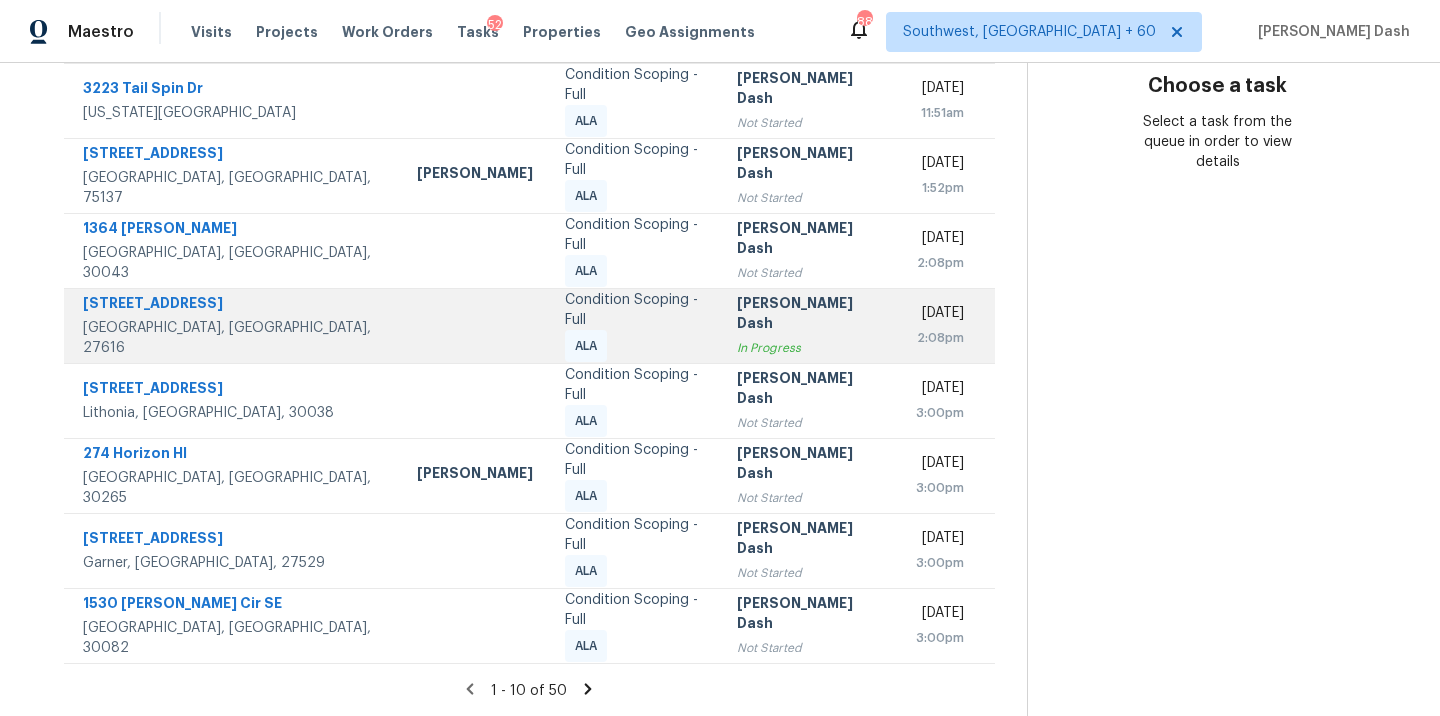 click on "Condition Scoping - Full ALA" at bounding box center [635, 326] 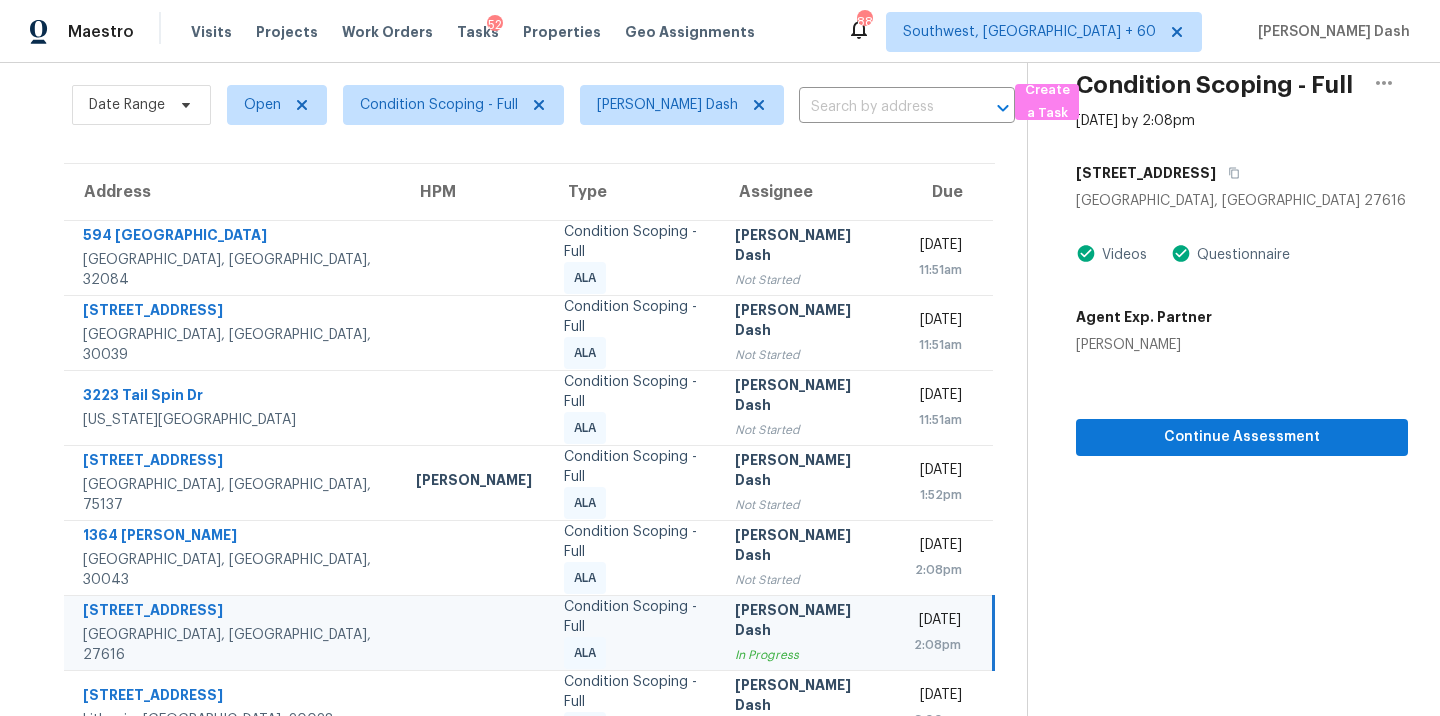 scroll, scrollTop: 17, scrollLeft: 0, axis: vertical 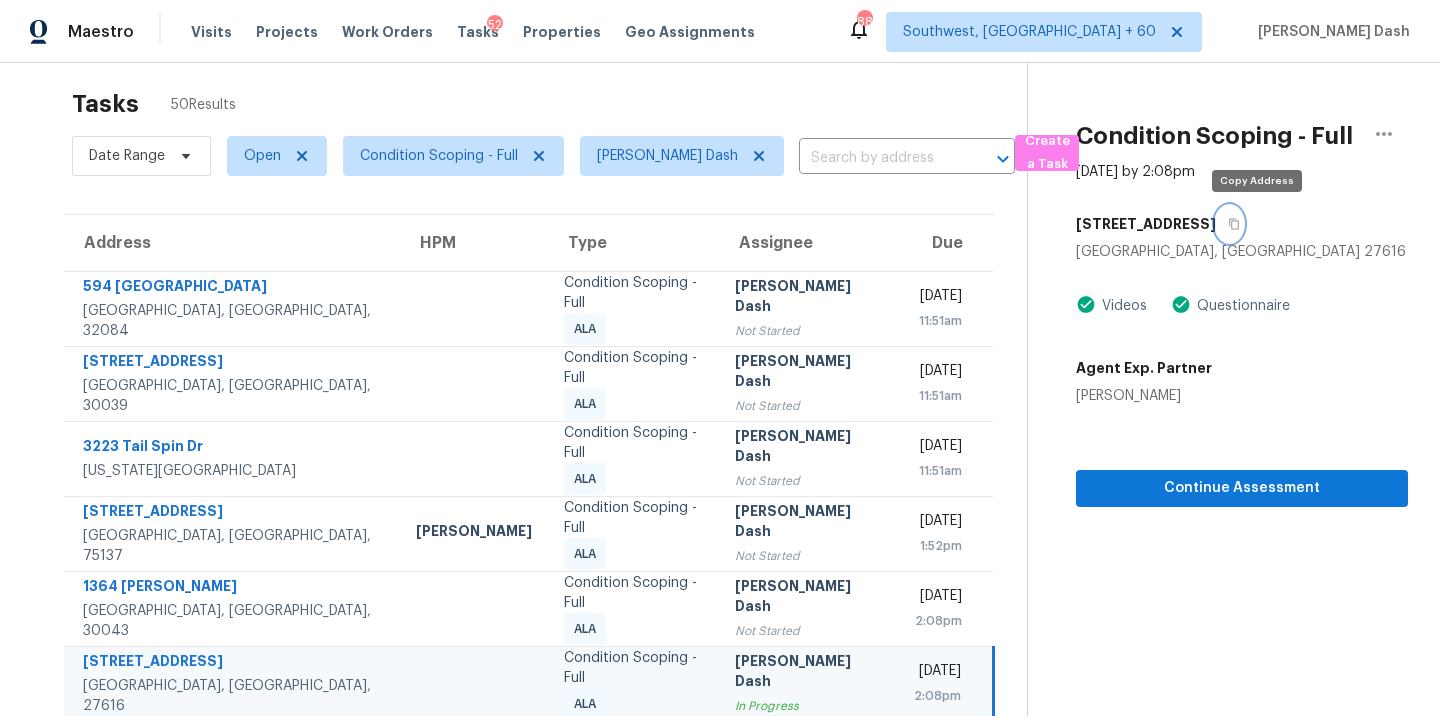 click 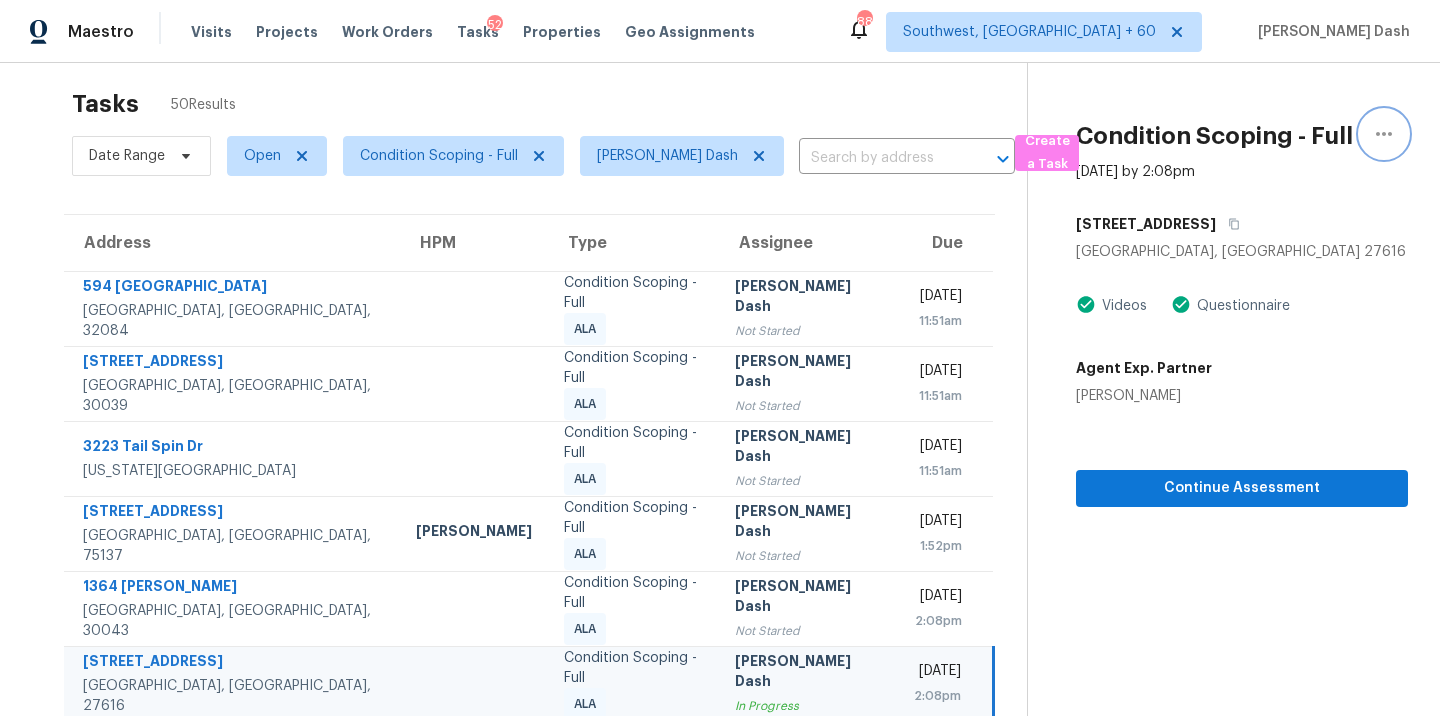 click 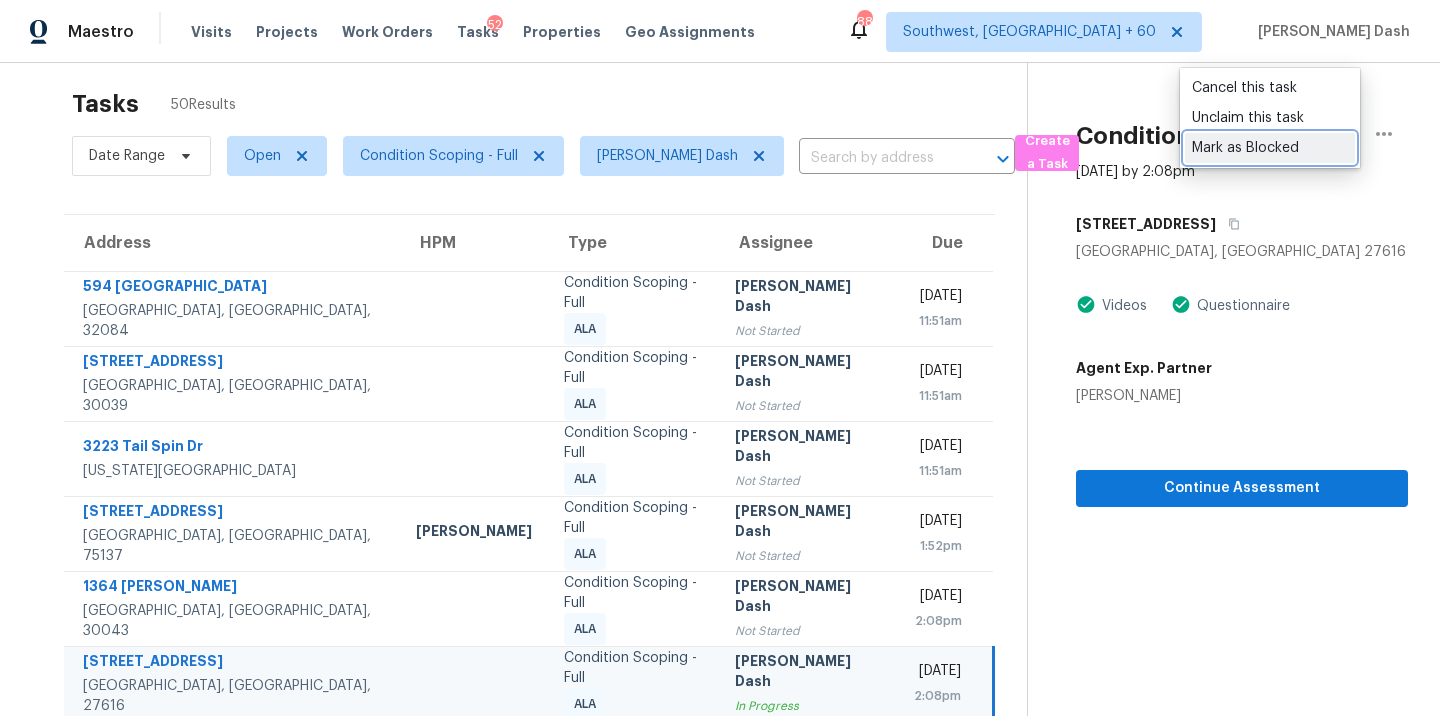 click on "Mark as Blocked" at bounding box center (1270, 148) 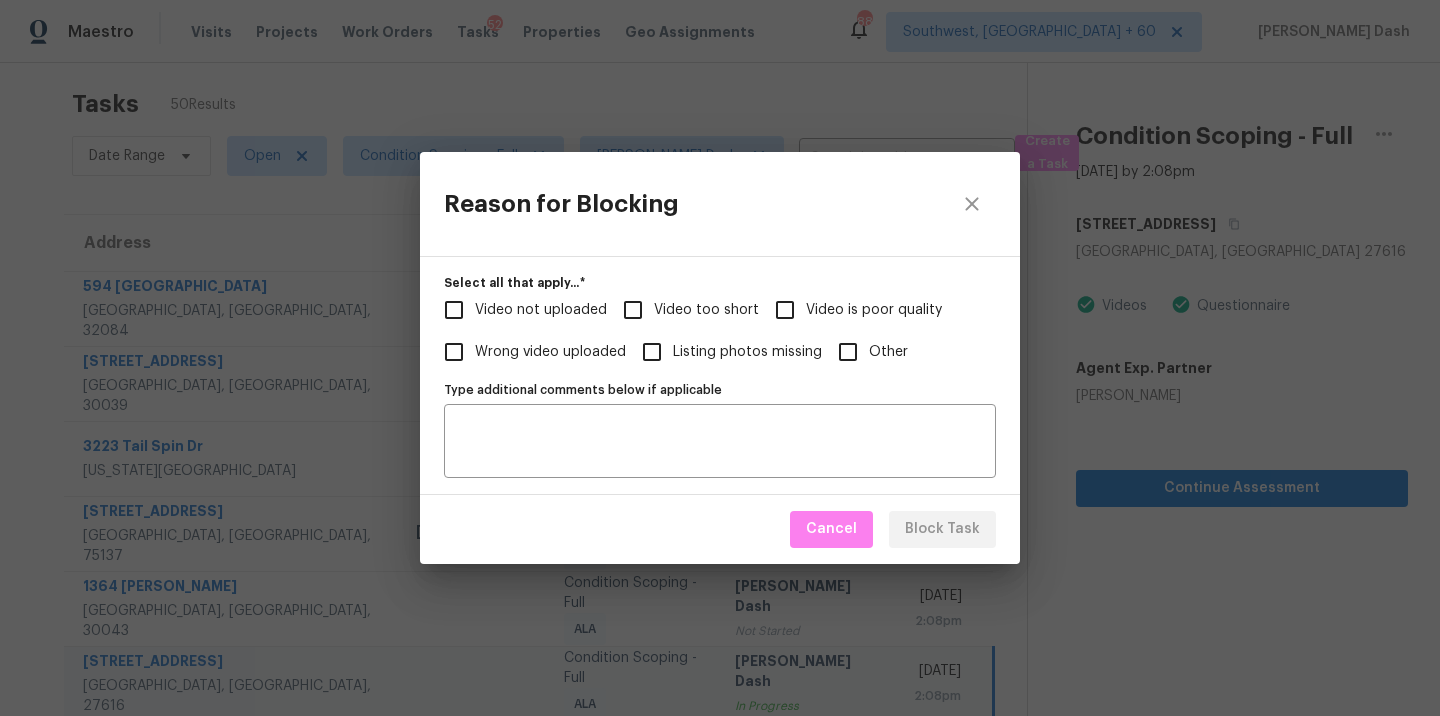 click on "Video not uploaded" at bounding box center (541, 310) 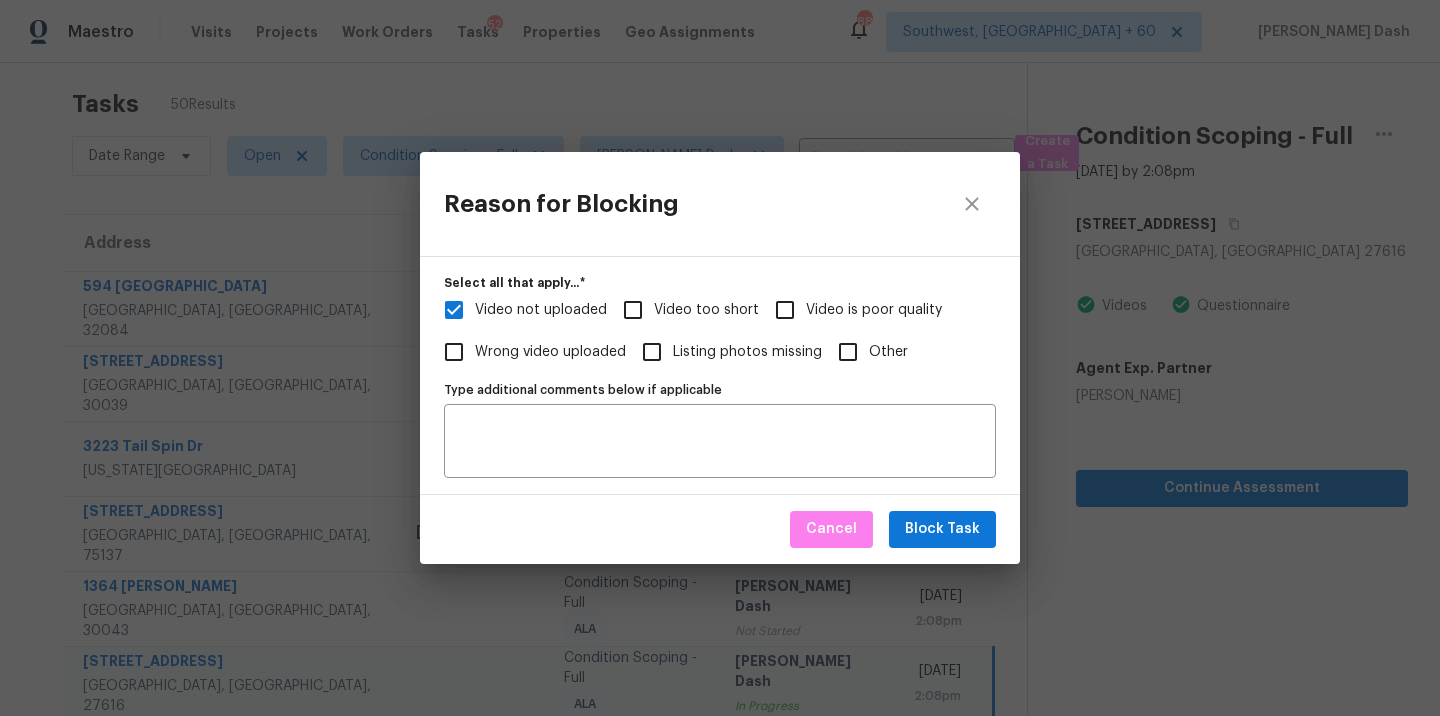 click on "Video too short" at bounding box center (706, 310) 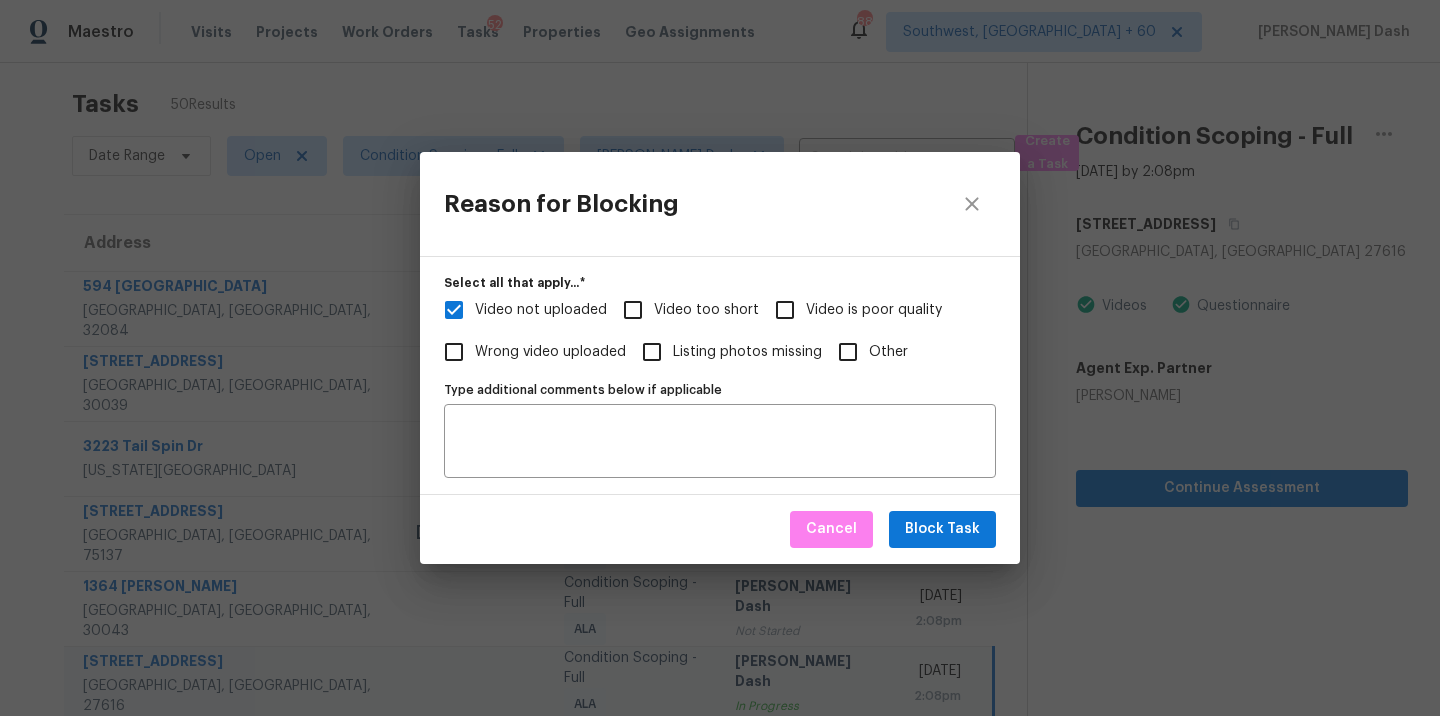 checkbox on "true" 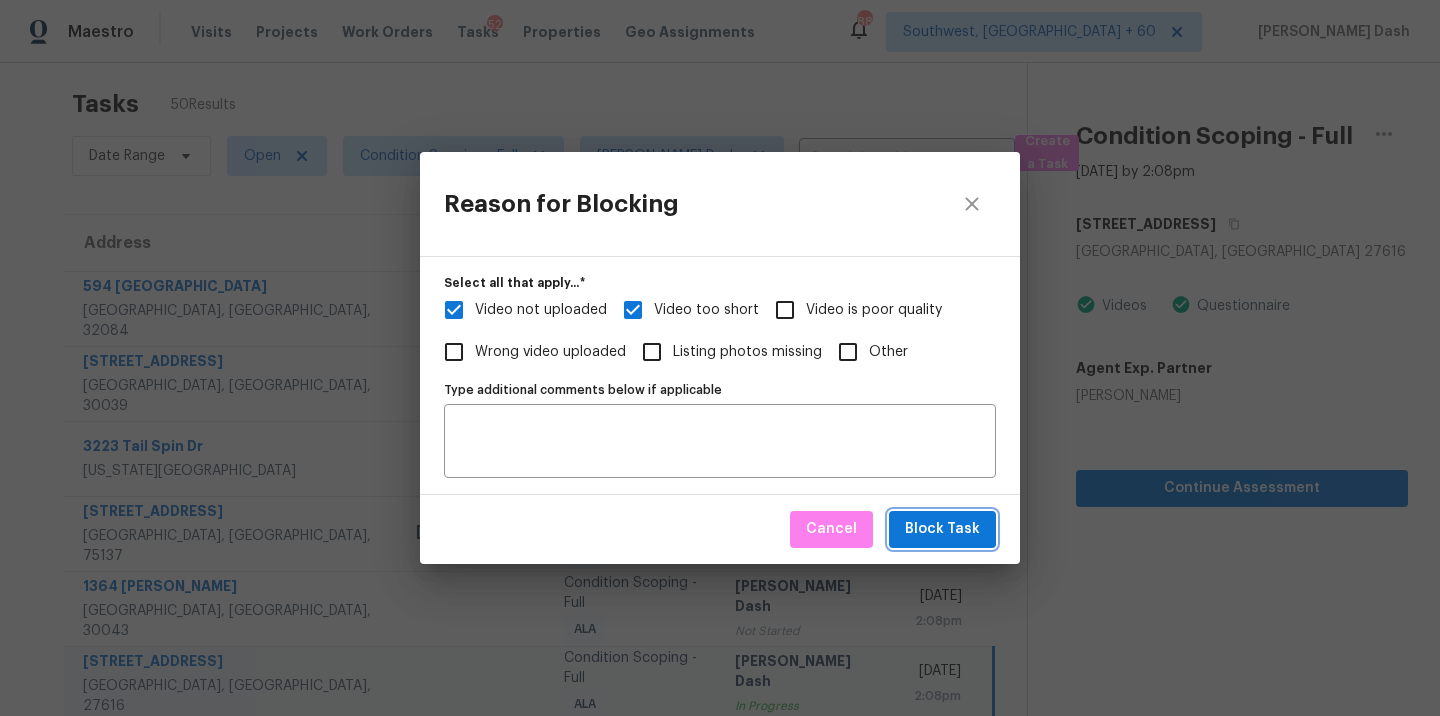 click on "Block Task" at bounding box center [942, 529] 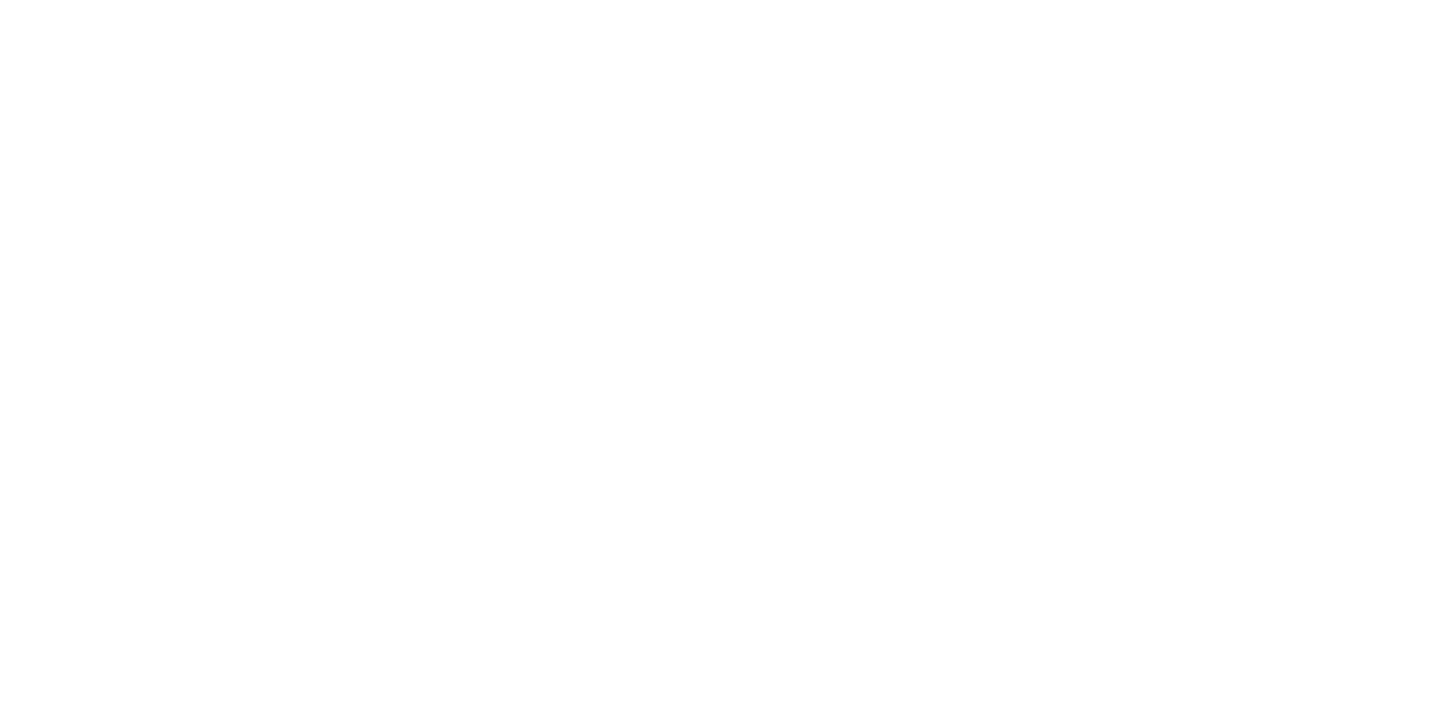 scroll, scrollTop: 0, scrollLeft: 0, axis: both 